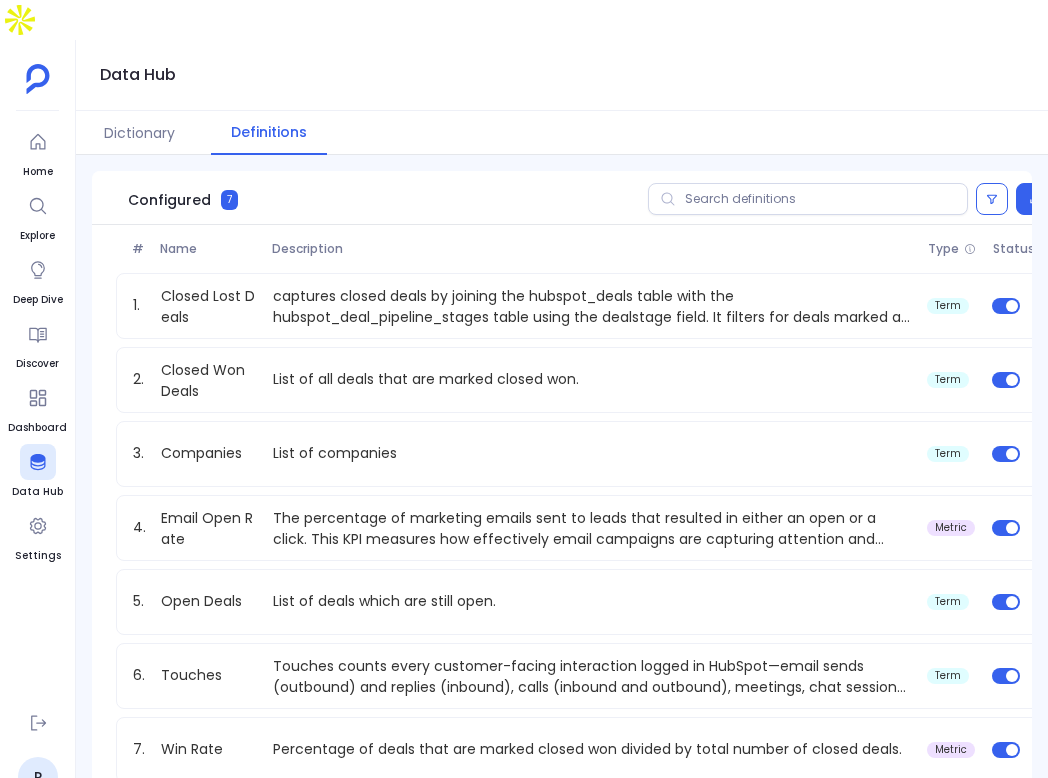 scroll, scrollTop: 0, scrollLeft: 0, axis: both 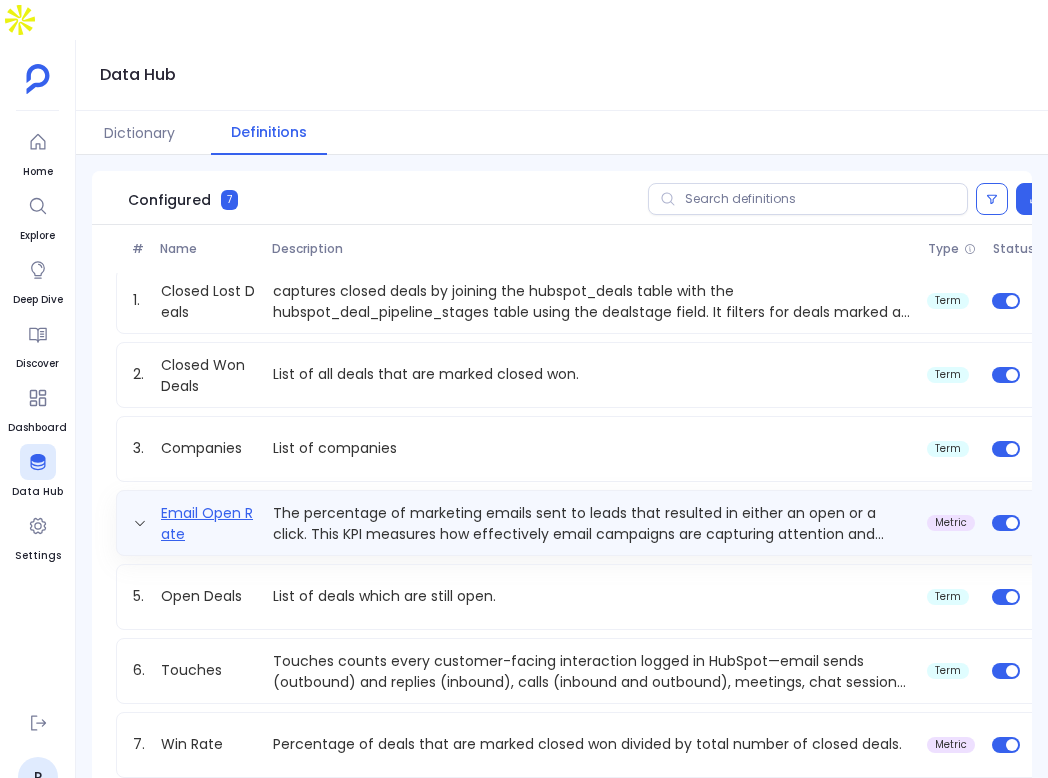 click on "Email Open Rate" at bounding box center [209, 523] 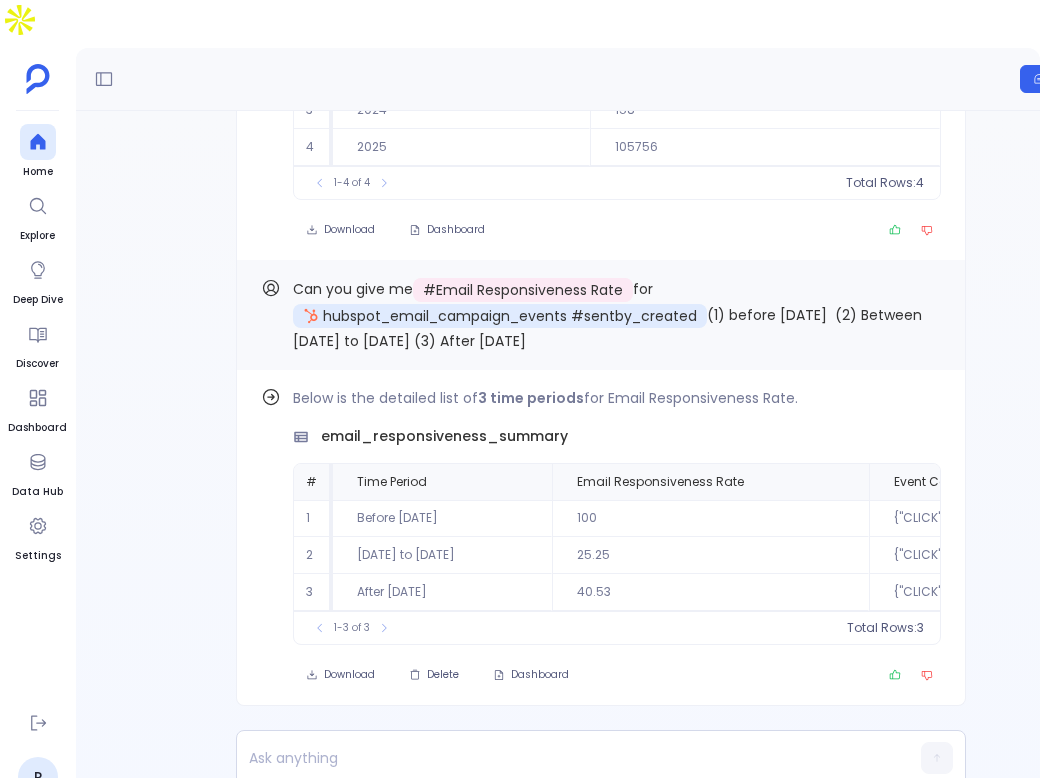 scroll, scrollTop: 0, scrollLeft: 0, axis: both 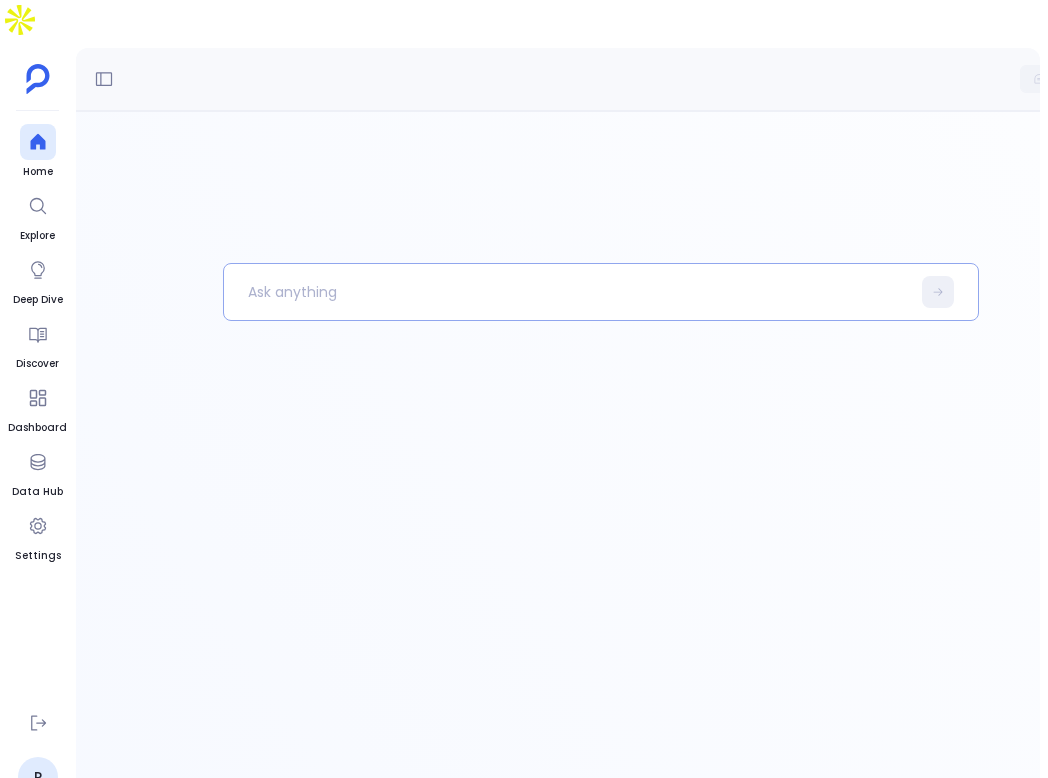 click at bounding box center [567, 292] 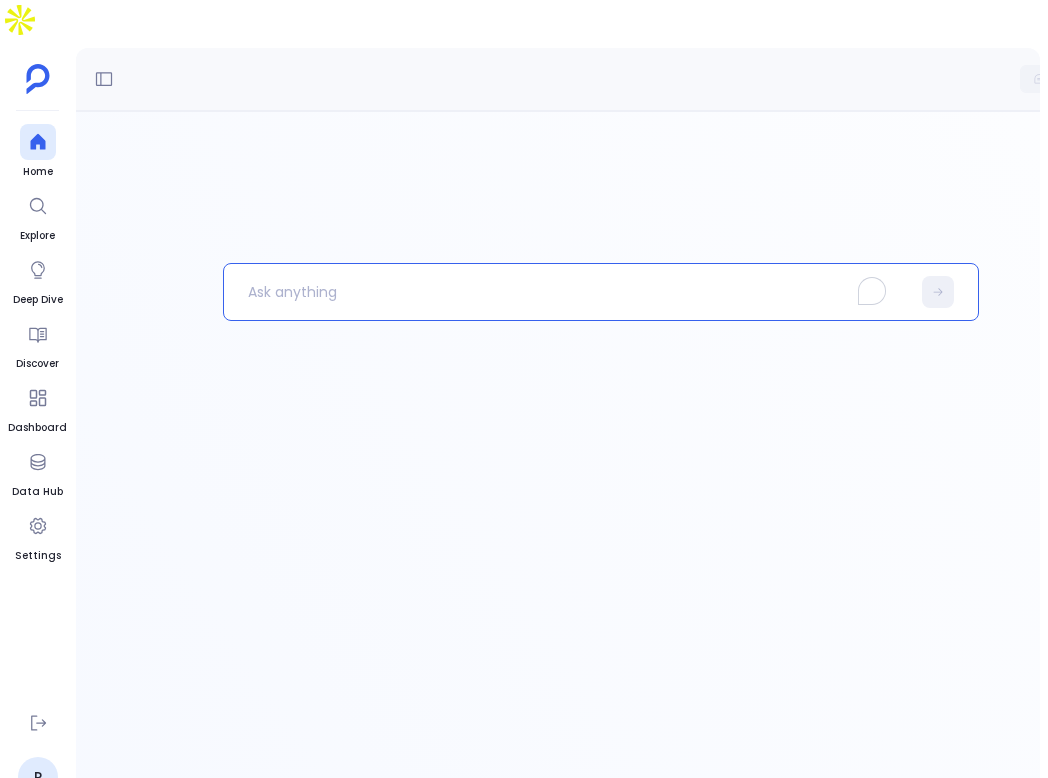 type 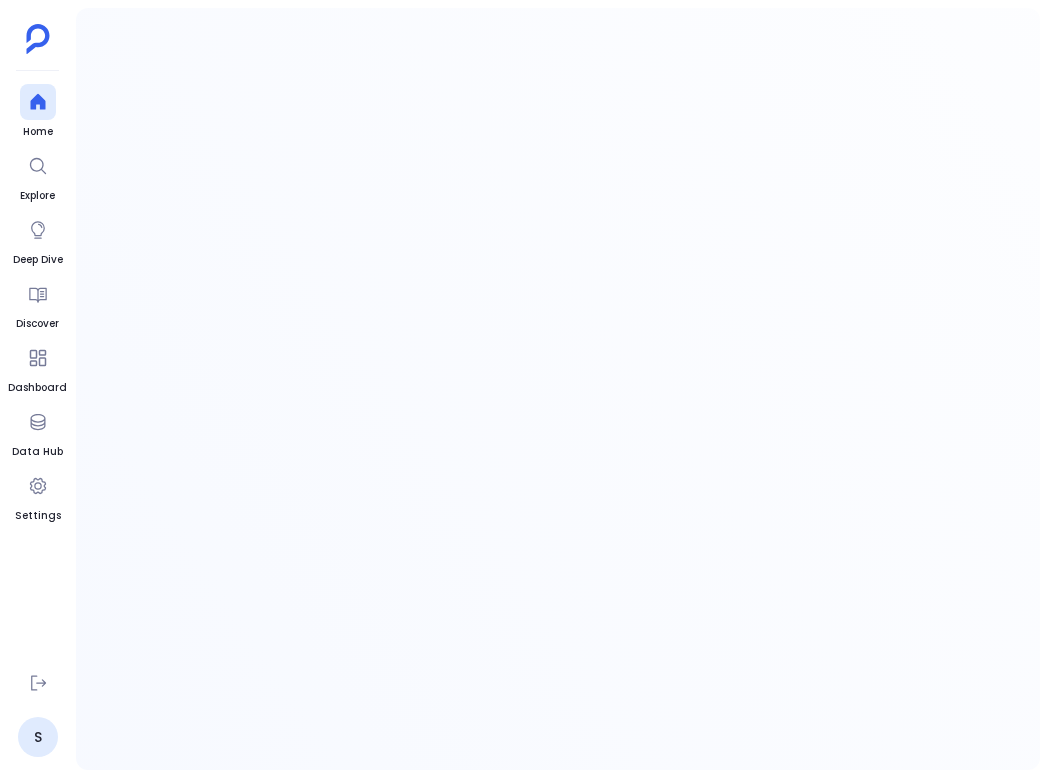 scroll, scrollTop: 0, scrollLeft: 0, axis: both 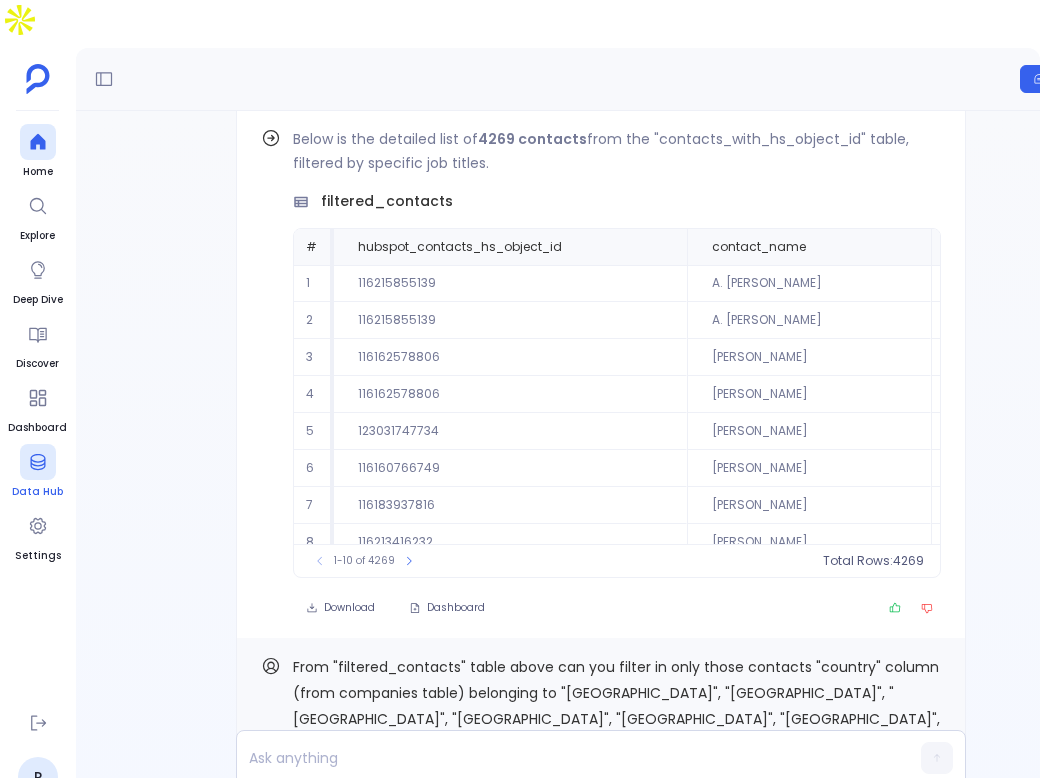 click 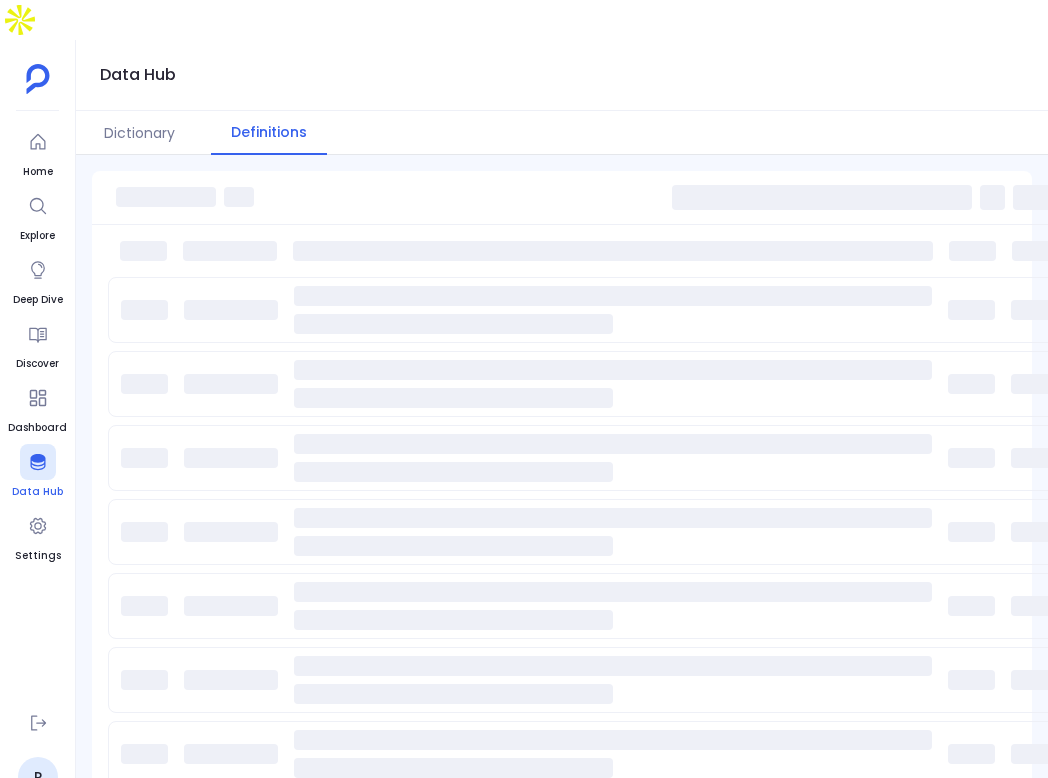click 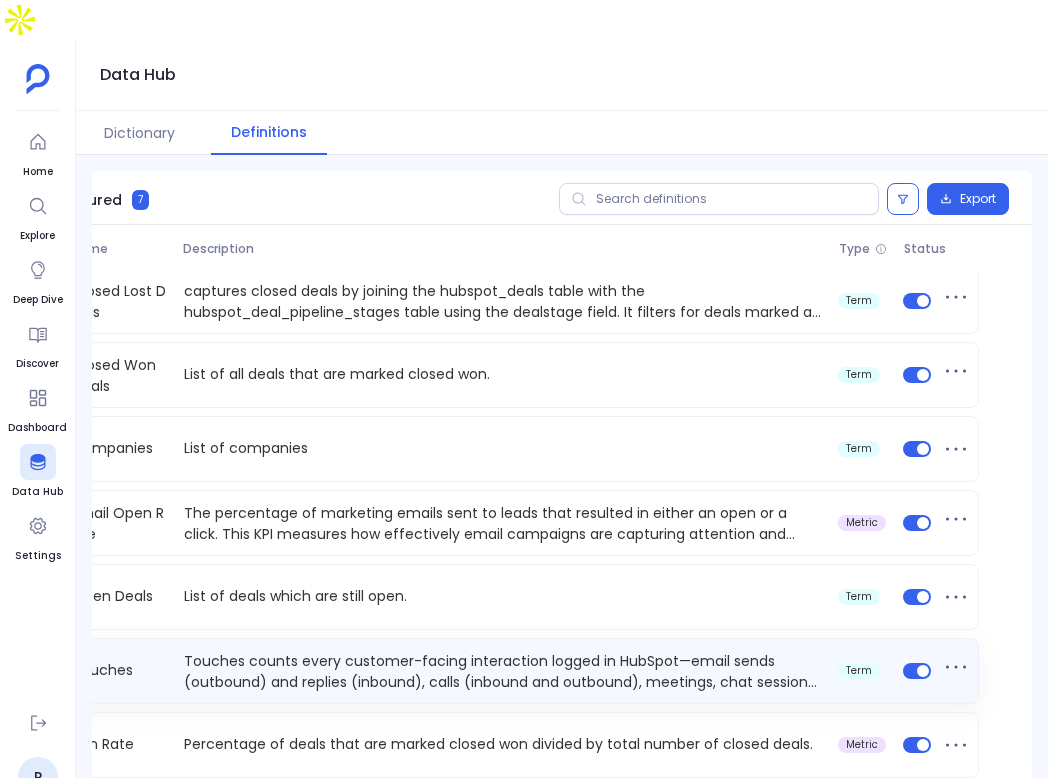 scroll, scrollTop: 10, scrollLeft: 95, axis: both 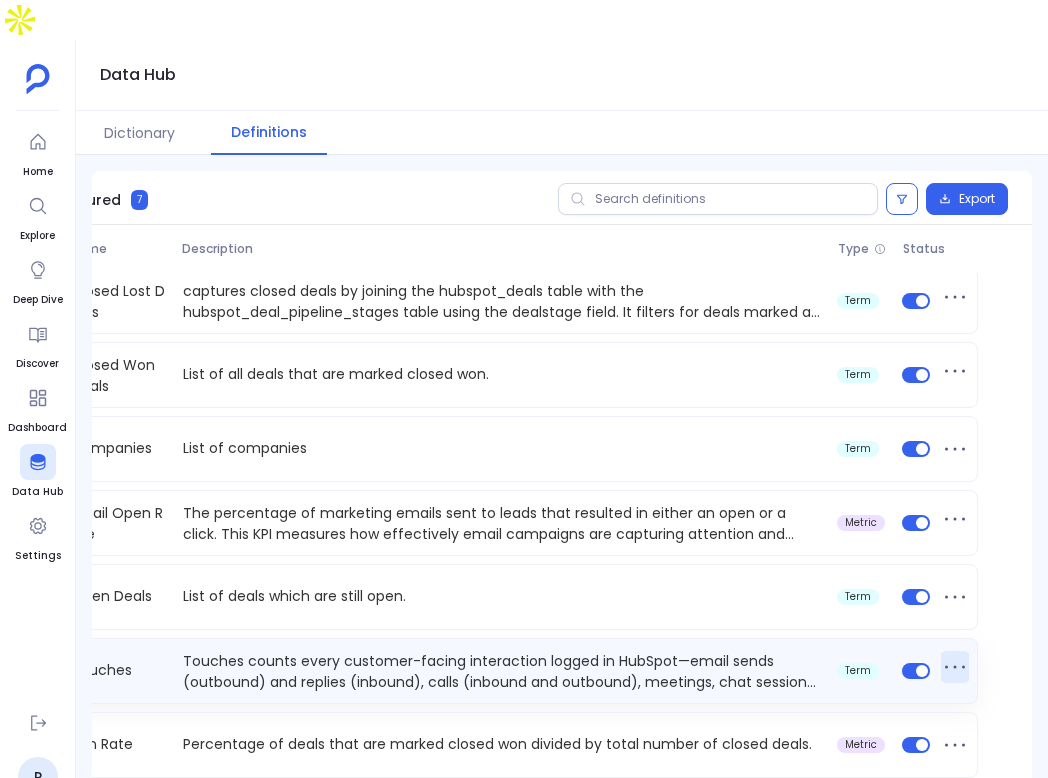 click 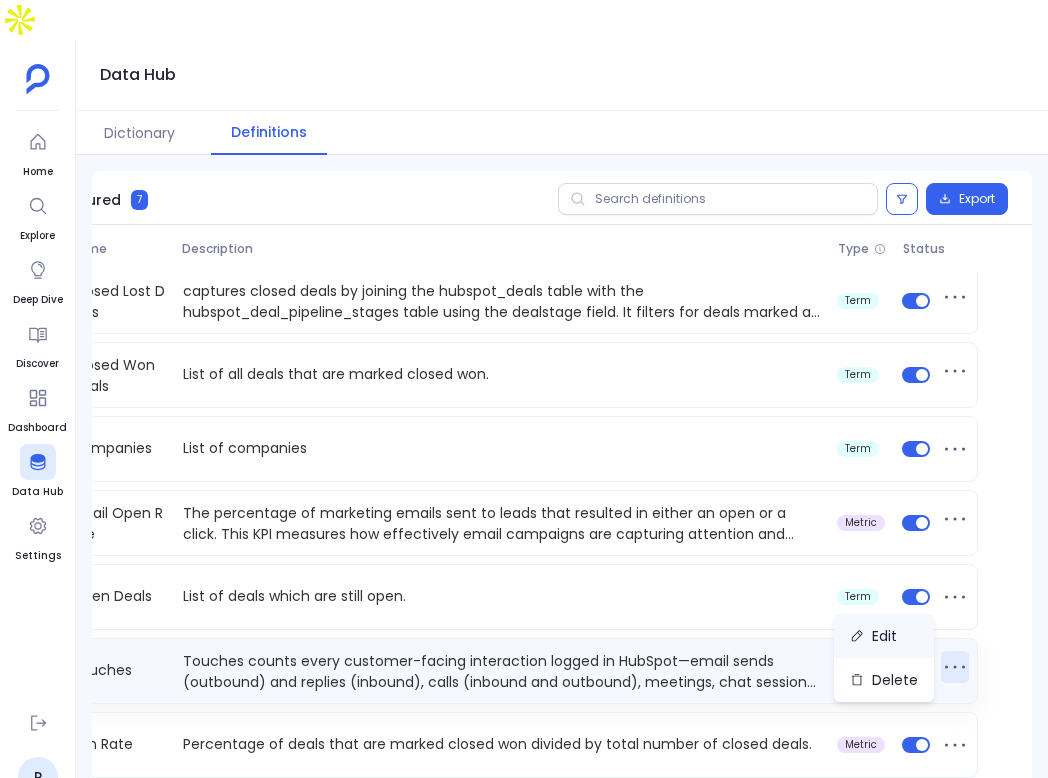 click on "Edit" at bounding box center [884, 636] 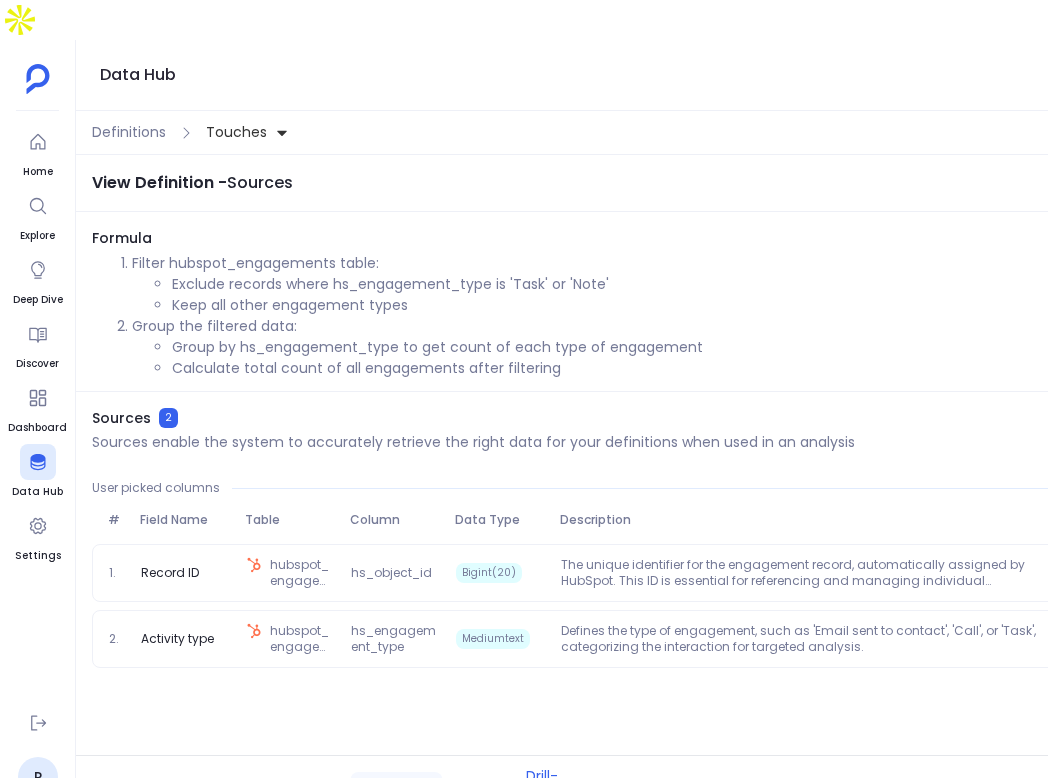 click on "Details" at bounding box center [870, 786] 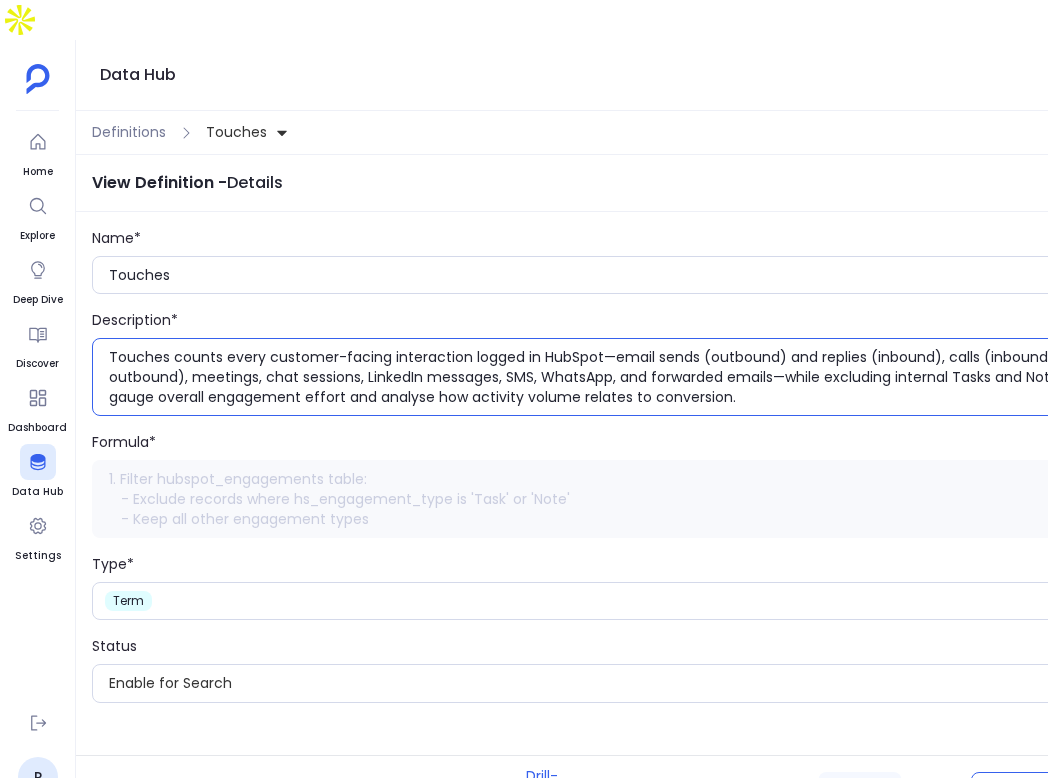 click on "Touches counts every customer-facing interaction logged in HubSpot—email sends (outbound) and replies (inbound), calls (inbound and outbound), meetings, chat sessions, LinkedIn messages, SMS, WhatsApp, and forwarded emails—while excluding internal Tasks and Notes. Use it to gauge overall engagement effort and analyse how activity volume relates to conversion." at bounding box center (634, 377) 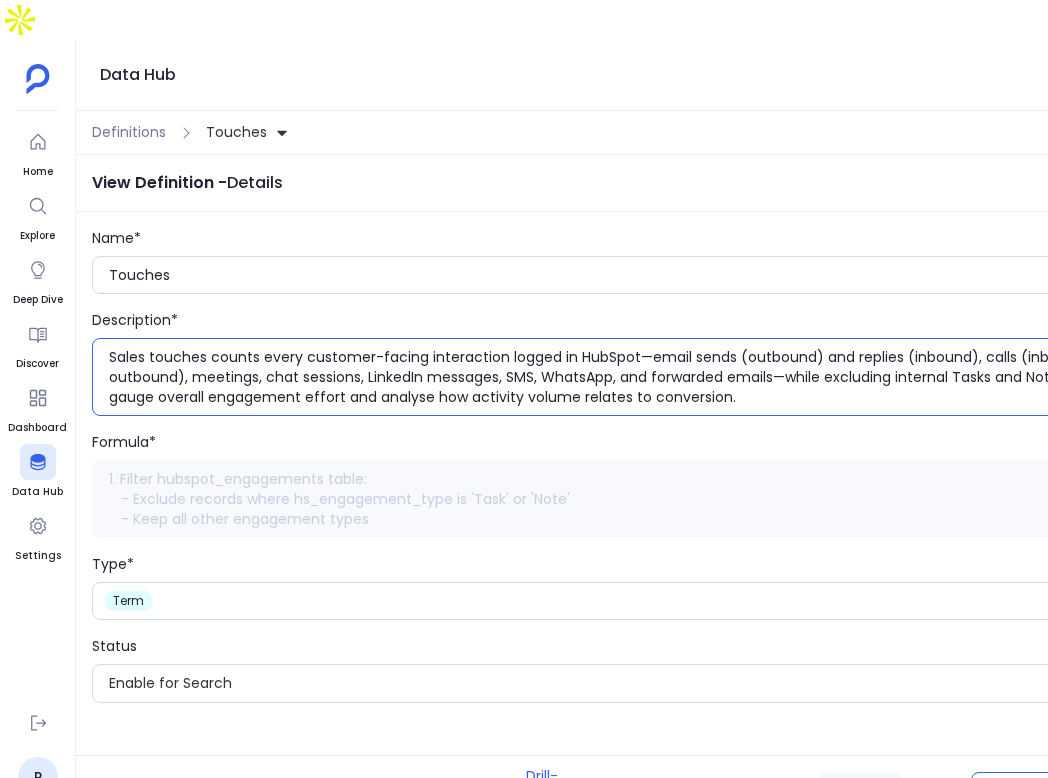 click on "Sales touches counts every customer-facing interaction logged in HubSpot—email sends (outbound) and replies (inbound), calls (inbound and outbound), meetings, chat sessions, LinkedIn messages, SMS, WhatsApp, and forwarded emails—while excluding internal Tasks and Notes. Use it to gauge overall engagement effort and analyse how activity volume relates to conversion." at bounding box center [634, 377] 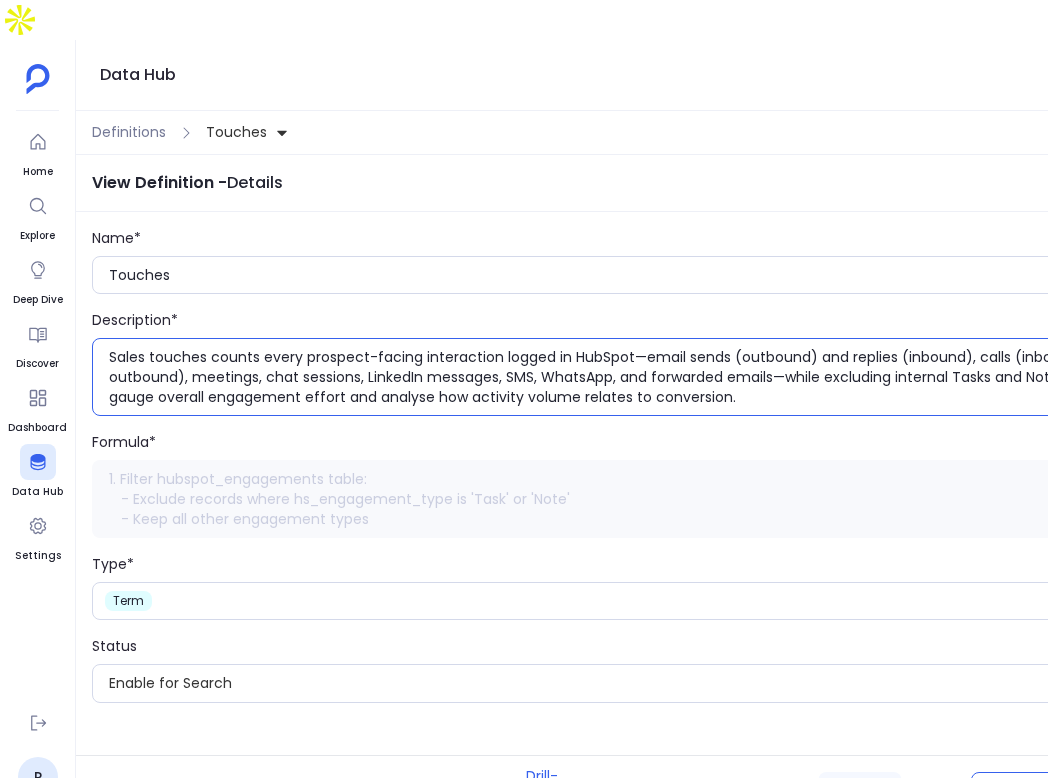 scroll, scrollTop: 0, scrollLeft: 46, axis: horizontal 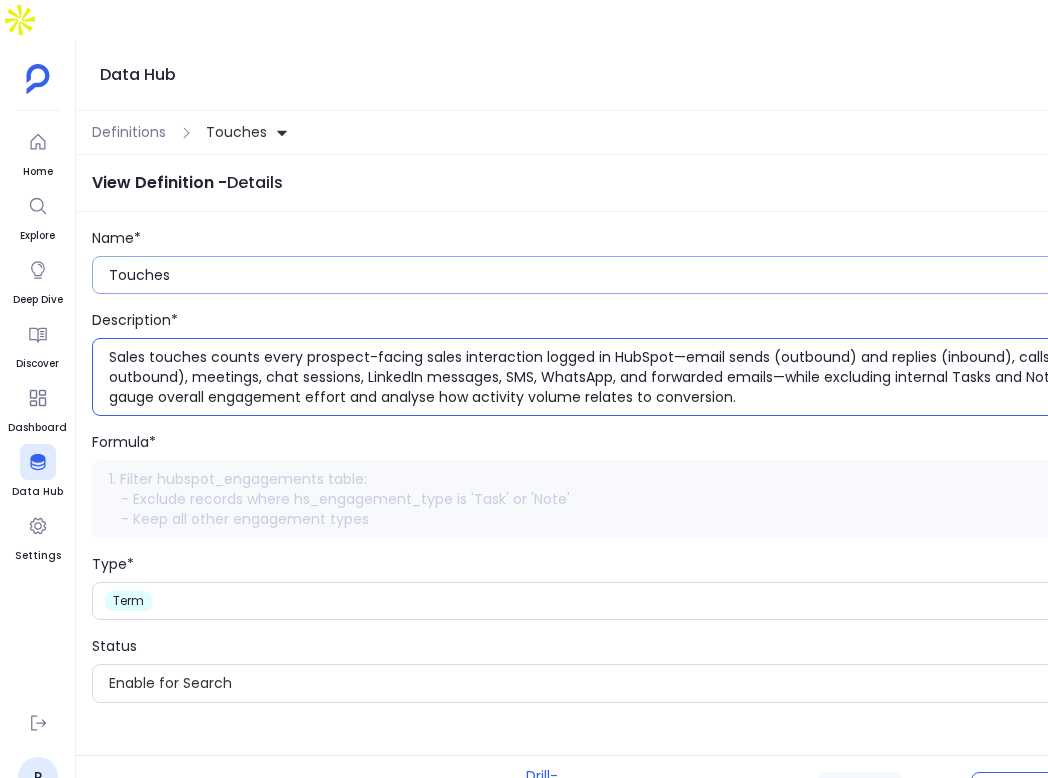 type on "Sales touches counts every prospect-facing sales interaction logged in HubSpot—email sends (outbound) and replies (inbound), calls (inbound and outbound), meetings, chat sessions, LinkedIn messages, SMS, WhatsApp, and forwarded emails—while excluding internal Tasks and Notes. Use it to gauge overall engagement effort and analyse how activity volume relates to conversion." 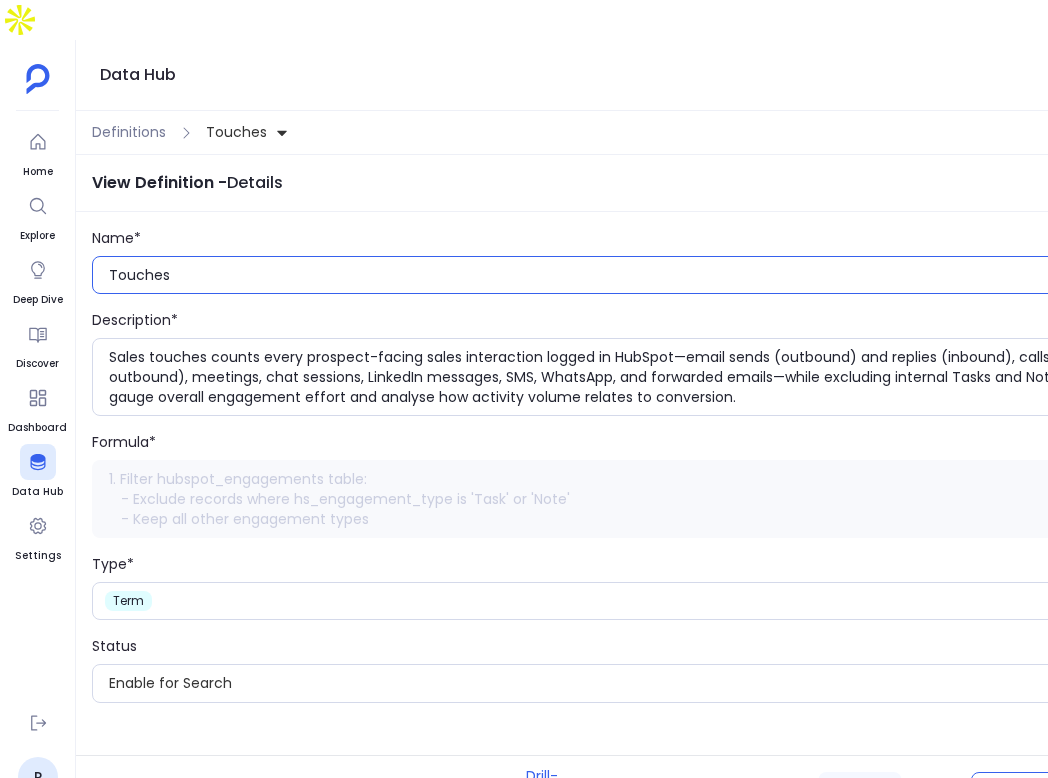 click on "Touches" at bounding box center [634, 275] 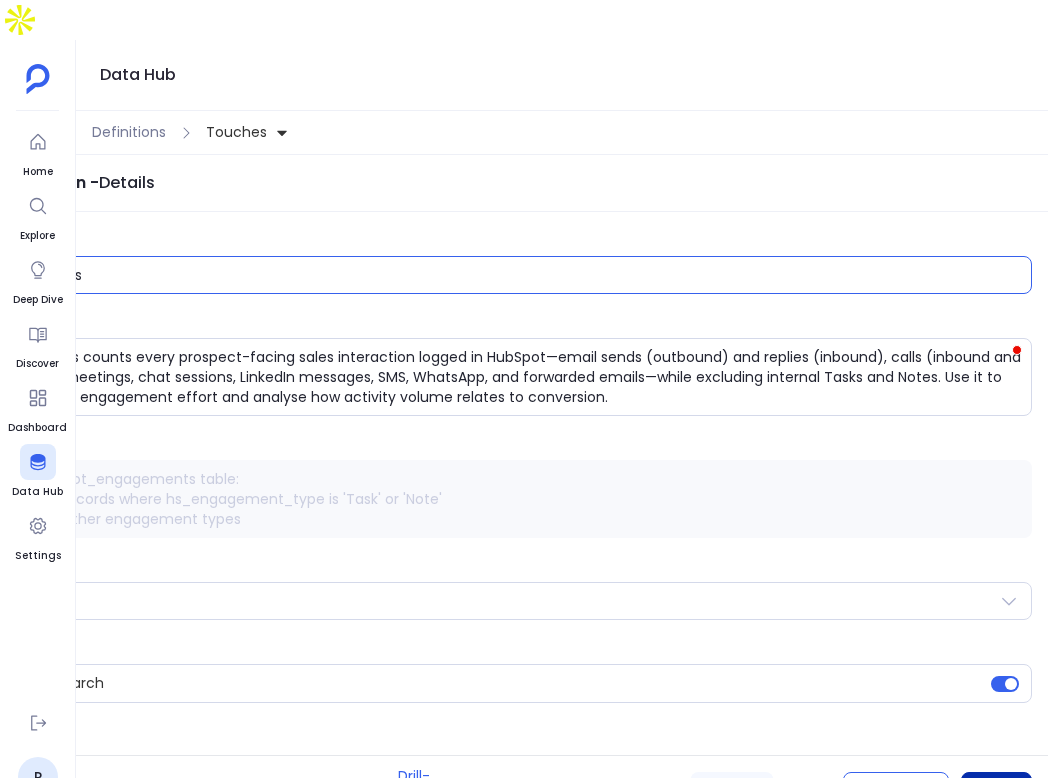 type on "Sales Touches" 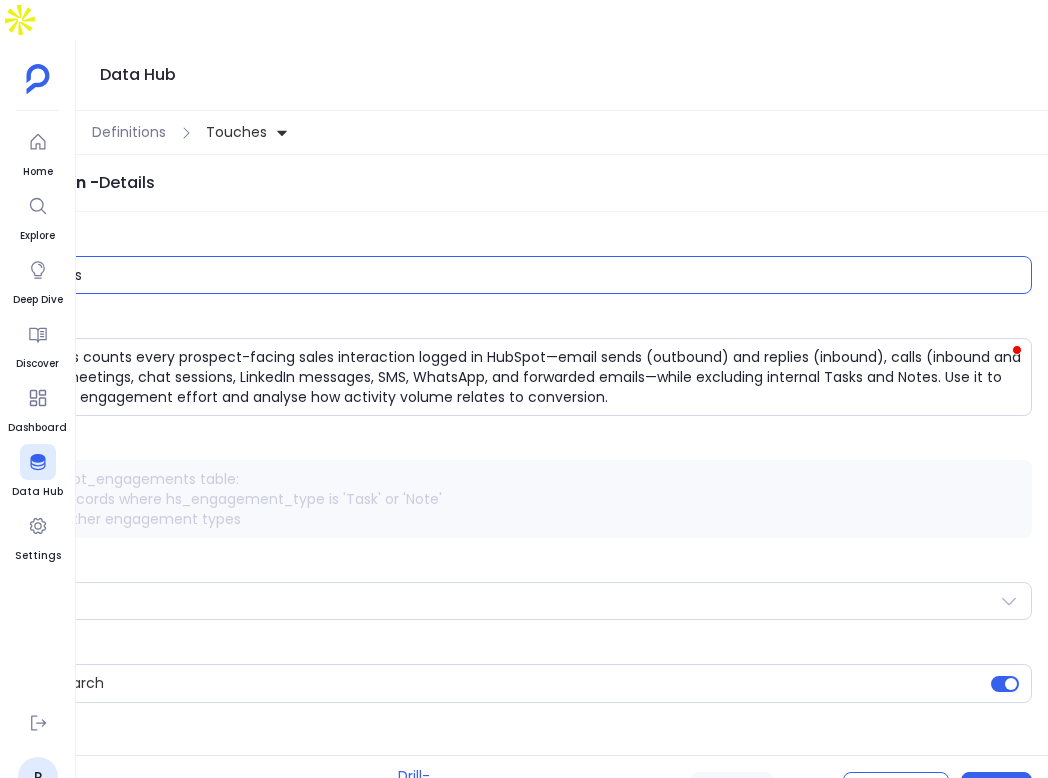 click on "Update" at bounding box center (996, 787) 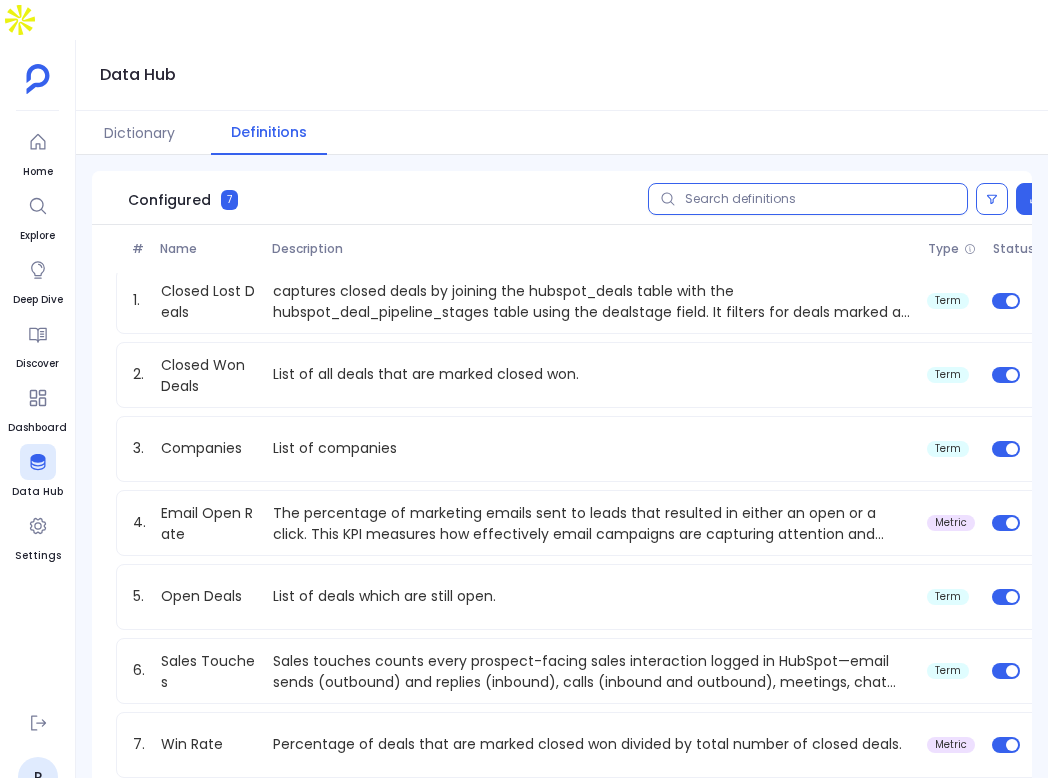 click at bounding box center [808, 199] 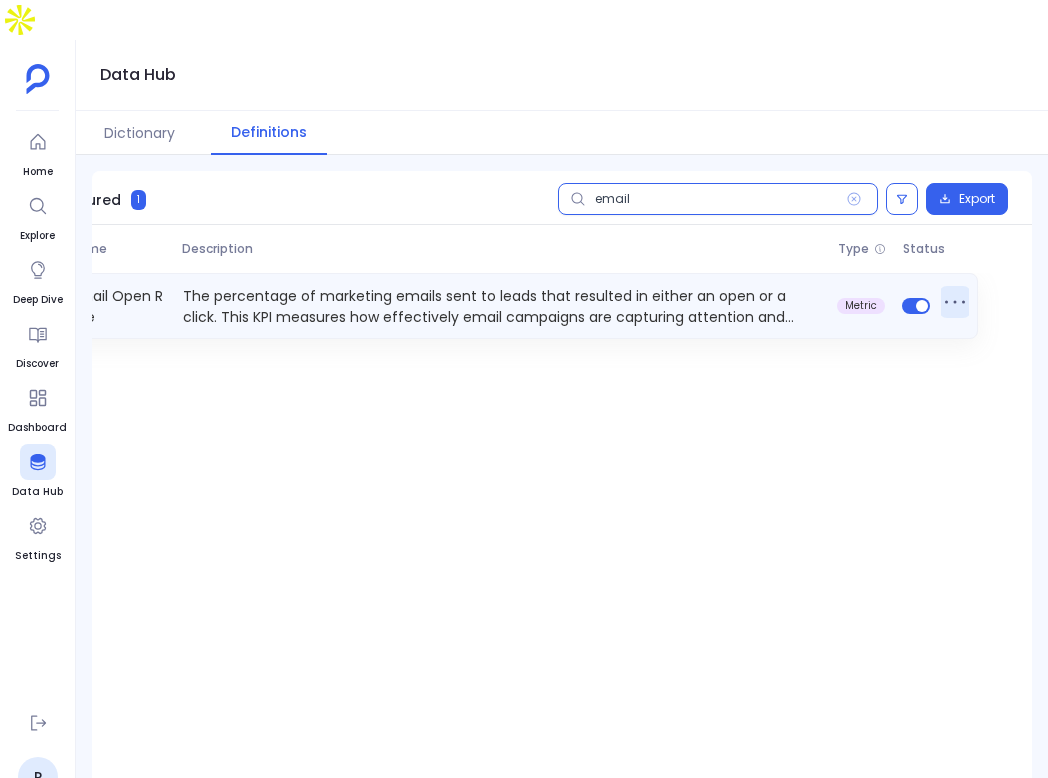 type on "email" 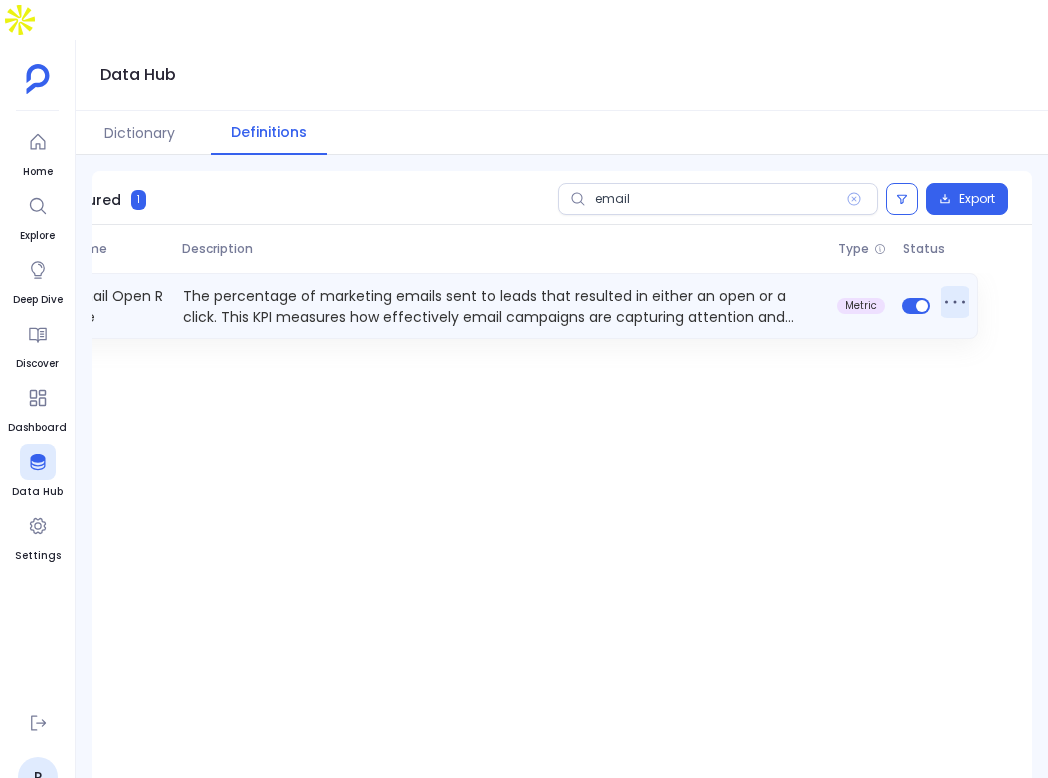 click 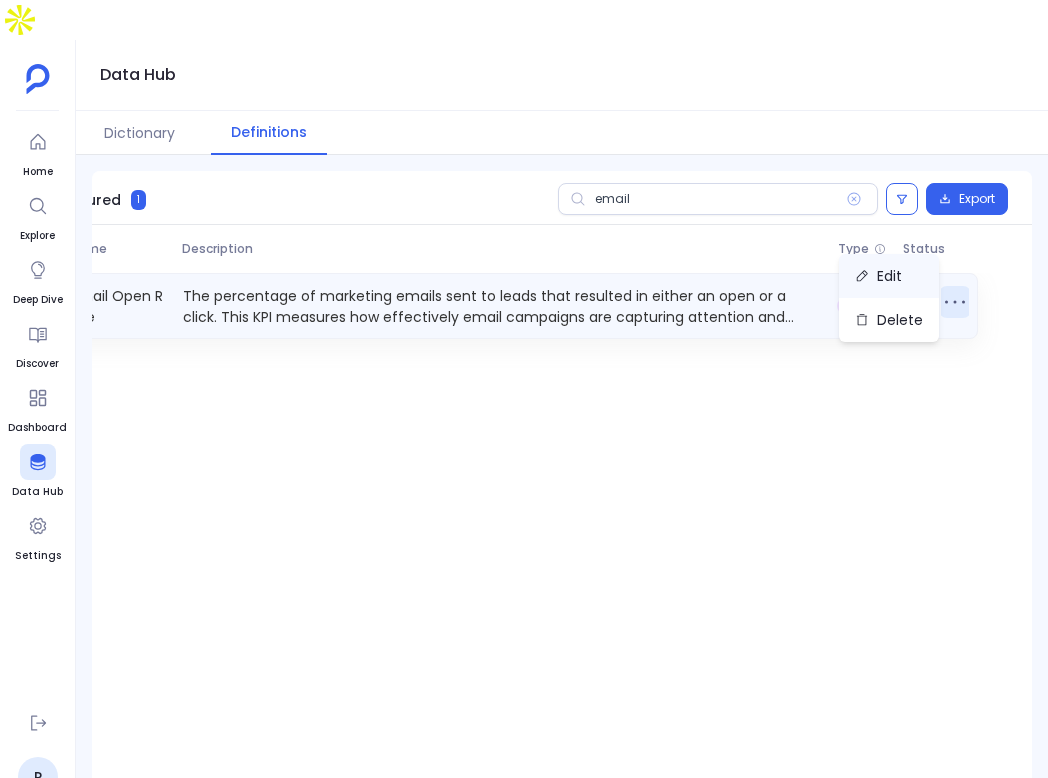 click on "Edit" at bounding box center (889, 276) 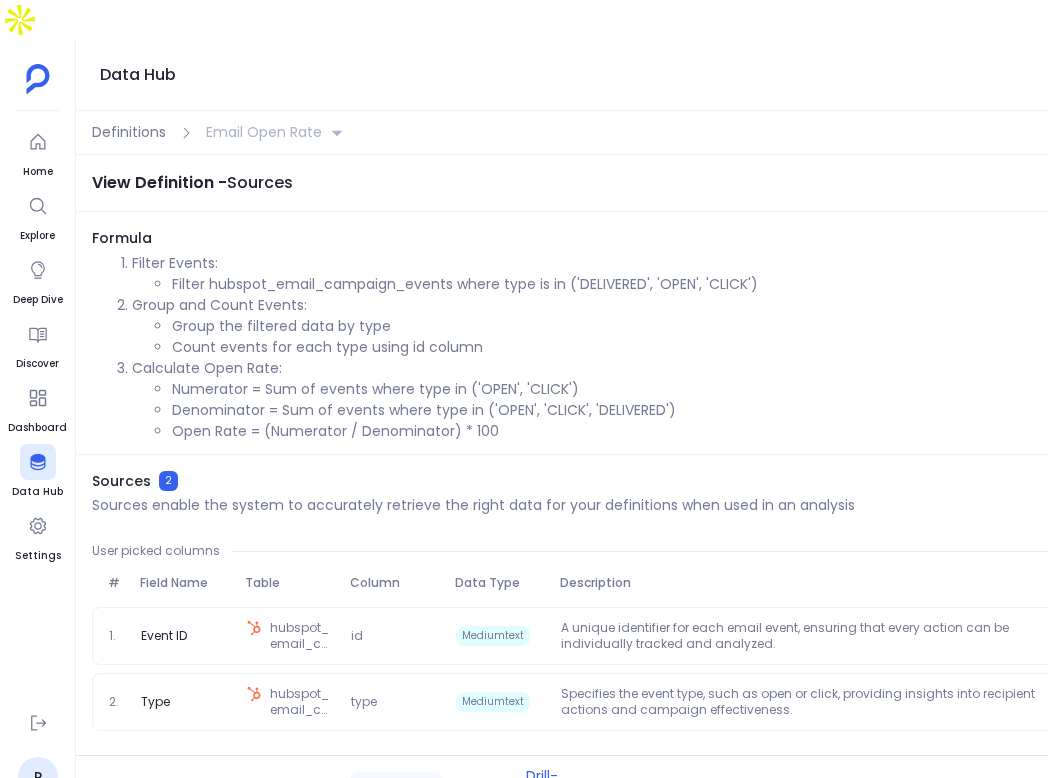 click on "Details" at bounding box center [870, 786] 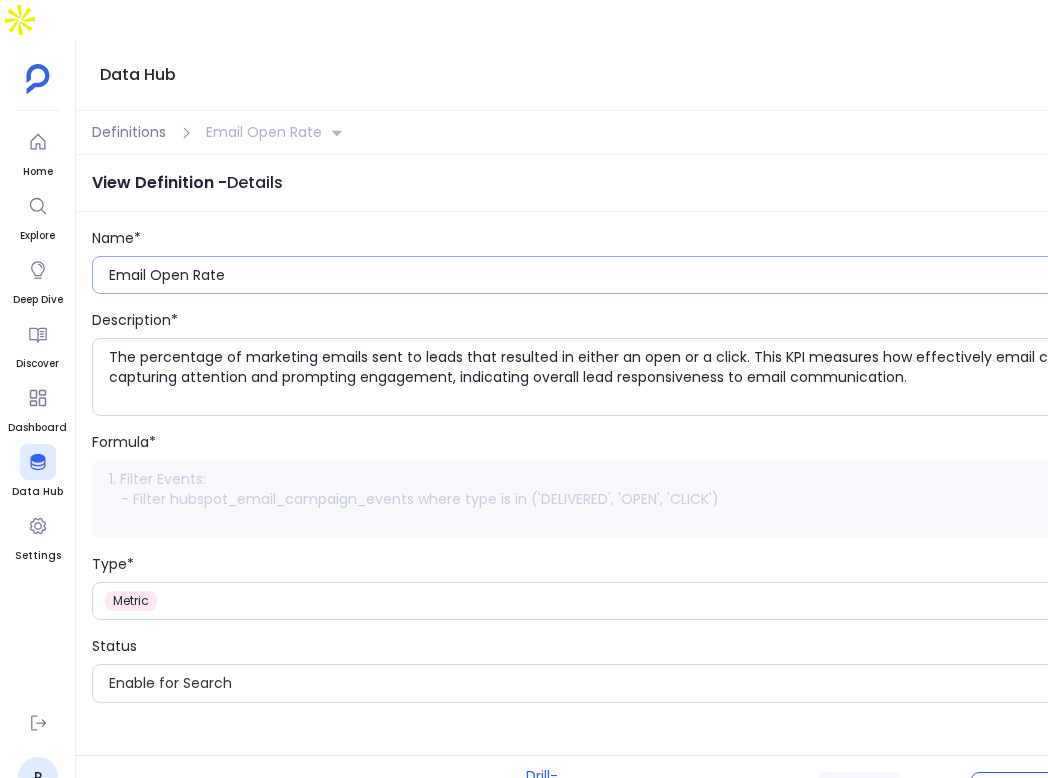click on "Email Open Rate" at bounding box center [626, 275] 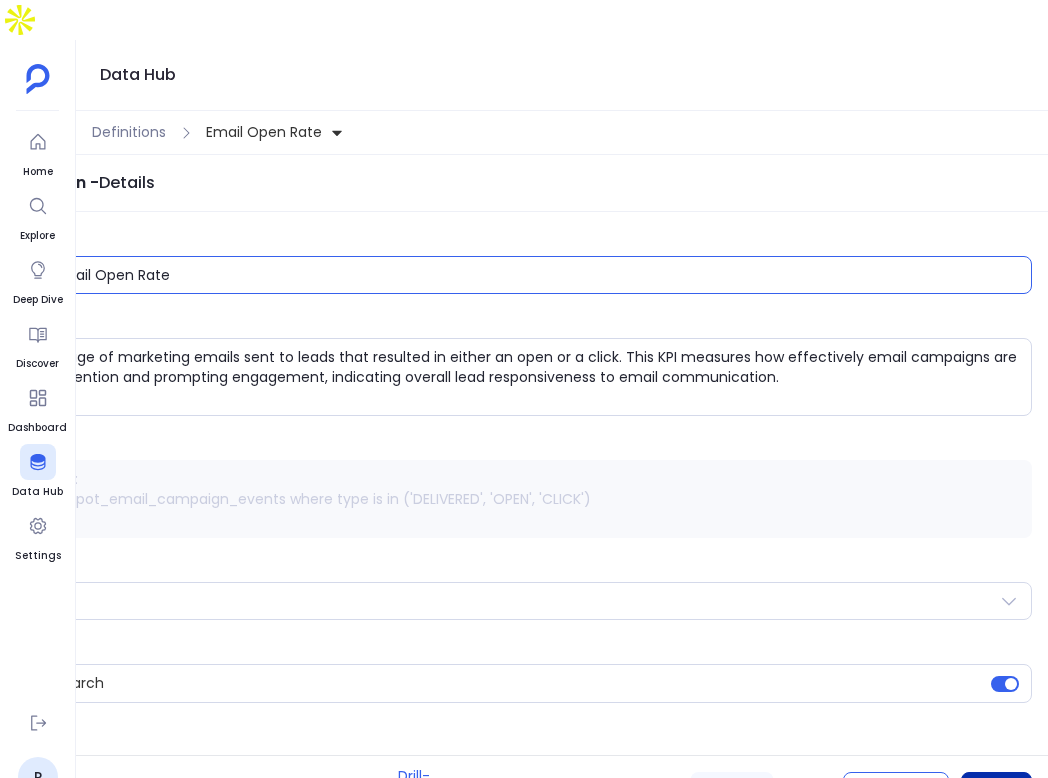 type on "Marketing Email Open Rate" 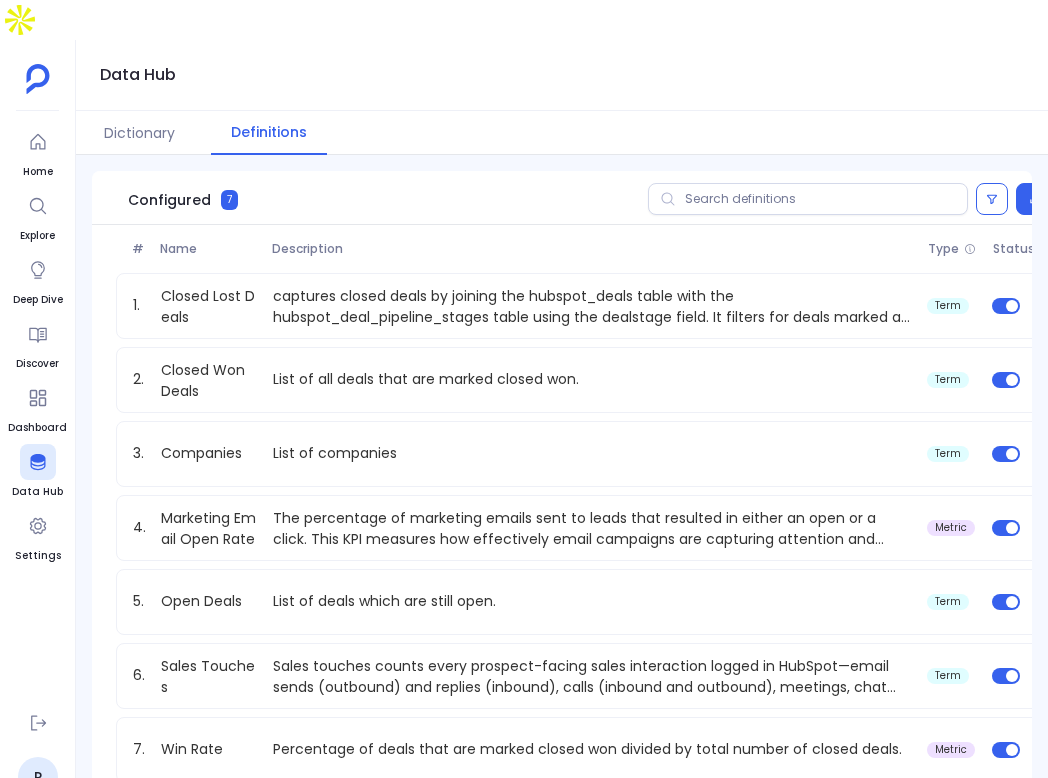 scroll, scrollTop: 10, scrollLeft: 0, axis: vertical 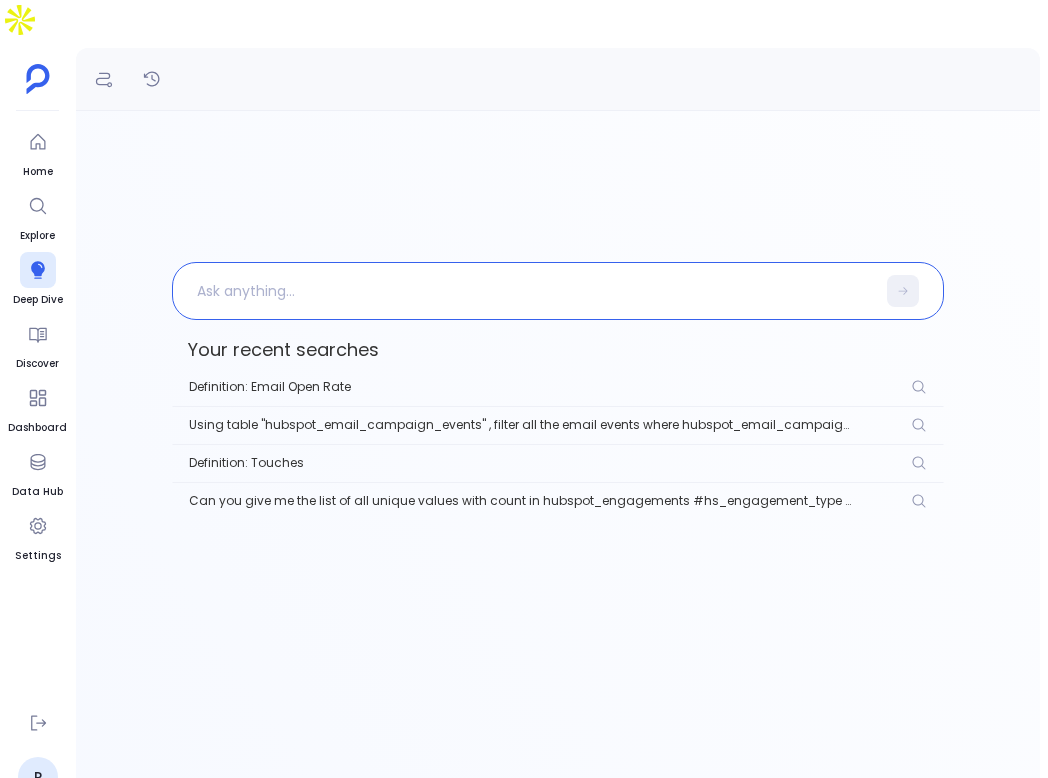 click at bounding box center [523, 291] 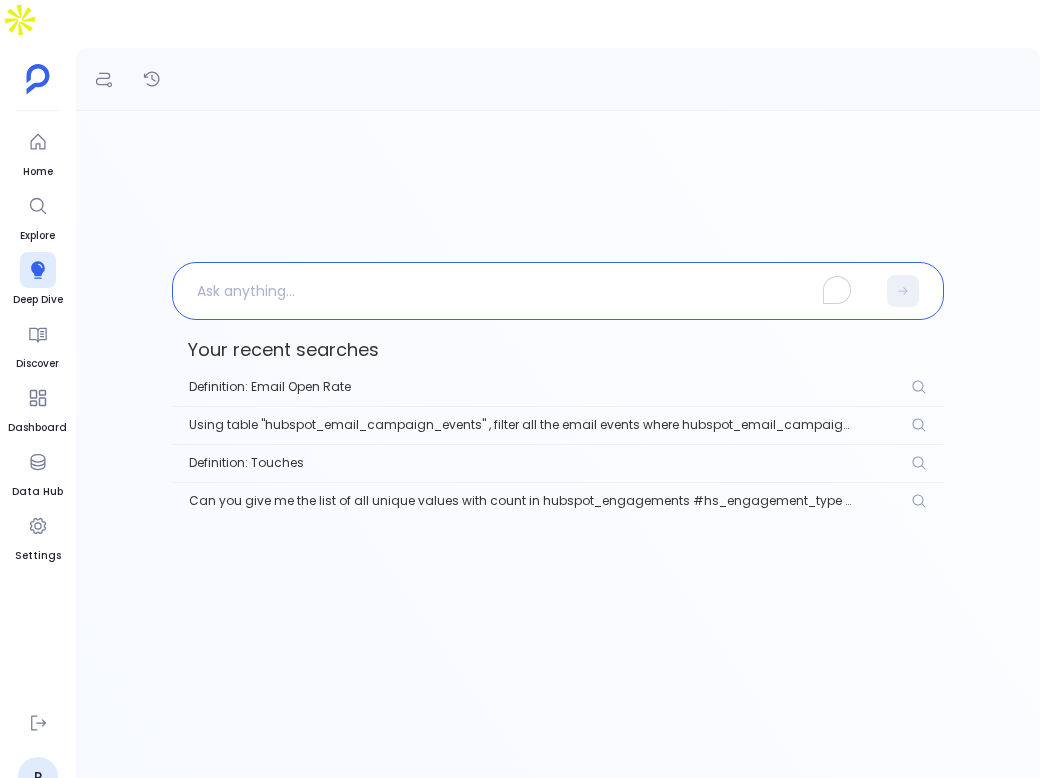 type 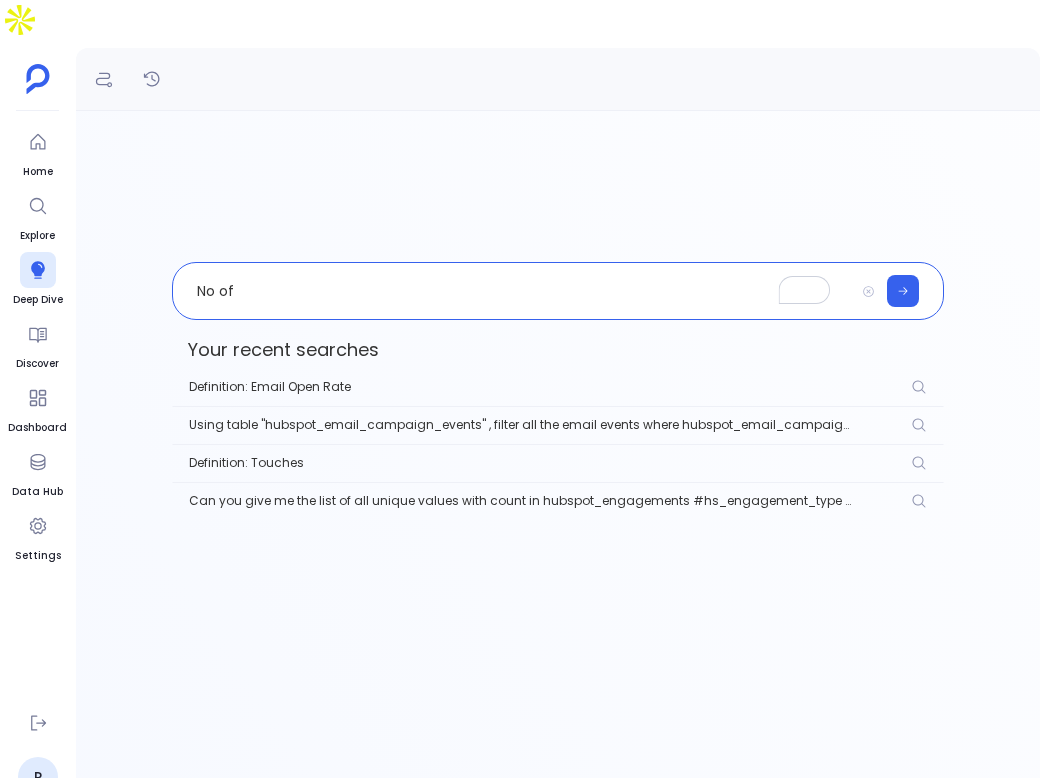 click on "No of" at bounding box center [513, 291] 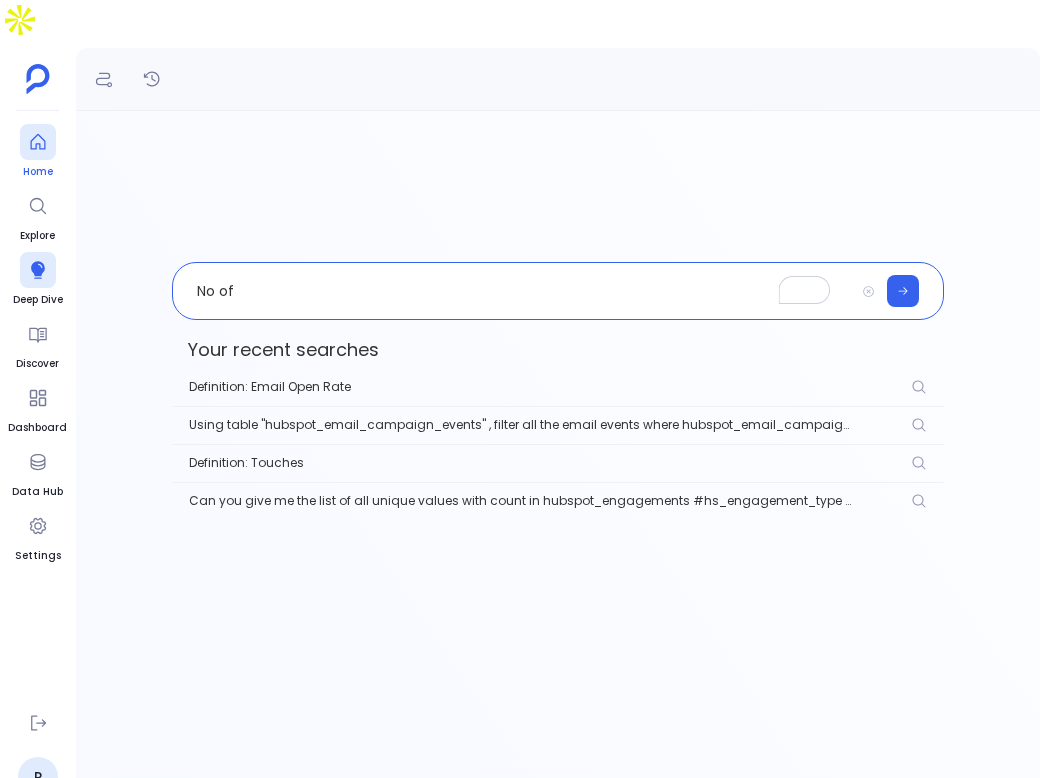 click at bounding box center [38, 142] 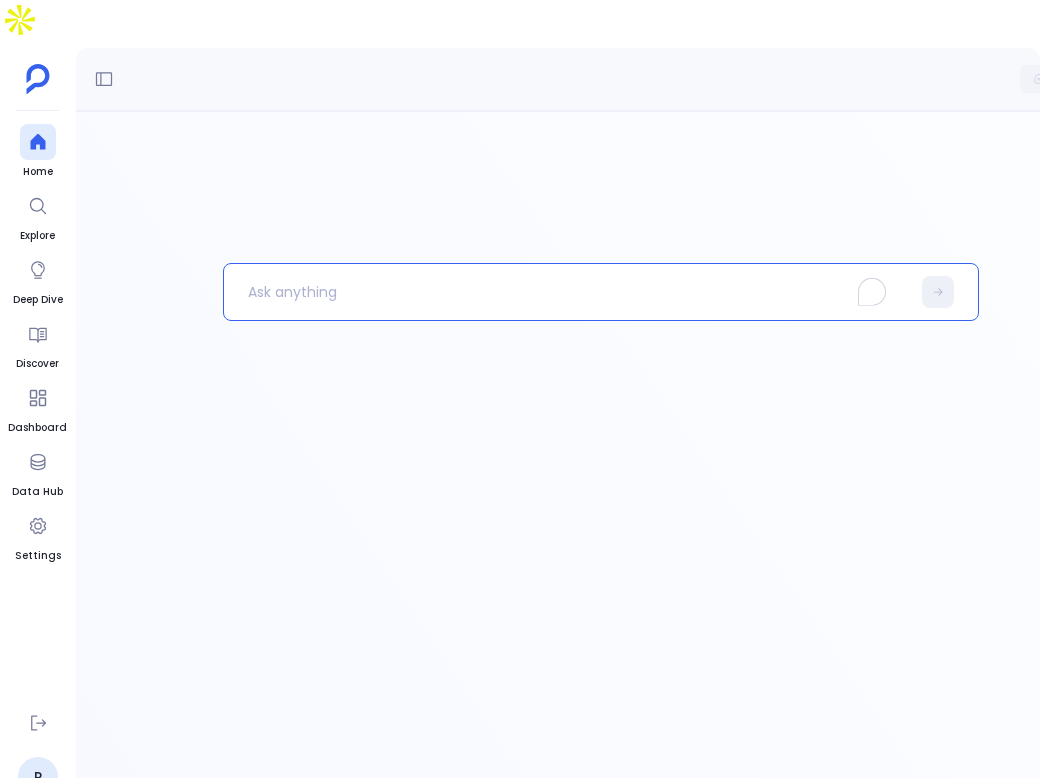 click at bounding box center (567, 292) 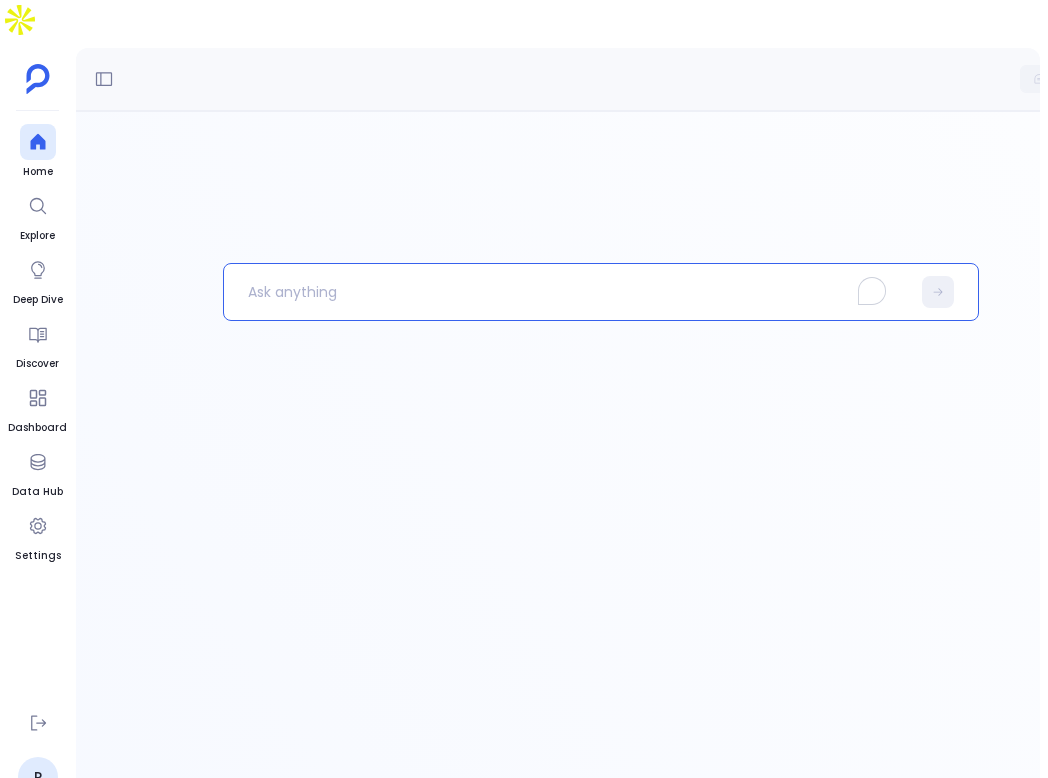 type 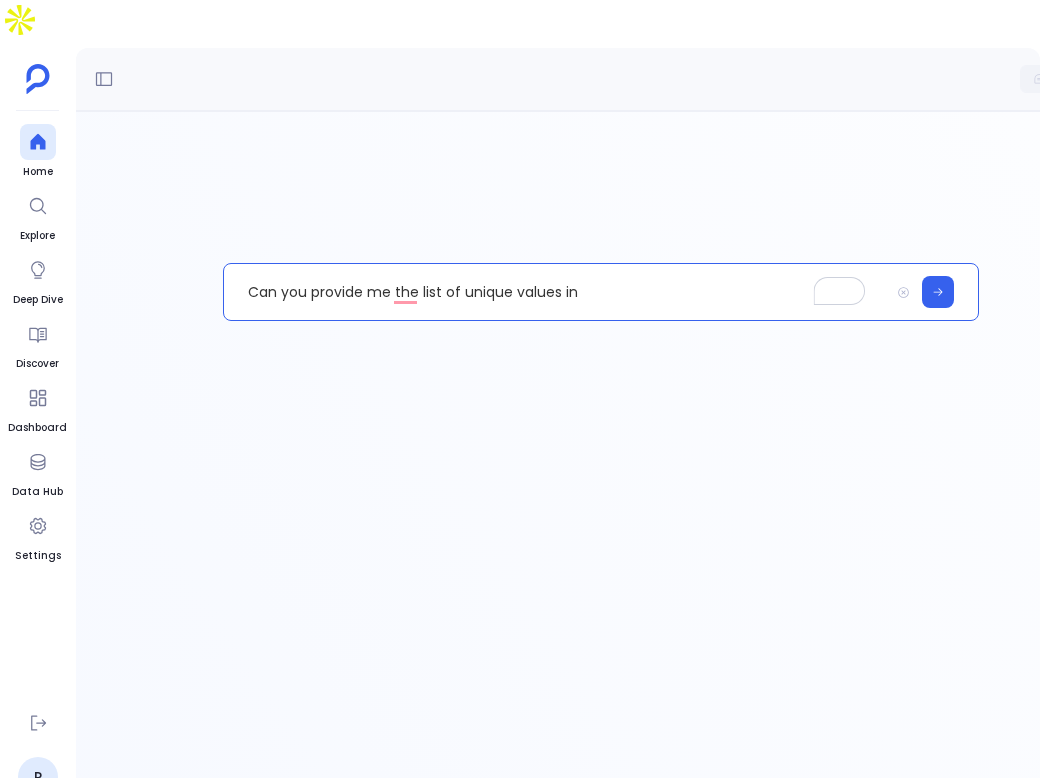 click on "Can you provide me the list of unique values in" at bounding box center (556, 292) 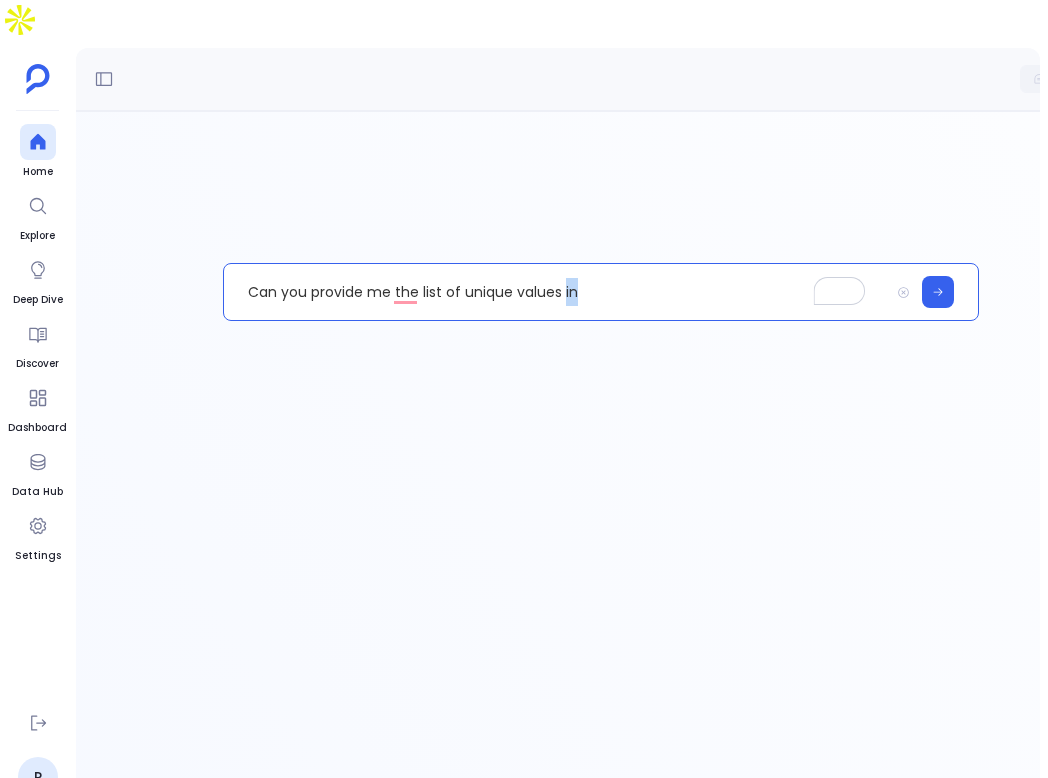 click on "Can you provide me the list of unique values in" at bounding box center (556, 292) 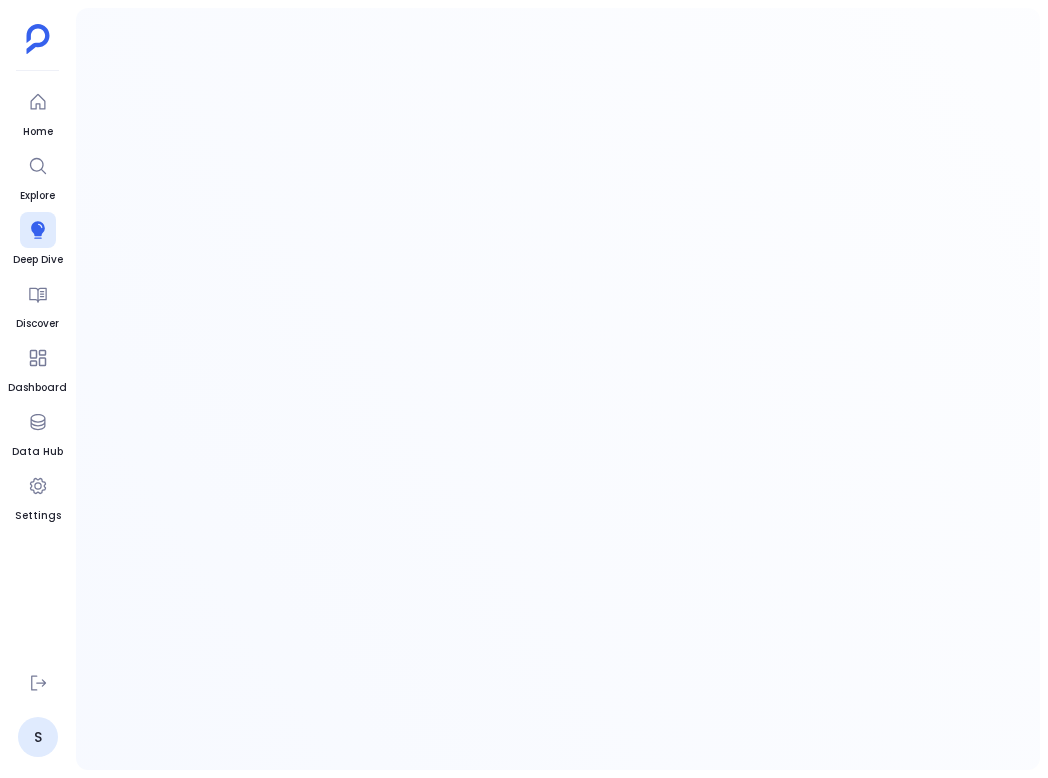 scroll, scrollTop: 0, scrollLeft: 0, axis: both 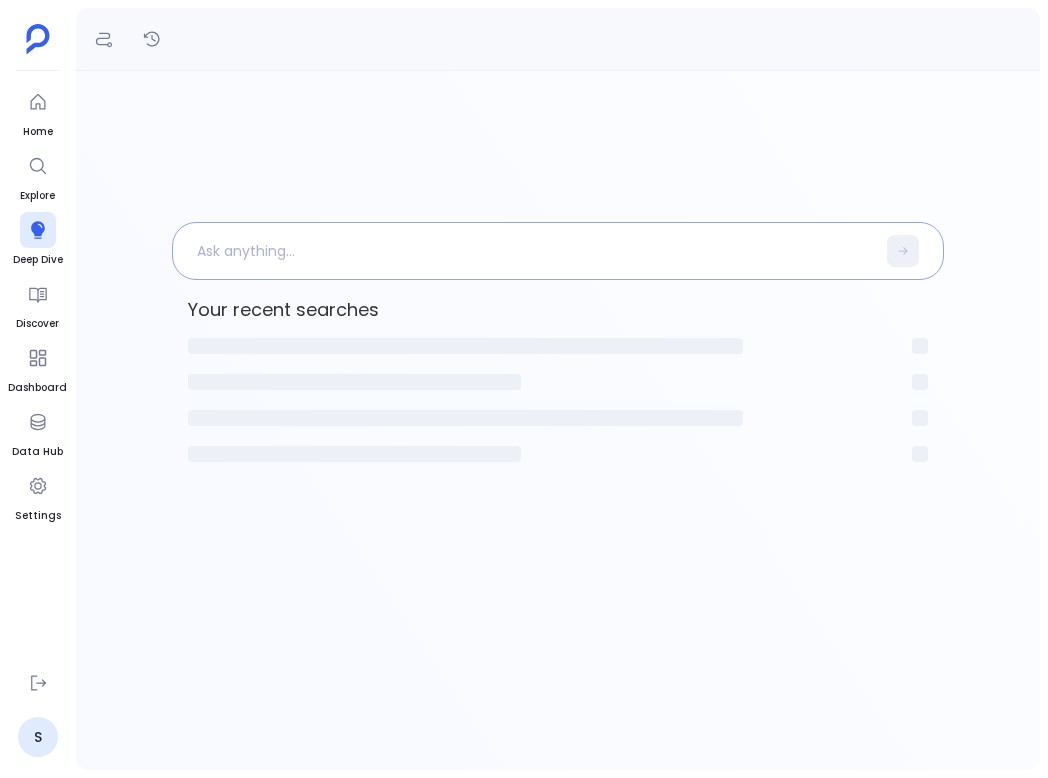 click at bounding box center (523, 251) 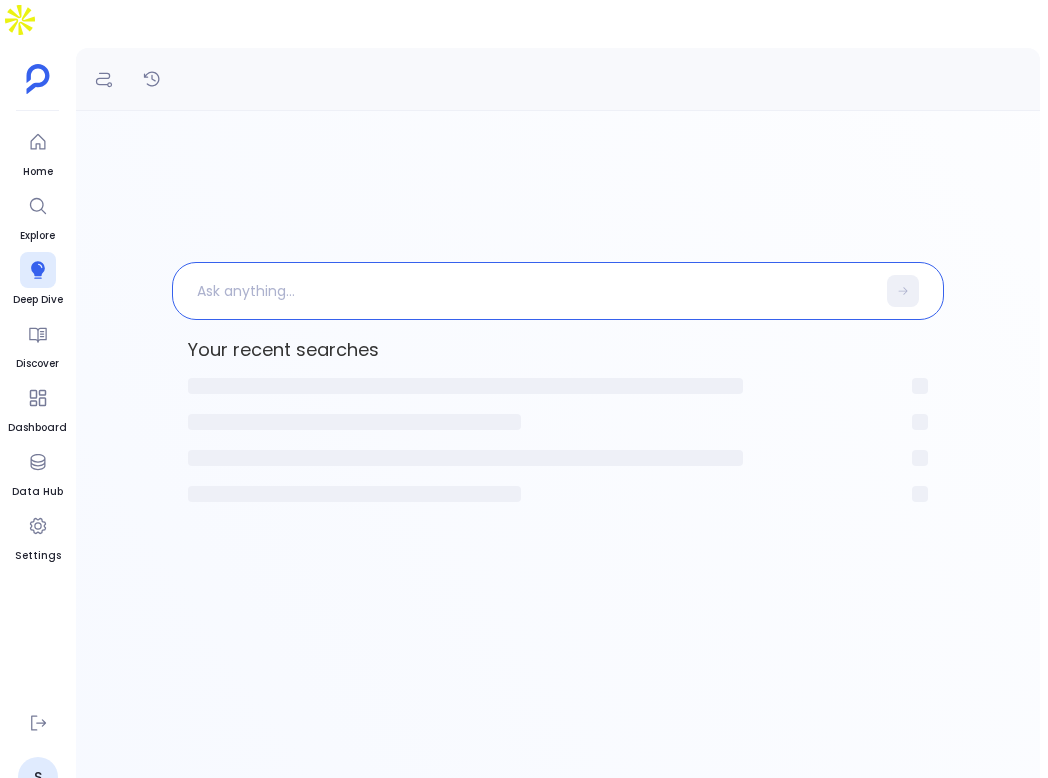 click at bounding box center (523, 291) 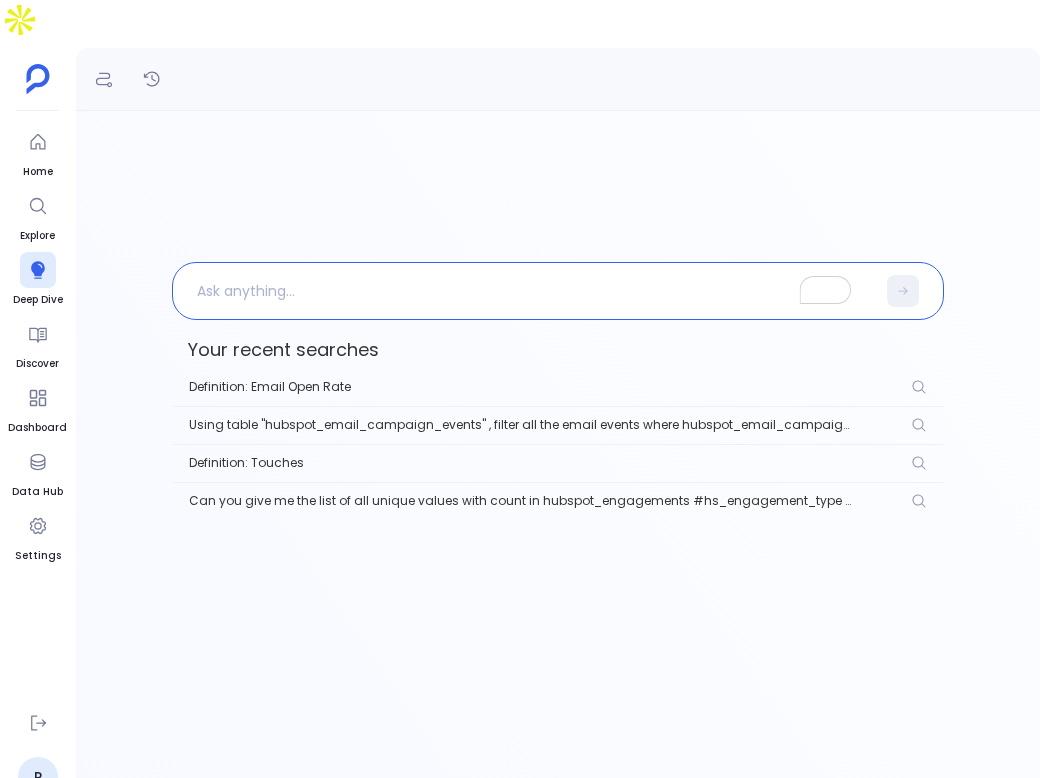 type 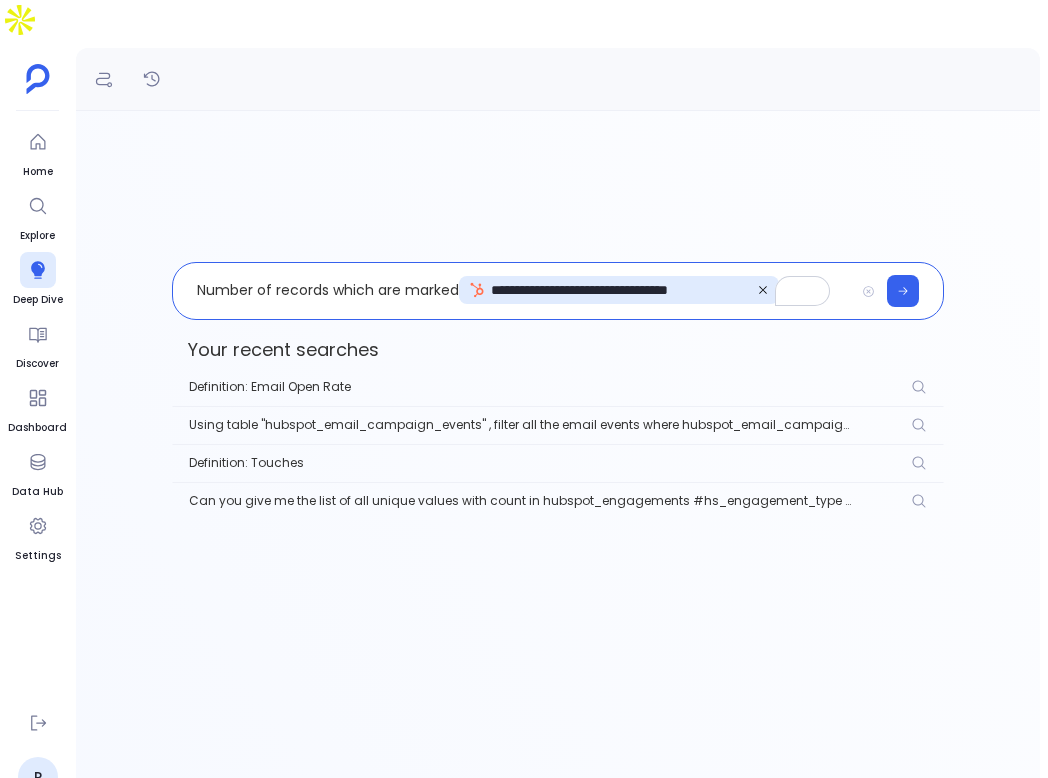 click on "**********" at bounding box center [513, 291] 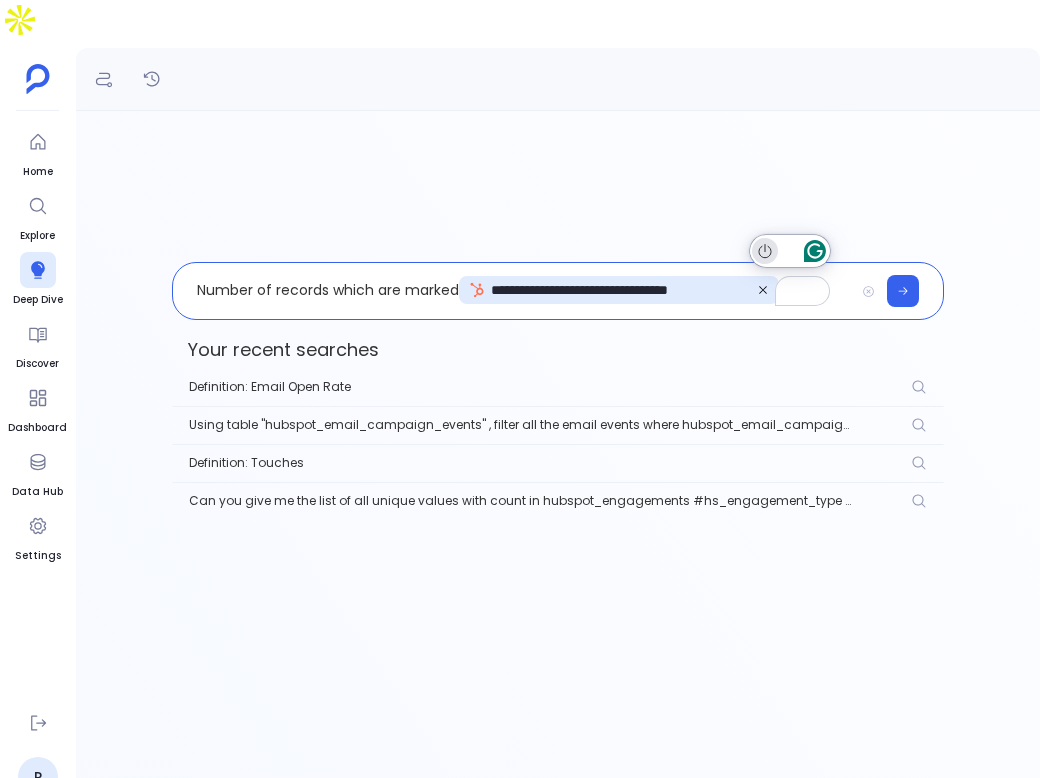 click 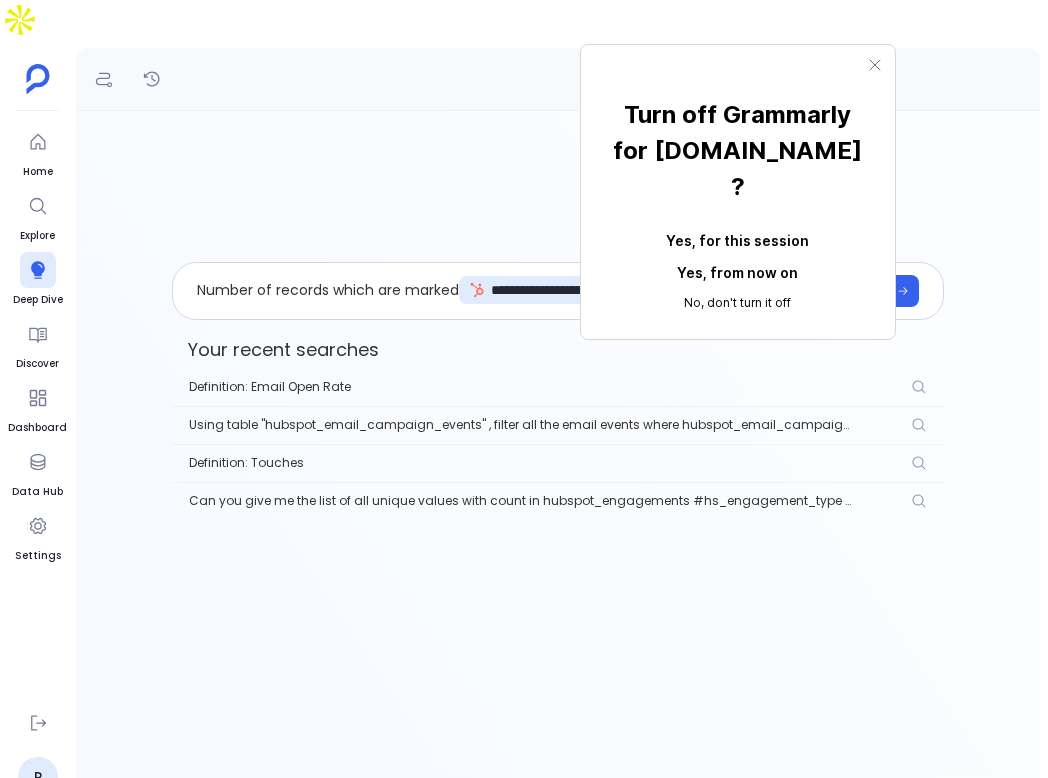 click on "Yes, for this session" 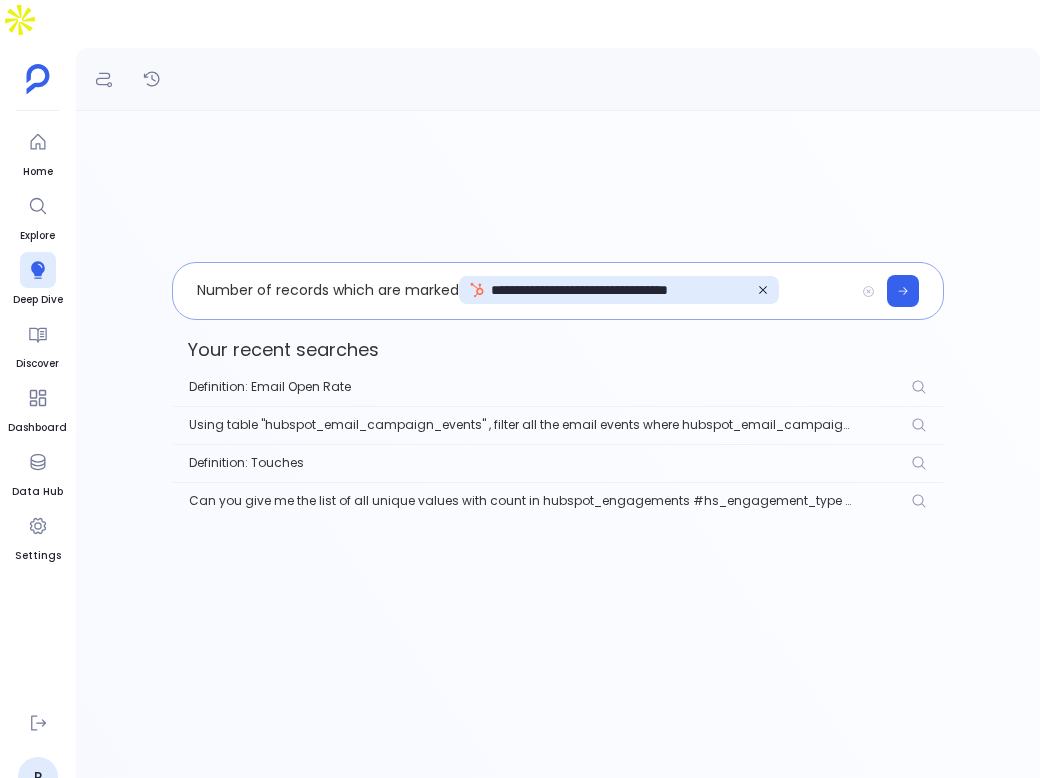 click on "**********" at bounding box center [513, 291] 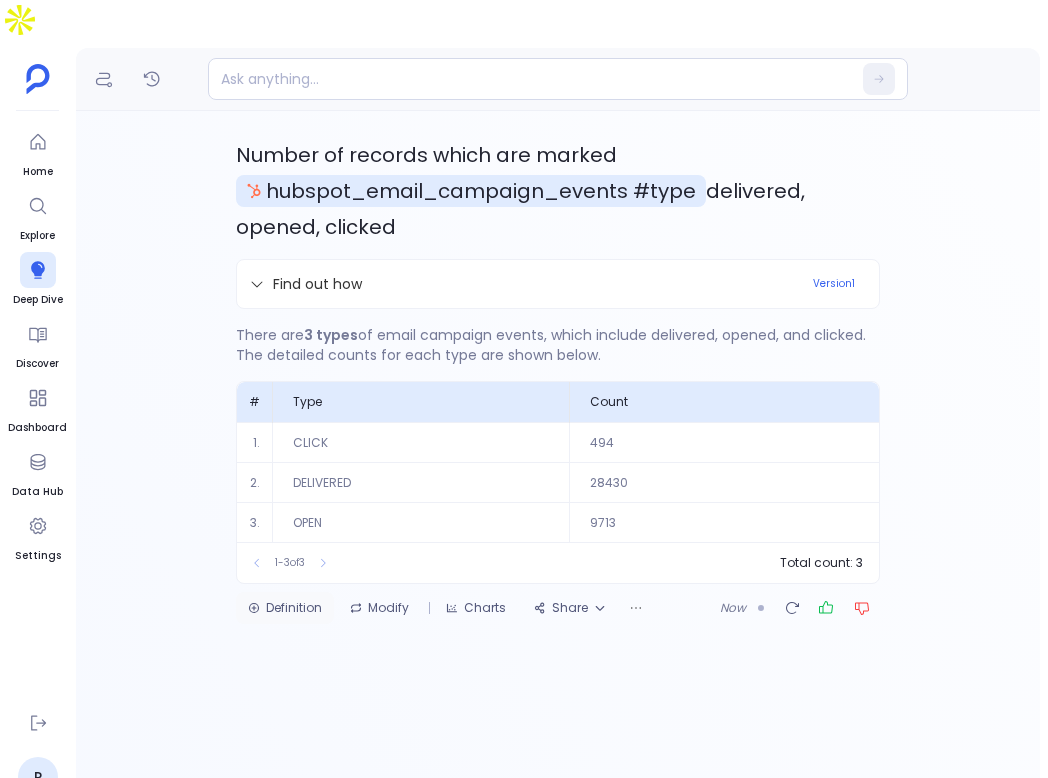 click on "Definition" at bounding box center (285, 608) 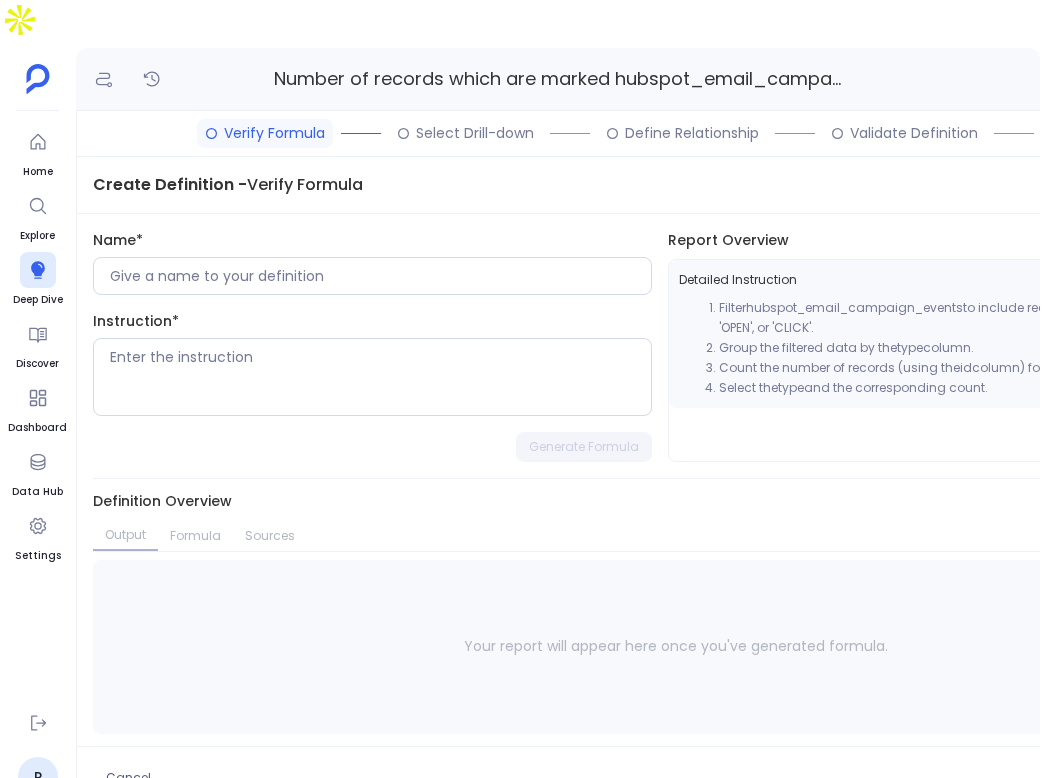 click on "Your report will appear here once you've generated formula." at bounding box center (676, 647) 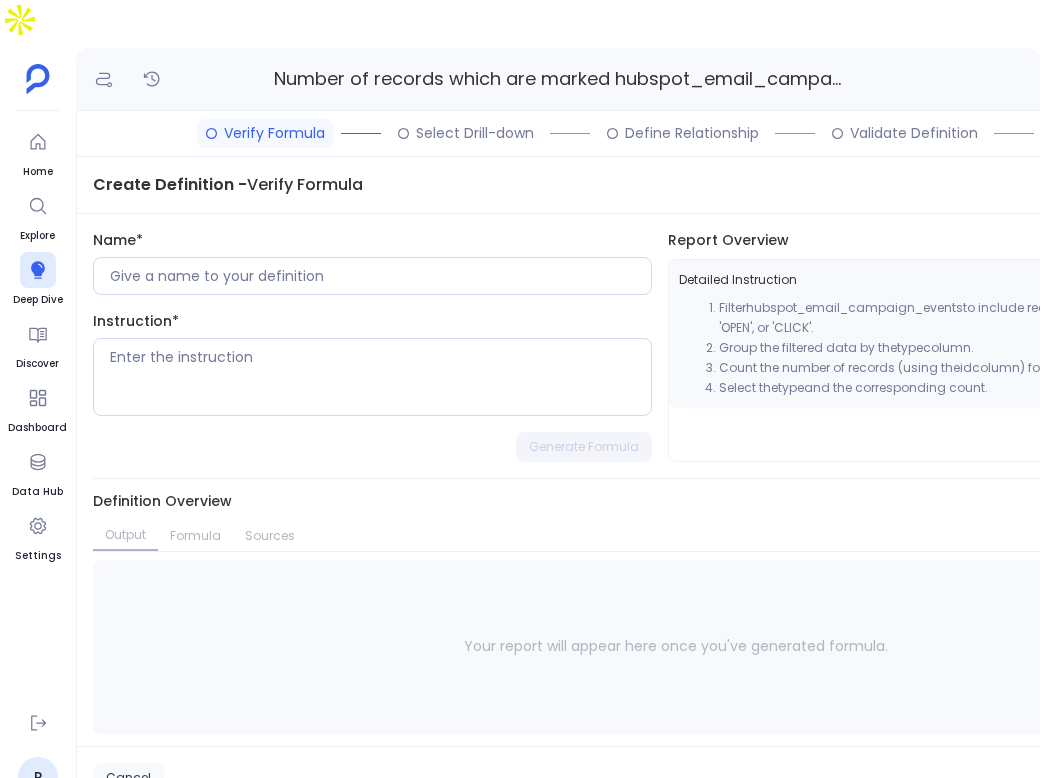 click on "Cancel" at bounding box center (128, 778) 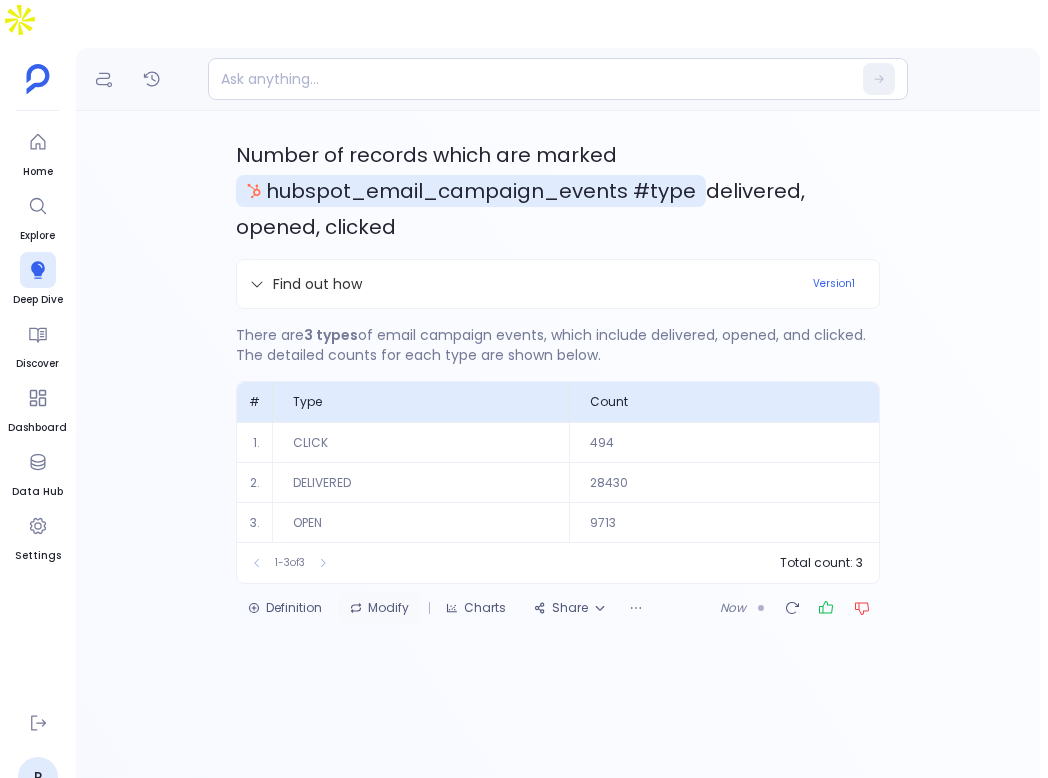 click on "Modify" at bounding box center (379, 608) 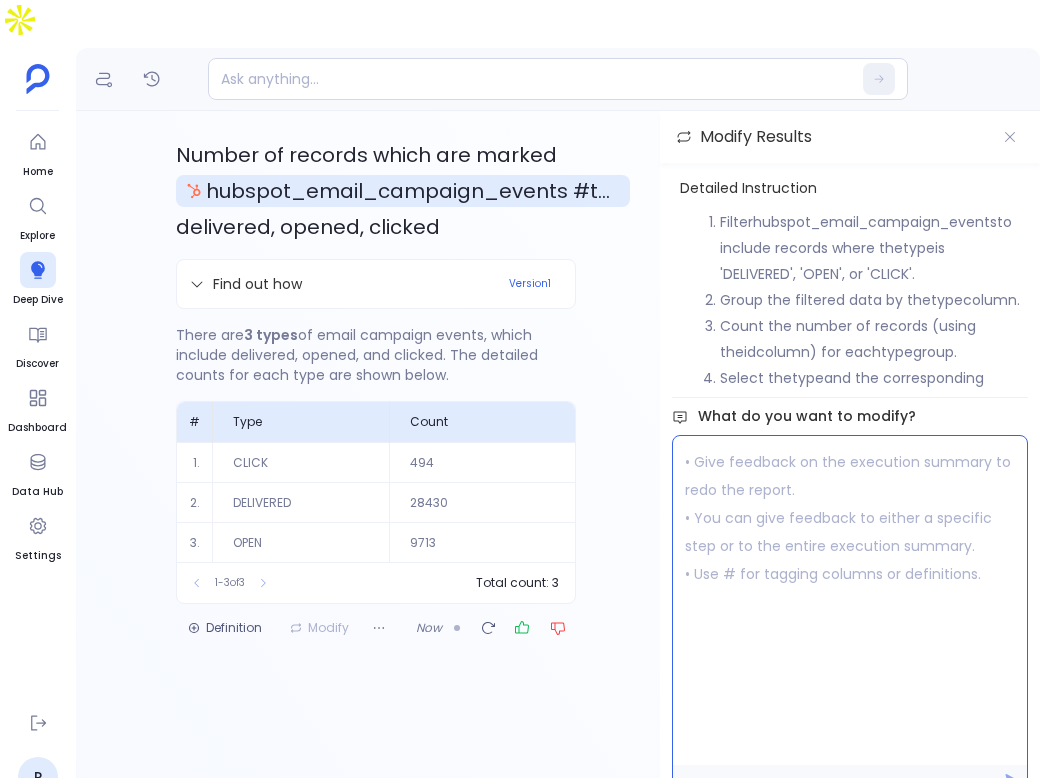 click at bounding box center (850, 600) 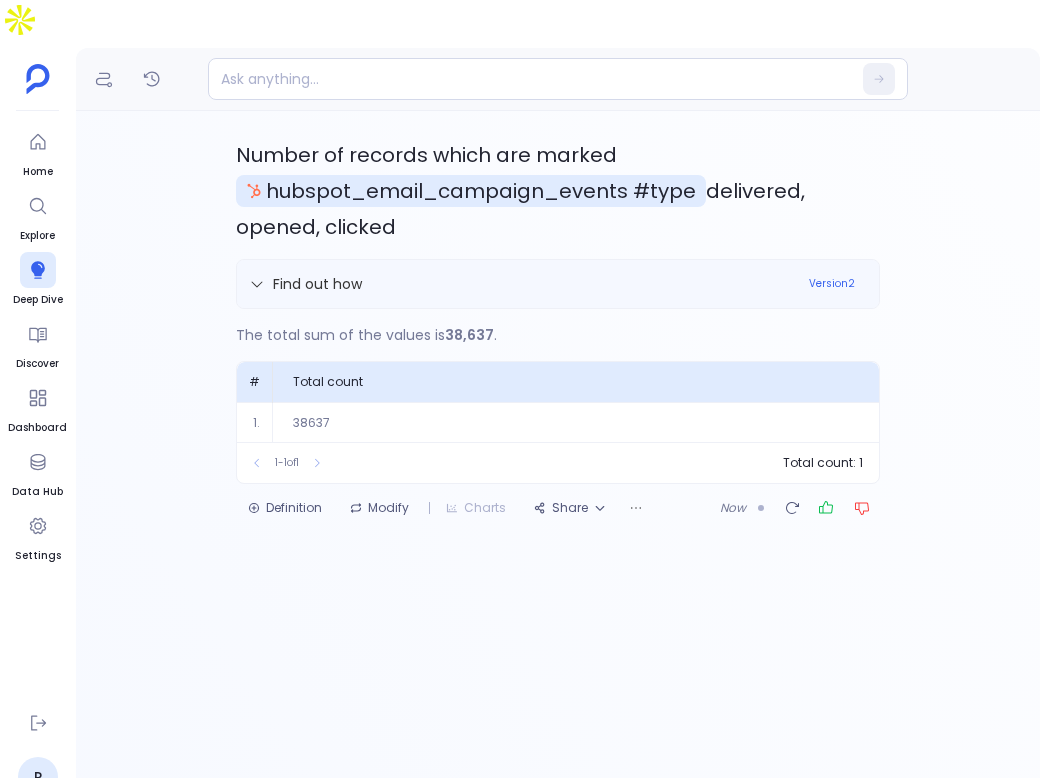 click on "Find out how Version  2" at bounding box center [558, 284] 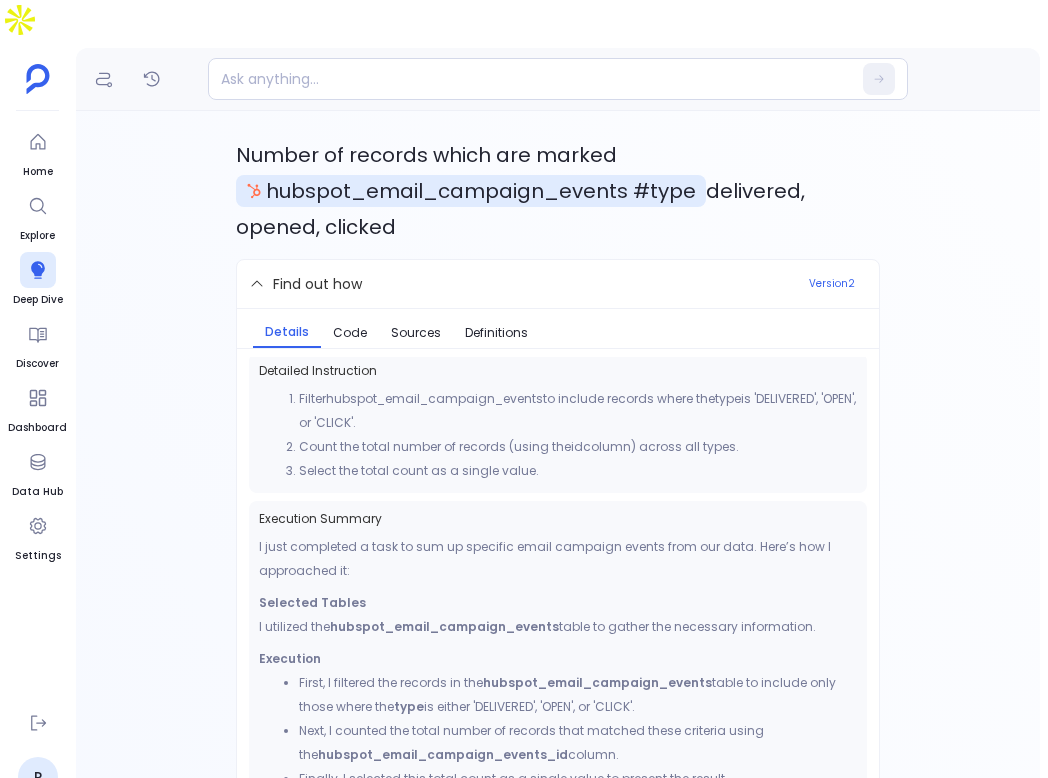scroll, scrollTop: 8, scrollLeft: 0, axis: vertical 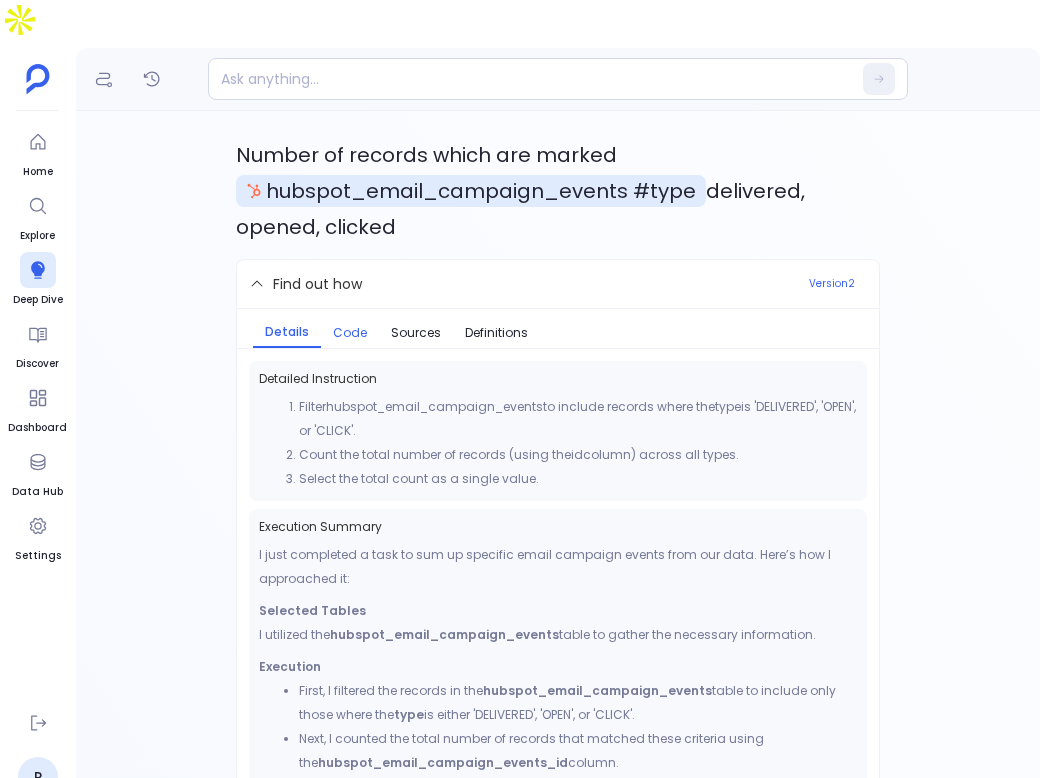 click on "Code" at bounding box center [350, 333] 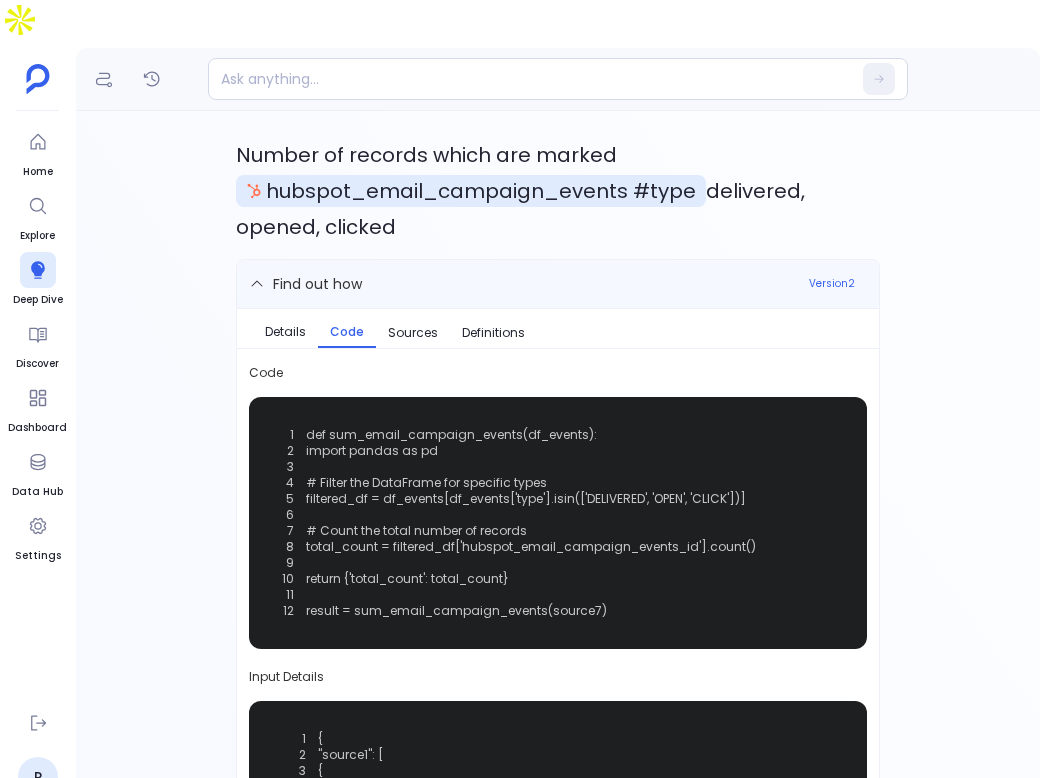 click on "Find out how" at bounding box center [523, 284] 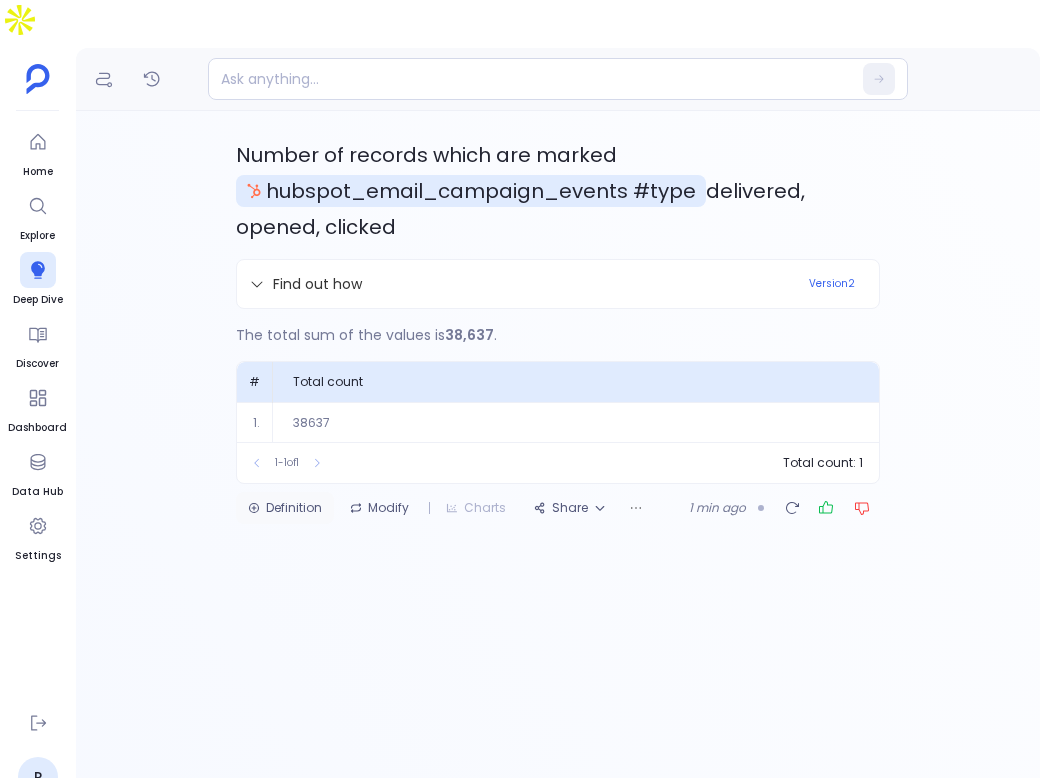 click on "Definition" at bounding box center [285, 508] 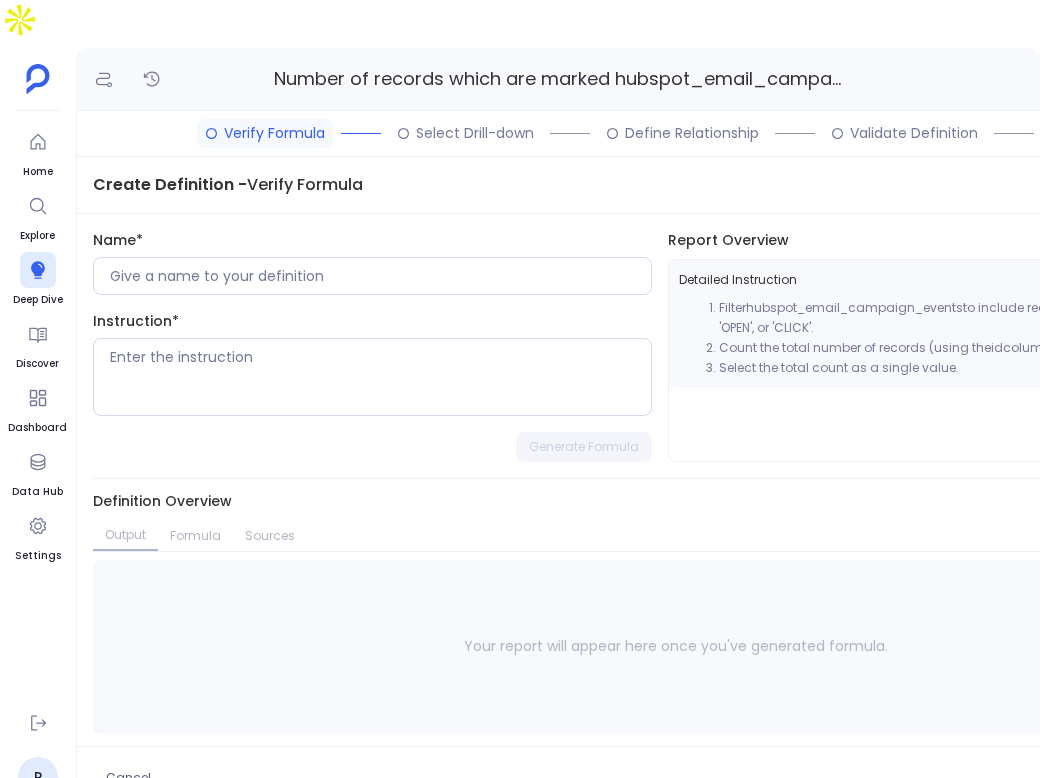 click on "Name*" at bounding box center [372, 262] 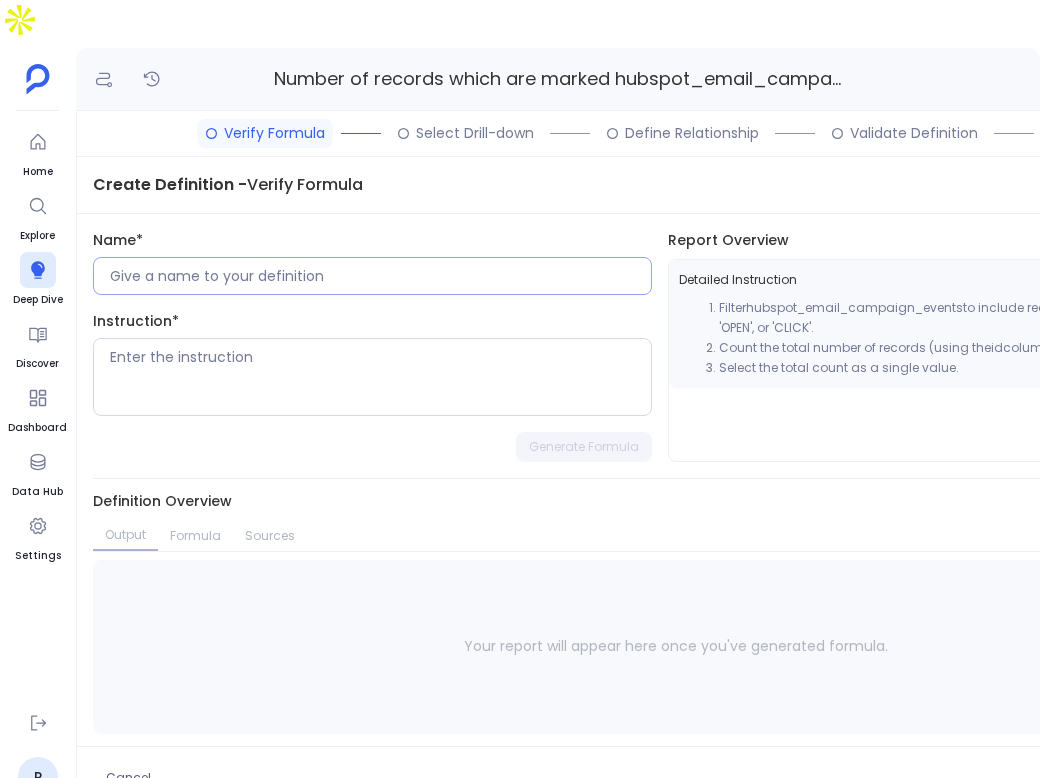 click at bounding box center (380, 276) 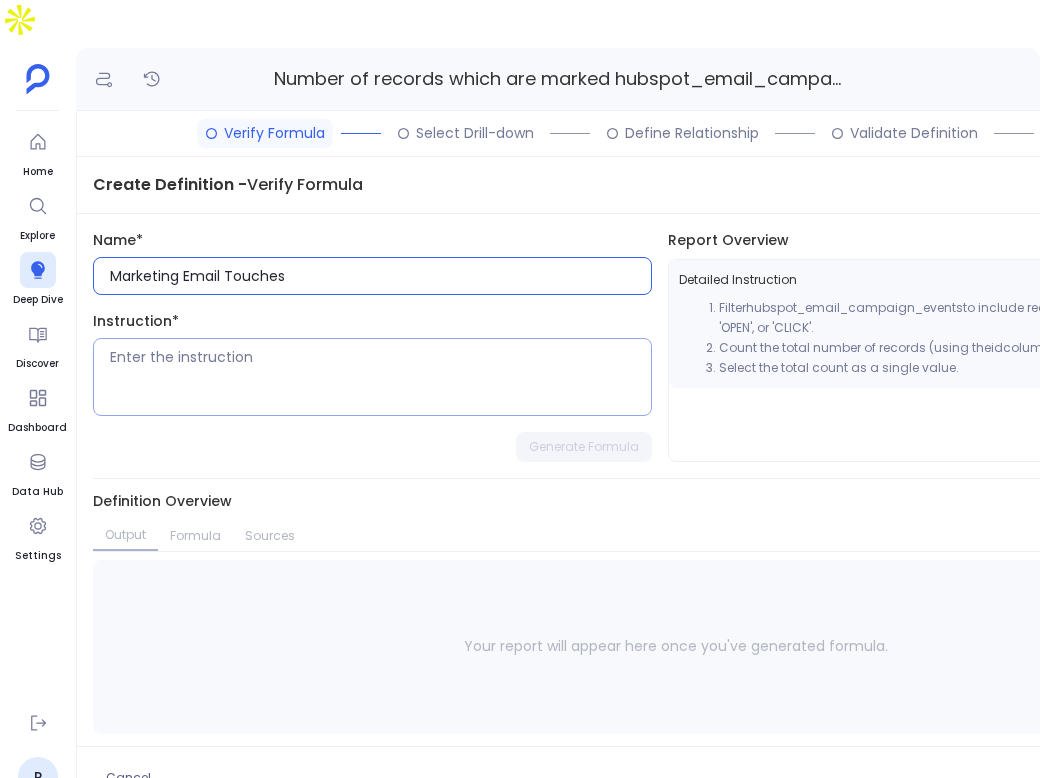 type on "Marketing Email Touches" 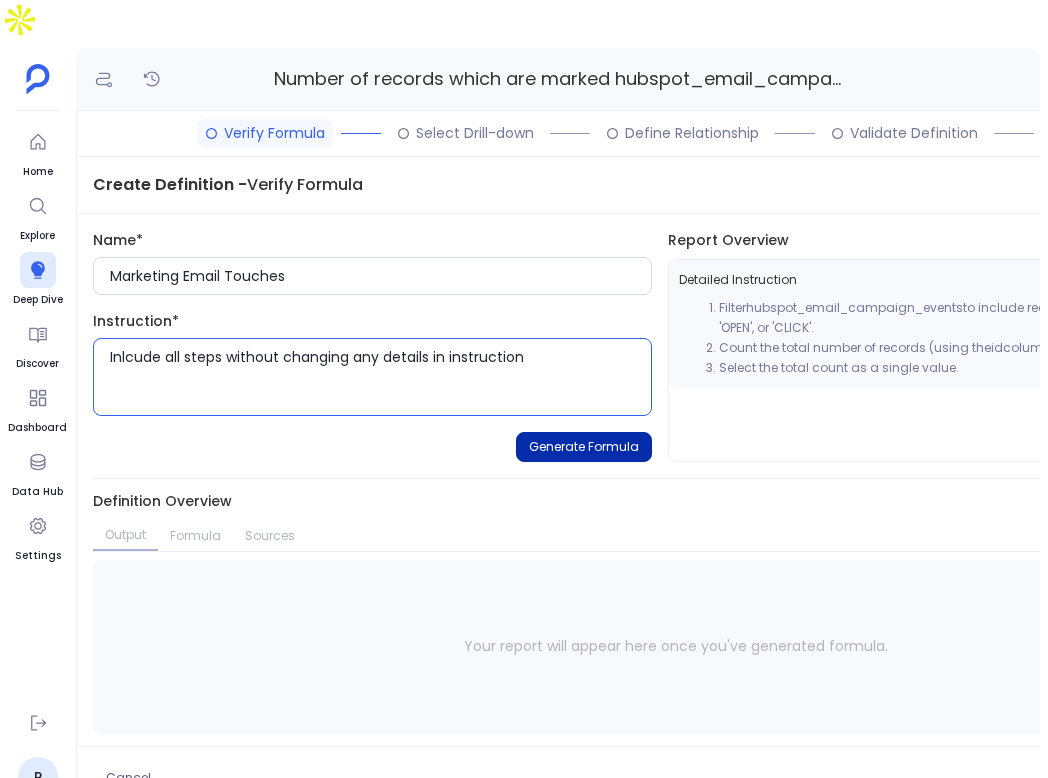 type on "Inlcude all steps without changing any details in instruction" 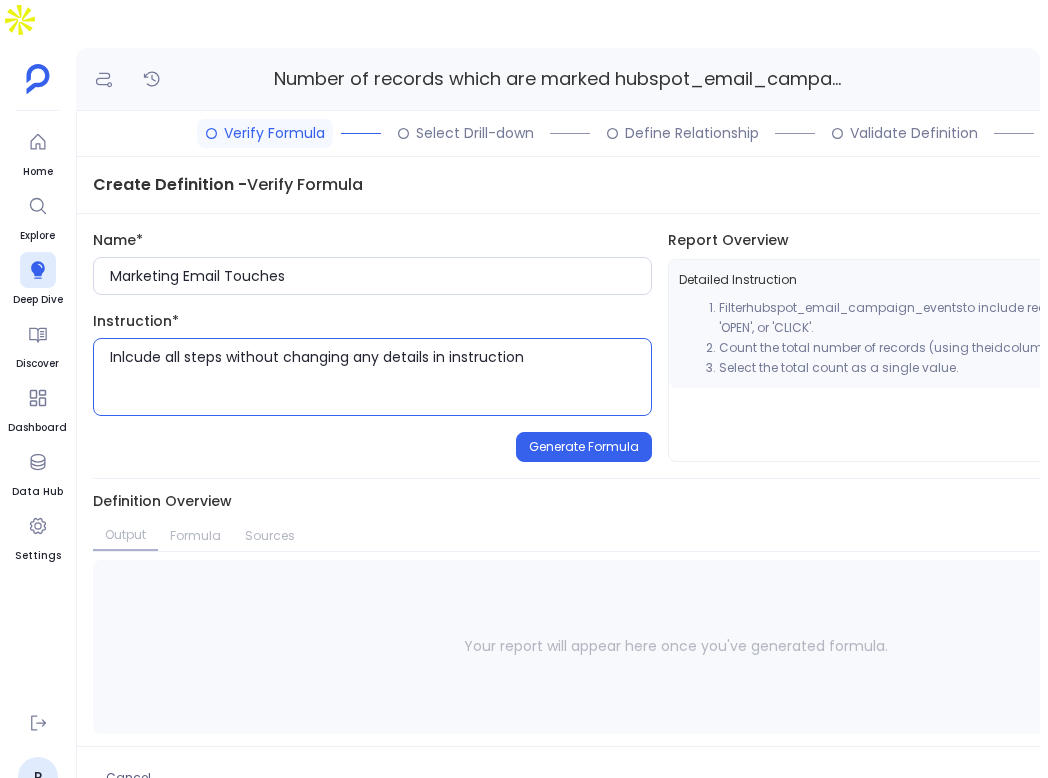 click on "Generate Formula" at bounding box center [584, 447] 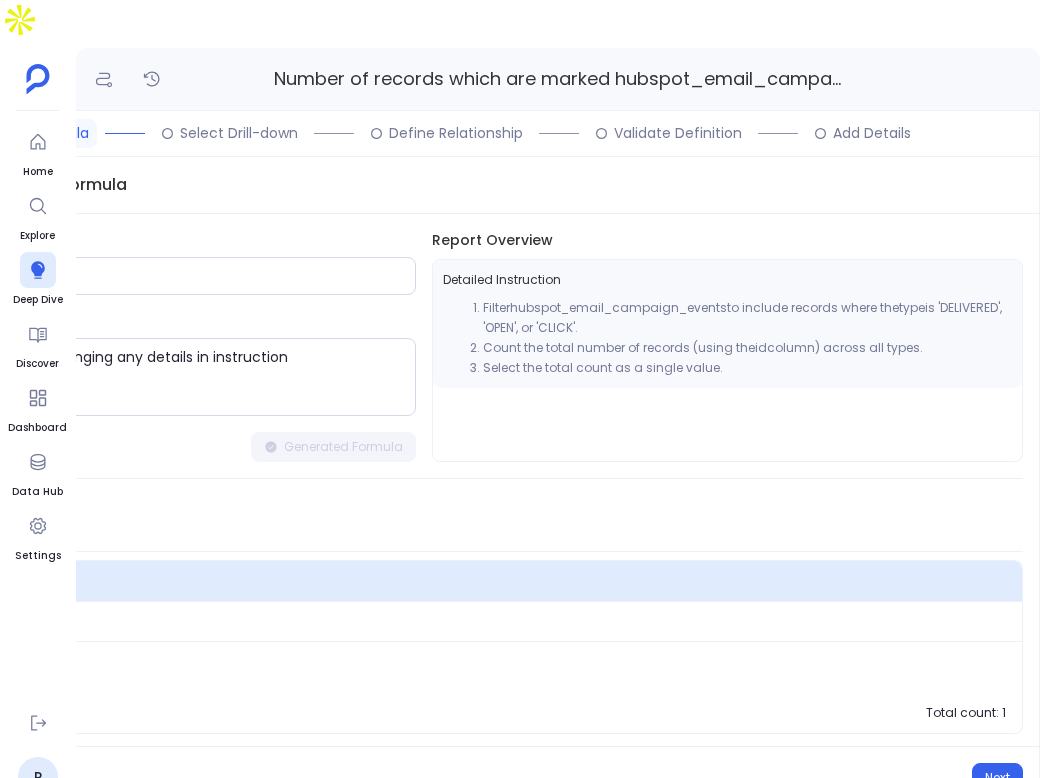 scroll, scrollTop: 0, scrollLeft: 0, axis: both 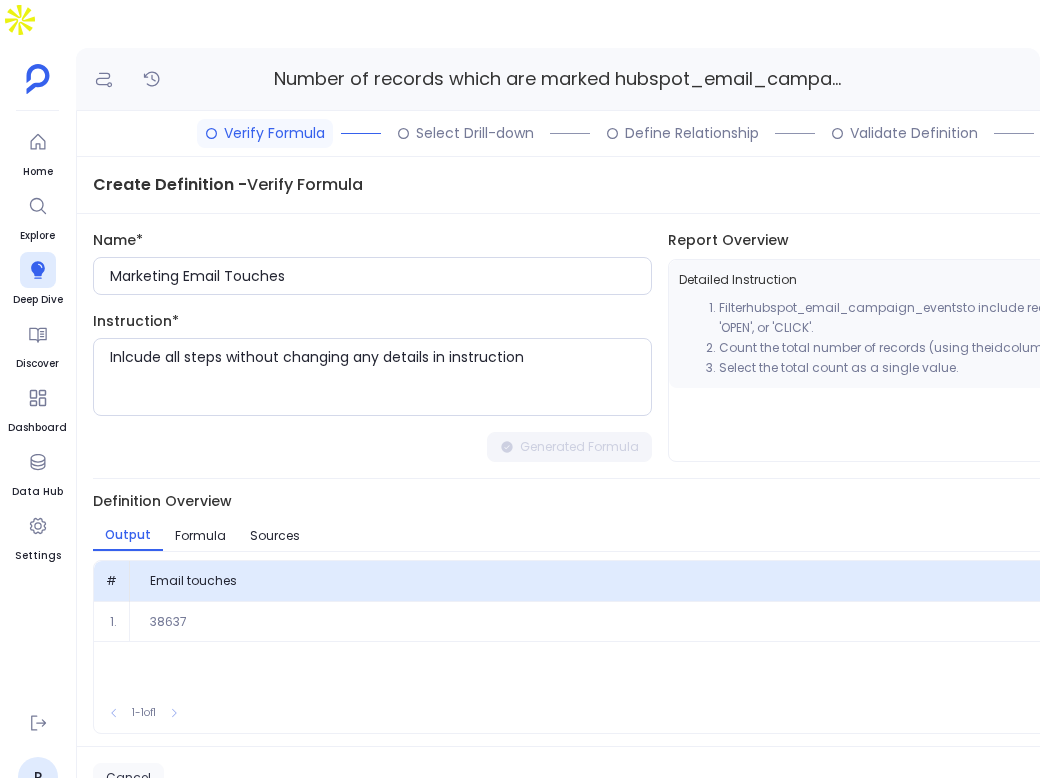 click on "Cancel" at bounding box center (128, 778) 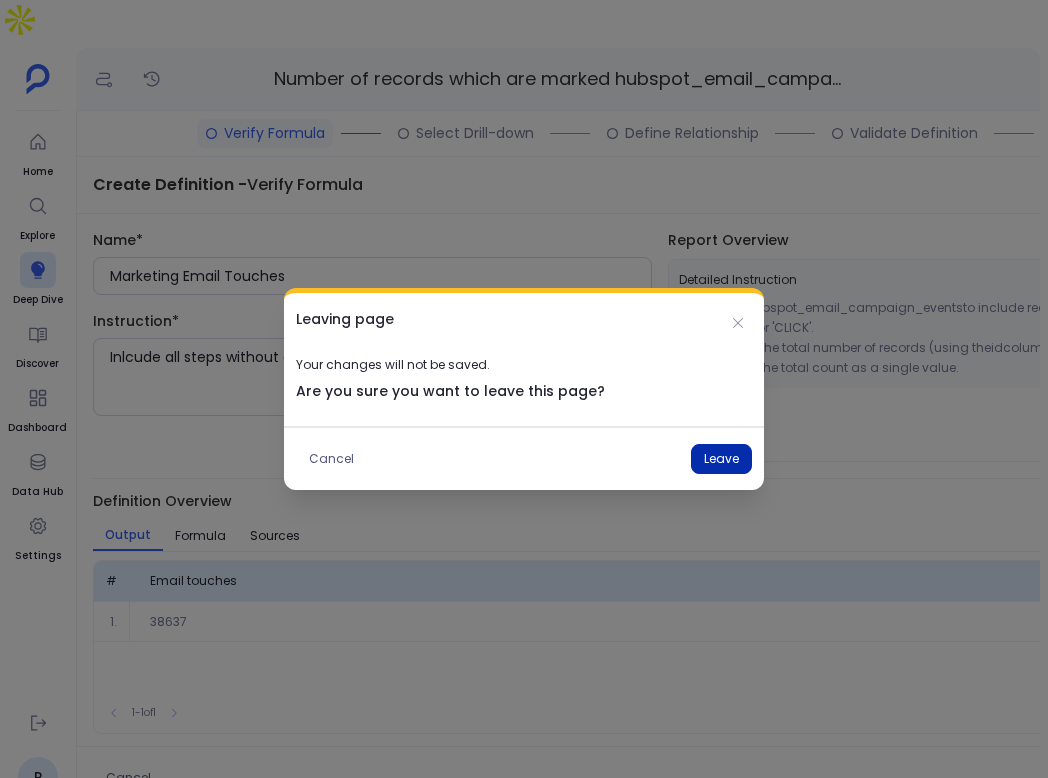 click on "Leave" at bounding box center [721, 459] 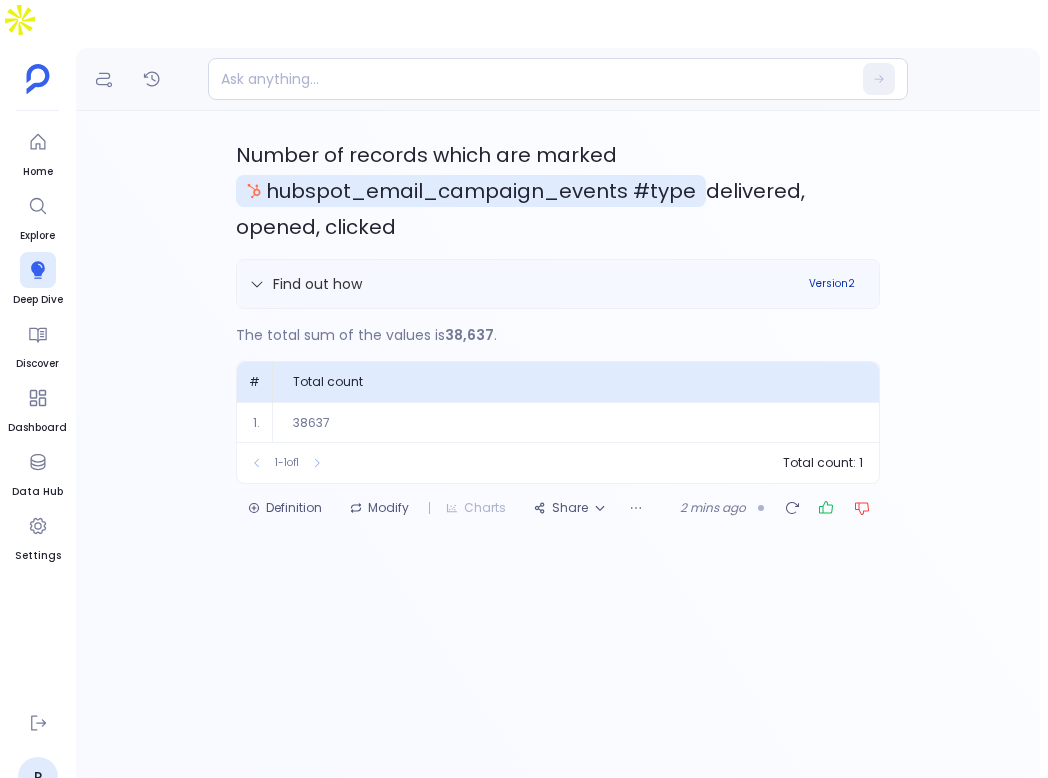 click on "Version  2" at bounding box center (832, 284) 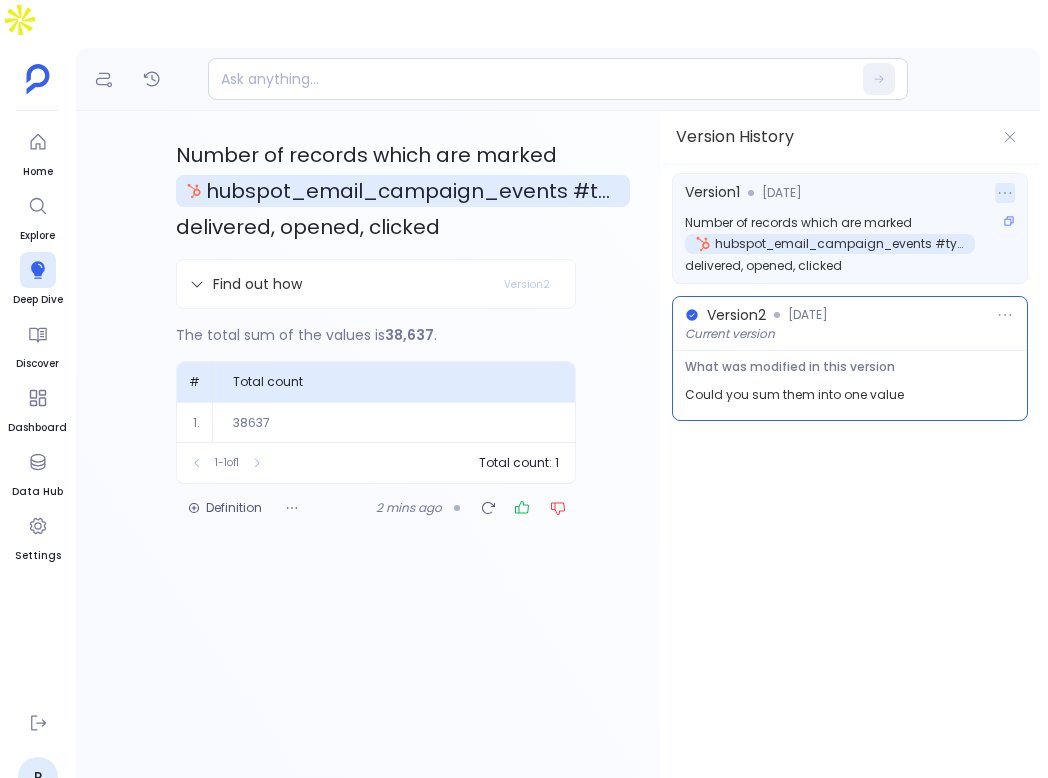 click 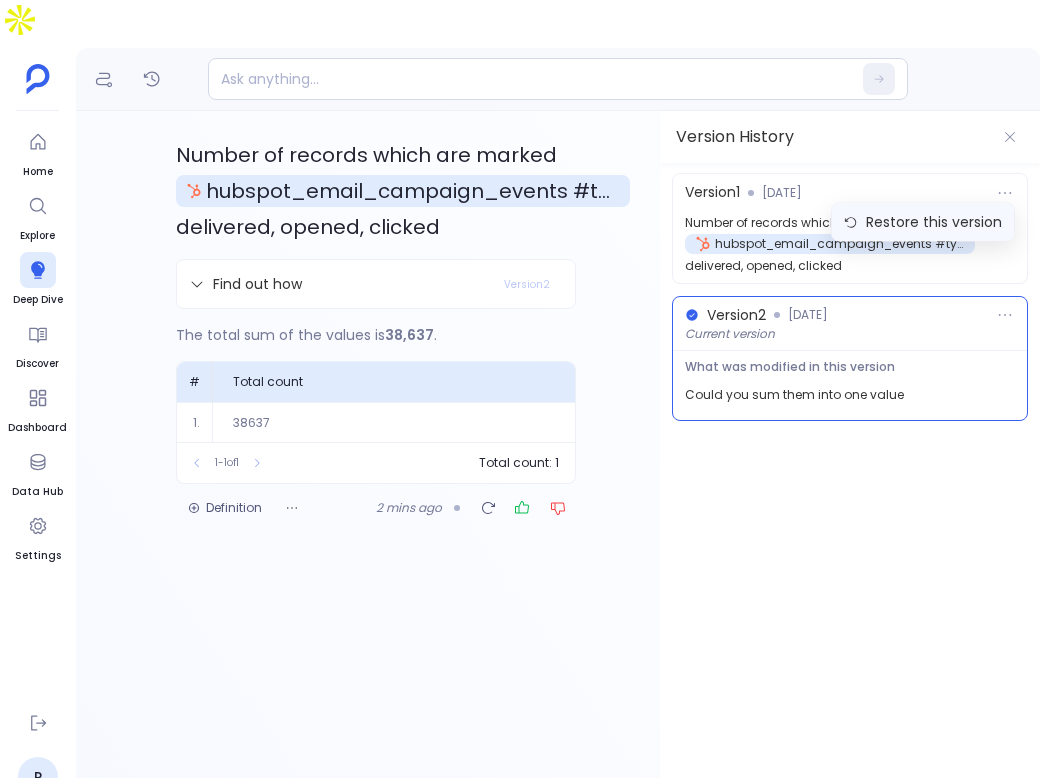 click on "Restore this version" at bounding box center (923, 222) 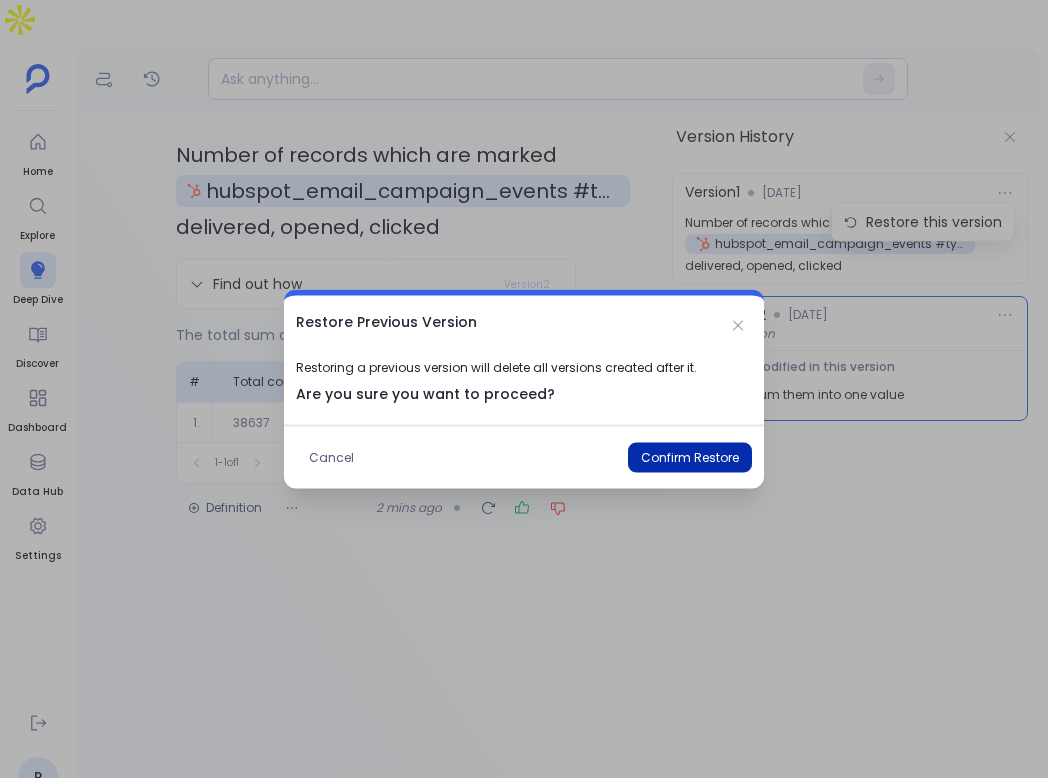 click on "Confirm Restore" at bounding box center (690, 458) 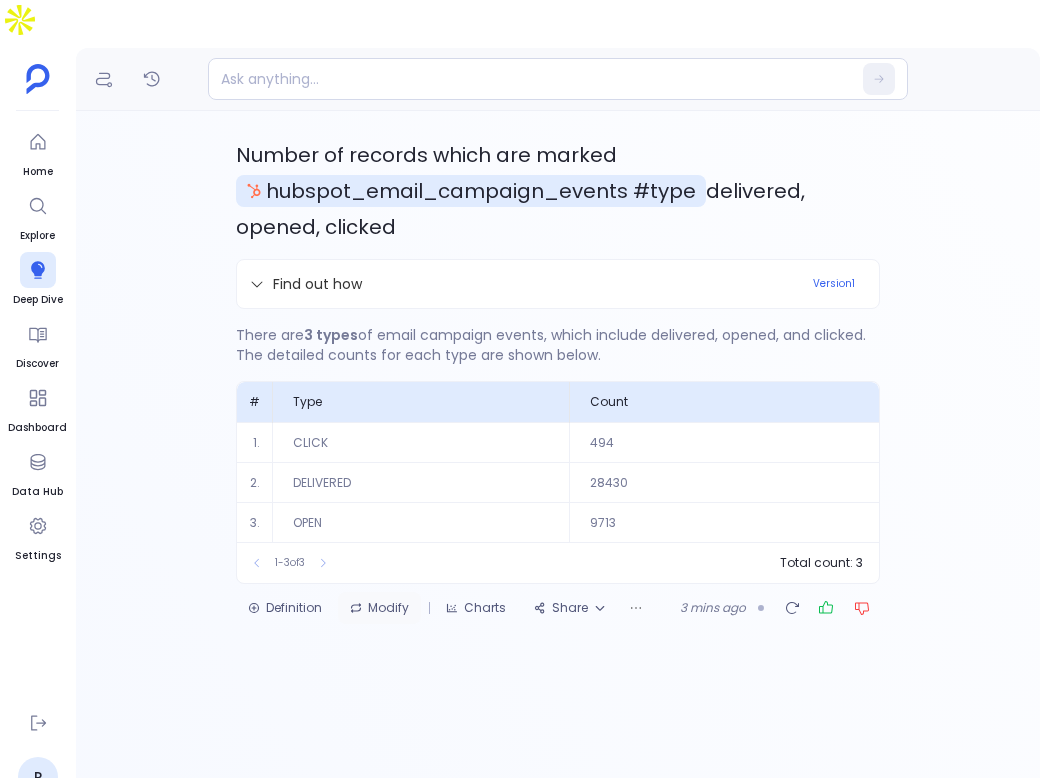 click on "Modify" at bounding box center [379, 608] 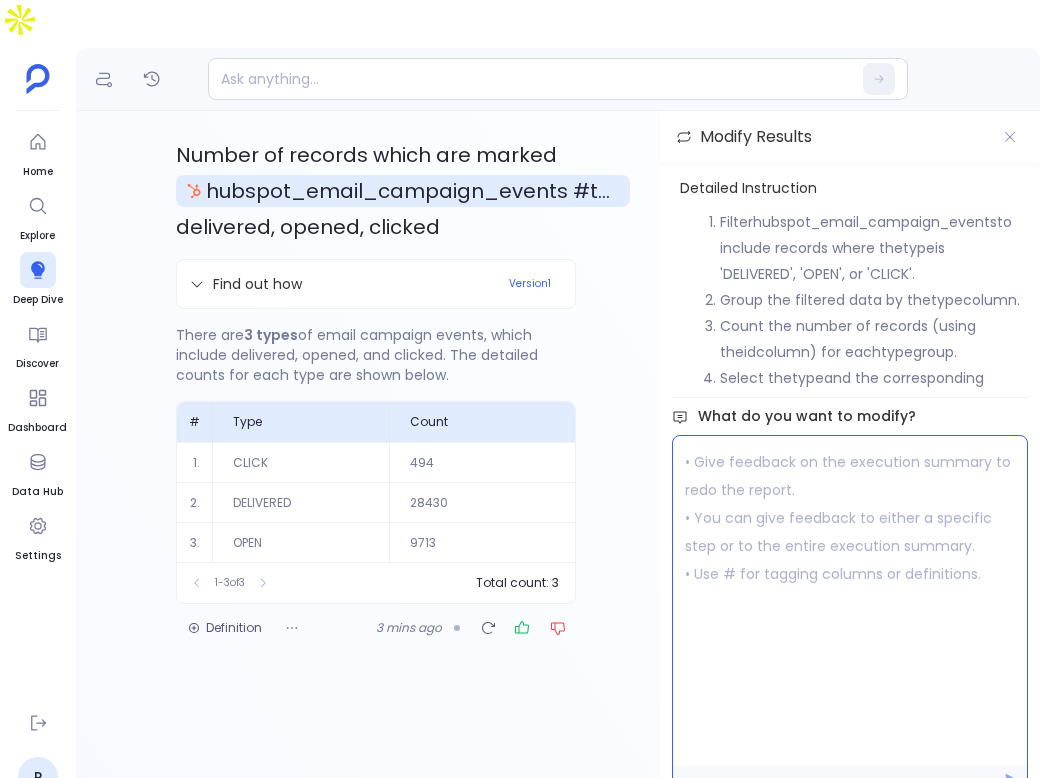 click at bounding box center [850, 600] 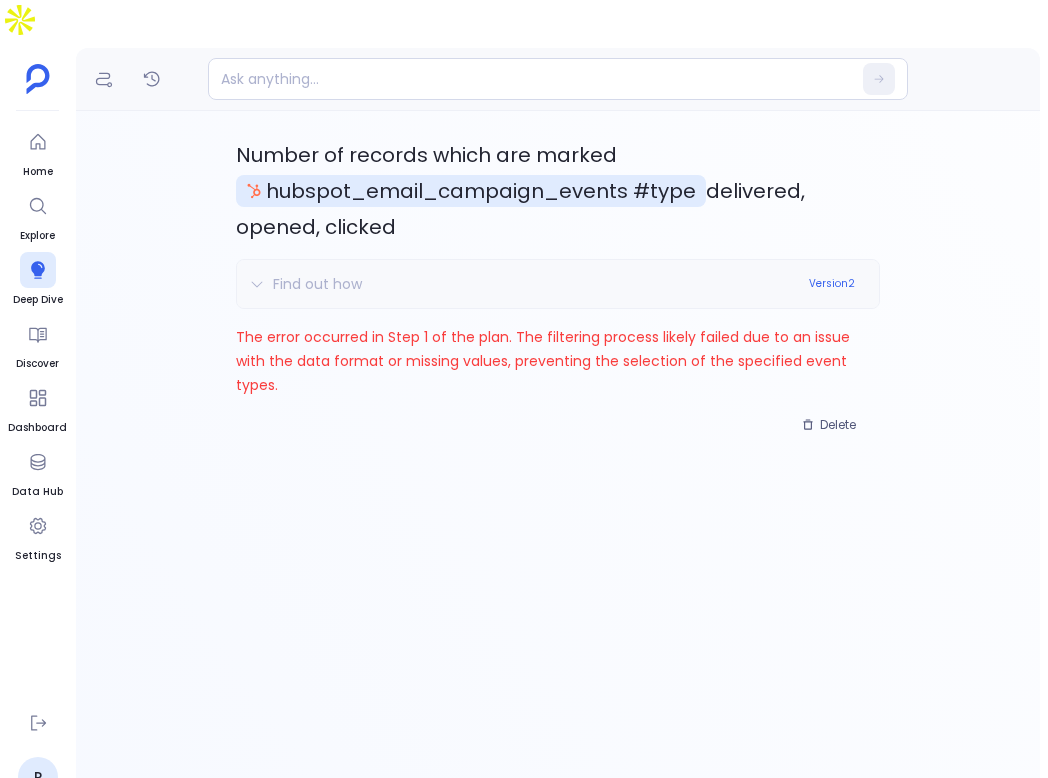 click on "Find out how Version  2" at bounding box center (558, 284) 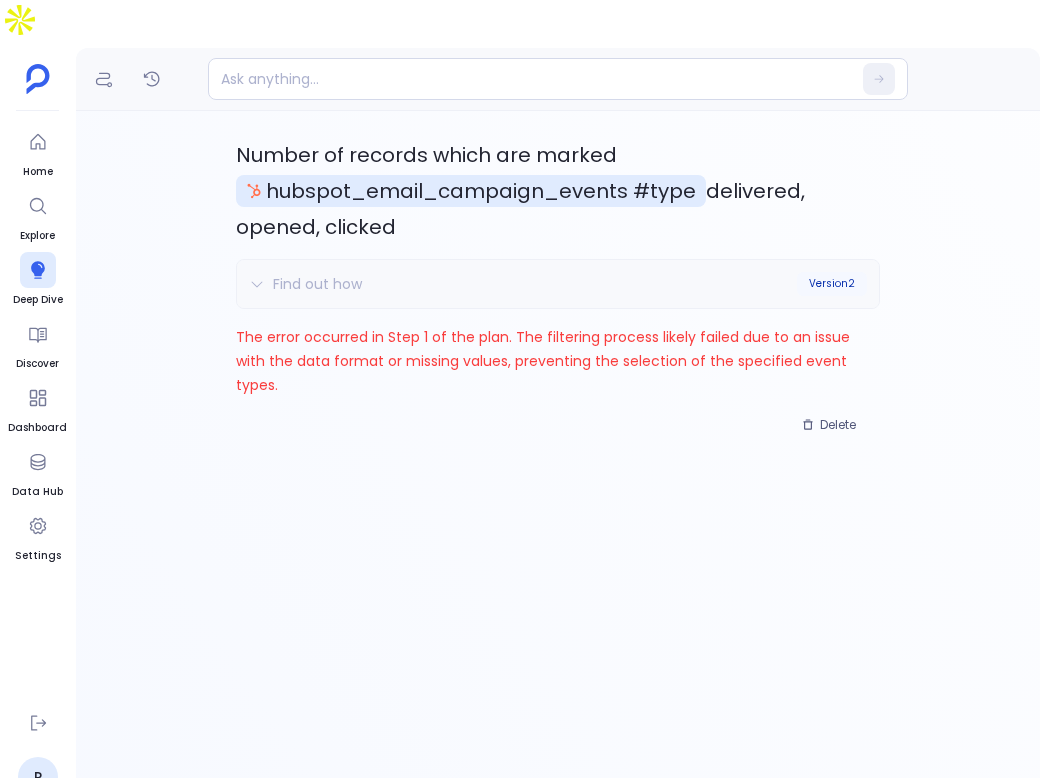 click on "Version  2" at bounding box center (832, 284) 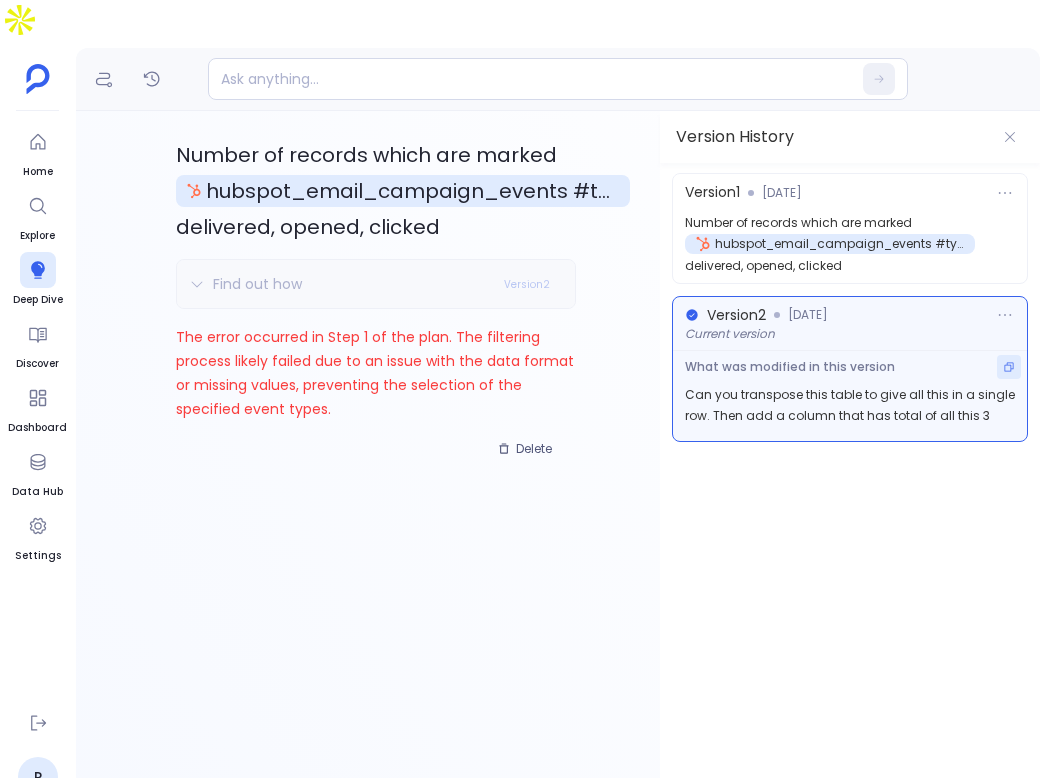 click 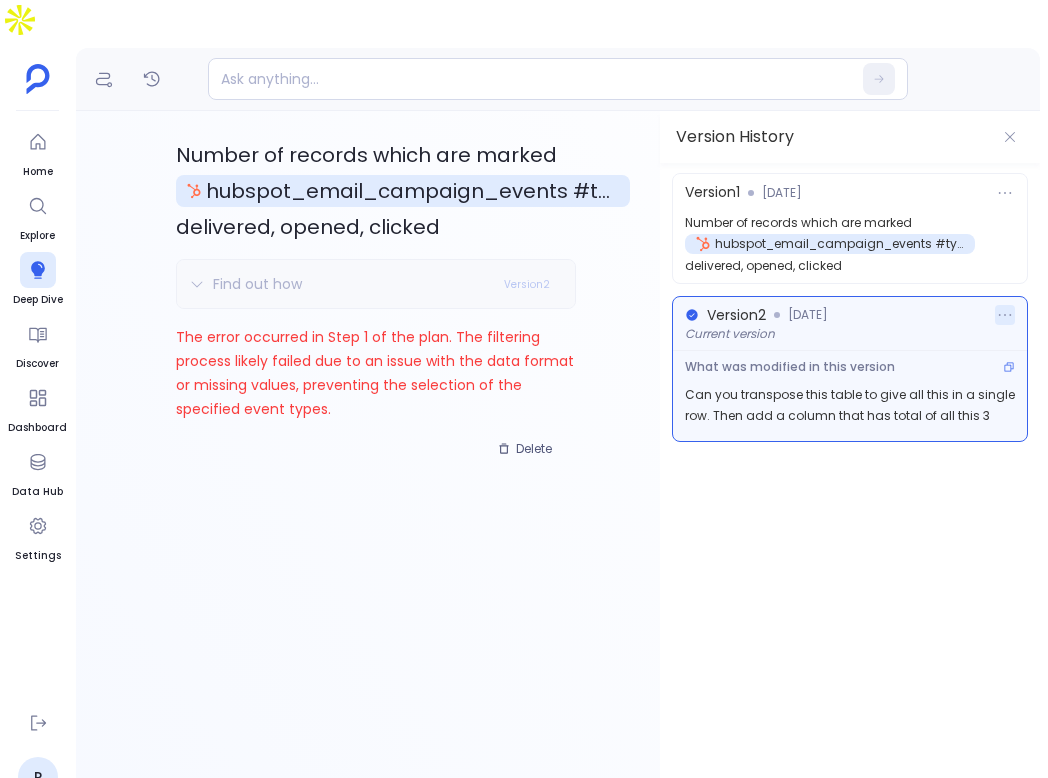 click 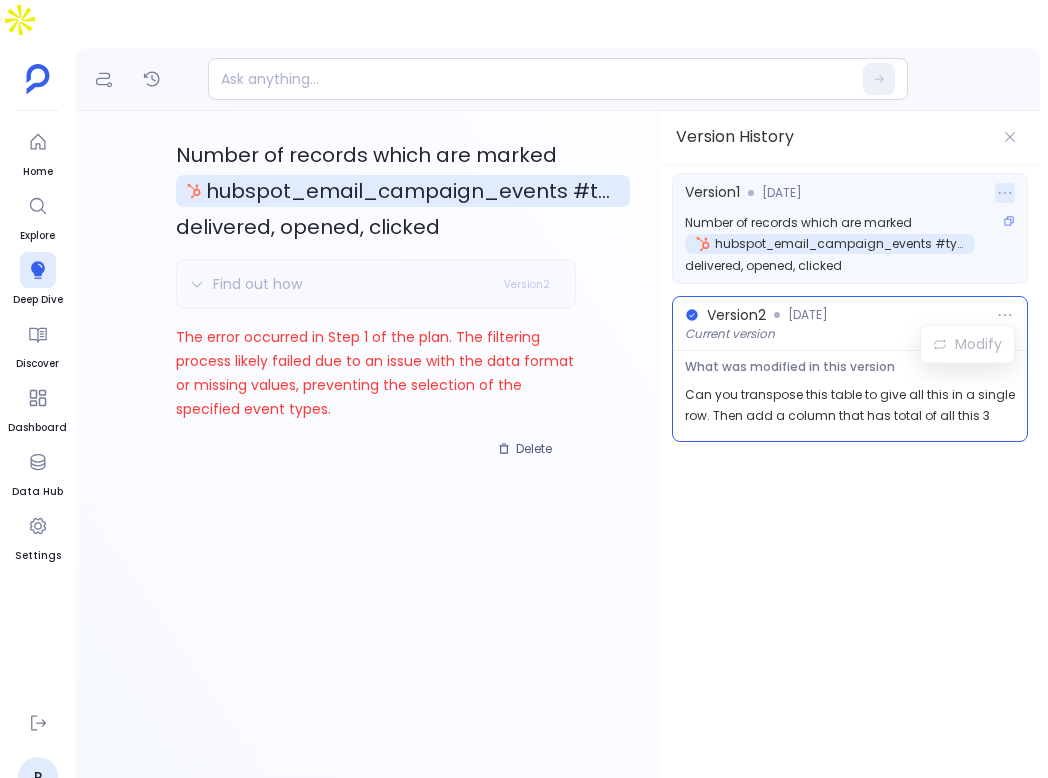 click 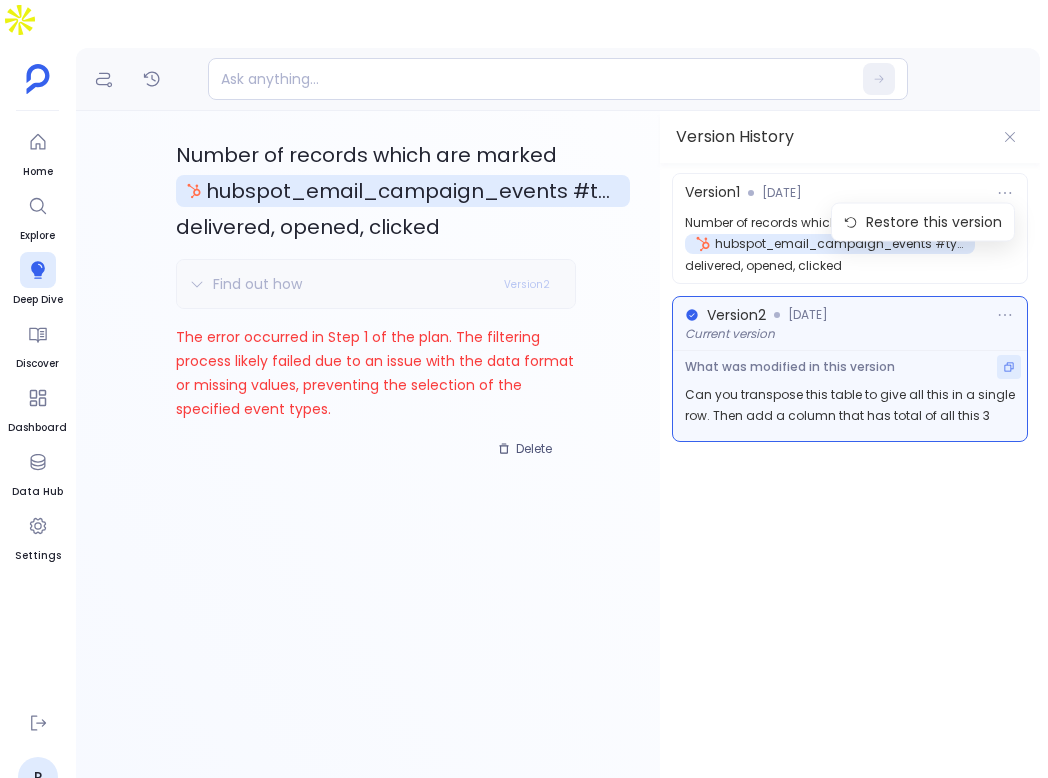 click 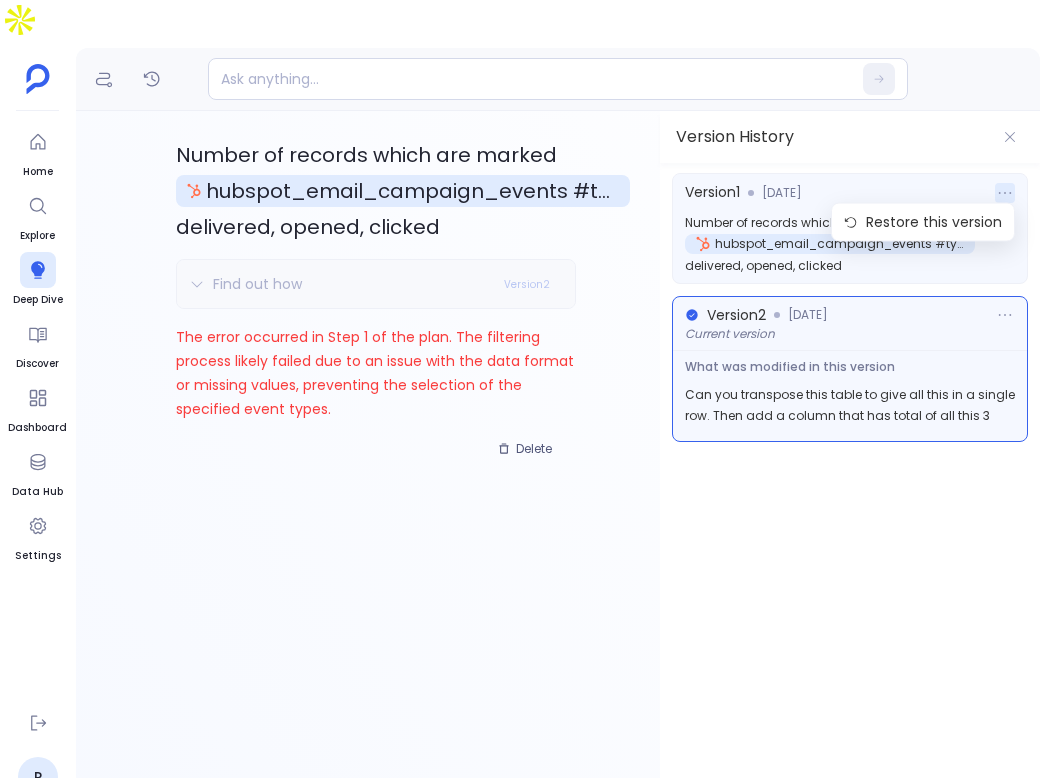 click 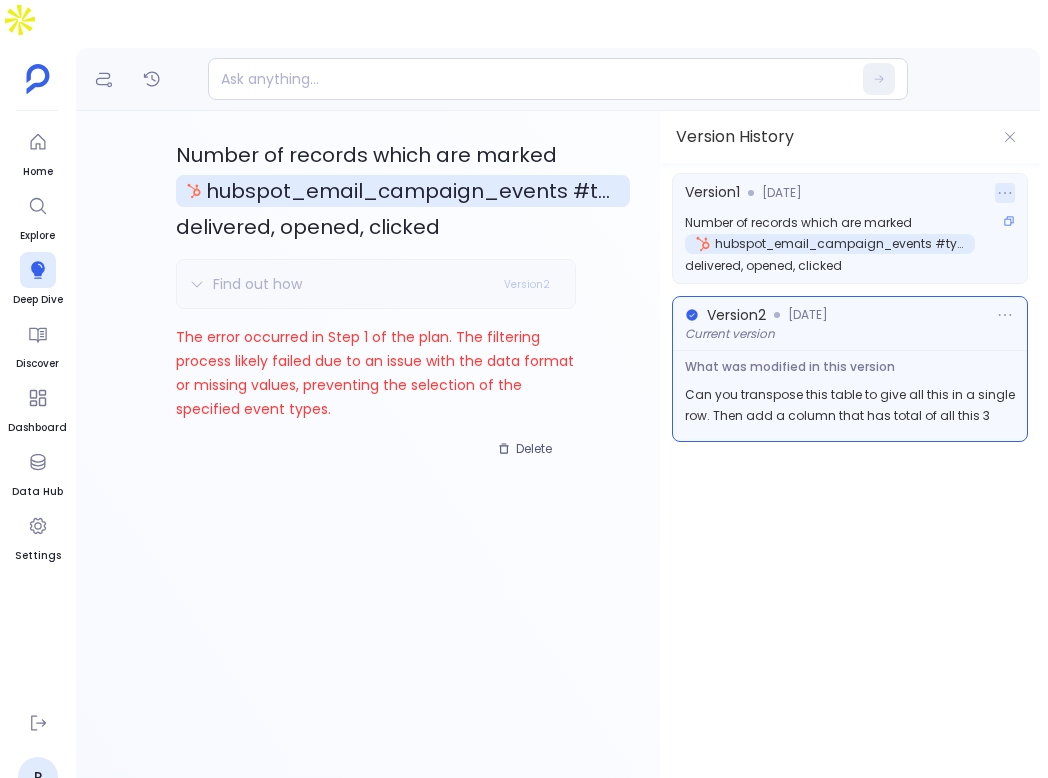 click 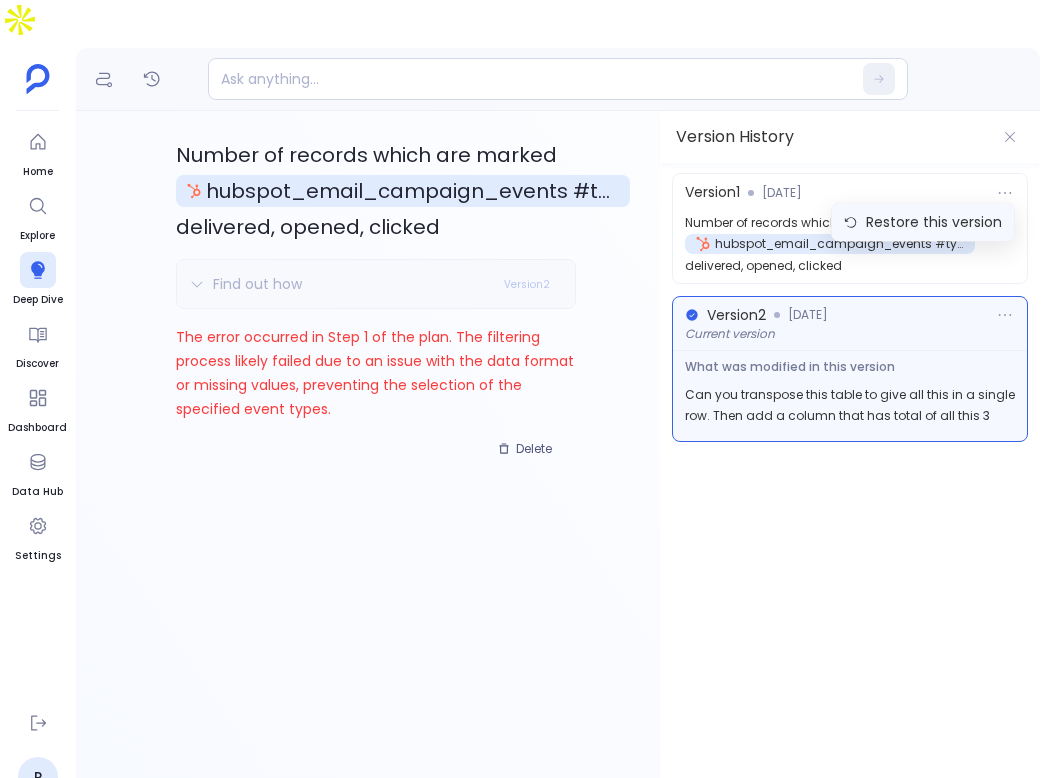 click on "Restore this version" at bounding box center [934, 222] 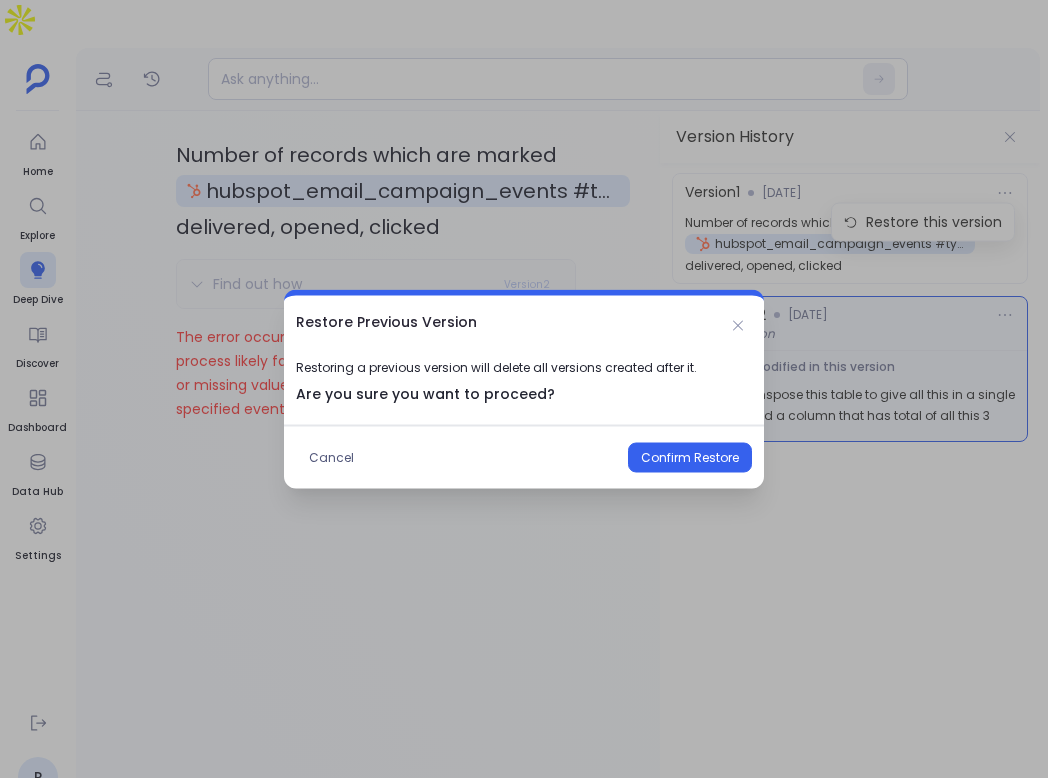click on "Cancel Confirm Restore" at bounding box center [524, 458] 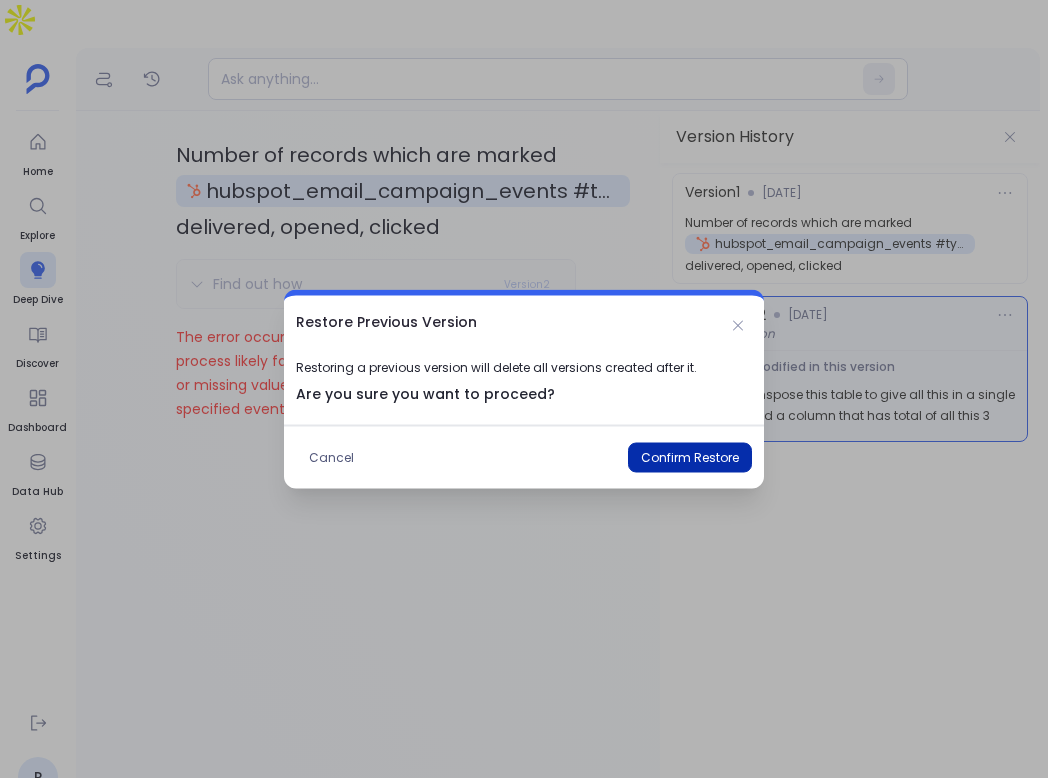 click on "Confirm Restore" at bounding box center (690, 458) 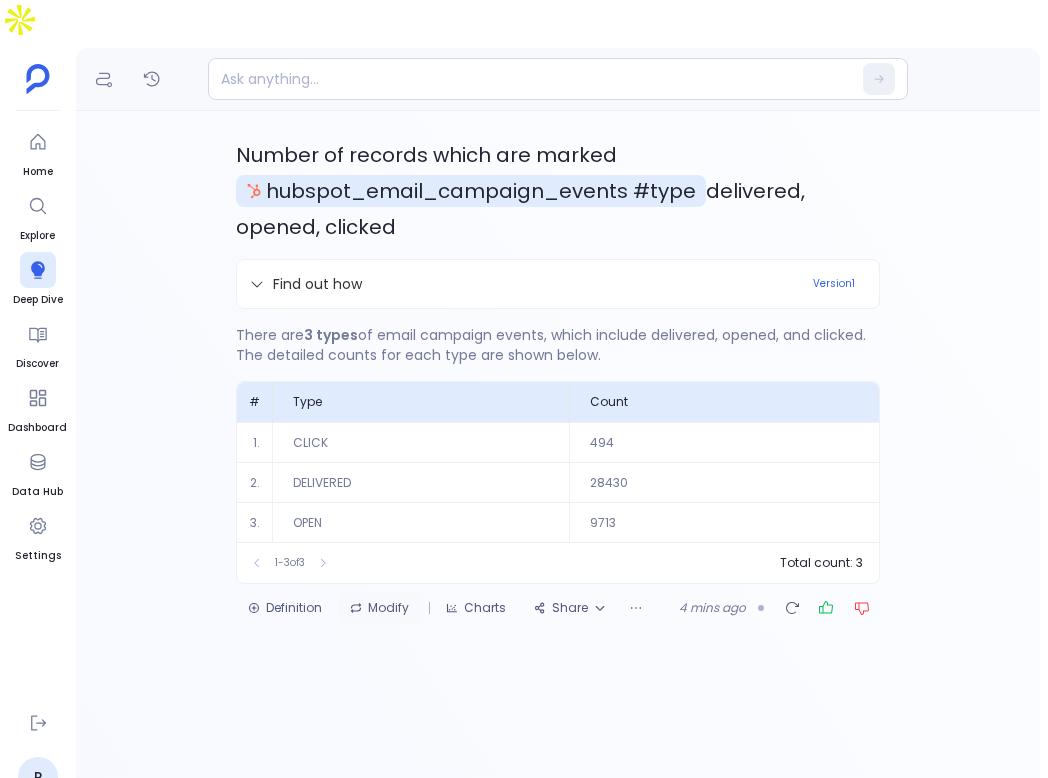 click on "Modify" at bounding box center [379, 608] 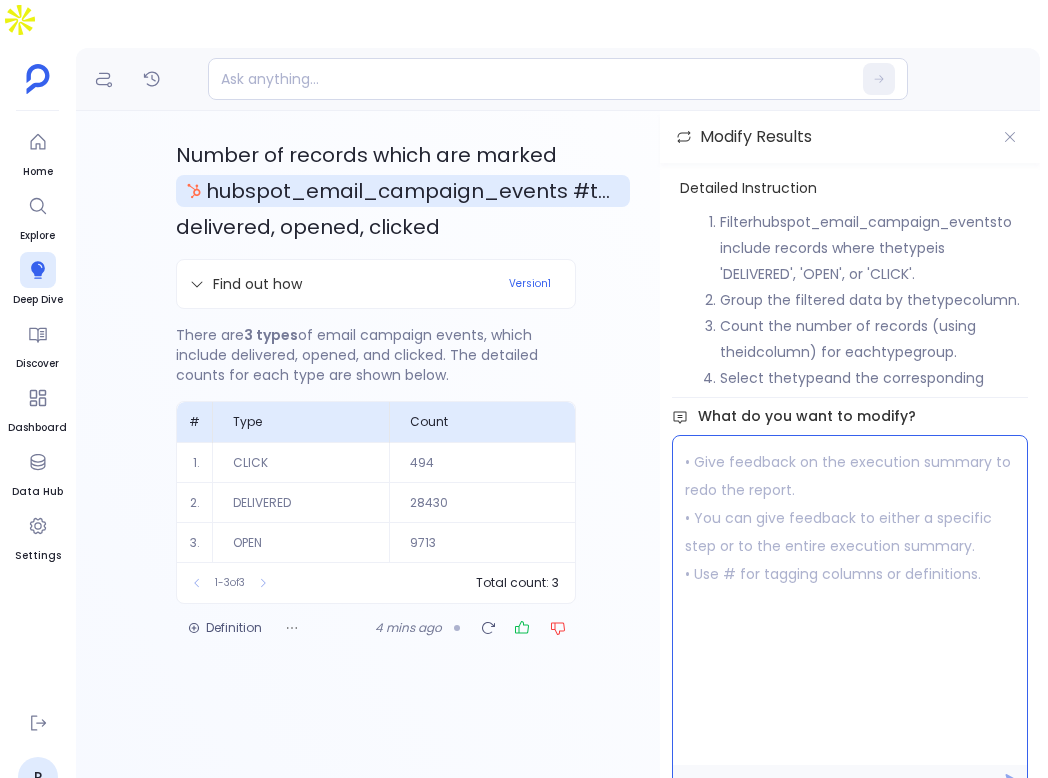 click at bounding box center [850, 600] 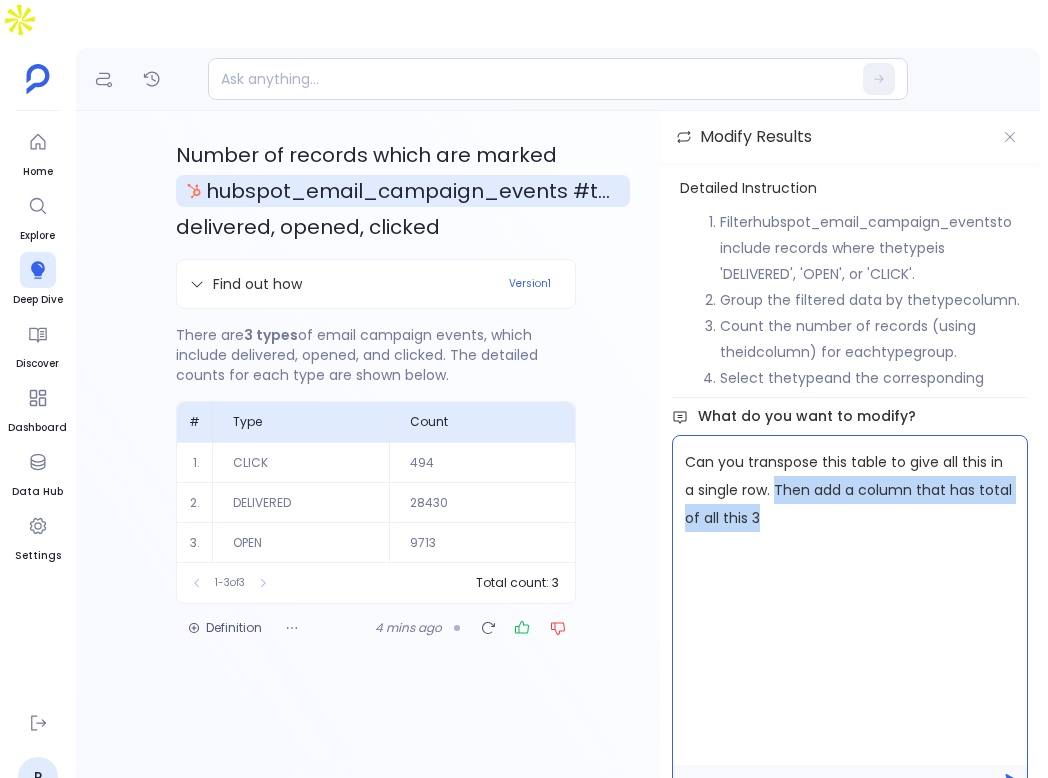 type 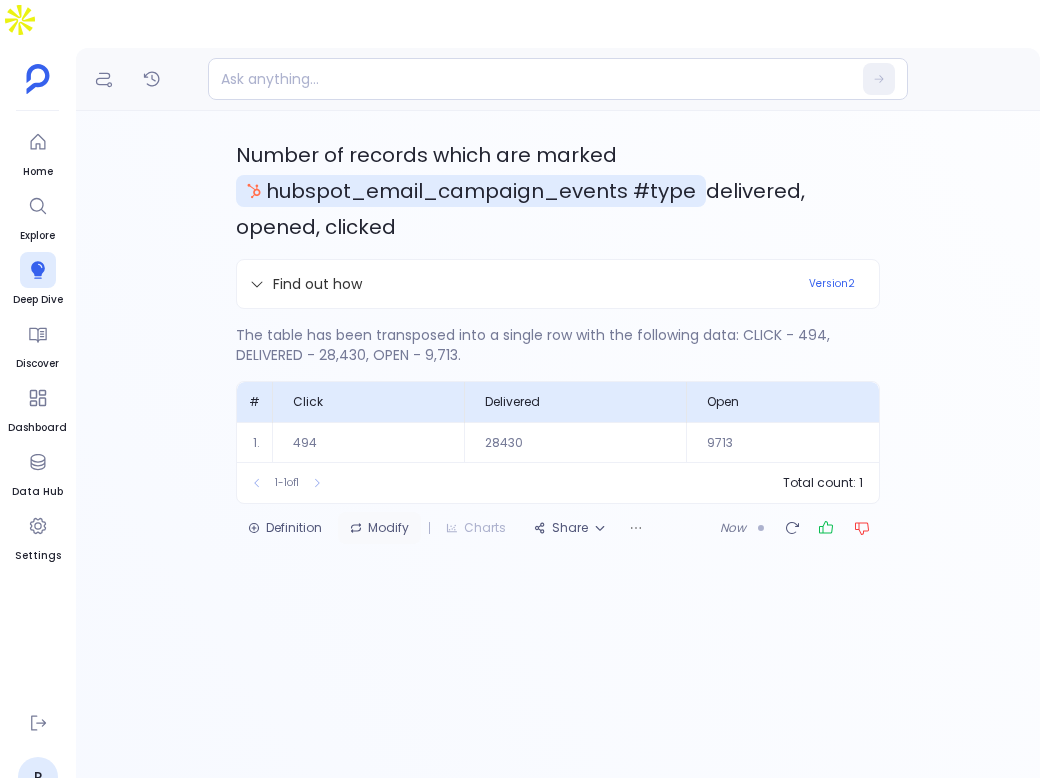 click on "Modify" at bounding box center (379, 528) 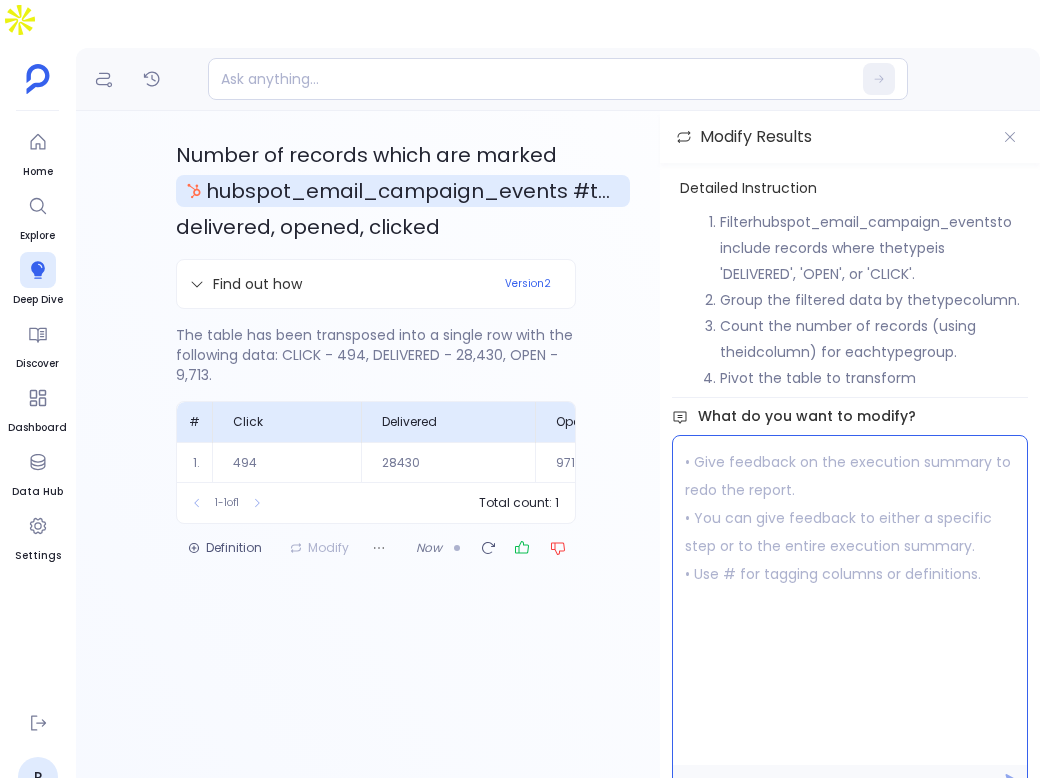 click at bounding box center (850, 600) 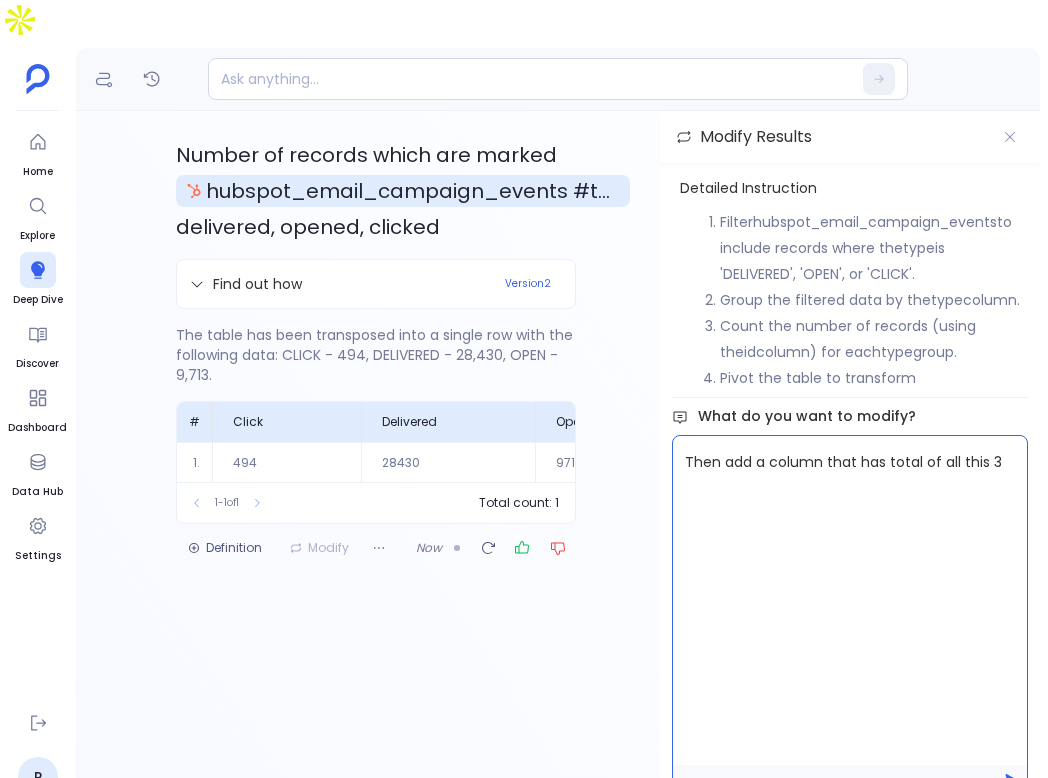click on "Then add a column that has total of all this 3" at bounding box center [850, 600] 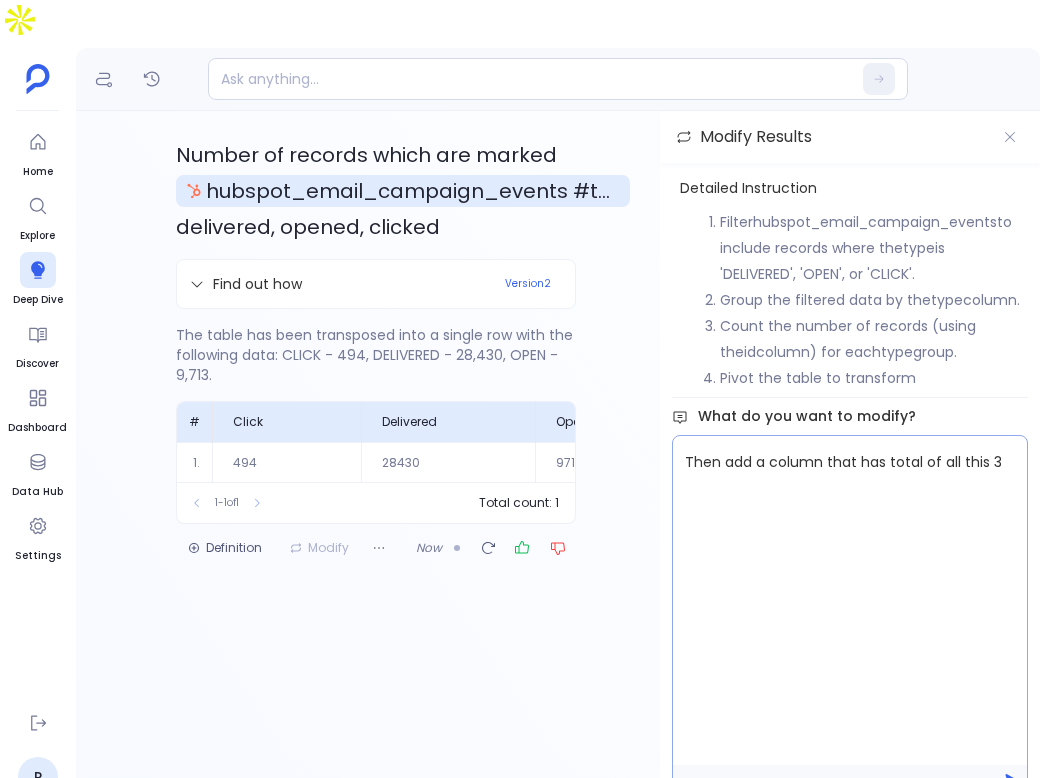 click at bounding box center (850, 781) 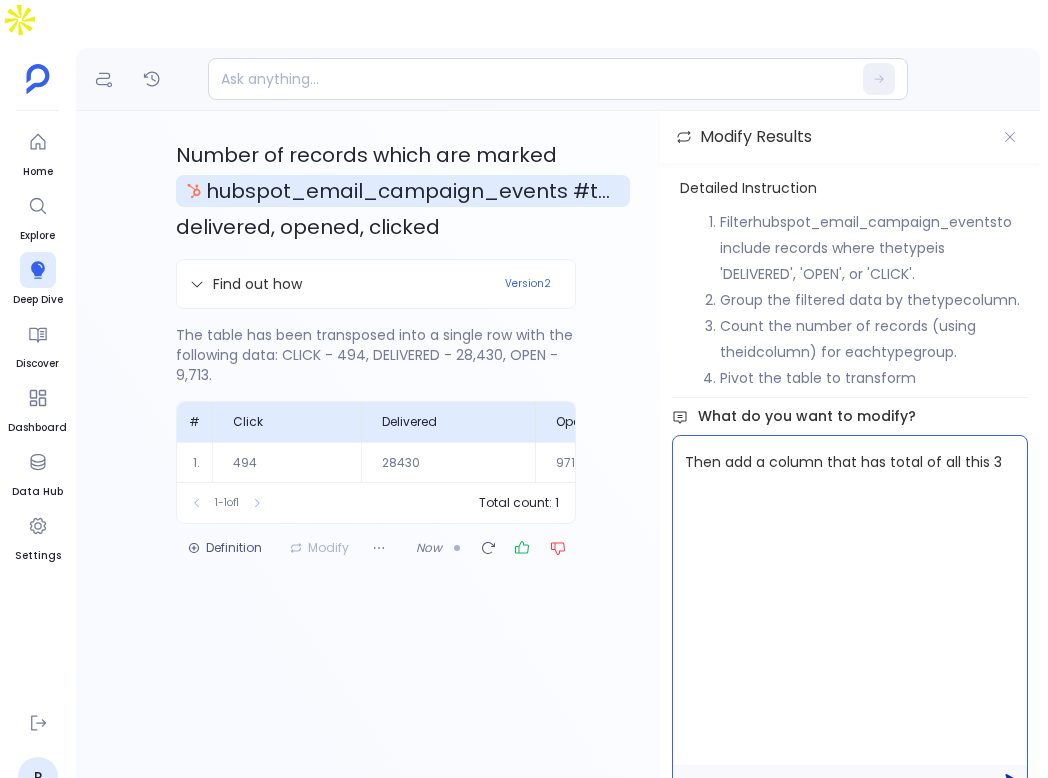 click 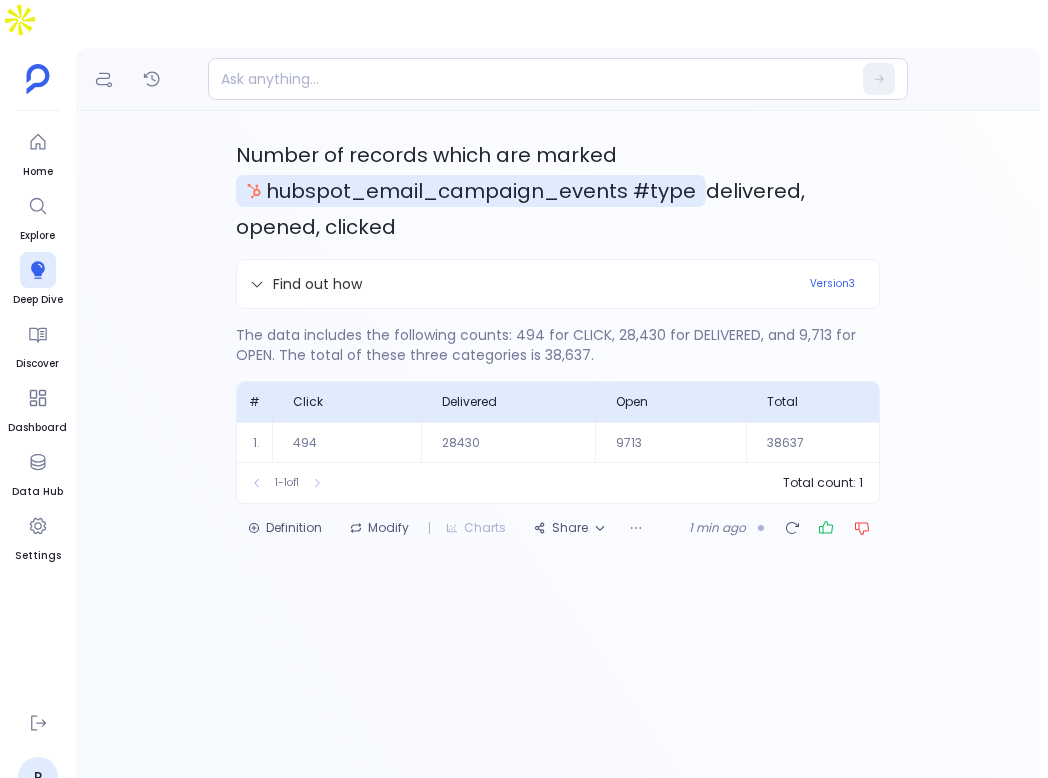 click on "Definition" at bounding box center (285, 528) 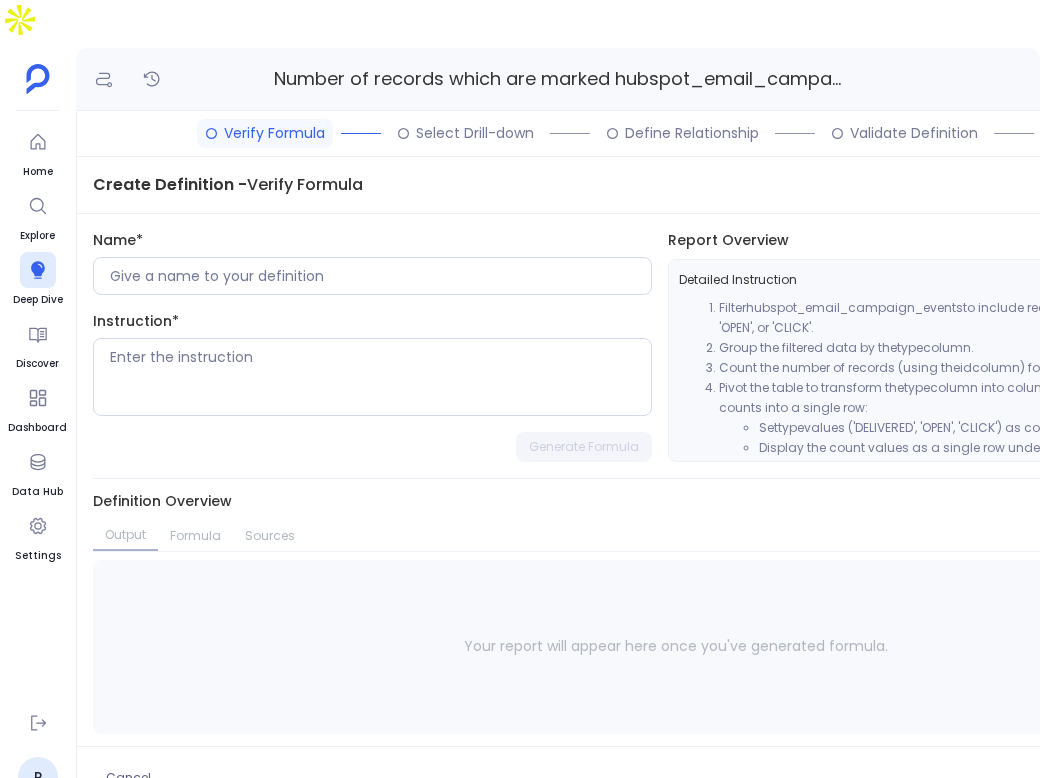 scroll, scrollTop: 27, scrollLeft: 0, axis: vertical 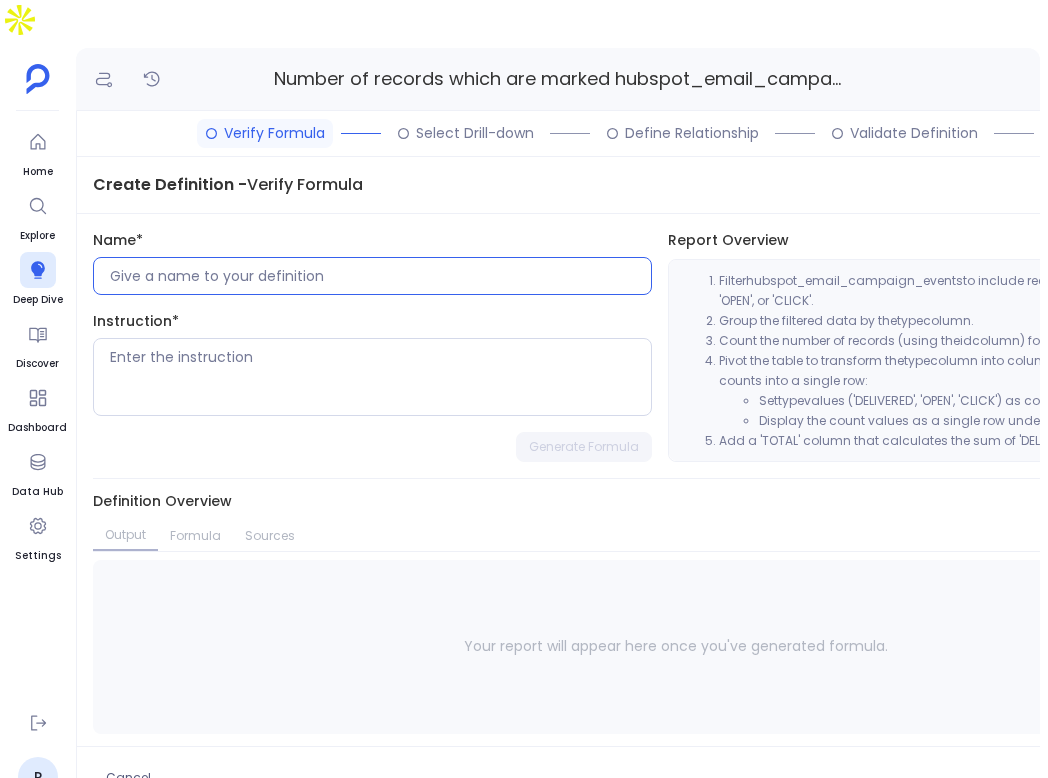 click at bounding box center [380, 276] 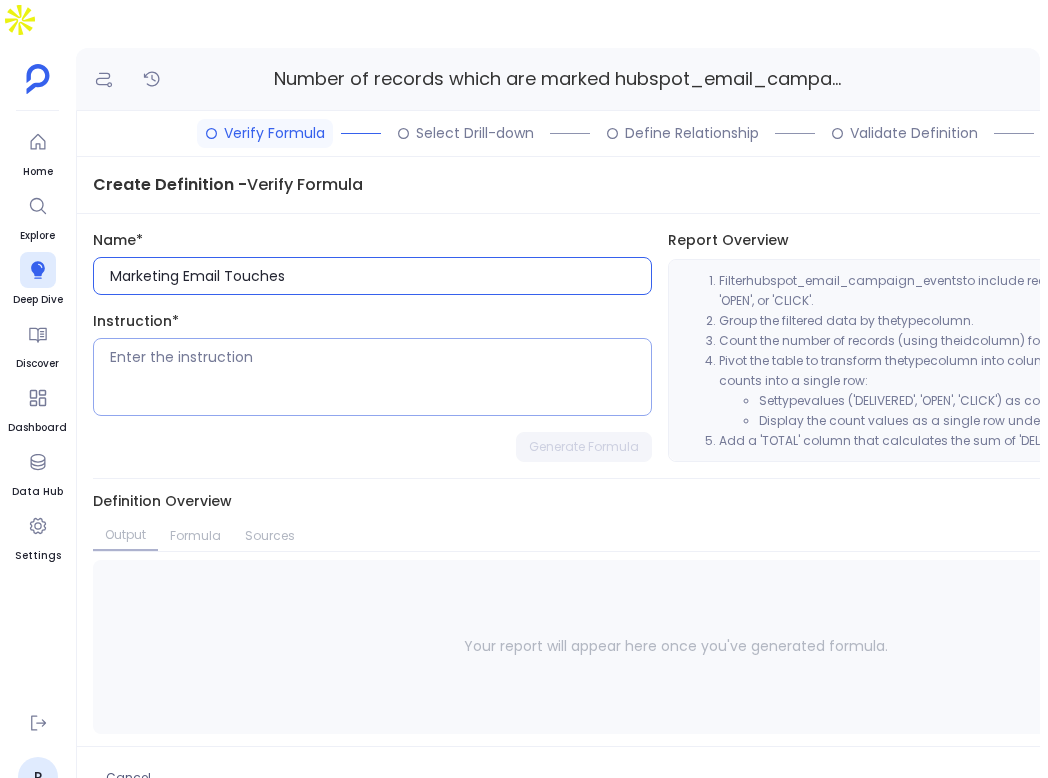 type on "Marketing Email Touches" 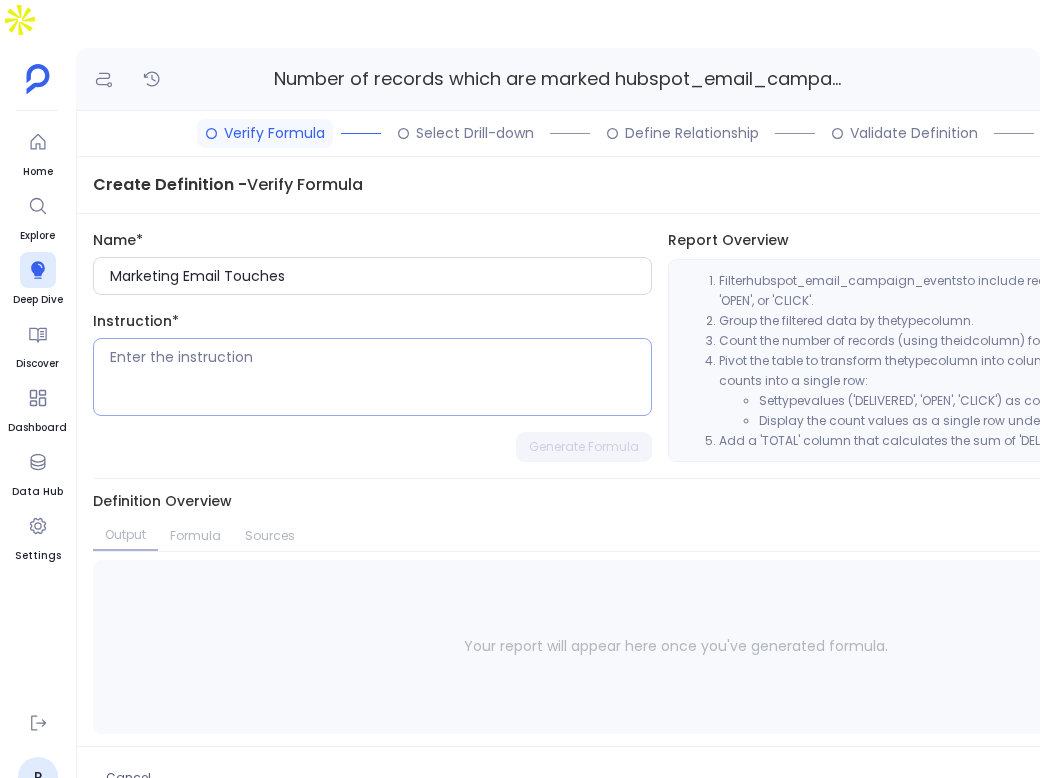 click at bounding box center [380, 377] 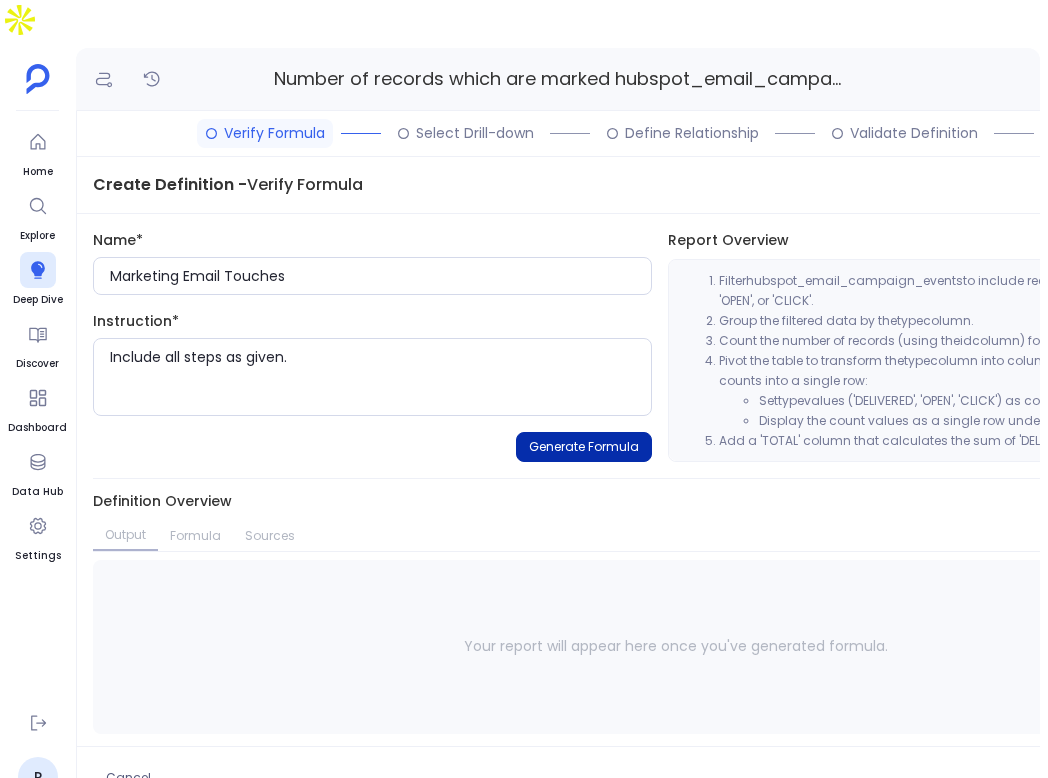 click on "Generate Formula" at bounding box center (584, 447) 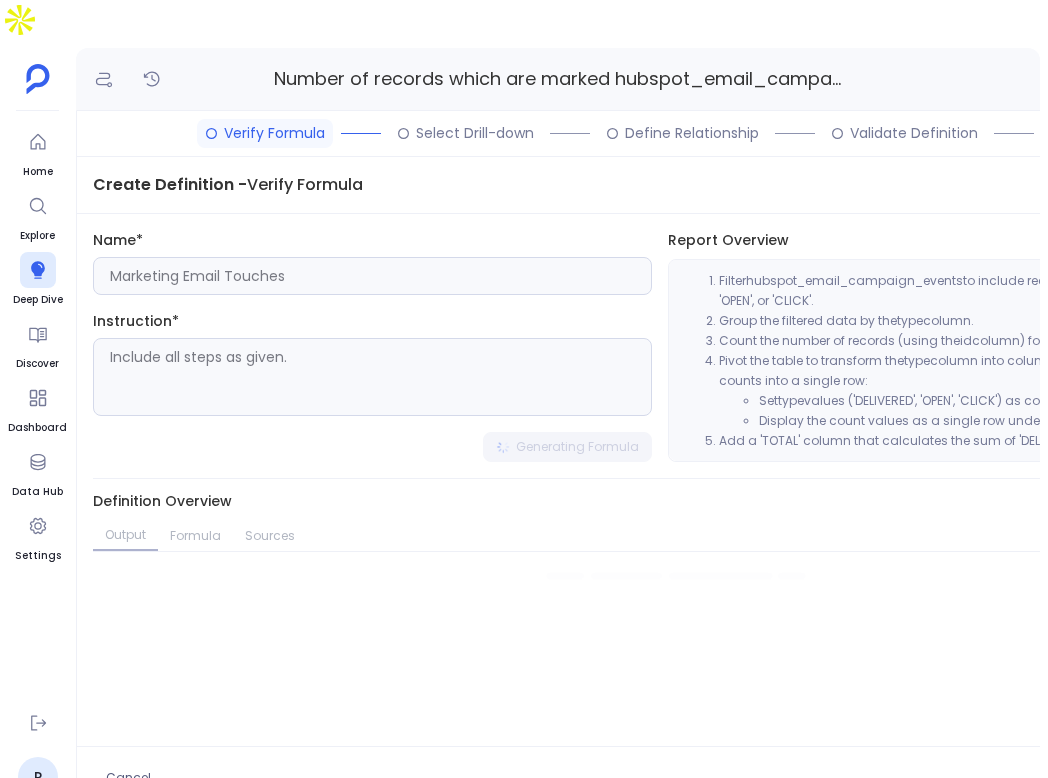 type on "Include all steps as given." 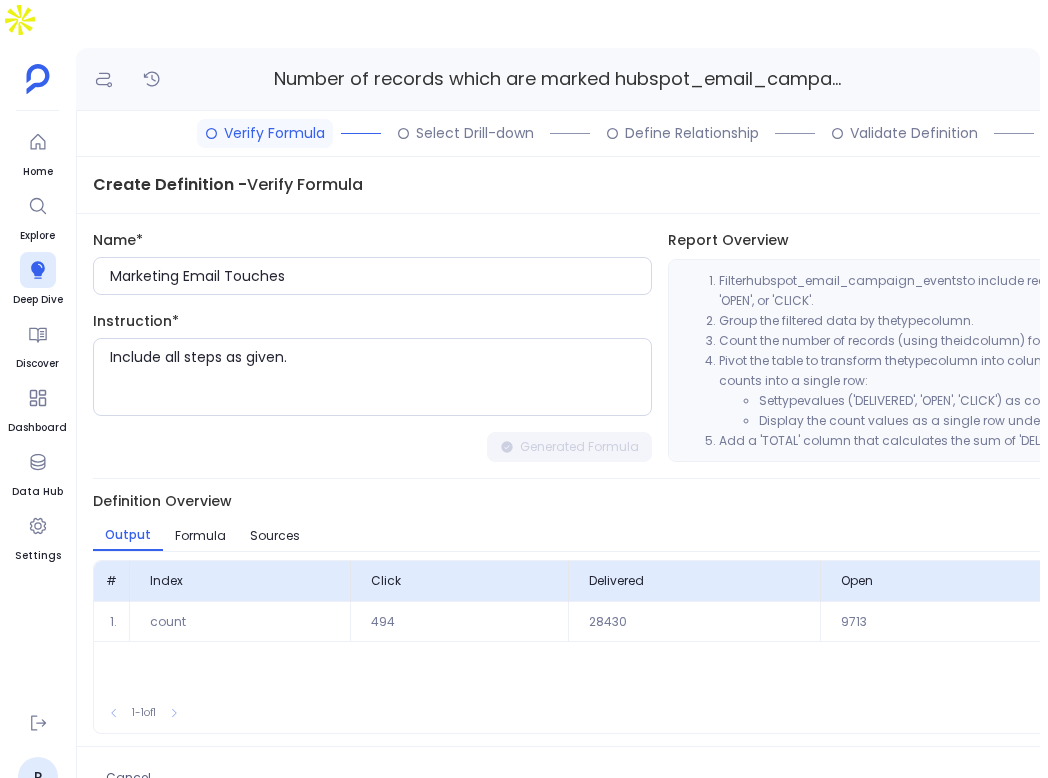 click on "Definition Overview Output Formula Sources # Index Click Delivered Open Total 1. count 494 28430 9713 38637
To pick up a draggable item, press the space bar.
While dragging, use the arrow keys to move the item.
Press space again to drop the item in its new position, or press escape to cancel.
1  -  1  of  1 Total count: 1" at bounding box center (676, 612) 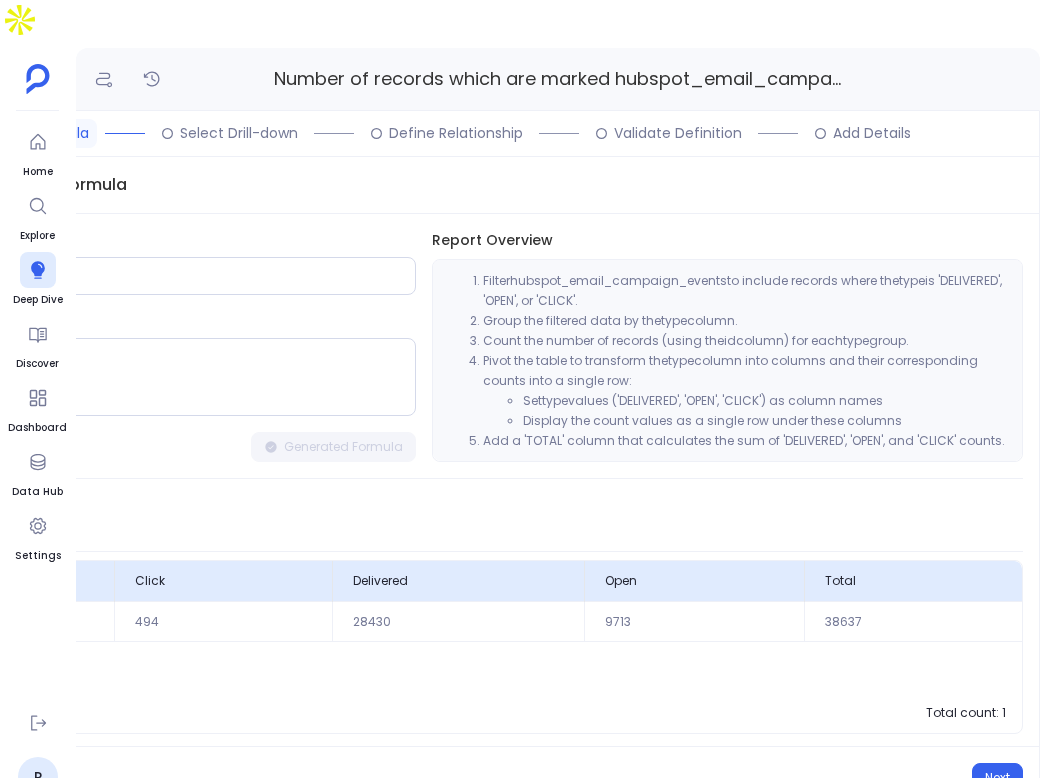 scroll, scrollTop: 0, scrollLeft: 0, axis: both 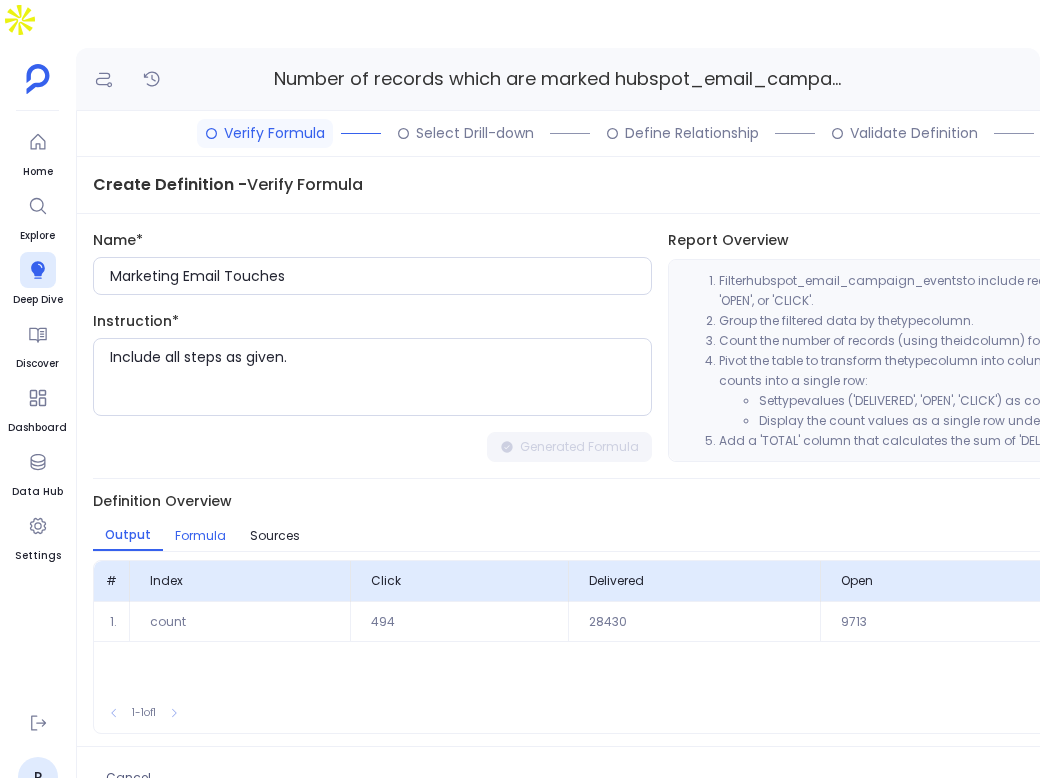 click on "Formula" at bounding box center [200, 536] 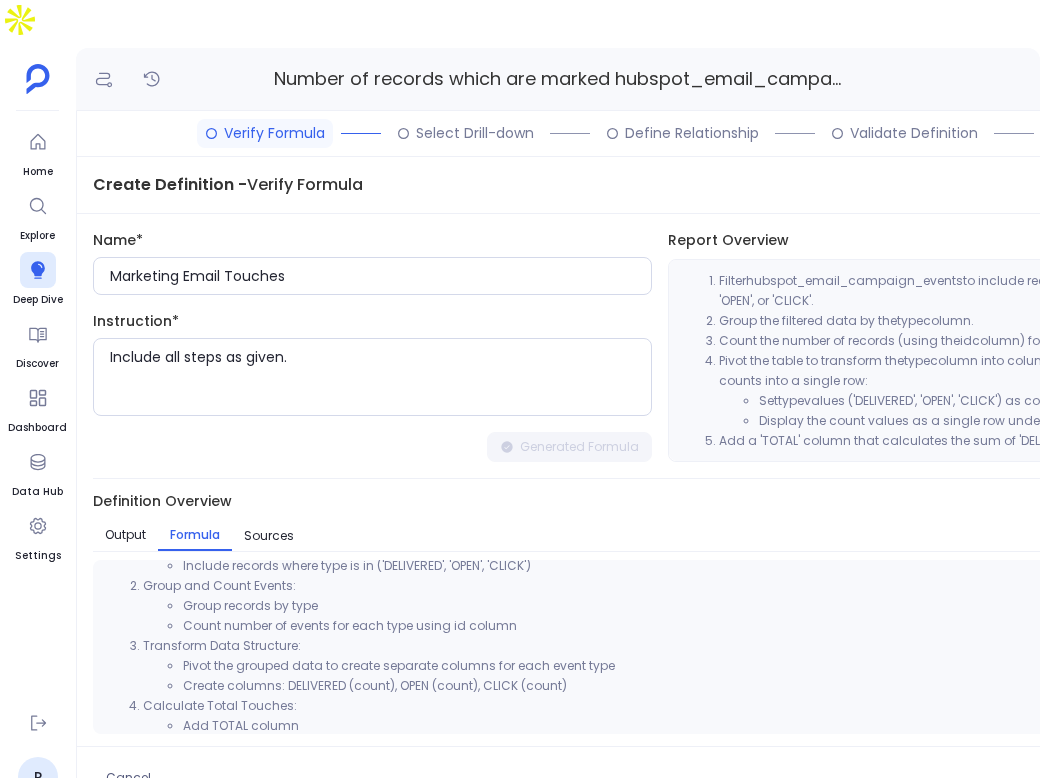 scroll, scrollTop: 85, scrollLeft: 0, axis: vertical 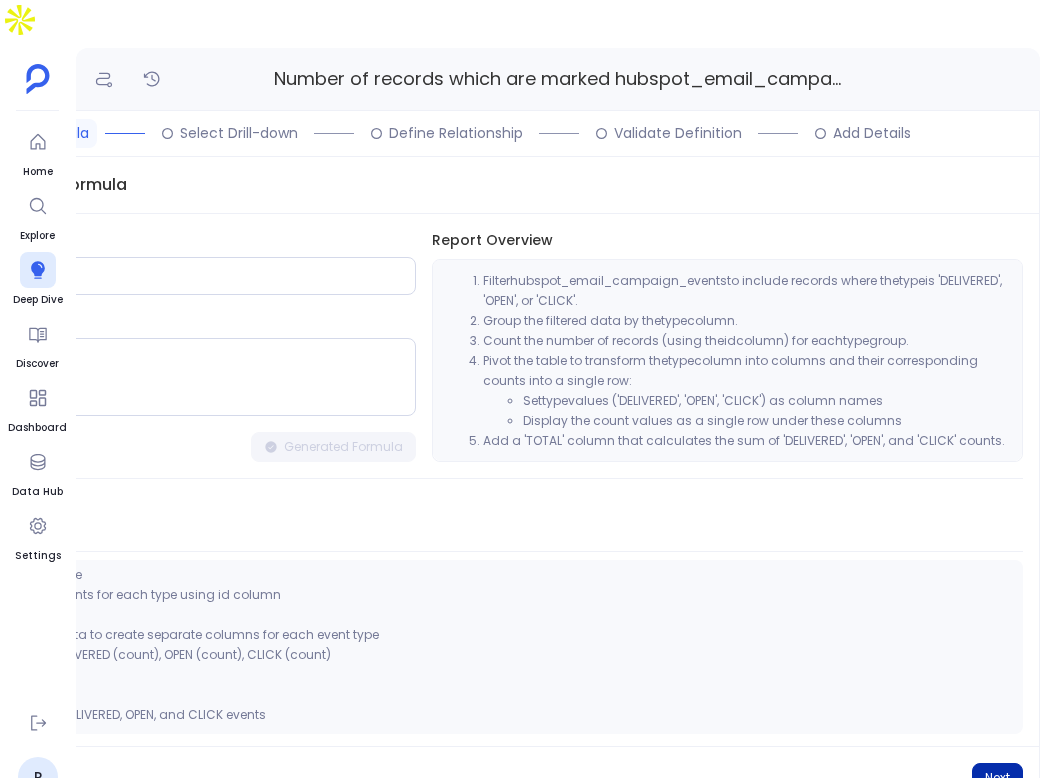 click on "Next" at bounding box center [997, 778] 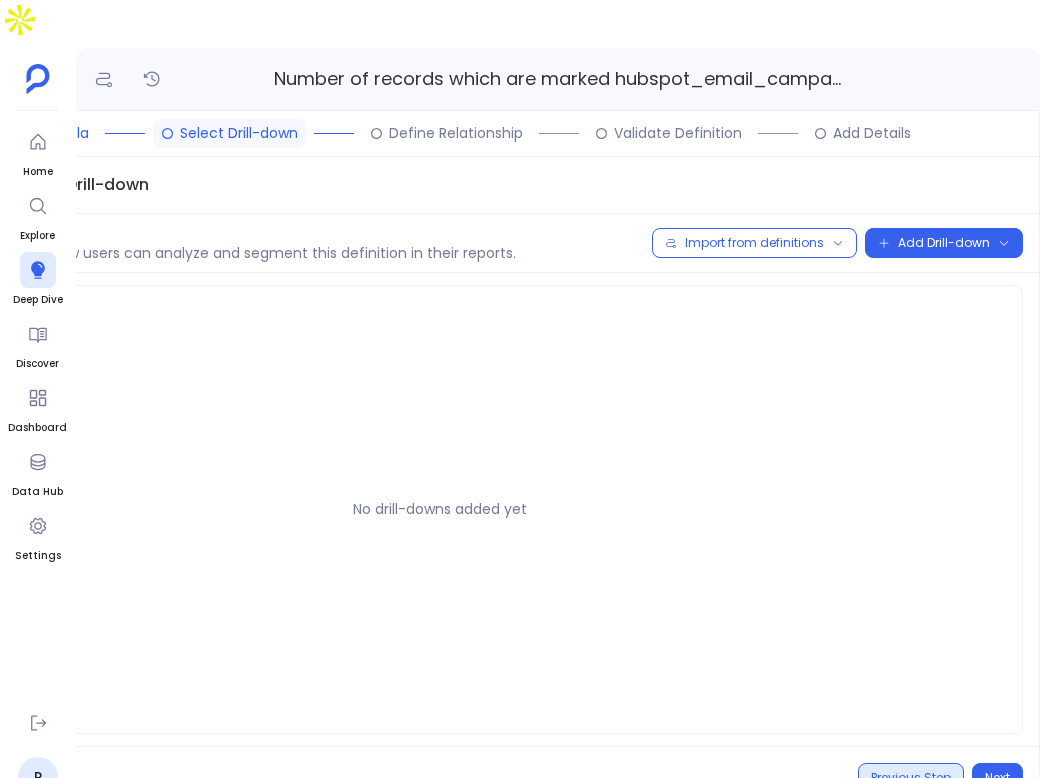 click on "Previous Step" at bounding box center [911, 778] 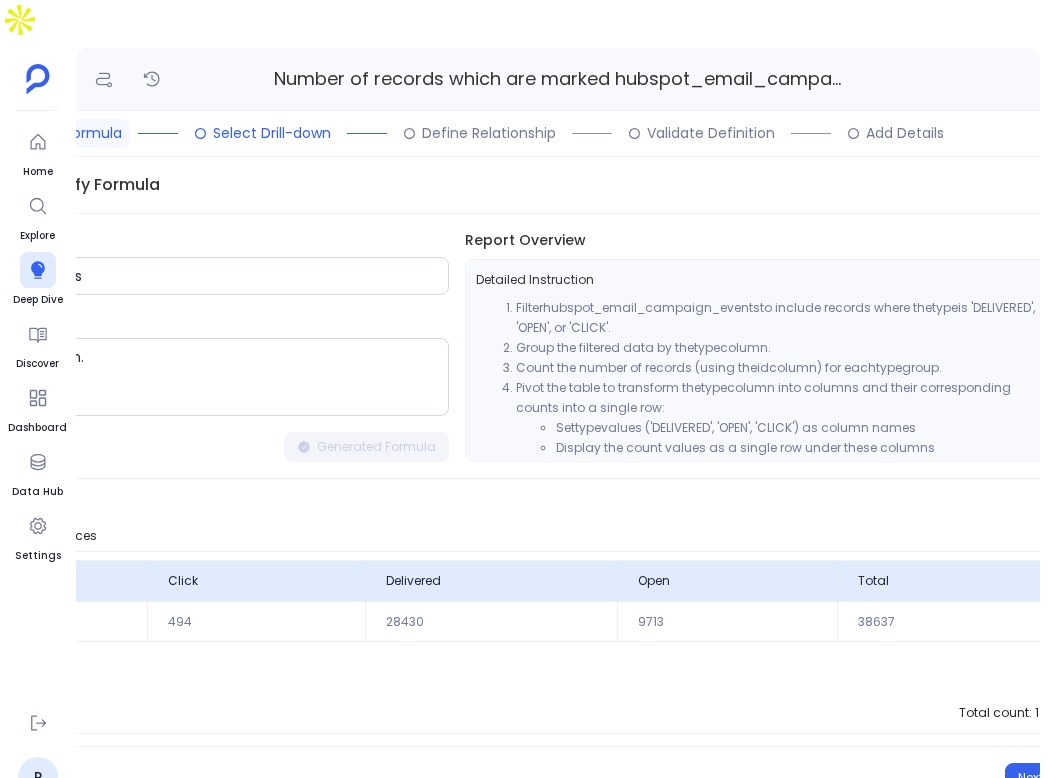 scroll, scrollTop: 0, scrollLeft: 0, axis: both 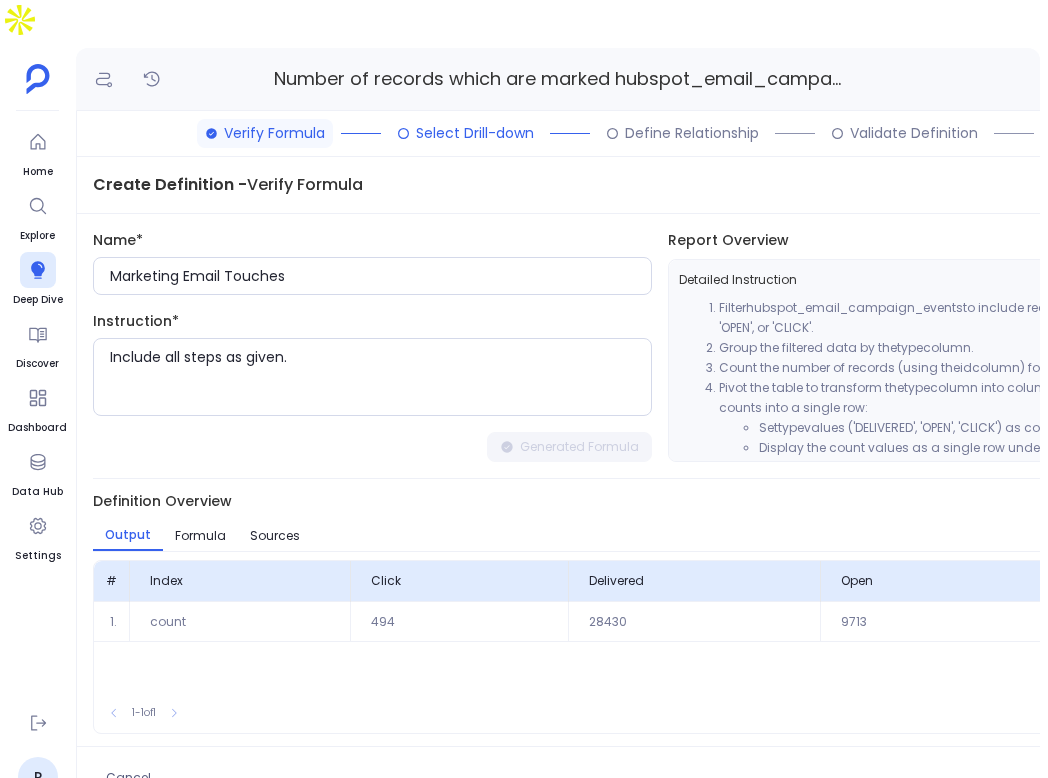 click on "Cancel Next" at bounding box center (676, 777) 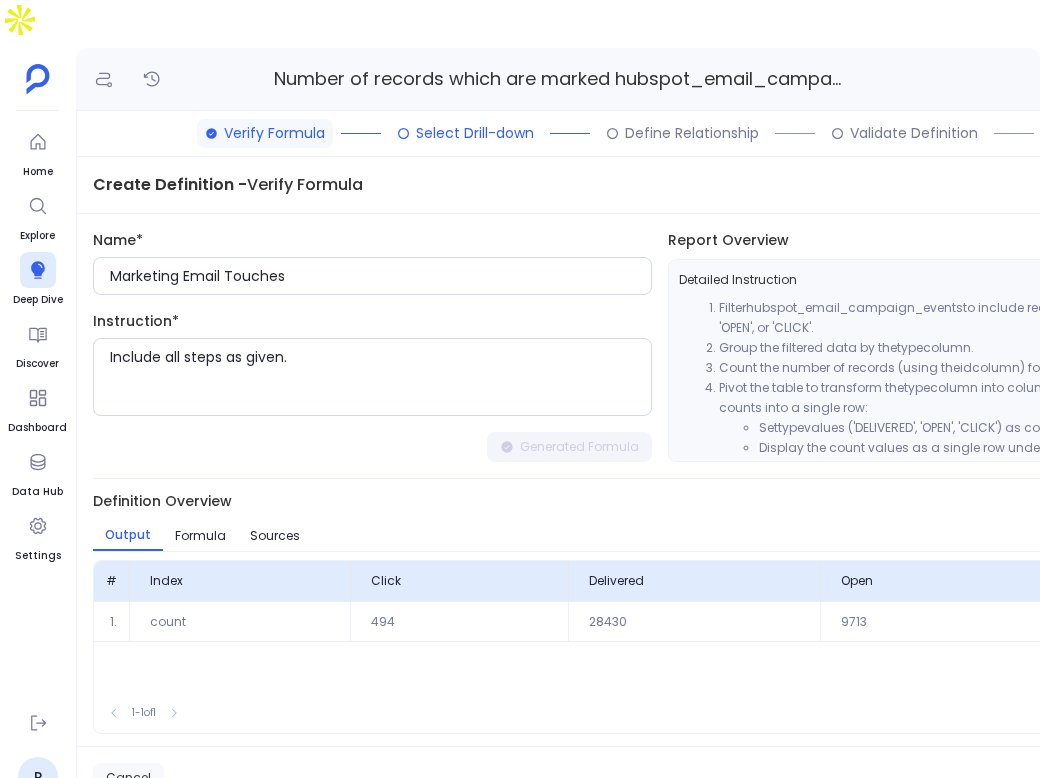 click on "Cancel" at bounding box center (128, 778) 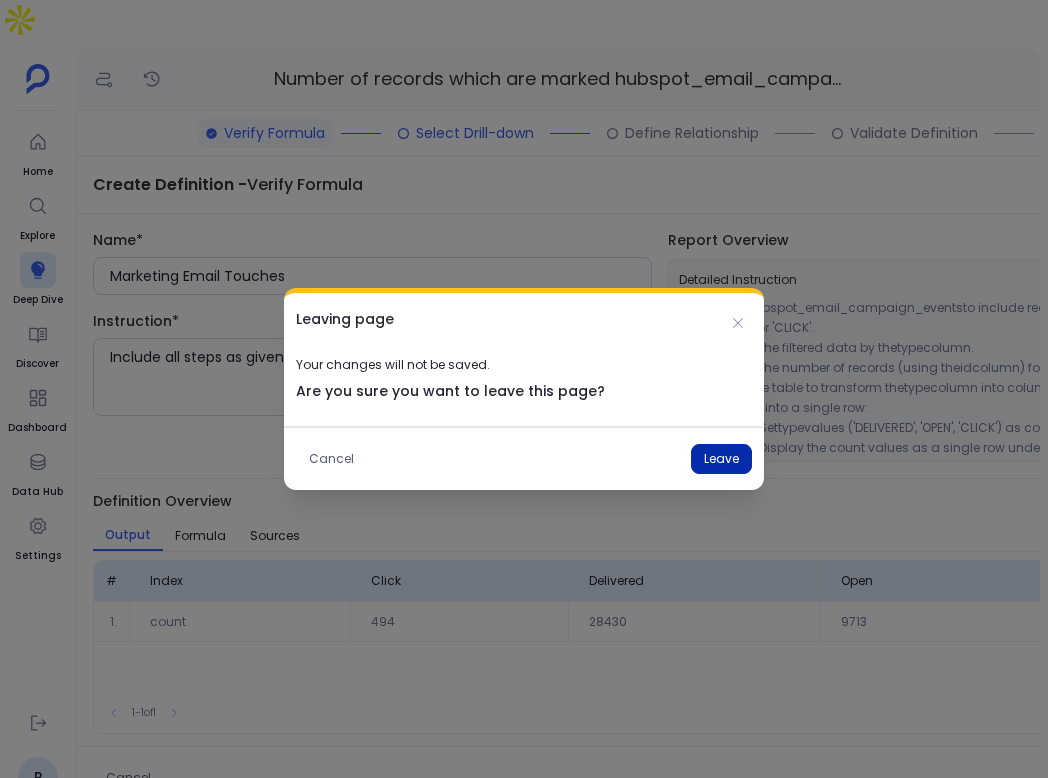 click on "Leave" at bounding box center (721, 459) 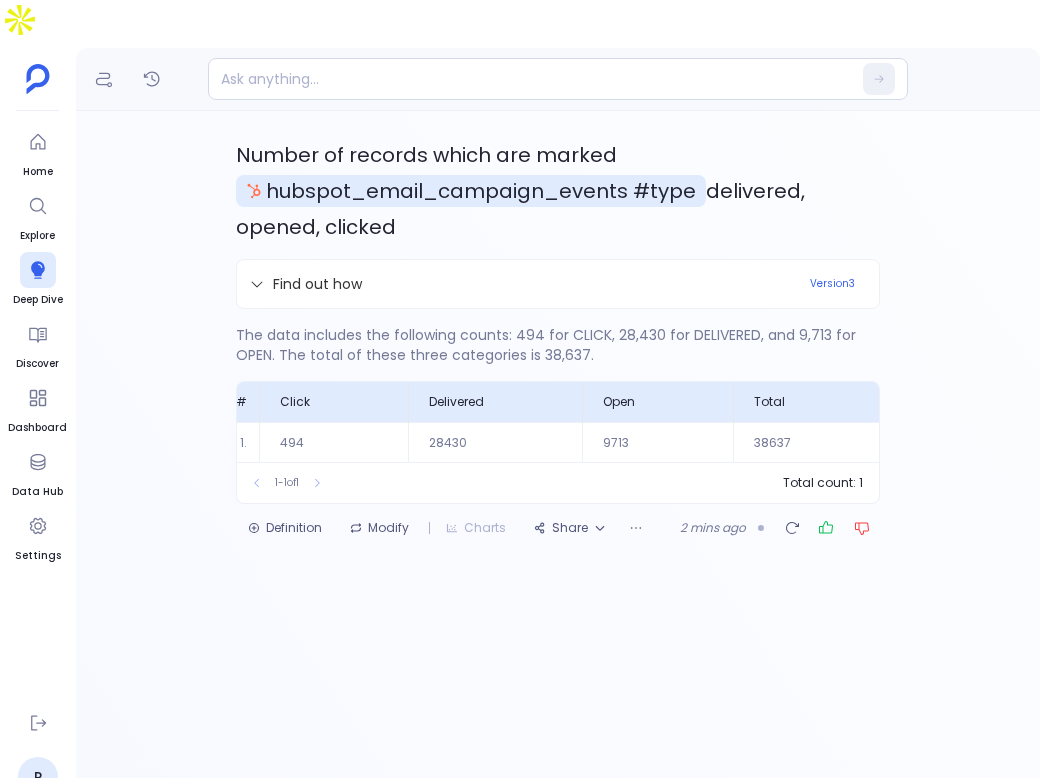 scroll, scrollTop: 0, scrollLeft: 0, axis: both 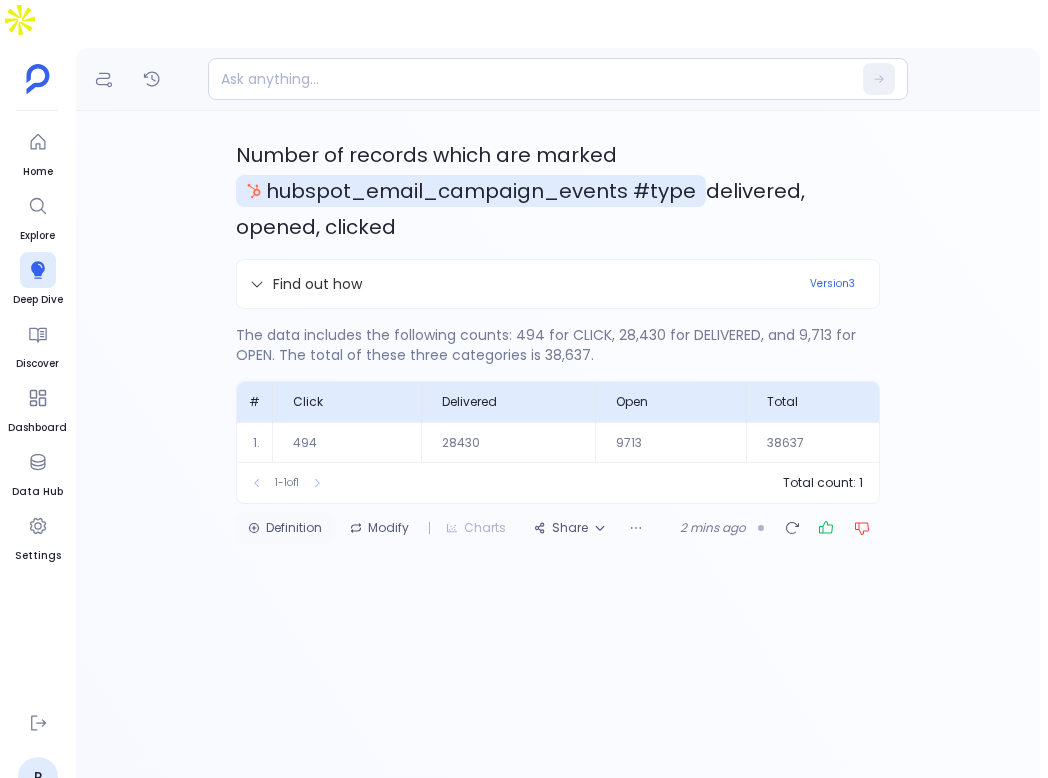 click on "Definition" at bounding box center (285, 528) 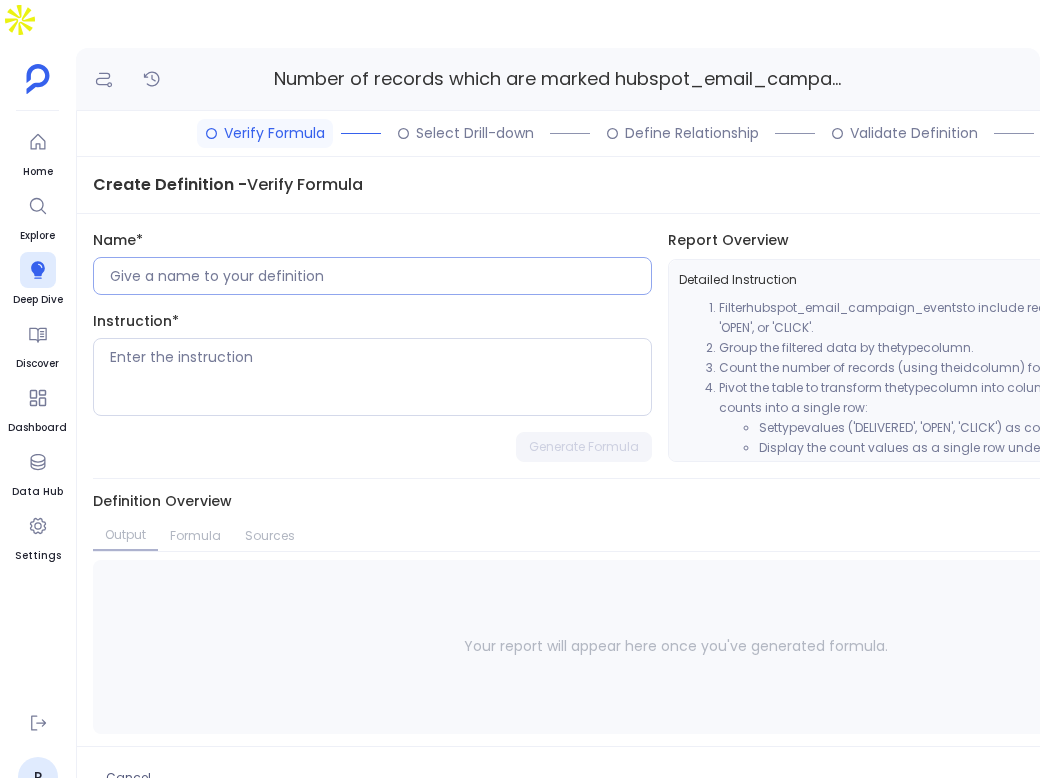 click at bounding box center (372, 276) 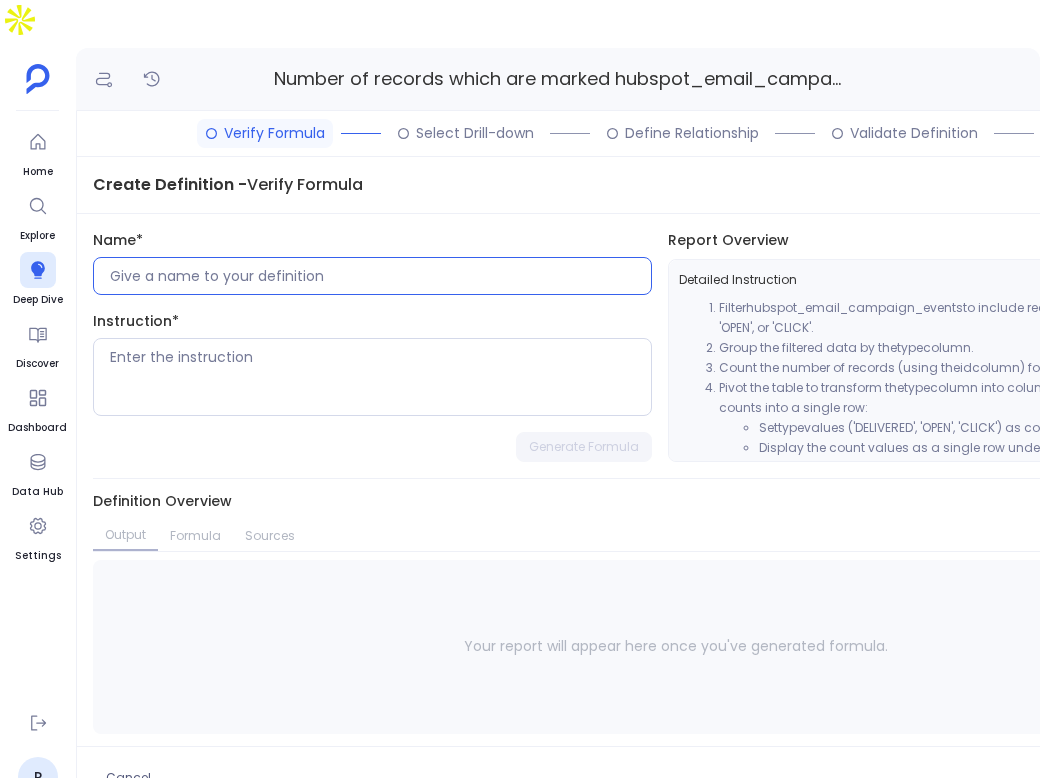 click at bounding box center (380, 276) 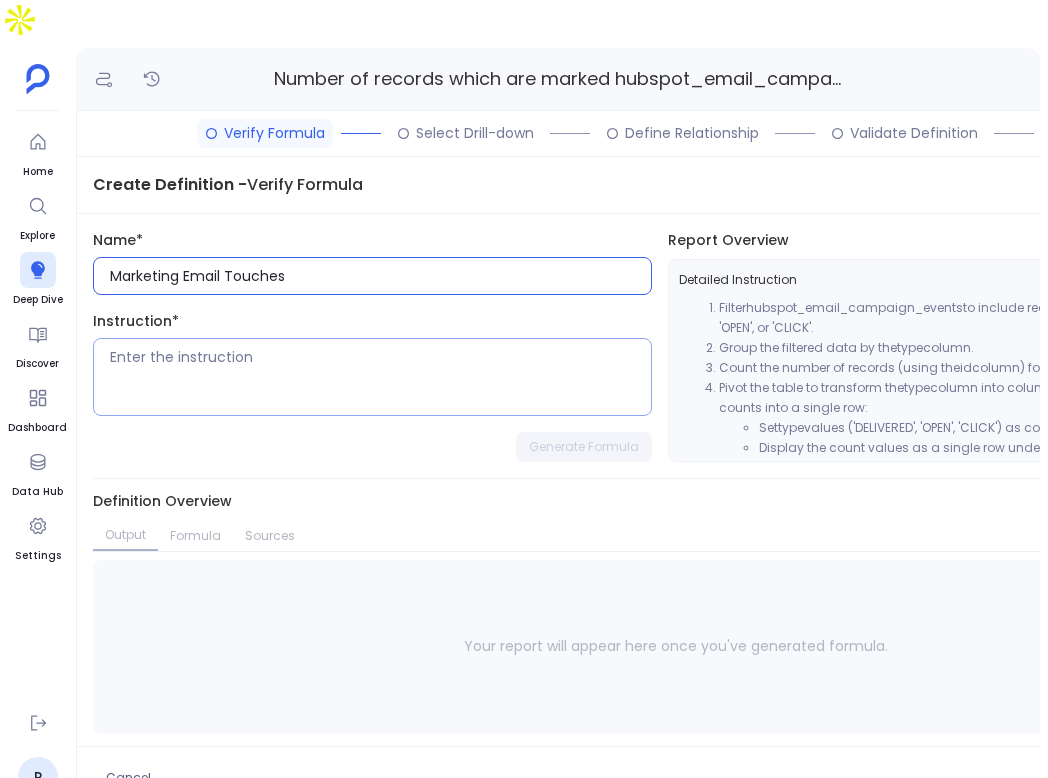 type on "Marketing Email Touches" 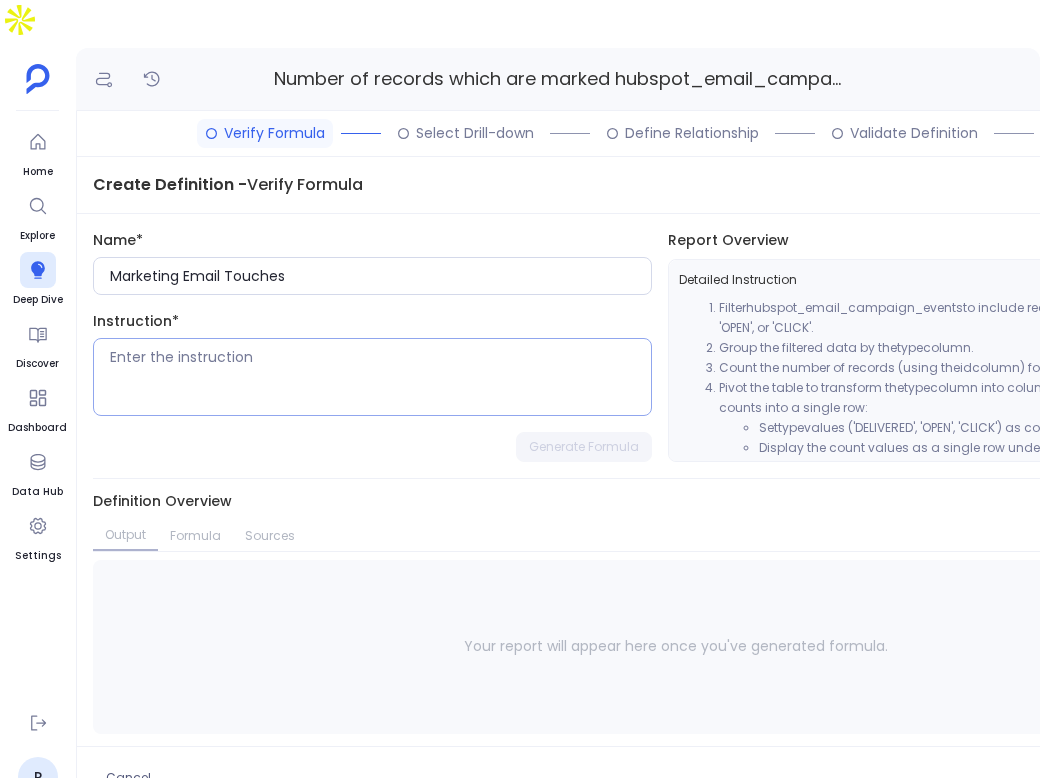 click at bounding box center (372, 377) 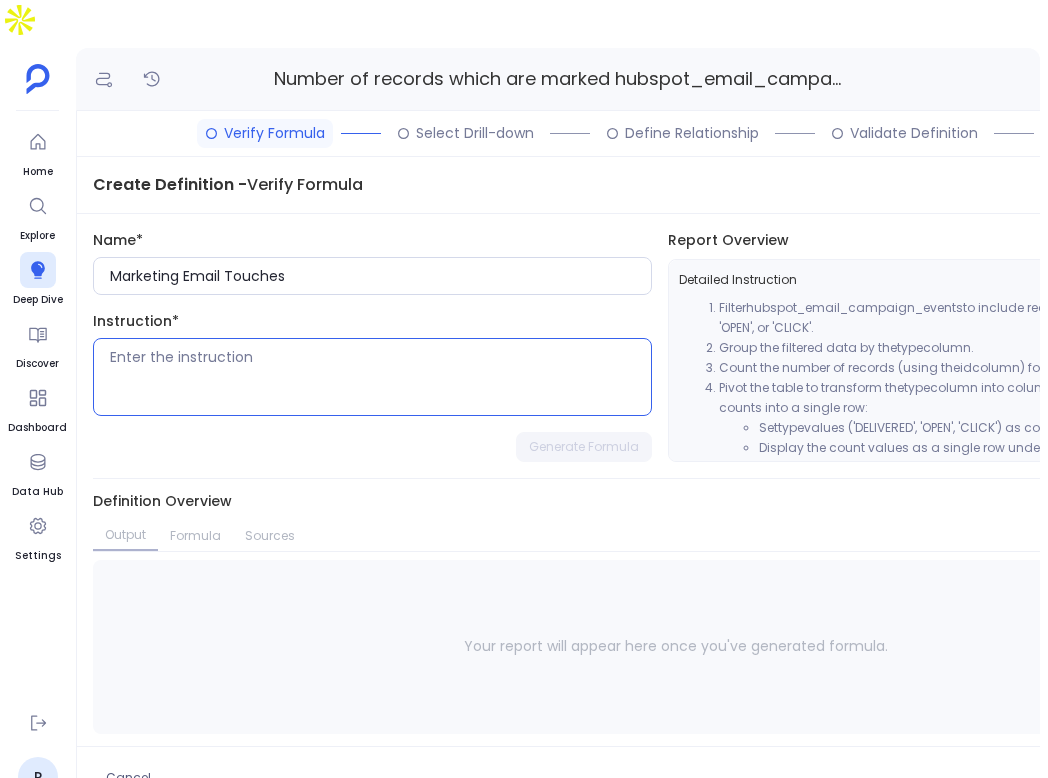 click at bounding box center (380, 377) 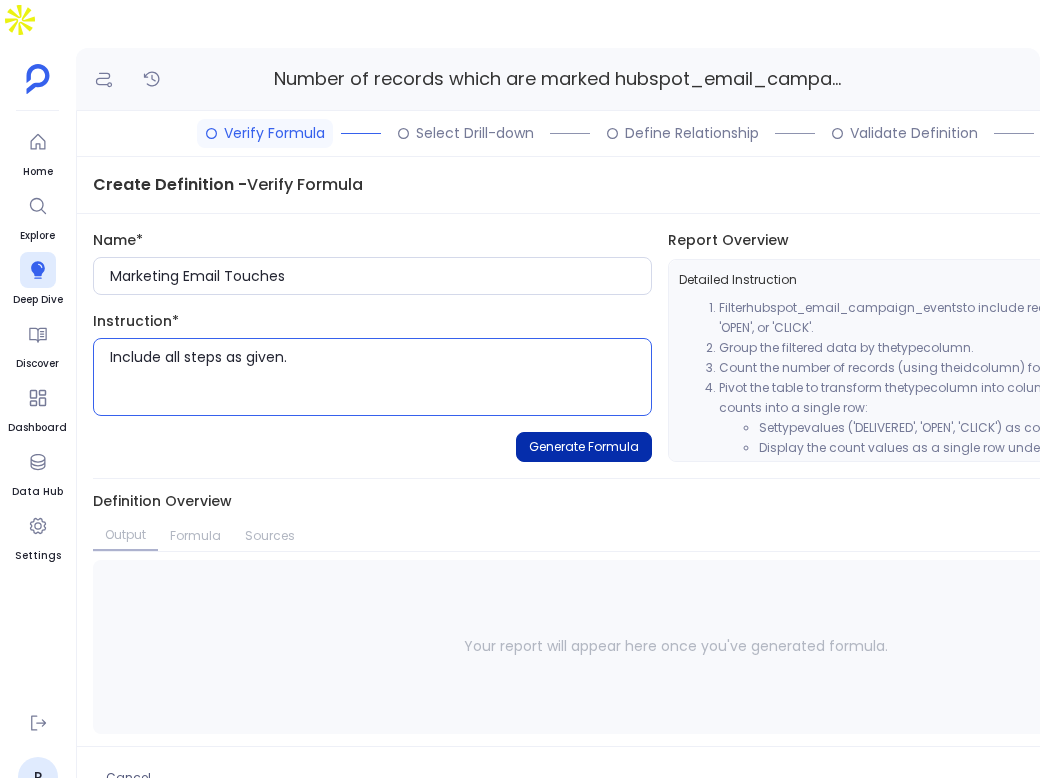 type on "Include all steps as given." 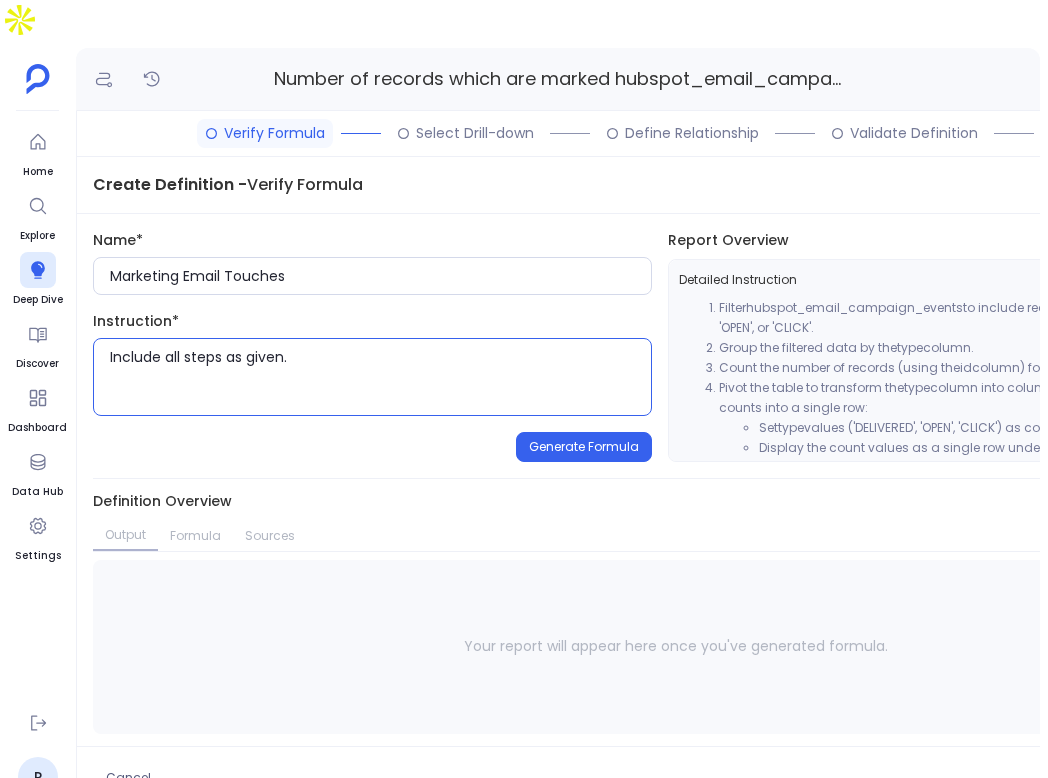click on "Generate Formula" at bounding box center [584, 447] 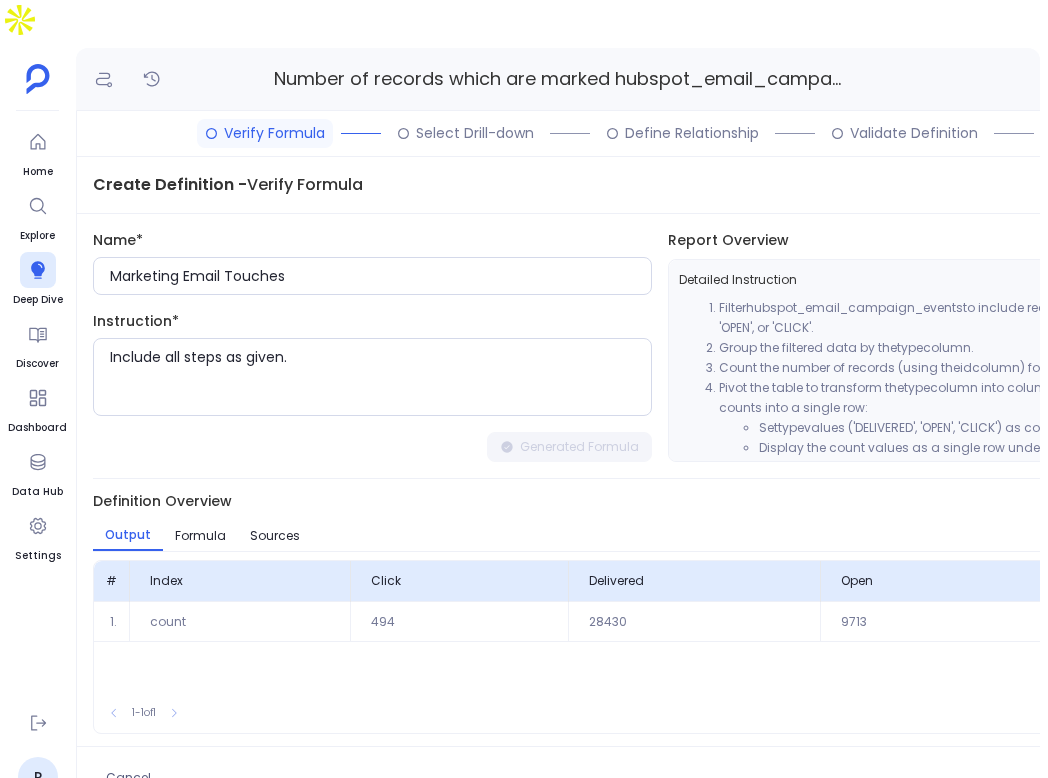 scroll, scrollTop: 0, scrollLeft: 236, axis: horizontal 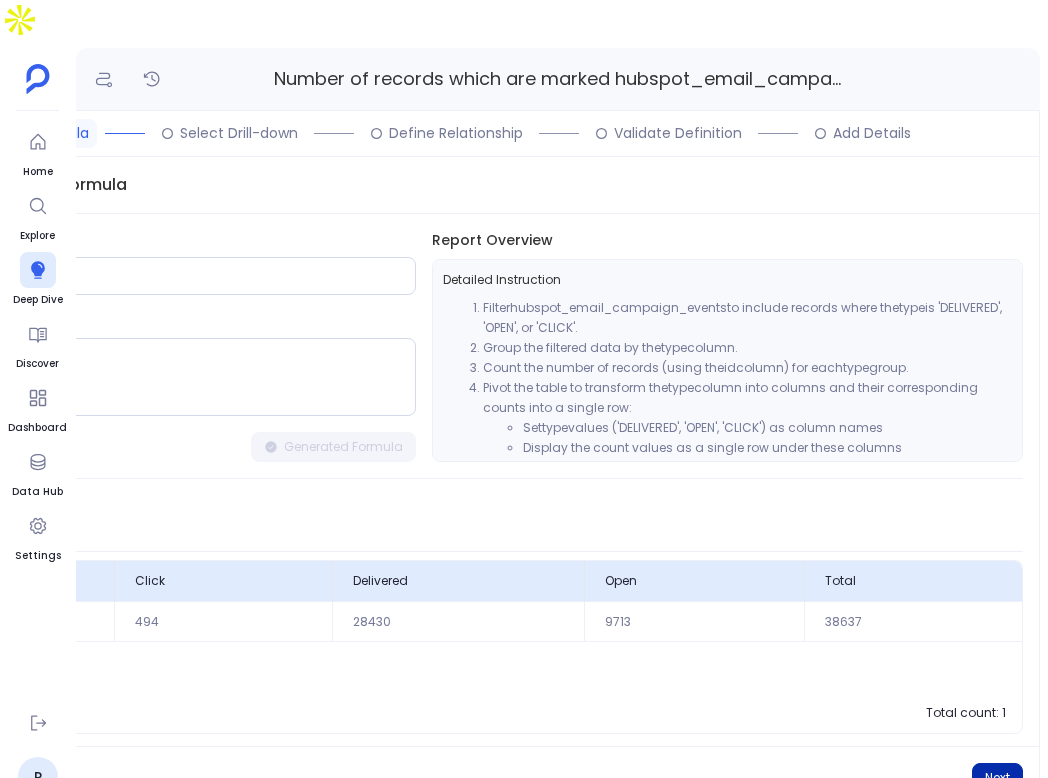 click on "Next" at bounding box center (997, 778) 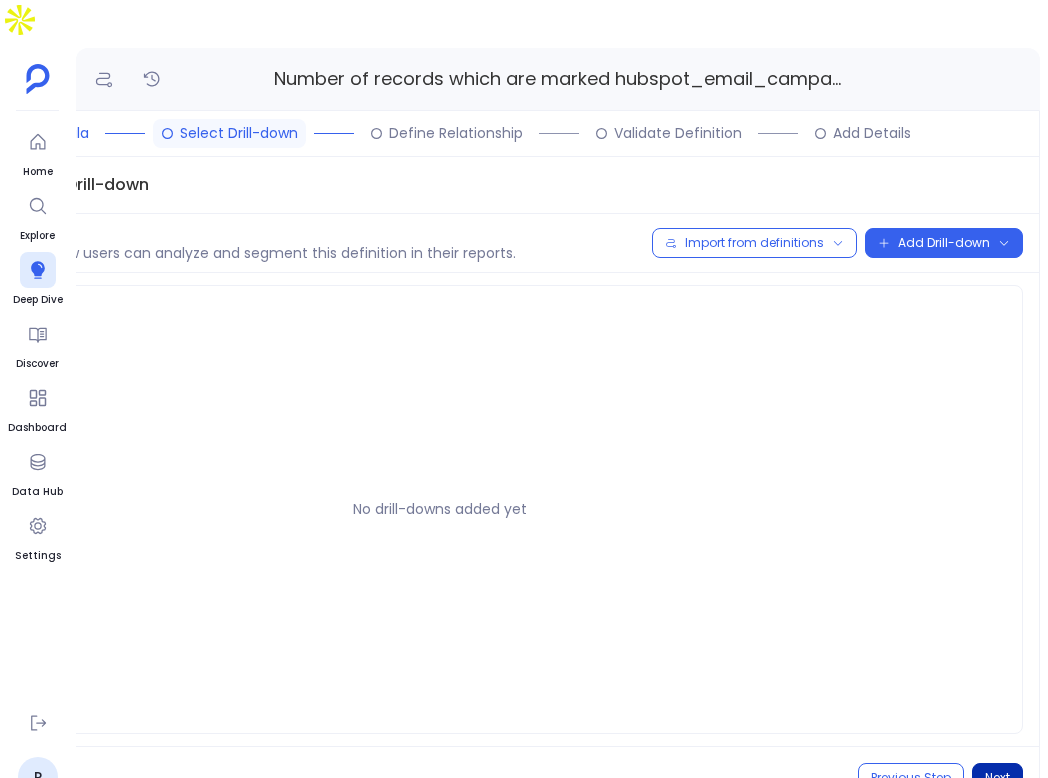 click on "Next" at bounding box center [997, 778] 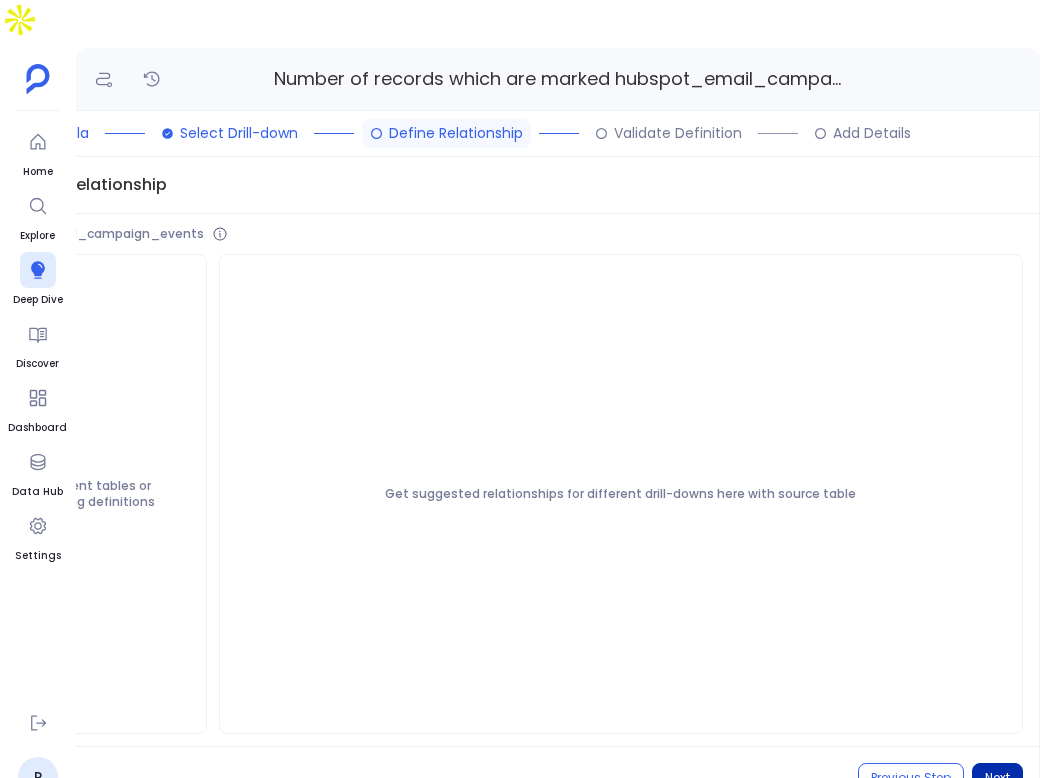 click on "Next" at bounding box center [997, 778] 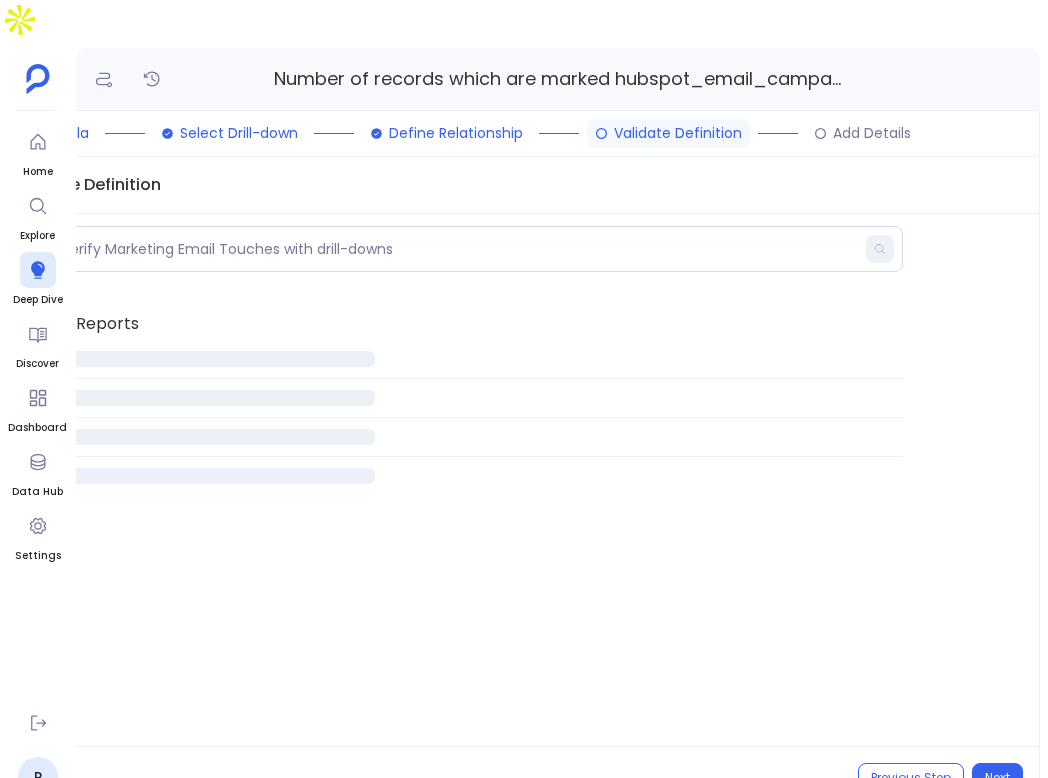 click on "Cancel Previous Step Next" at bounding box center (440, 777) 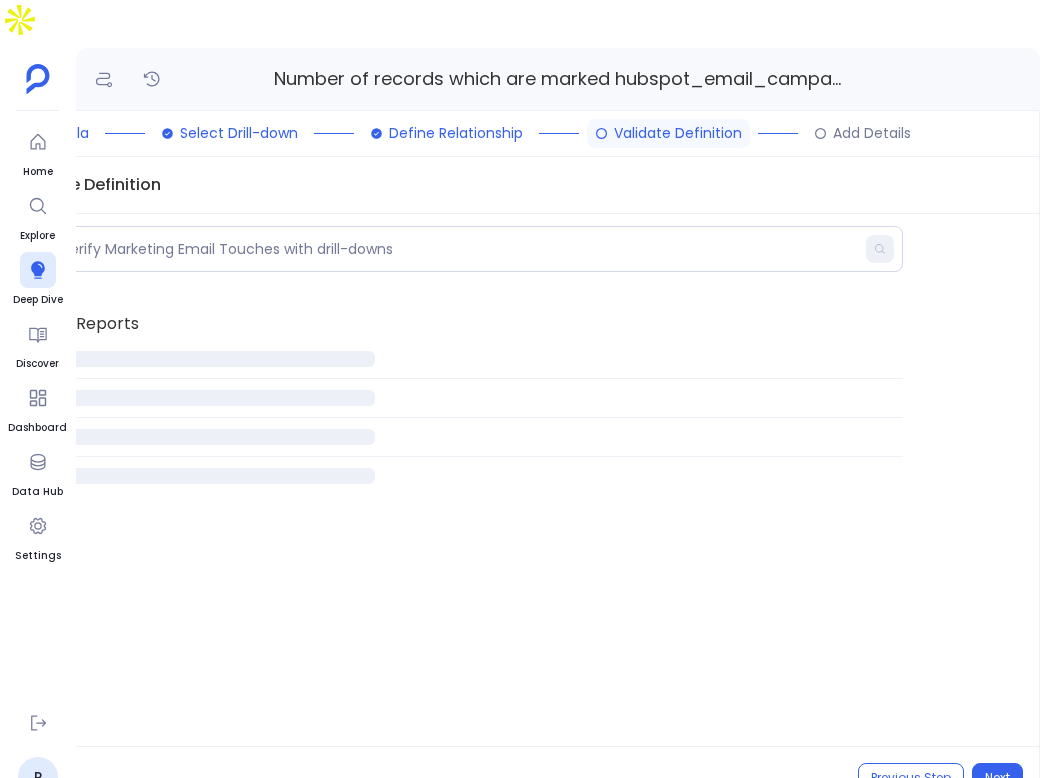 click on "Next" at bounding box center (997, 778) 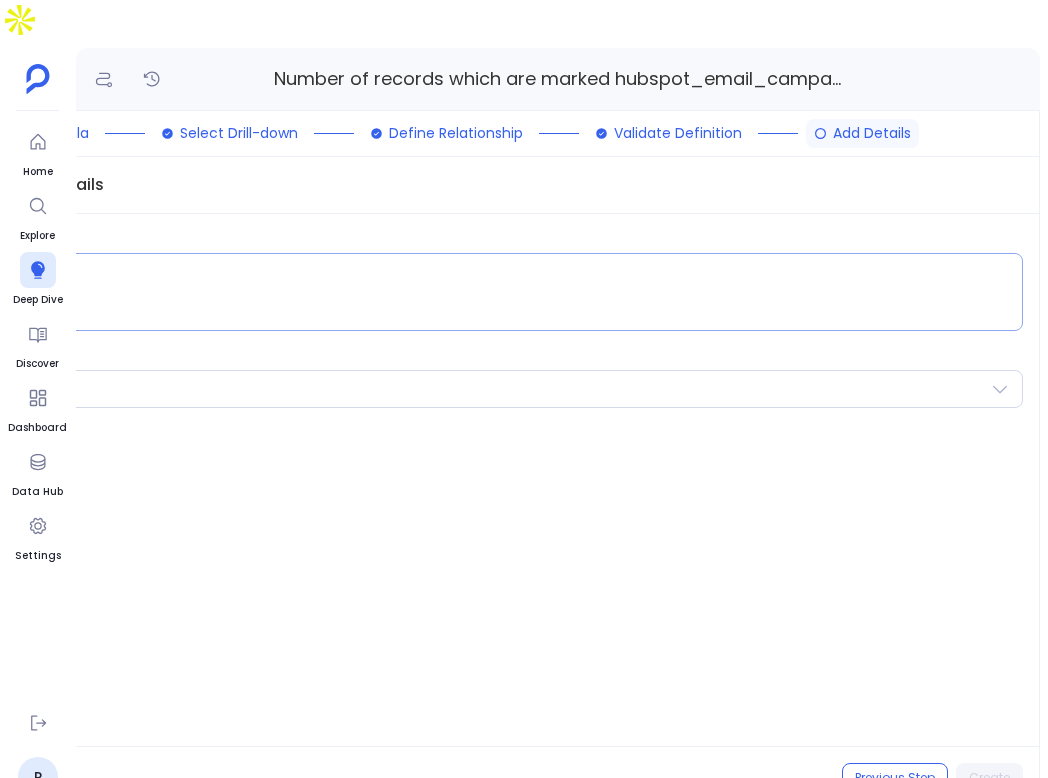 scroll, scrollTop: 0, scrollLeft: 0, axis: both 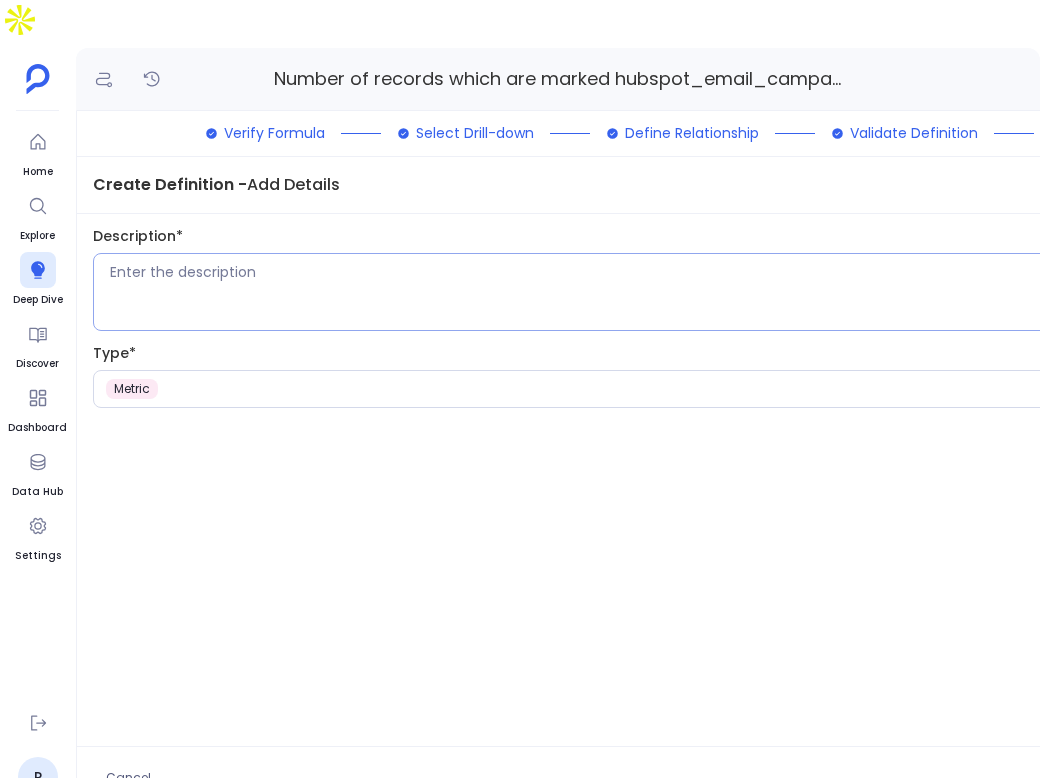 click at bounding box center (684, 292) 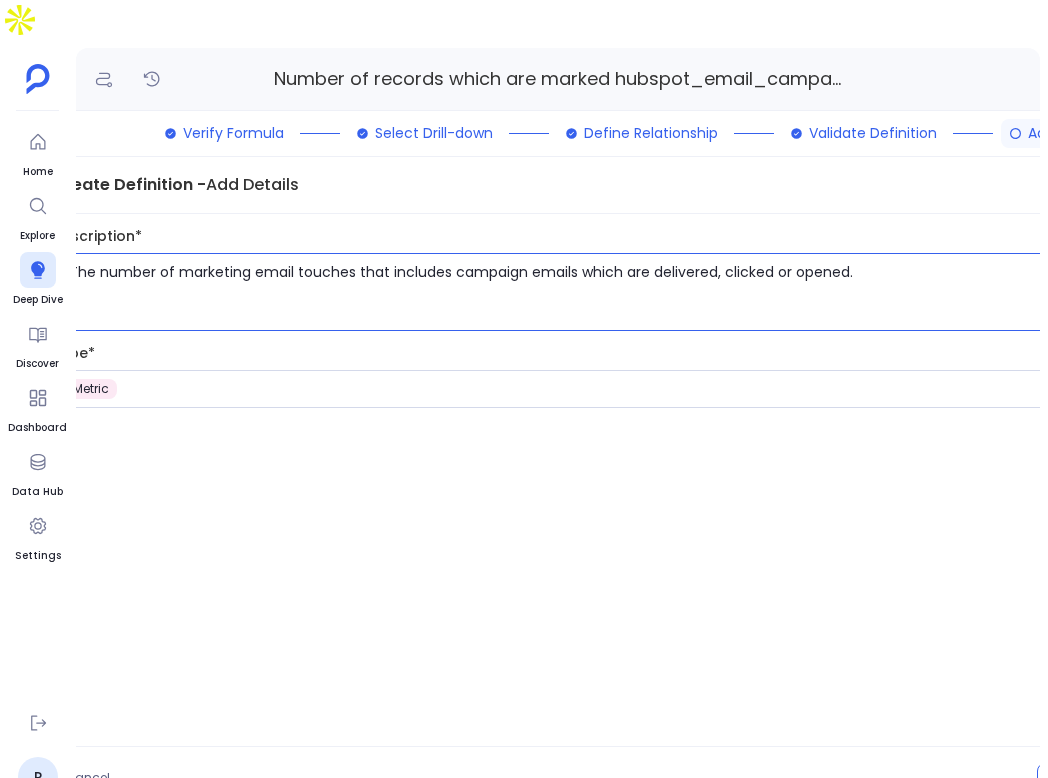scroll, scrollTop: 0, scrollLeft: 236, axis: horizontal 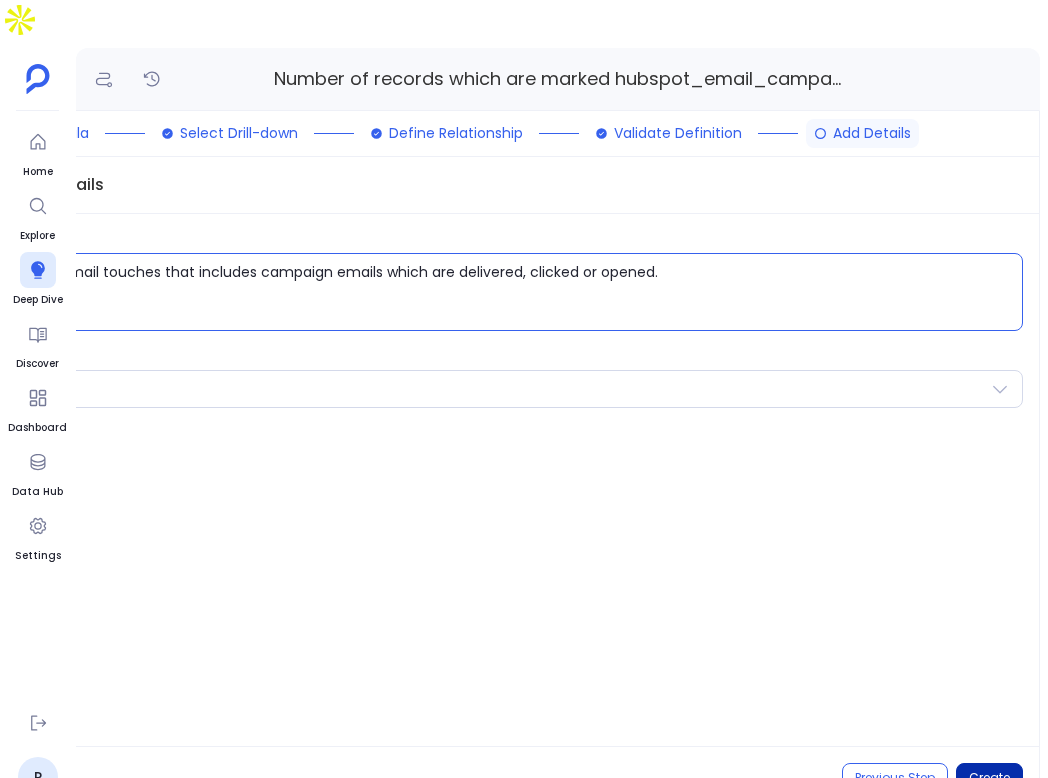 type on "The number of marketing email touches that includes campaign emails which are delivered, clicked or opened." 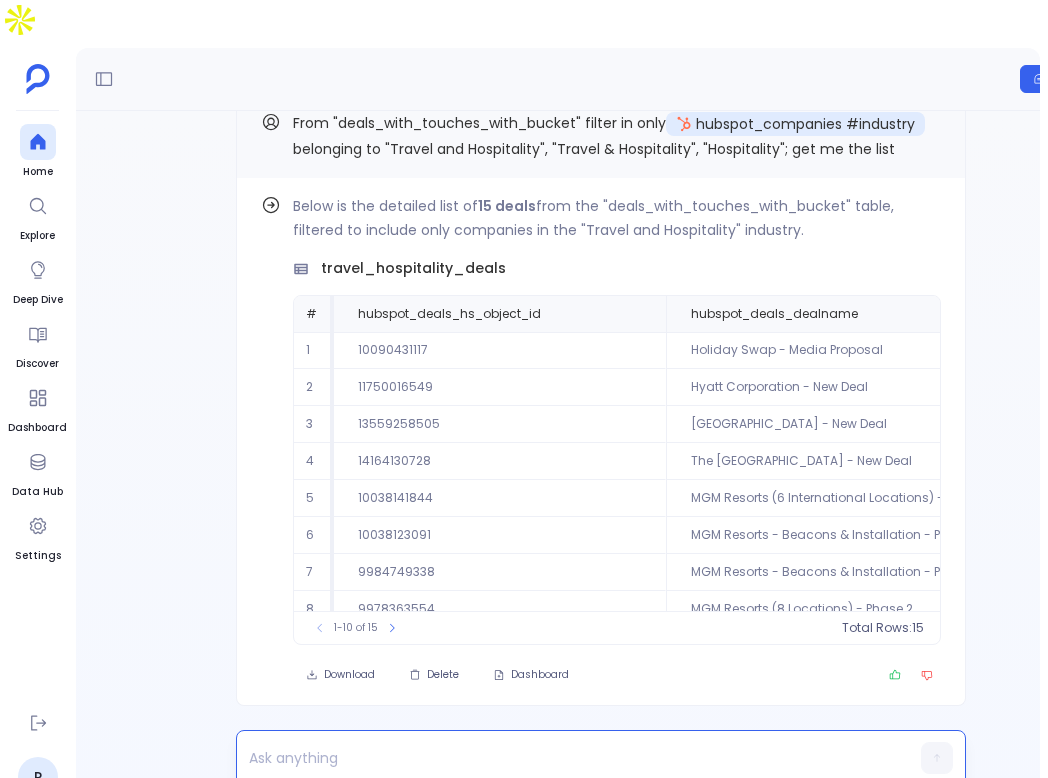scroll, scrollTop: 0, scrollLeft: 0, axis: both 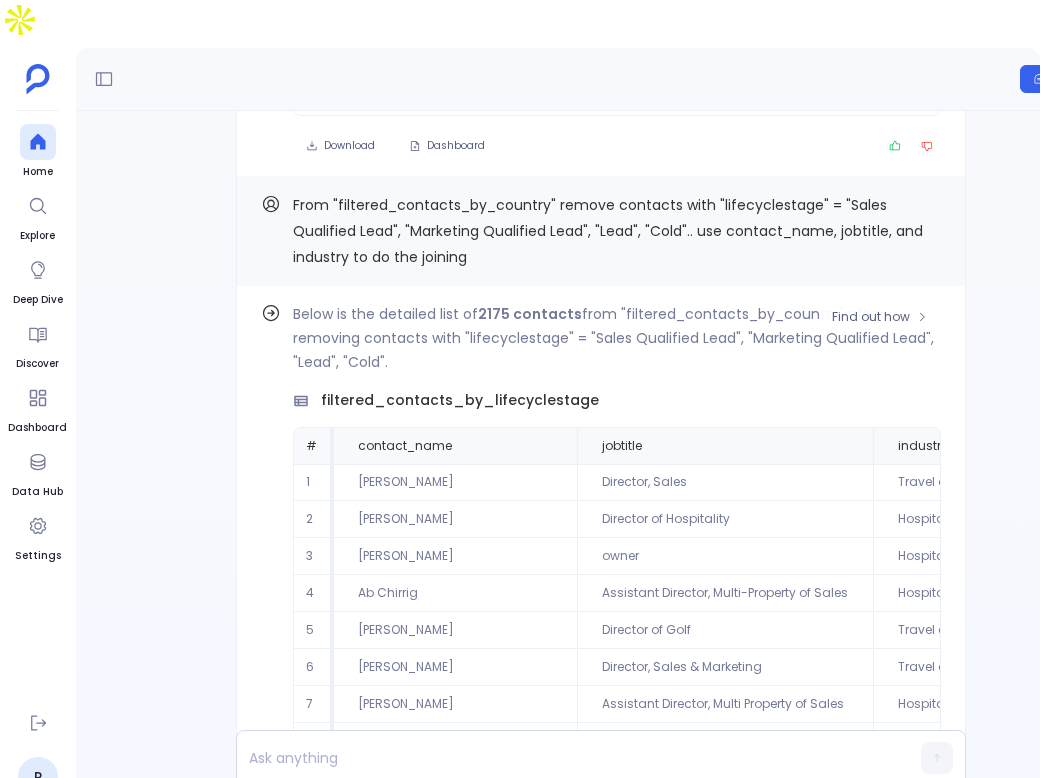 click on "filtered_contacts_by_lifecyclestage" at bounding box center (460, 400) 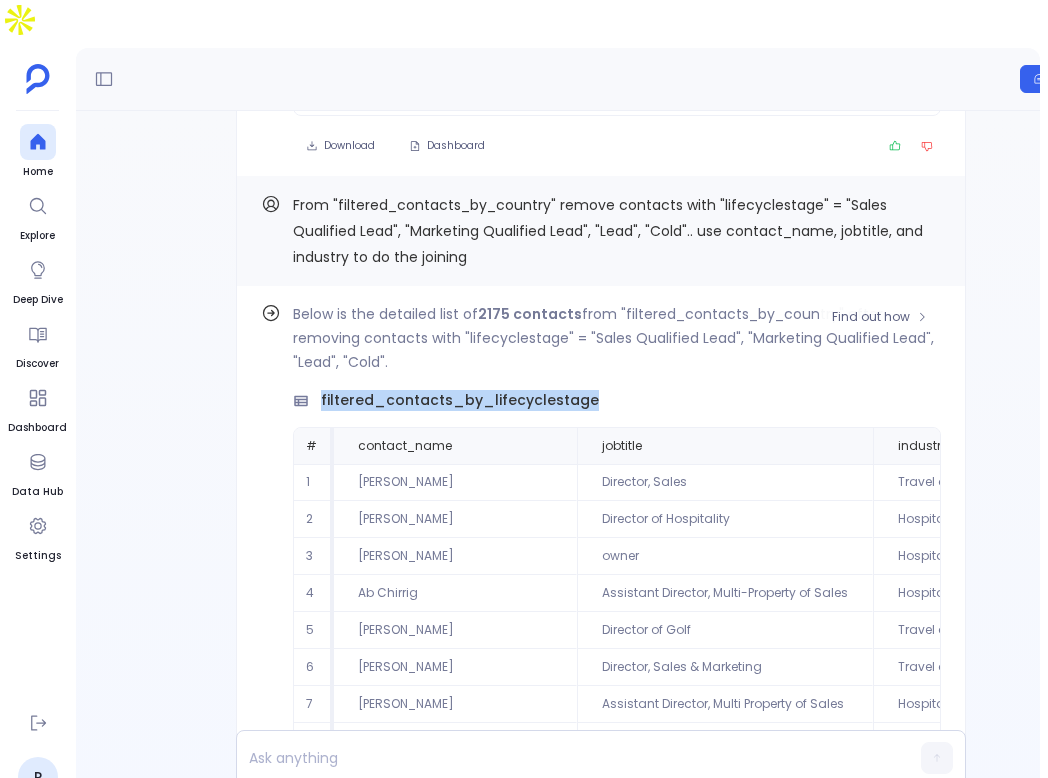 click on "filtered_contacts_by_lifecyclestage" at bounding box center (460, 400) 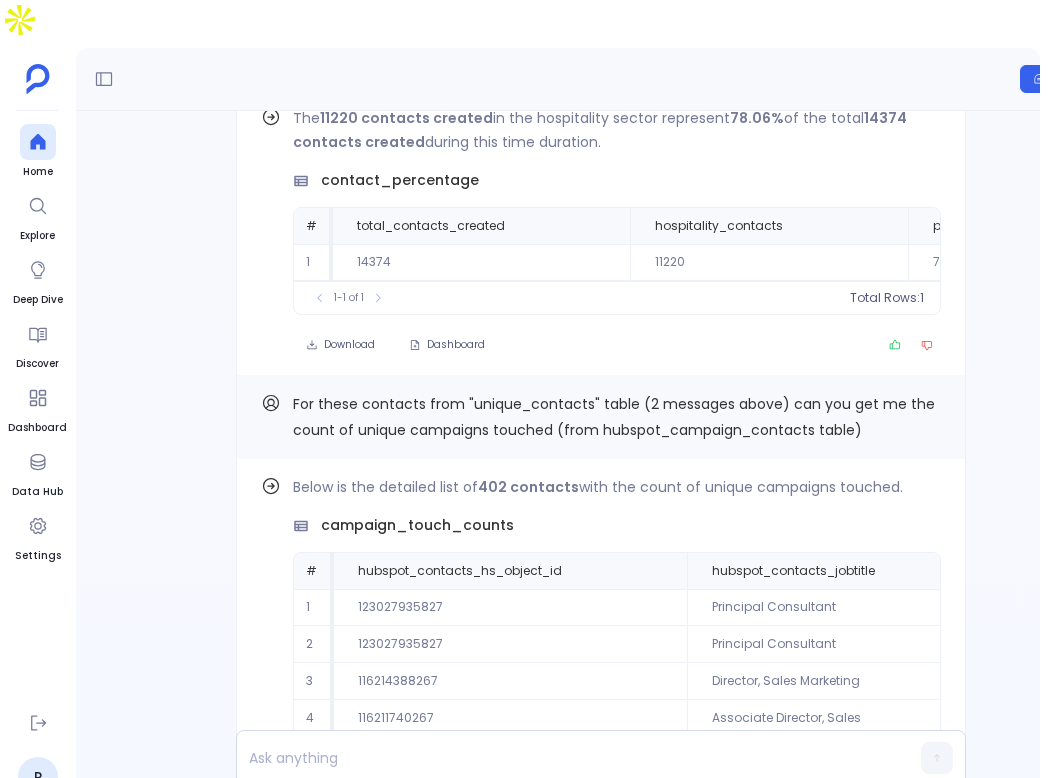 scroll, scrollTop: 0, scrollLeft: 0, axis: both 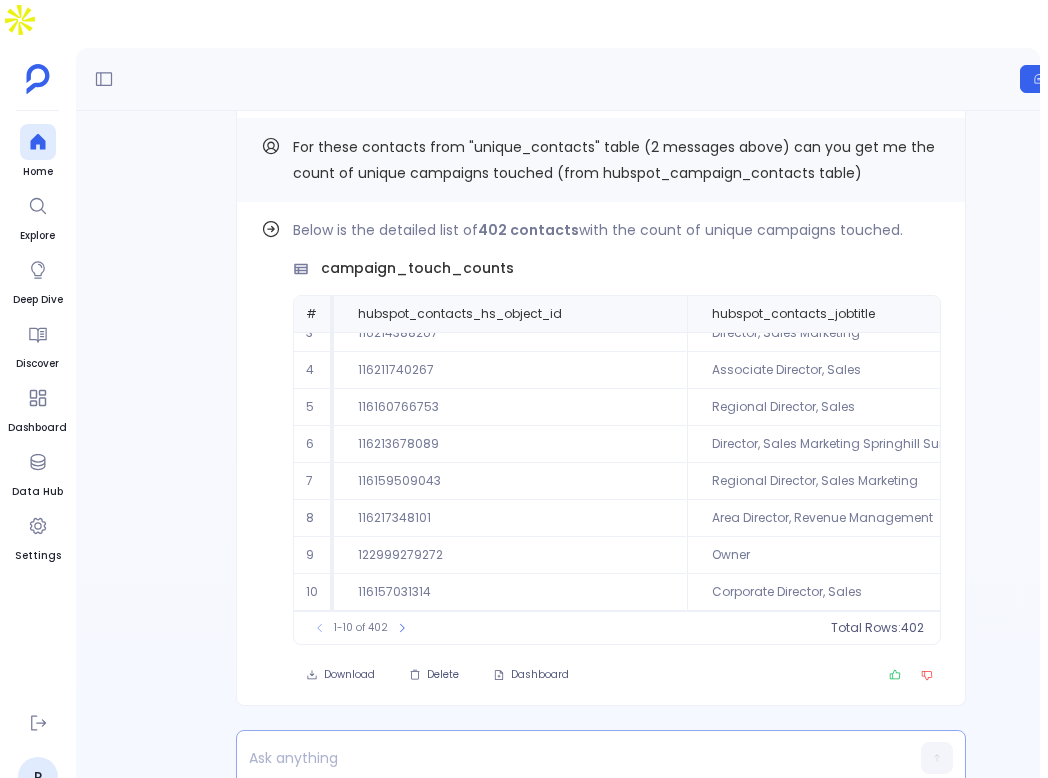 click at bounding box center [562, 758] 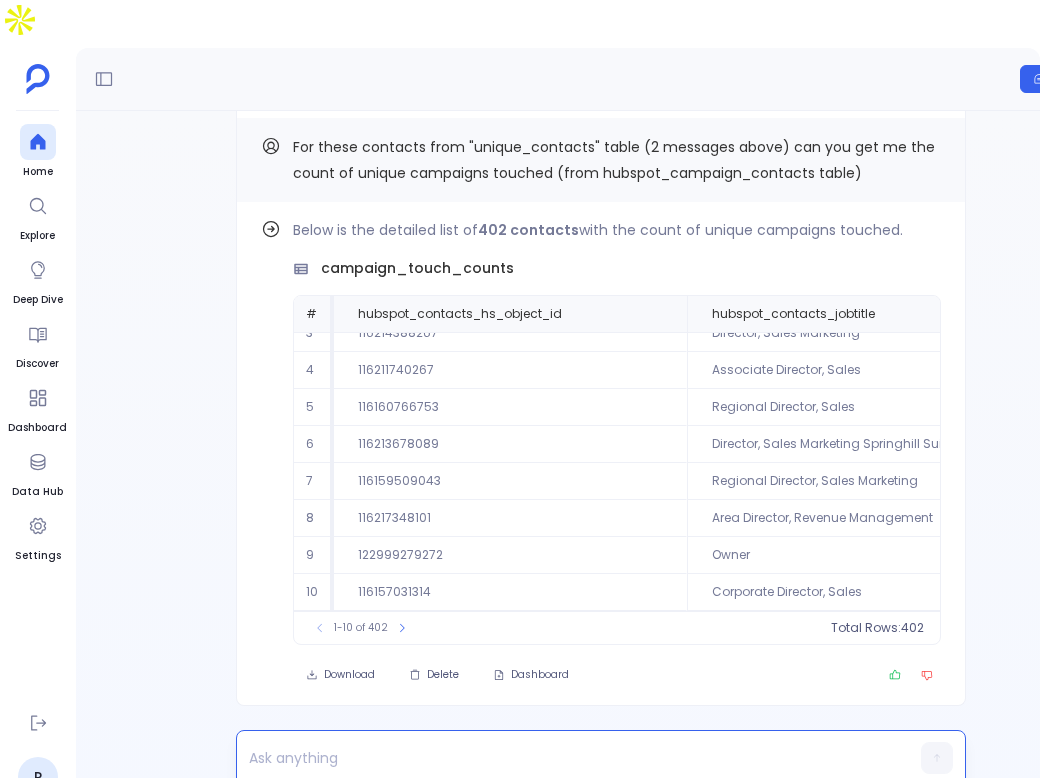 paste 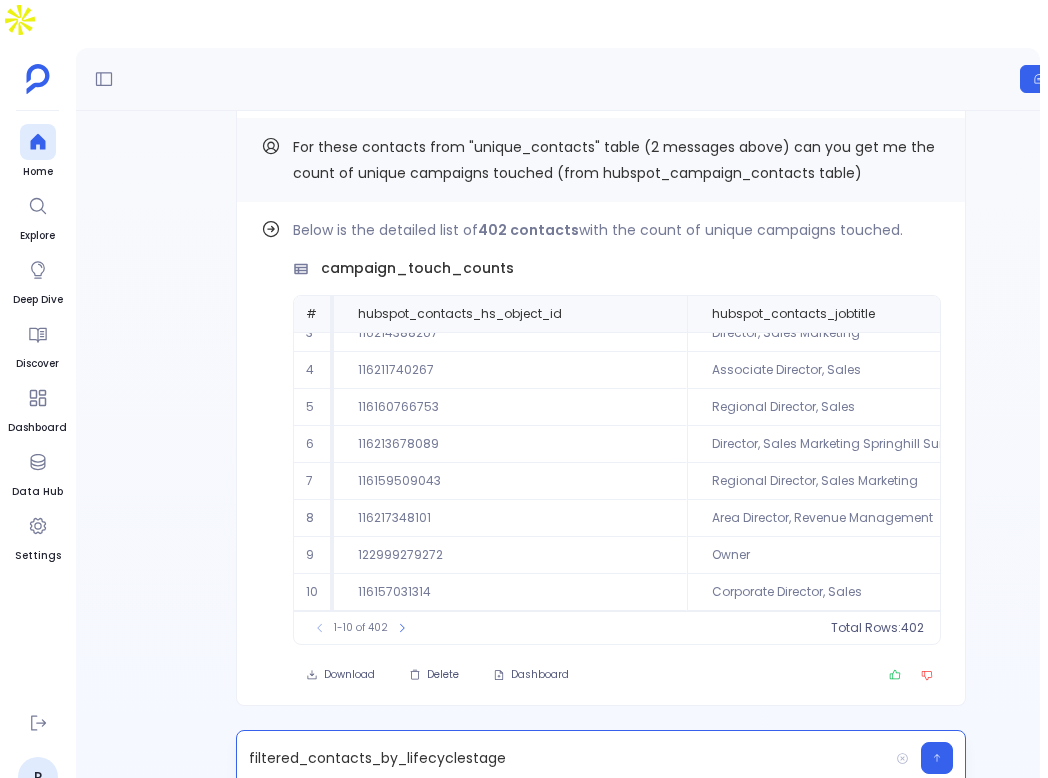type 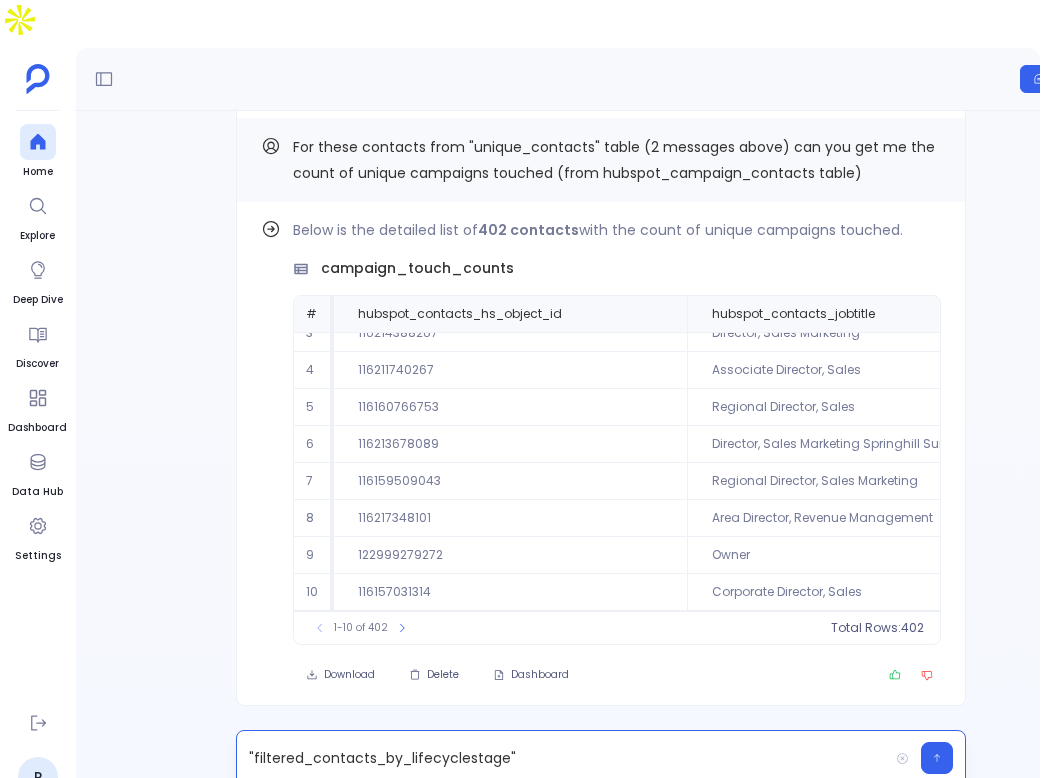 click on ""filtered_contacts_by_lifecyclestage"" at bounding box center [562, 758] 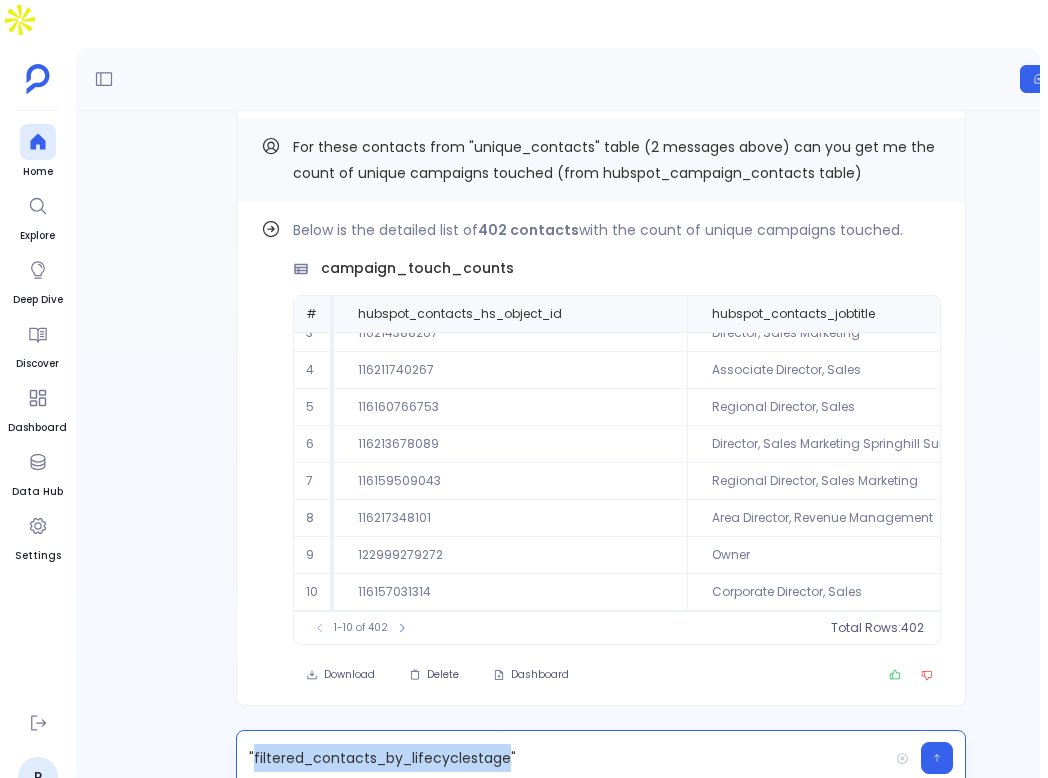 click on ""filtered_contacts_by_lifecyclestage"" at bounding box center (562, 758) 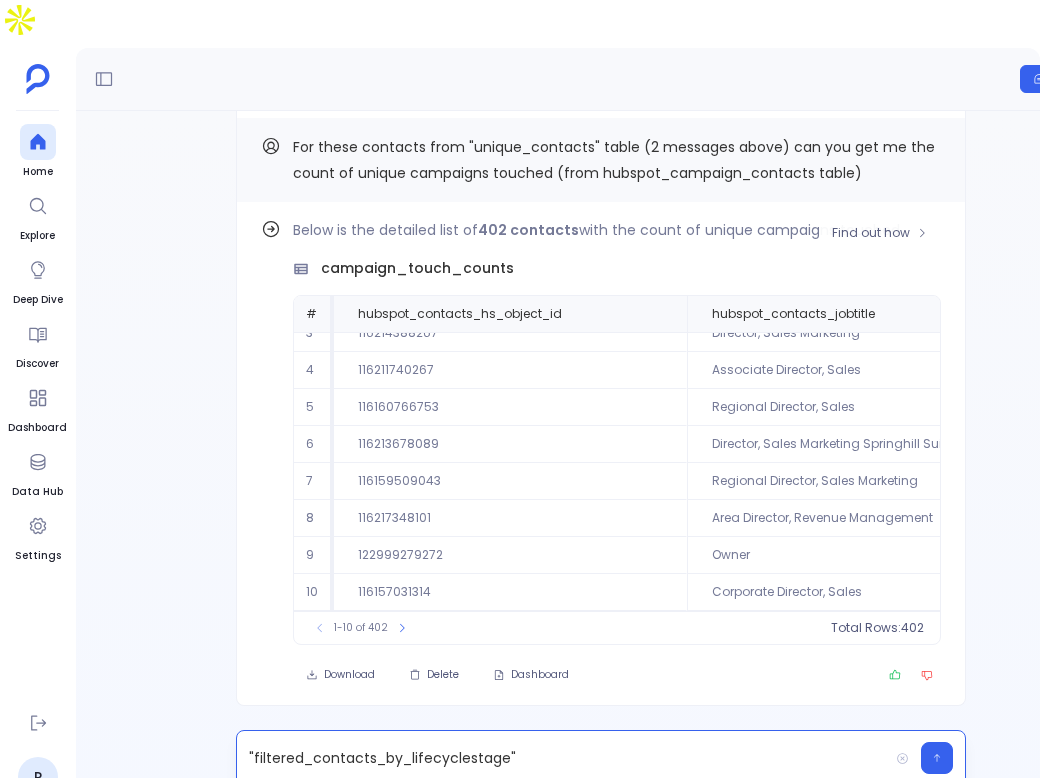 click on "116213678089" at bounding box center [510, 444] 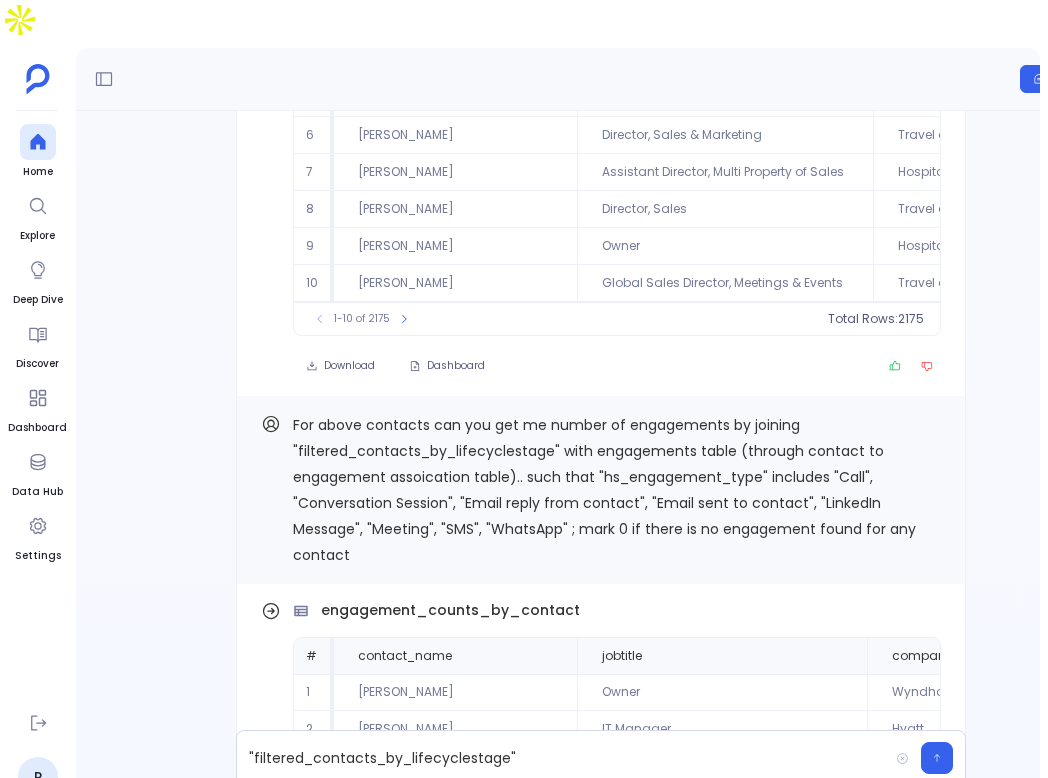 scroll, scrollTop: -11634, scrollLeft: 0, axis: vertical 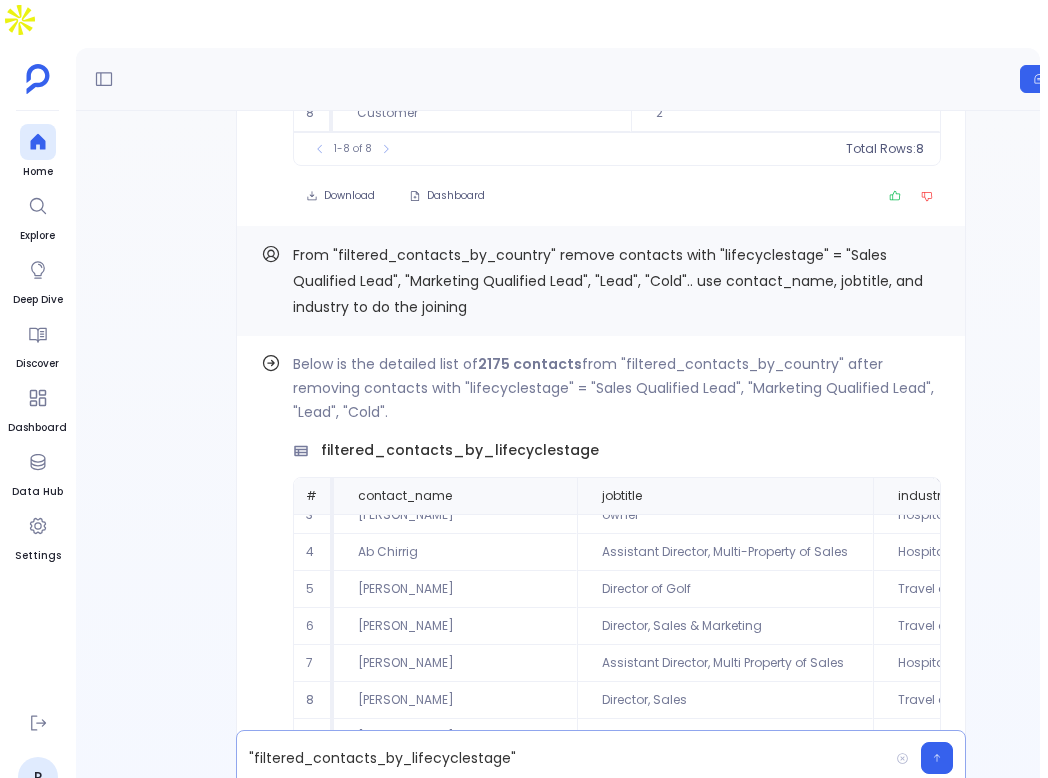 click on ""filtered_contacts_by_lifecyclestage"" at bounding box center (562, 758) 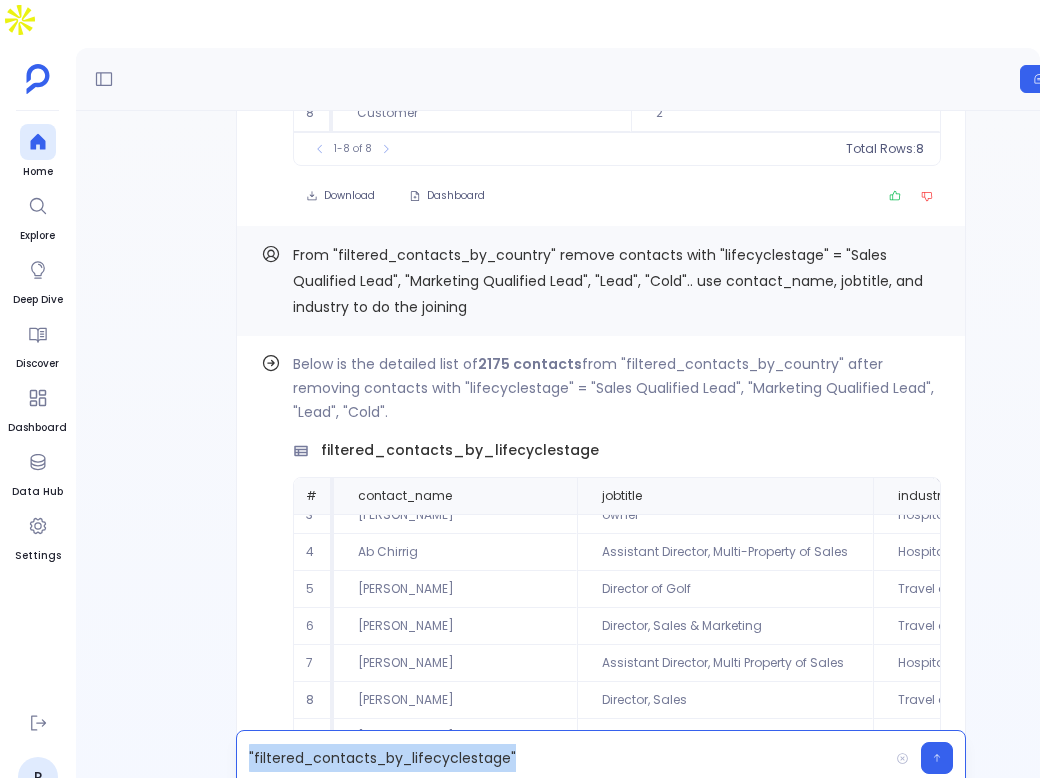 click on ""filtered_contacts_by_lifecyclestage"" at bounding box center (562, 758) 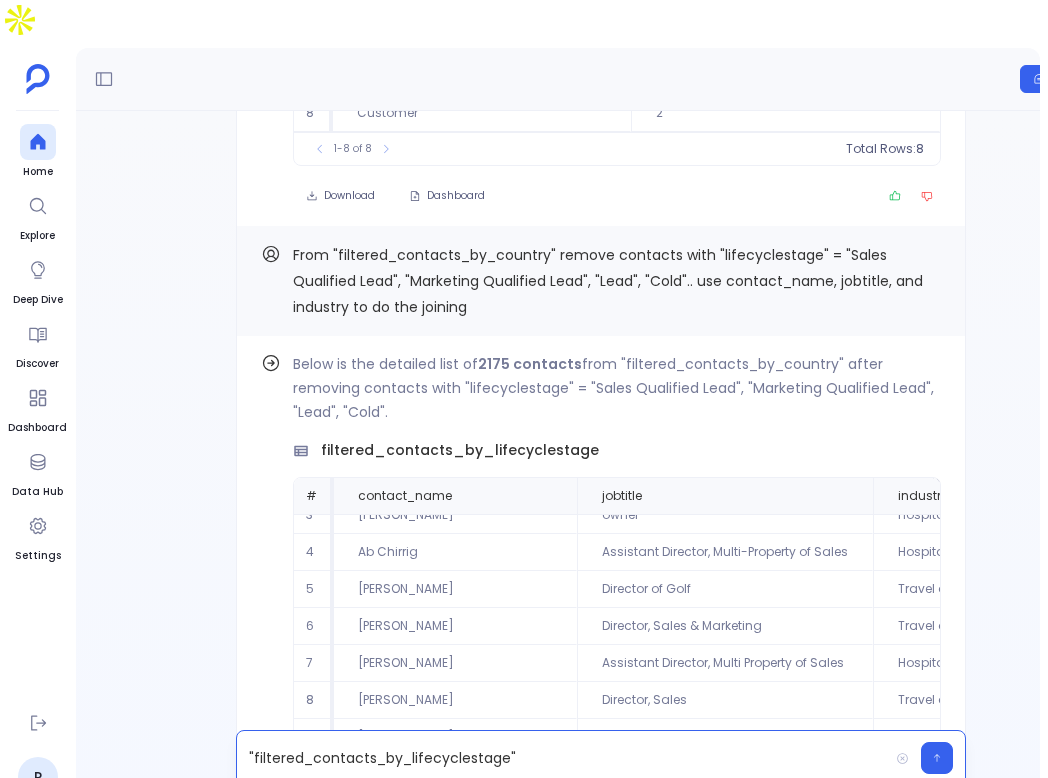 scroll, scrollTop: -11142, scrollLeft: 0, axis: vertical 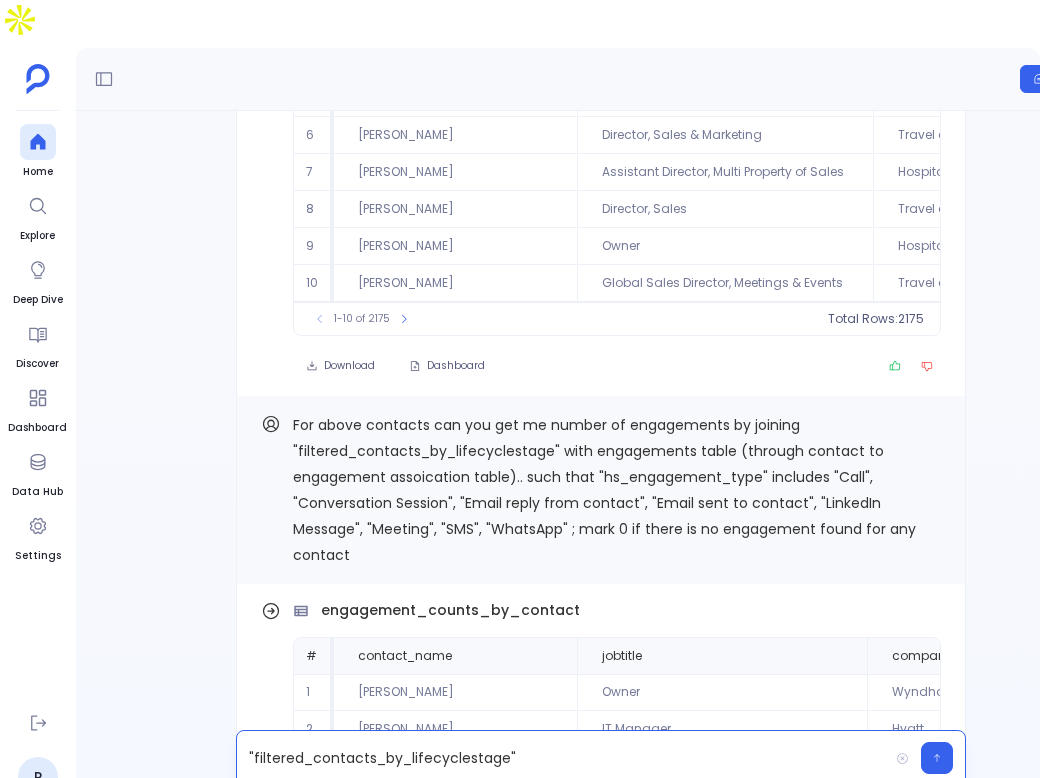 click on ""filtered_contacts_by_lifecyclestage"" at bounding box center (562, 758) 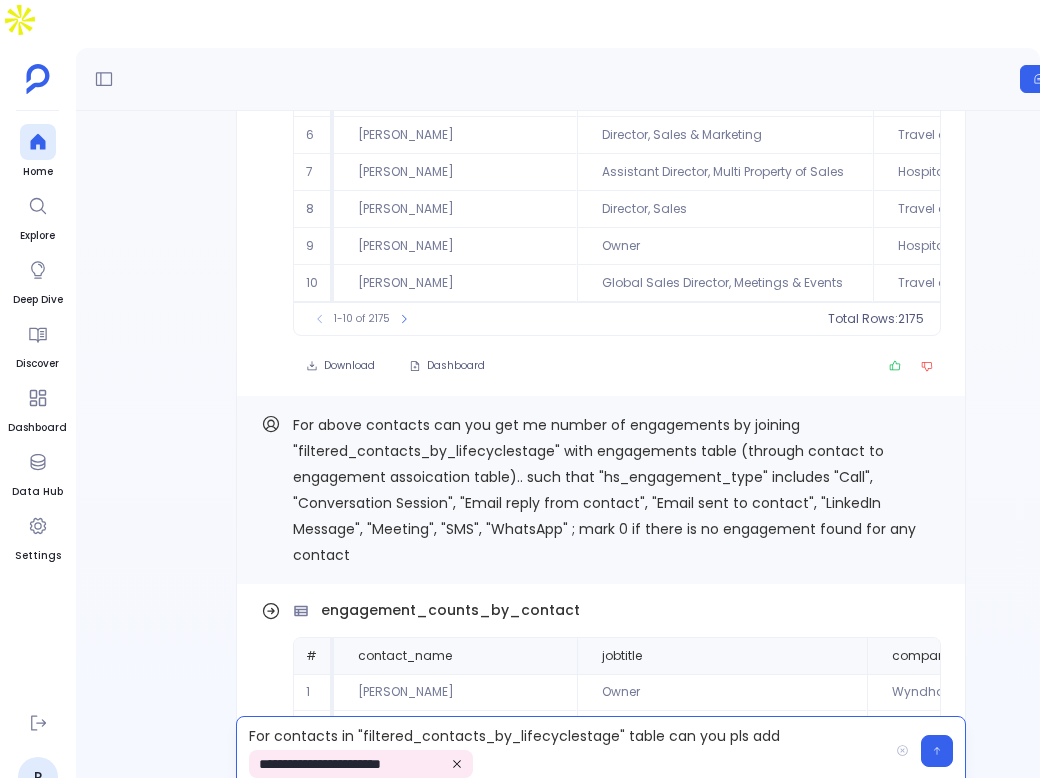 click on "**********" at bounding box center (562, 751) 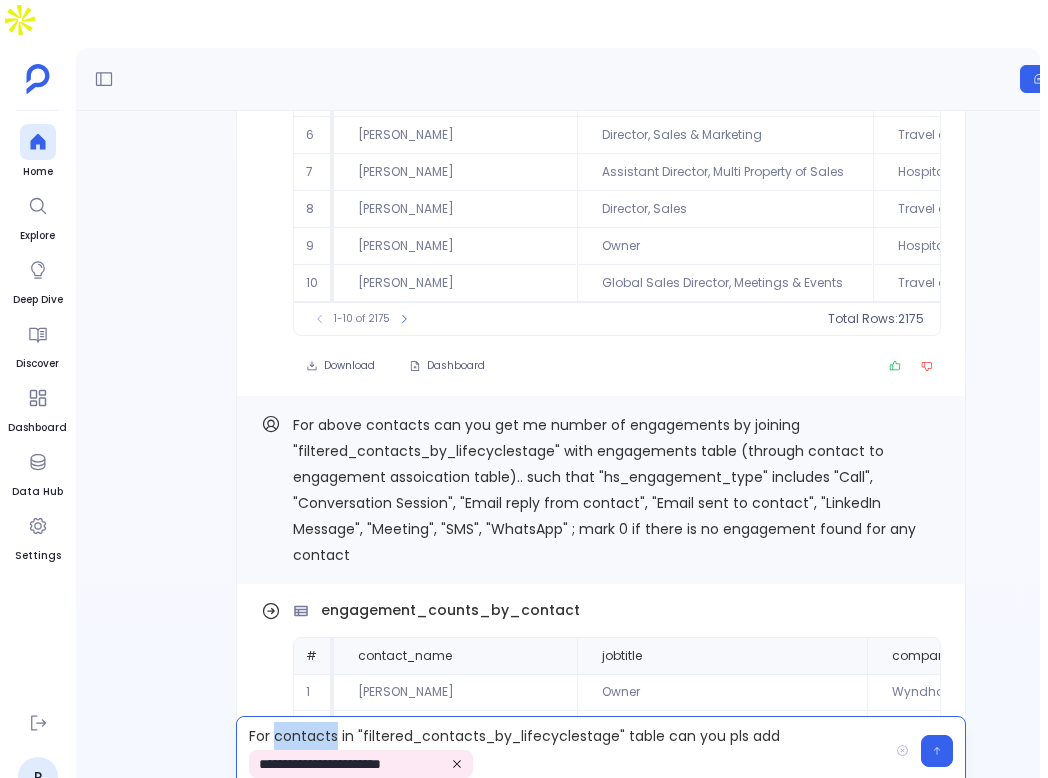 click on "**********" at bounding box center (562, 751) 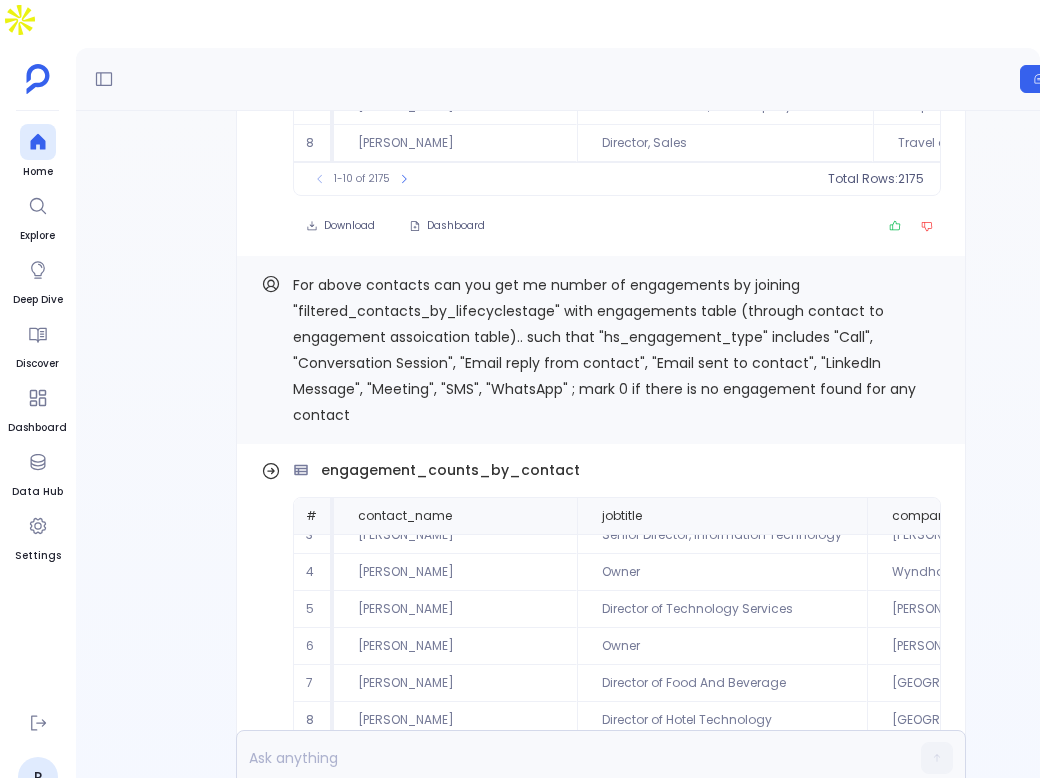 scroll, scrollTop: 0, scrollLeft: 0, axis: both 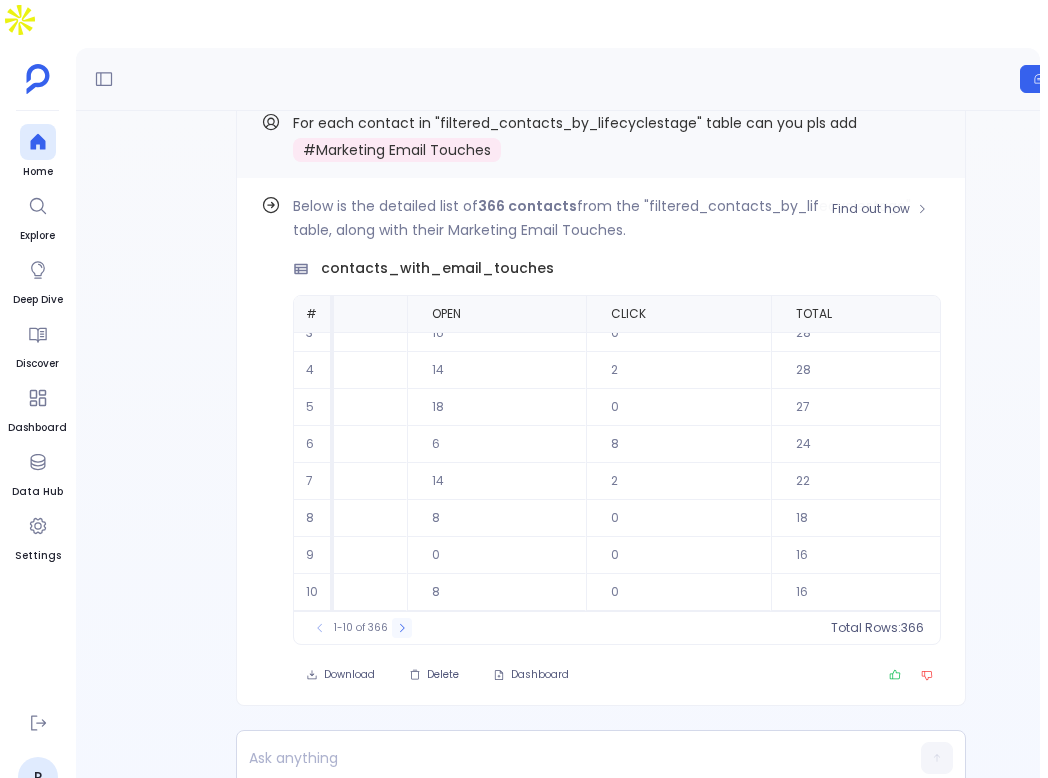 click 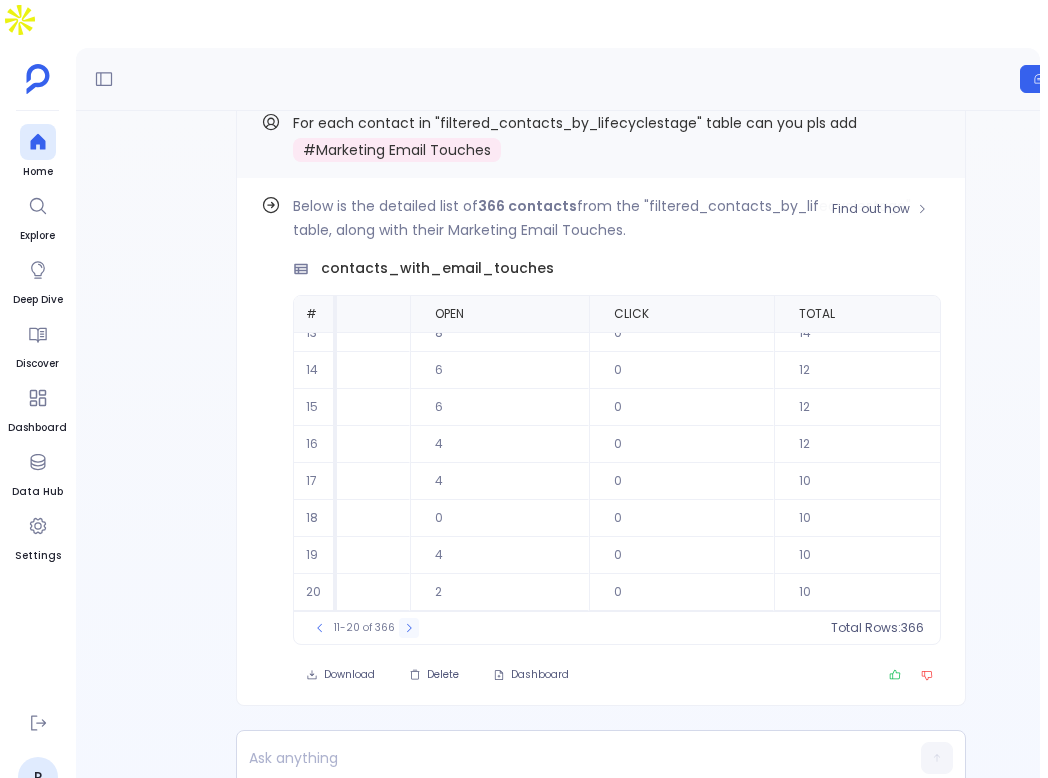 click 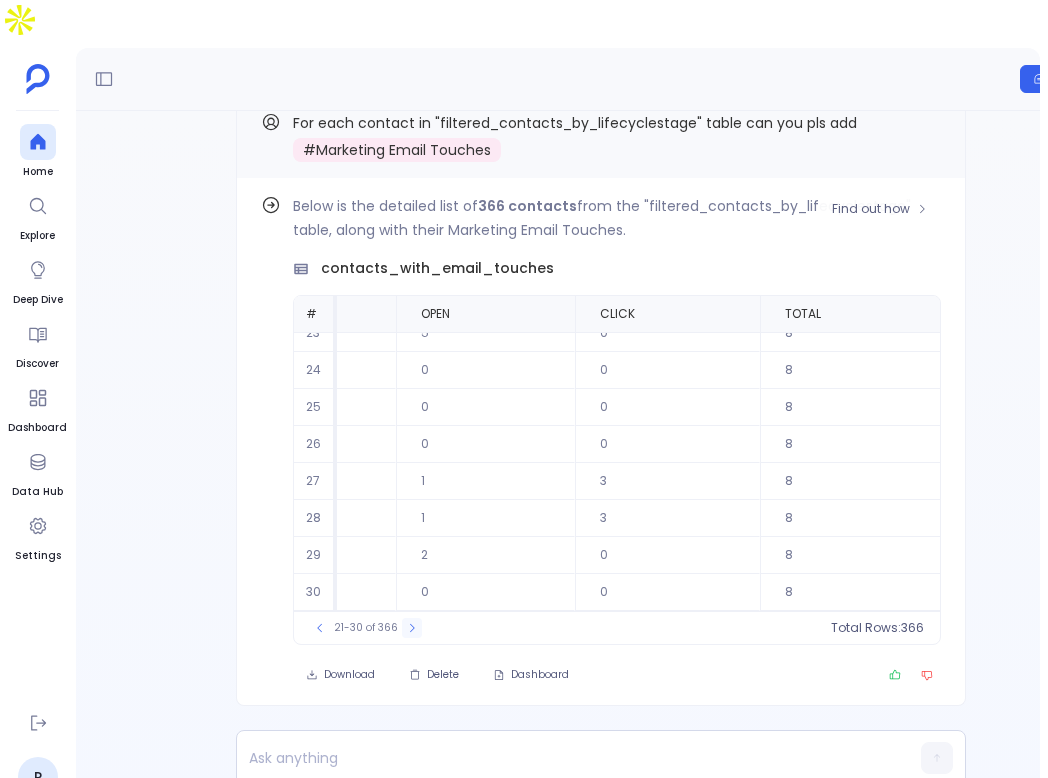 click at bounding box center (412, 628) 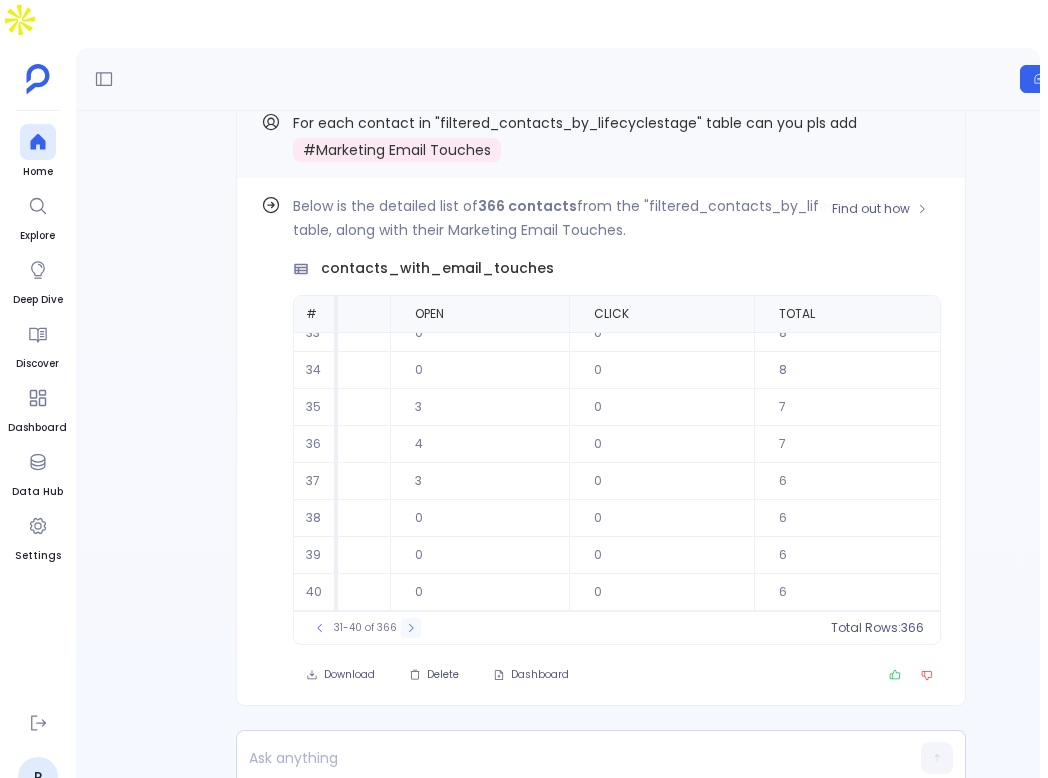click at bounding box center (411, 628) 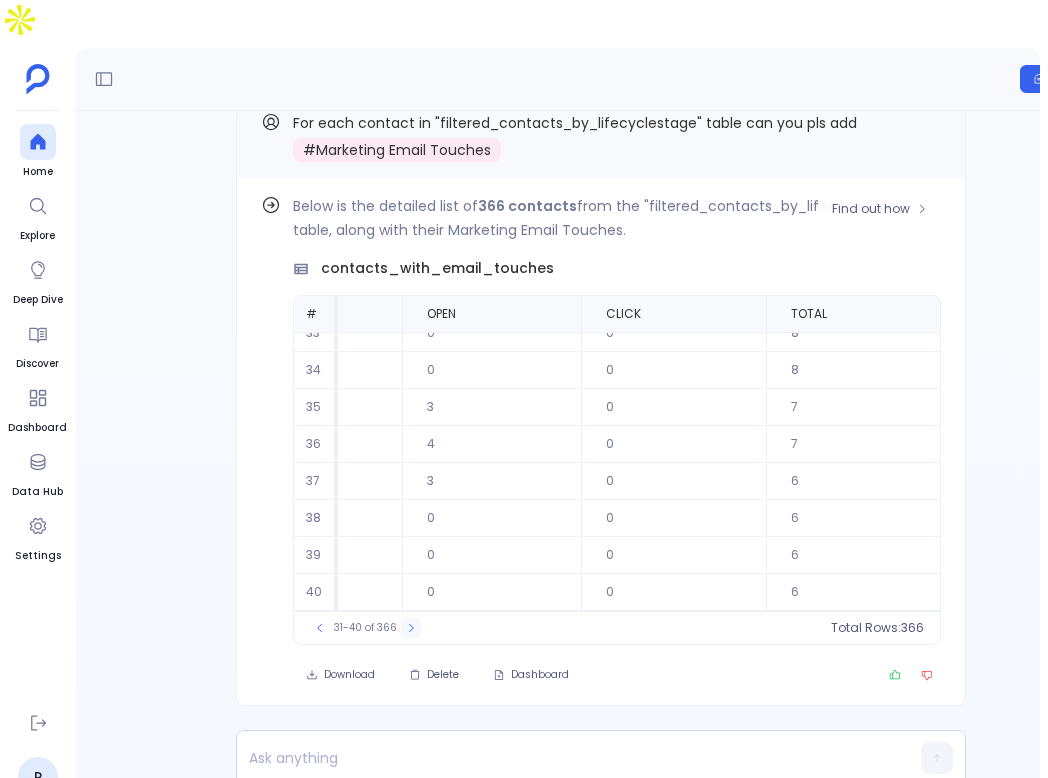 click at bounding box center [411, 628] 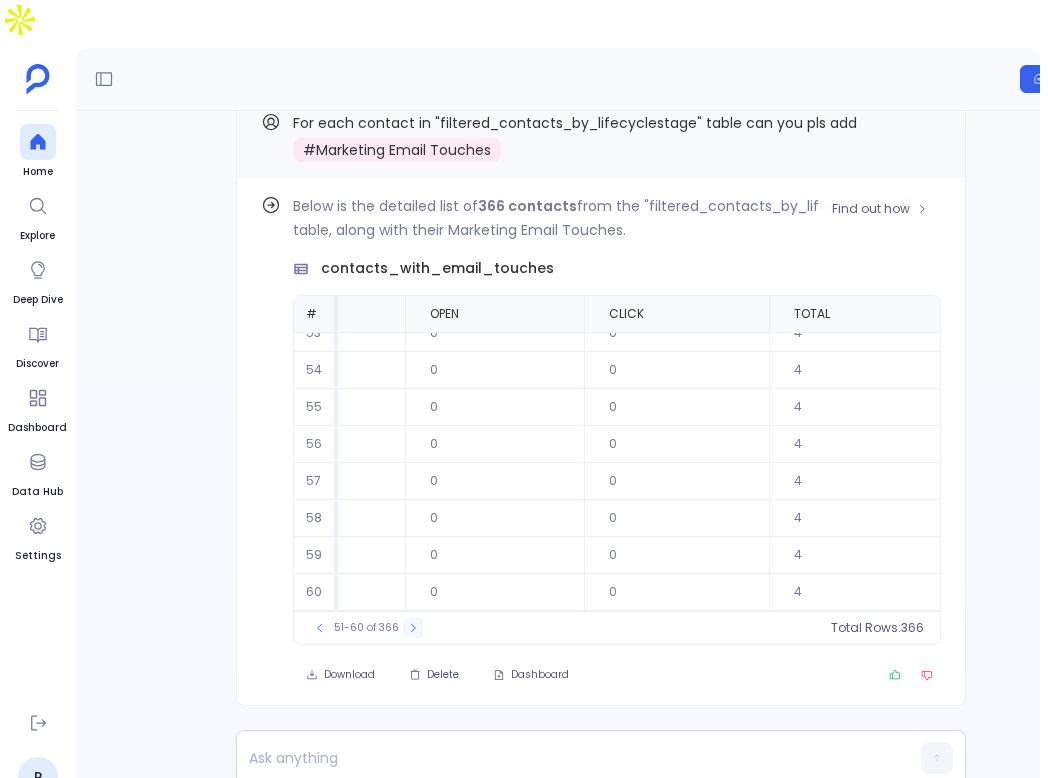 click at bounding box center (413, 628) 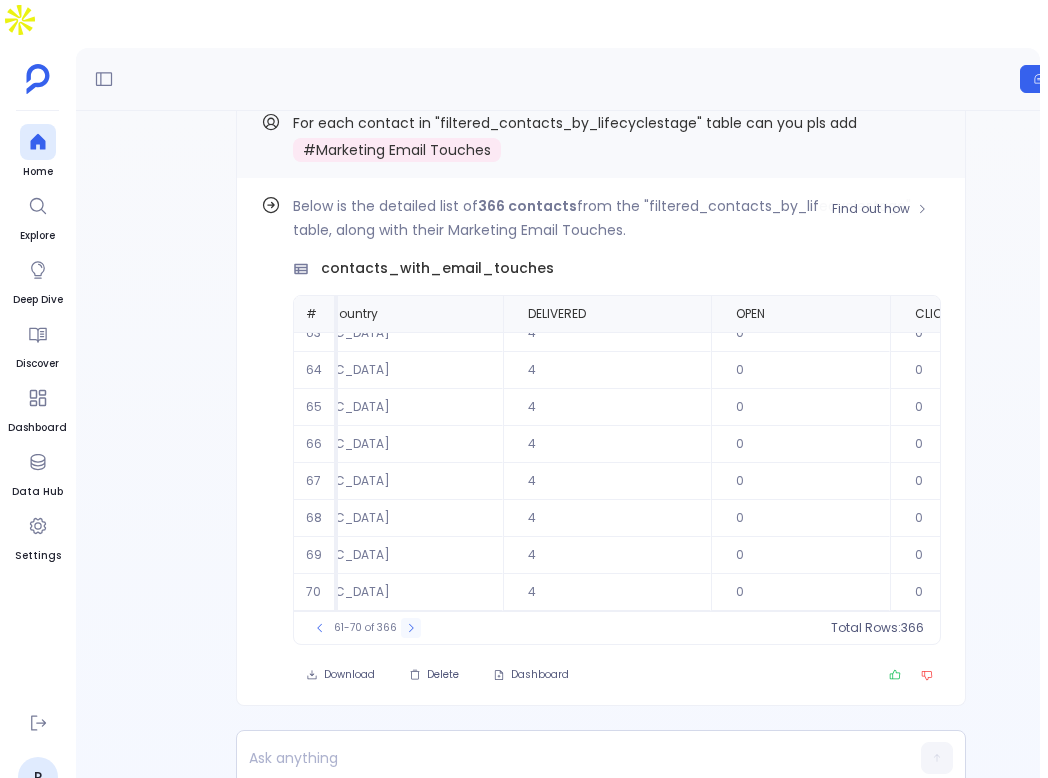 click at bounding box center [411, 628] 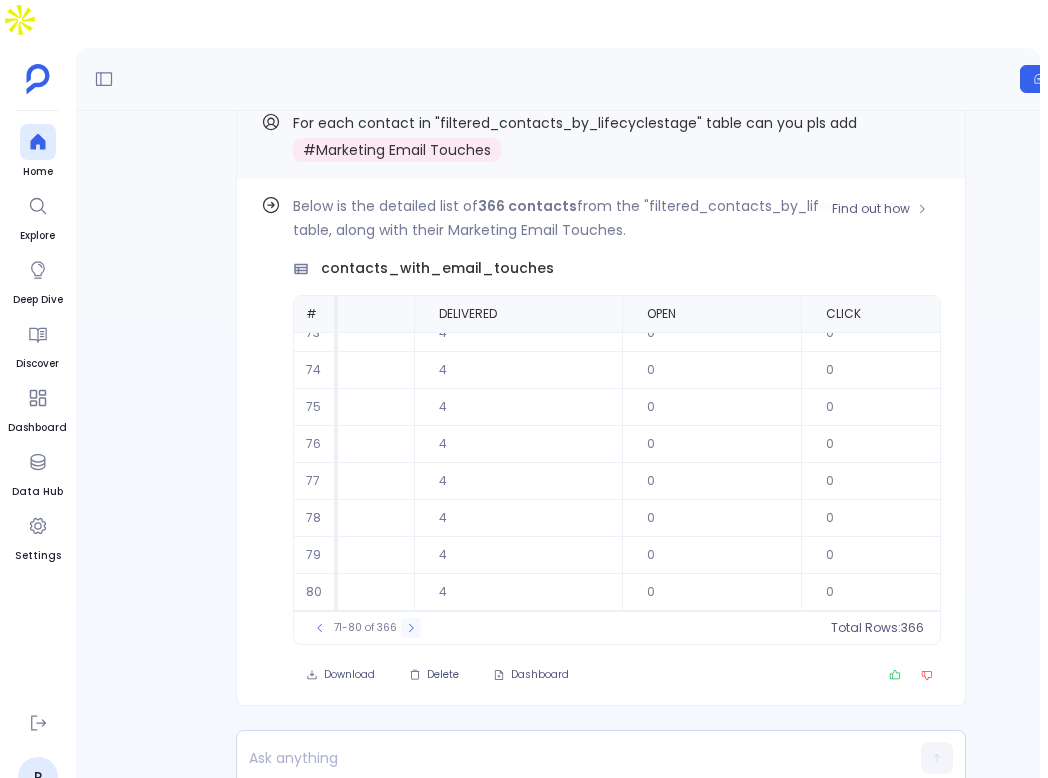 click at bounding box center (411, 628) 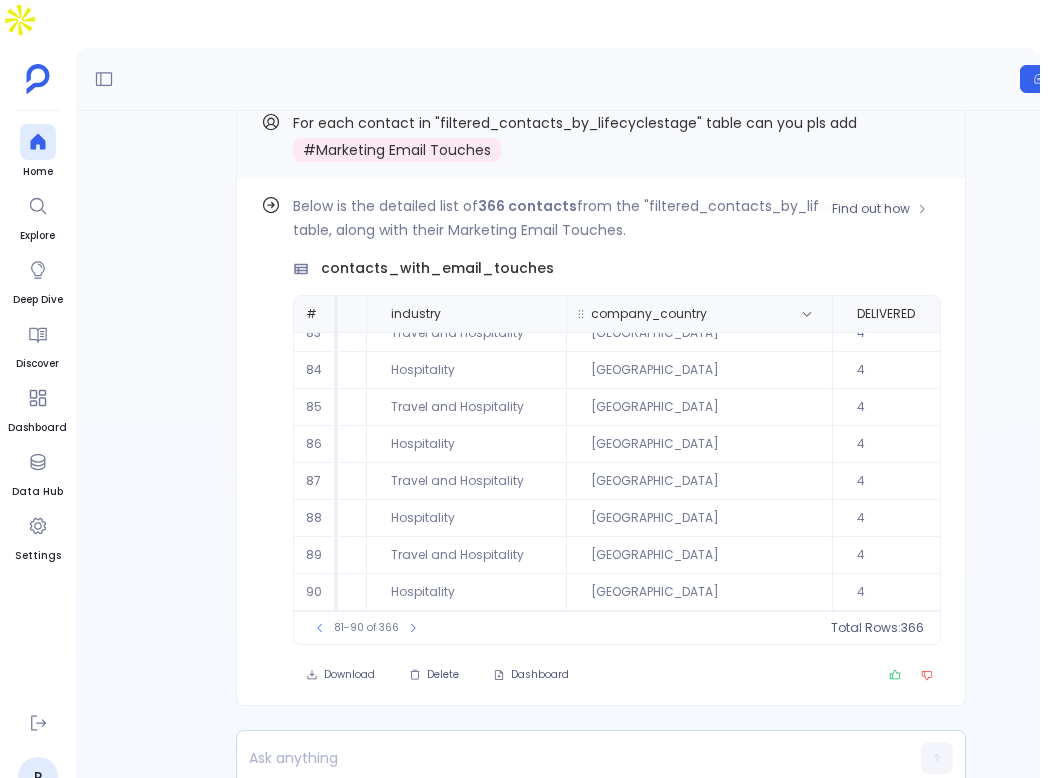 scroll, scrollTop: 96, scrollLeft: 998, axis: both 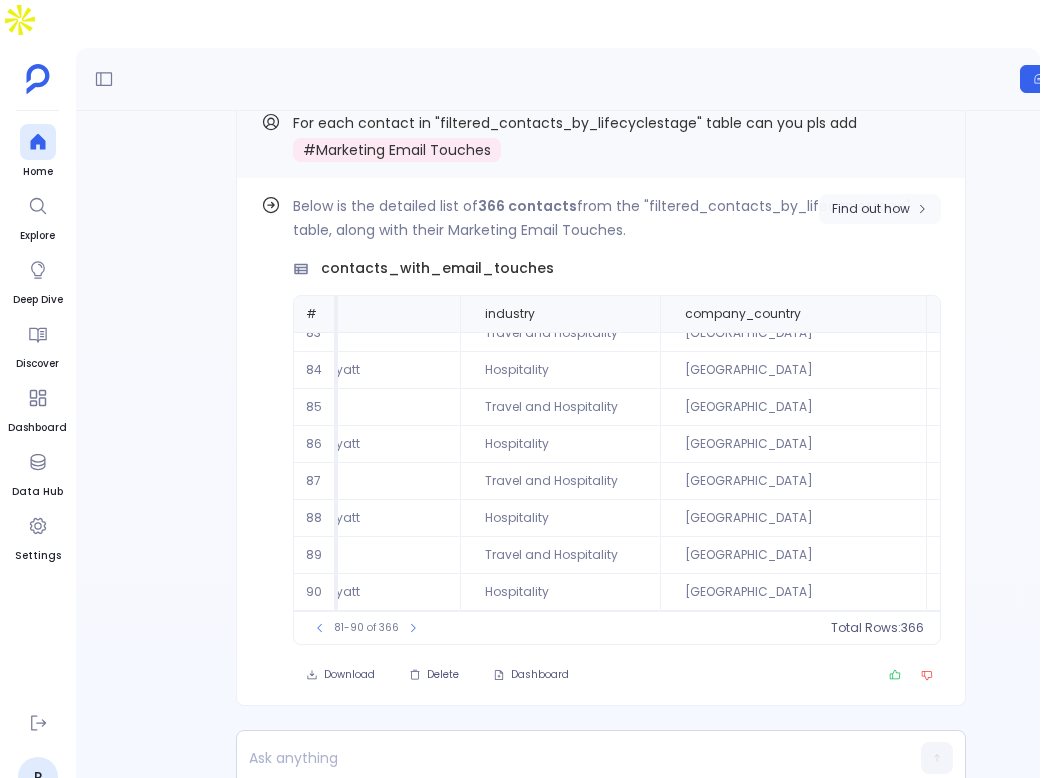 click on "Find out how" at bounding box center [880, 209] 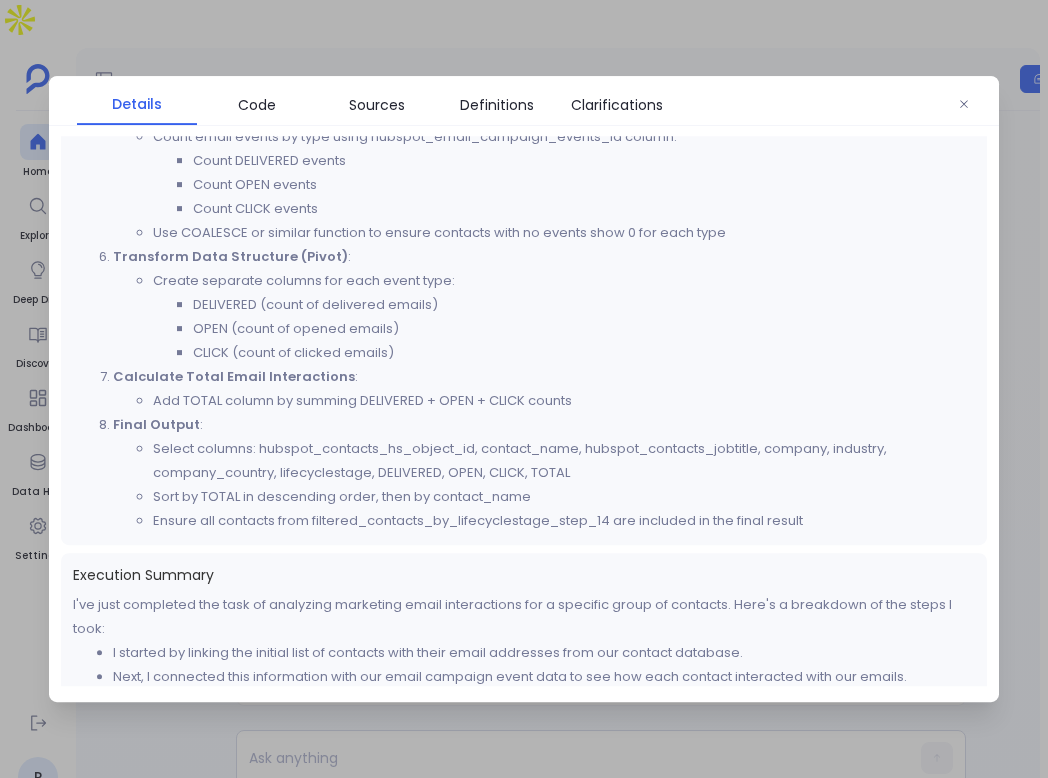 scroll, scrollTop: 1089, scrollLeft: 0, axis: vertical 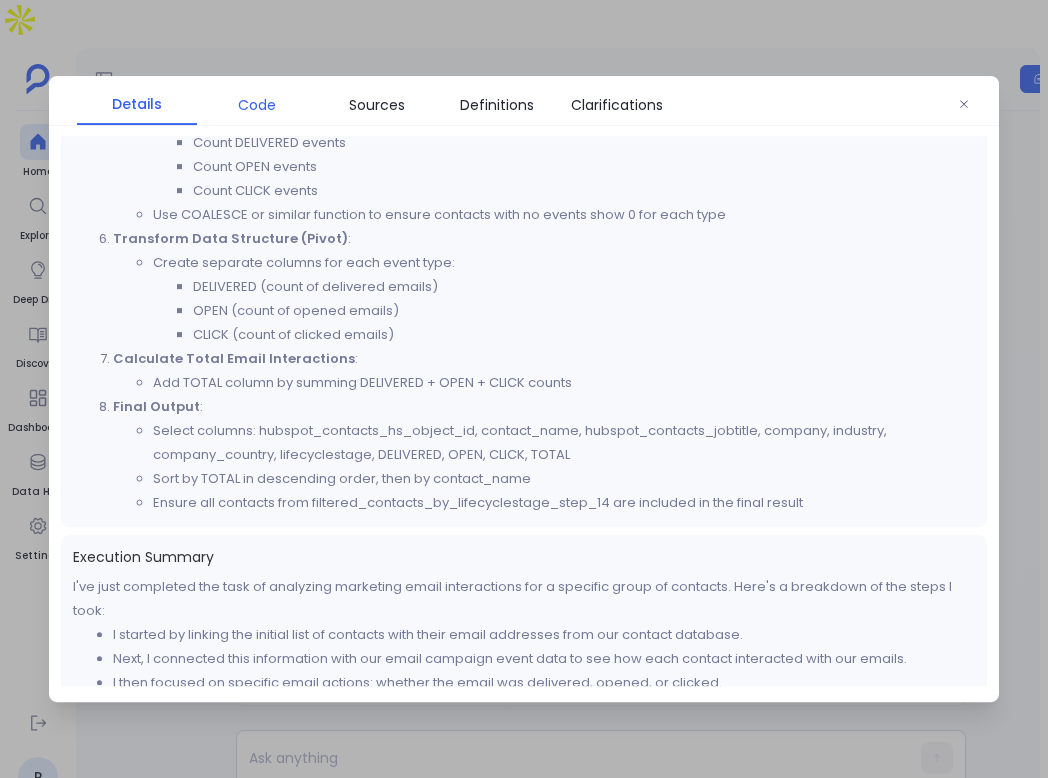 click on "Code" at bounding box center (257, 105) 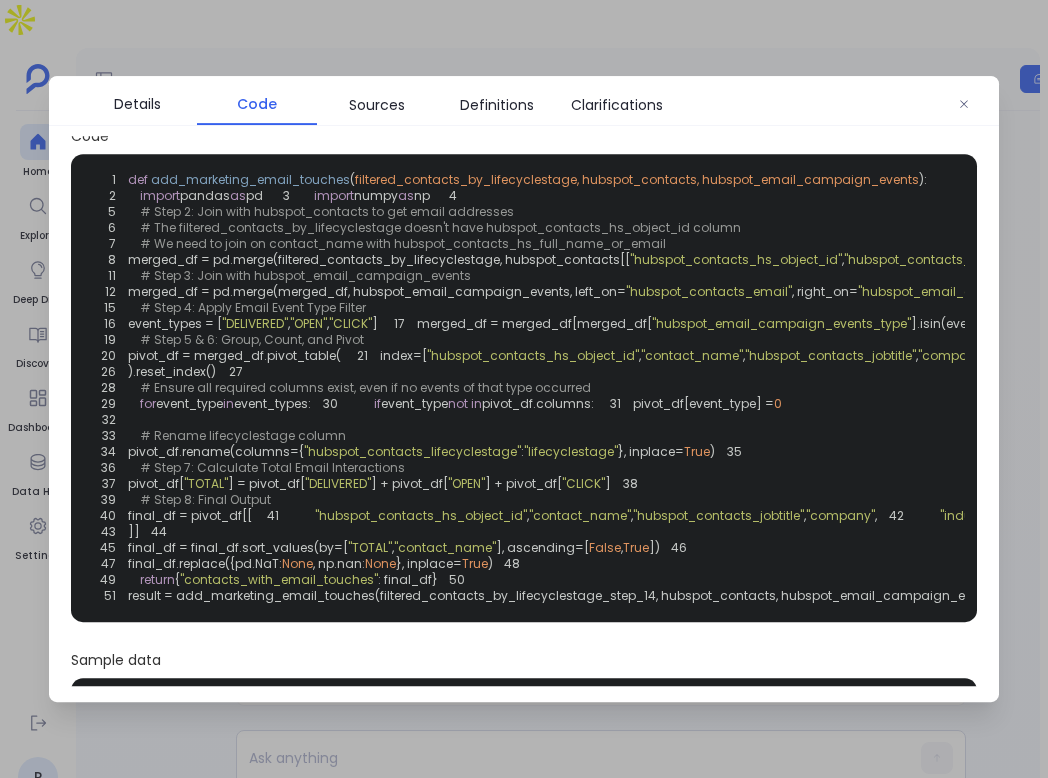 scroll, scrollTop: 0, scrollLeft: 0, axis: both 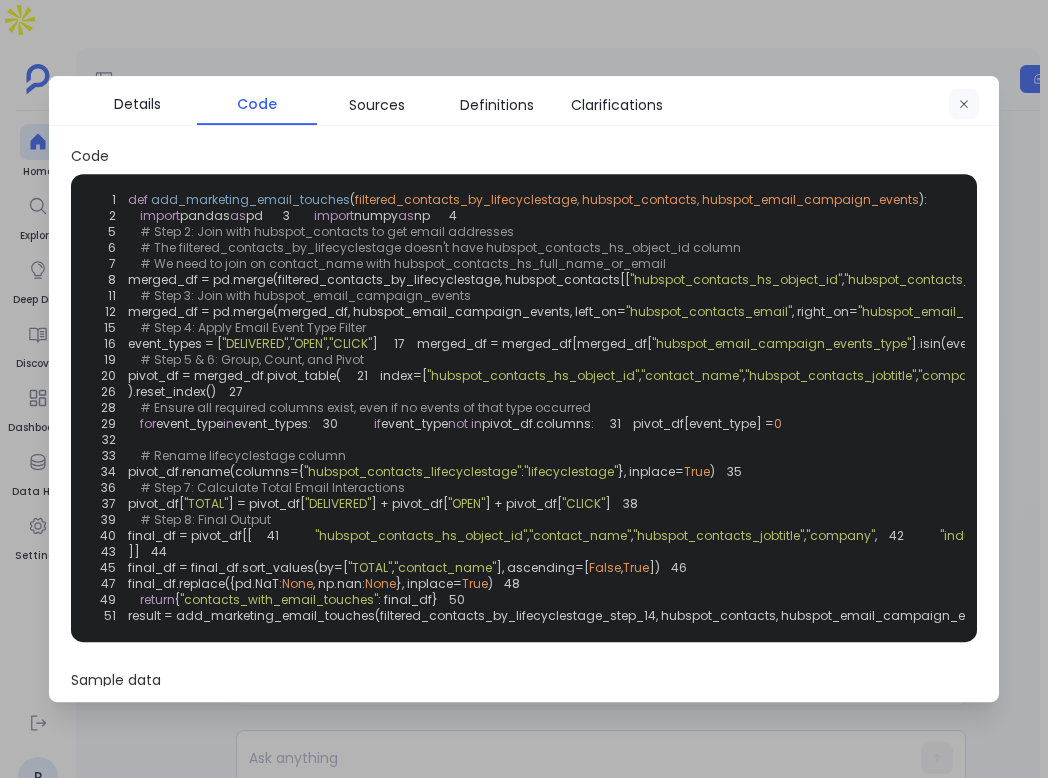 click 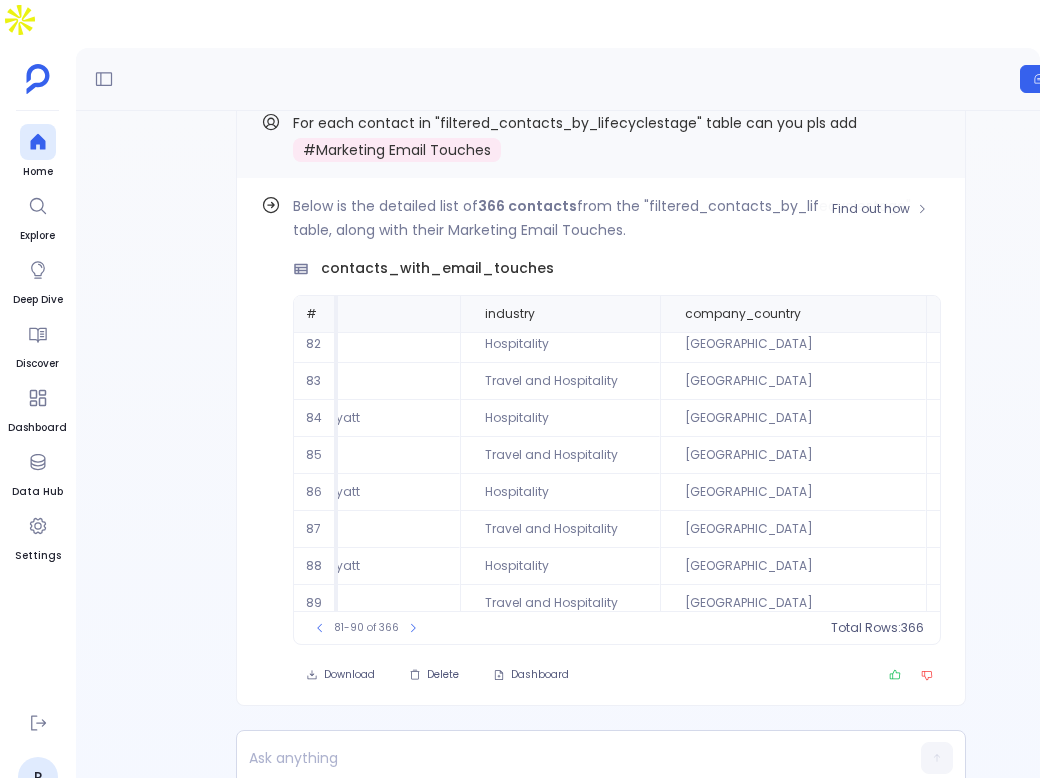 scroll, scrollTop: 2, scrollLeft: 998, axis: both 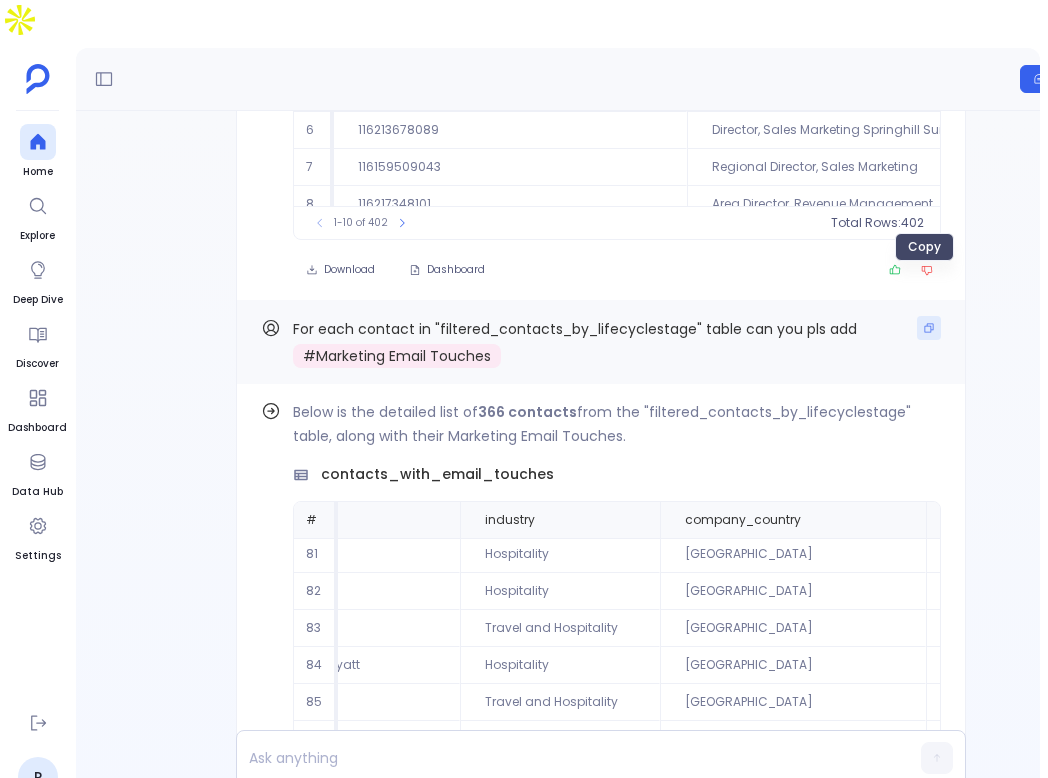 click at bounding box center [929, 328] 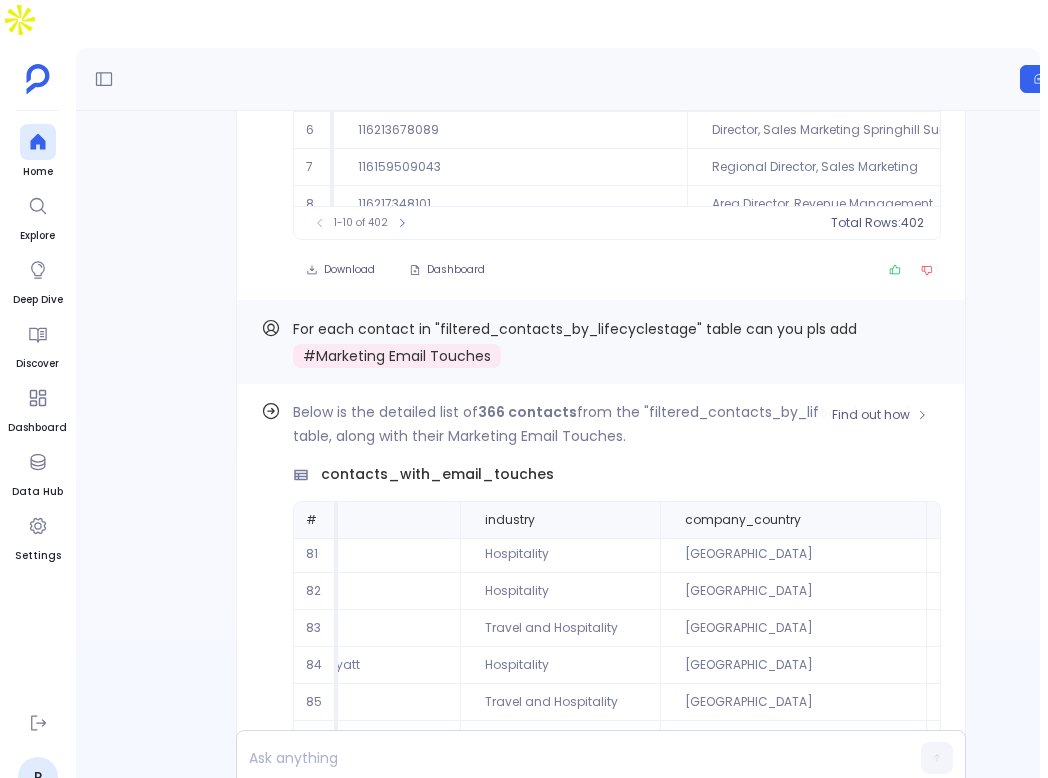 scroll, scrollTop: 96, scrollLeft: 998, axis: both 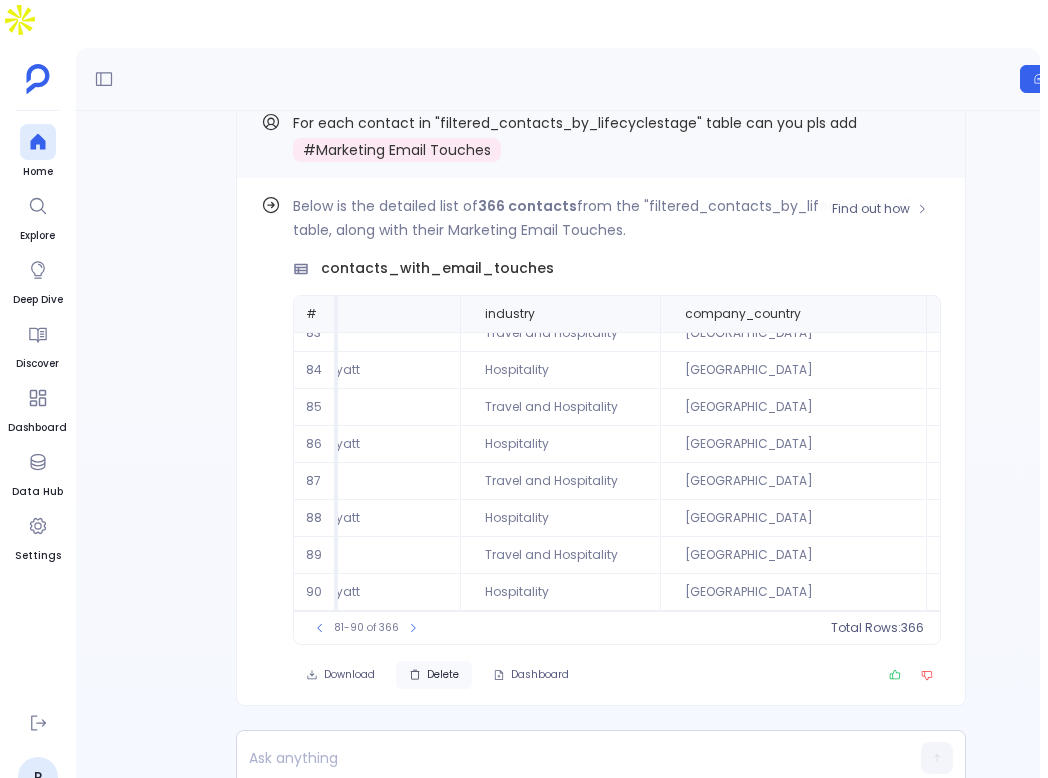 click on "Delete" at bounding box center [434, 675] 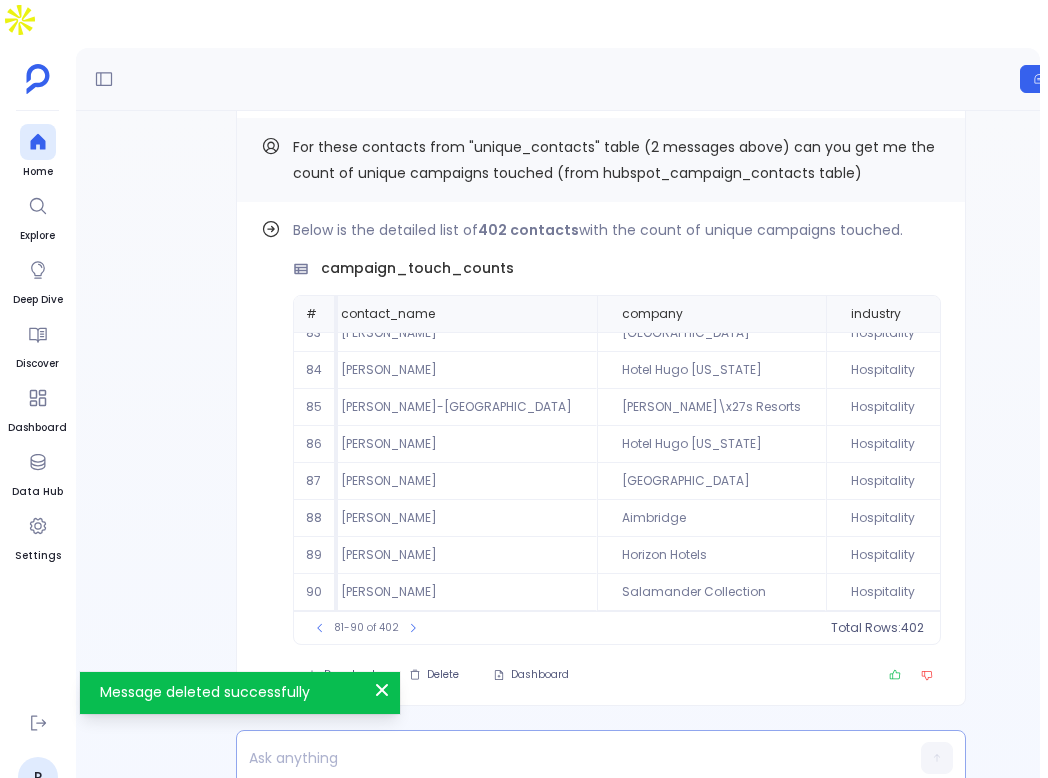 scroll, scrollTop: 96, scrollLeft: 0, axis: vertical 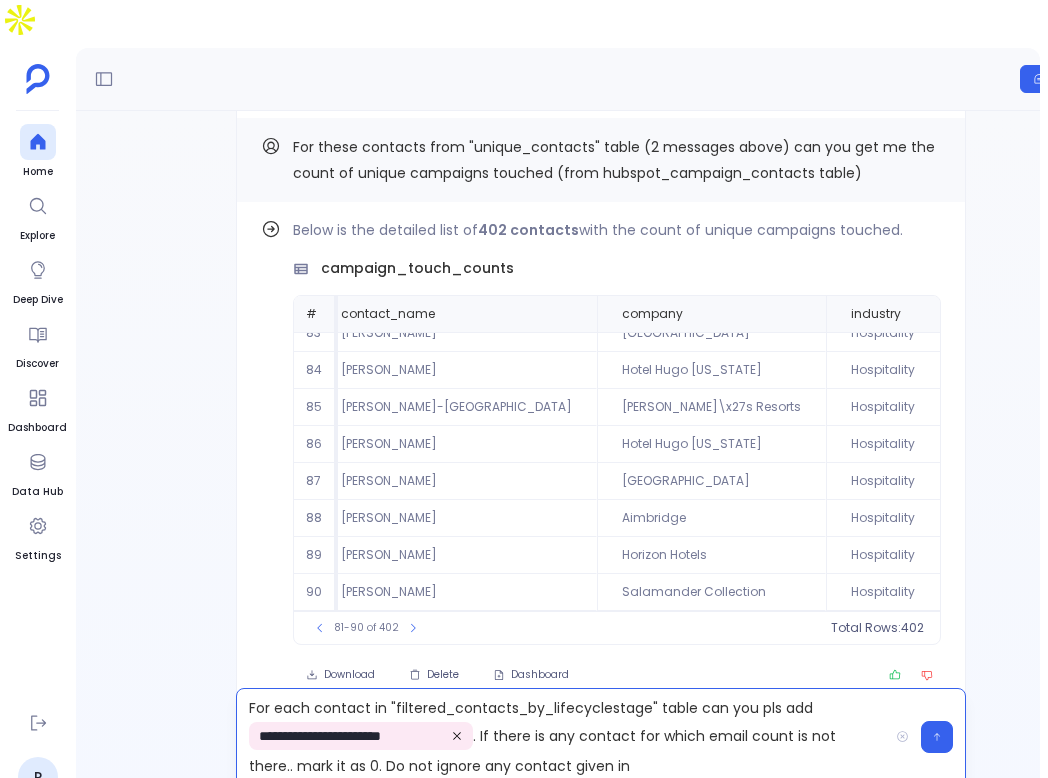 click on "**********" at bounding box center [562, 737] 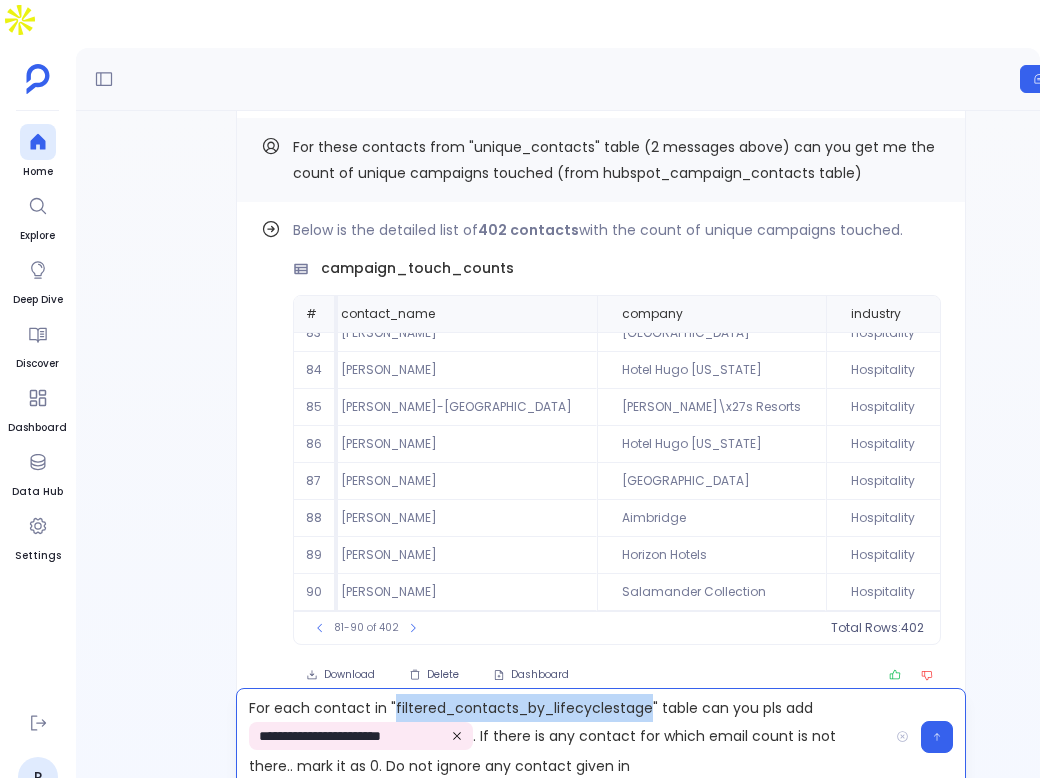 click on "**********" at bounding box center [562, 737] 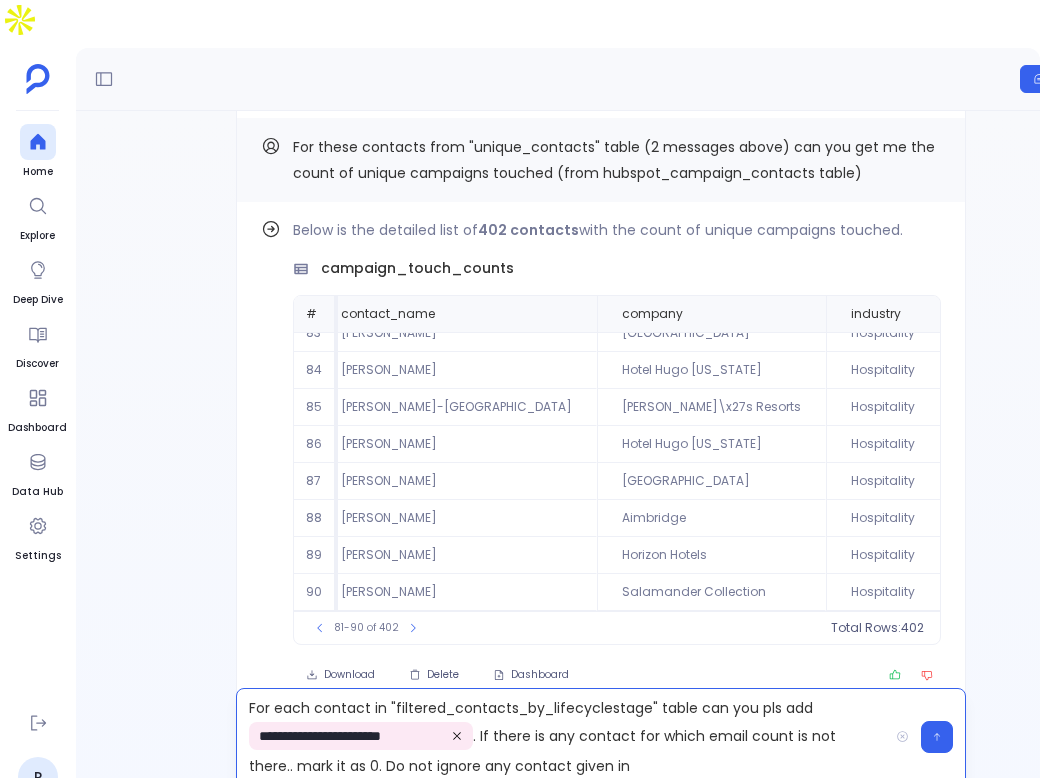 click on "**********" at bounding box center [562, 737] 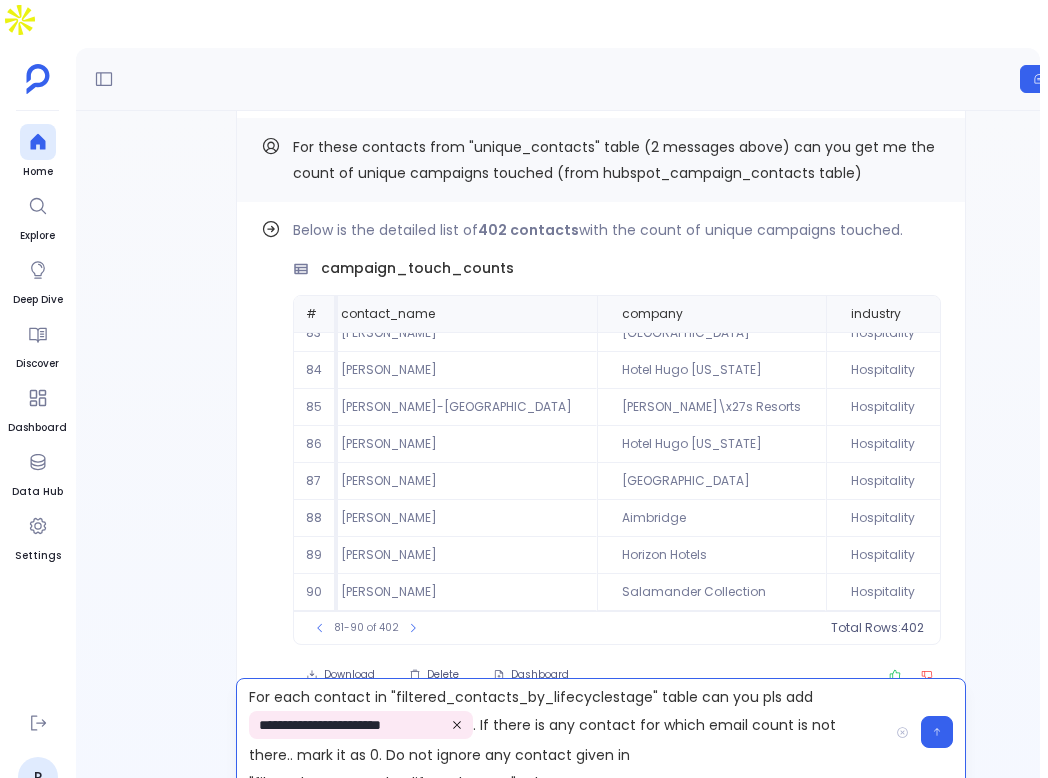 scroll, scrollTop: 11, scrollLeft: 0, axis: vertical 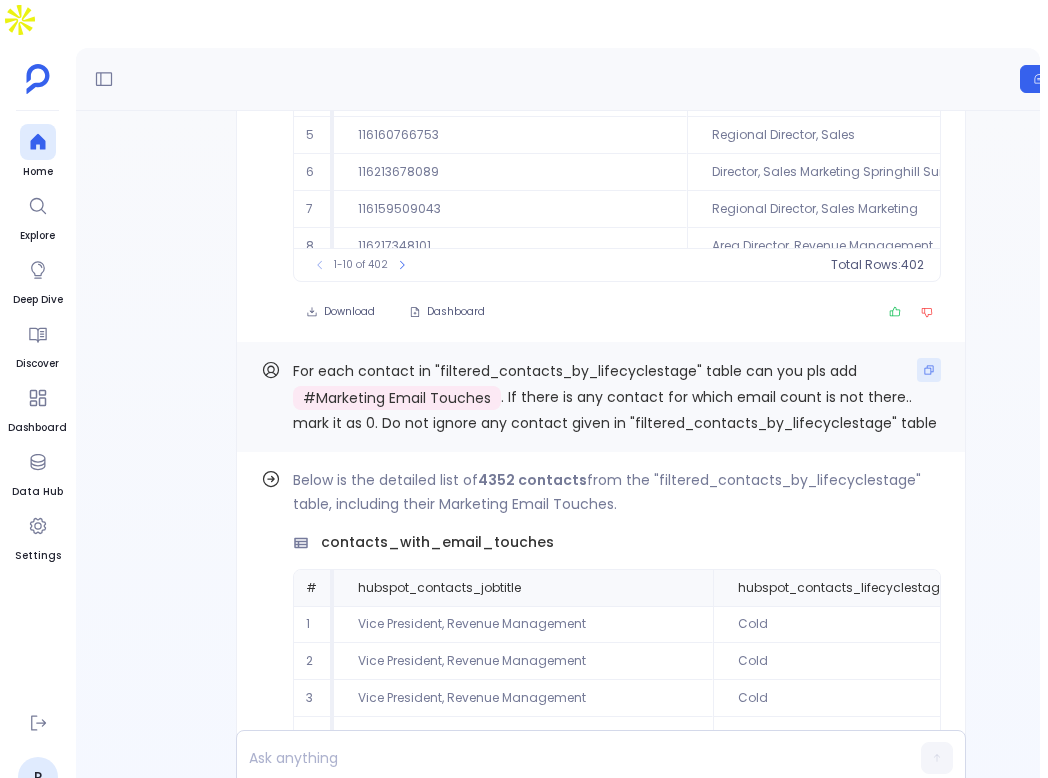 click at bounding box center (929, 370) 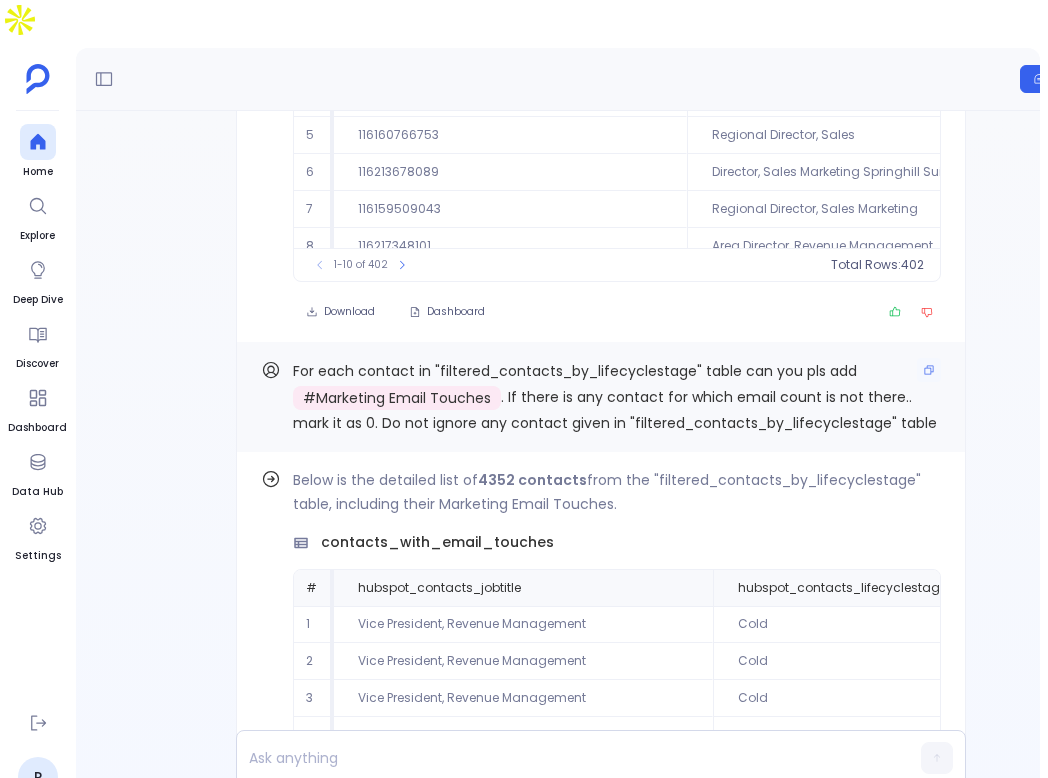 scroll, scrollTop: 0, scrollLeft: 0, axis: both 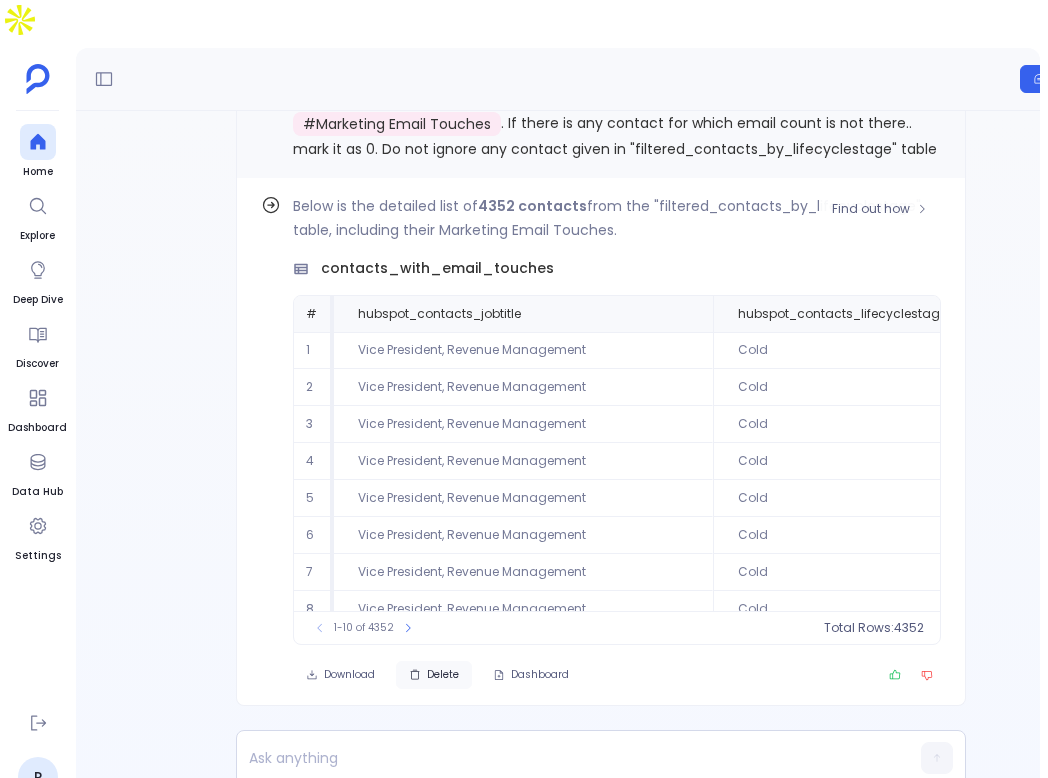 click on "Delete" at bounding box center [434, 675] 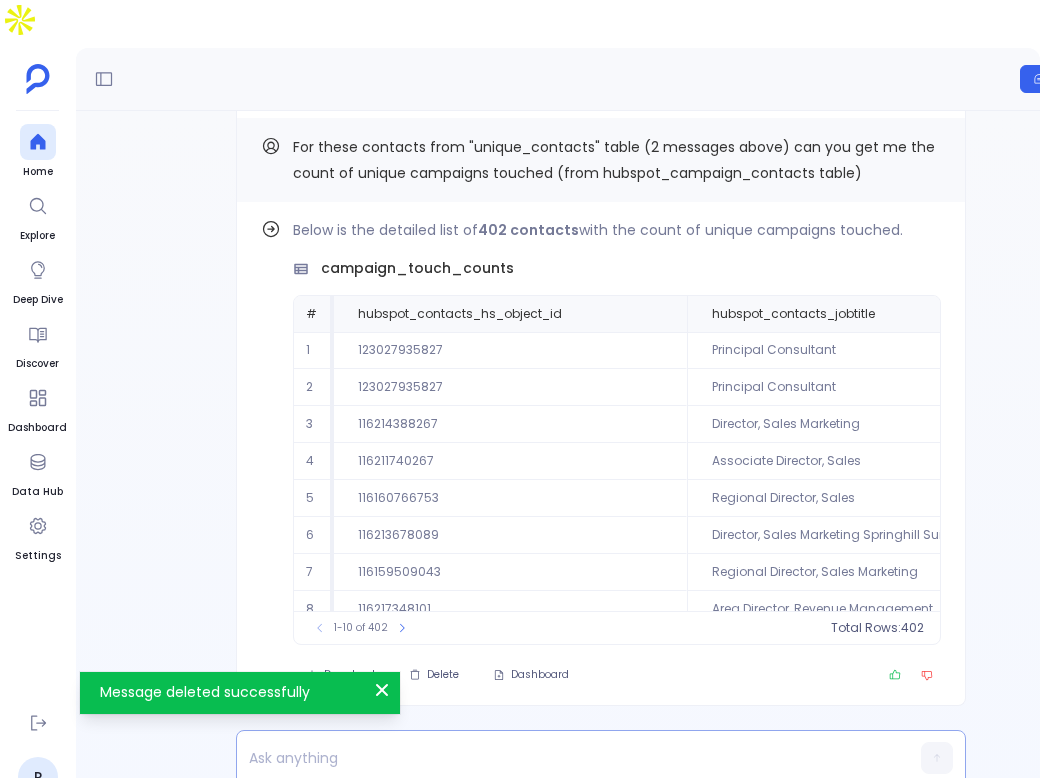 scroll, scrollTop: 96, scrollLeft: 0, axis: vertical 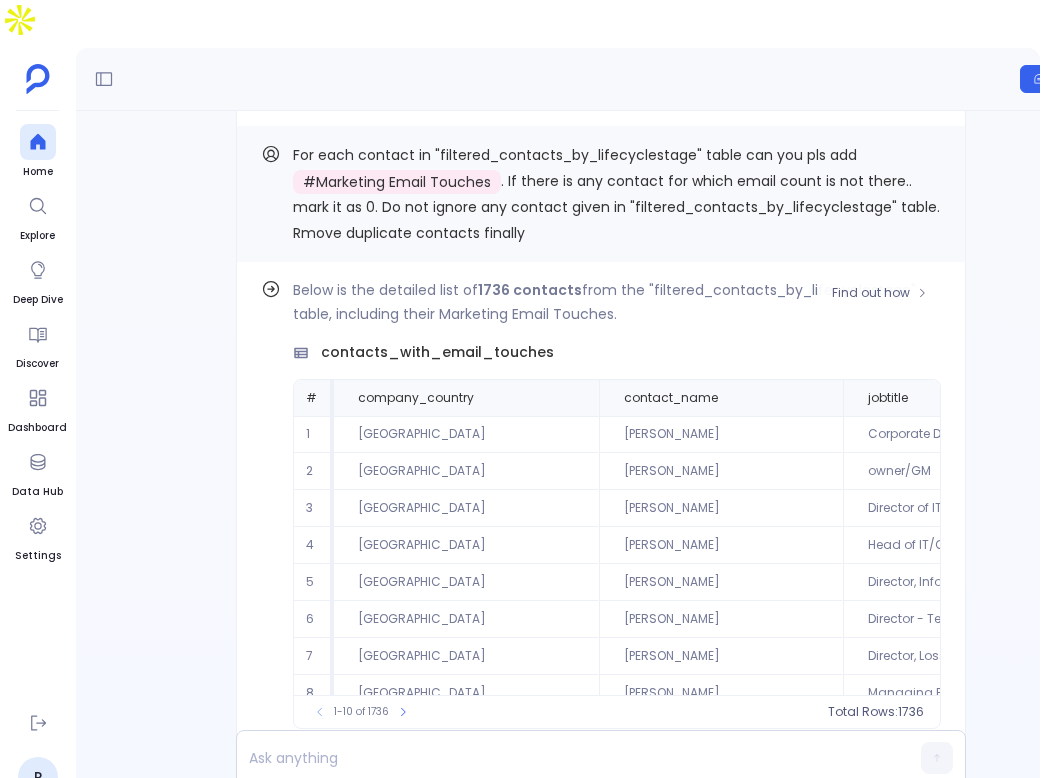 click on "Below is the detailed list of  1736 contacts  from the "filtered_contacts_by_lifecyclestage" table, including their Marketing Email Touches. contacts_with_email_touches # company_country contact_name jobtitle company industry marketing_email_touches 1 United States Deborah Stuempfig Corporate Director, Central Systems Omni Hotels & Resorts Hospitality 22 2 United States Kevin Patel owner/GM Wyndham Hotels & Resorts Hospitality 18 3 United States Steve Rozier Director of IT Coeur d\x27Alene Resort Hospitality 17 4 United States Eric Chao Head of IT/Corporate Senior IT Director Viceroy Hotels & Resorts Hospitality 15 5 United States Leo Lumacang Director, Information Technology Grace Bay Resorts Grace Bay Club Hospitality 14 6 United States Daryl Corral Director -  Technology Innovation Hyatt Travel and Hospitality 12 7 United Kingdom Dean Wilkinson Director, Loss Prevention Naples Grande Beach Resort Hospitality 11 8 United States Dilip Patel Managing Partner Microtel by Wyndham Hospitality 11 9 United States" at bounding box center [617, 503] 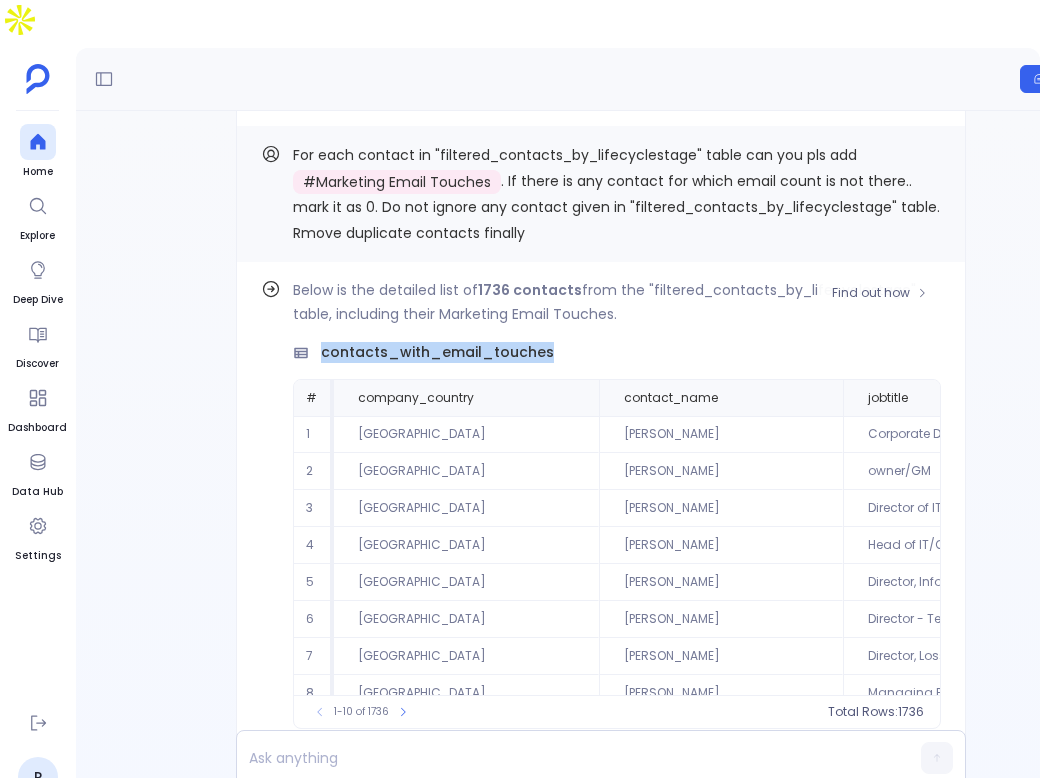 click on "Below is the detailed list of  1736 contacts  from the "filtered_contacts_by_lifecyclestage" table, including their Marketing Email Touches. contacts_with_email_touches # company_country contact_name jobtitle company industry marketing_email_touches 1 United States Deborah Stuempfig Corporate Director, Central Systems Omni Hotels & Resorts Hospitality 22 2 United States Kevin Patel owner/GM Wyndham Hotels & Resorts Hospitality 18 3 United States Steve Rozier Director of IT Coeur d\x27Alene Resort Hospitality 17 4 United States Eric Chao Head of IT/Corporate Senior IT Director Viceroy Hotels & Resorts Hospitality 15 5 United States Leo Lumacang Director, Information Technology Grace Bay Resorts Grace Bay Club Hospitality 14 6 United States Daryl Corral Director -  Technology Innovation Hyatt Travel and Hospitality 12 7 United Kingdom Dean Wilkinson Director, Loss Prevention Naples Grande Beach Resort Hospitality 11 8 United States Dilip Patel Managing Partner Microtel by Wyndham Hospitality 11 9 United States" at bounding box center (617, 503) 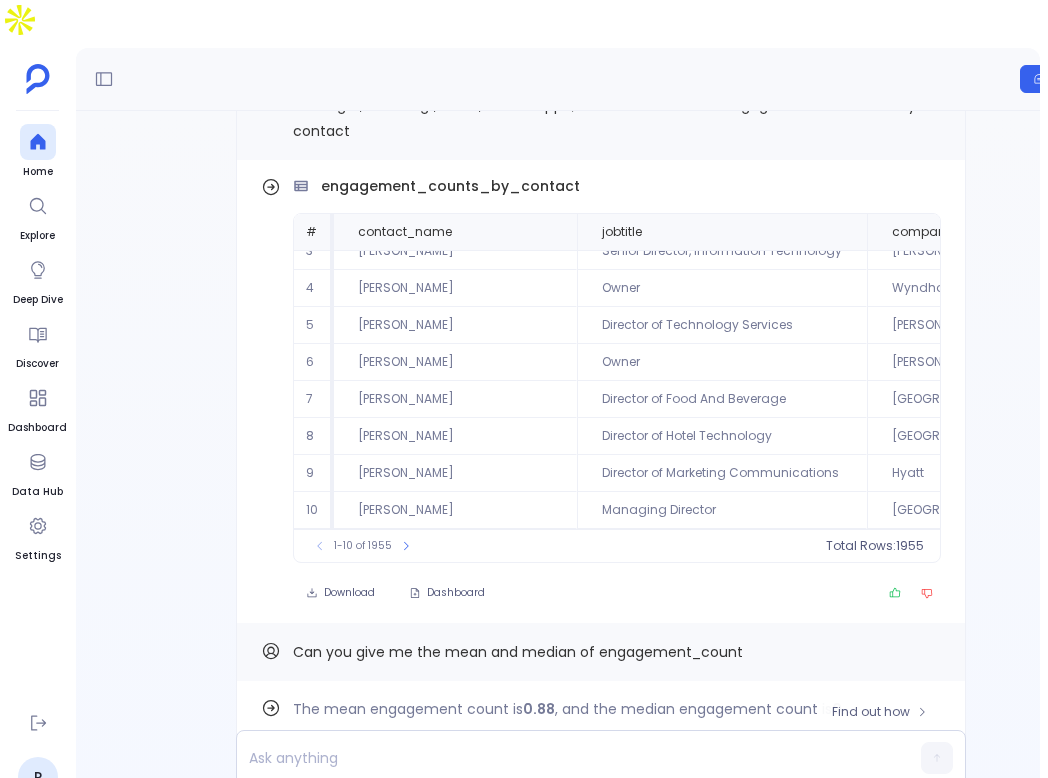 scroll, scrollTop: -11547, scrollLeft: 0, axis: vertical 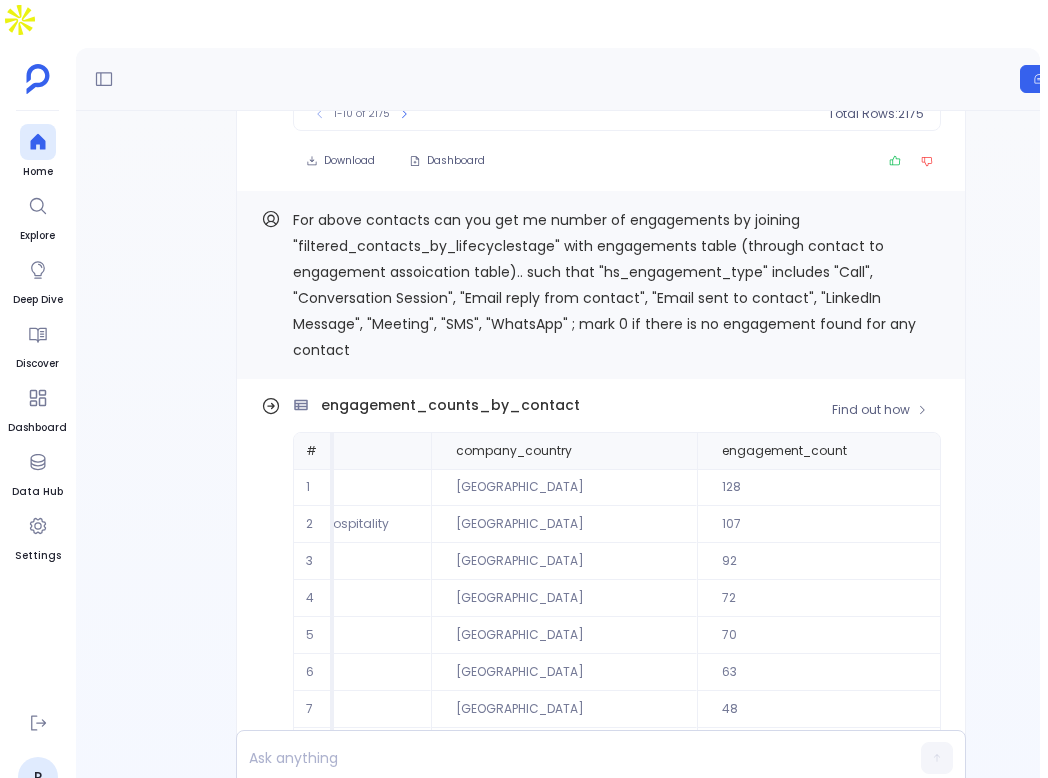 click on "engagement_counts_by_contact" at bounding box center (450, 405) 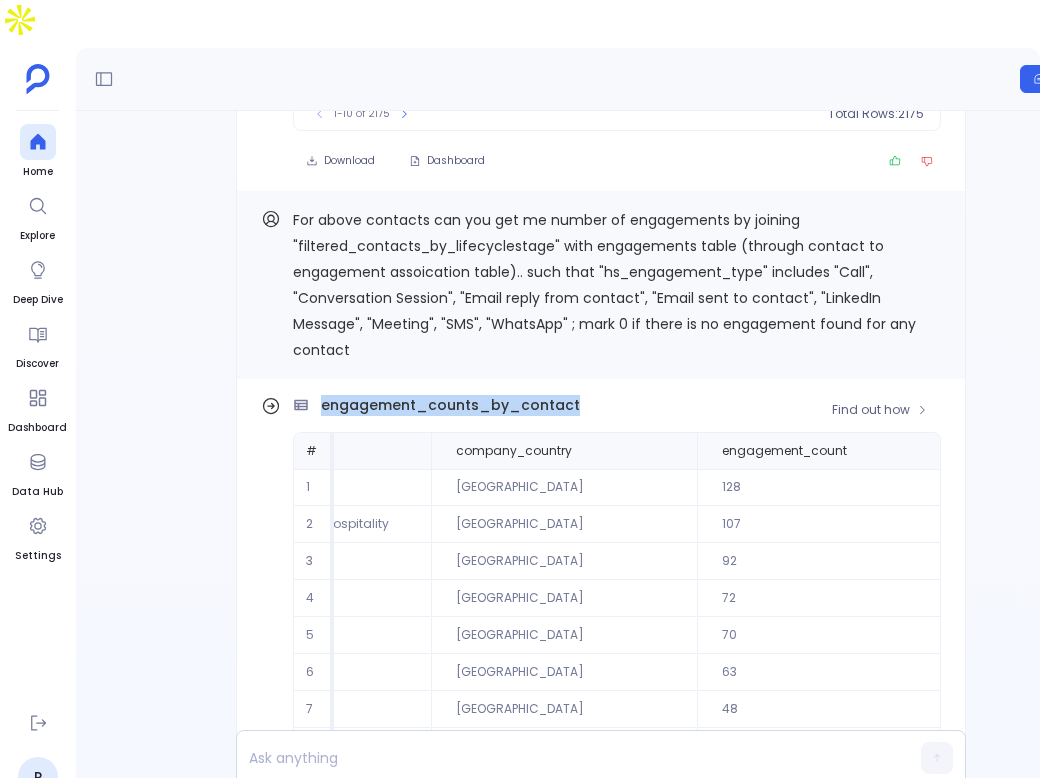 click on "engagement_counts_by_contact" at bounding box center (450, 405) 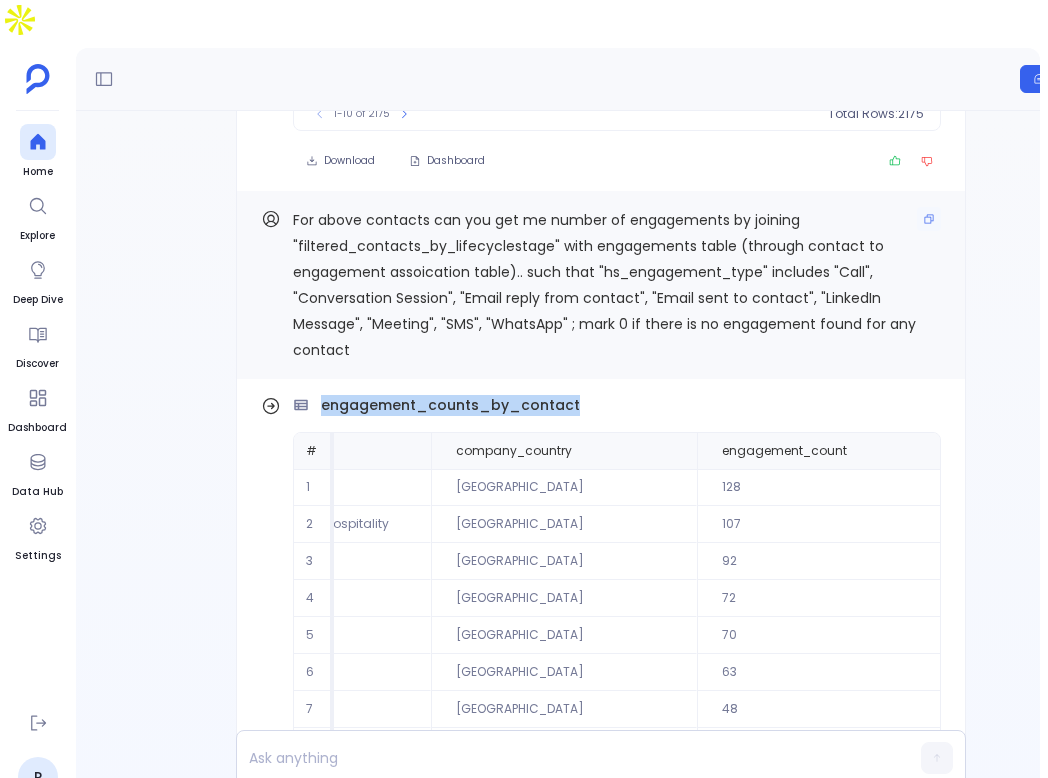 click on "For above contacts can you get me number of engagements by joining "filtered_contacts_by_lifecyclestage" with engagements table (through contact to engagement assoication table).. such that "hs_engagement_type" includes "Call",
"Conversation Session",
"Email reply from contact",
"Email sent to contact",
"LinkedIn Message",
"Meeting",
"SMS", "WhatsApp" ; mark 0 if there is no engagement found for any contact" at bounding box center [617, 285] 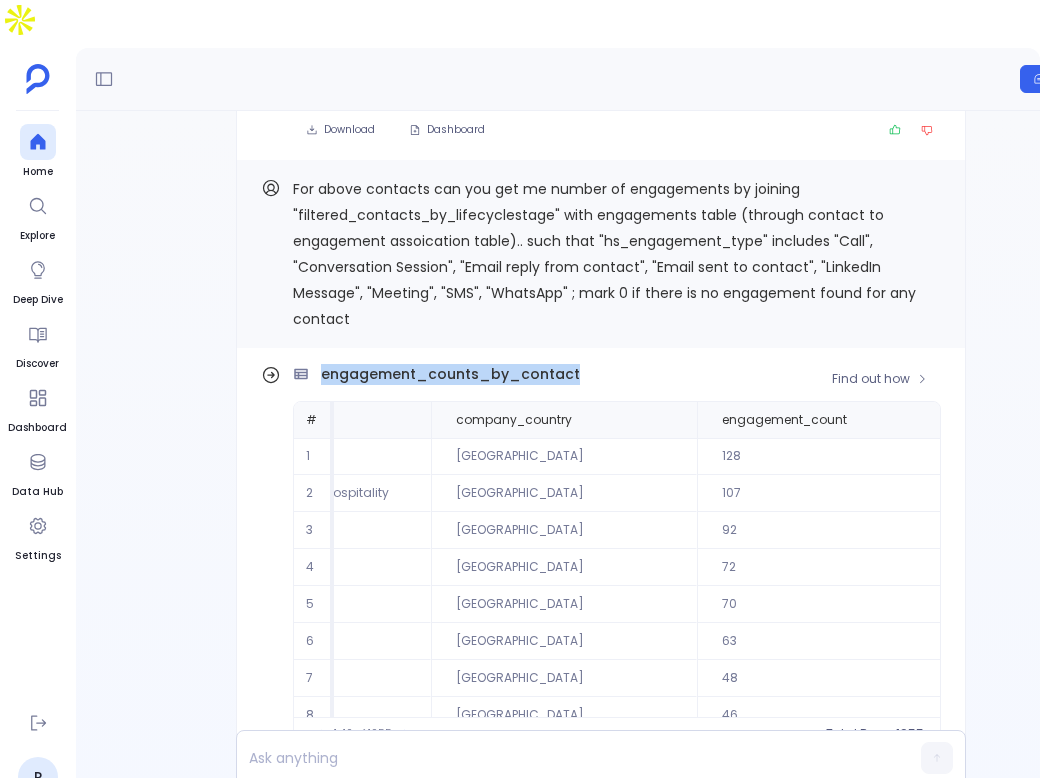 click on "engagement_counts_by_contact" at bounding box center [617, 374] 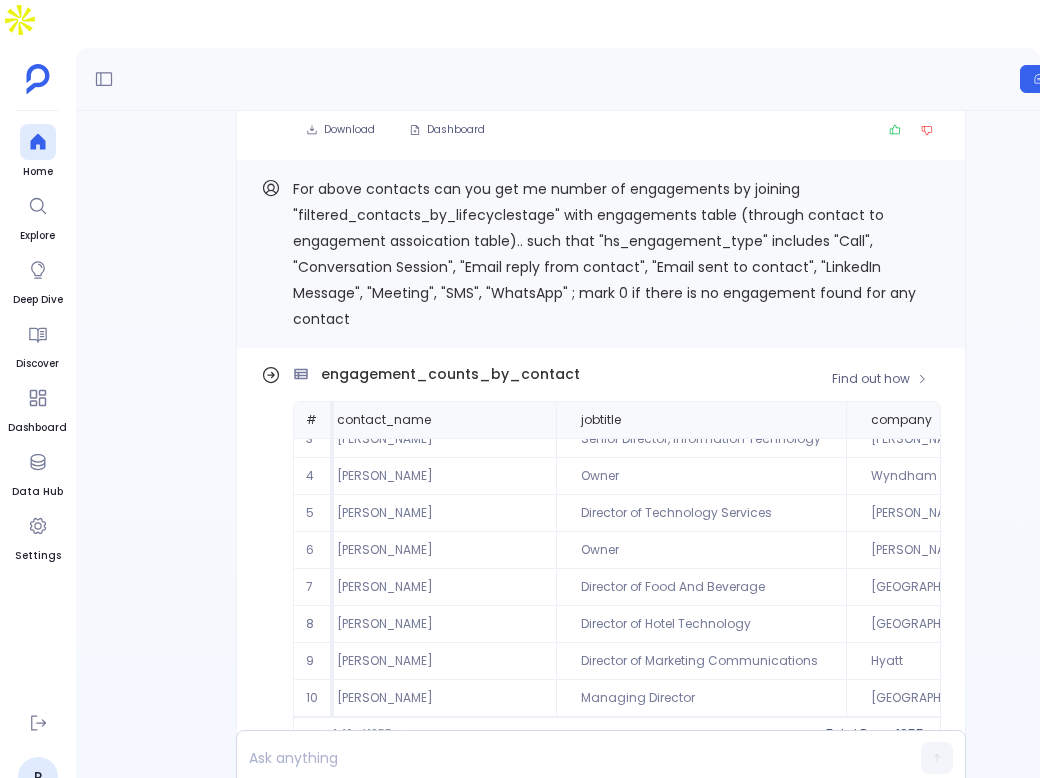 scroll, scrollTop: 0, scrollLeft: 21, axis: horizontal 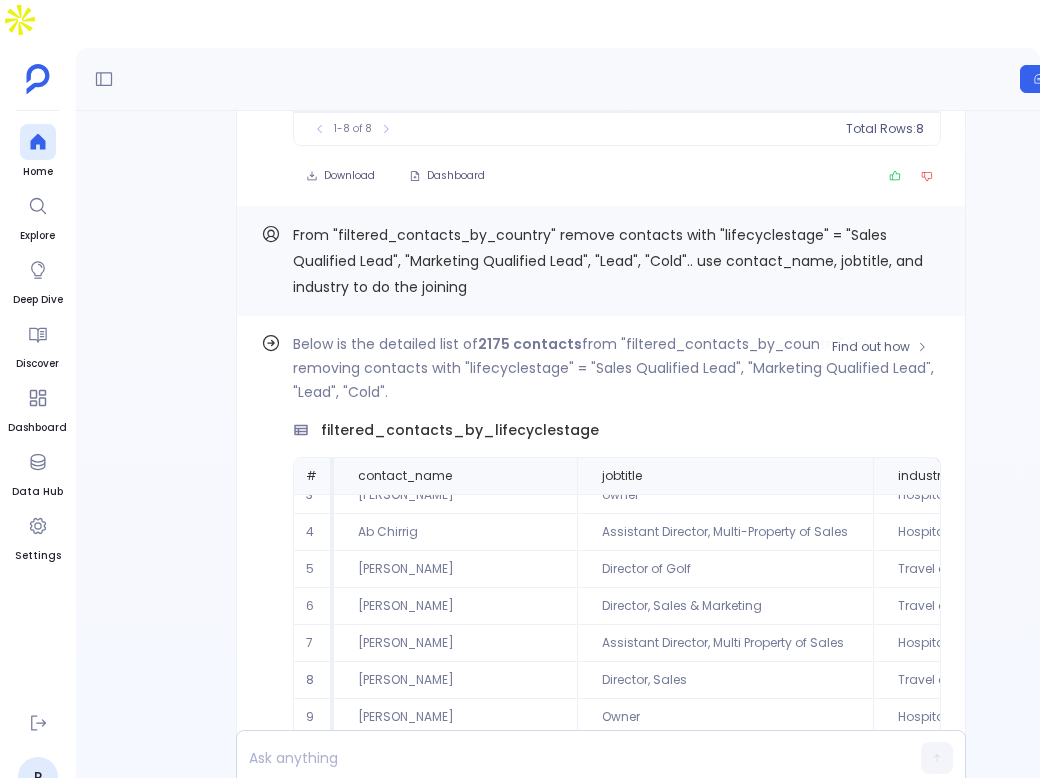 click on "filtered_contacts_by_lifecyclestage" at bounding box center [460, 430] 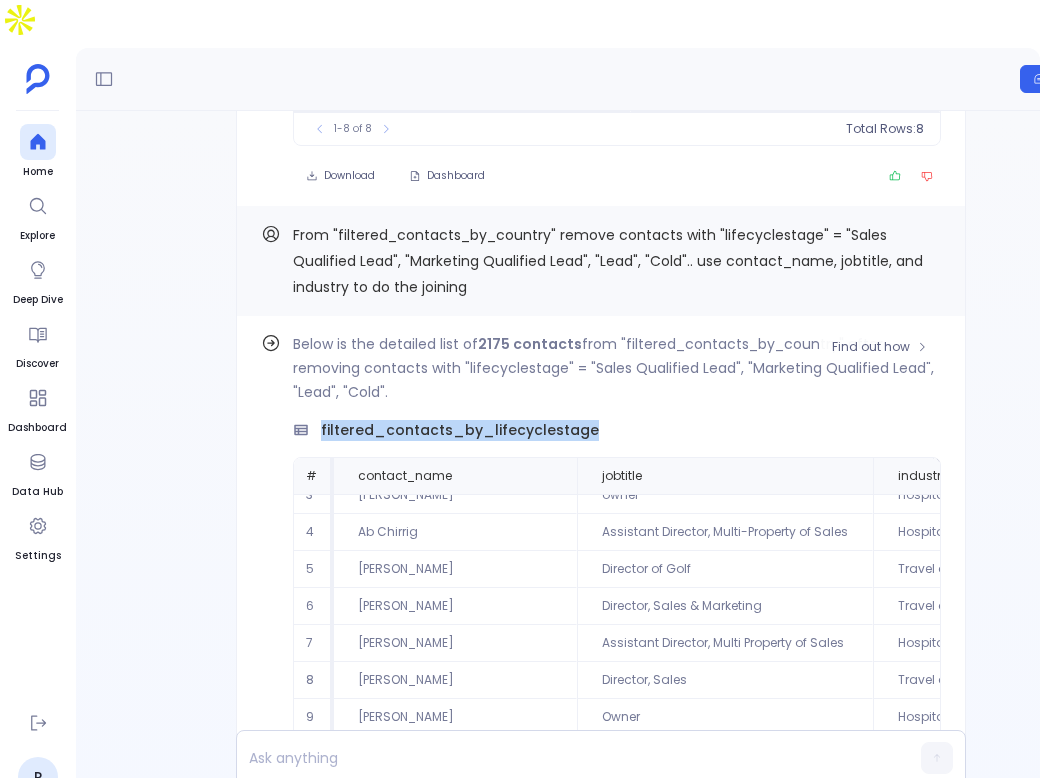 click on "filtered_contacts_by_lifecyclestage" at bounding box center (460, 430) 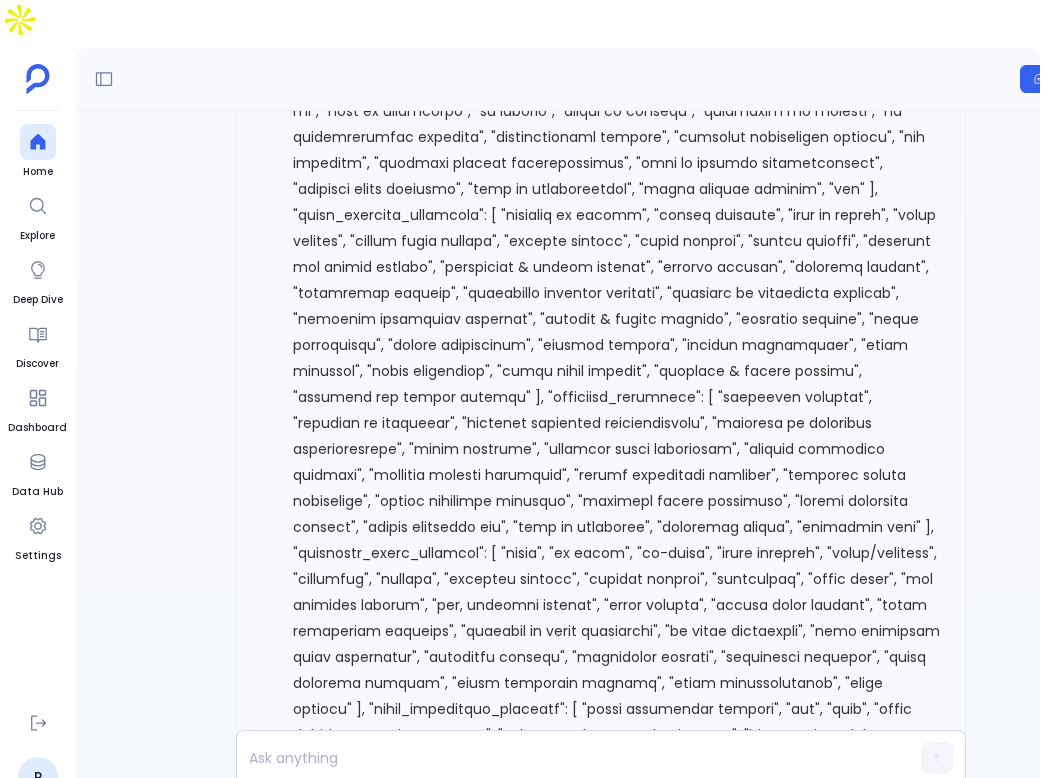 scroll, scrollTop: -5881, scrollLeft: 0, axis: vertical 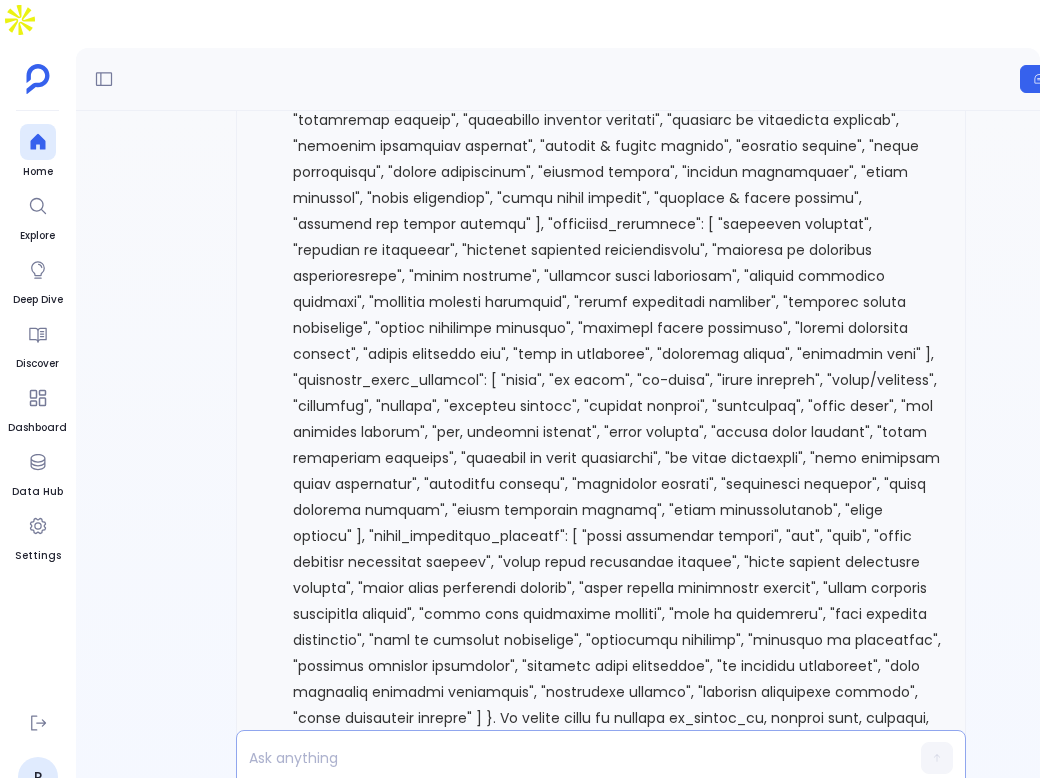 click at bounding box center [562, 758] 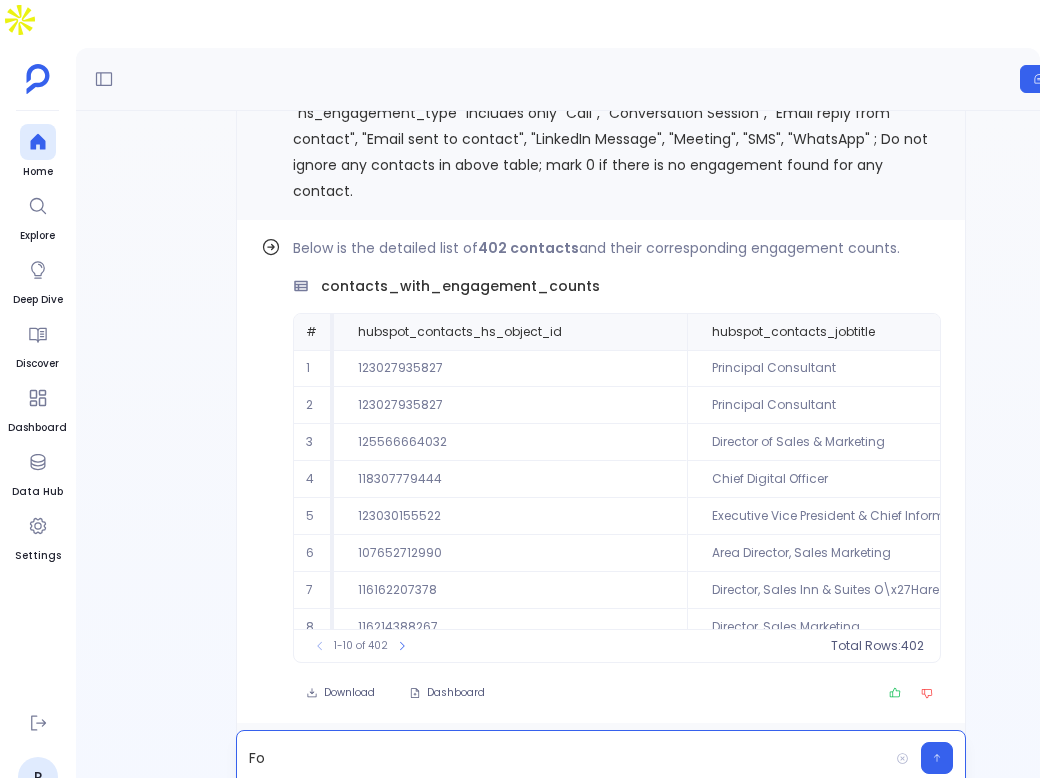 scroll, scrollTop: -1103, scrollLeft: 0, axis: vertical 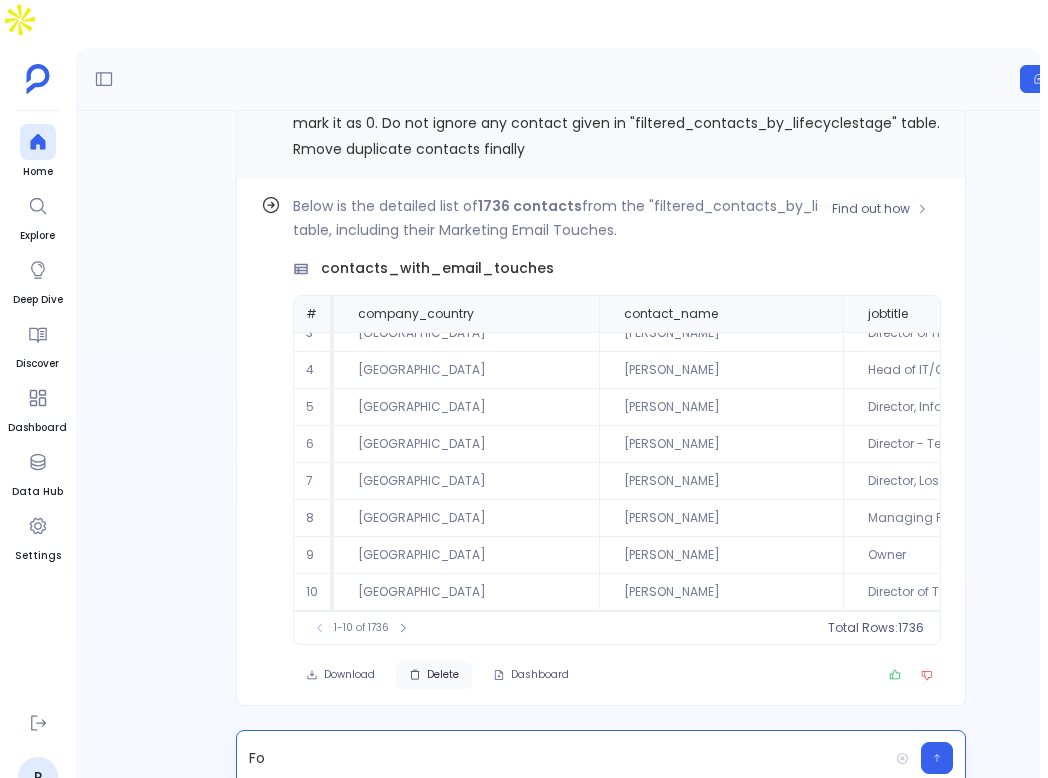 click on "Delete" at bounding box center (443, 675) 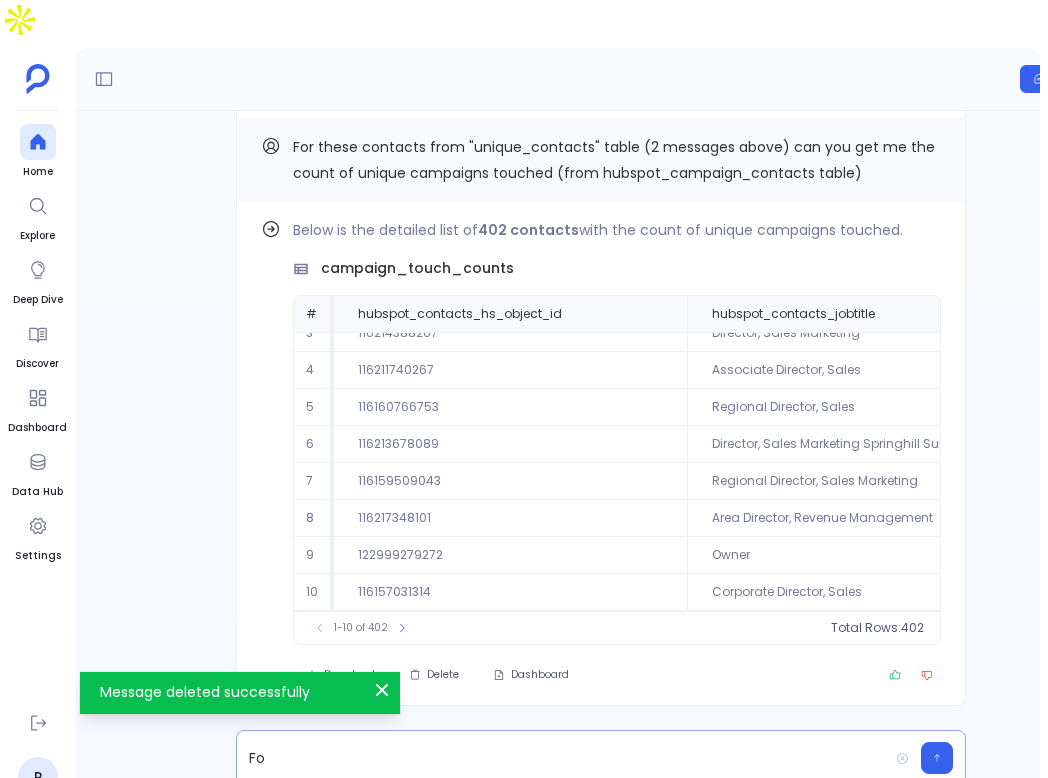 click on "Fo" at bounding box center (562, 758) 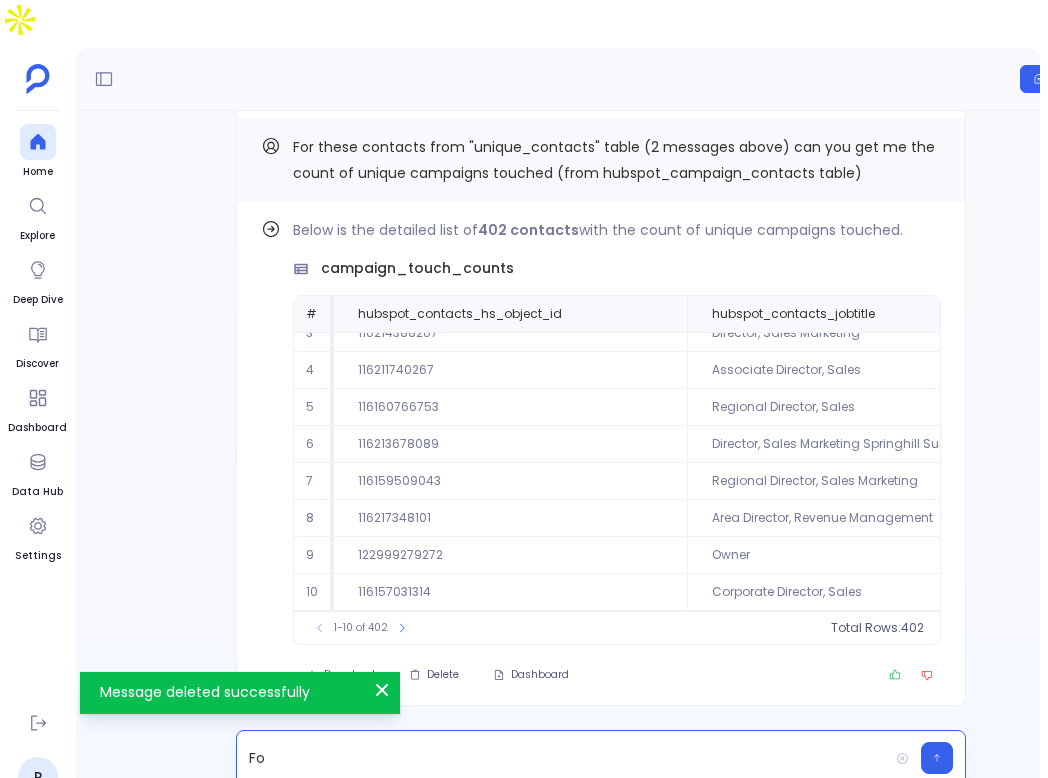 click on "Fo" at bounding box center [562, 758] 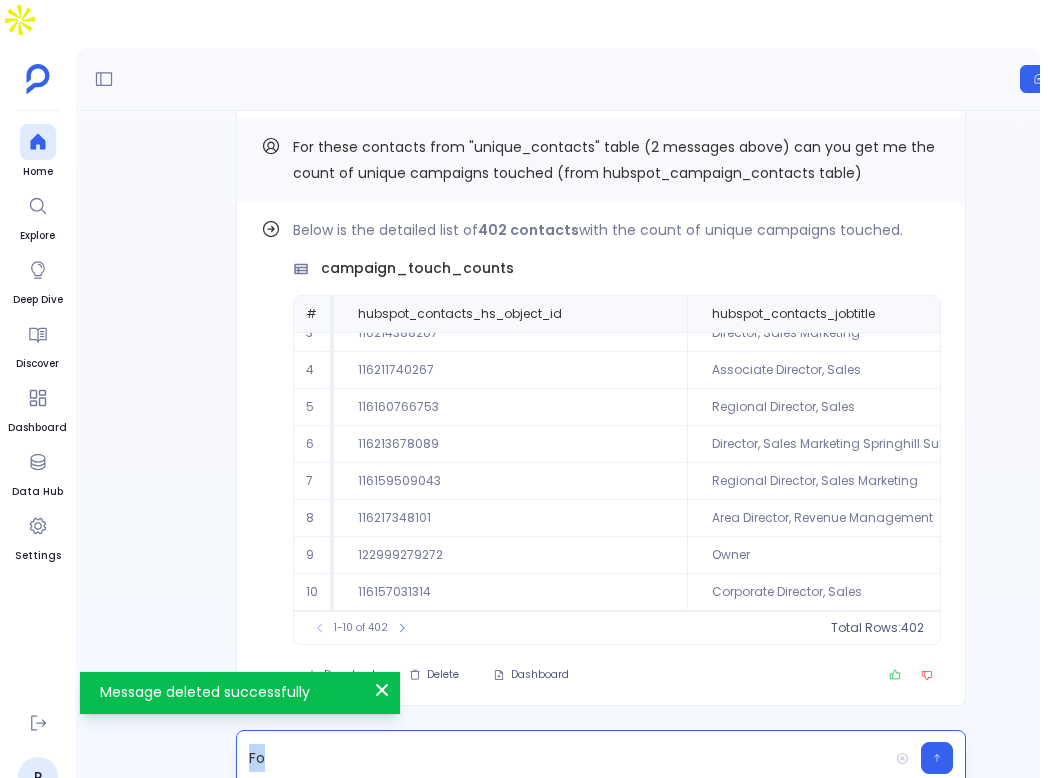 click on "Fo" at bounding box center (562, 758) 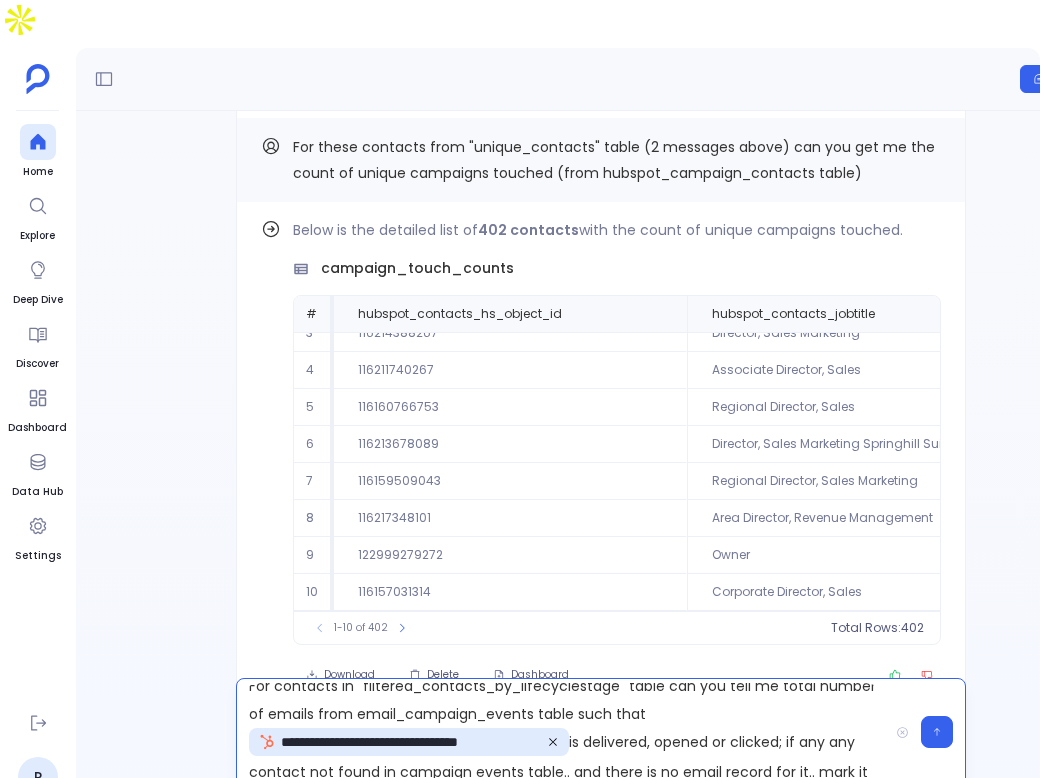 scroll, scrollTop: 39, scrollLeft: 0, axis: vertical 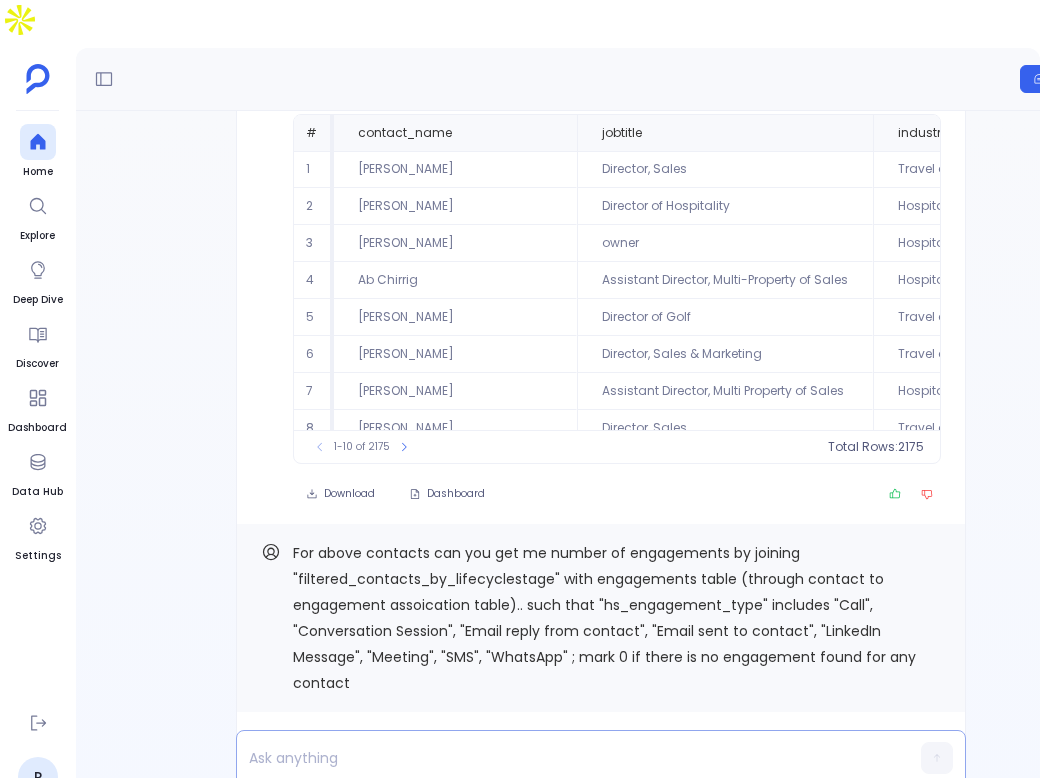 click on "filtered_contacts_by_lifecyclestage" at bounding box center (460, 87) 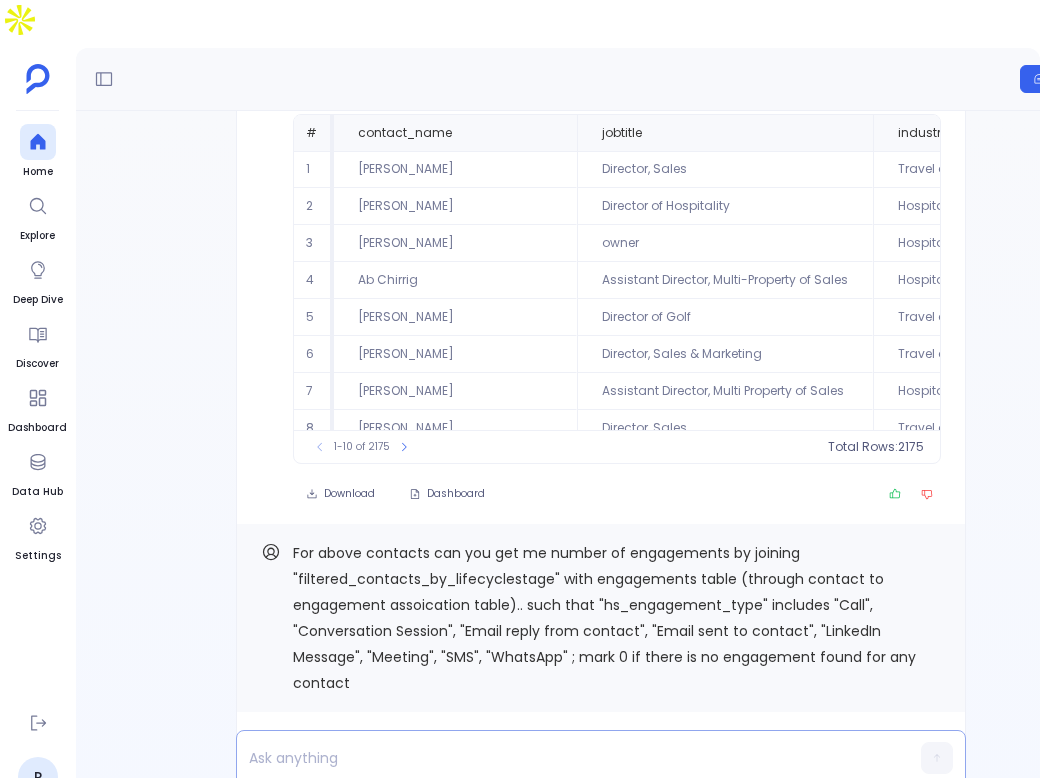scroll, scrollTop: 96, scrollLeft: 0, axis: vertical 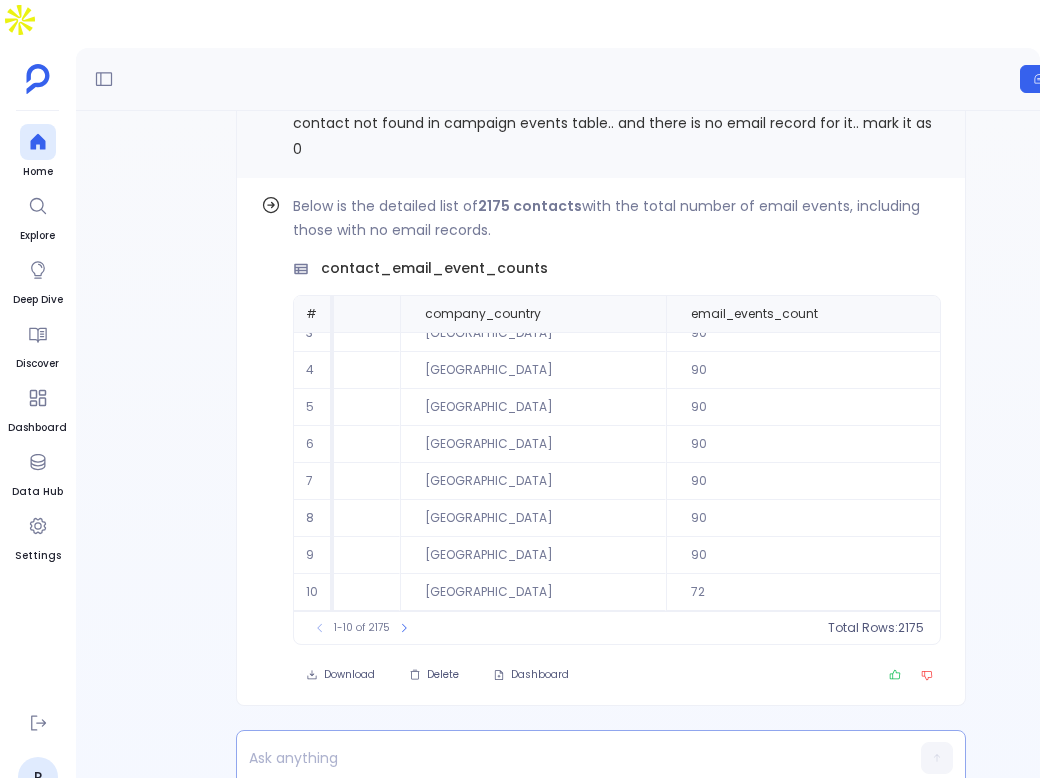 click at bounding box center [562, 758] 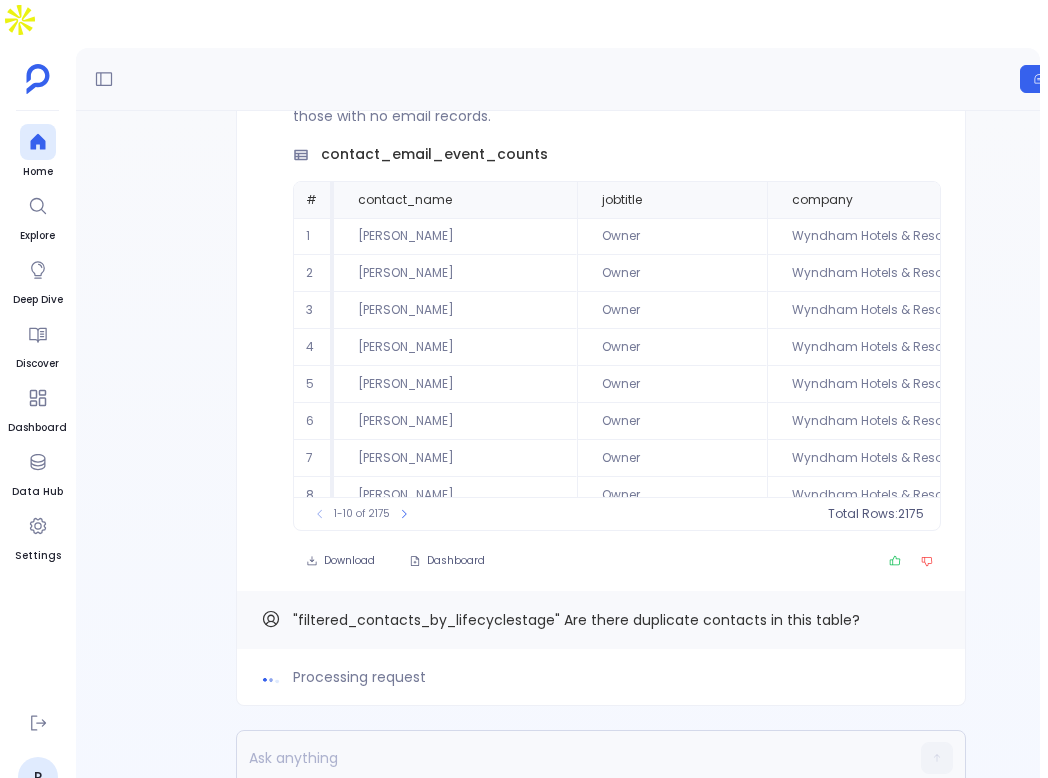scroll, scrollTop: 0, scrollLeft: 0, axis: both 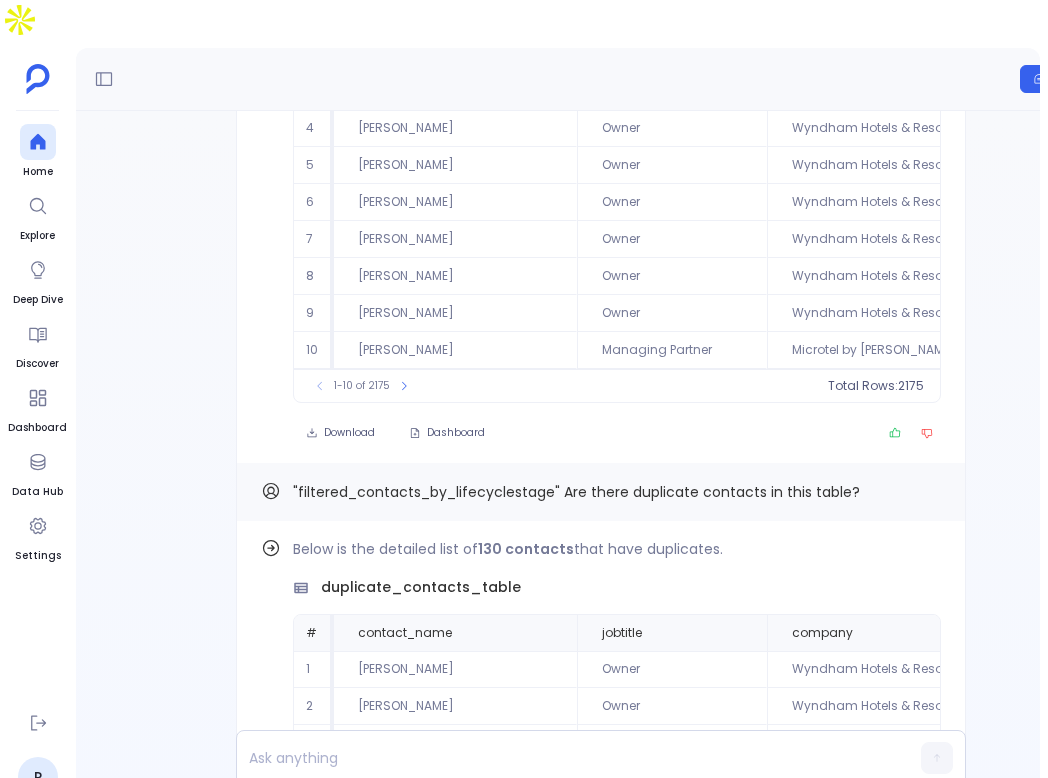 click on "1-10 of 2175 Total Rows:  2175" at bounding box center (617, 385) 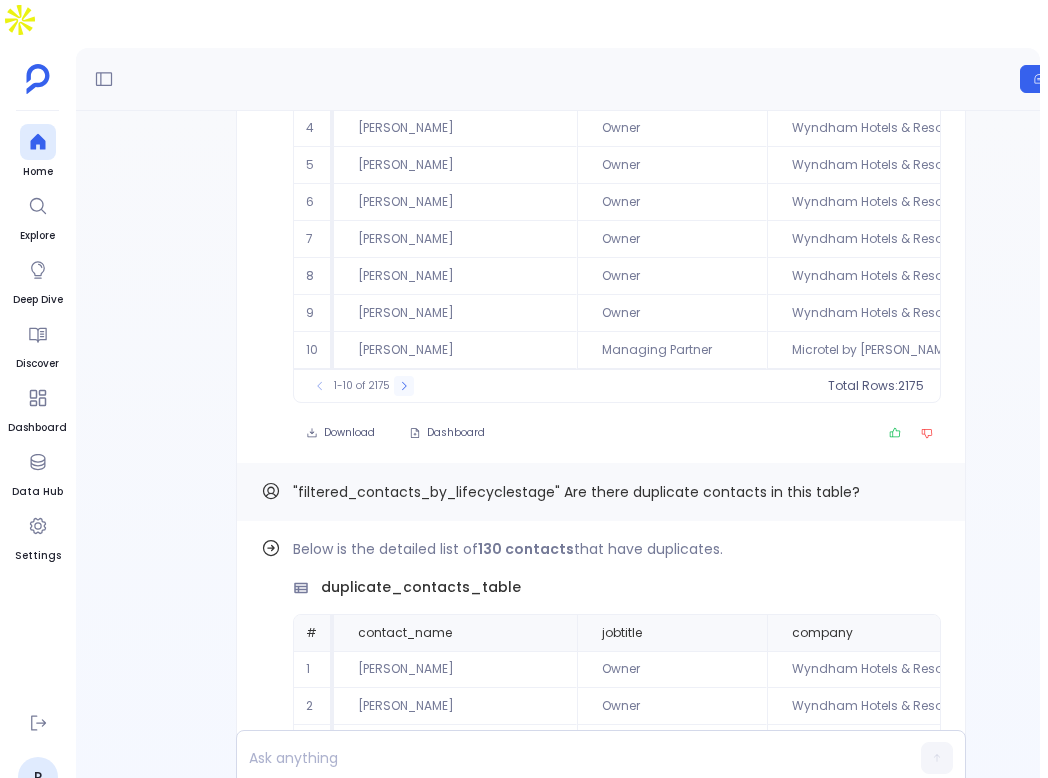 click at bounding box center (404, 386) 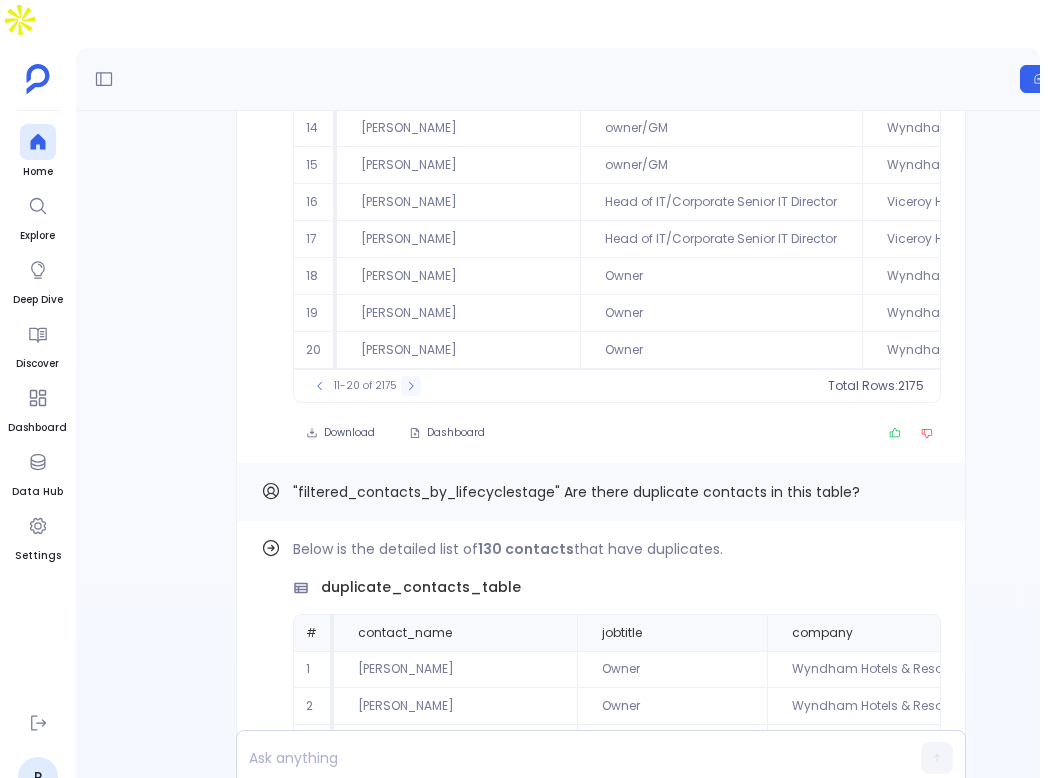 click at bounding box center (411, 386) 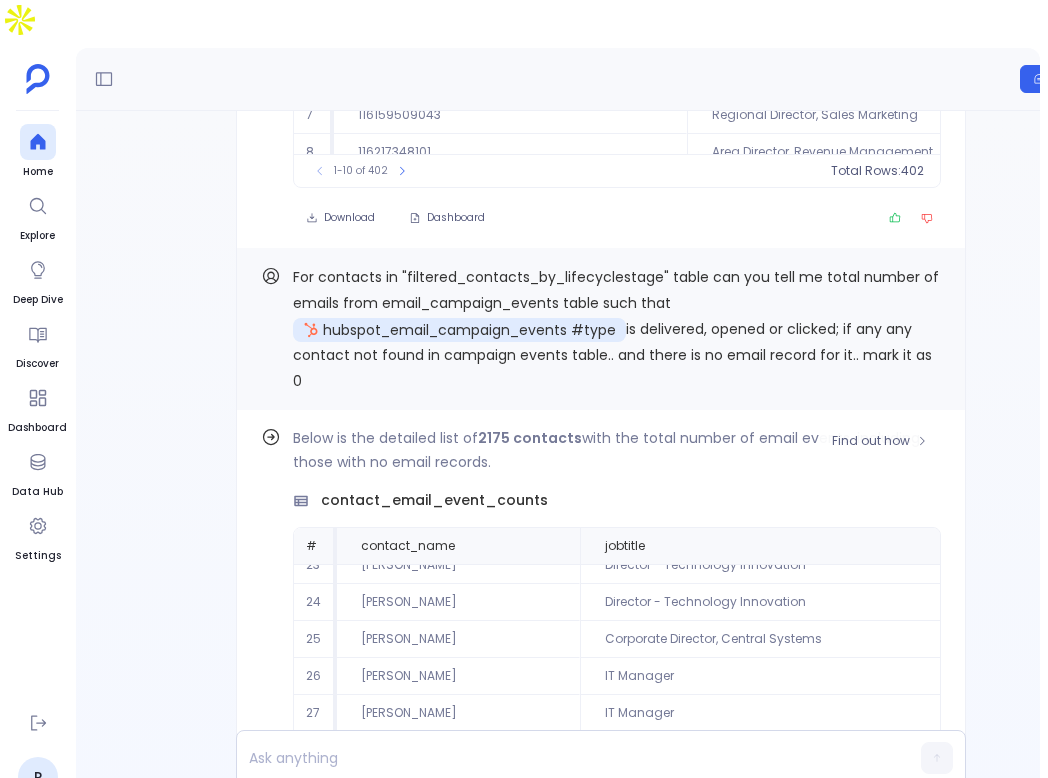 scroll, scrollTop: -765, scrollLeft: 0, axis: vertical 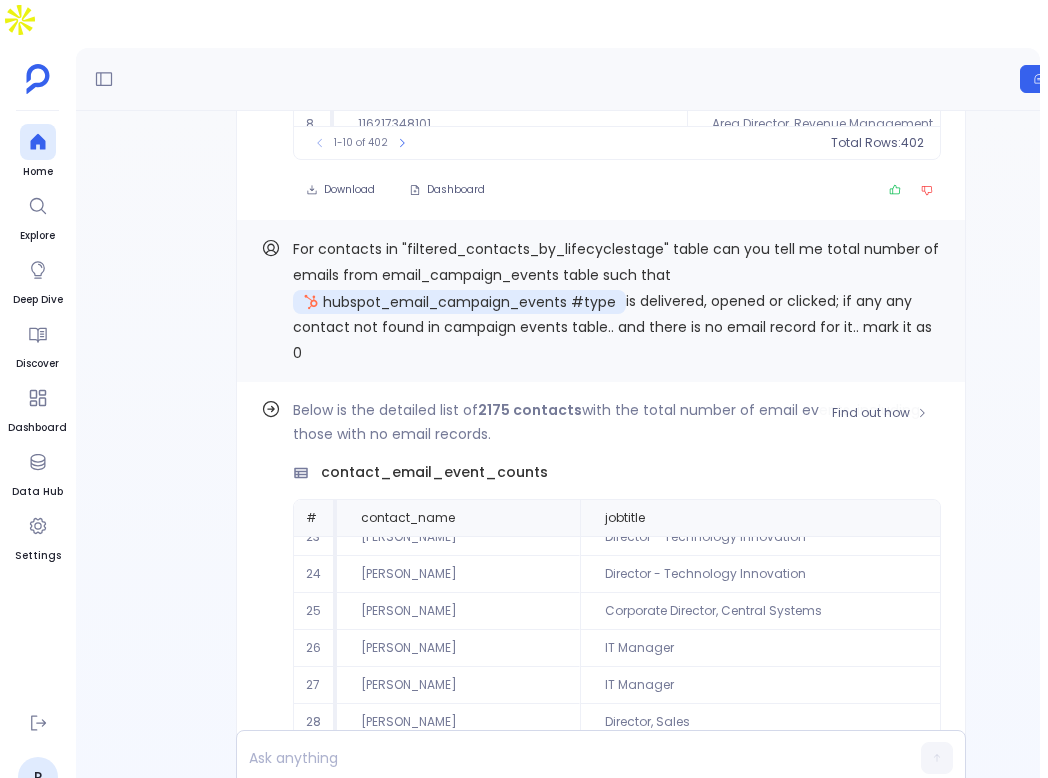 click on "contact_email_event_counts" at bounding box center (434, 472) 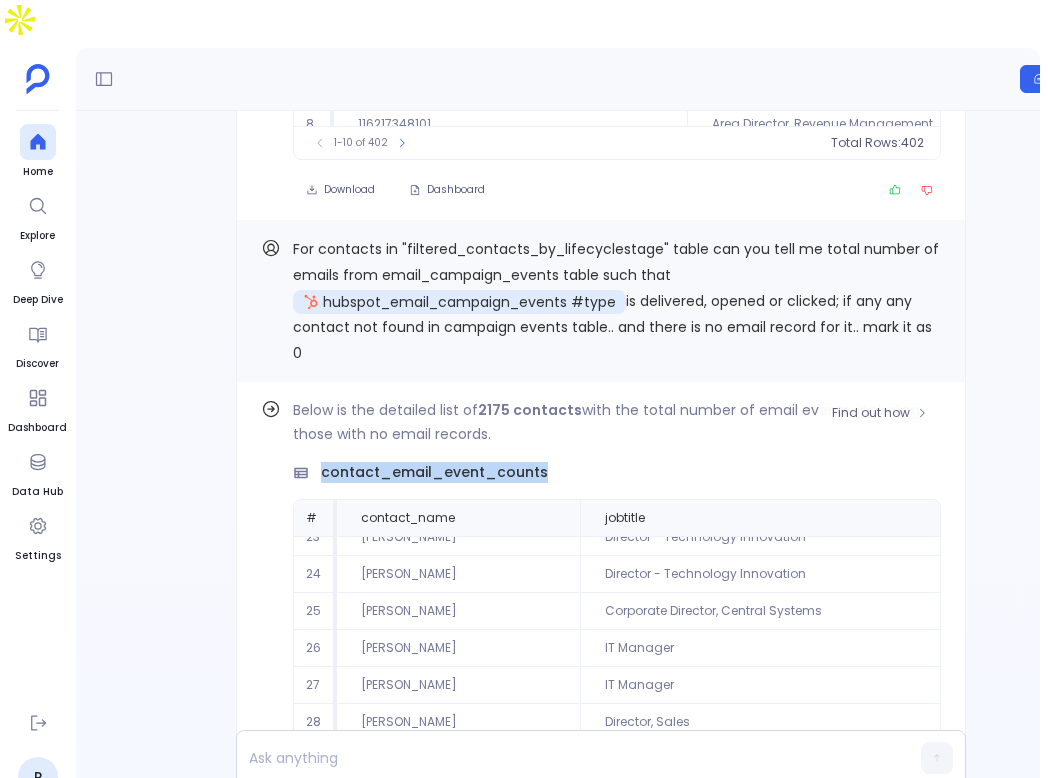 click on "contact_email_event_counts" at bounding box center (434, 472) 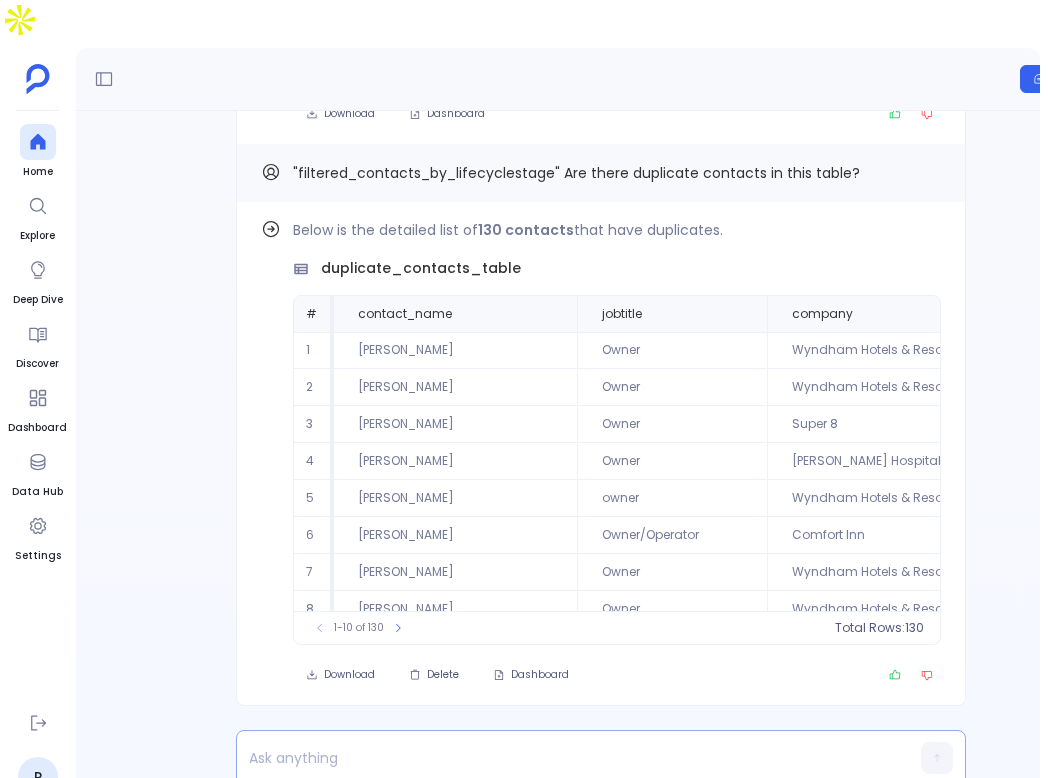 click at bounding box center [562, 758] 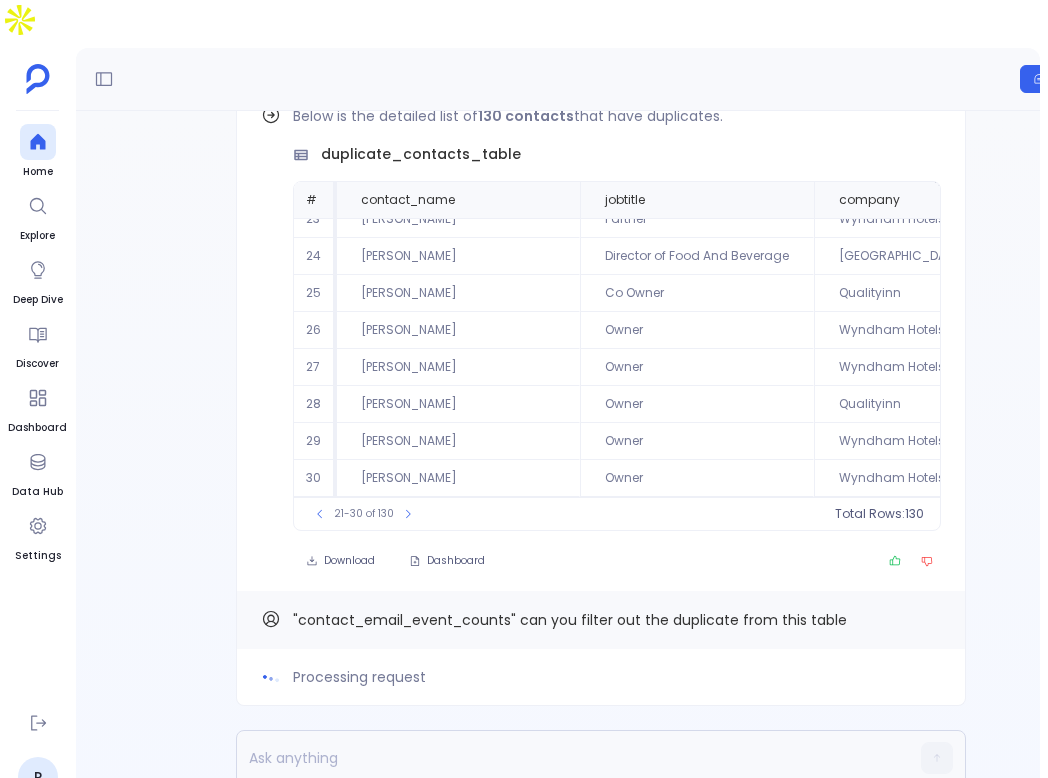 scroll, scrollTop: 0, scrollLeft: 0, axis: both 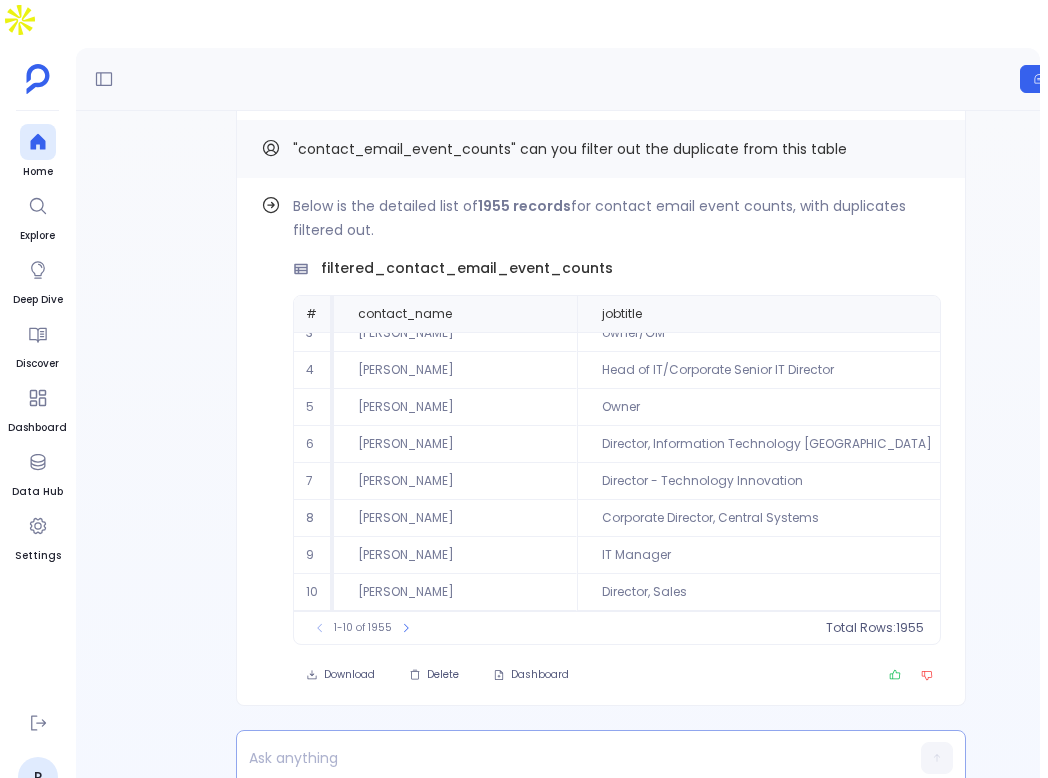 click at bounding box center [562, 758] 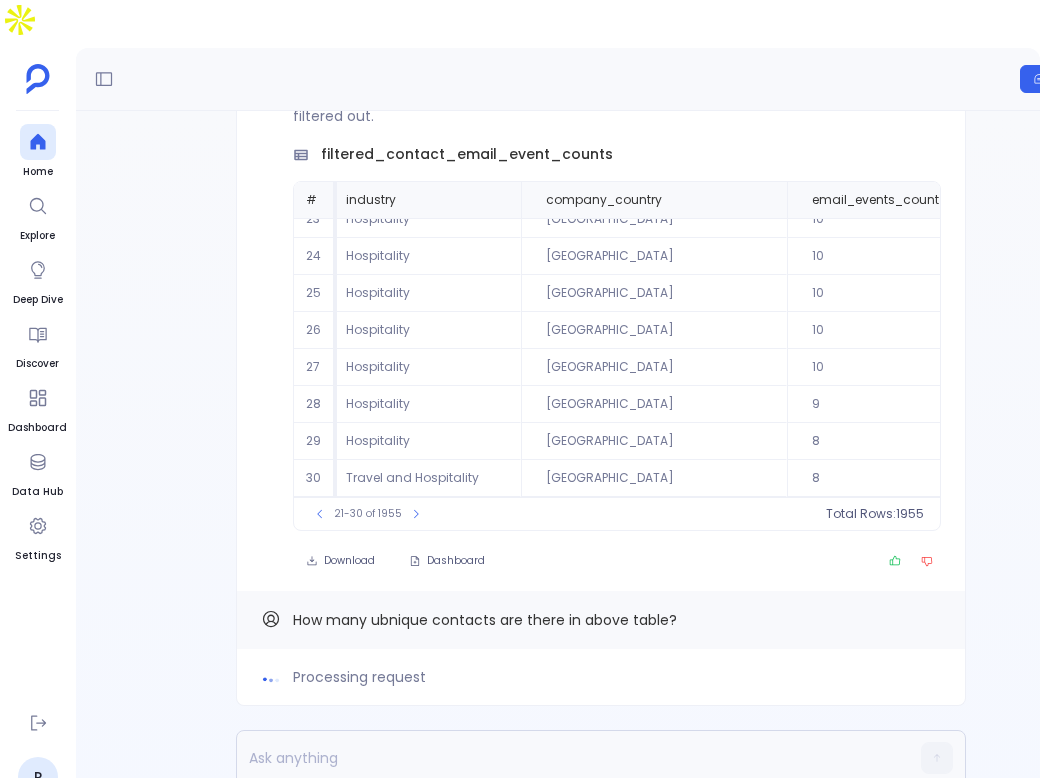 scroll, scrollTop: 0, scrollLeft: 0, axis: both 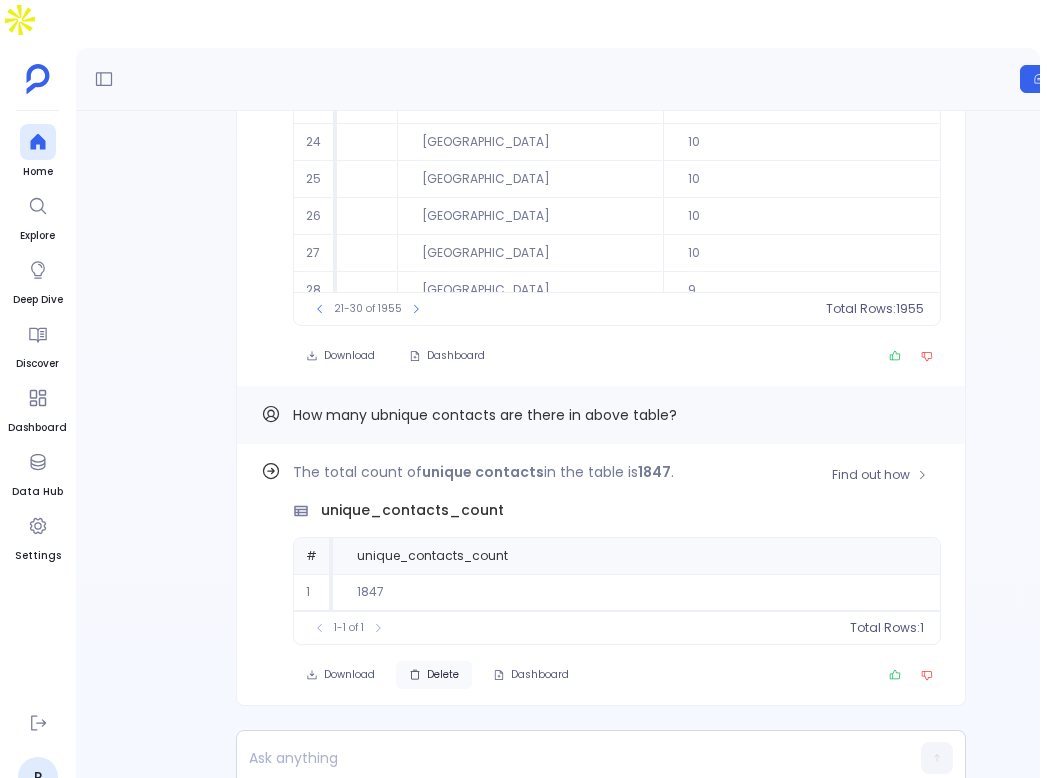 click on "Delete" at bounding box center [443, 675] 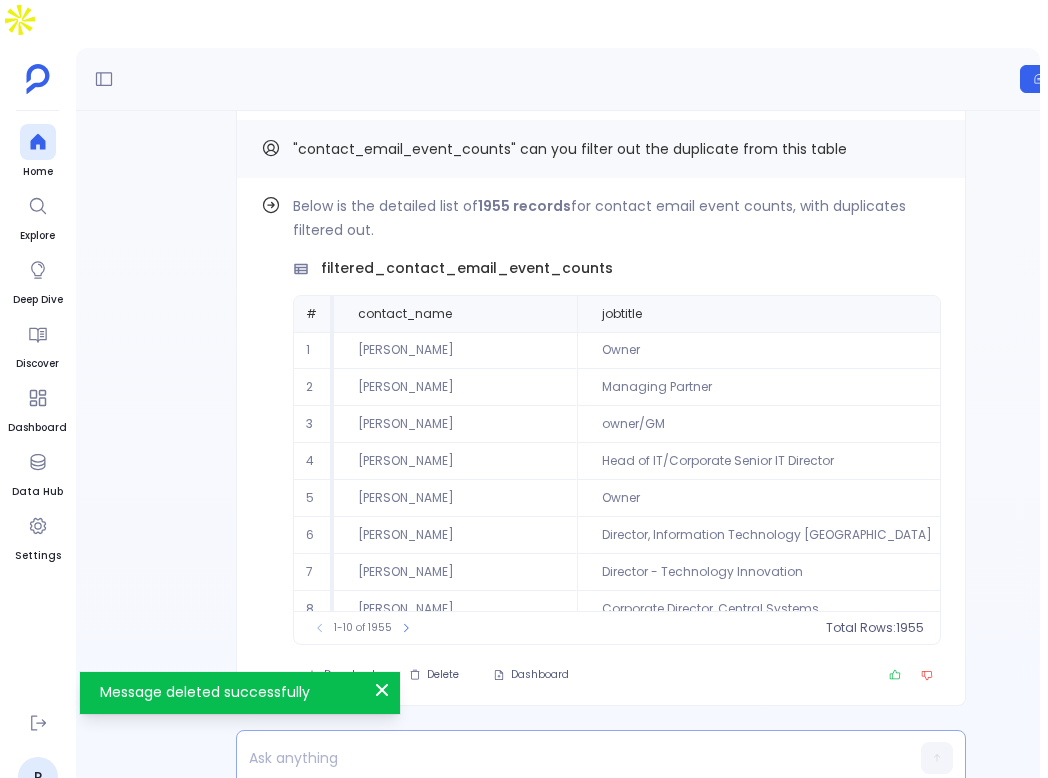 scroll, scrollTop: 0, scrollLeft: 802, axis: horizontal 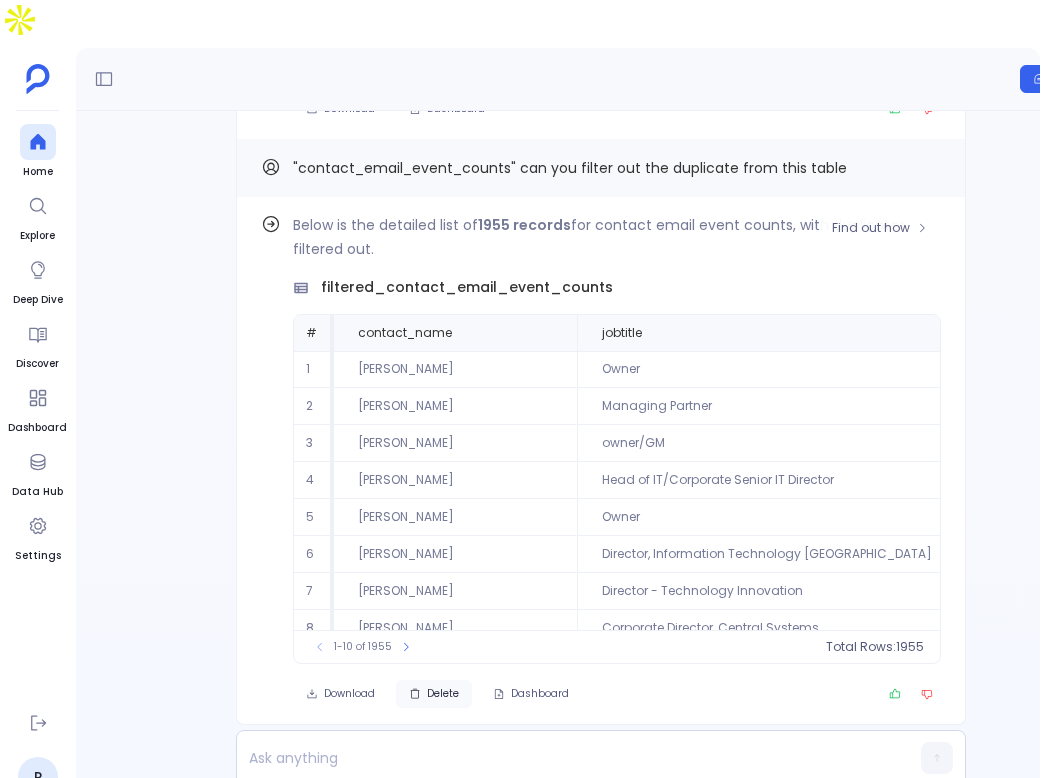 click on "Delete" at bounding box center (443, 694) 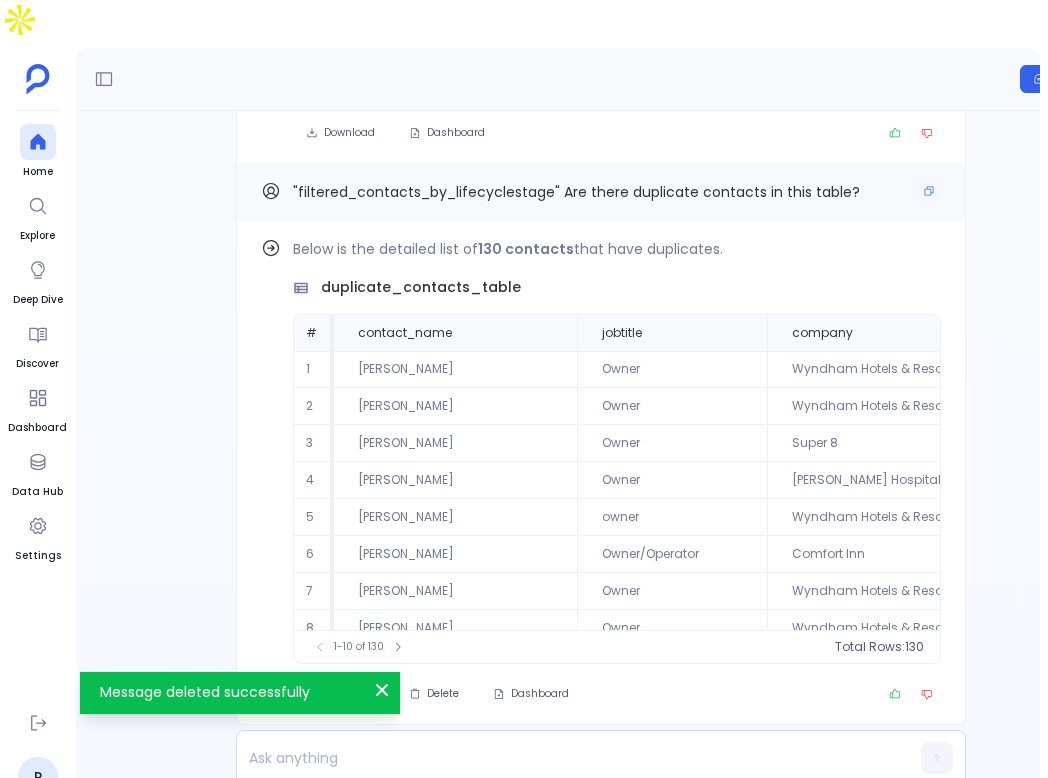 scroll, scrollTop: 0, scrollLeft: 0, axis: both 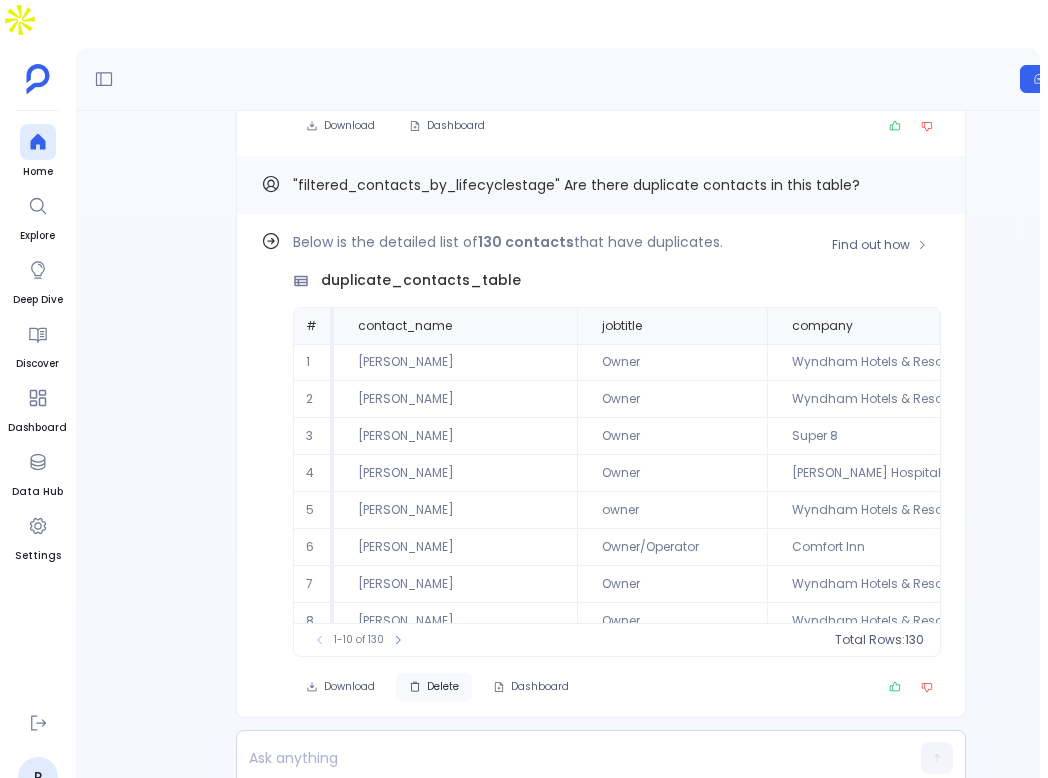 click on "Delete" at bounding box center [443, 687] 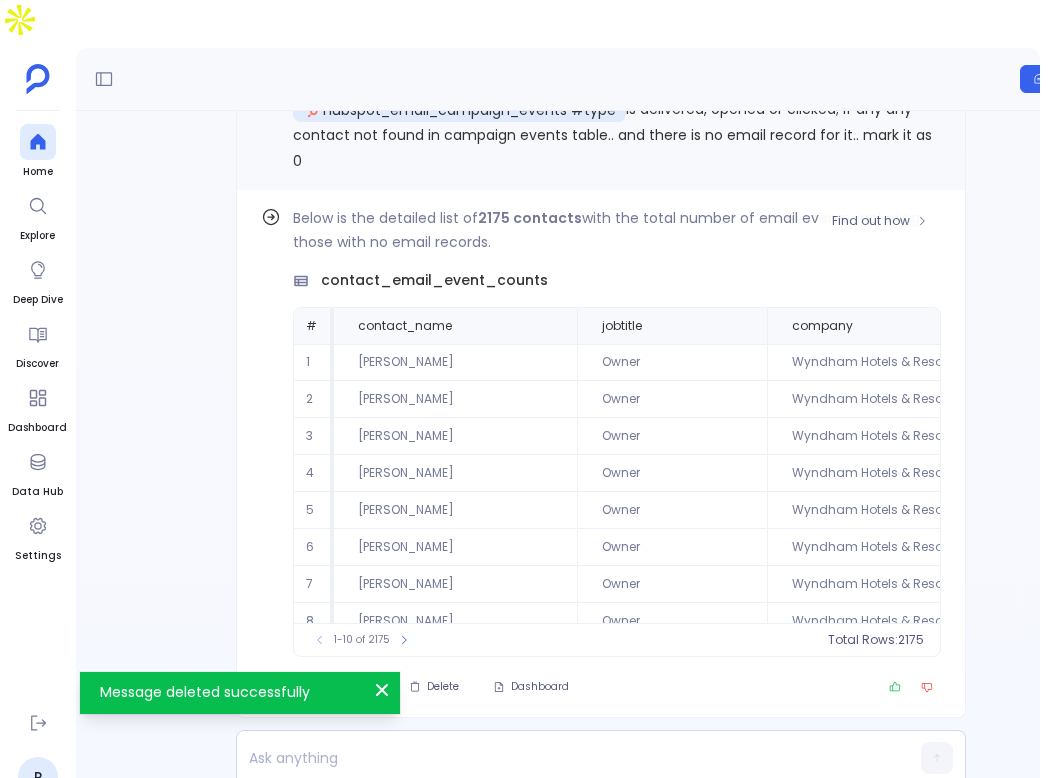 scroll, scrollTop: 0, scrollLeft: 782, axis: horizontal 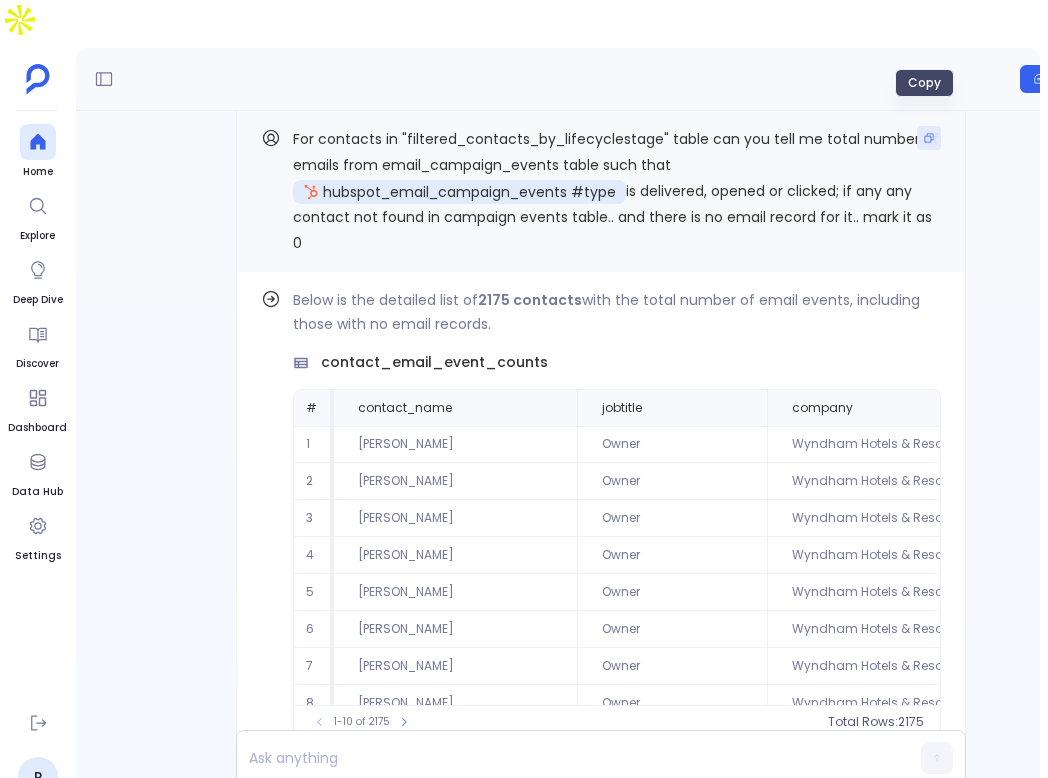 click at bounding box center (929, 138) 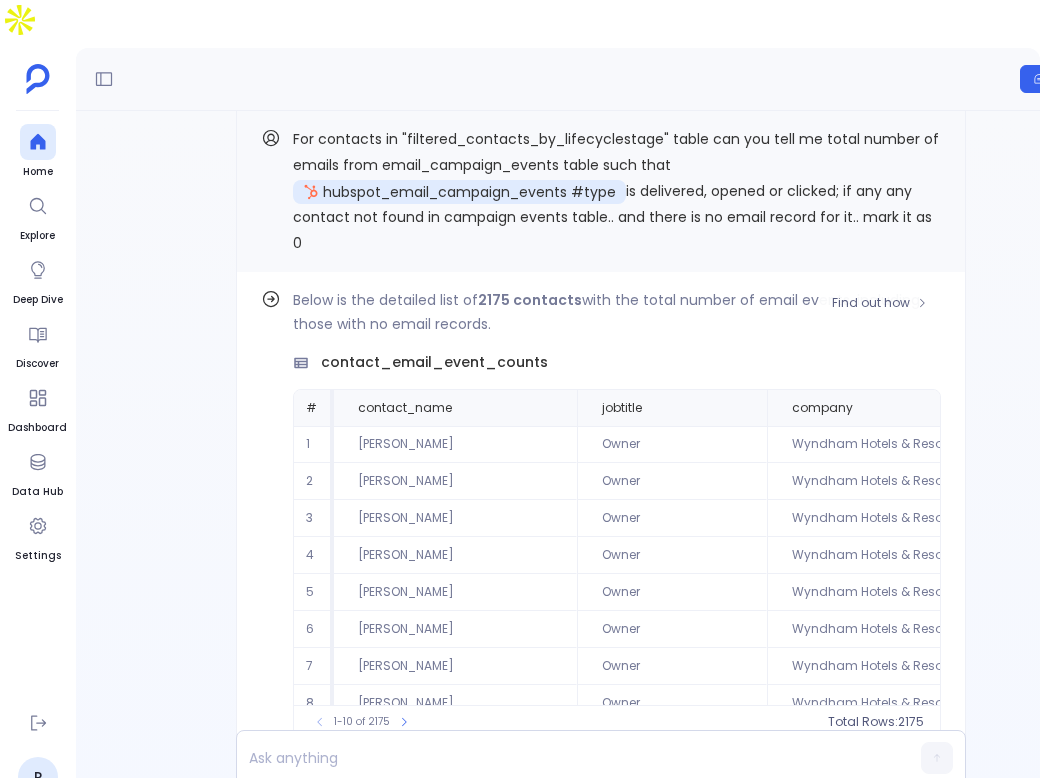 scroll, scrollTop: 96, scrollLeft: 0, axis: vertical 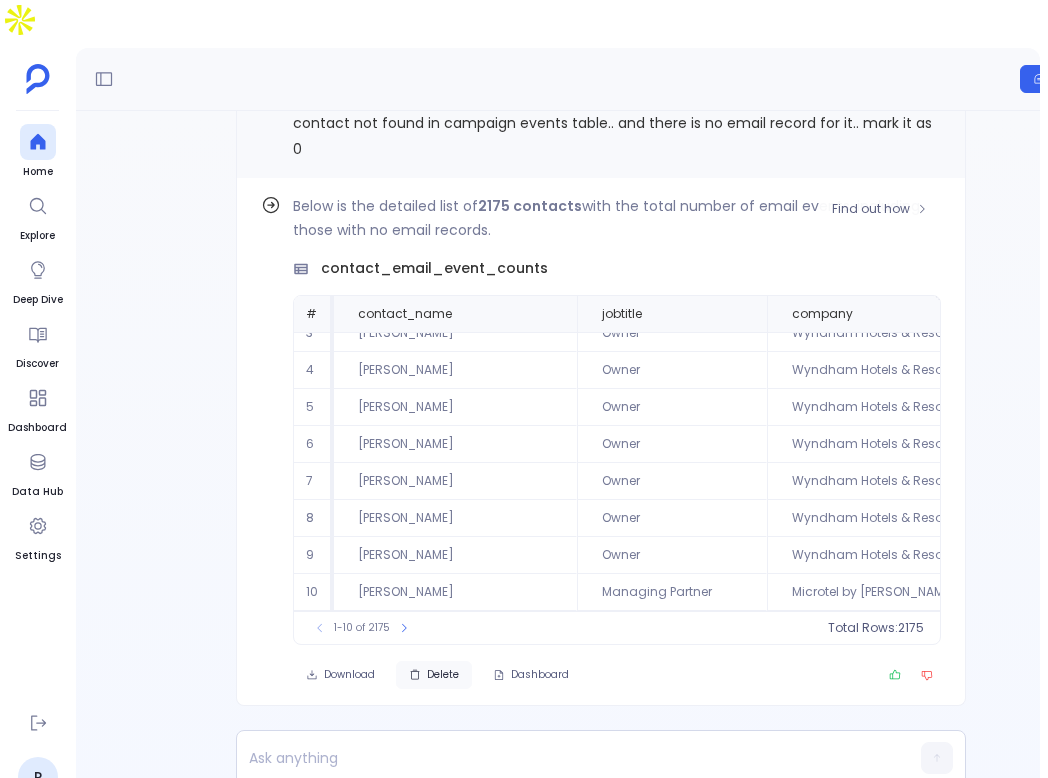 click on "Delete" at bounding box center (443, 675) 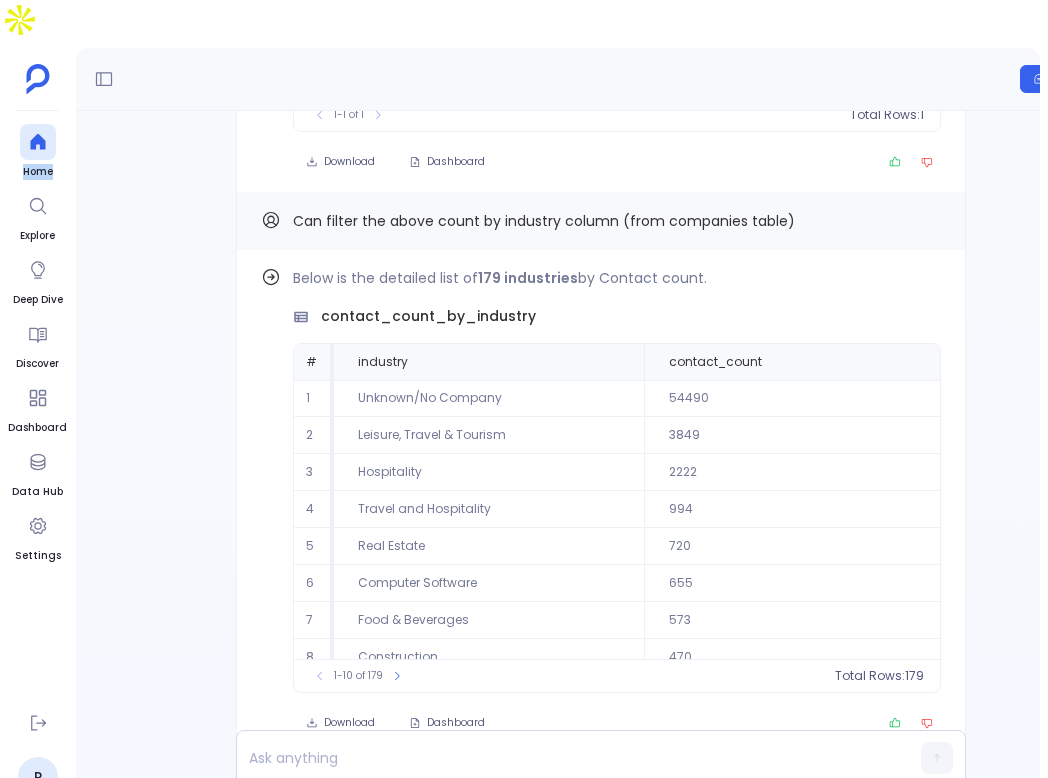 scroll, scrollTop: -19794, scrollLeft: 0, axis: vertical 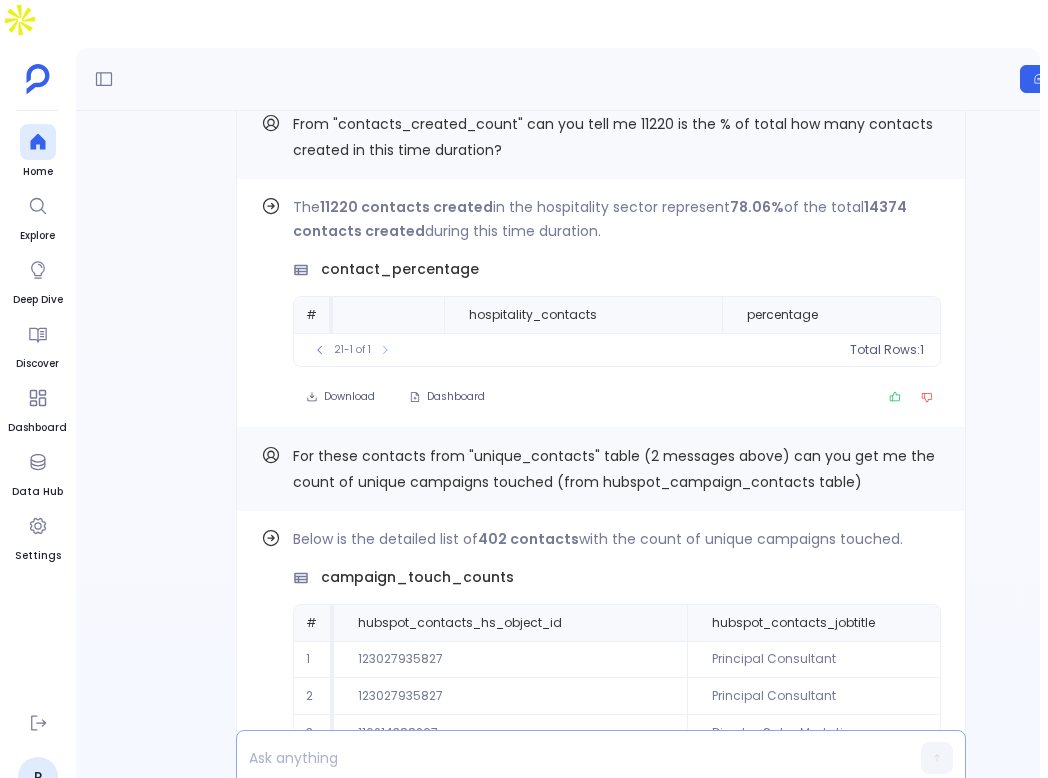 click at bounding box center (562, 758) 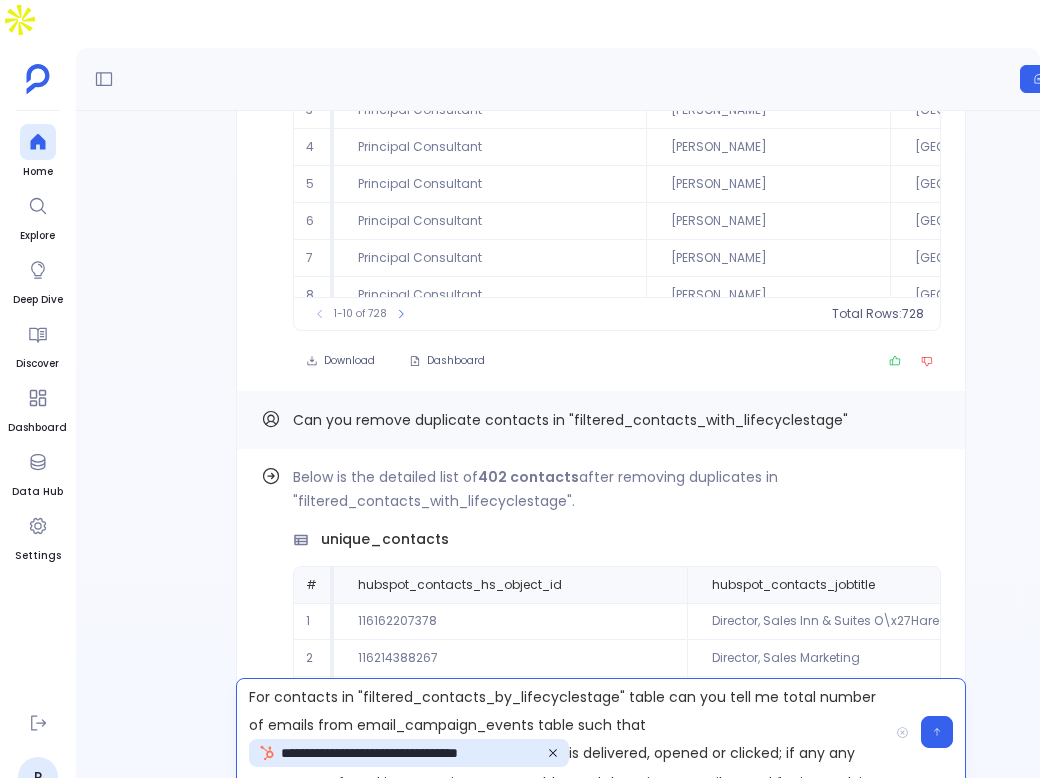 scroll, scrollTop: -2027, scrollLeft: 0, axis: vertical 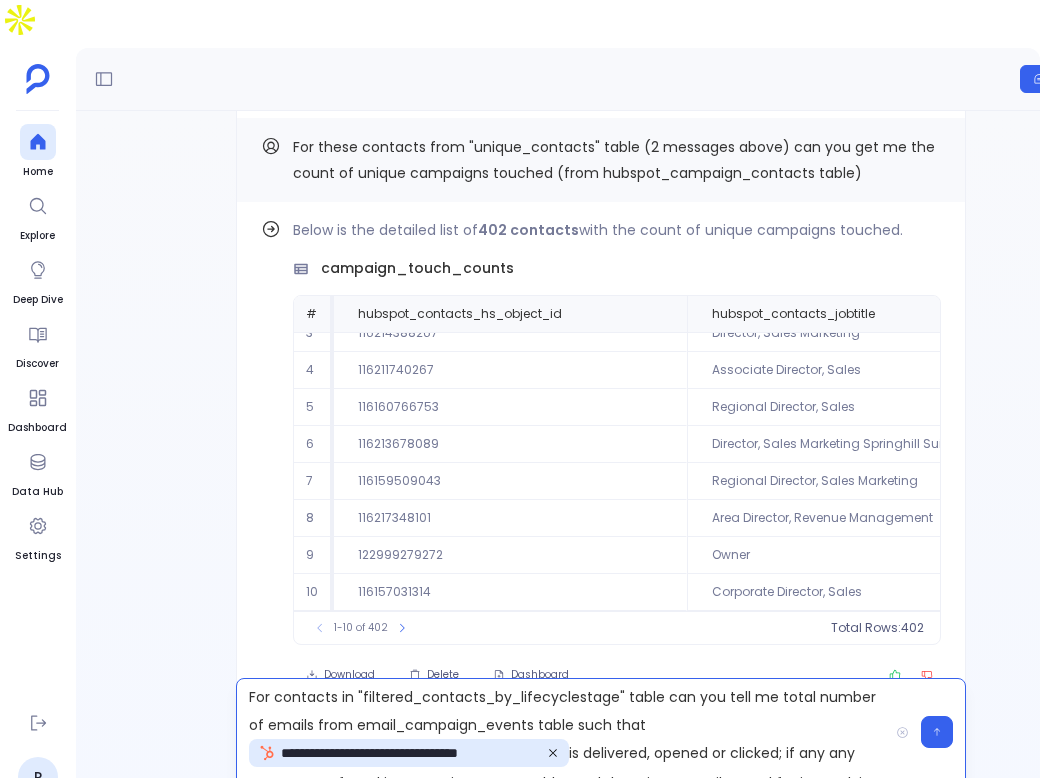 click on "**********" at bounding box center [562, 732] 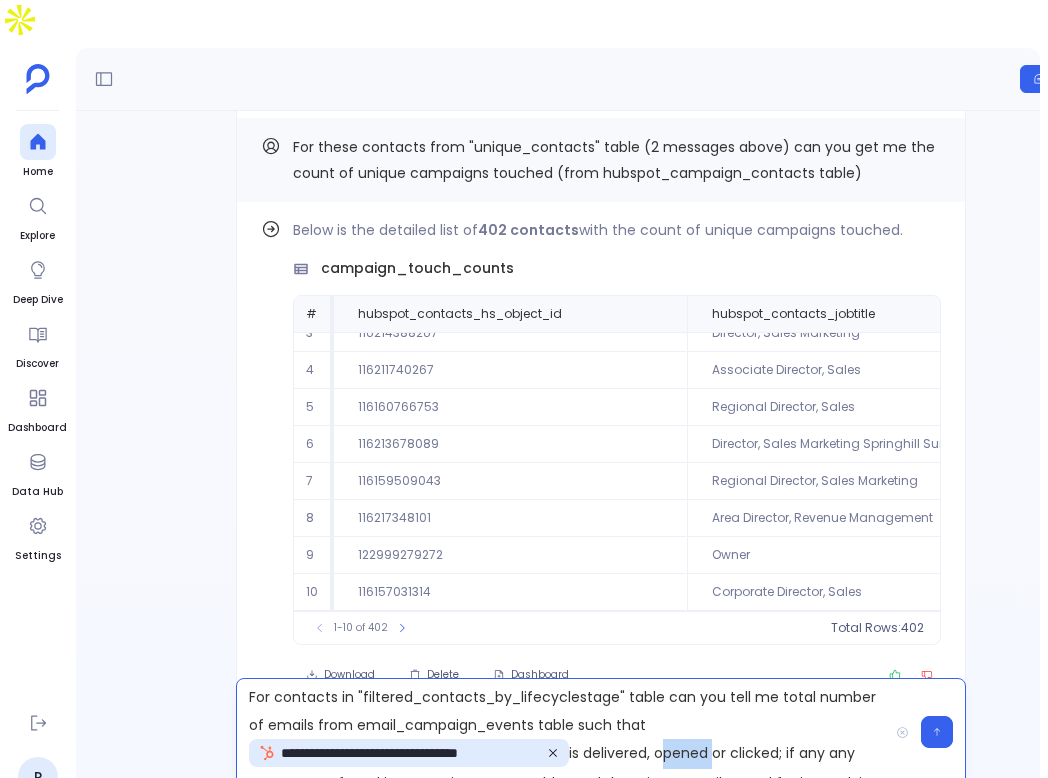 click on "**********" at bounding box center (562, 732) 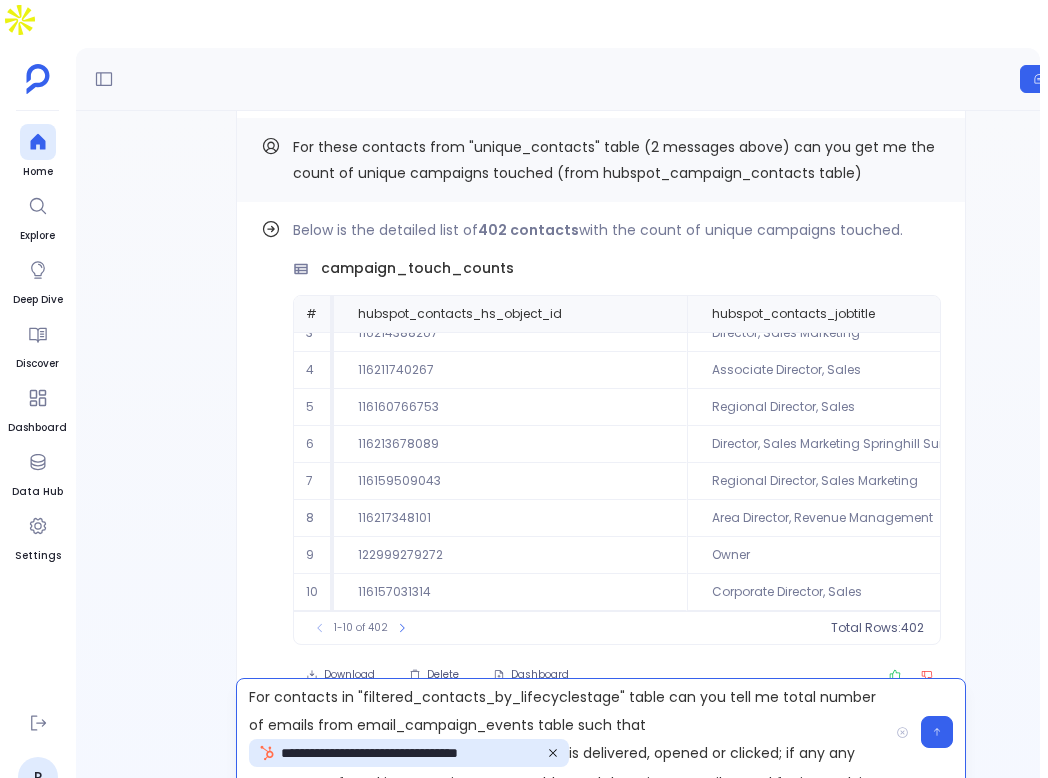 click on "**********" at bounding box center (562, 732) 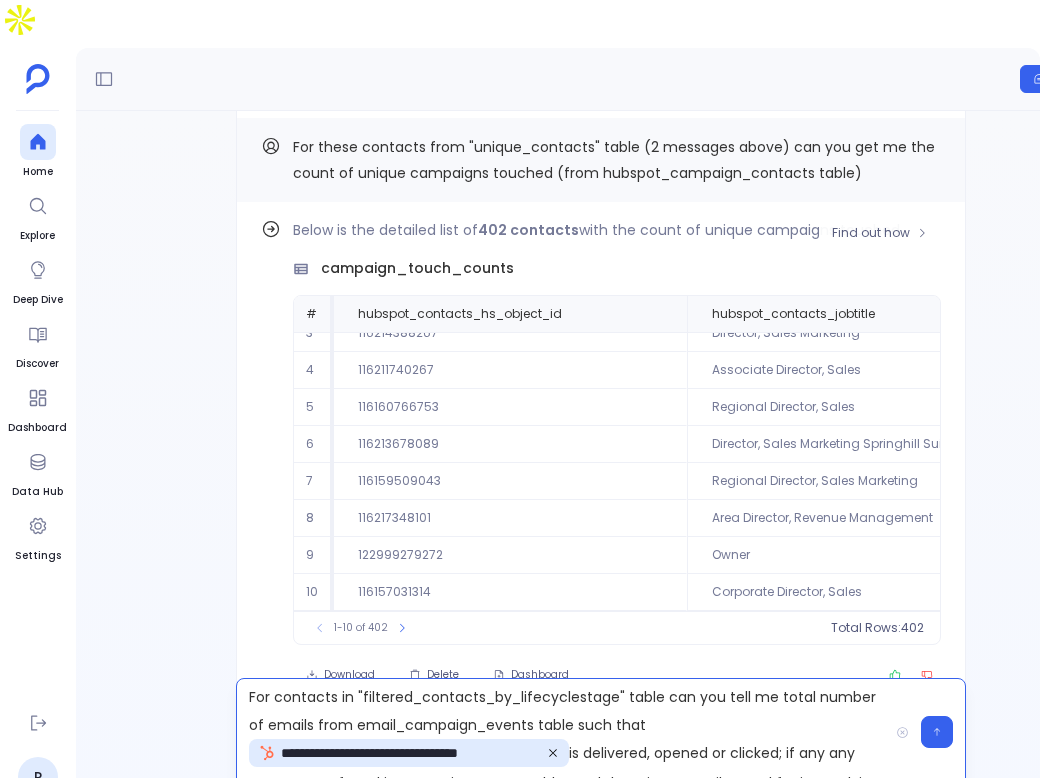 click on "campaign_touch_counts" at bounding box center (417, 268) 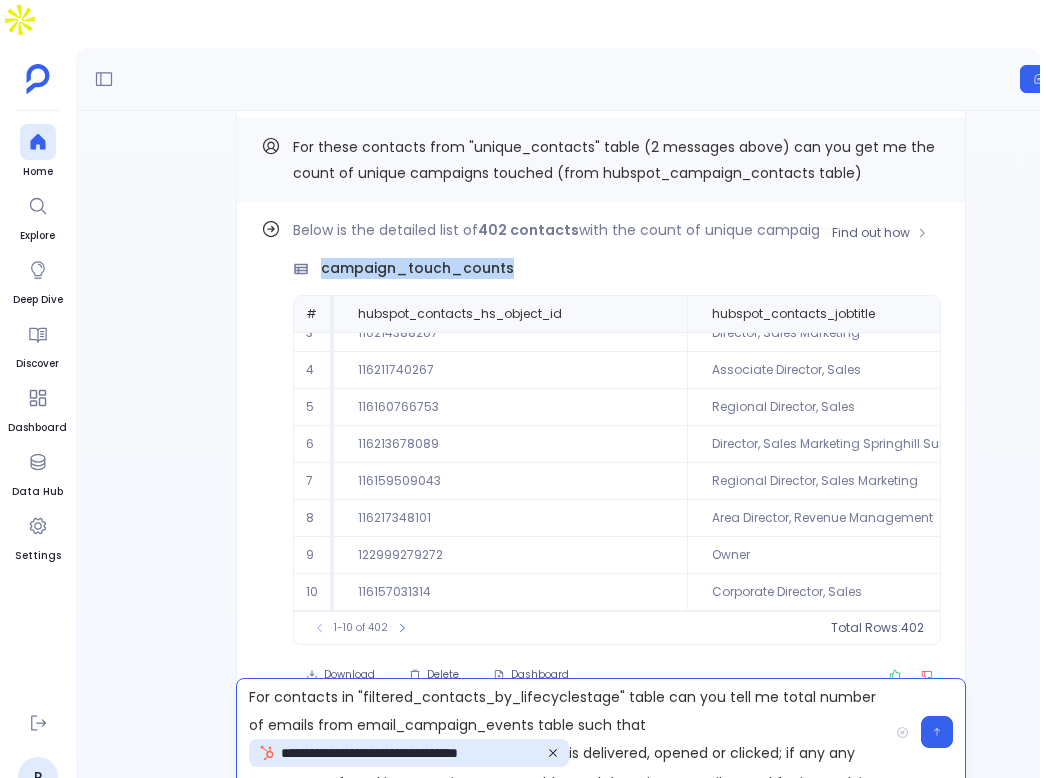 click on "campaign_touch_counts" at bounding box center [417, 268] 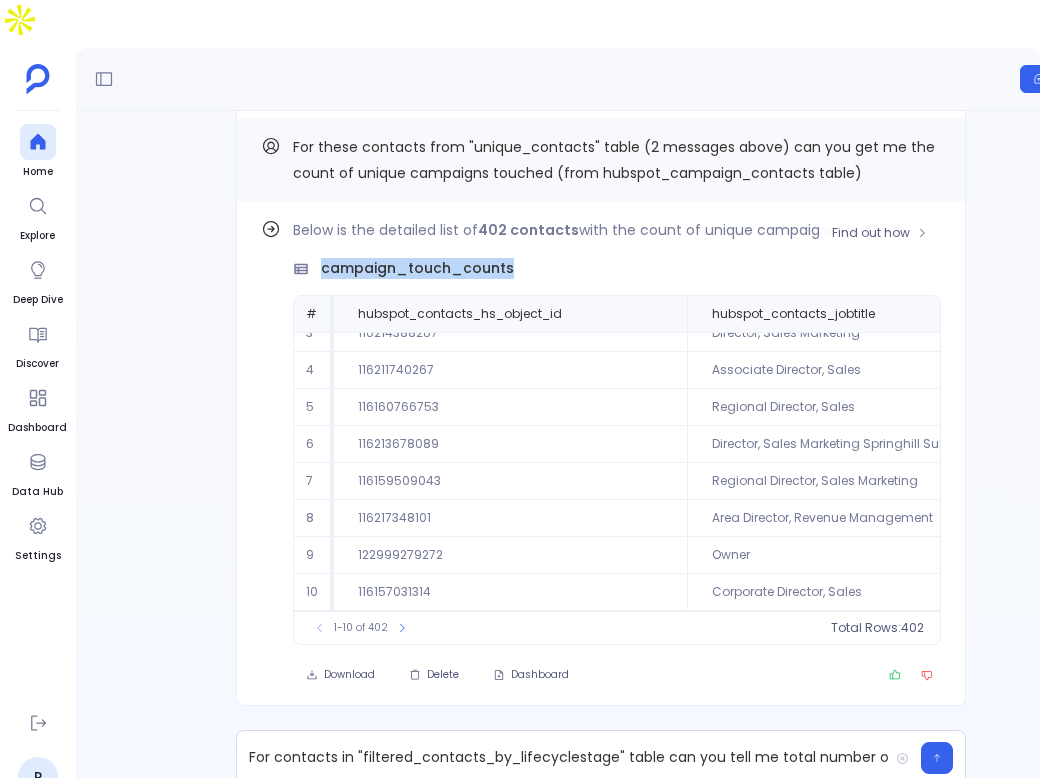 copy on "campaign_touch_counts" 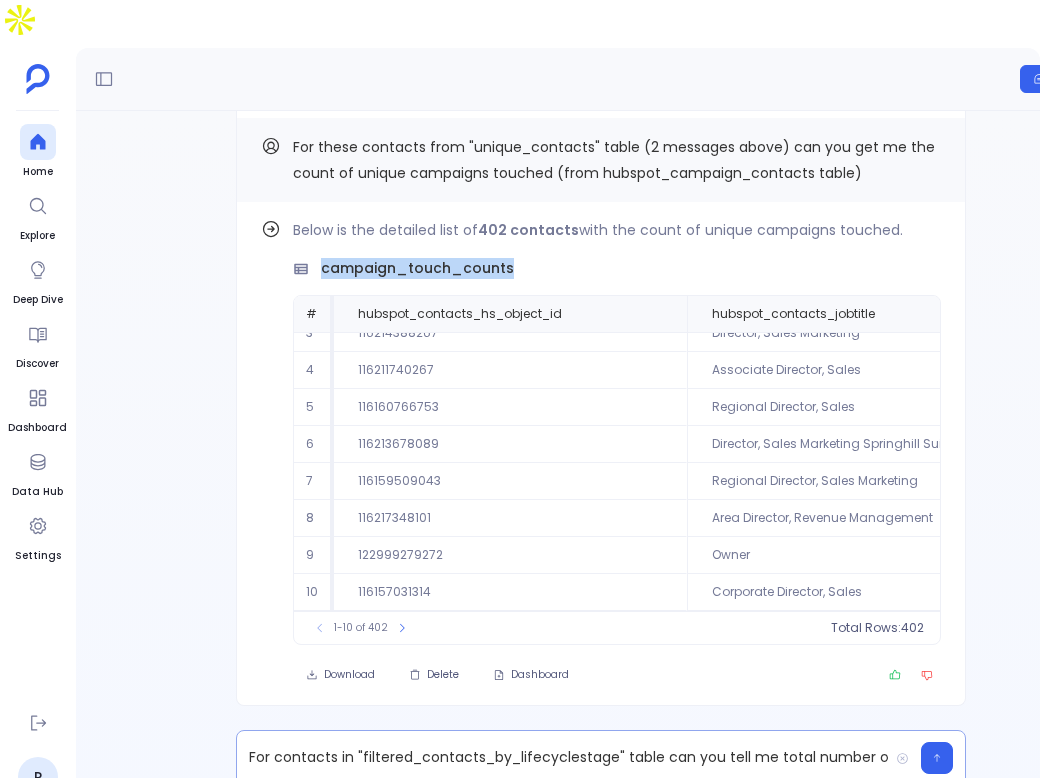 click on "**********" at bounding box center [562, 758] 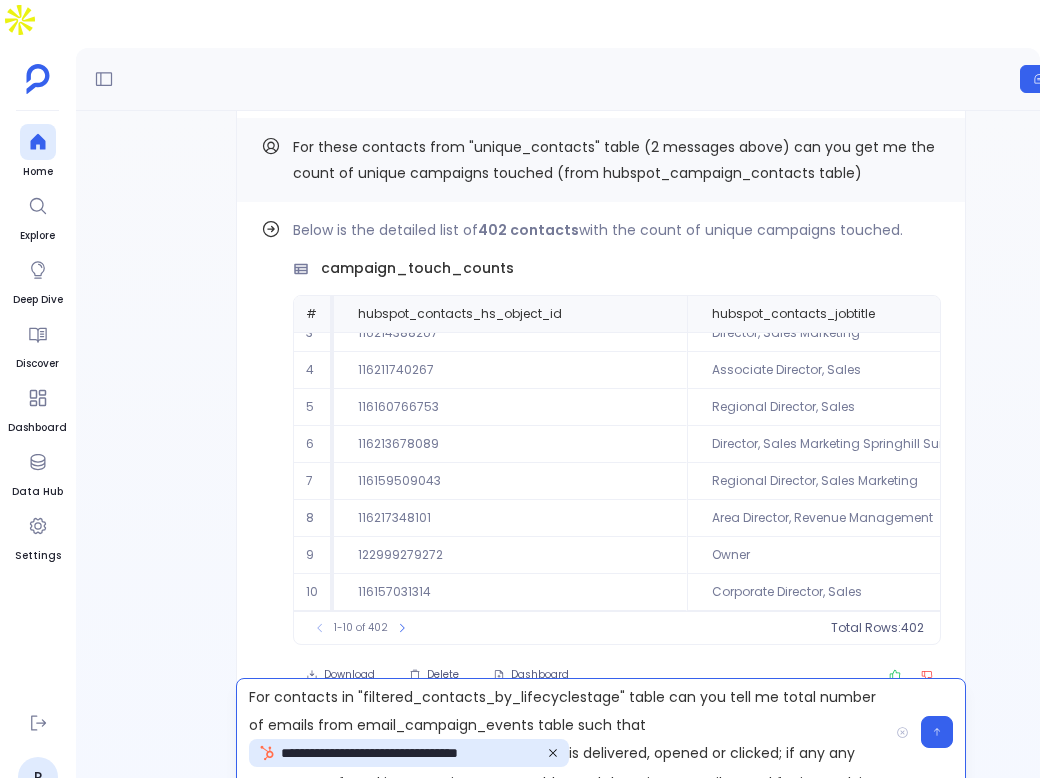 click on "**********" at bounding box center (411, 753) 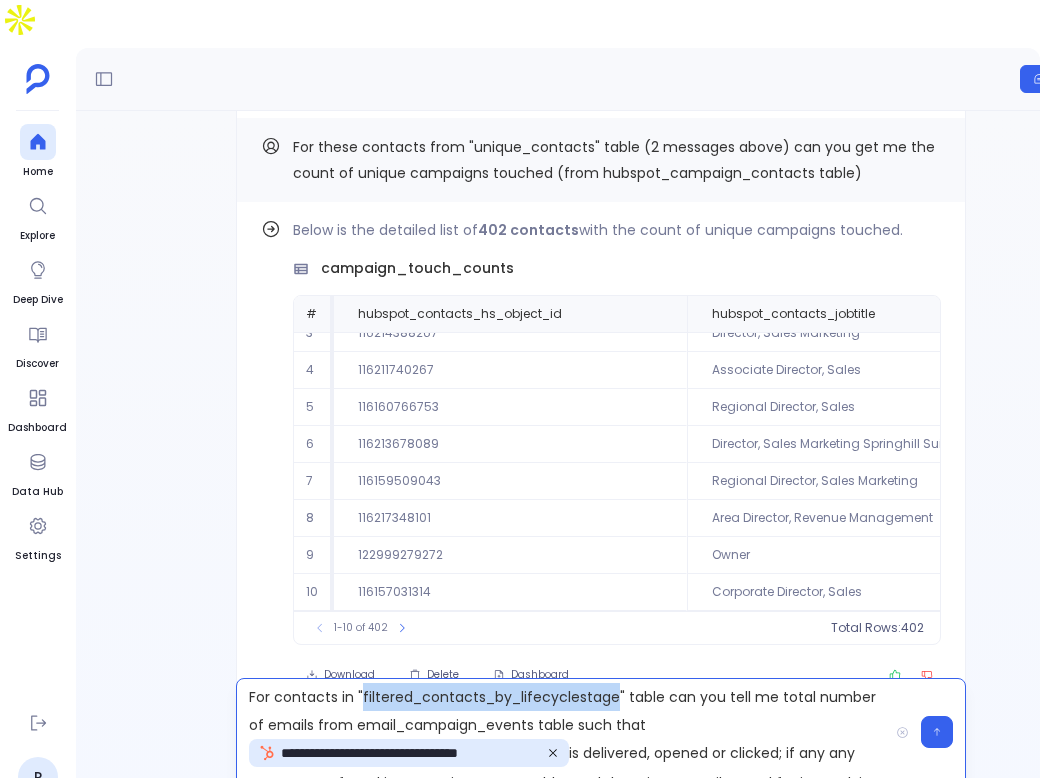 click on "**********" at bounding box center (562, 732) 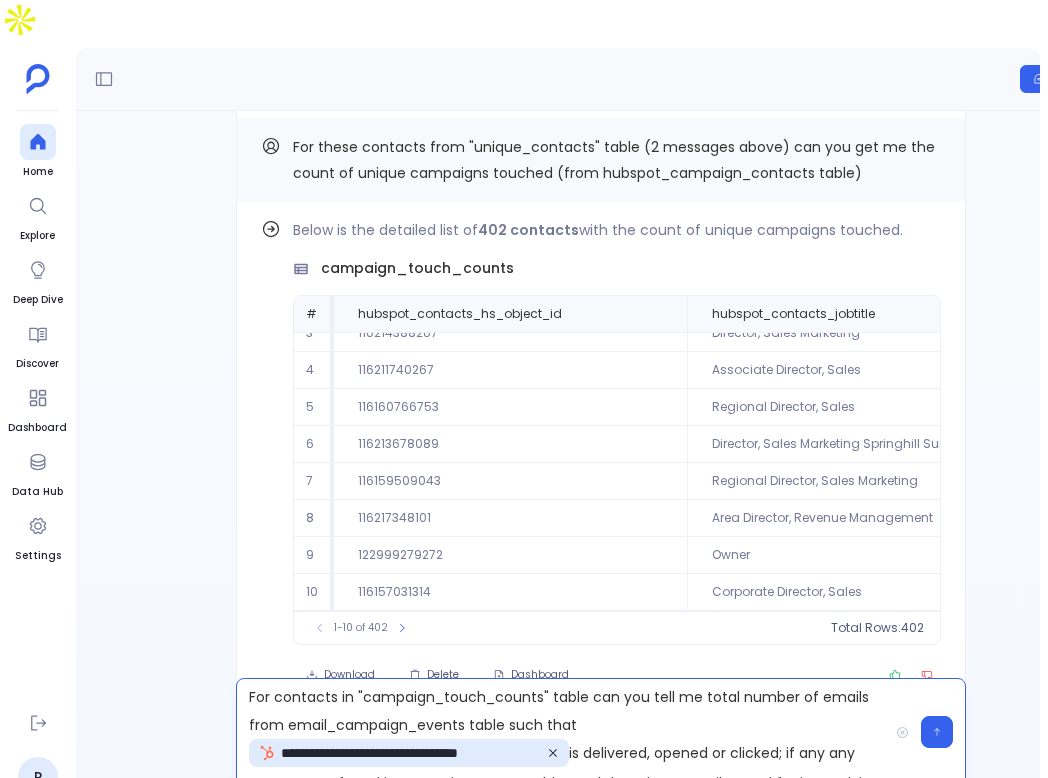 click on "**********" at bounding box center (562, 732) 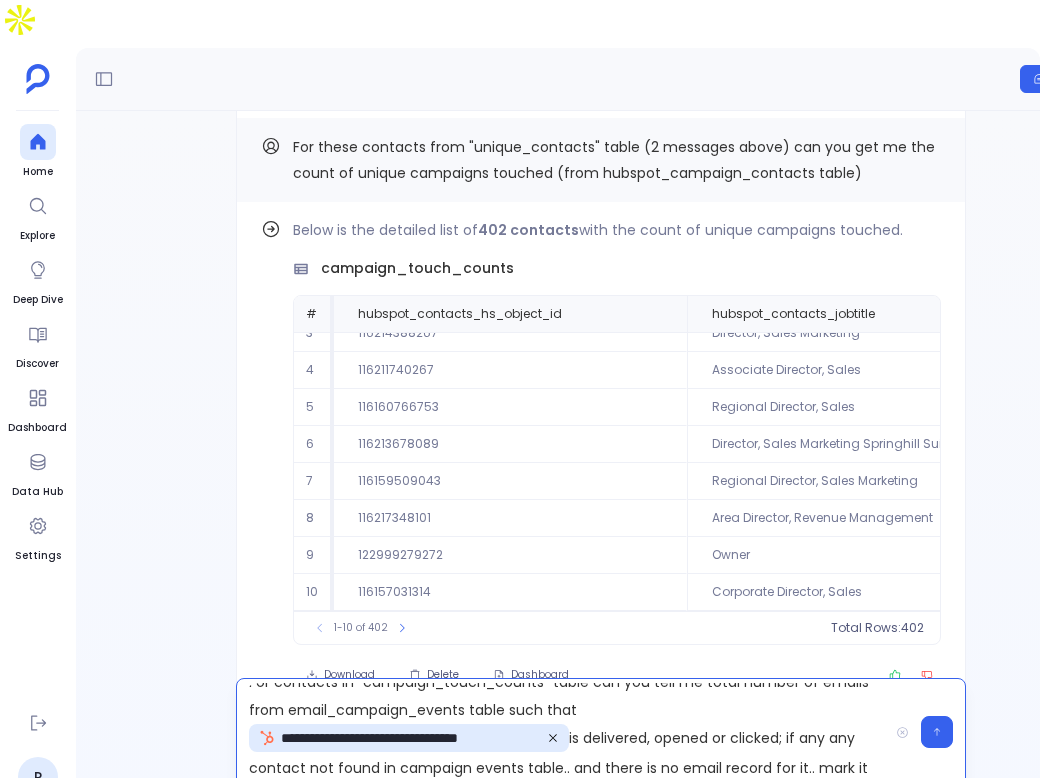 scroll, scrollTop: 44, scrollLeft: 0, axis: vertical 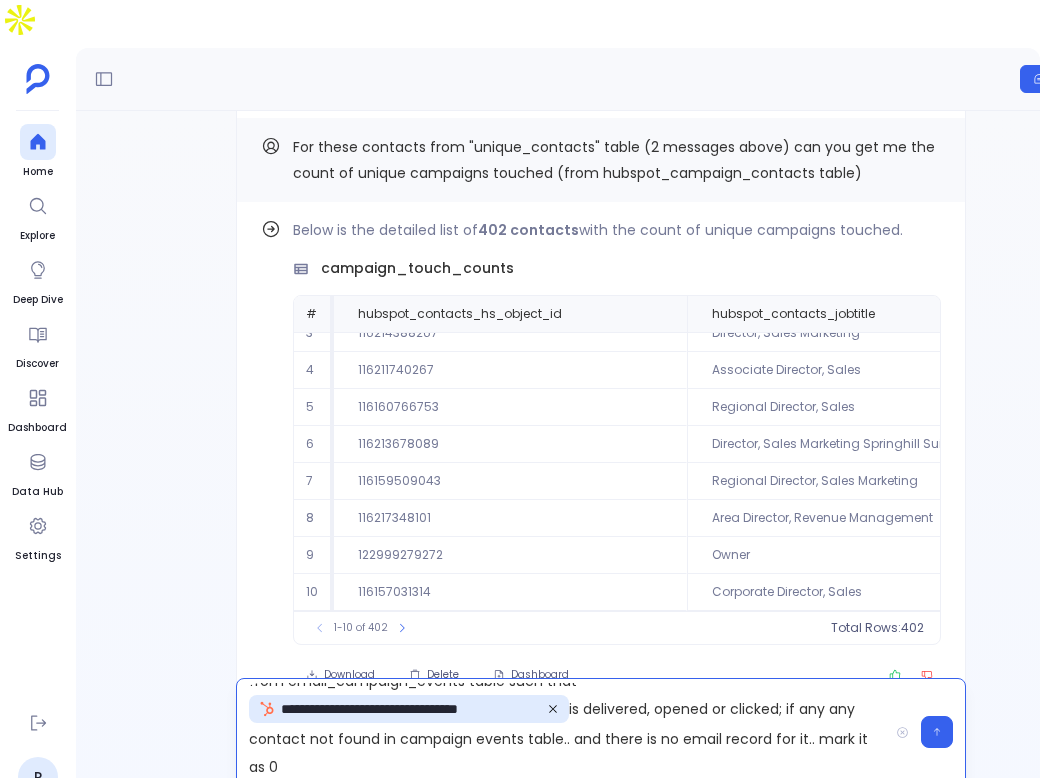 click on "**********" at bounding box center (562, 732) 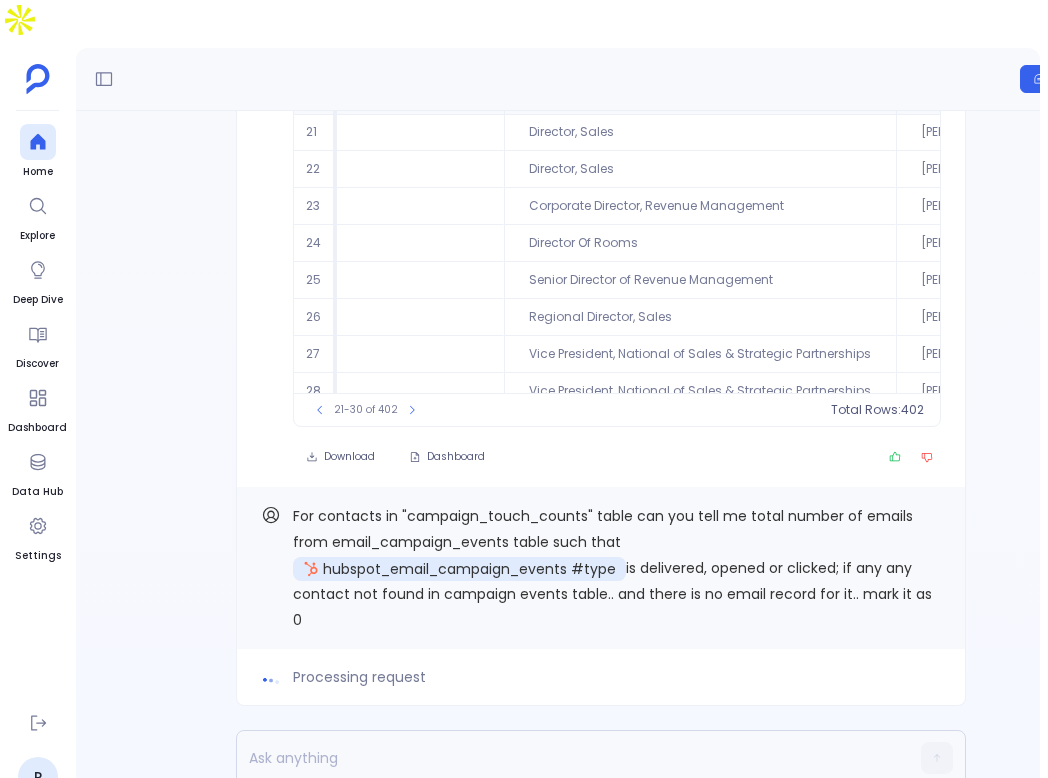 scroll, scrollTop: 0, scrollLeft: 0, axis: both 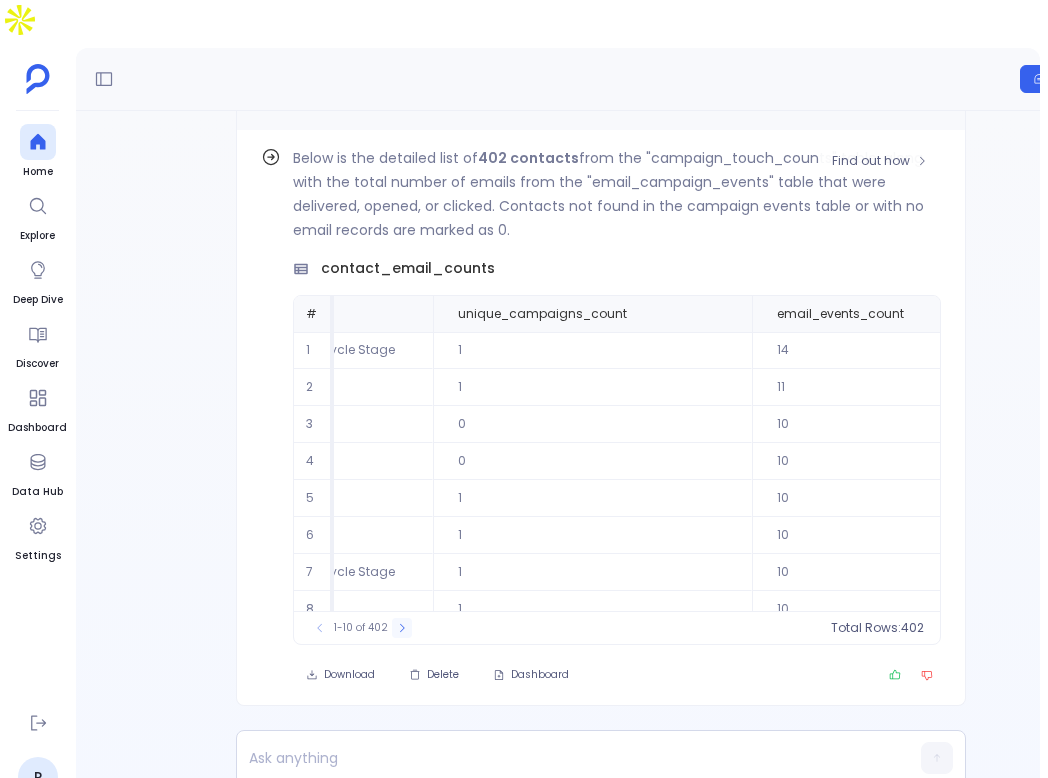 click at bounding box center [402, 628] 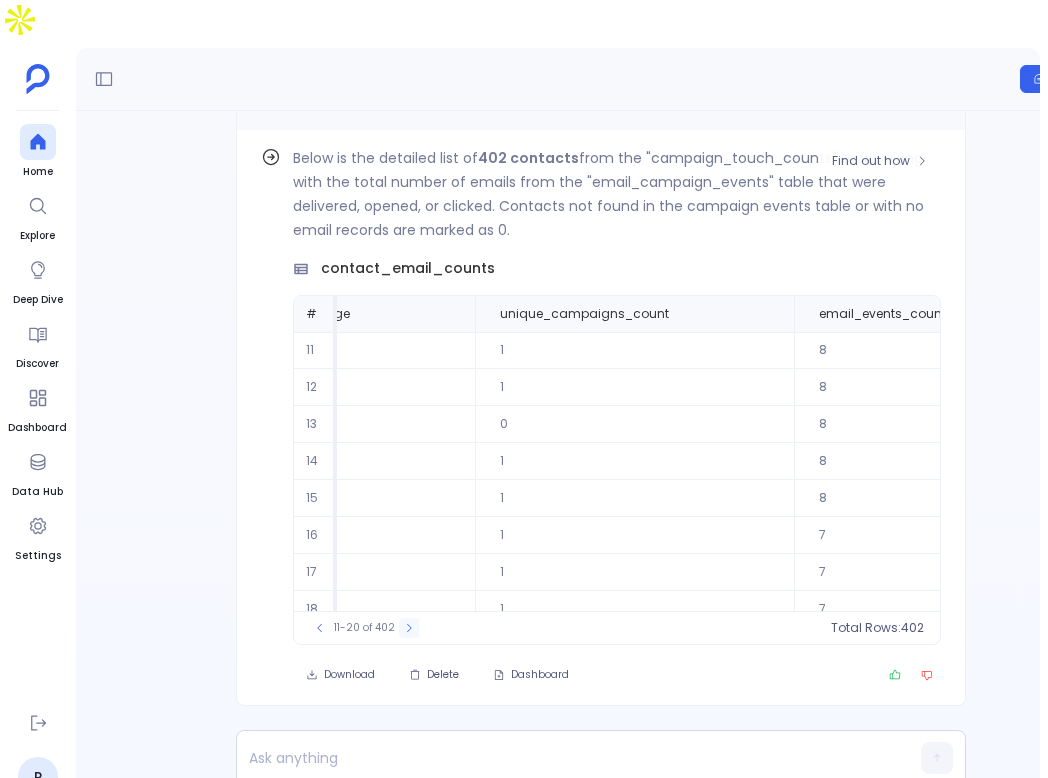 click 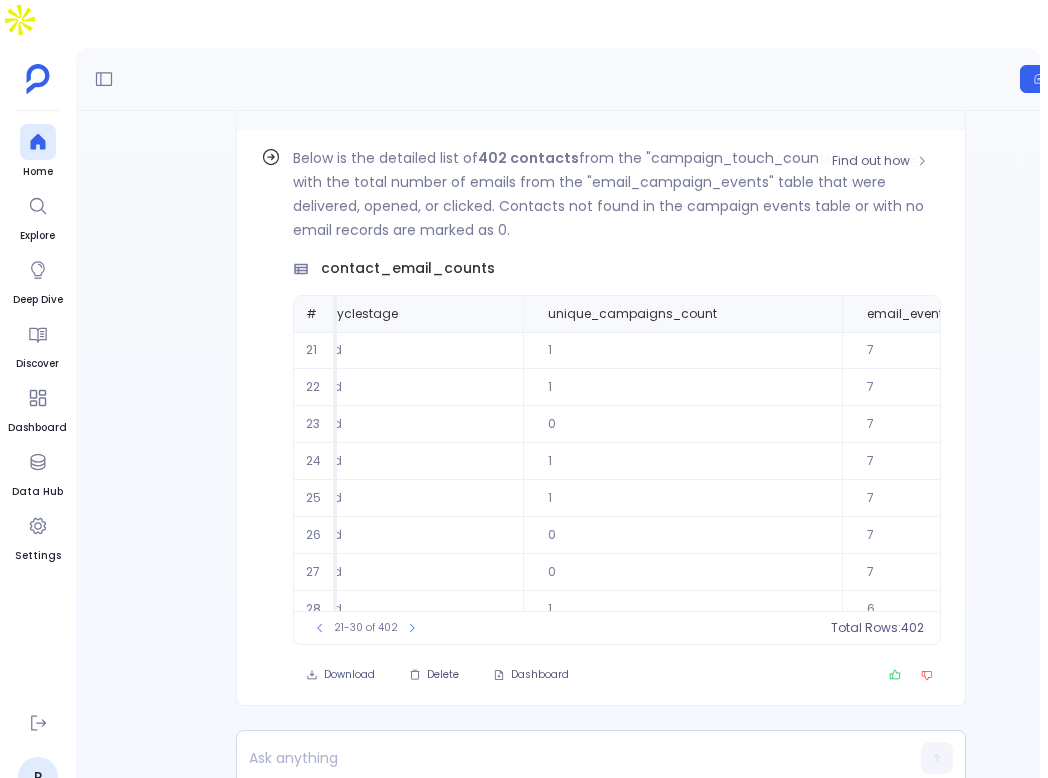 scroll, scrollTop: 0, scrollLeft: 1876, axis: horizontal 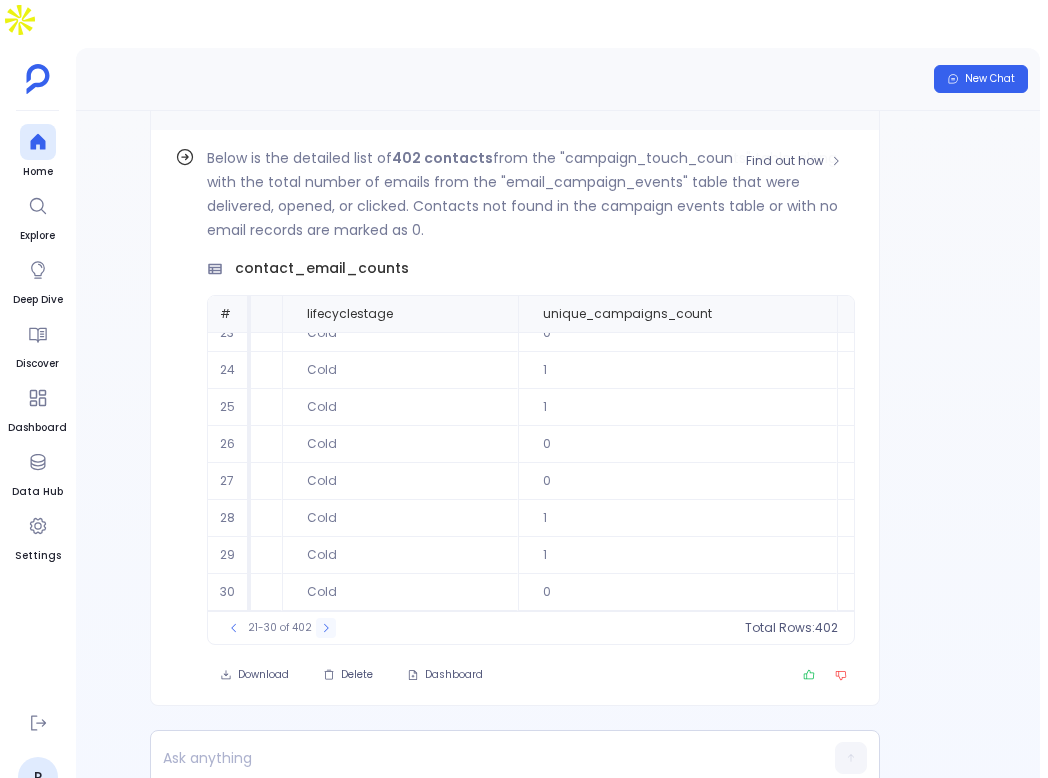 click at bounding box center (326, 628) 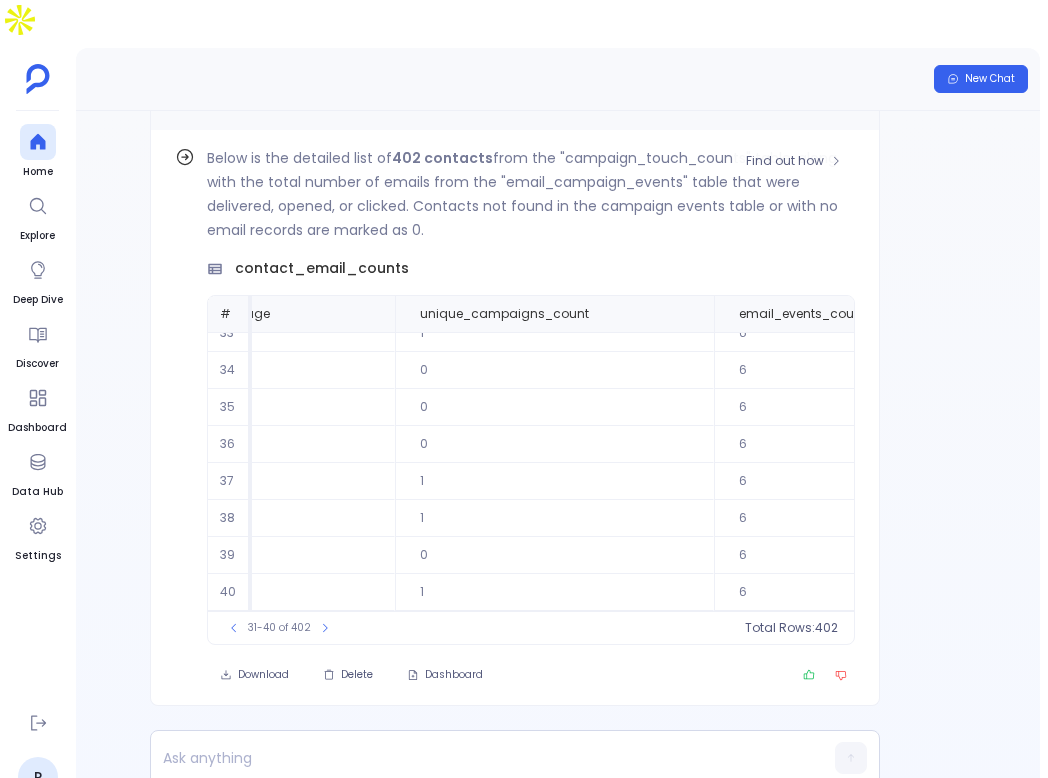 scroll, scrollTop: 0, scrollLeft: 1926, axis: horizontal 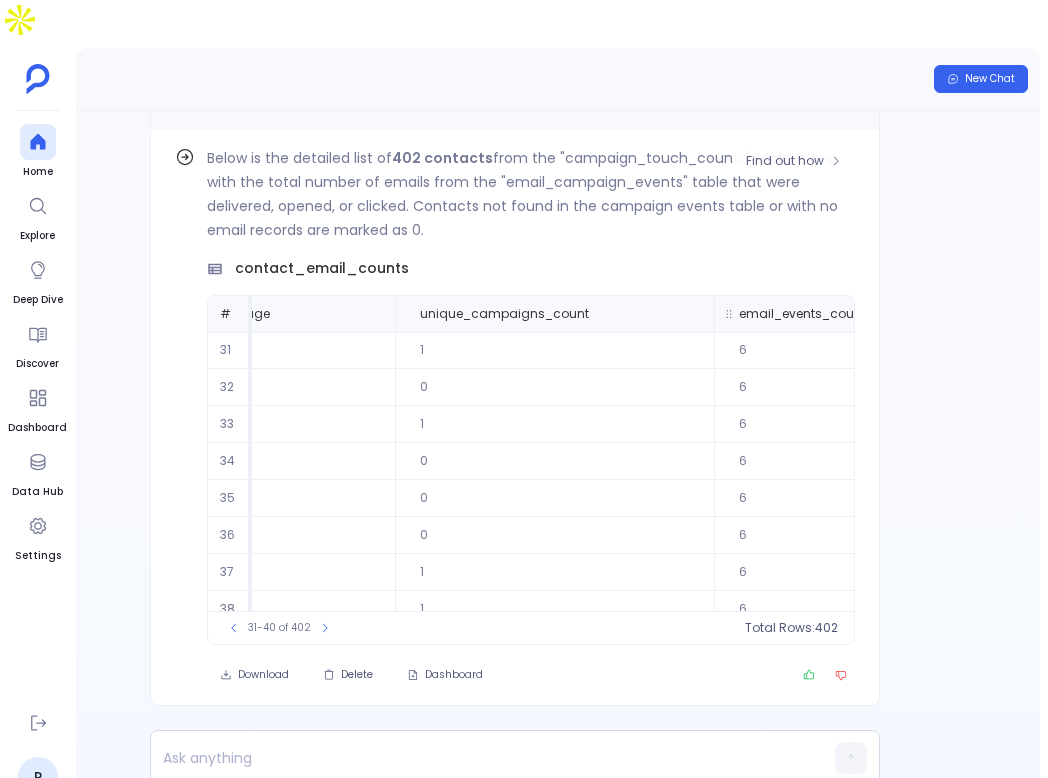 click at bounding box center [966, 314] 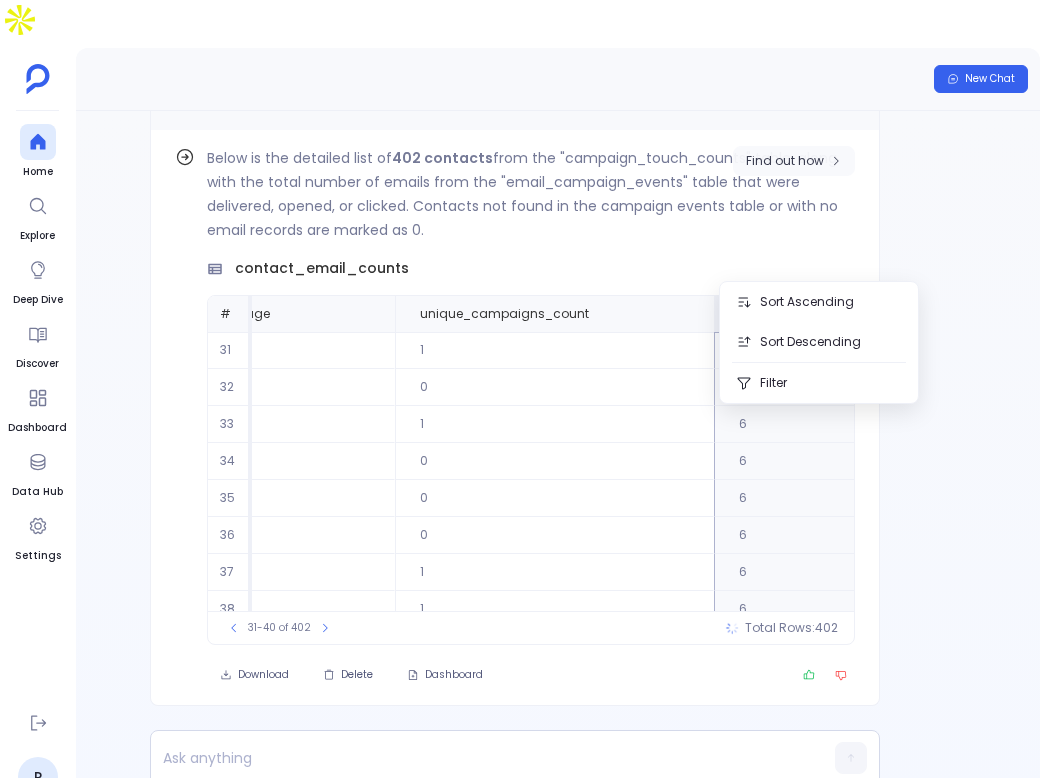 click on "Find out how" at bounding box center (785, 161) 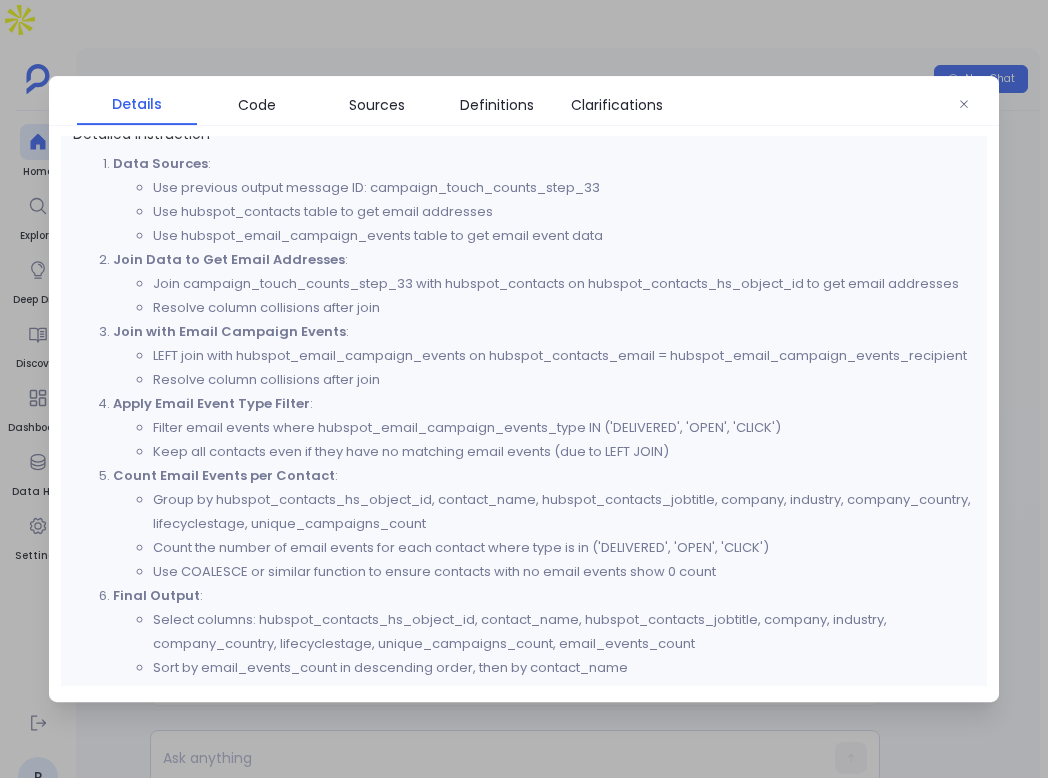scroll, scrollTop: 37, scrollLeft: 0, axis: vertical 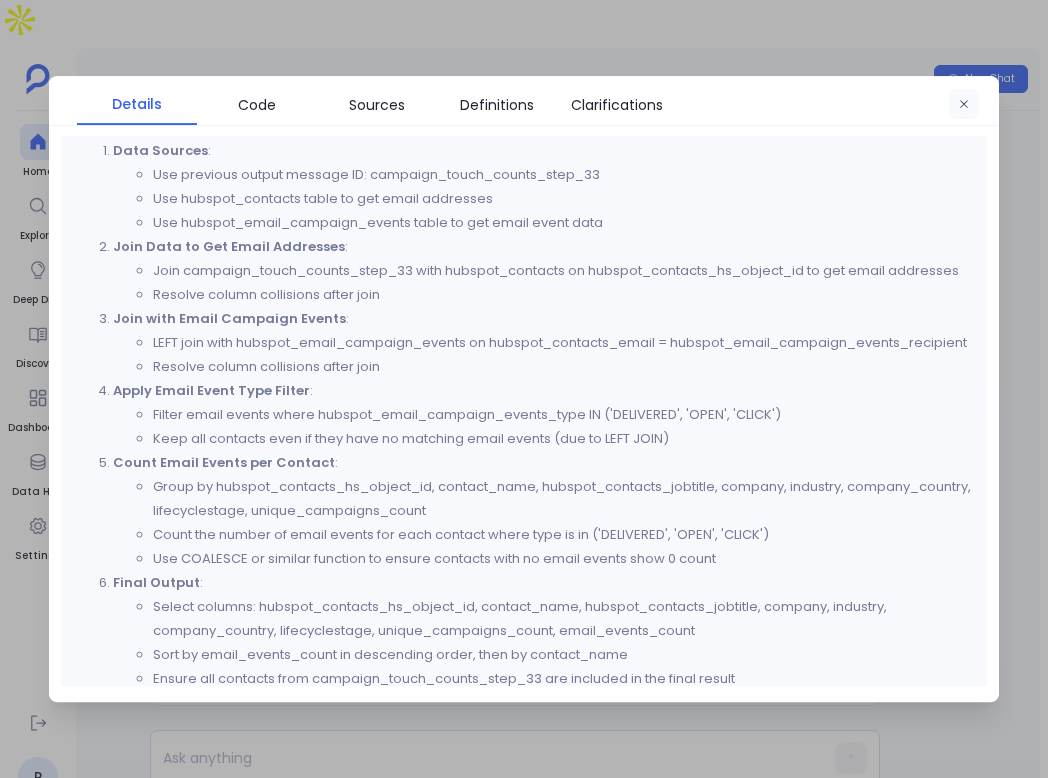 click at bounding box center (964, 105) 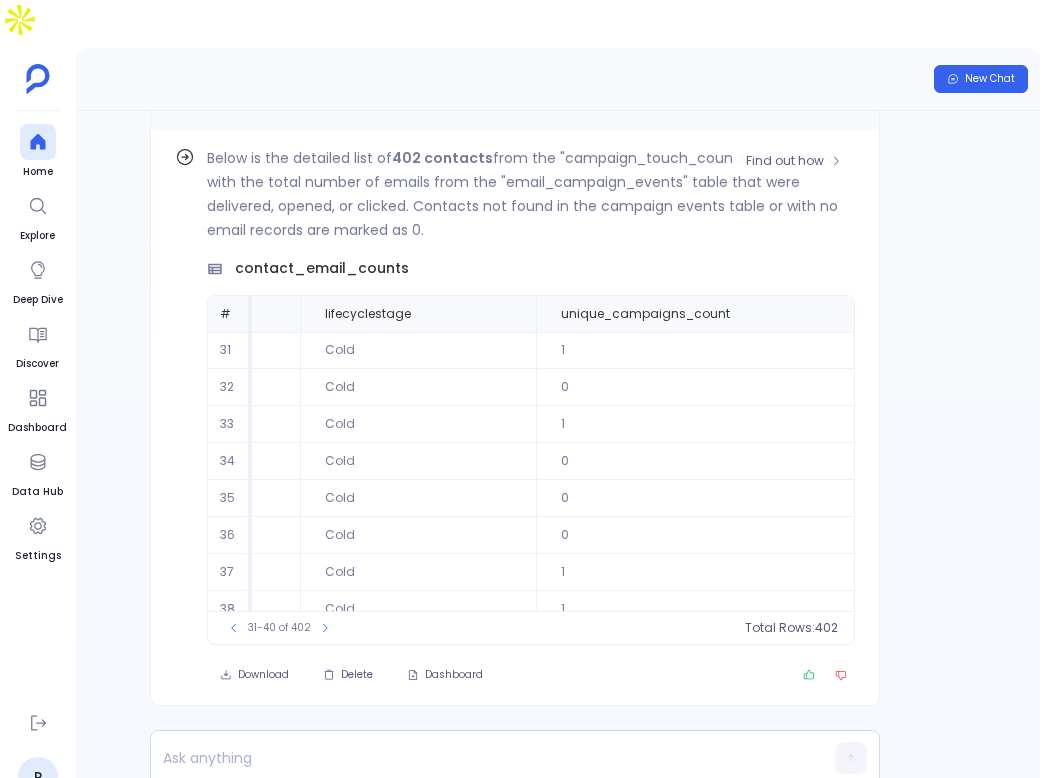 scroll, scrollTop: 0, scrollLeft: 1926, axis: horizontal 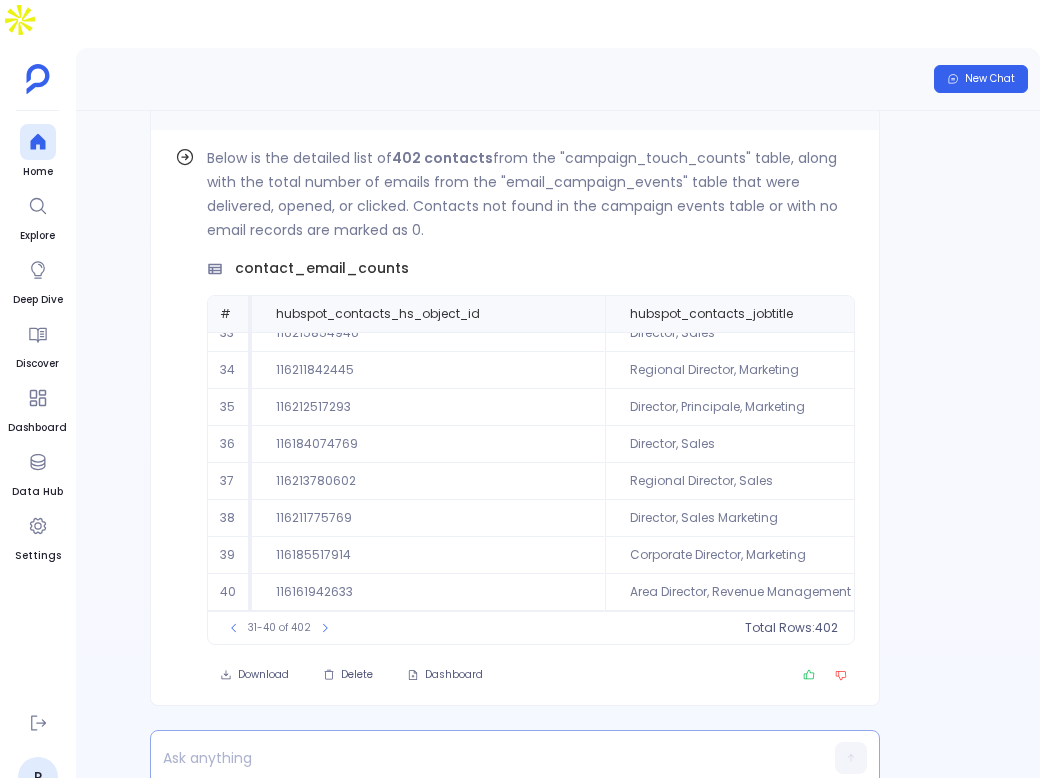 click at bounding box center [476, 758] 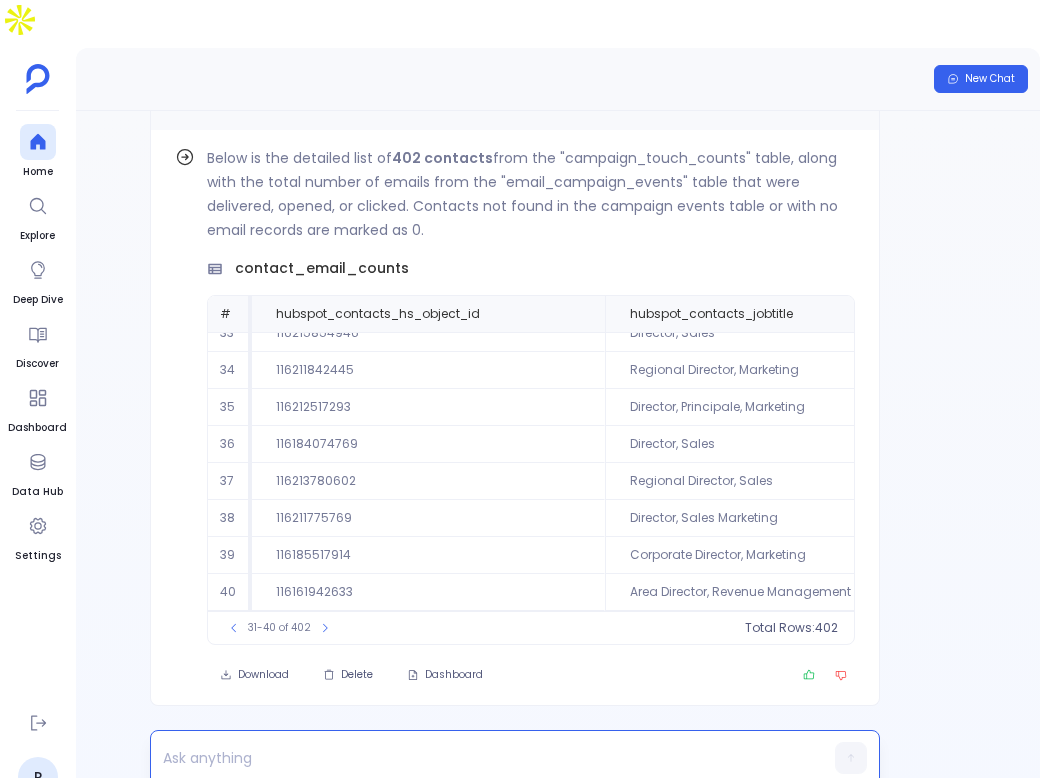 click at bounding box center [476, 758] 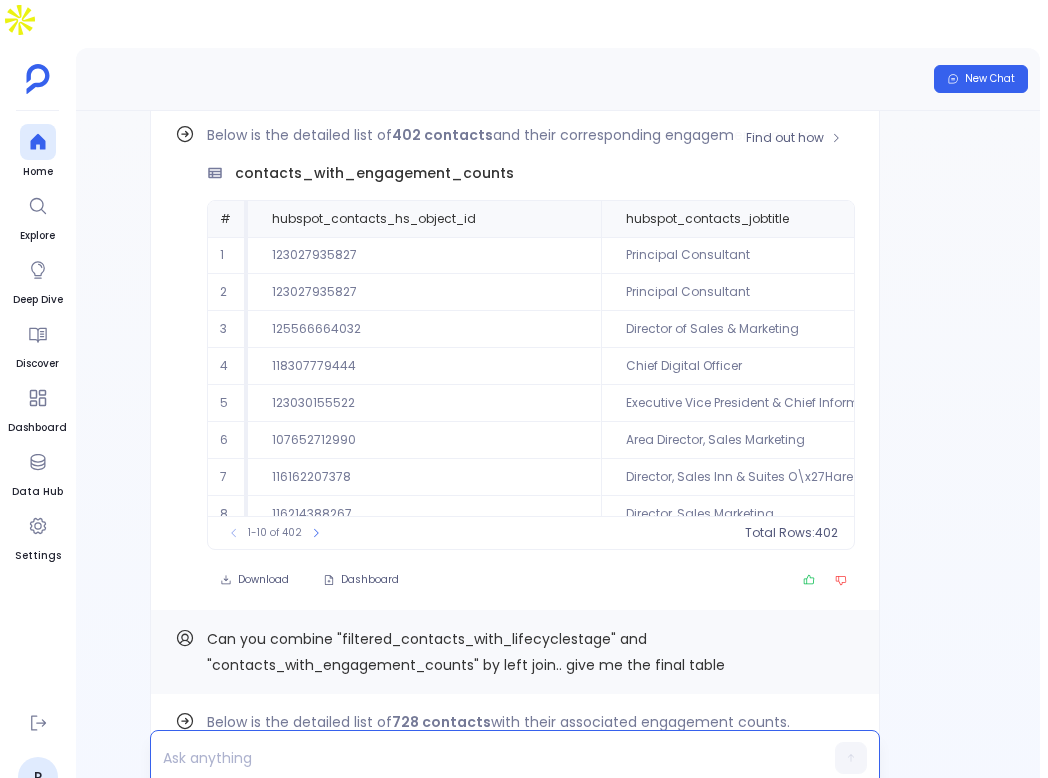 click on "contacts_with_engagement_counts" at bounding box center [374, 173] 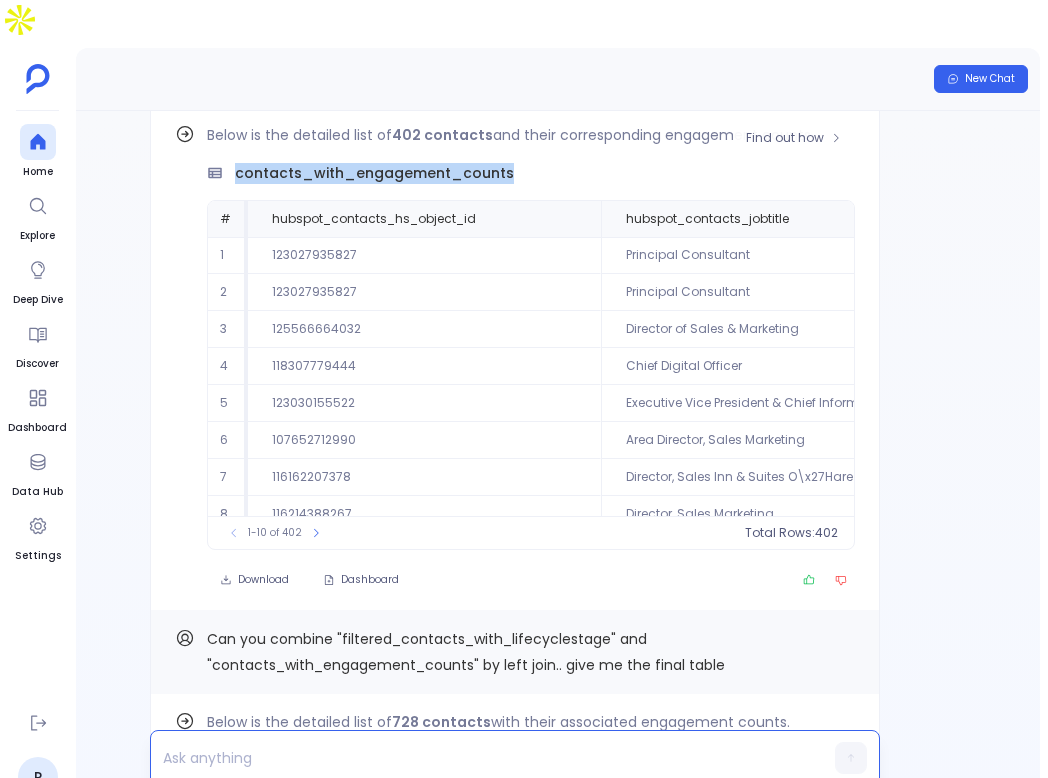 click on "contacts_with_engagement_counts" at bounding box center (374, 173) 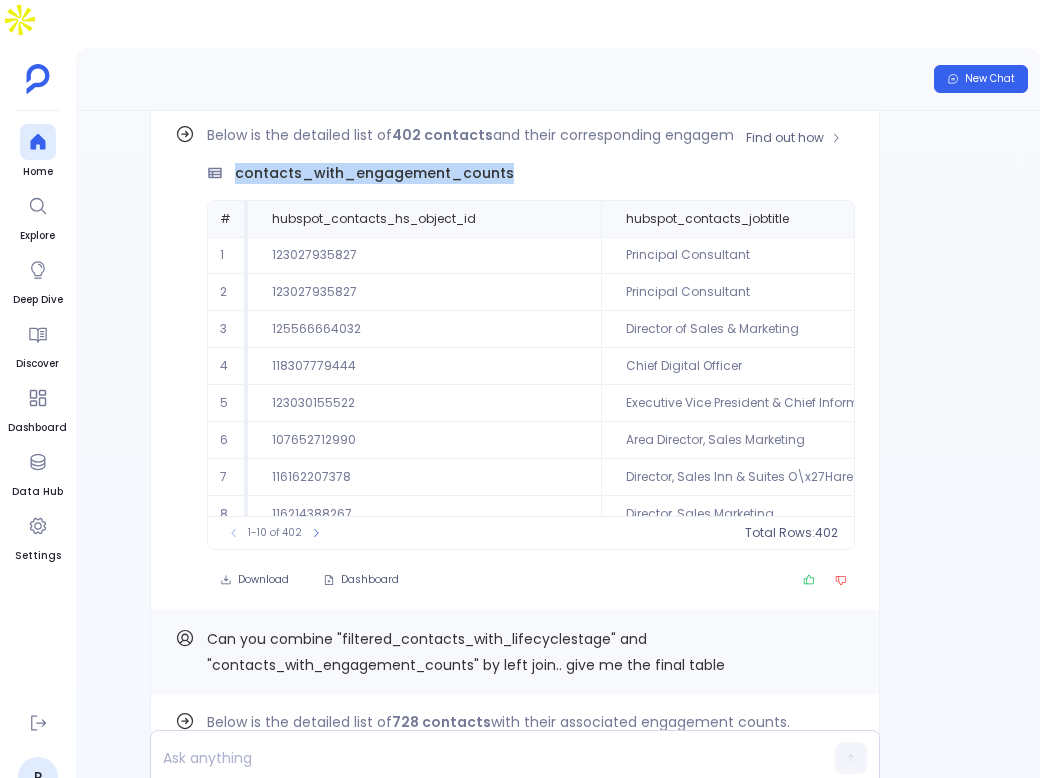 copy on "contacts_with_engagement_counts" 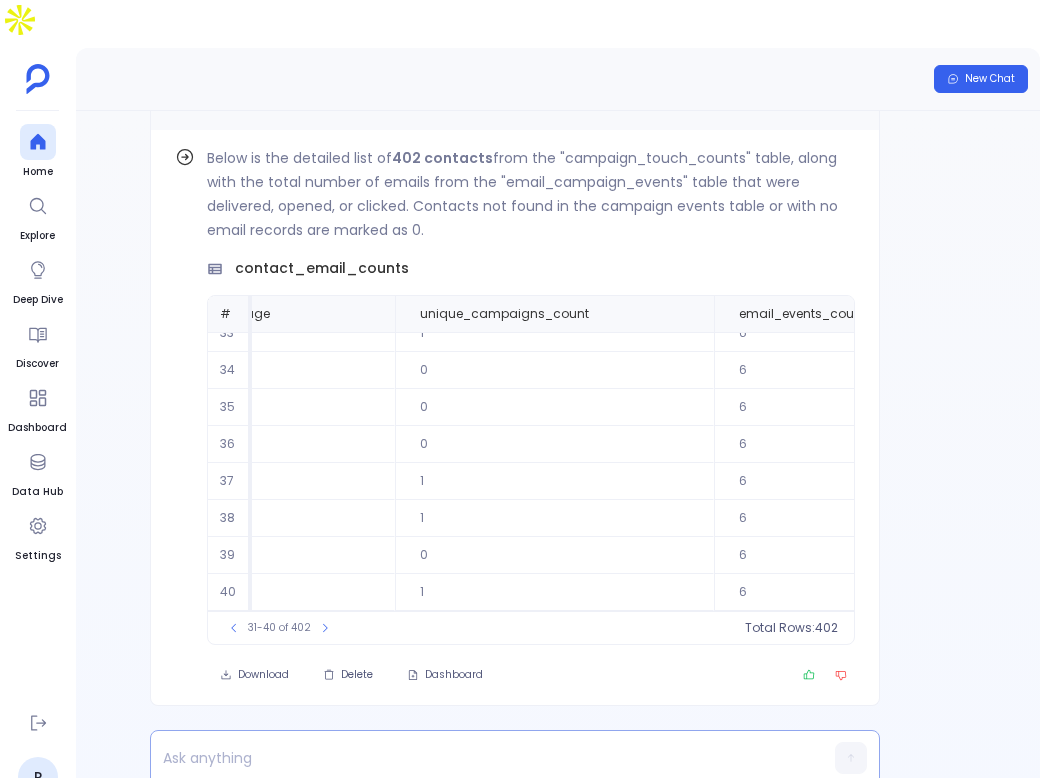 click at bounding box center (476, 758) 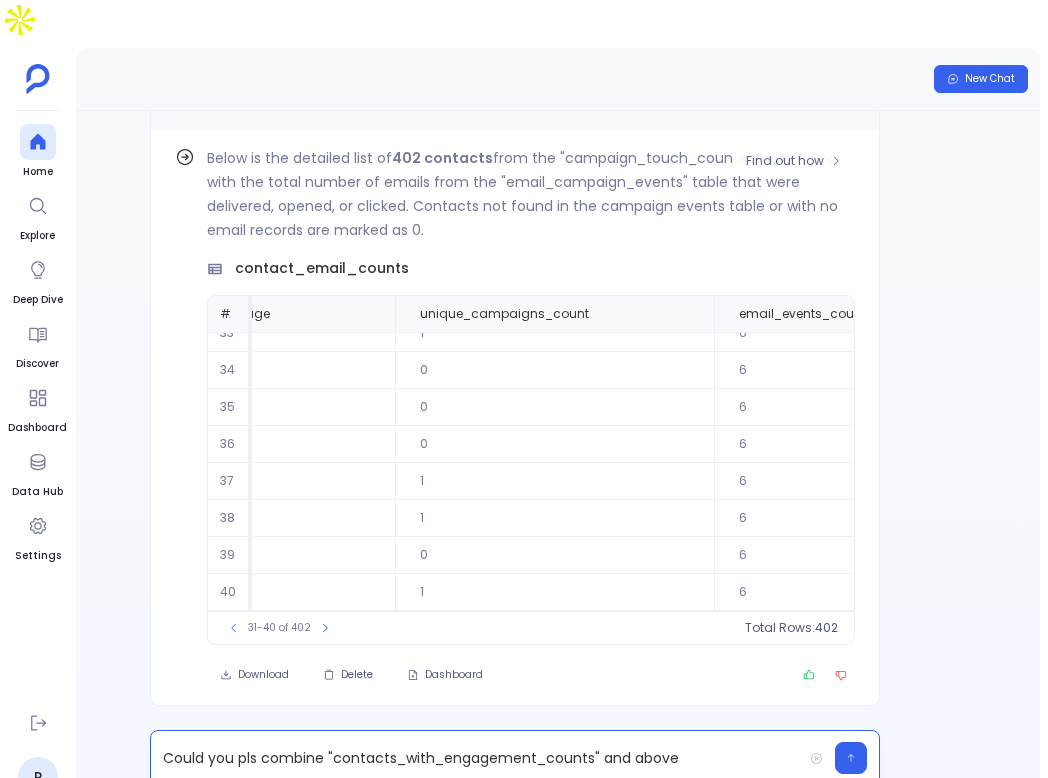 click on "Below is the detailed list of  402 contacts  from the "campaign_touch_counts" table, along with the total number of emails from the "email_campaign_events" table that were delivered, opened, or clicked. Contacts not found in the campaign events table or with no email records are marked as 0. contact_email_counts # hubspot_contacts_hs_object_id hubspot_contacts_jobtitle contact_name company industry company_country lifecyclestage unique_campaigns_count email_events_count 31 116215432364 Group Director, Sales At The Marriott At Penn Square (Lancaster) Christine Stuart Aimbridge Hospitality United States Cold 1 6 32 116185344793 Director, Information Technology David Fine KSL Resorts Hospitality United States Cold 0 6 33 116215854946 Director, Sales Erianna Brown Sunridge Hotel Group Hospitality United States Cold 1 6 34 116211842445 Regional Director, Marketing Erika Vega Holiday Inn Club Vacations Hospitality United States Cold 0 6 35 116212517293 Director, Principale, Marketing Gabrielle Mad\xC3\xA9 Canada 0" at bounding box center (531, 395) 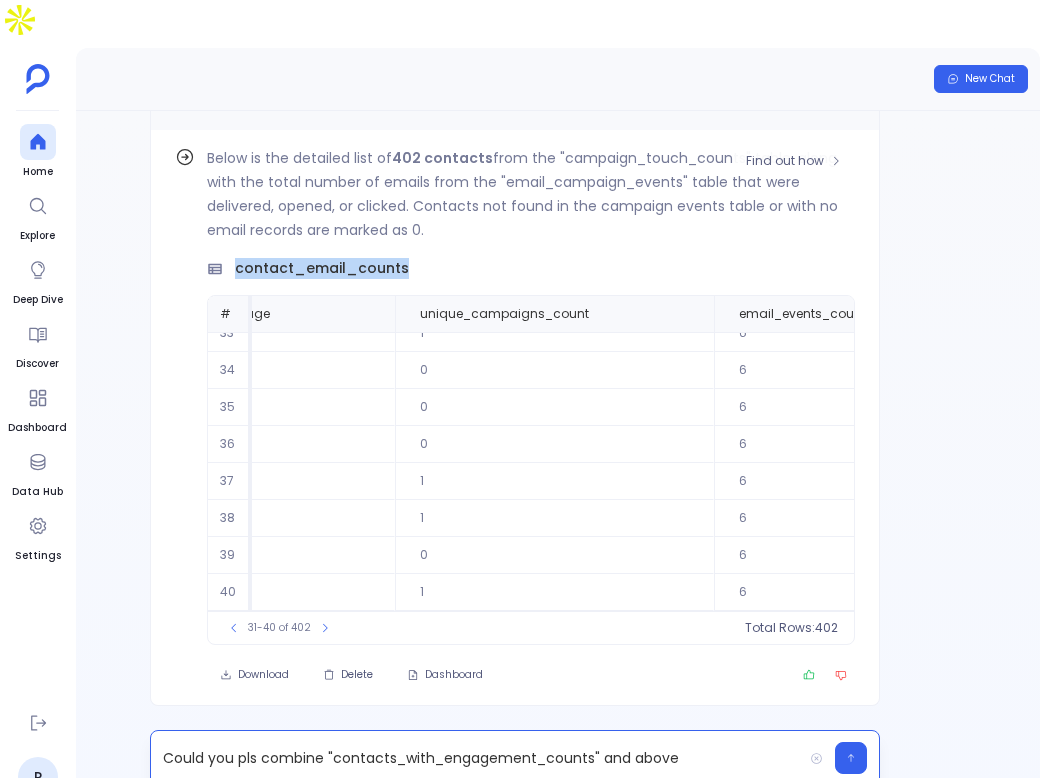 click on "Below is the detailed list of  402 contacts  from the "campaign_touch_counts" table, along with the total number of emails from the "email_campaign_events" table that were delivered, opened, or clicked. Contacts not found in the campaign events table or with no email records are marked as 0. contact_email_counts # hubspot_contacts_hs_object_id hubspot_contacts_jobtitle contact_name company industry company_country lifecyclestage unique_campaigns_count email_events_count 31 116215432364 Group Director, Sales At The Marriott At Penn Square (Lancaster) Christine Stuart Aimbridge Hospitality United States Cold 1 6 32 116185344793 Director, Information Technology David Fine KSL Resorts Hospitality United States Cold 0 6 33 116215854946 Director, Sales Erianna Brown Sunridge Hotel Group Hospitality United States Cold 1 6 34 116211842445 Regional Director, Marketing Erika Vega Holiday Inn Club Vacations Hospitality United States Cold 0 6 35 116212517293 Director, Principale, Marketing Gabrielle Mad\xC3\xA9 Canada 0" at bounding box center [531, 395] 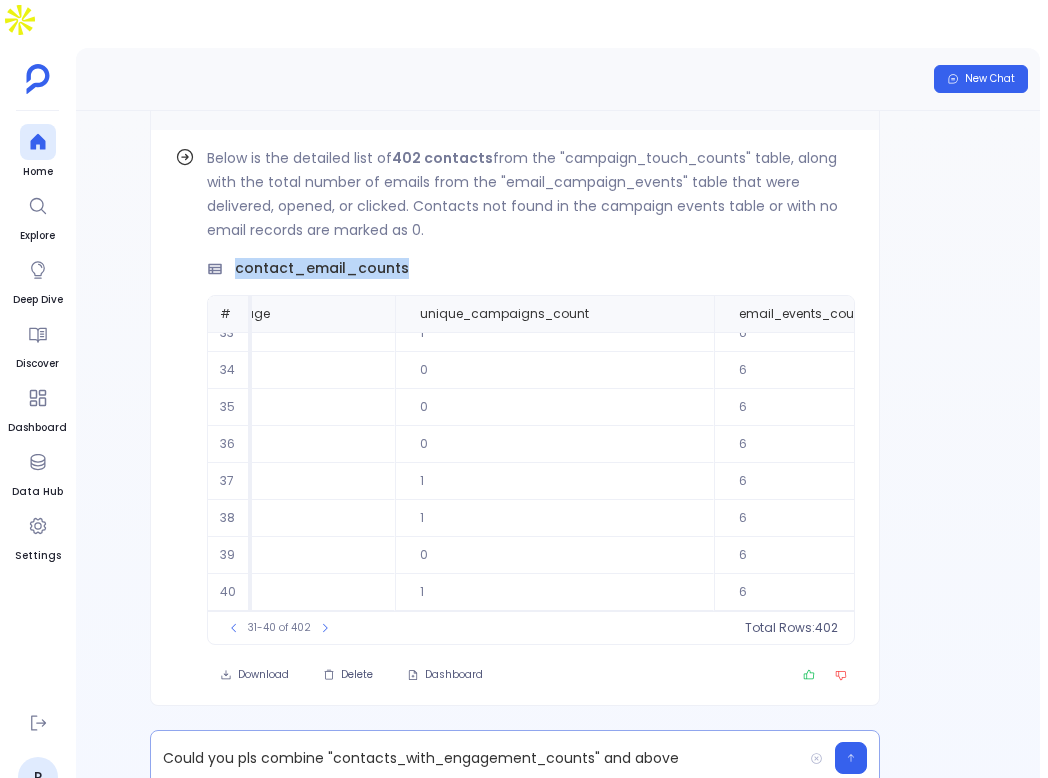 copy on "contact_email_counts" 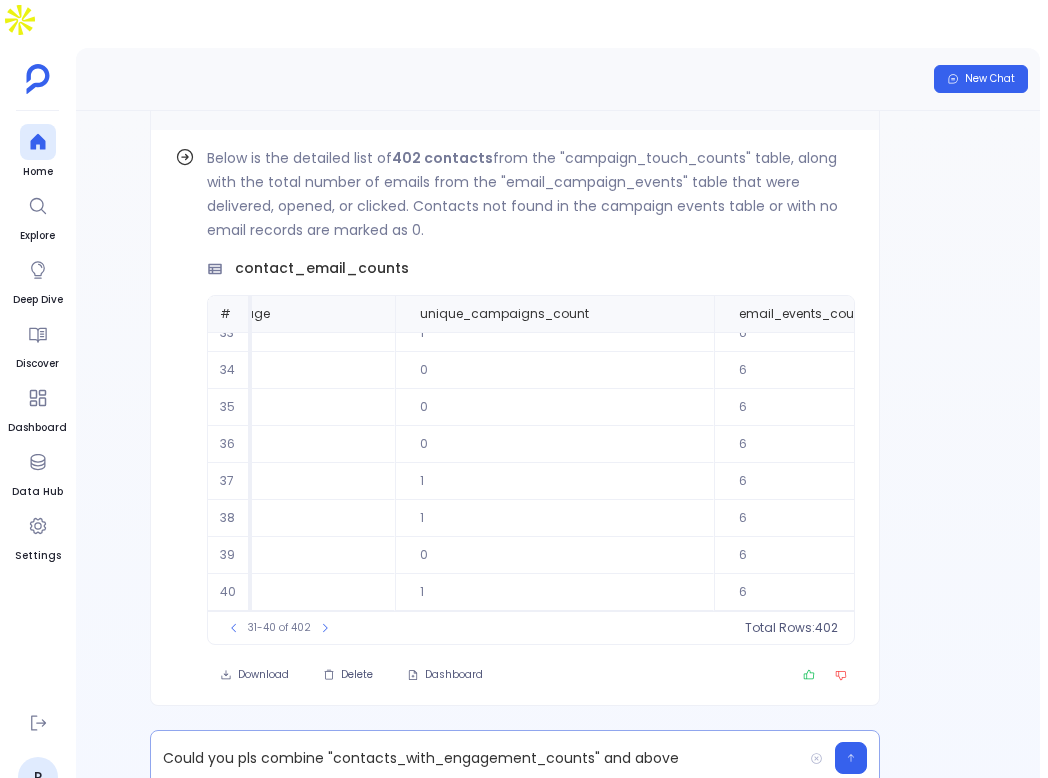 click on "Could you pls combine "contacts_with_engagement_counts" and above" at bounding box center (476, 758) 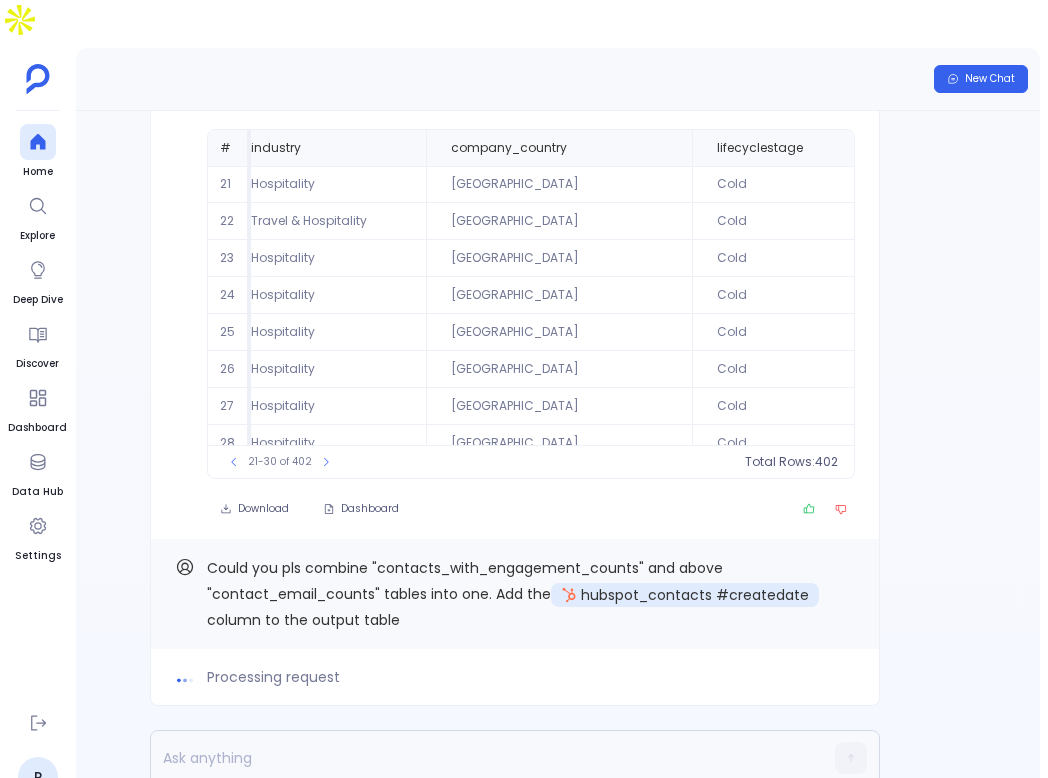 scroll, scrollTop: 0, scrollLeft: 186, axis: horizontal 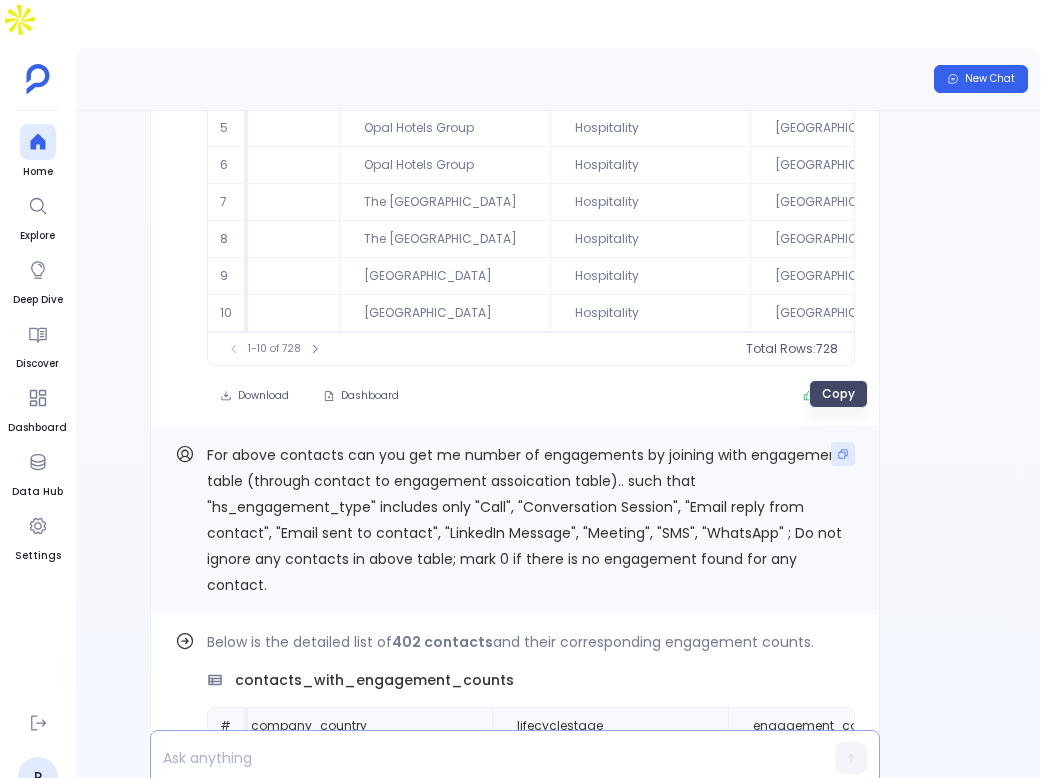click 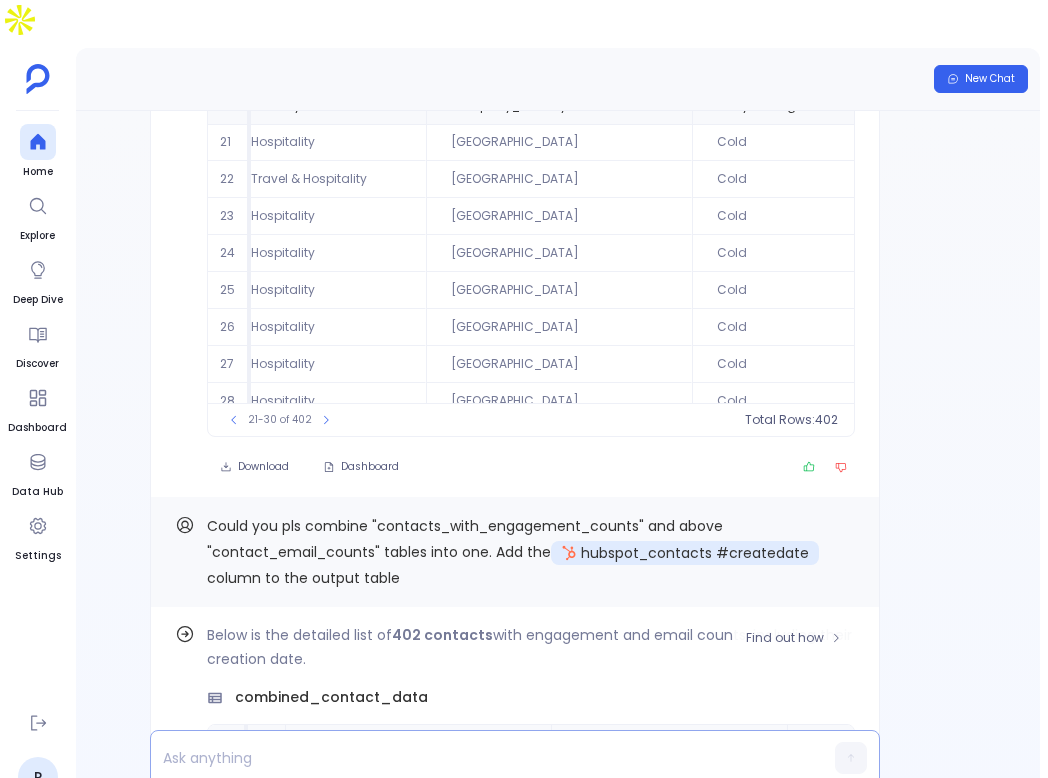 scroll, scrollTop: -188, scrollLeft: 0, axis: vertical 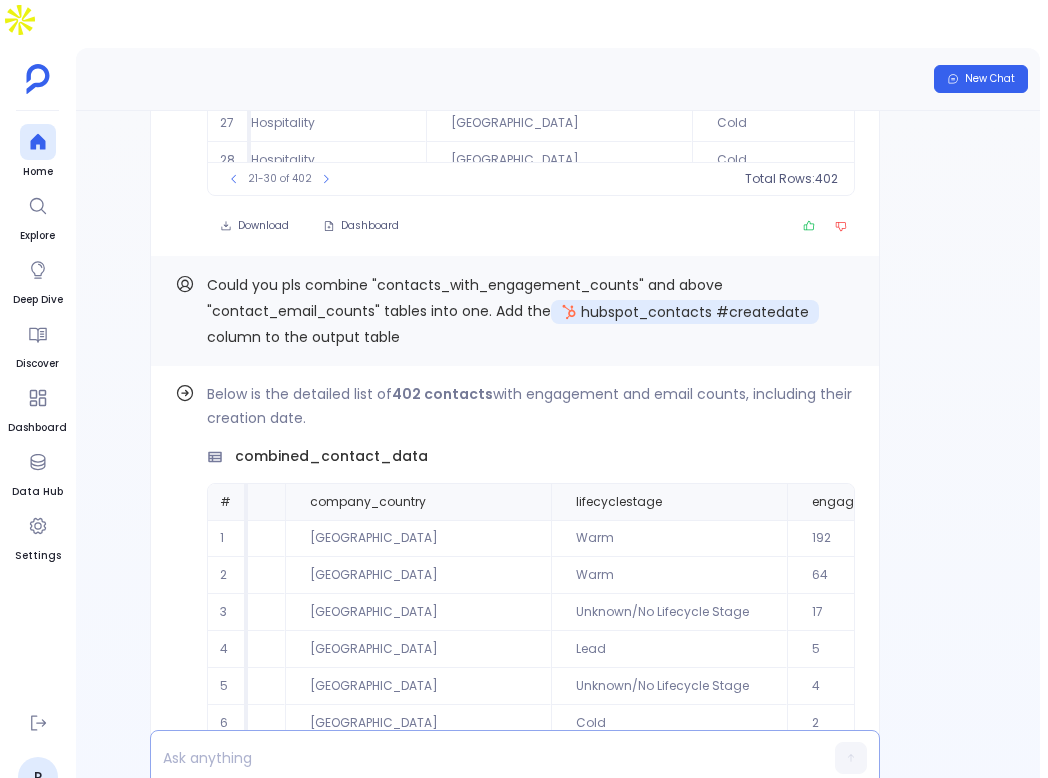 click at bounding box center [476, 758] 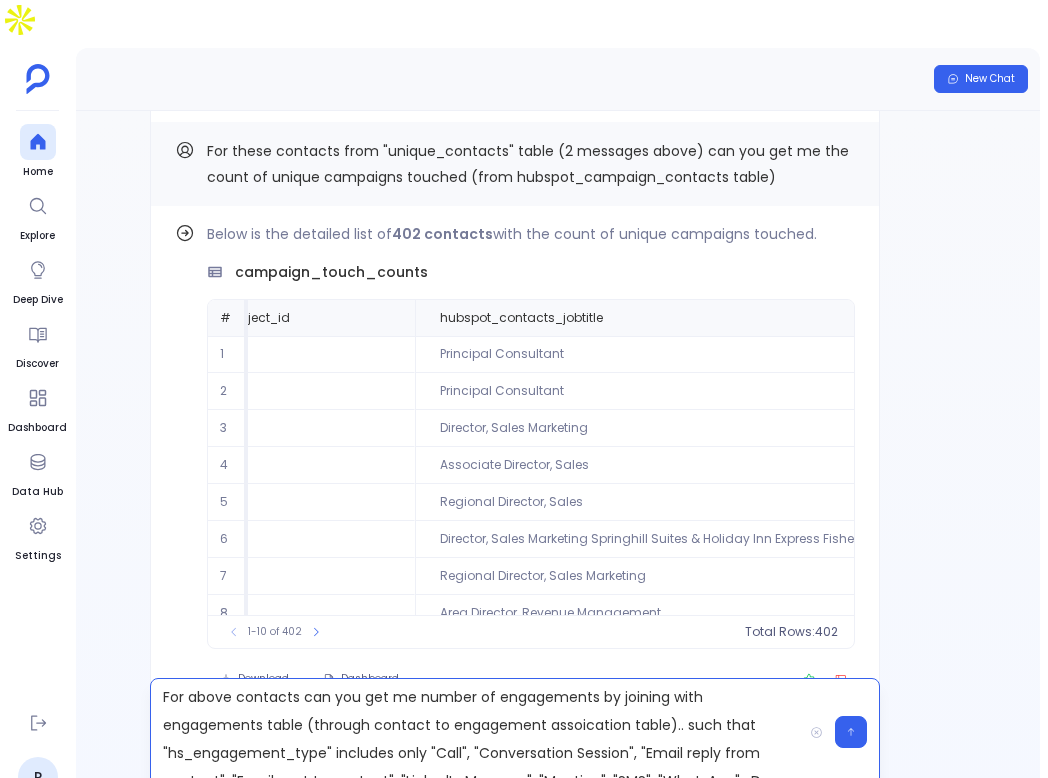 scroll, scrollTop: -1411, scrollLeft: 0, axis: vertical 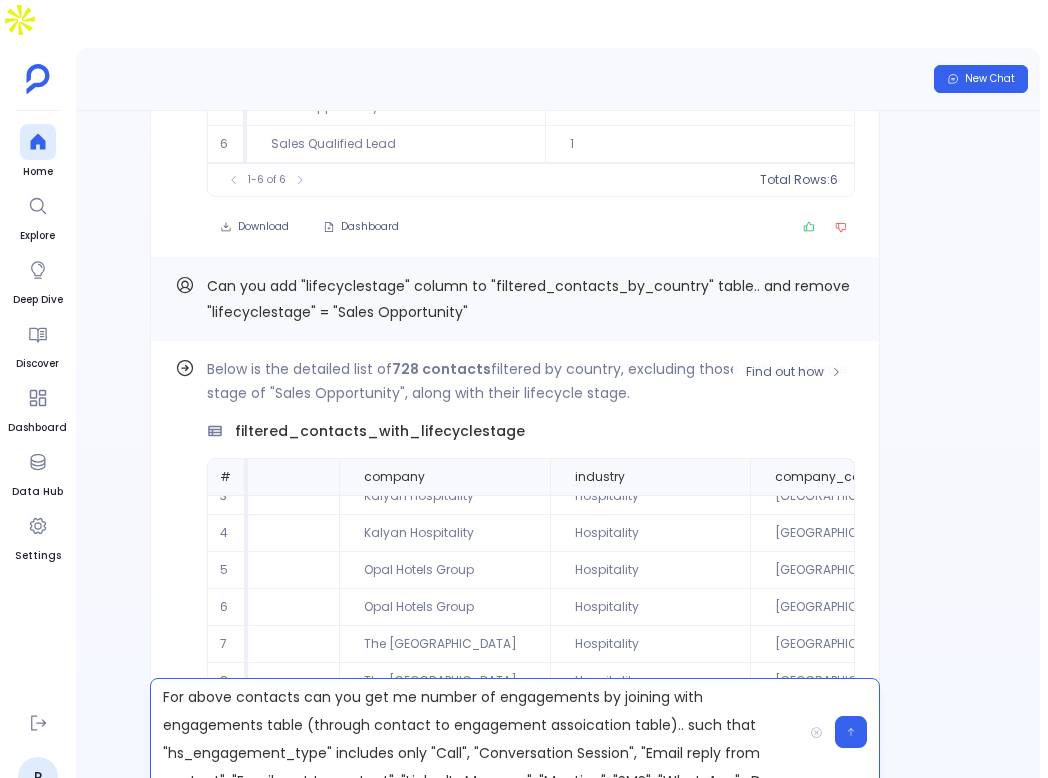 click on "filtered_contacts_with_lifecyclestage" at bounding box center [380, 431] 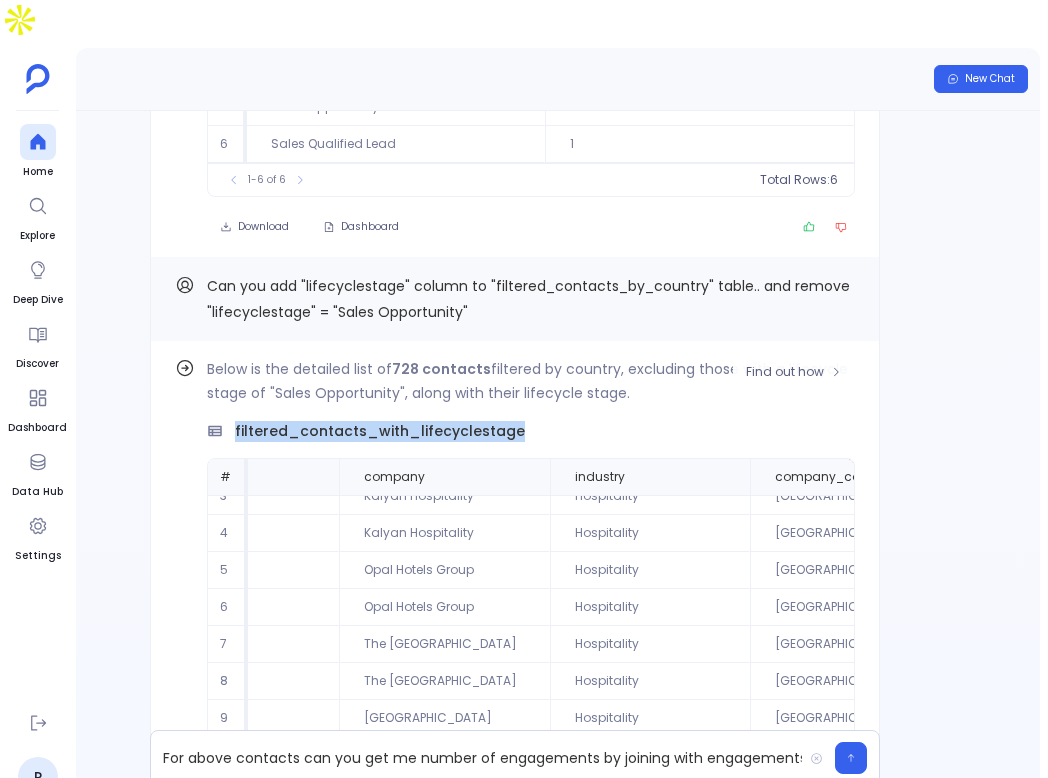 click on "filtered_contacts_with_lifecyclestage" at bounding box center (380, 431) 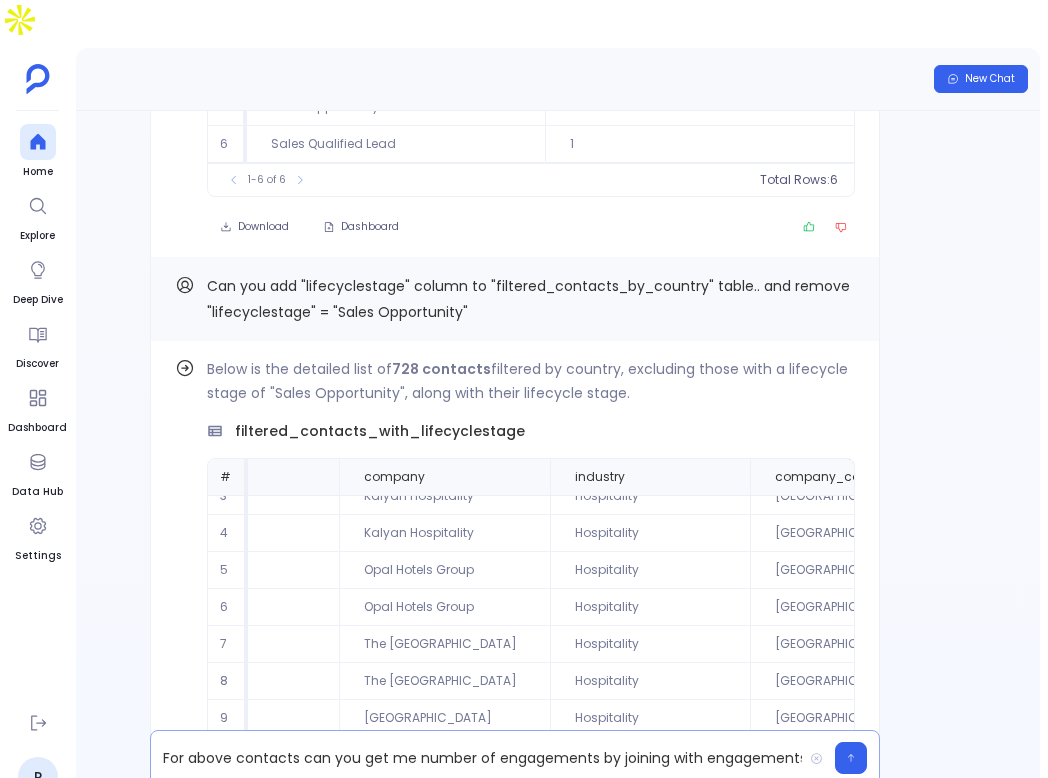 click on "For above contacts can you get me number of engagements by joining with engagements table (through contact to engagement assoication table).. such that "hs_engagement_type" includes only "Call", "Conversation Session", "Email reply from contact", "Email sent to contact", "LinkedIn Message", "Meeting", "SMS", "WhatsApp" ; Do not ignore any contacts in above table; mark 0 if there is no engagement found for any contact." at bounding box center [476, 758] 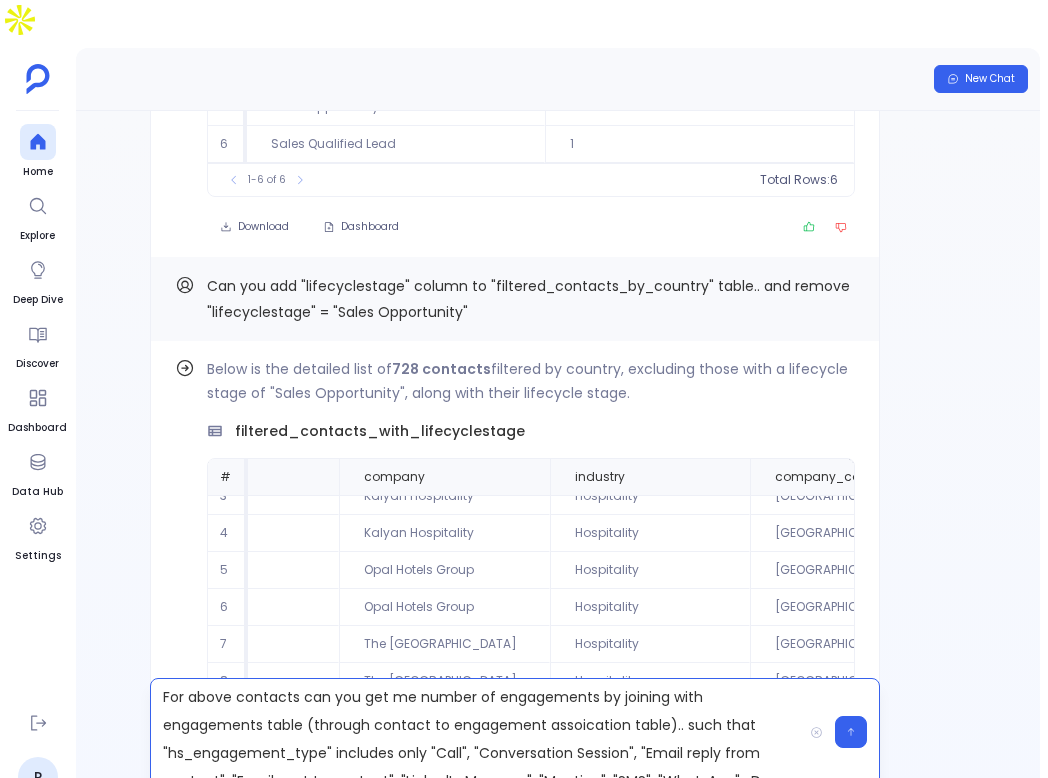 click on "For above contacts can you get me number of engagements by joining with engagements table (through contact to engagement assoication table).. such that "hs_engagement_type" includes only "Call", "Conversation Session", "Email reply from contact", "Email sent to contact", "LinkedIn Message", "Meeting", "SMS", "WhatsApp" ; Do not ignore any contacts in above table; mark 0 if there is no engagement found for any contact." at bounding box center (476, 732) 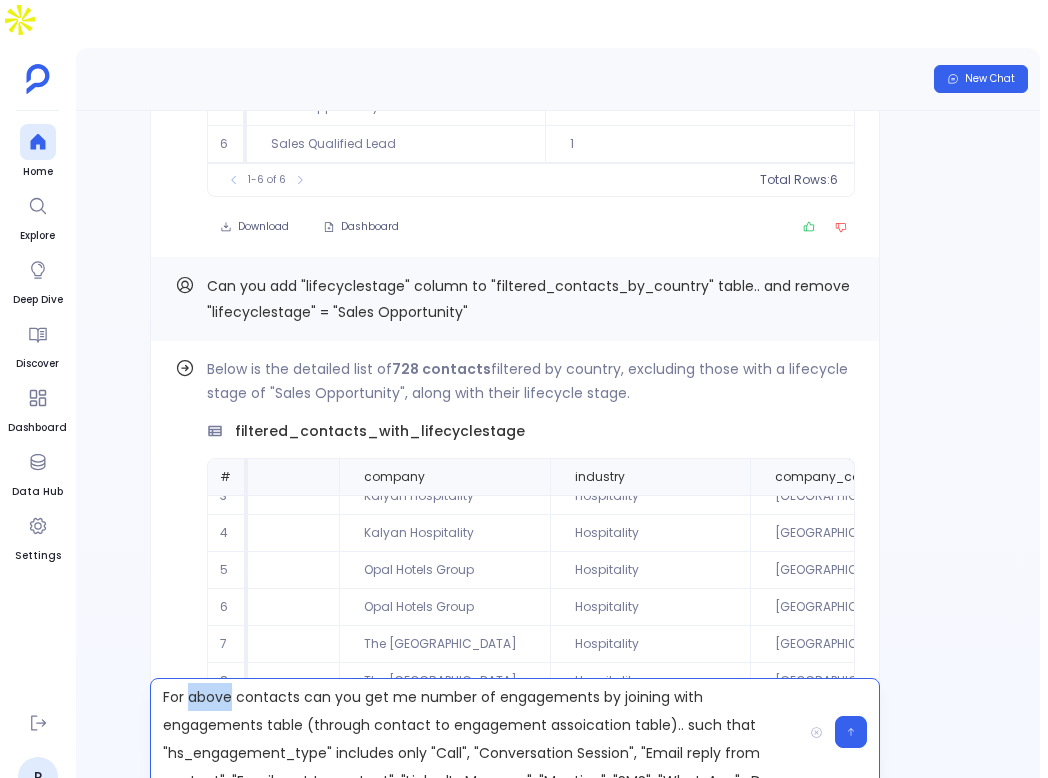 click on "For above contacts can you get me number of engagements by joining with engagements table (through contact to engagement assoication table).. such that "hs_engagement_type" includes only "Call", "Conversation Session", "Email reply from contact", "Email sent to contact", "LinkedIn Message", "Meeting", "SMS", "WhatsApp" ; Do not ignore any contacts in above table; mark 0 if there is no engagement found for any contact." at bounding box center [476, 732] 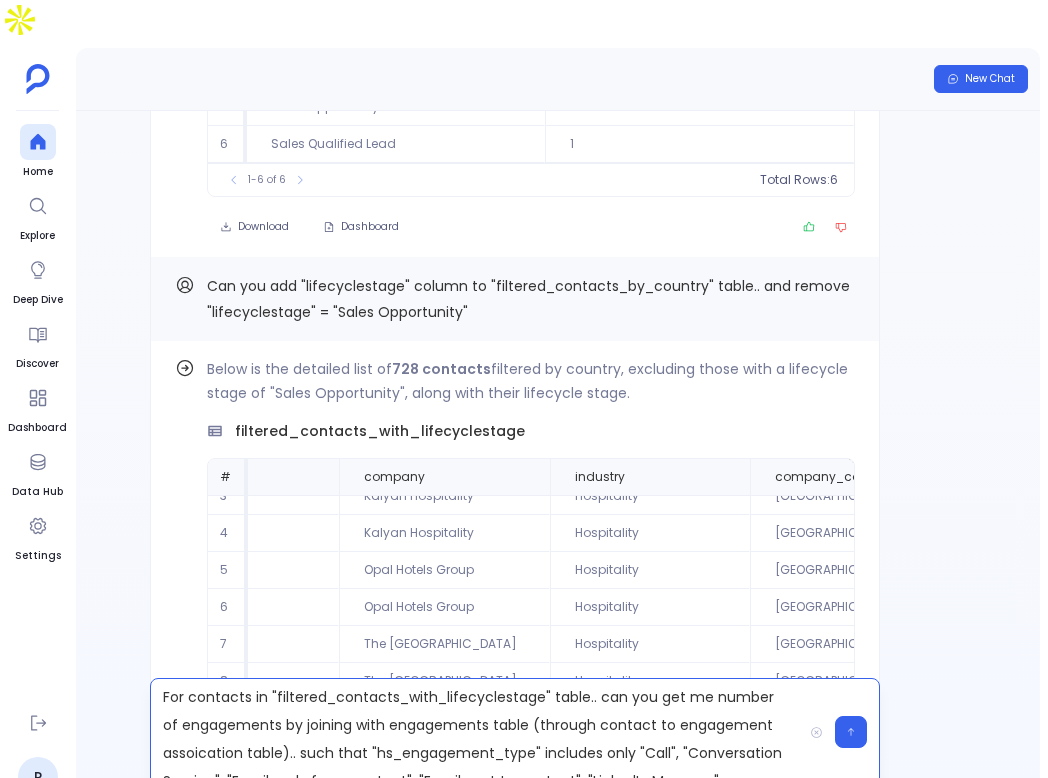 scroll, scrollTop: 2, scrollLeft: 0, axis: vertical 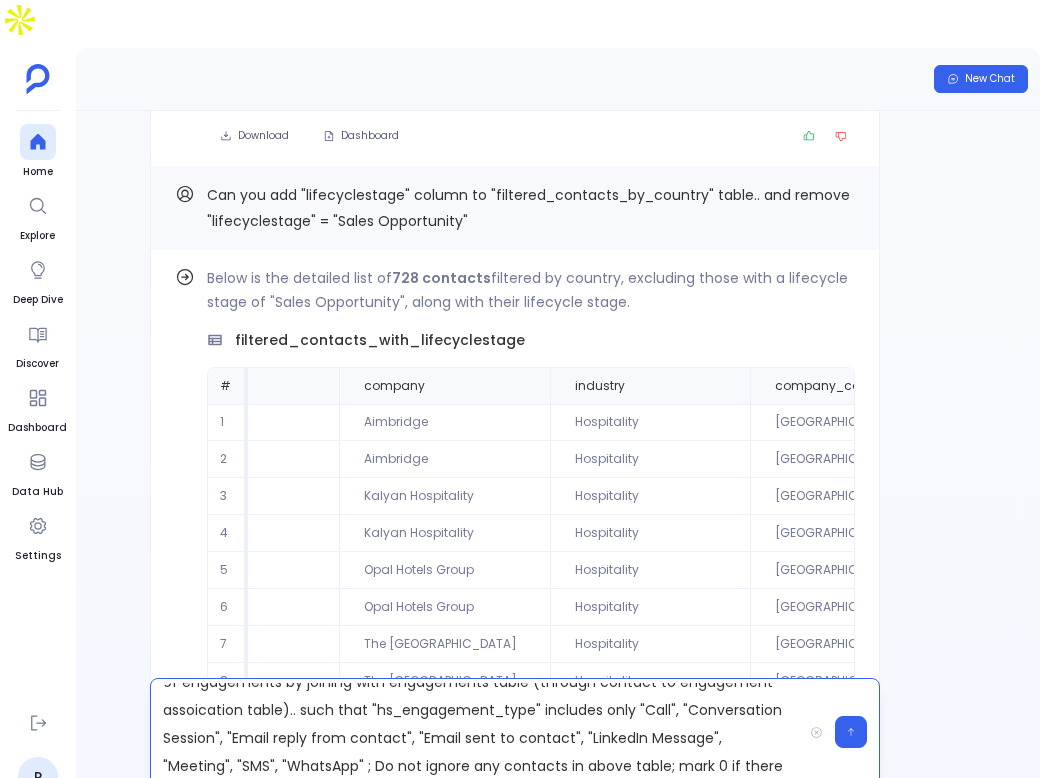 click on "For contacts in "filtered_contacts_with_lifecyclestage" table.. can you get me number of engagements by joining with engagements table (through contact to engagement assoication table).. such that "hs_engagement_type" includes only "Call", "Conversation Session", "Email reply from contact", "Email sent to contact", "LinkedIn Message", "Meeting", "SMS", "WhatsApp" ; Do not ignore any contacts in above table; mark 0 if there is no engagement found for any contact." at bounding box center [476, 732] 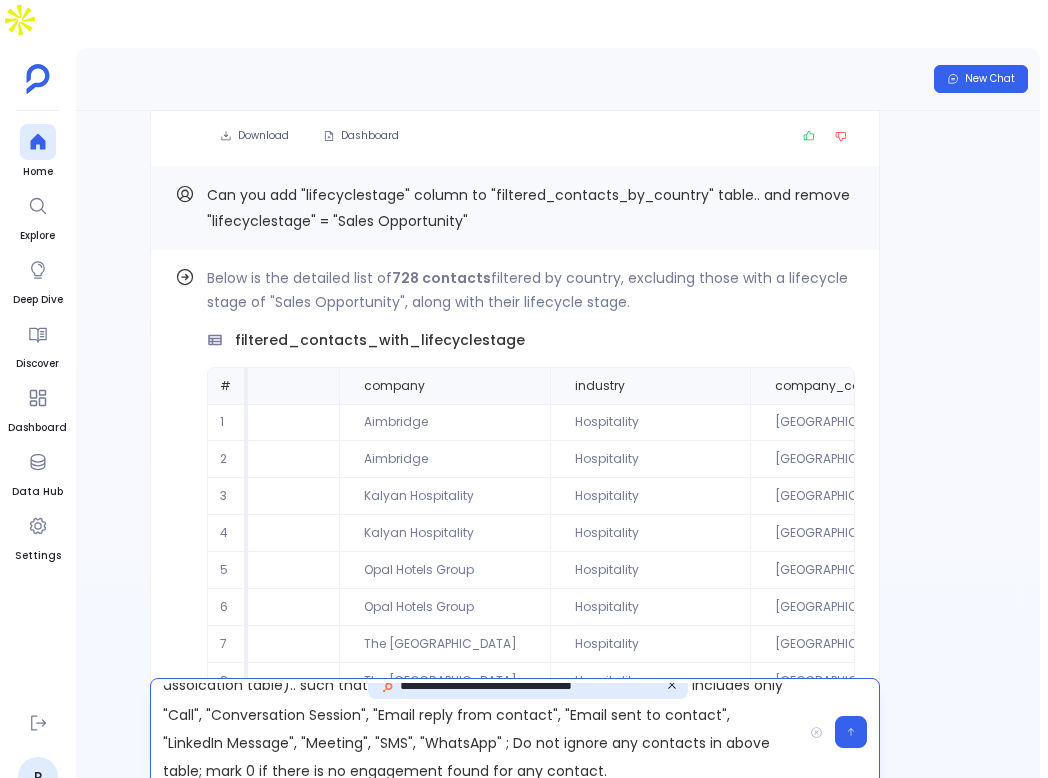 scroll, scrollTop: 72, scrollLeft: 0, axis: vertical 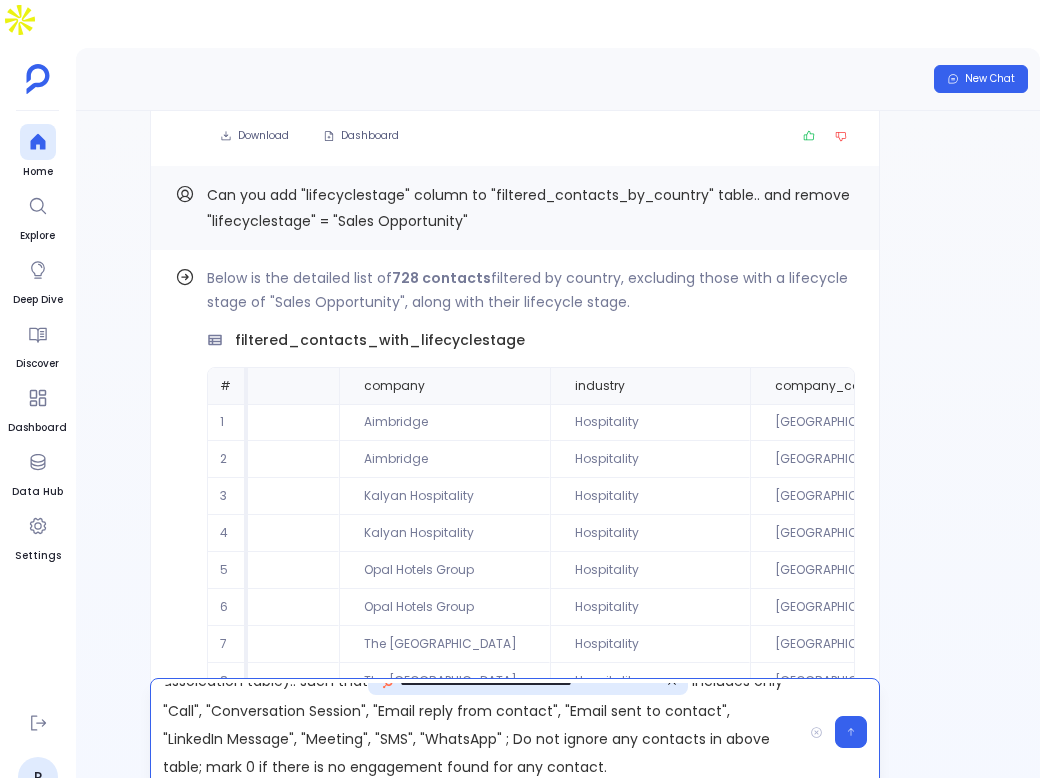 click on "**********" at bounding box center [476, 732] 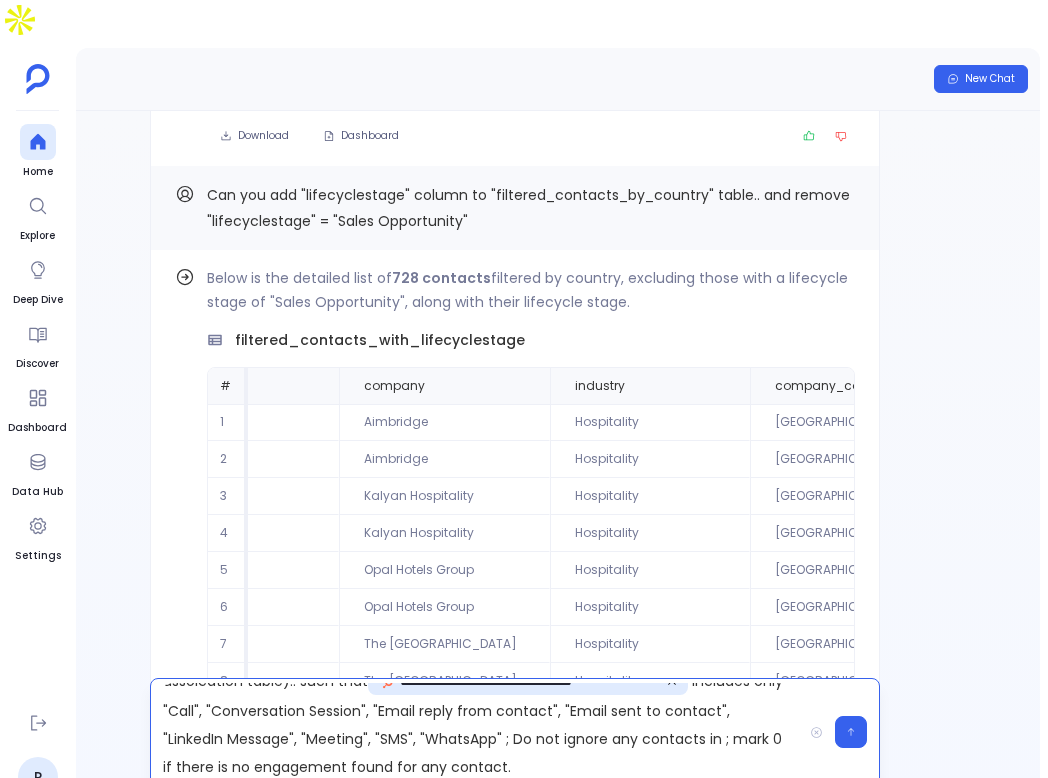 scroll, scrollTop: 0, scrollLeft: 0, axis: both 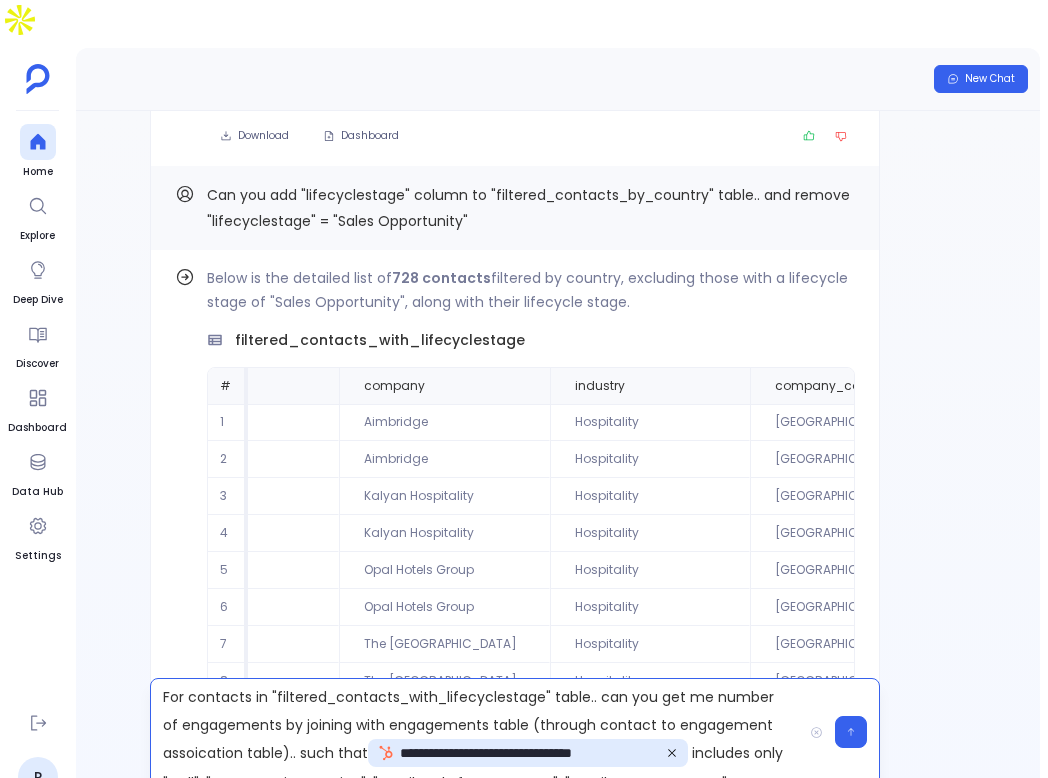 click on "**********" at bounding box center [476, 732] 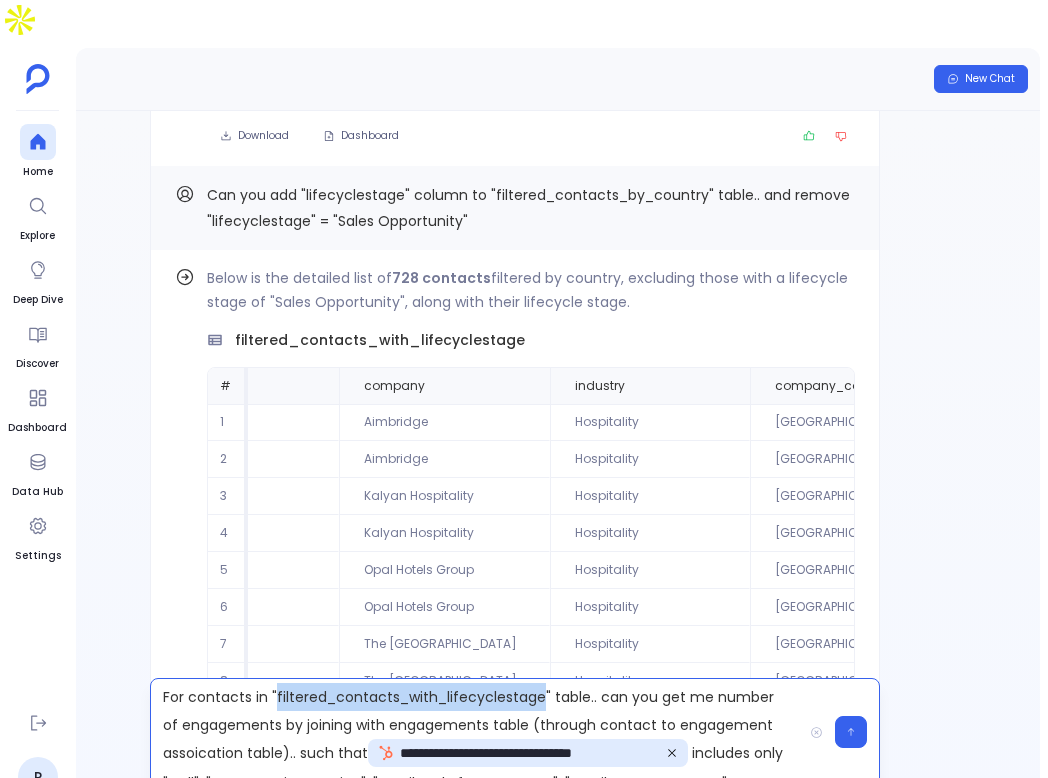click on "**********" at bounding box center [476, 732] 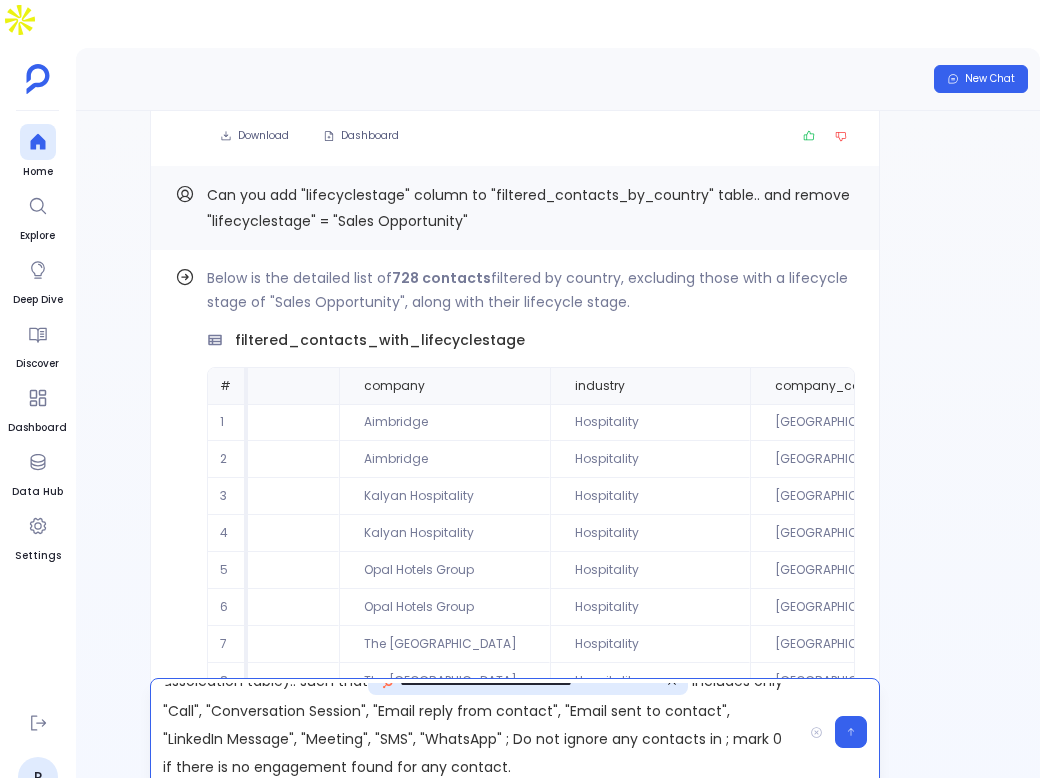 click on "**********" at bounding box center (476, 732) 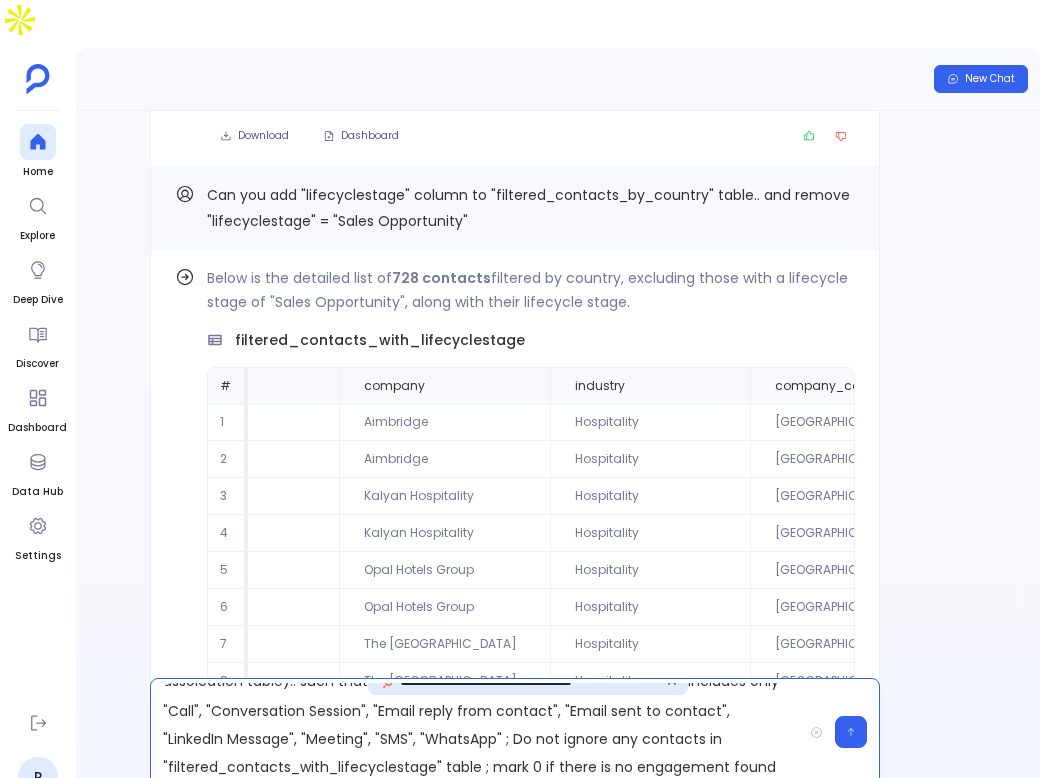 scroll, scrollTop: 100, scrollLeft: 0, axis: vertical 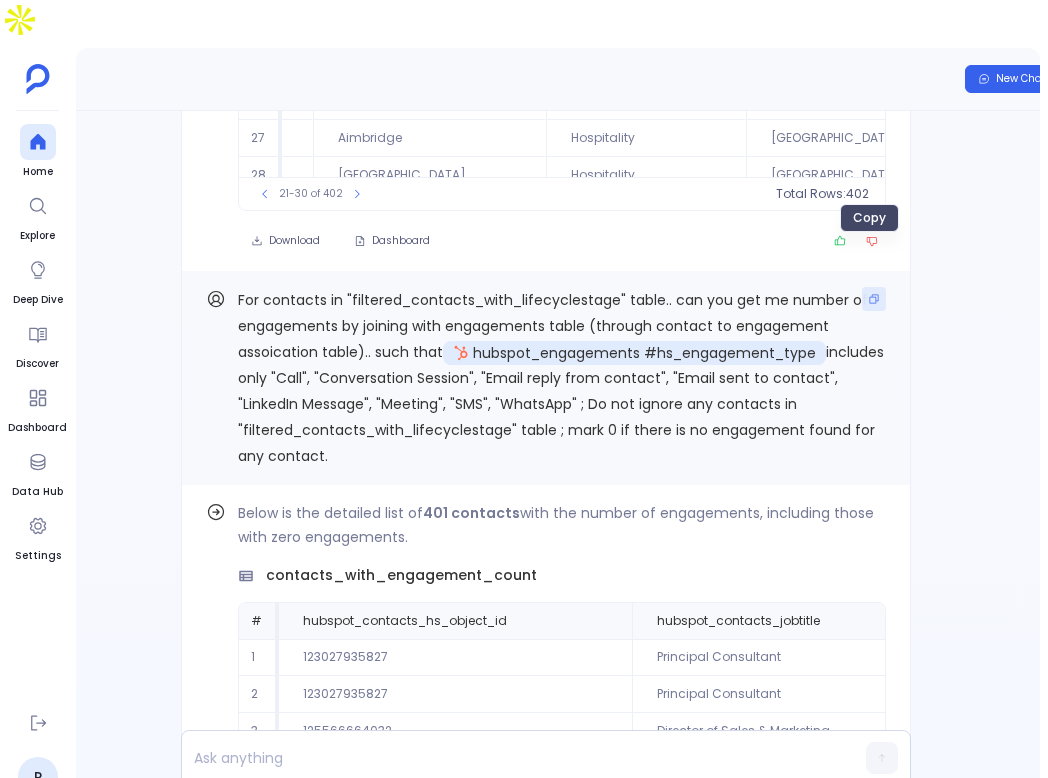 click 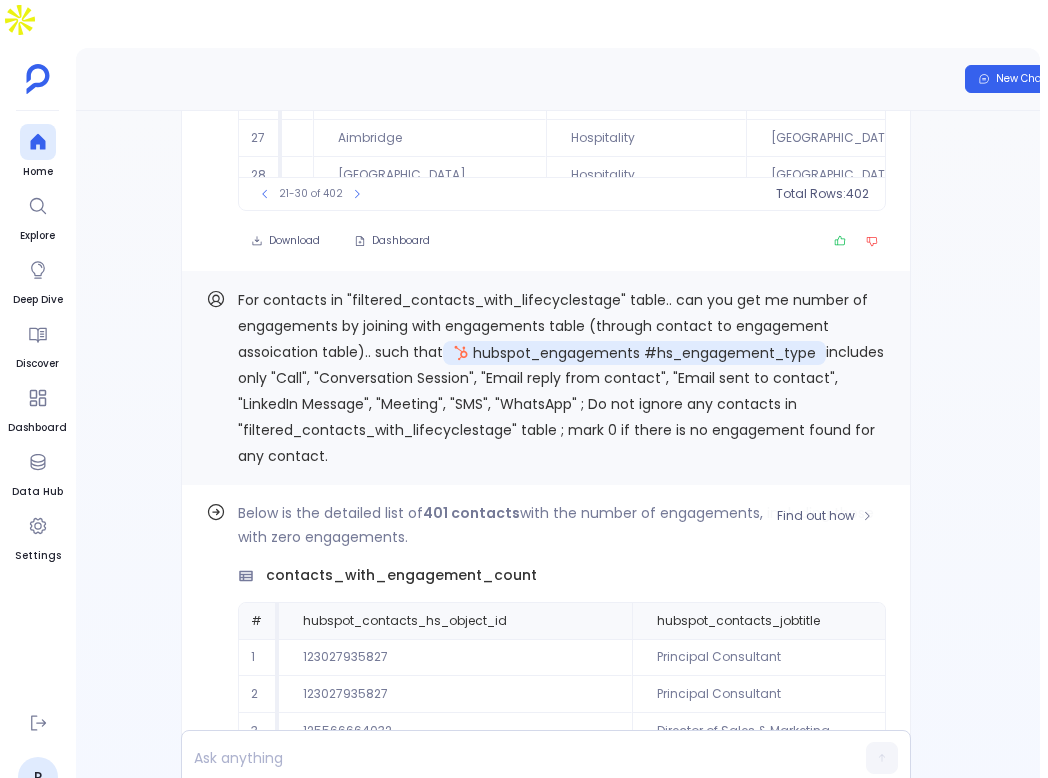 scroll, scrollTop: 0, scrollLeft: 0, axis: both 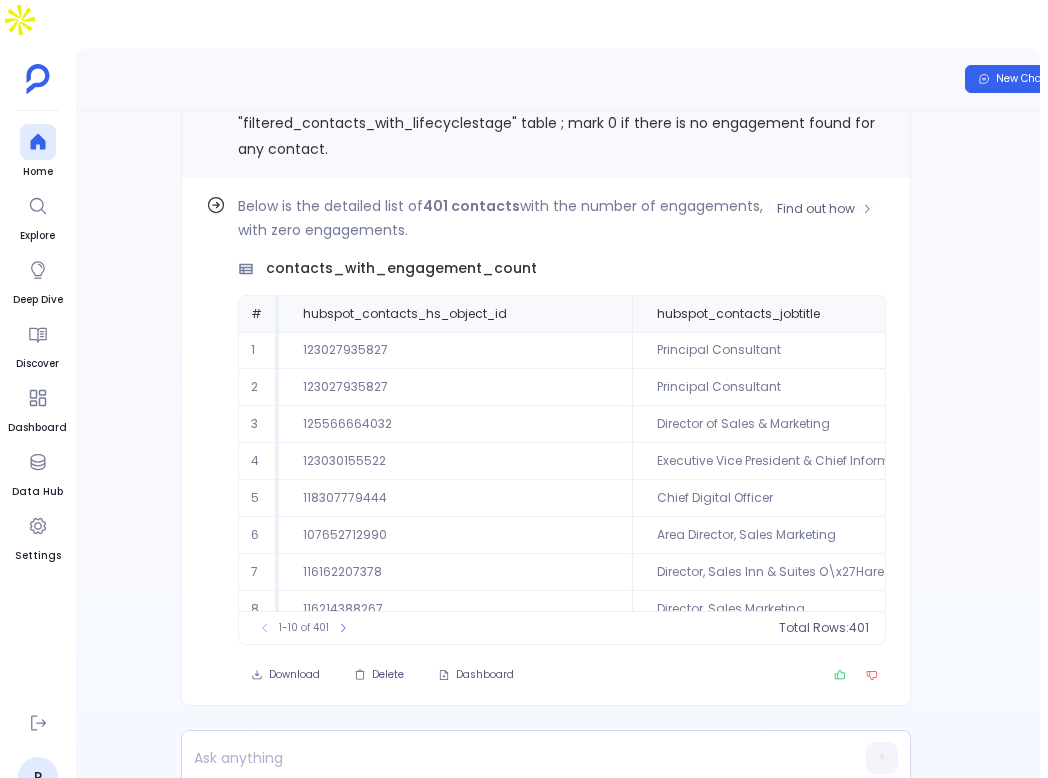 click on "Find out how Below is the detailed list of  401 contacts  with the number of engagements, including those with zero engagements. contacts_with_engagement_count # hubspot_contacts_hs_object_id hubspot_contacts_jobtitle contact_name company industry company_country lifecyclestage 1 123027935827 Principal Consultant Jenn Brantmier Nemacolin Woodlands Resort Hospitality United States Warm 2 123027935827 Principal Consultant Jenn Brantmier Nemacolin Hospitality United States Warm 3 125566664032 Director of Sales & Marketing Bradley Doell MaunaKeaBeachHotel Hospitality United States Unknown/No Lifecycle Stage 4 123030155522 Executive Vice President & Chief Information Officer Peter Chambers Montage Hotels & Resorts Hospitality United States Unknown/No Lifecycle Stage 5 118307779444 Chief Digital Officer Suresh Manayil Canyon Ranch Hospitality United States Lead 6 107652712990 Area Director, Sales Marketing Greg Clark Aimbridge Hospitality United States Cold 7 116162207378 Adil Demir Aimbridge Hospitality Cold 8 9" at bounding box center [546, 442] 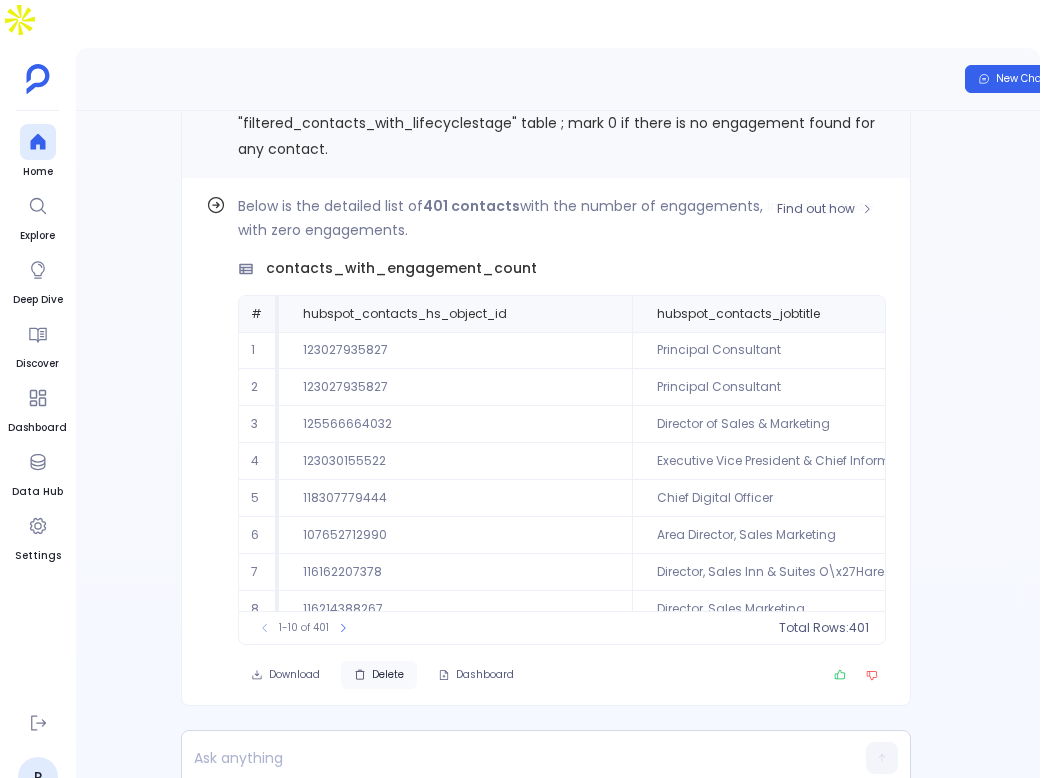 click on "Delete" at bounding box center [388, 675] 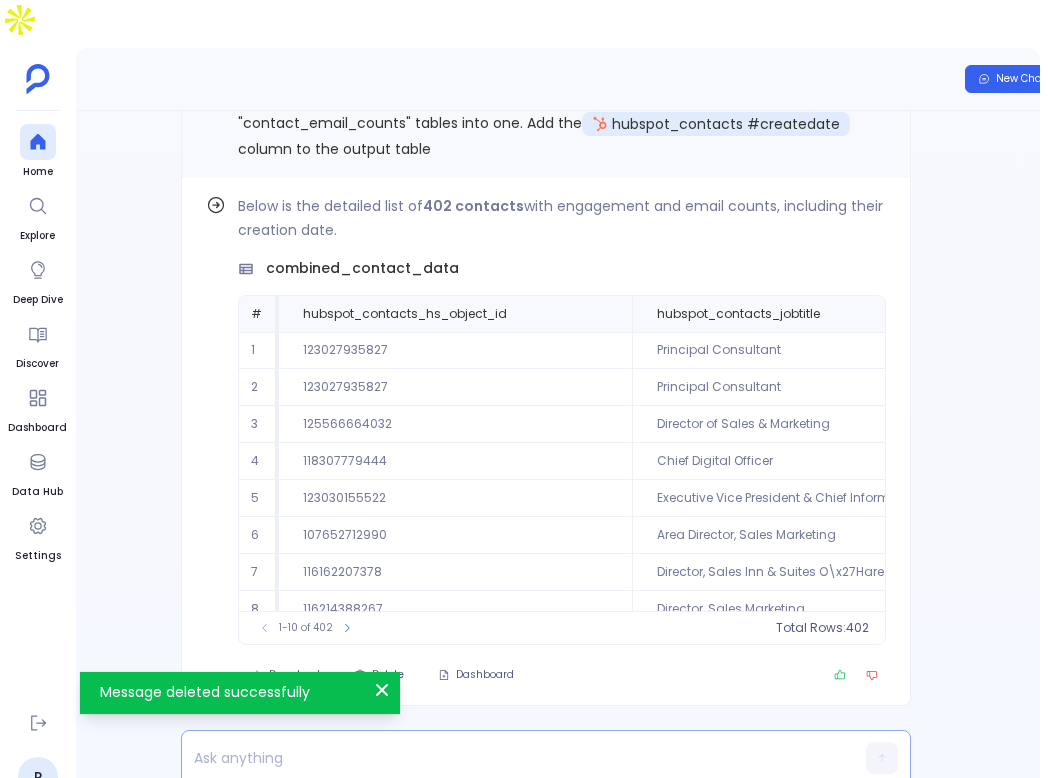 scroll, scrollTop: 17, scrollLeft: 0, axis: vertical 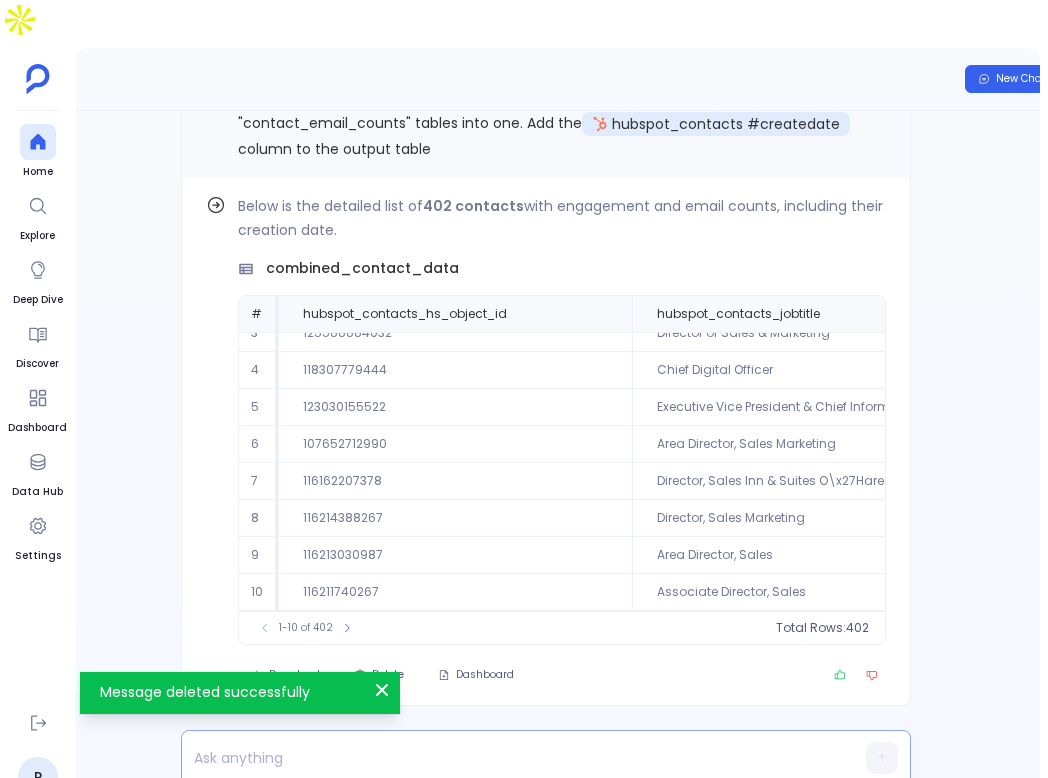 click at bounding box center [507, 758] 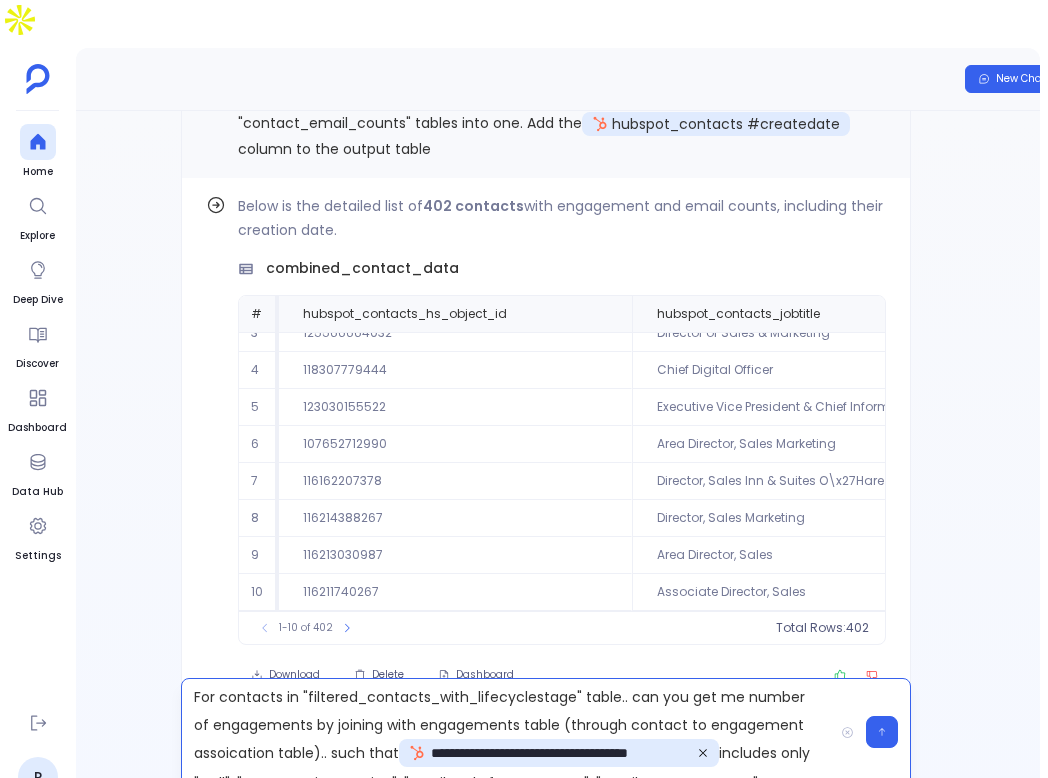 scroll, scrollTop: 11, scrollLeft: 0, axis: vertical 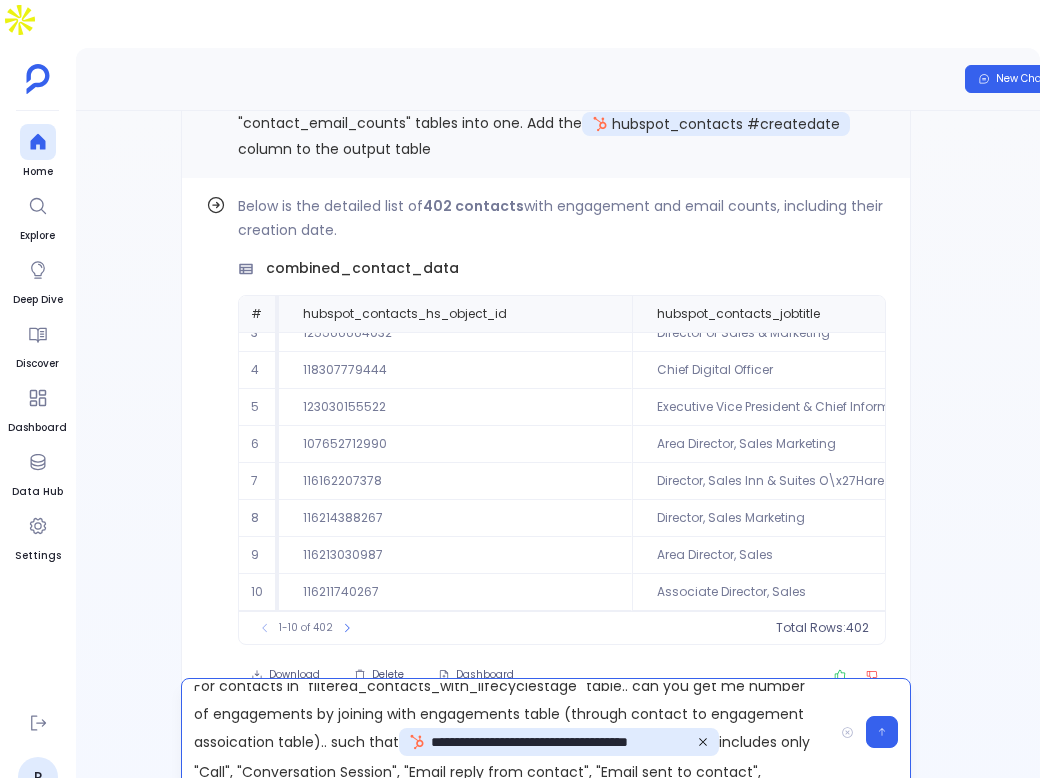 click on "**********" at bounding box center (507, 732) 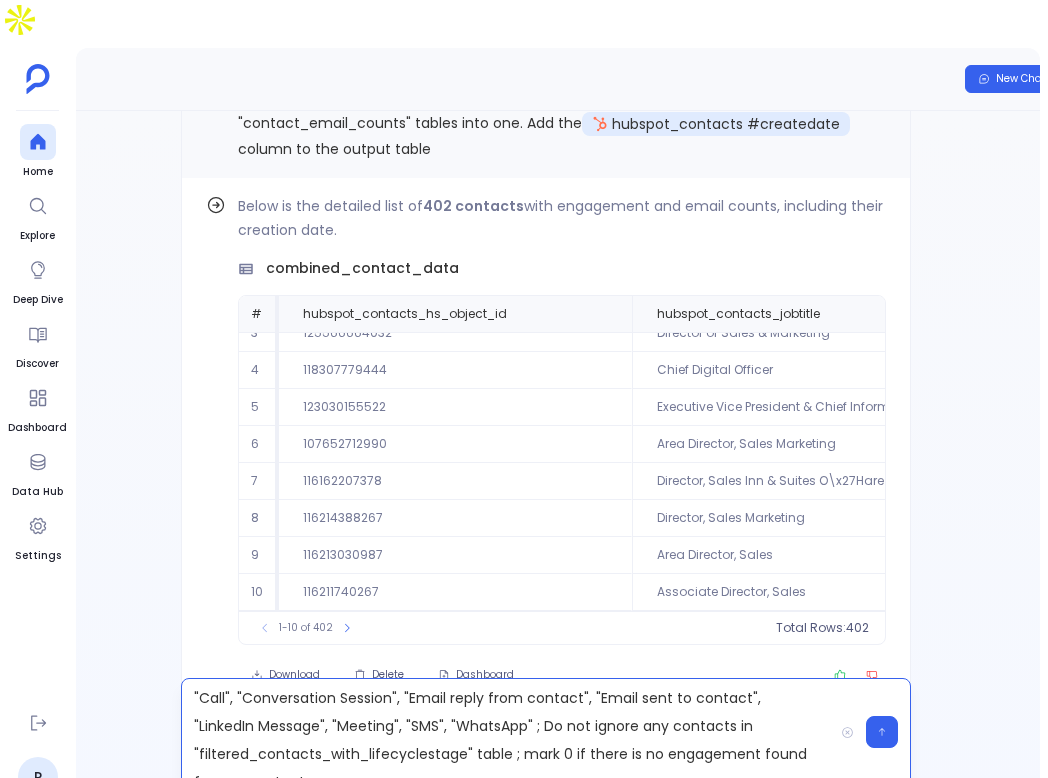 scroll, scrollTop: 100, scrollLeft: 0, axis: vertical 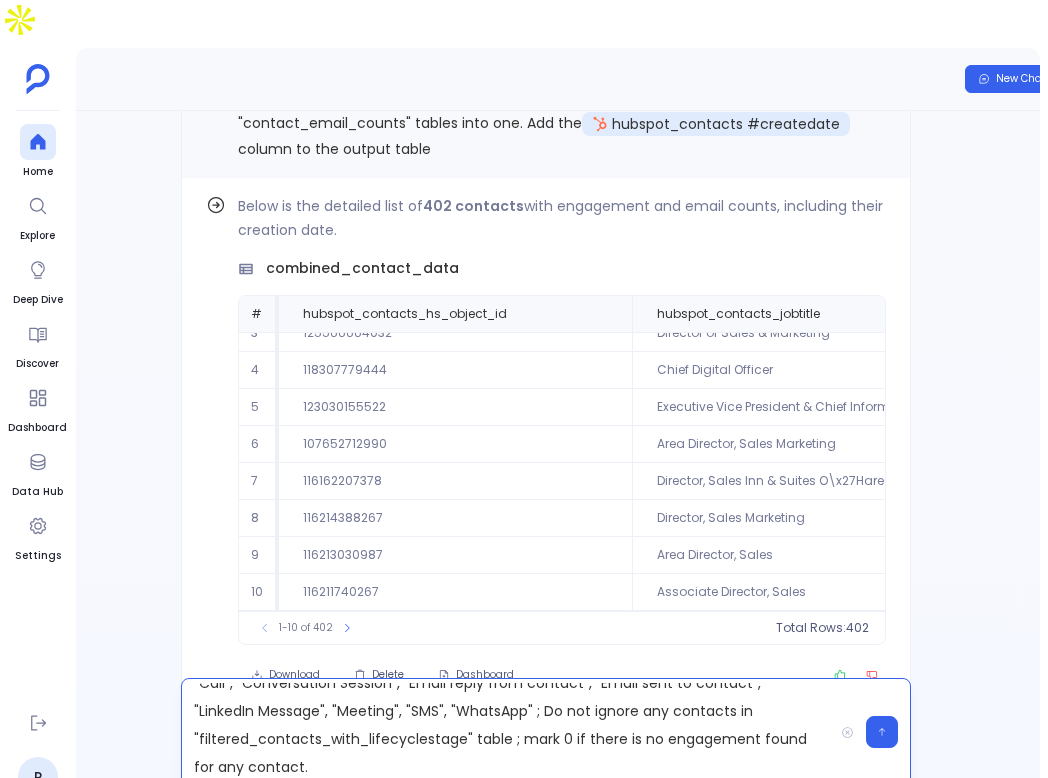 click on "**********" at bounding box center [507, 732] 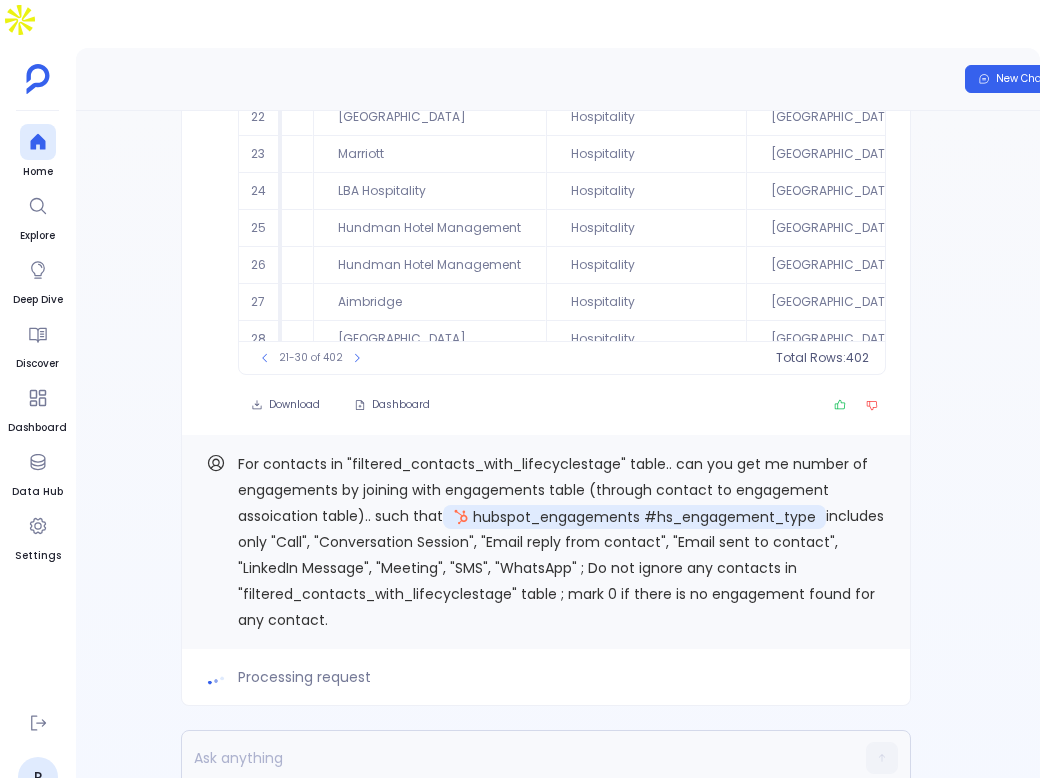 scroll, scrollTop: 17, scrollLeft: 0, axis: vertical 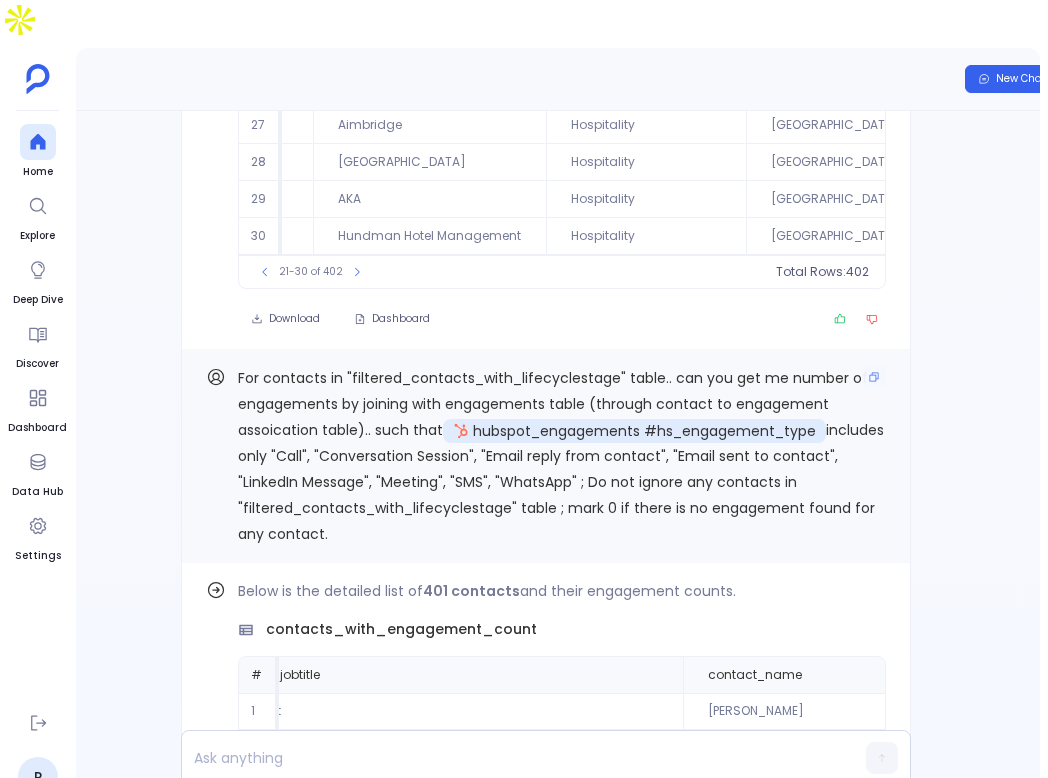 click at bounding box center [874, 378] 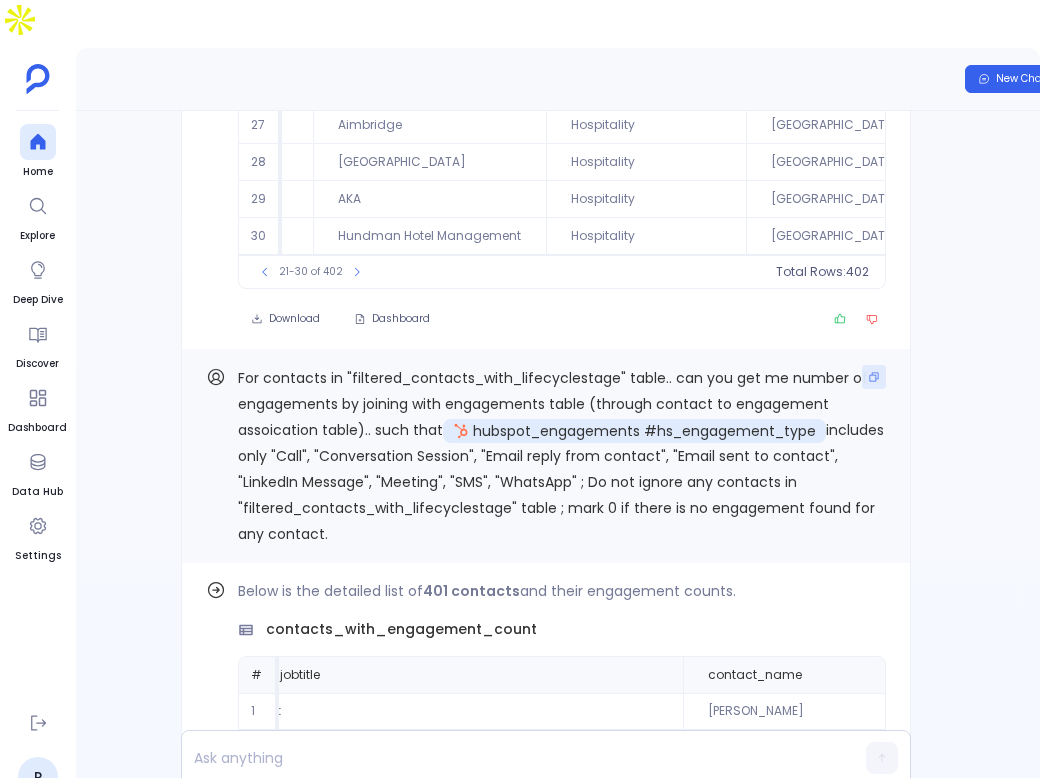 click at bounding box center (874, 377) 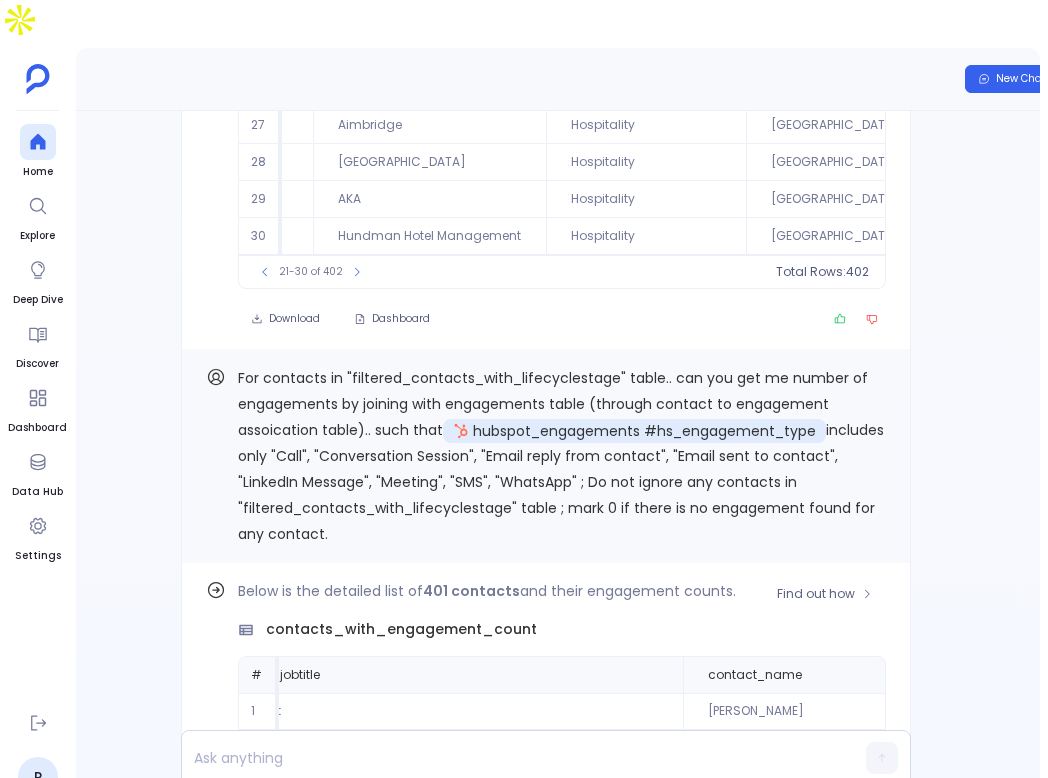 scroll, scrollTop: 0, scrollLeft: 0, axis: both 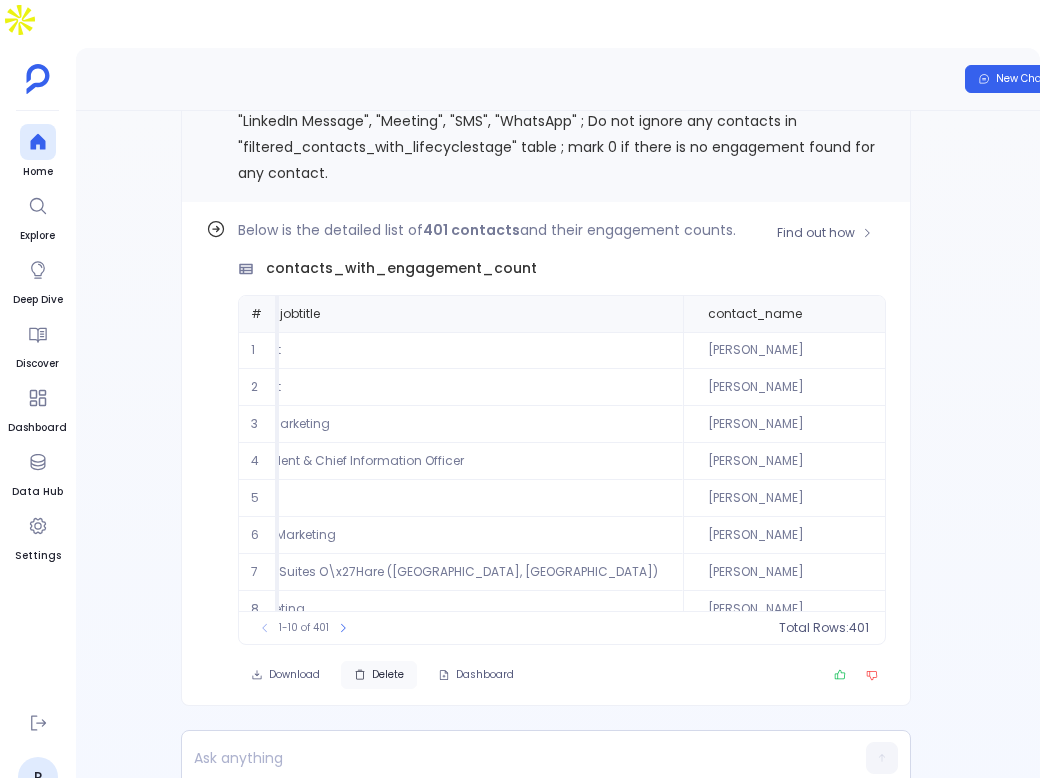 click on "Delete" at bounding box center (379, 675) 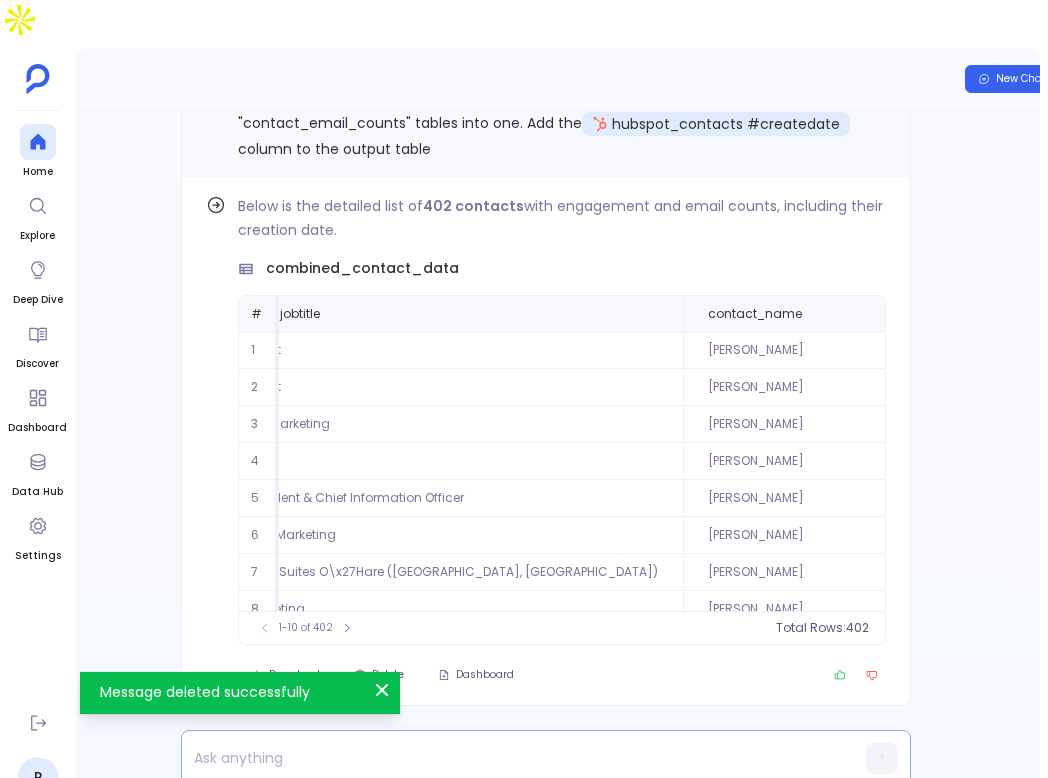 click at bounding box center [507, 758] 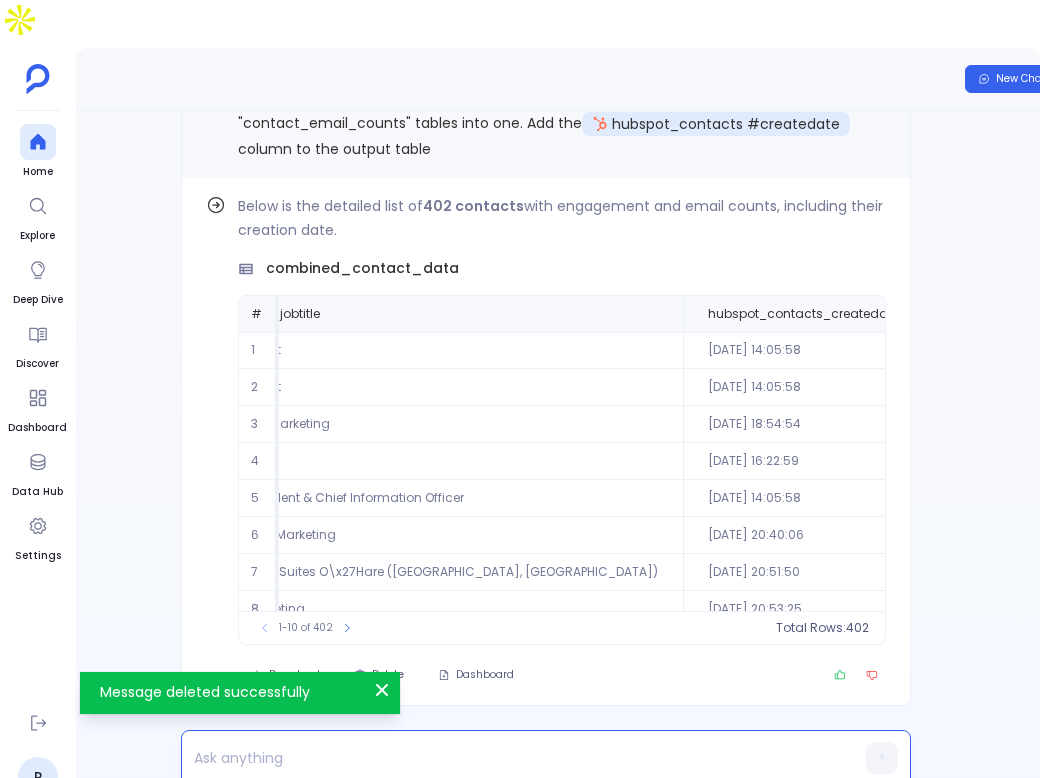 scroll, scrollTop: 17, scrollLeft: 0, axis: vertical 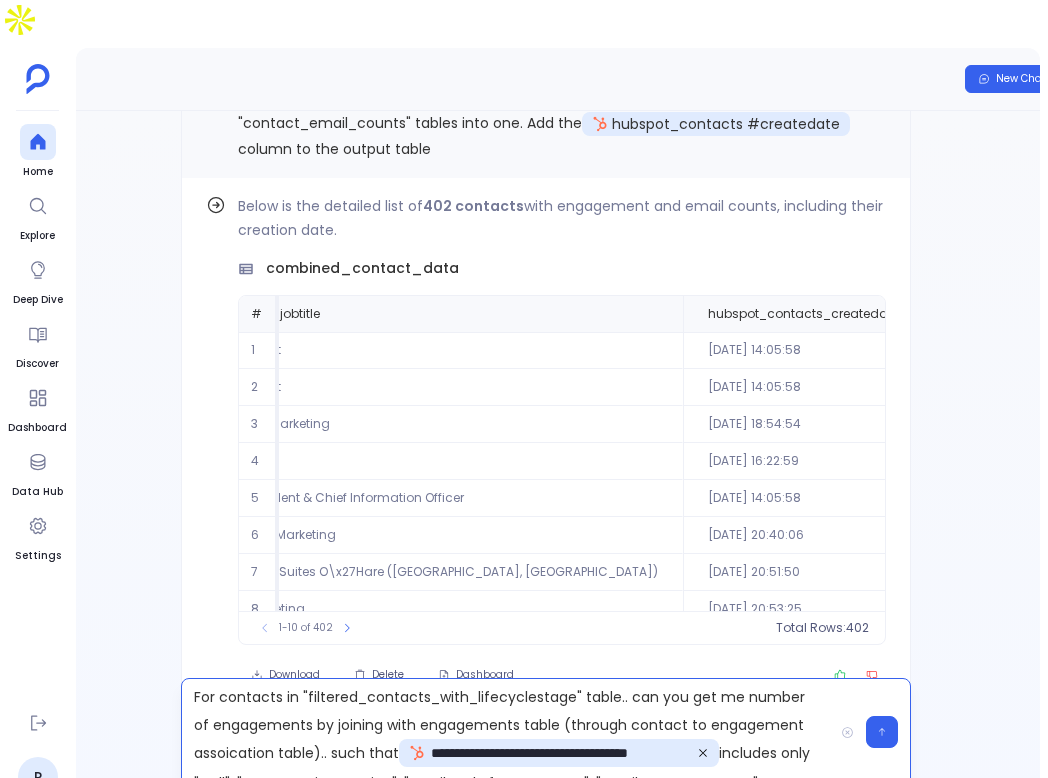 click on "**********" at bounding box center (507, 732) 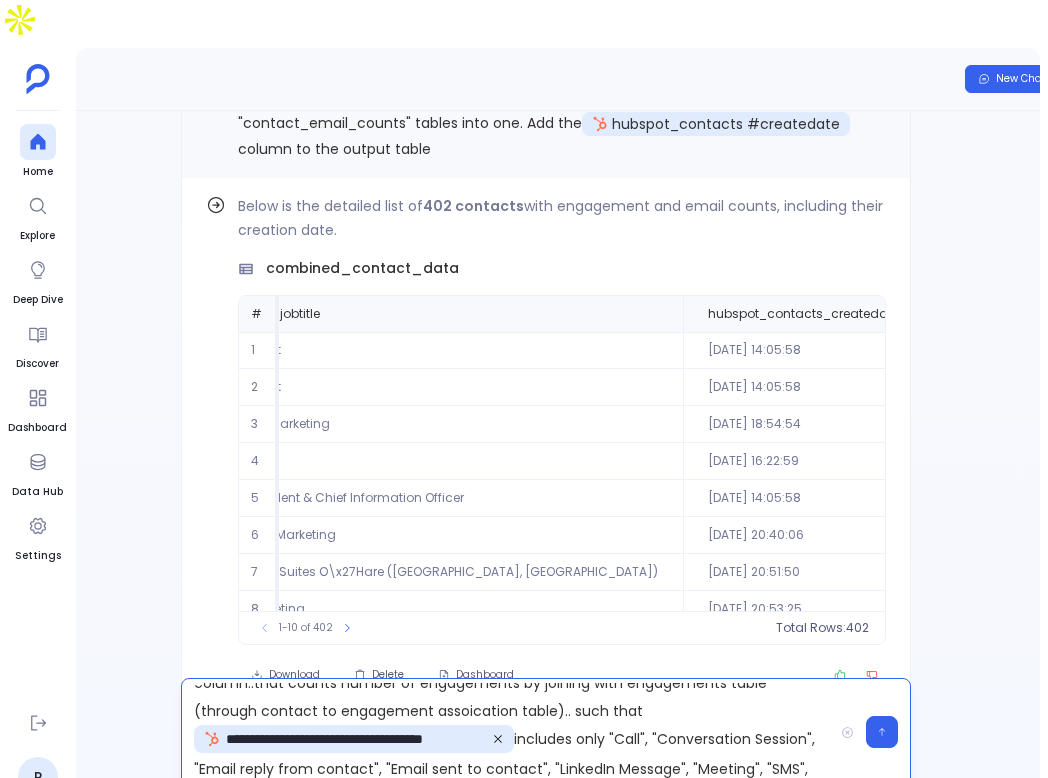 scroll, scrollTop: 12, scrollLeft: 0, axis: vertical 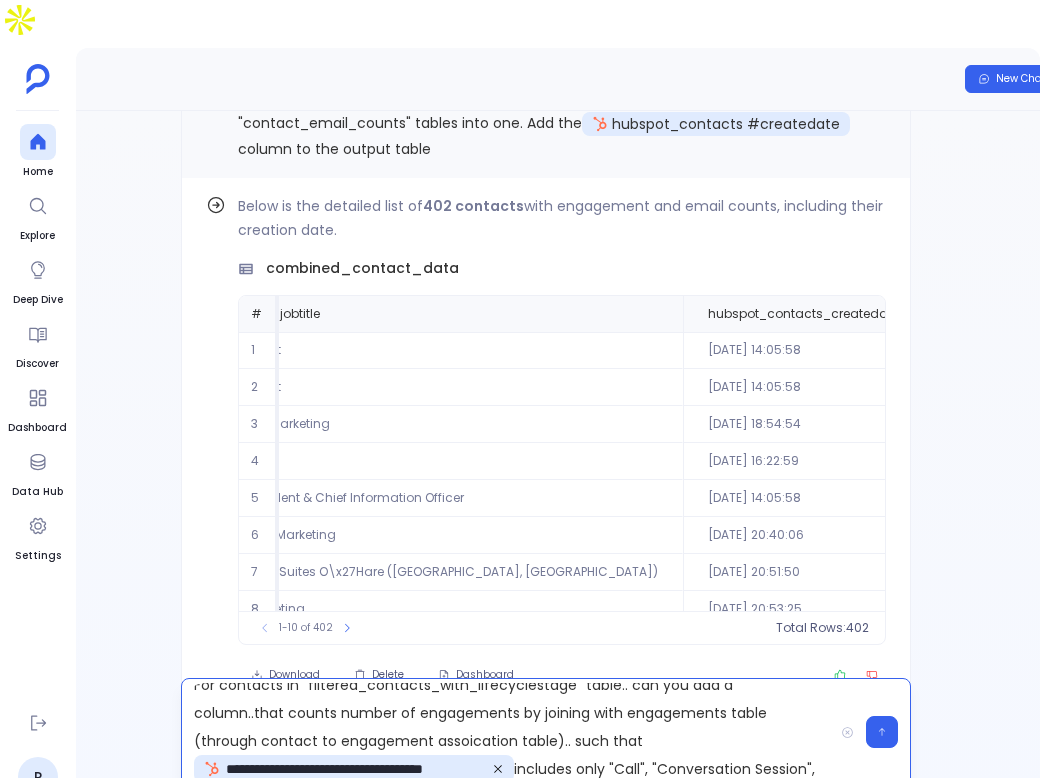 click on "**********" at bounding box center [507, 732] 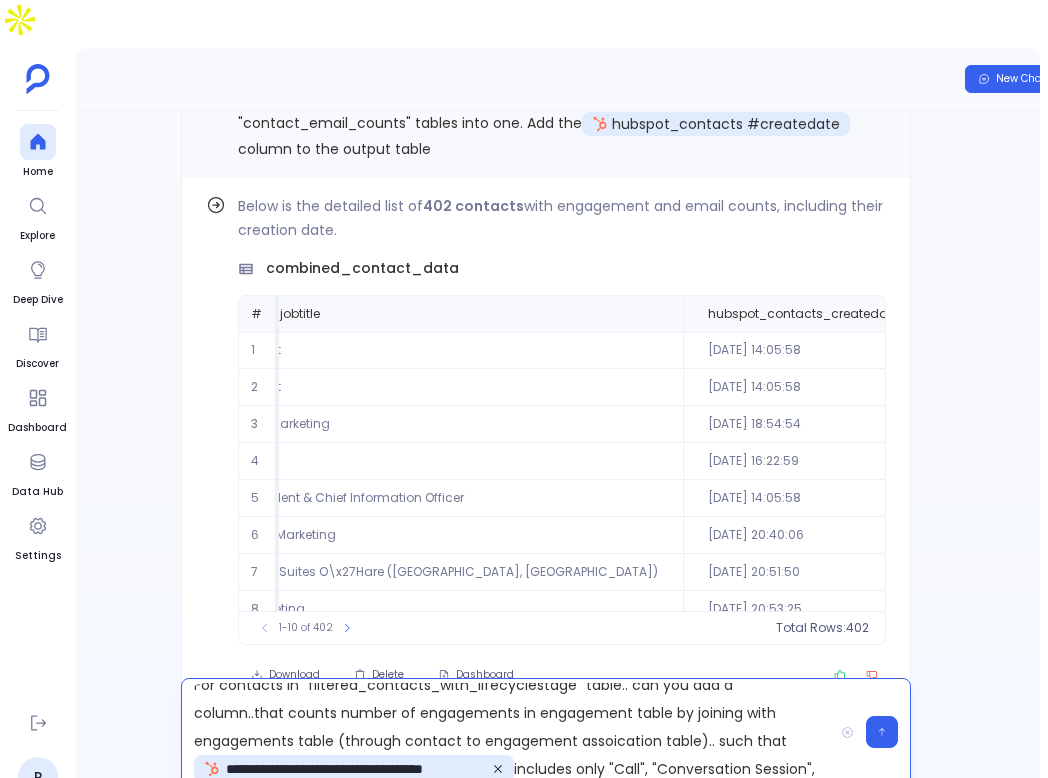click on "**********" at bounding box center (507, 732) 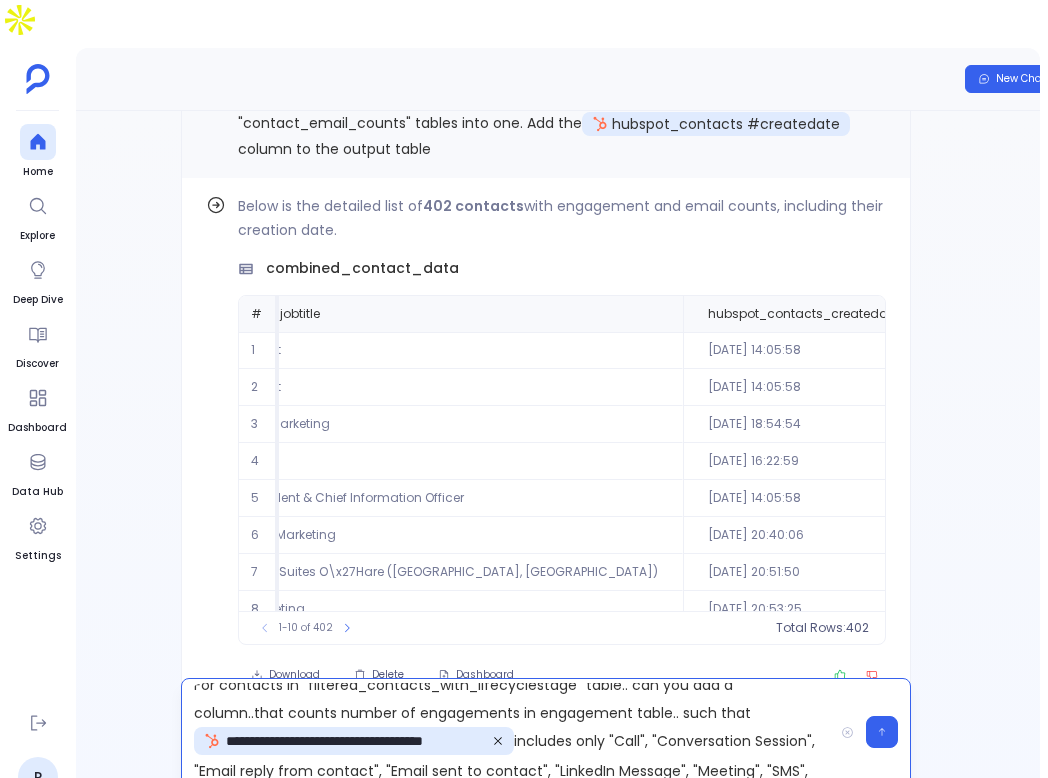 scroll, scrollTop: 72, scrollLeft: 0, axis: vertical 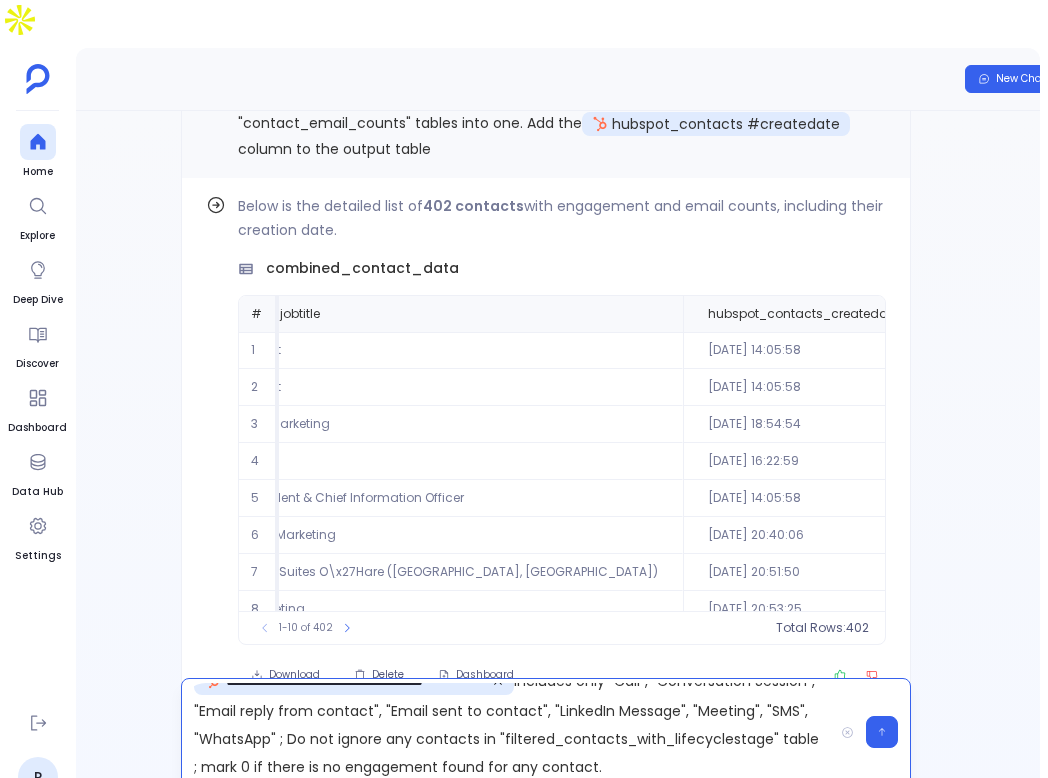 click on "**********" at bounding box center (507, 732) 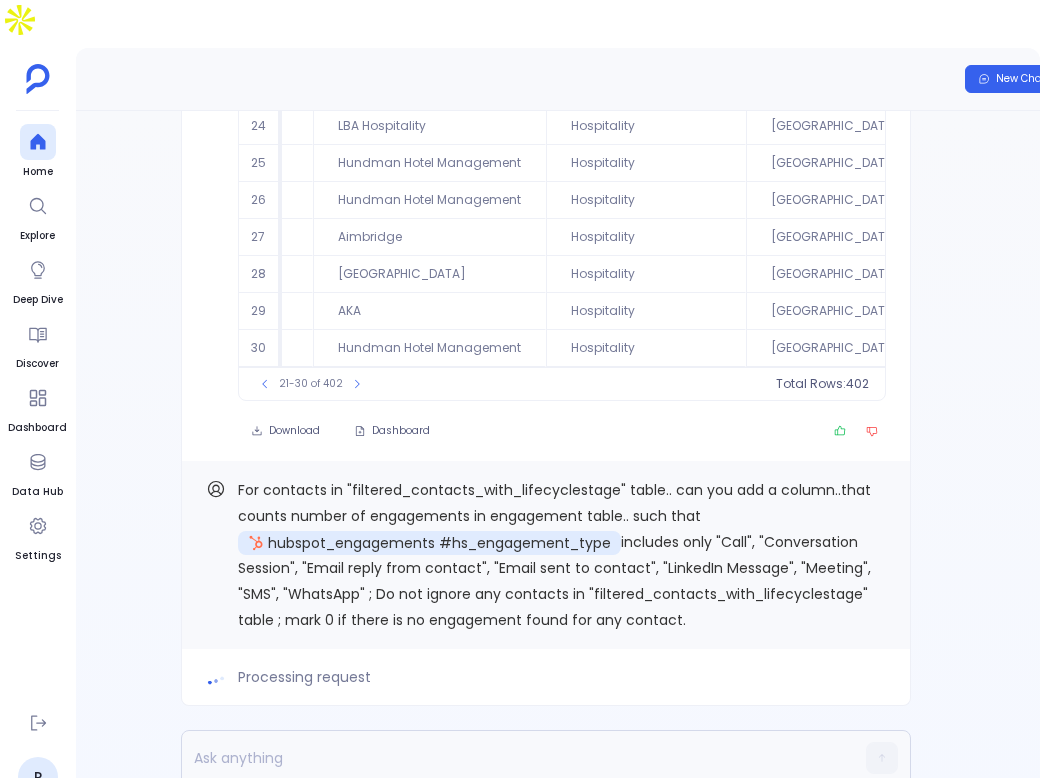scroll, scrollTop: 17, scrollLeft: 0, axis: vertical 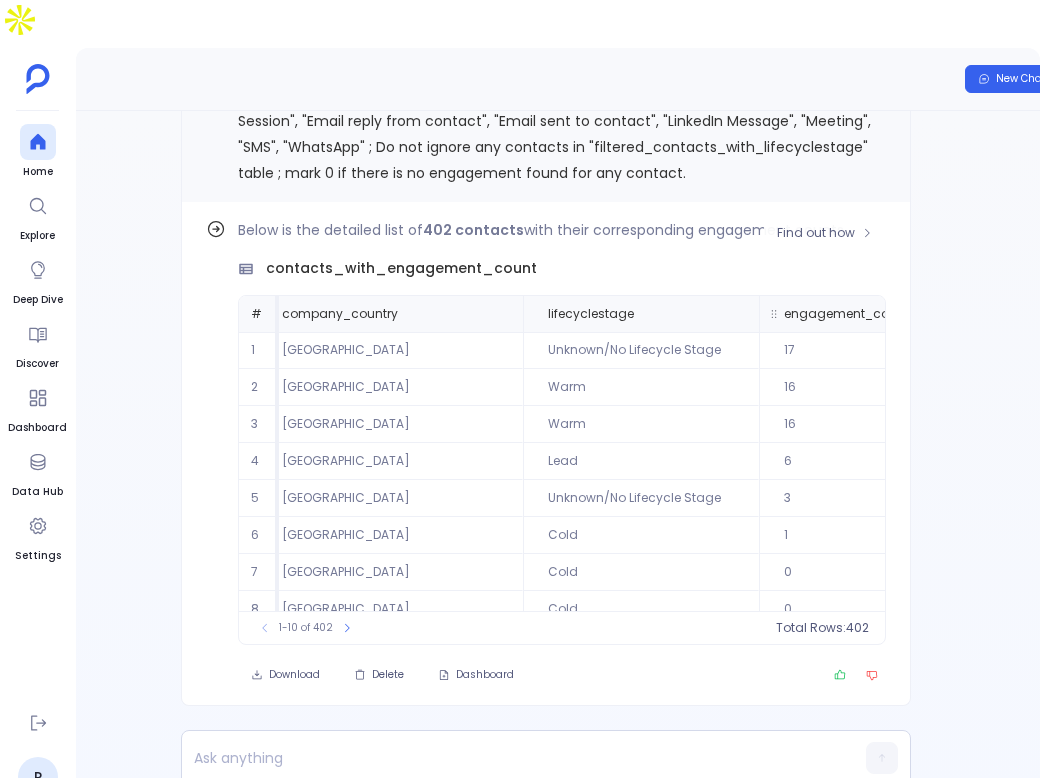 click 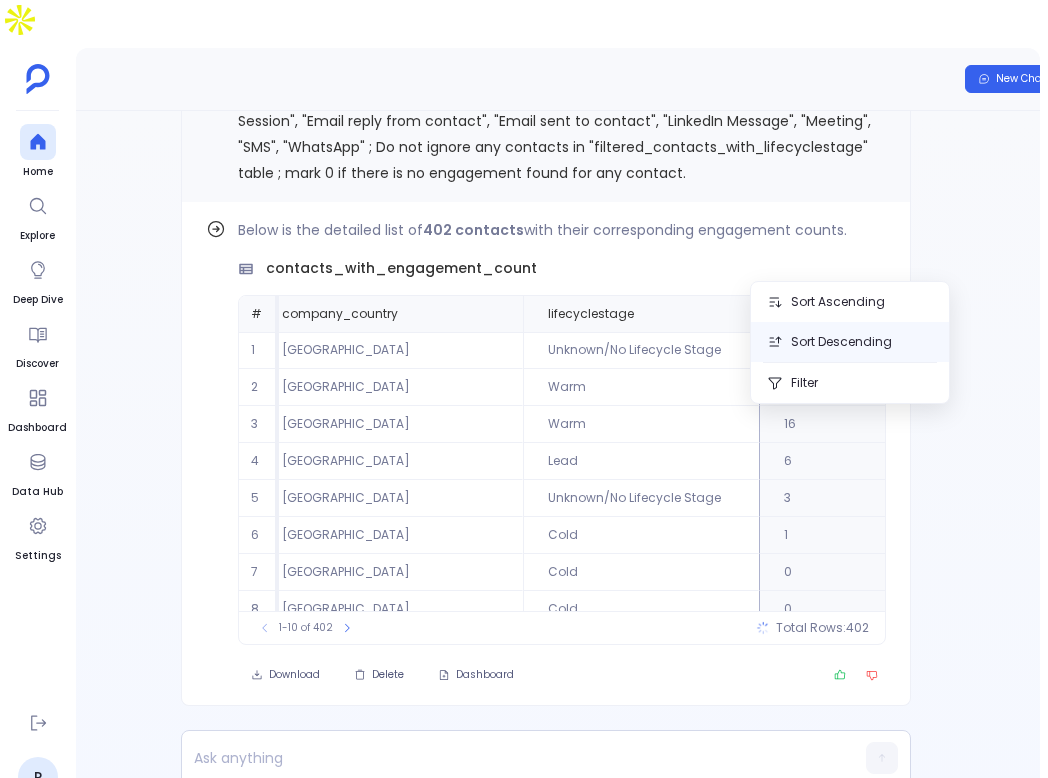 click on "Sort Descending" at bounding box center [850, 342] 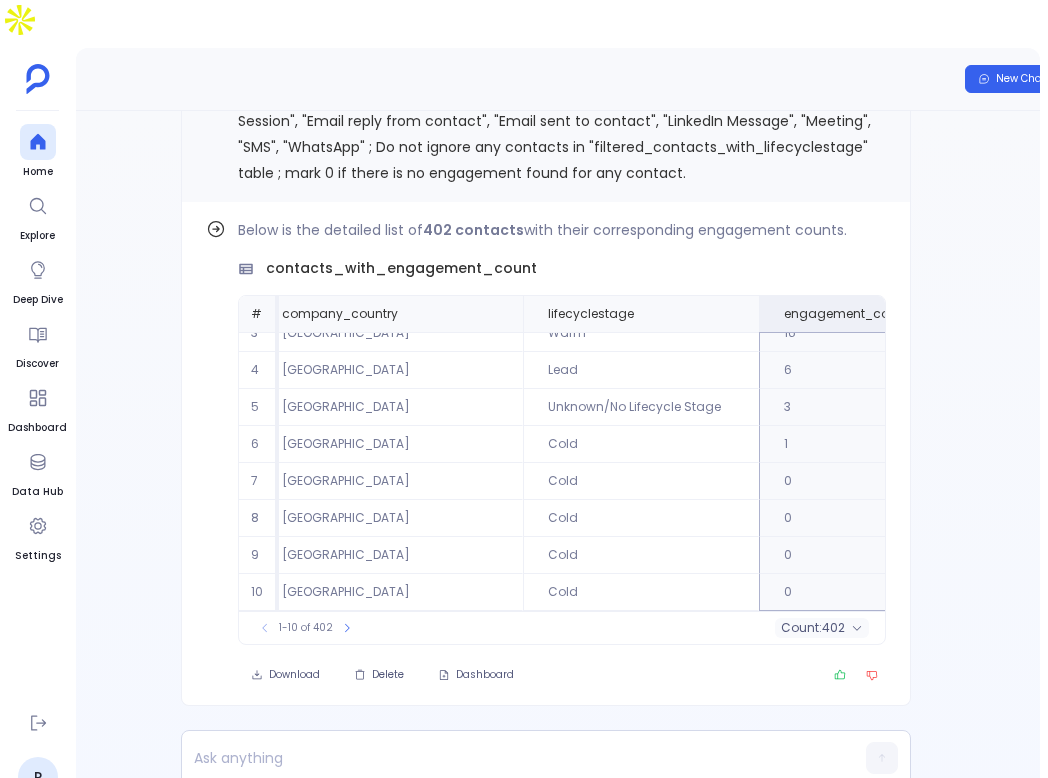 scroll, scrollTop: 0, scrollLeft: 1581, axis: horizontal 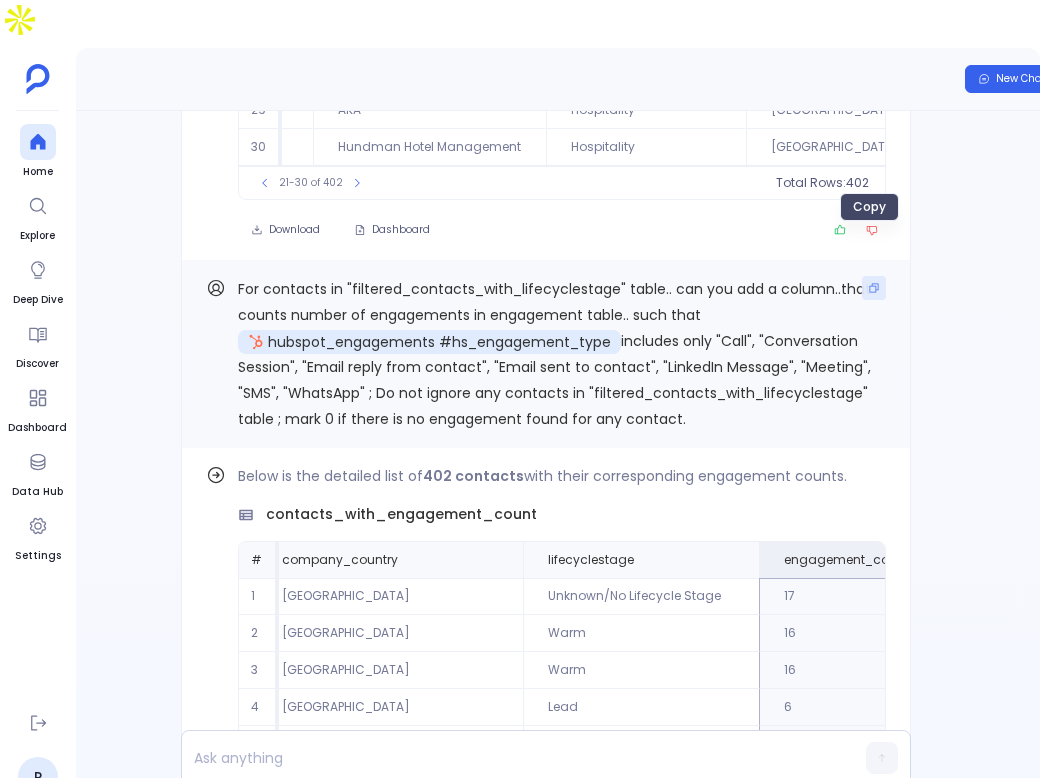 click at bounding box center (874, 288) 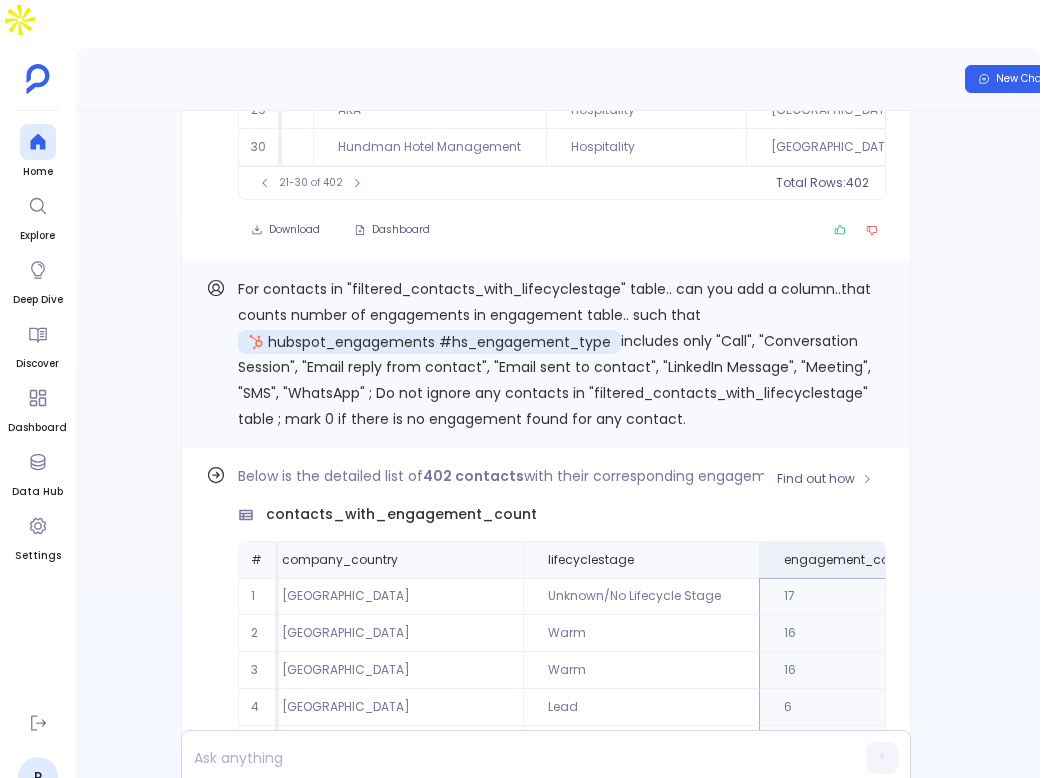 scroll, scrollTop: 0, scrollLeft: 0, axis: both 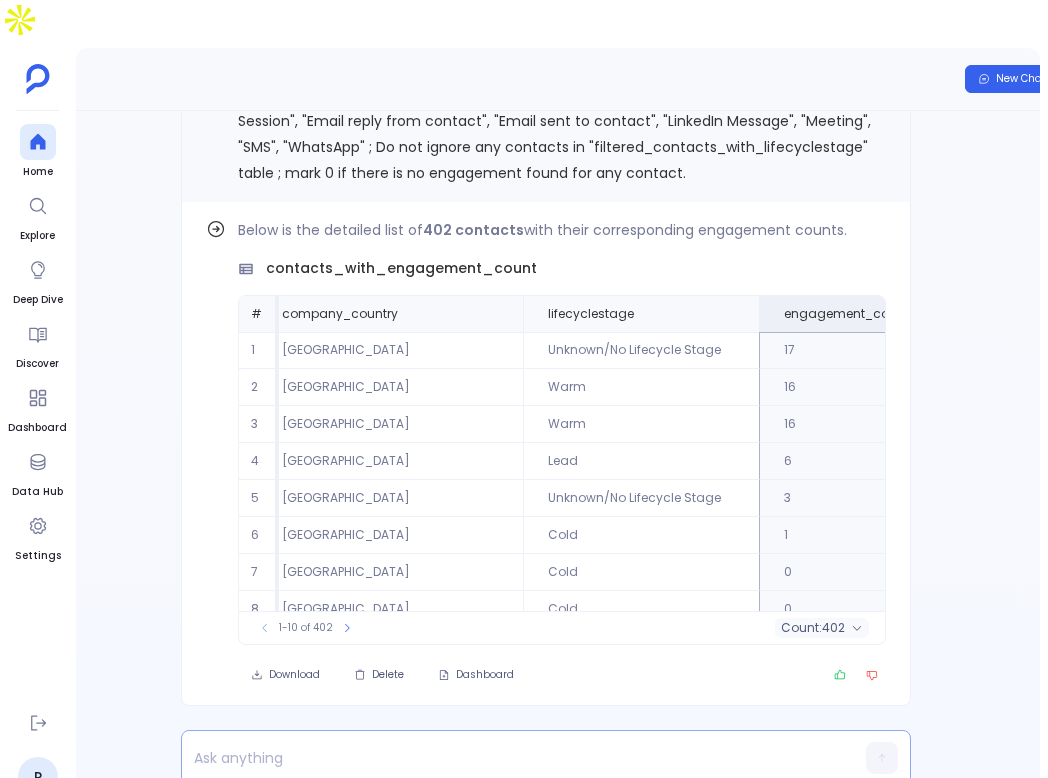 click at bounding box center (507, 758) 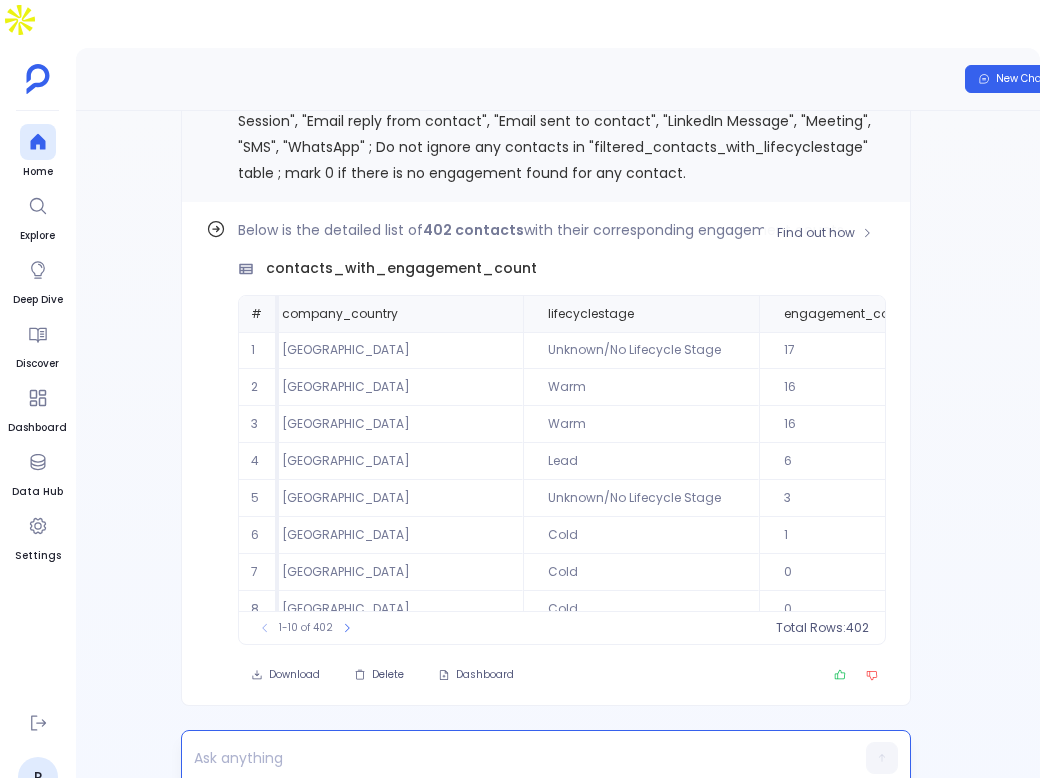 click on "Delete" at bounding box center [379, 675] 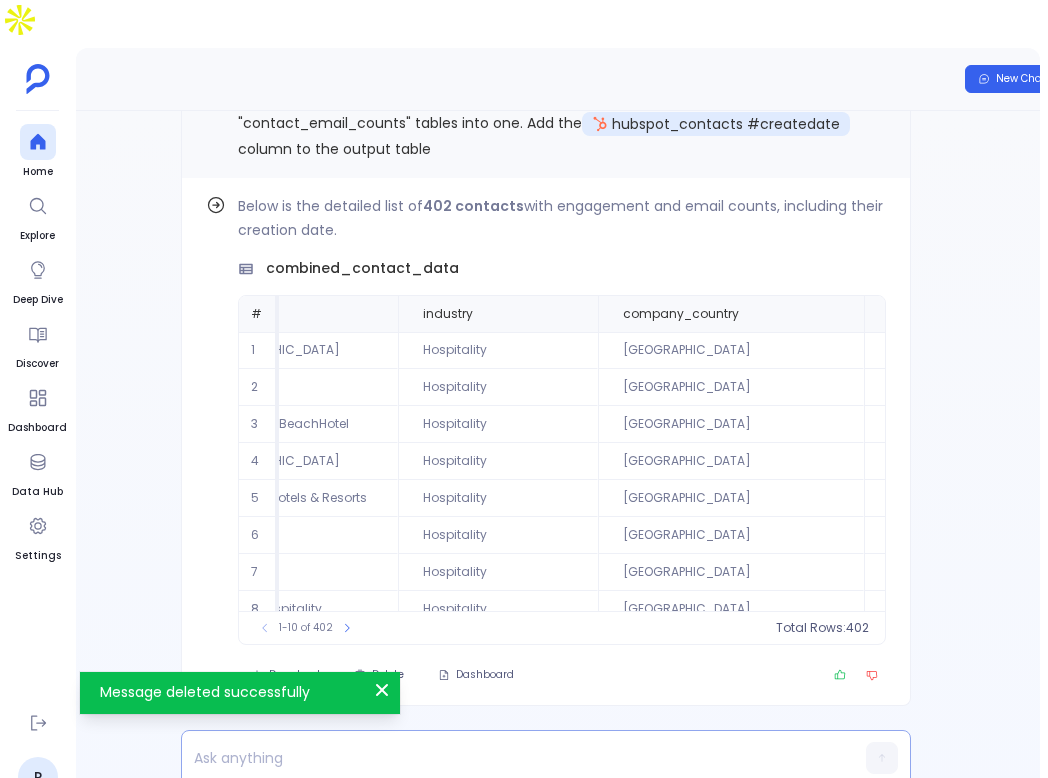 scroll, scrollTop: 17, scrollLeft: 0, axis: vertical 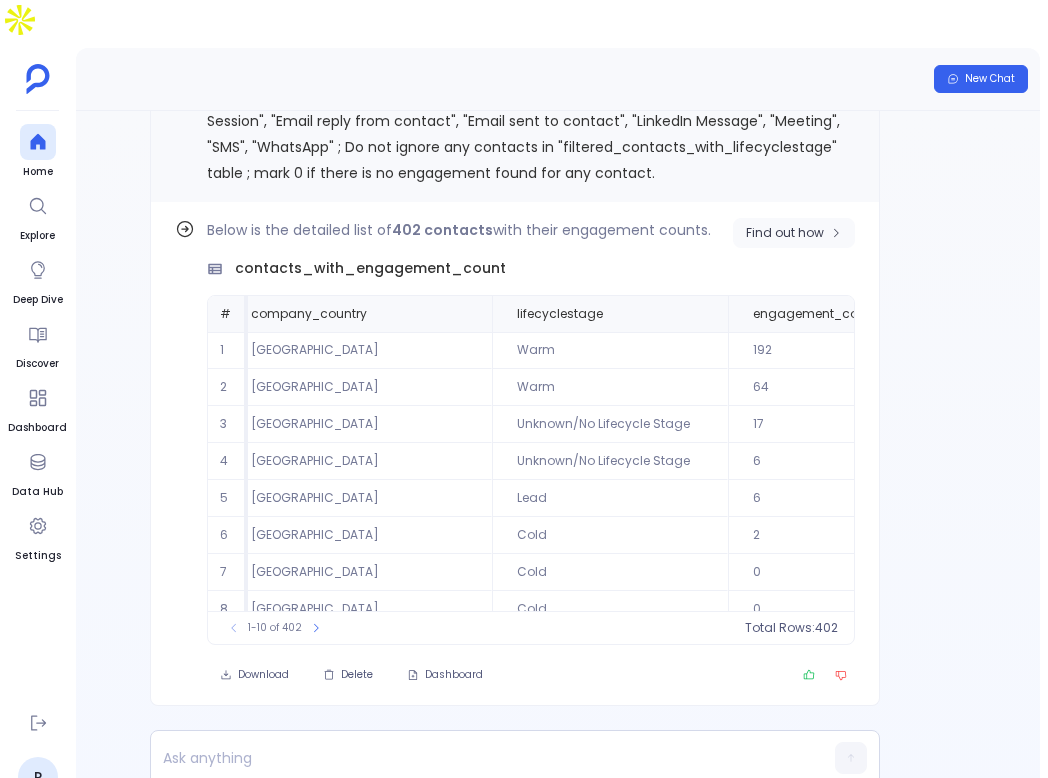 click on "Find out how" at bounding box center (785, 233) 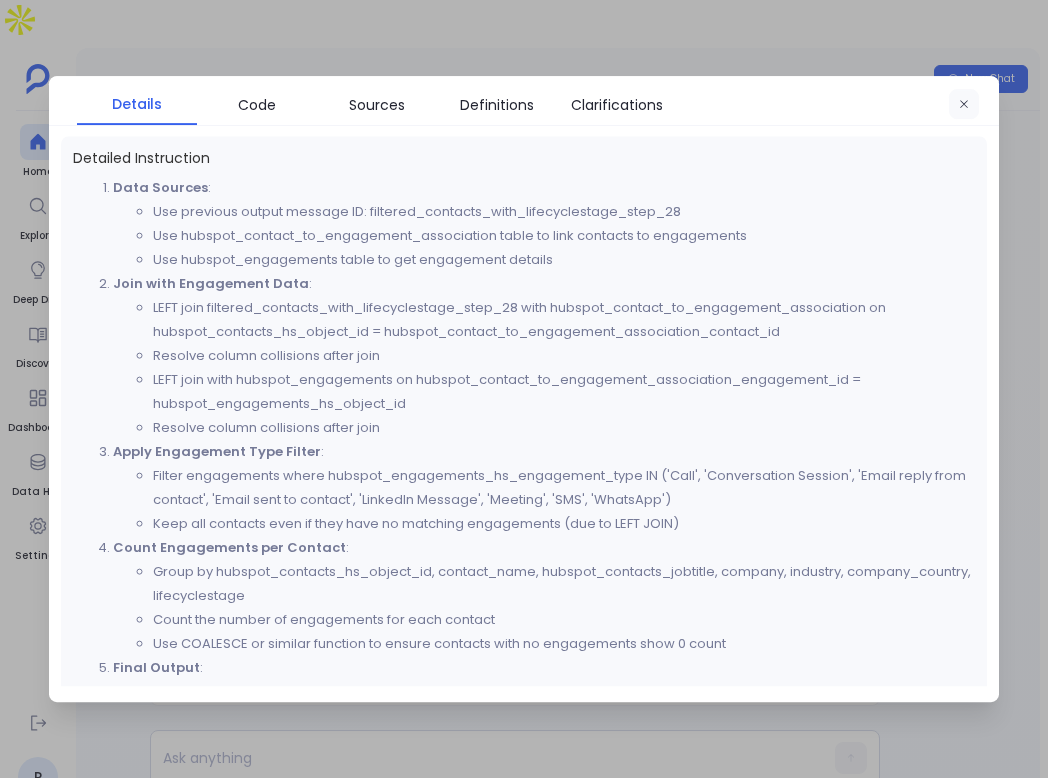 click at bounding box center [964, 105] 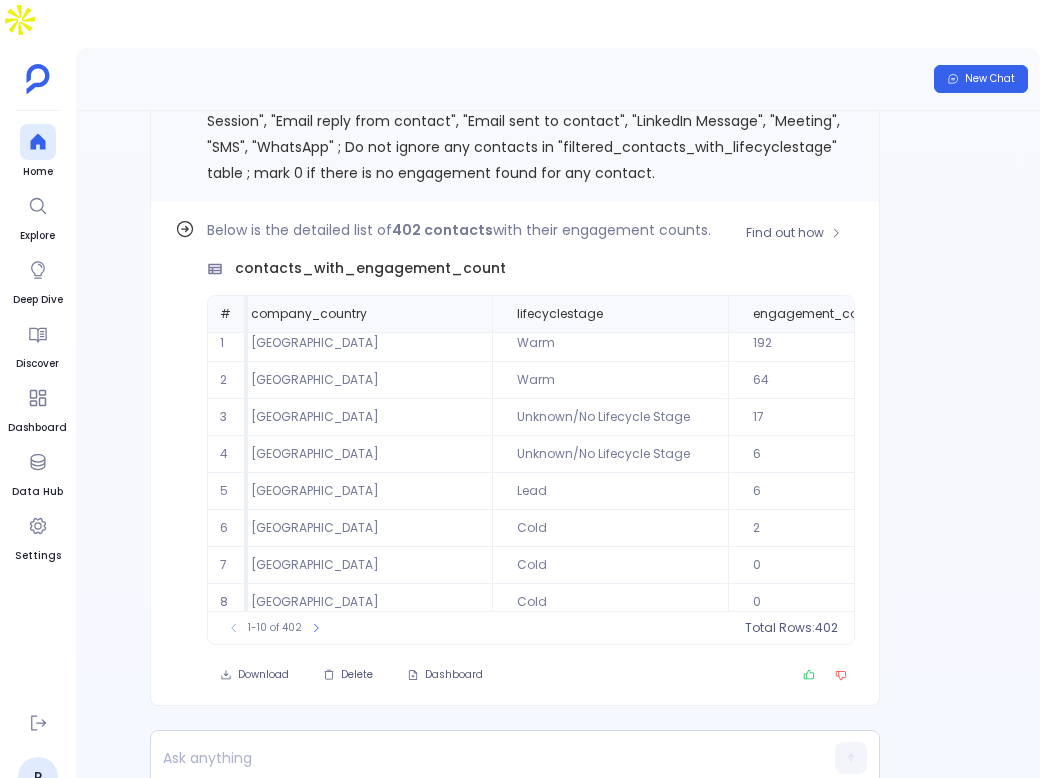 scroll, scrollTop: 0, scrollLeft: 1581, axis: horizontal 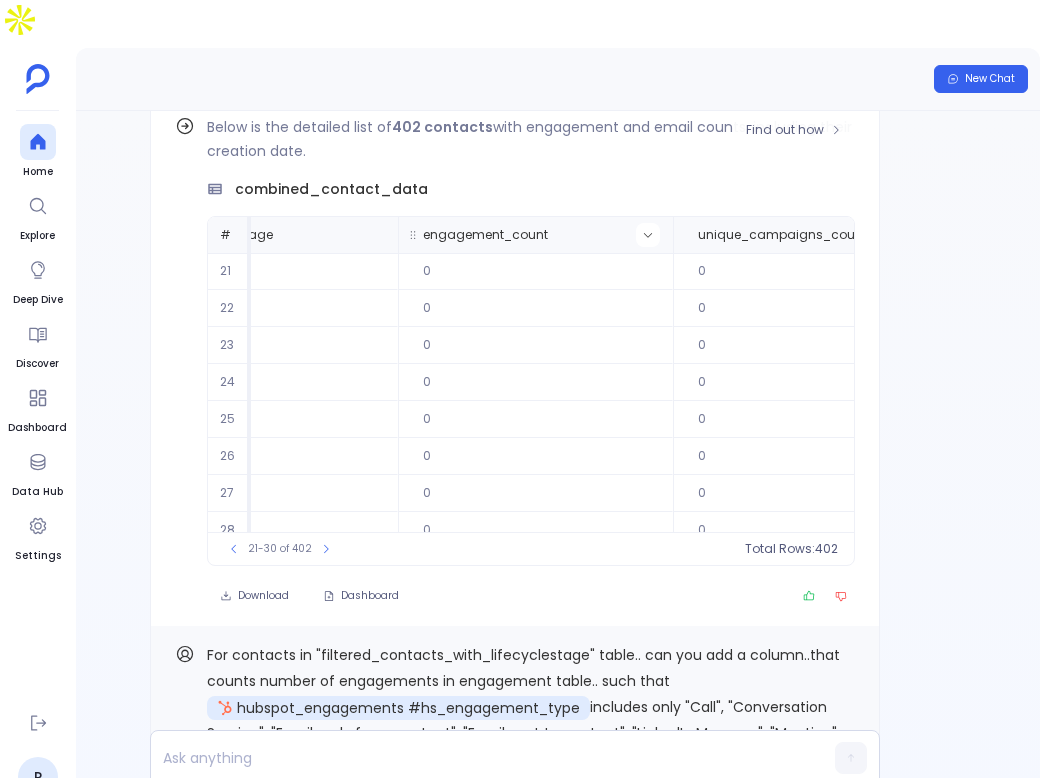 click at bounding box center (648, 235) 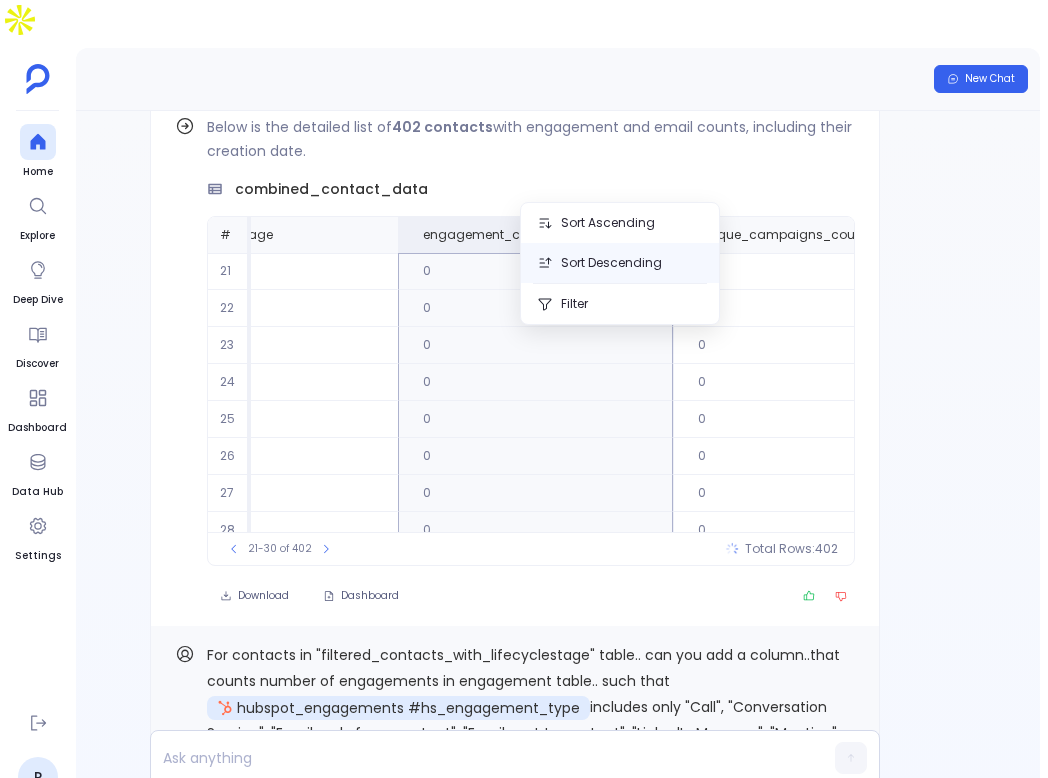 click on "Sort Descending" at bounding box center (620, 263) 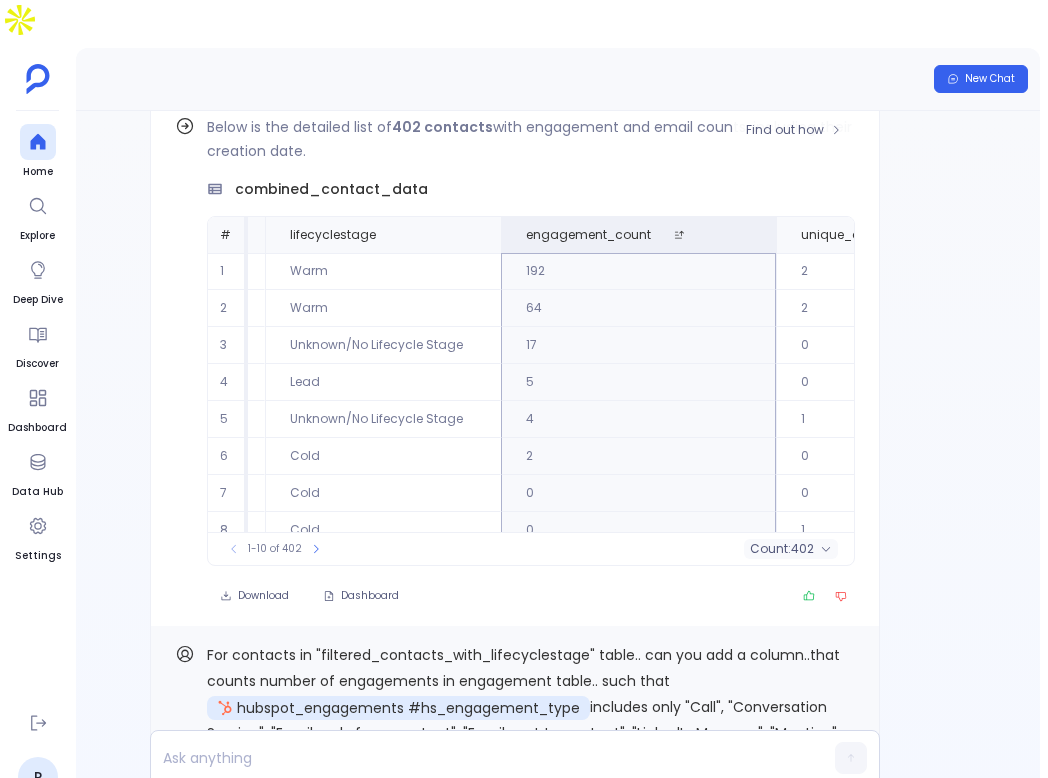 scroll, scrollTop: 96, scrollLeft: 2149, axis: both 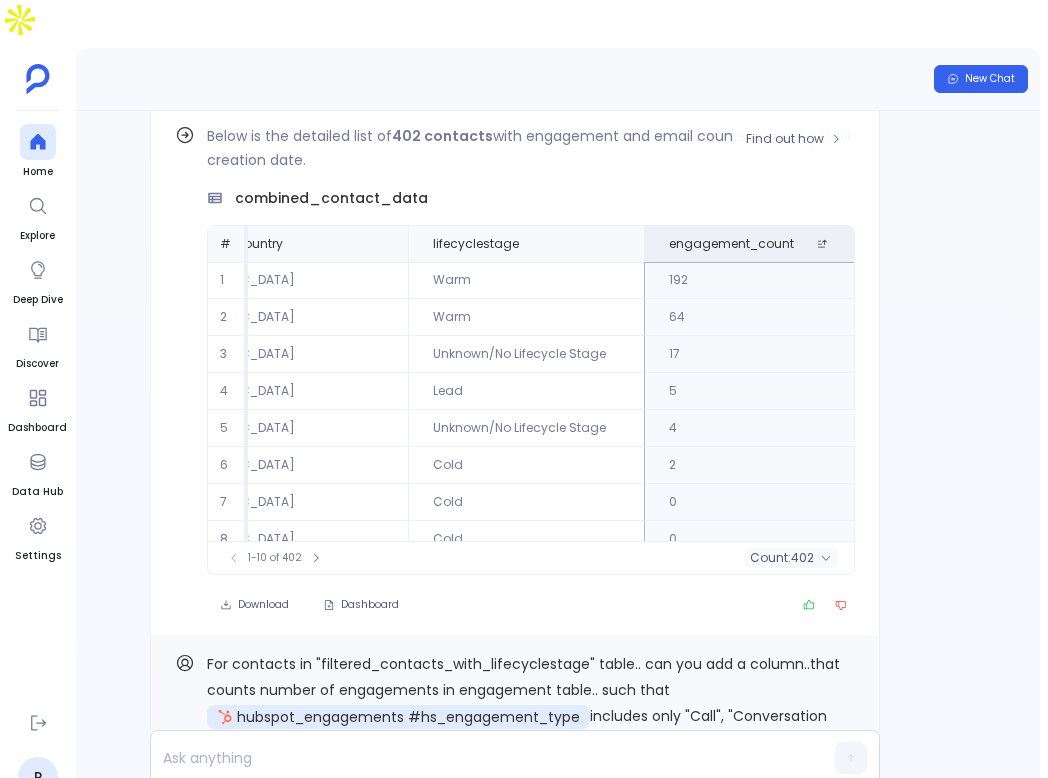click on "combined_contact_data" at bounding box center [331, 198] 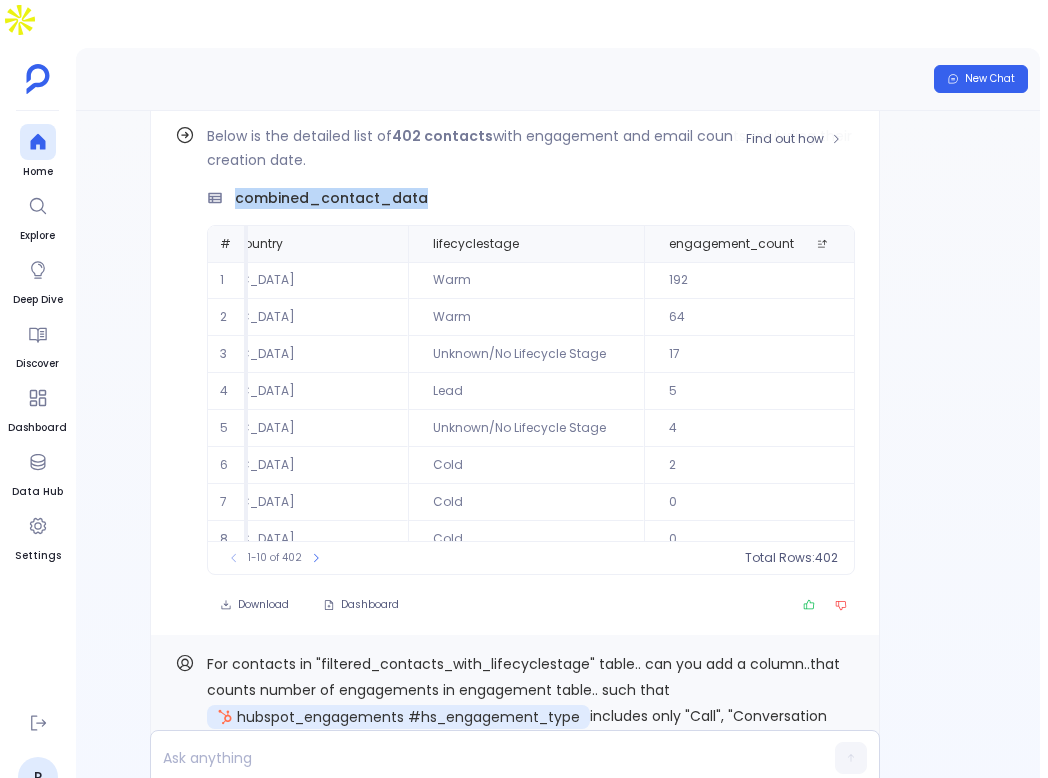 click on "combined_contact_data" at bounding box center [331, 198] 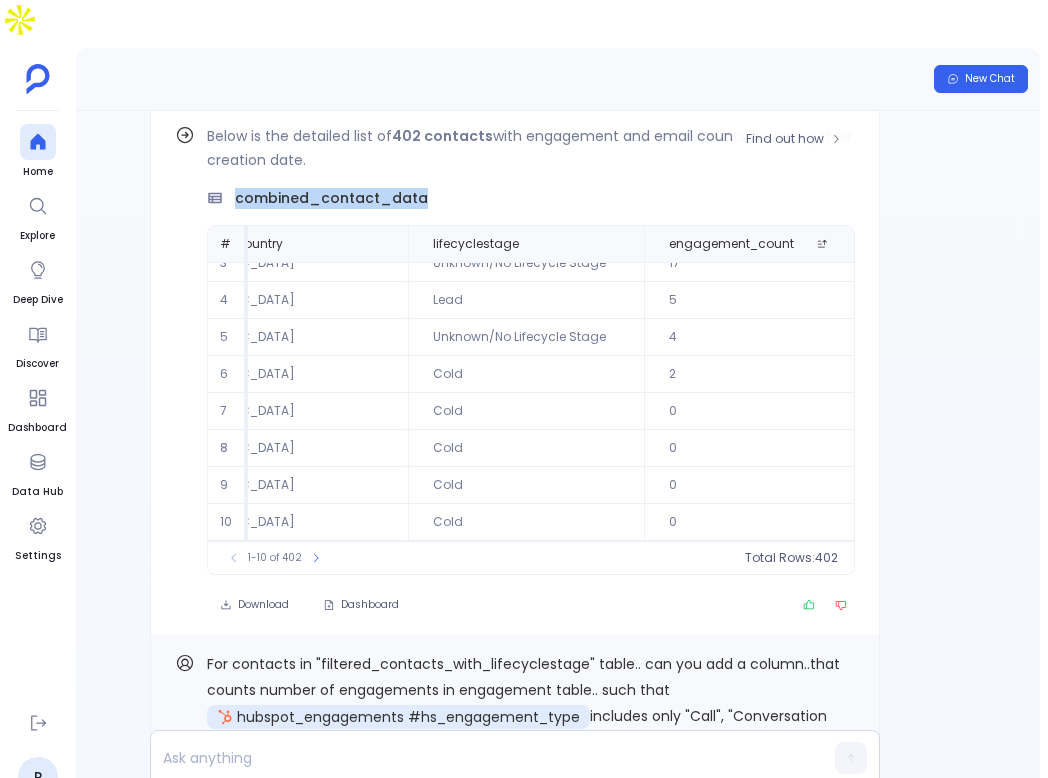 scroll, scrollTop: 0, scrollLeft: 0, axis: both 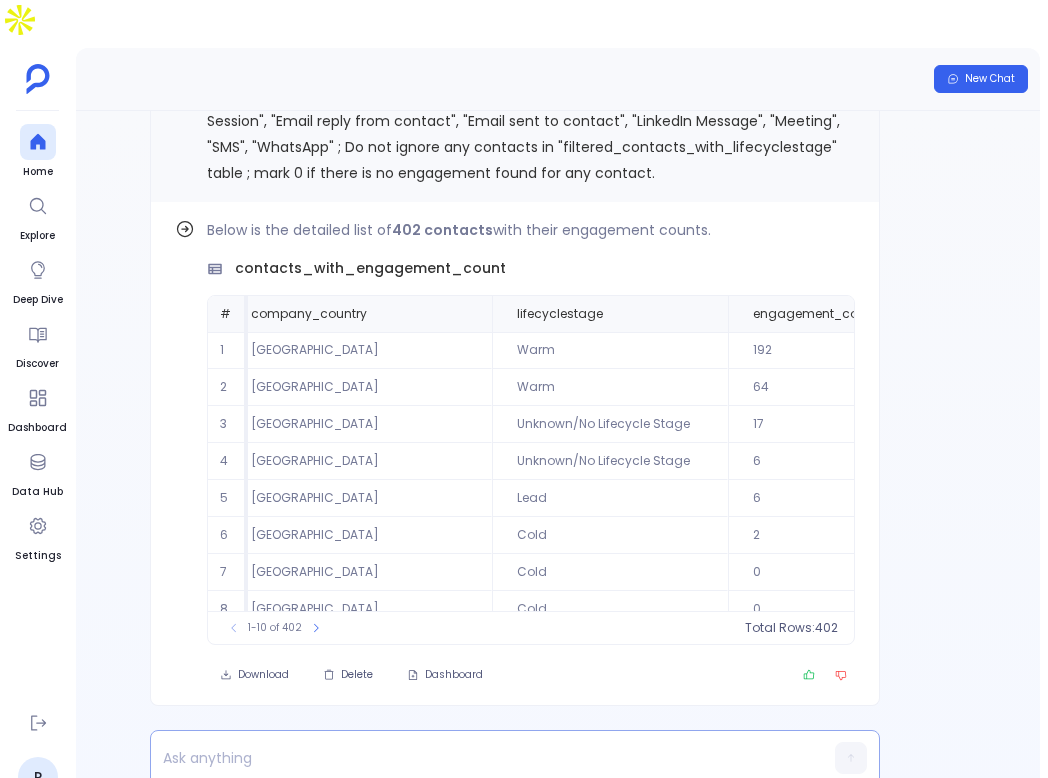click at bounding box center (476, 758) 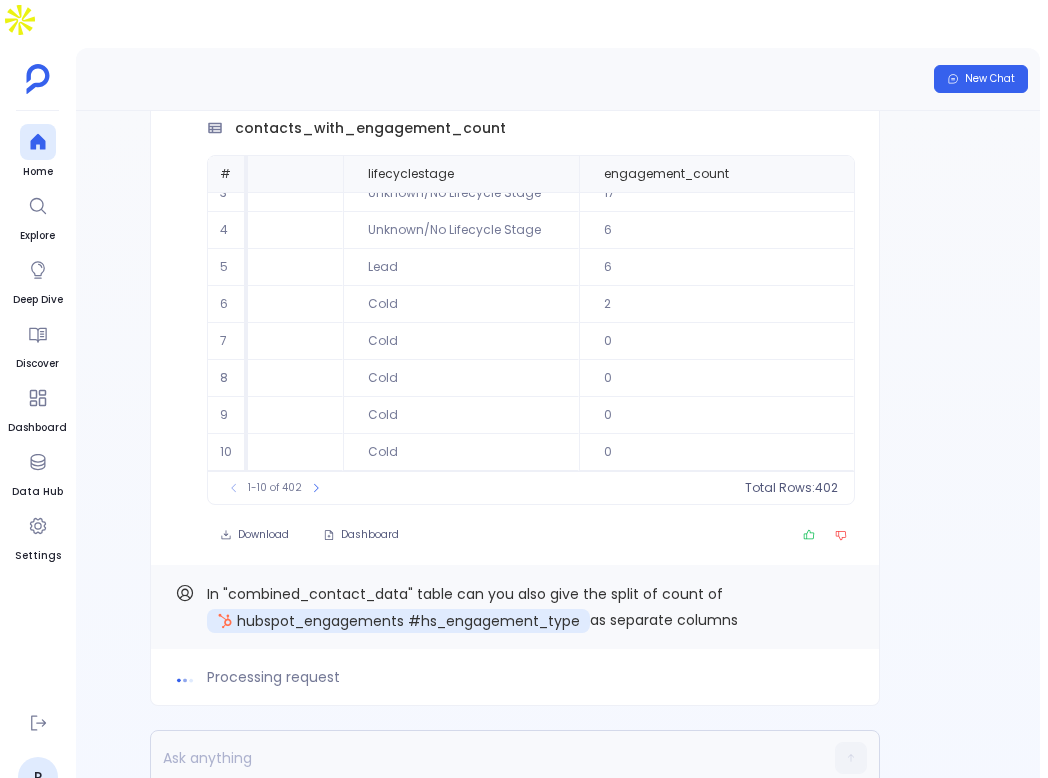 scroll, scrollTop: 0, scrollLeft: 0, axis: both 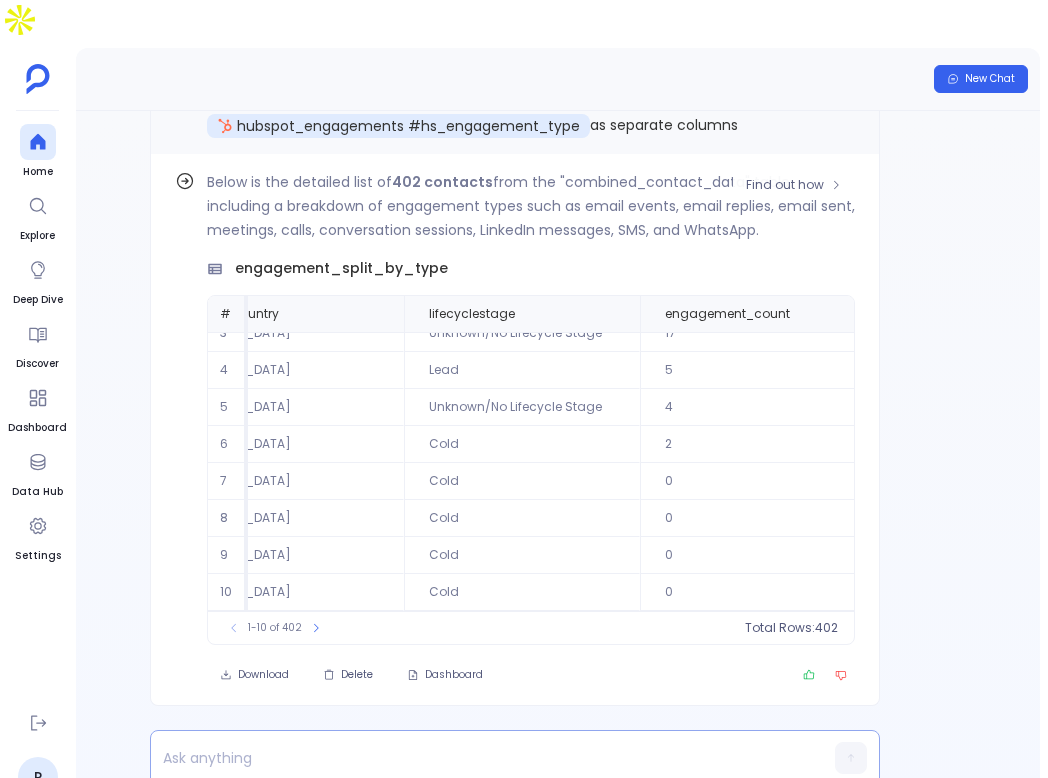 click on "Find out how Below is the detailed list of  402 contacts  from the "combined_contact_data" table, including a breakdown of engagement types such as email events, email replies, email sent, meetings, calls, conversation sessions, LinkedIn messages, SMS, and WhatsApp. engagement_split_by_type # hubspot_contacts_hs_object_id hubspot_contacts_jobtitle hubspot_contacts_createdate contact_name company industry company_country lifecyclestage engagement_count unique_campaigns_count email_events_count email_reply_count email_sent_count meeting_count call_count conversation_session_count linkedin_message_count sms_count whatsapp_count 1 123027935827 Principal Consultant 2025-05-20 14:05:58 Jenn Brantmier Nemacolin Woodlands Resort Hospitality United States Warm 192 2 5 12 18 2 0 0 0 0 0 2 123027935827 Principal Consultant 2025-05-20 14:05:58 Jenn Brantmier Nemacolin Hospitality United States Warm 64 2 5 12 18 2 0 0 0 0 0 3 125566664032 Director of Sales & Marketing 2025-05-28 18:54:54 Bradley Doell MaunaKeaBeachHotel 0" at bounding box center [515, 430] 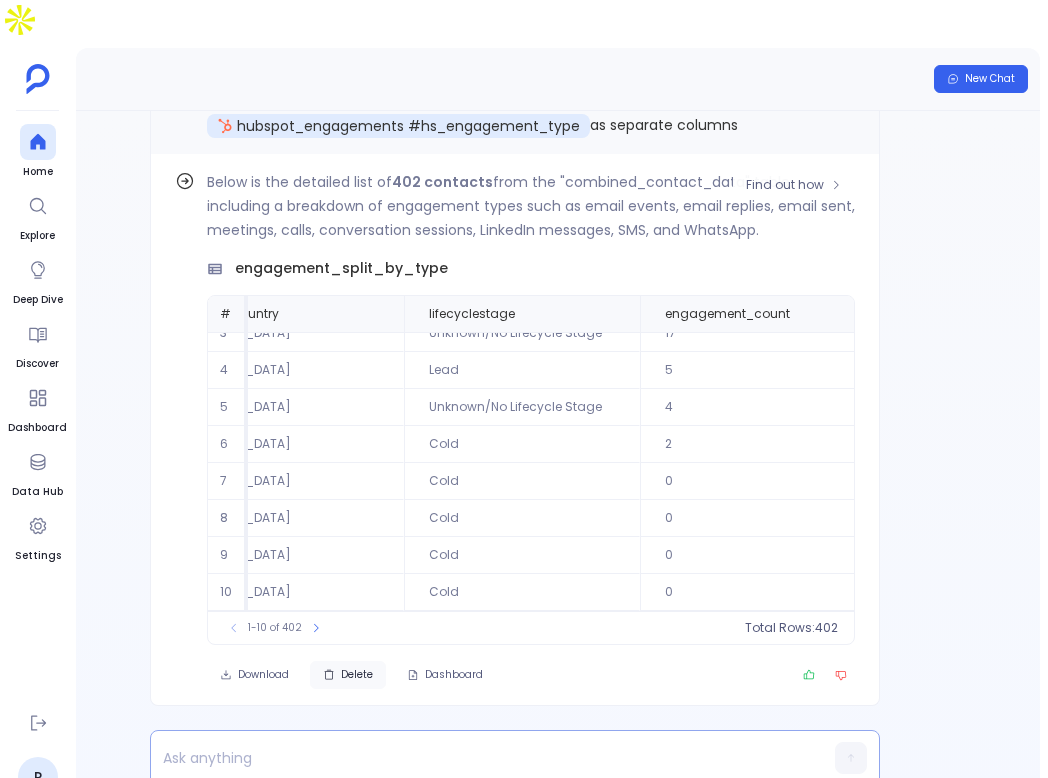 click on "Delete" at bounding box center (357, 675) 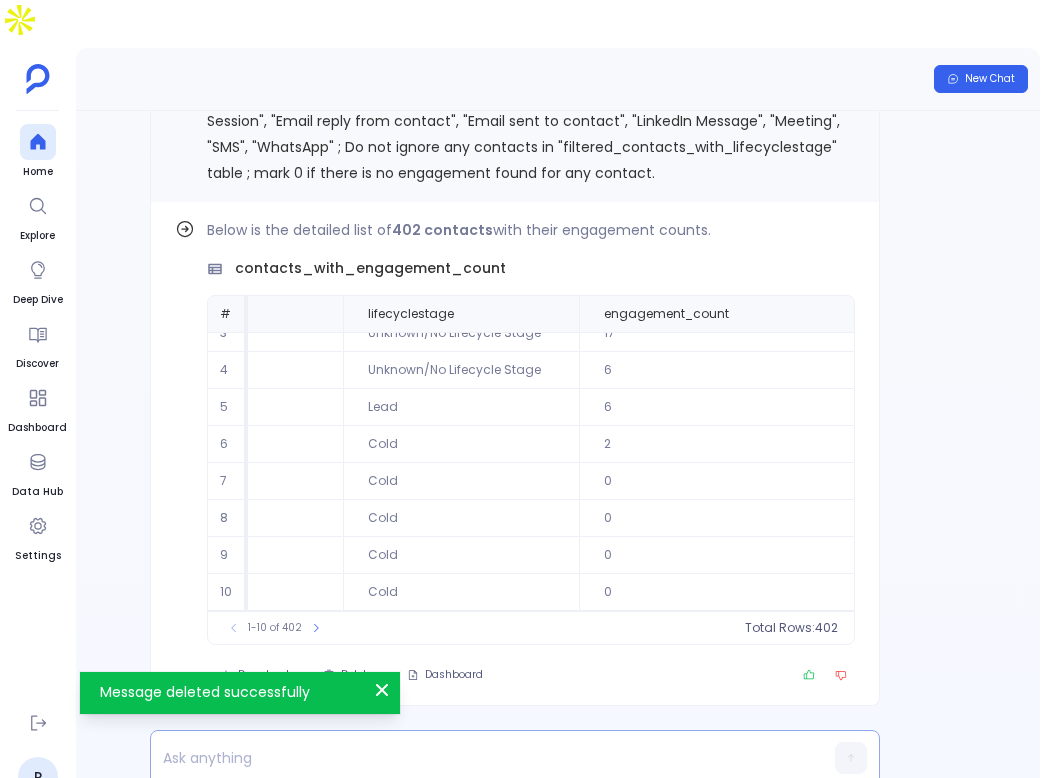 scroll, scrollTop: 17, scrollLeft: 0, axis: vertical 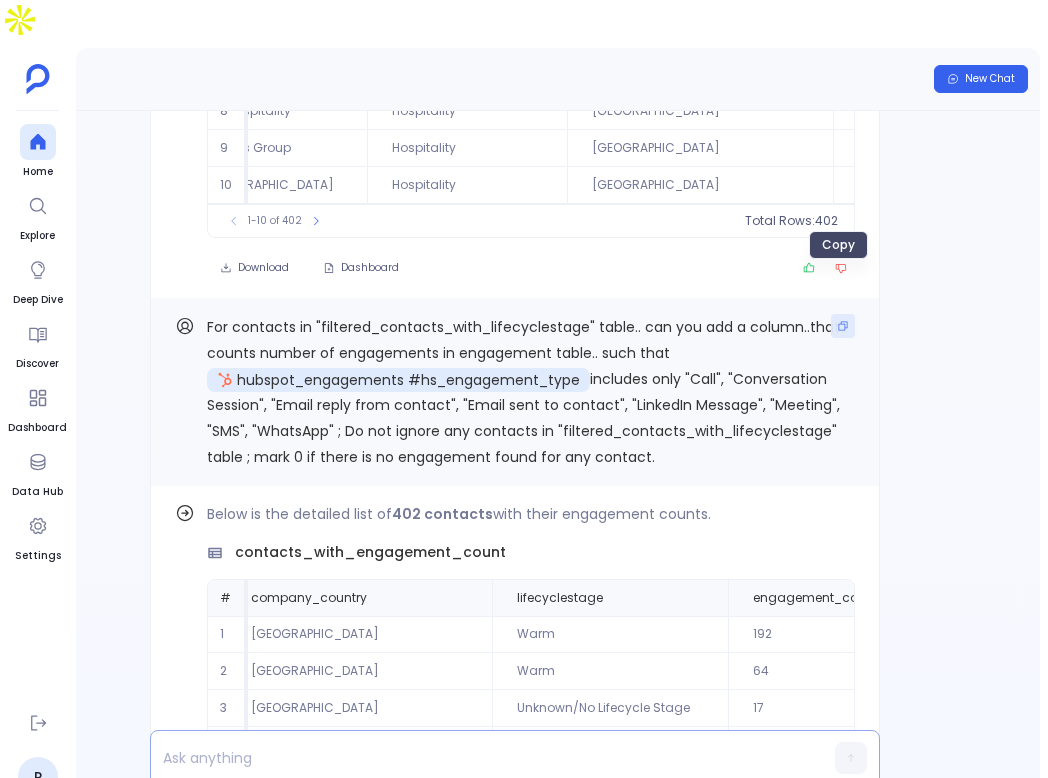 click at bounding box center [843, 326] 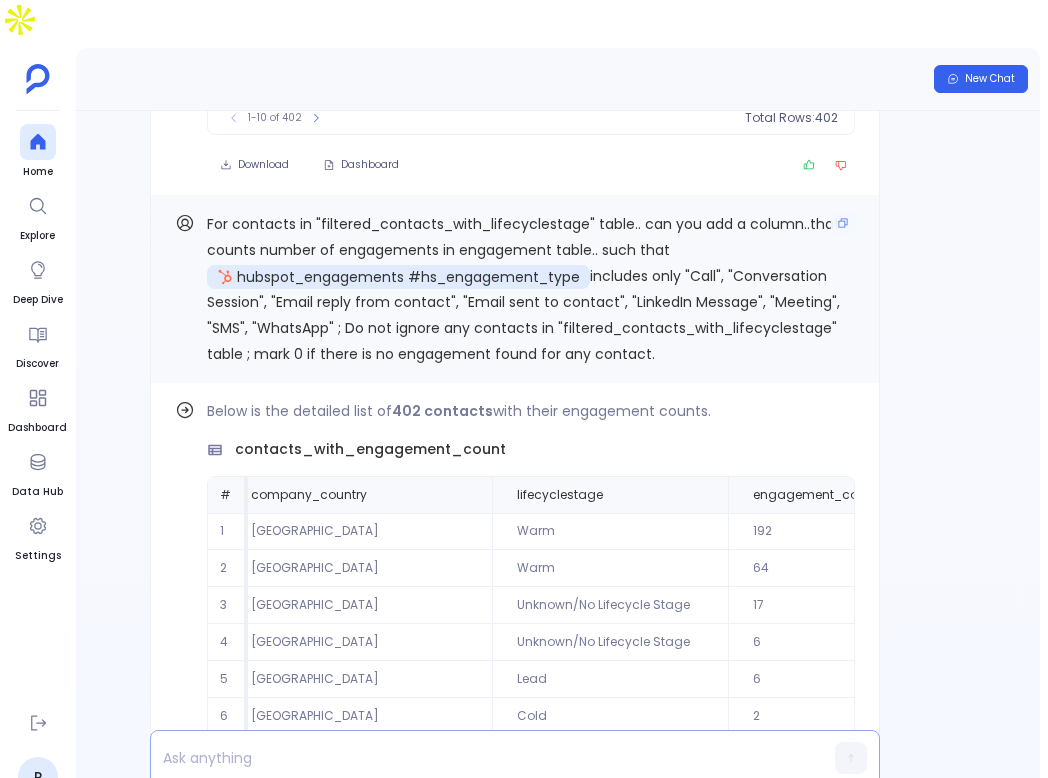 scroll, scrollTop: 0, scrollLeft: 0, axis: both 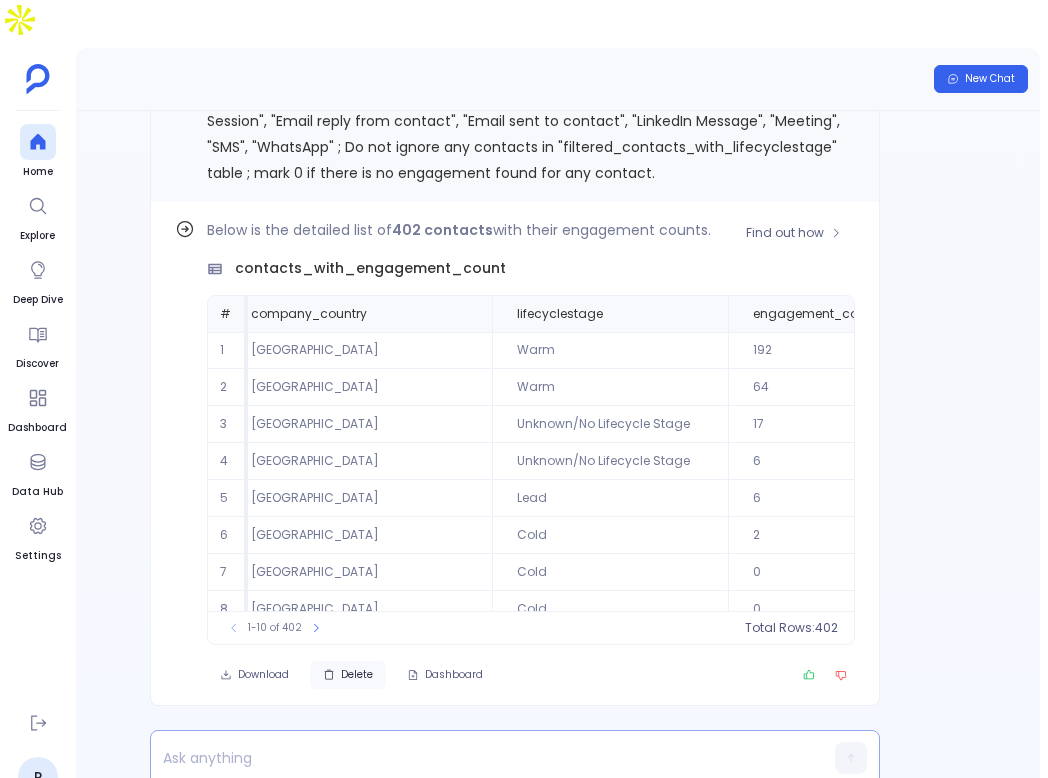 click on "Delete" at bounding box center (357, 675) 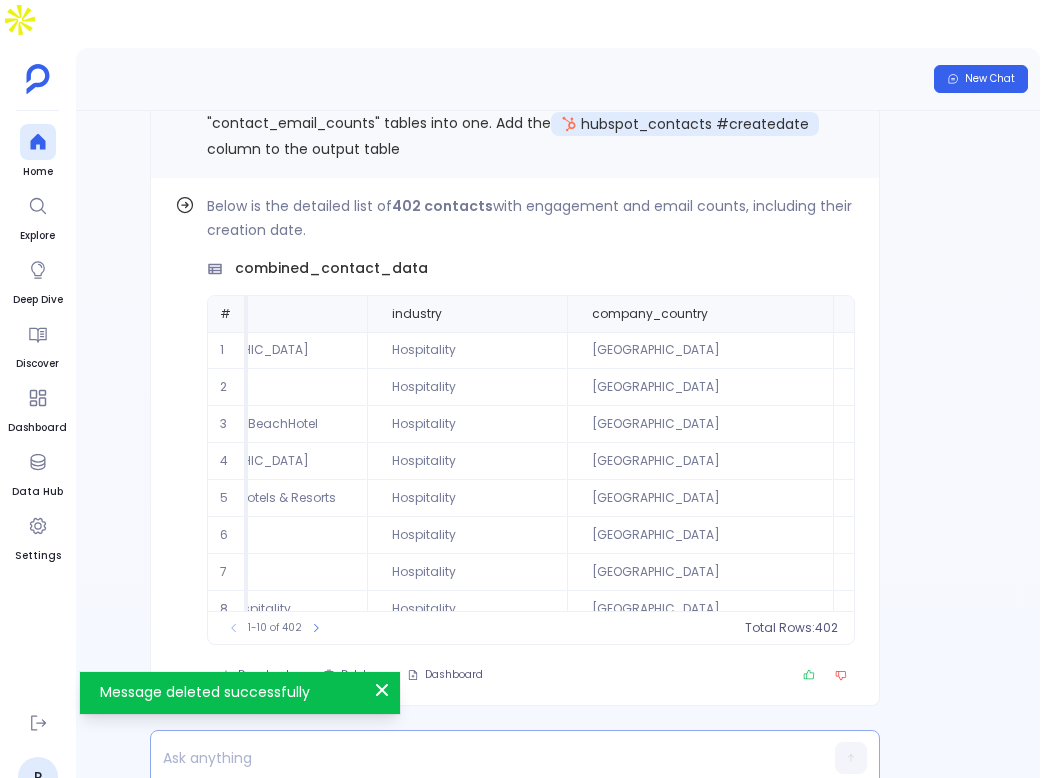 scroll, scrollTop: 17, scrollLeft: 0, axis: vertical 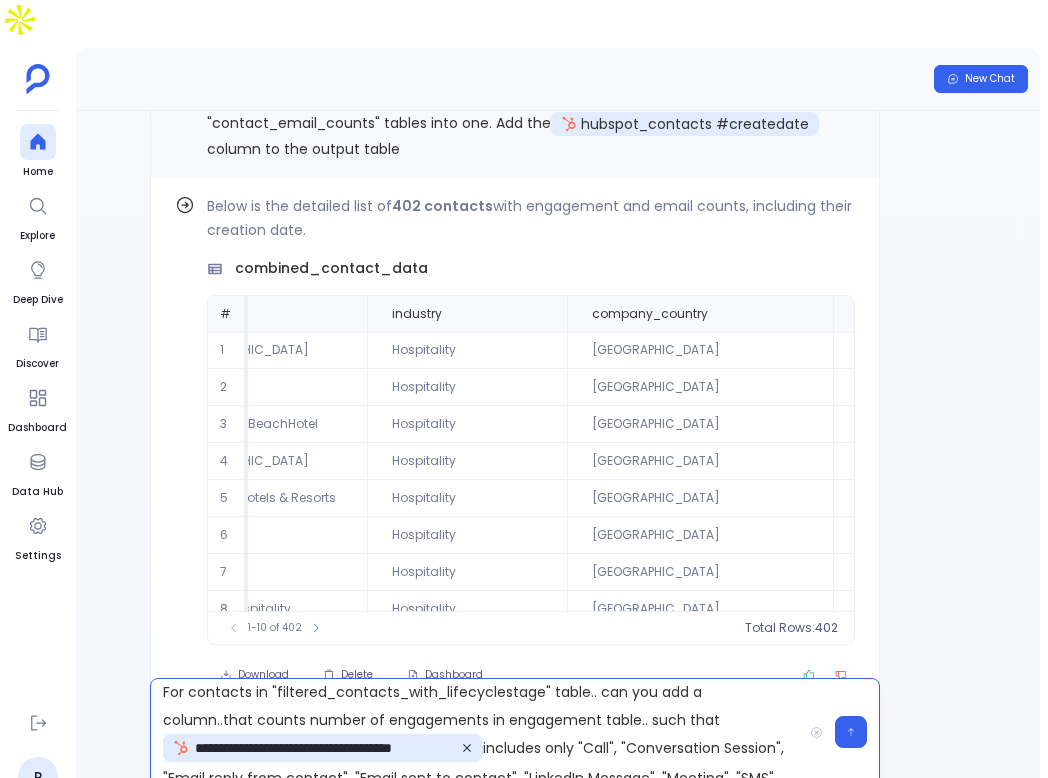 click on "**********" at bounding box center [476, 732] 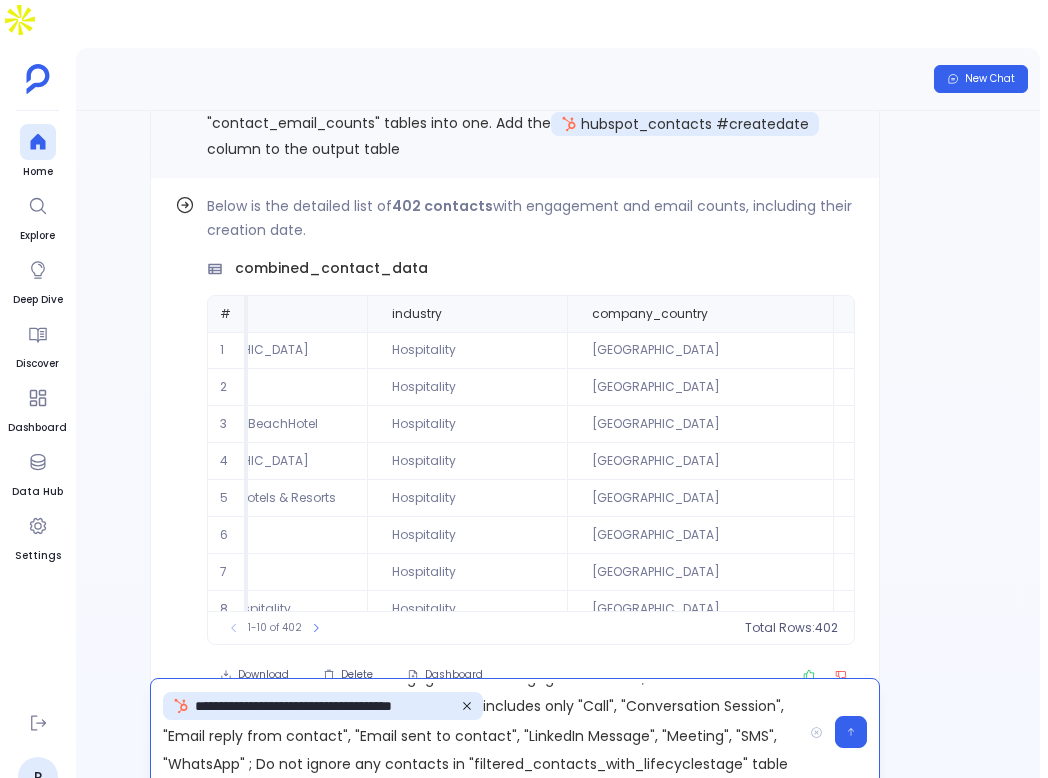 scroll, scrollTop: 57, scrollLeft: 0, axis: vertical 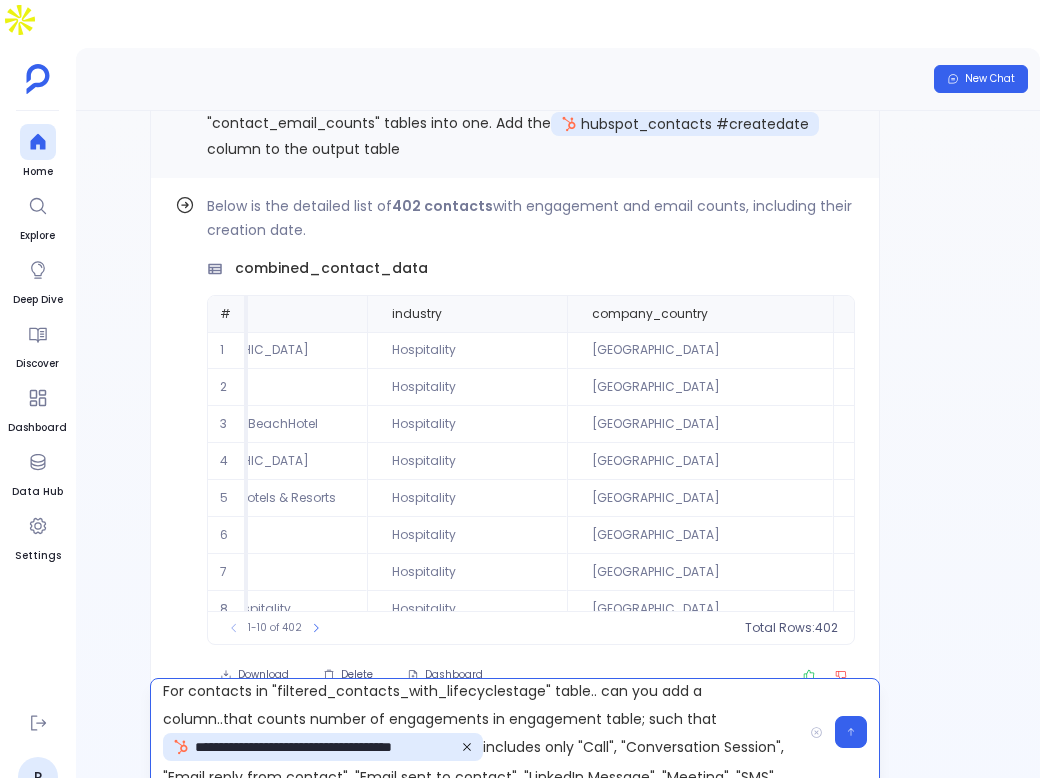 click on "**********" at bounding box center (476, 732) 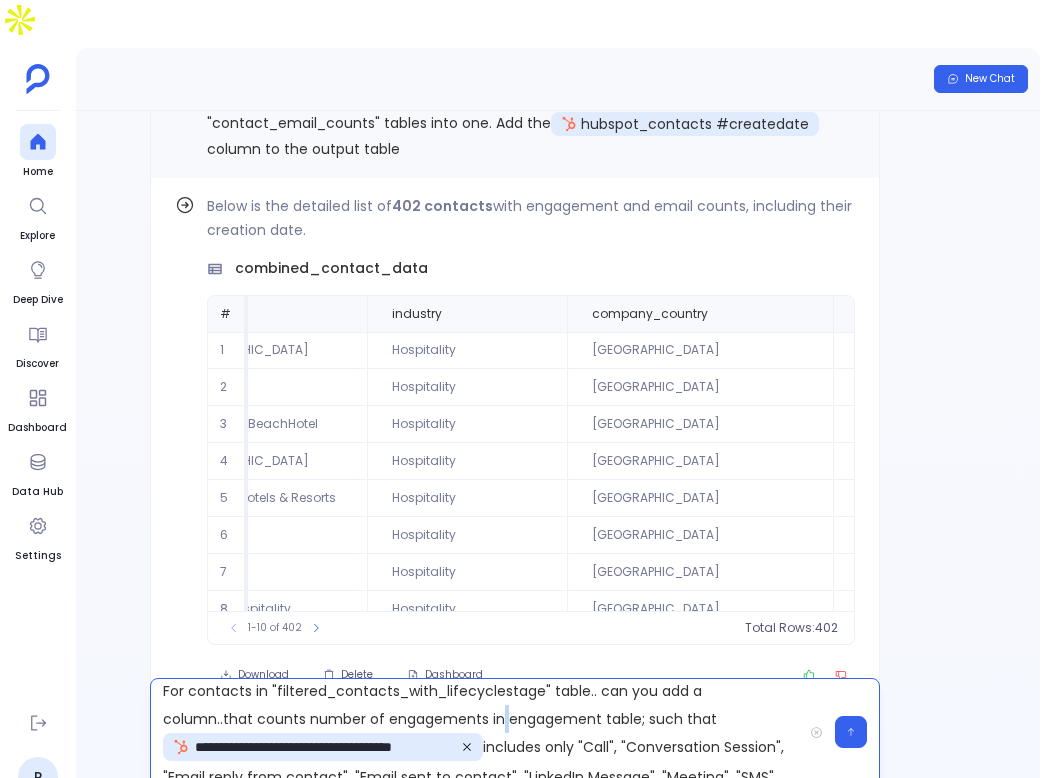 click on "**********" at bounding box center [476, 732] 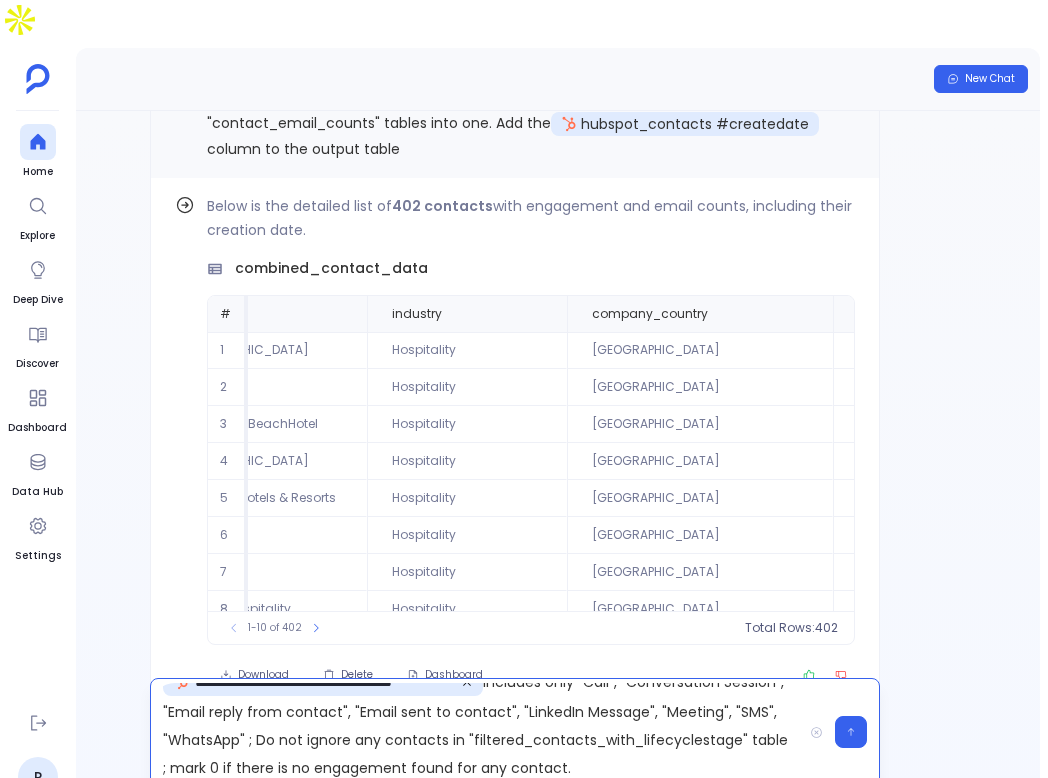 scroll, scrollTop: 72, scrollLeft: 0, axis: vertical 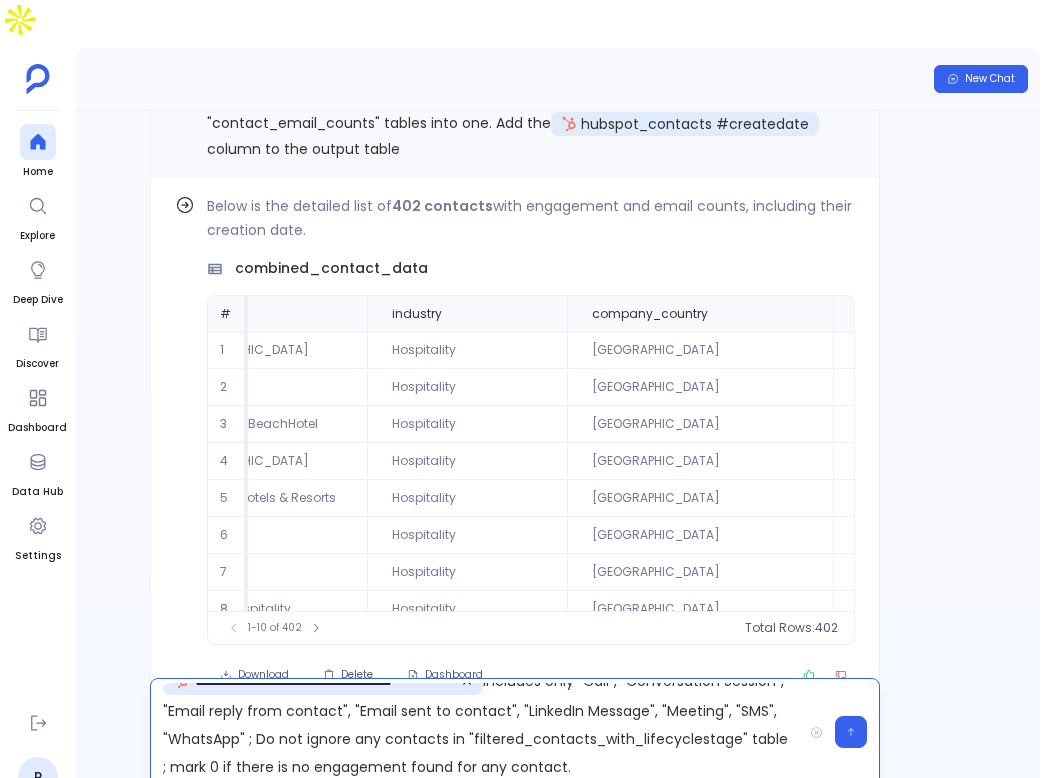 click on "**********" at bounding box center [476, 732] 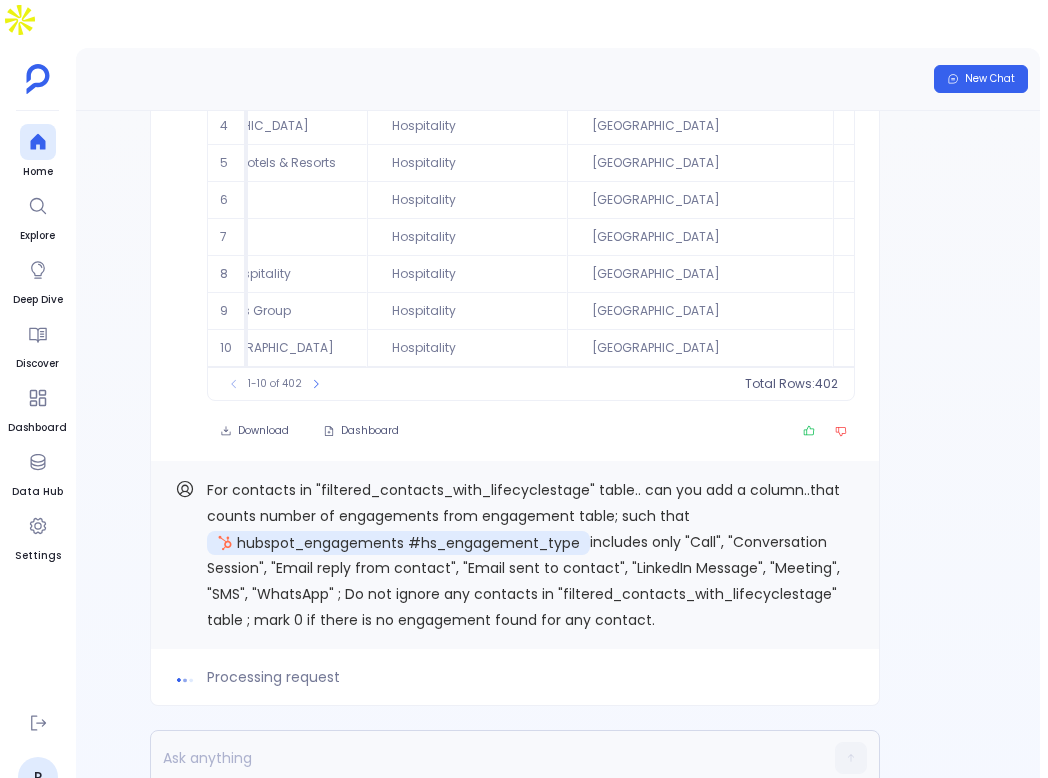 scroll, scrollTop: 17, scrollLeft: 0, axis: vertical 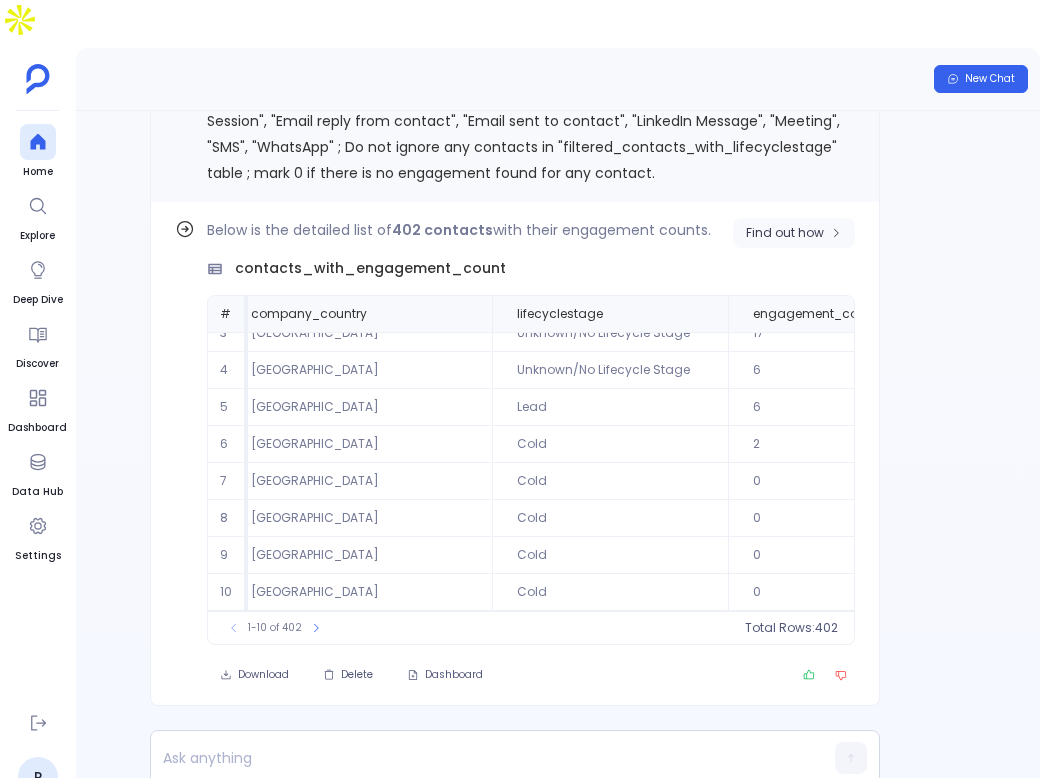 click on "Find out how" at bounding box center (785, 233) 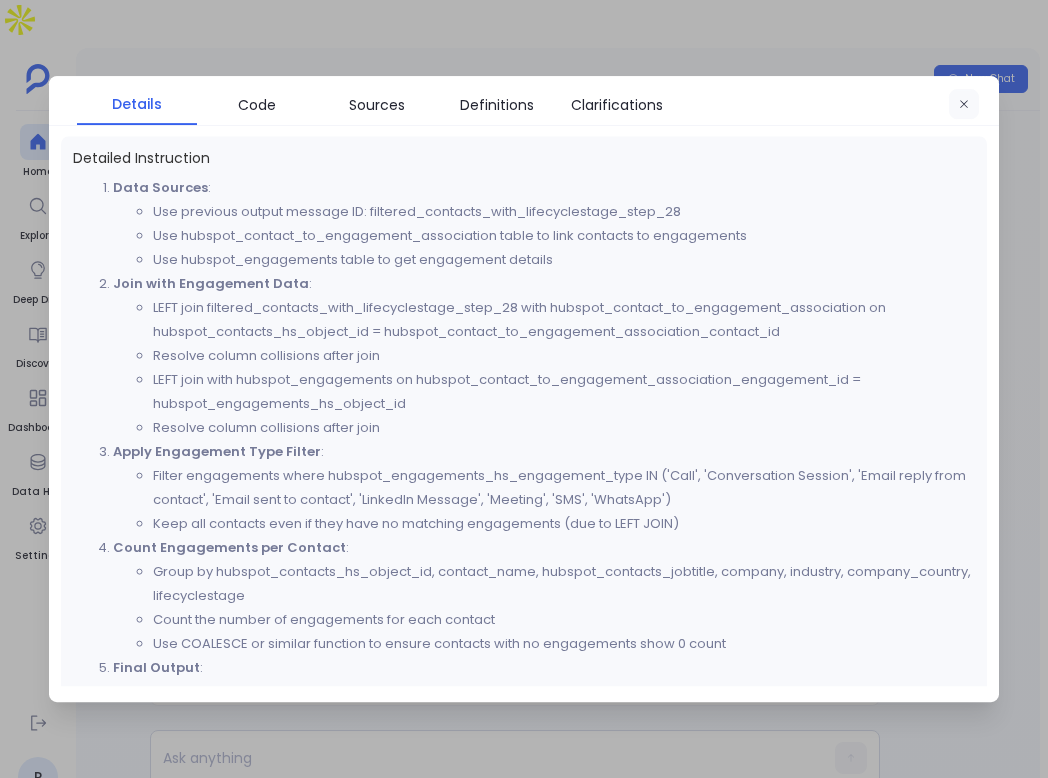 click 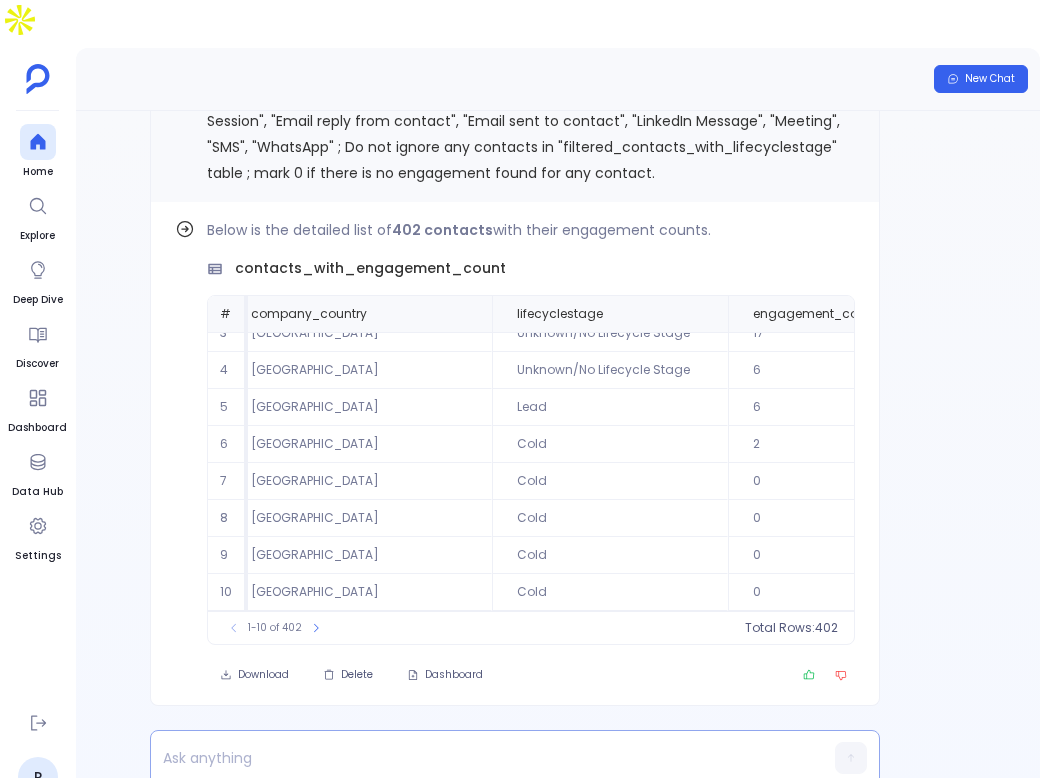 click at bounding box center [476, 758] 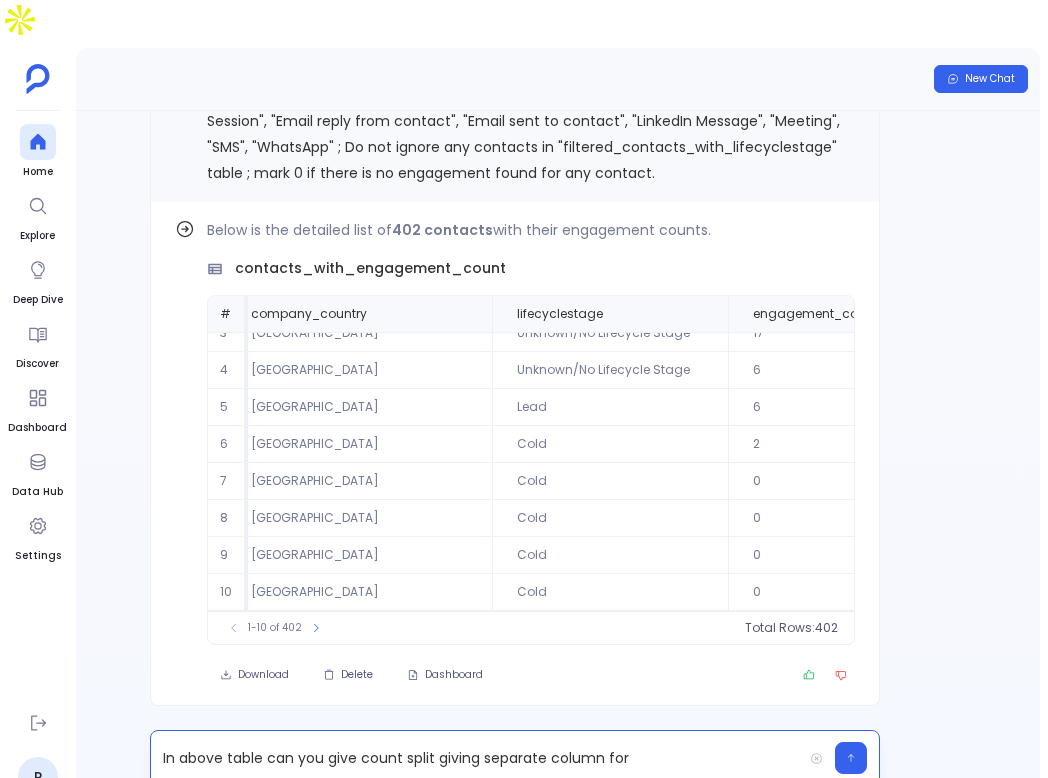 click on "In above table can you give count split giving separate column for" at bounding box center [476, 758] 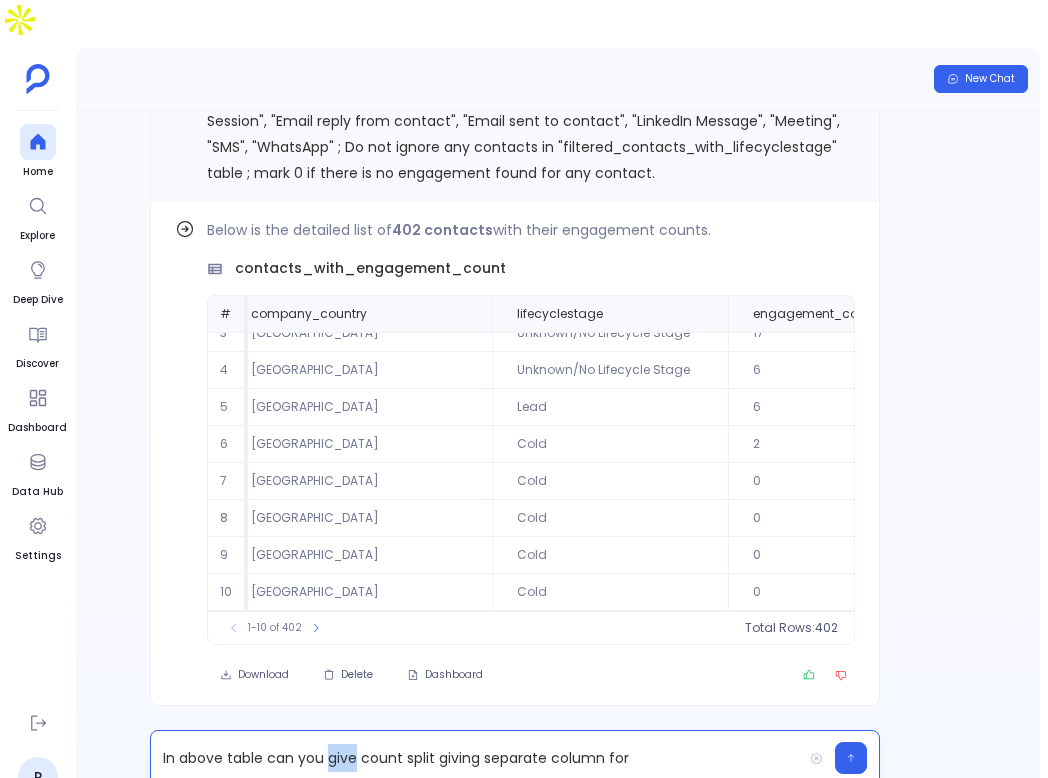 click on "In above table can you give count split giving separate column for" at bounding box center (476, 758) 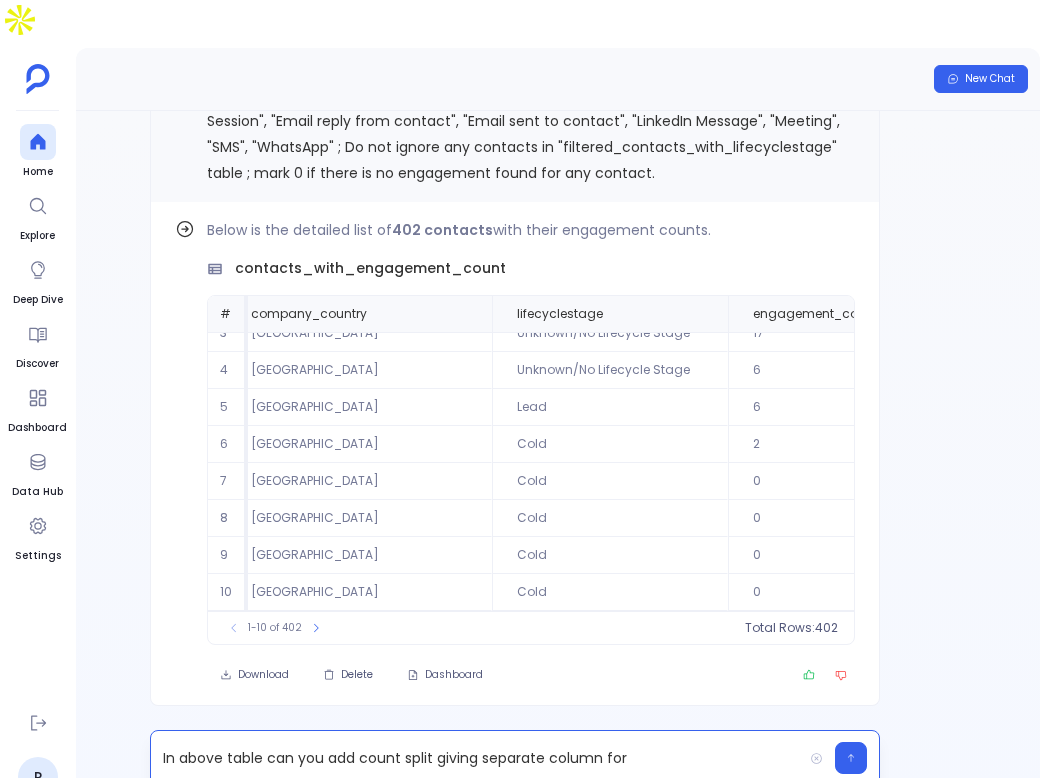 click on "In above table can you add count split giving separate column for" at bounding box center [476, 758] 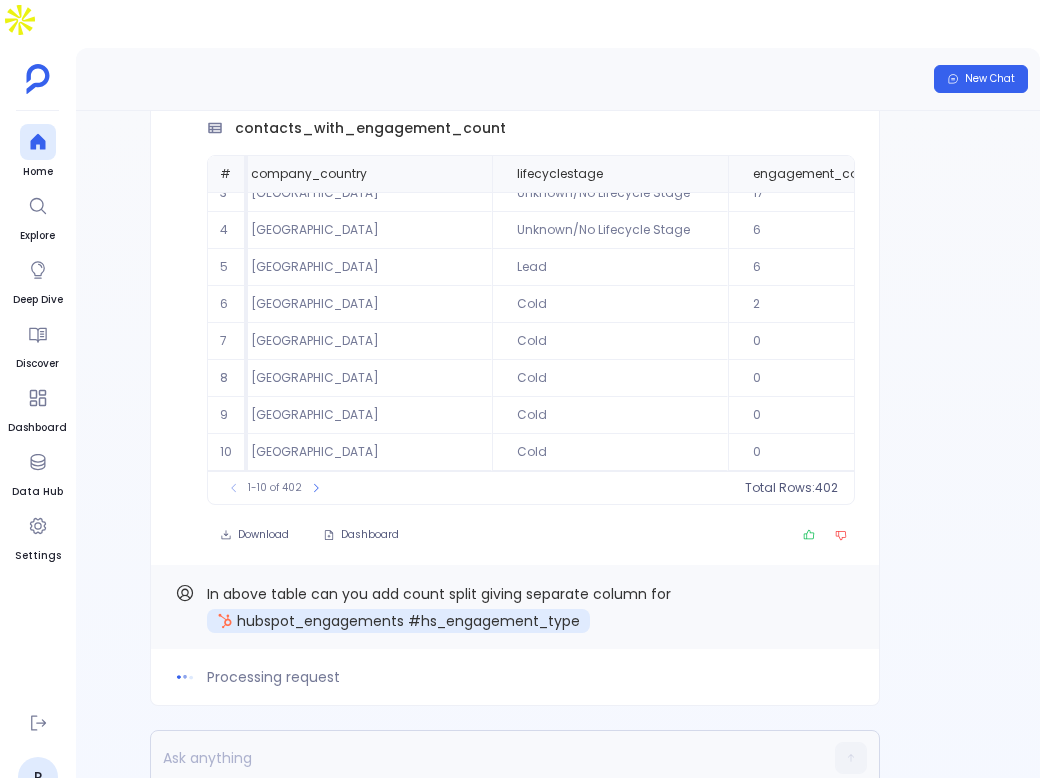 scroll, scrollTop: 91, scrollLeft: 0, axis: vertical 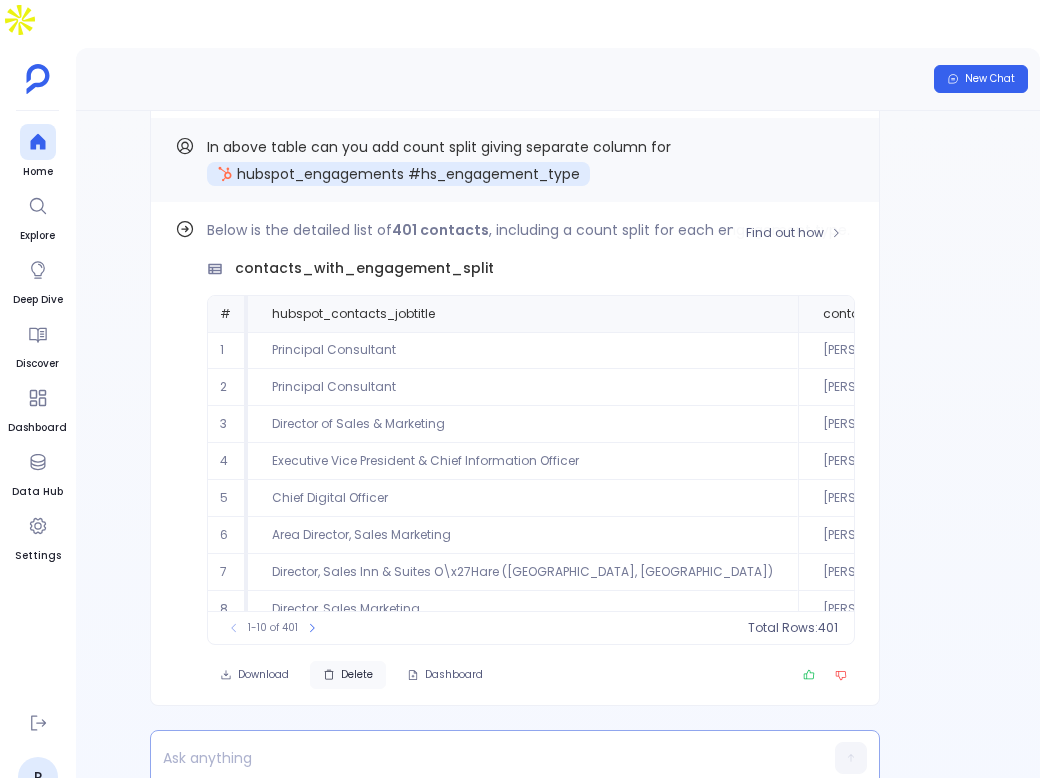 click on "Delete" at bounding box center (357, 675) 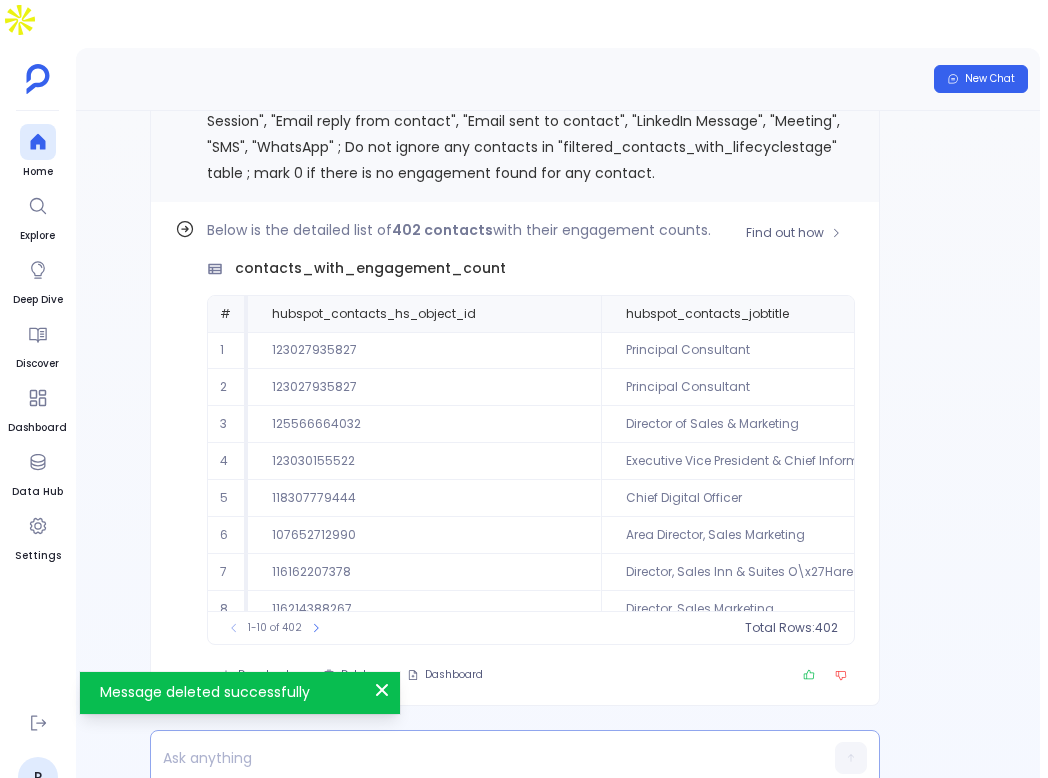 scroll, scrollTop: 17, scrollLeft: 0, axis: vertical 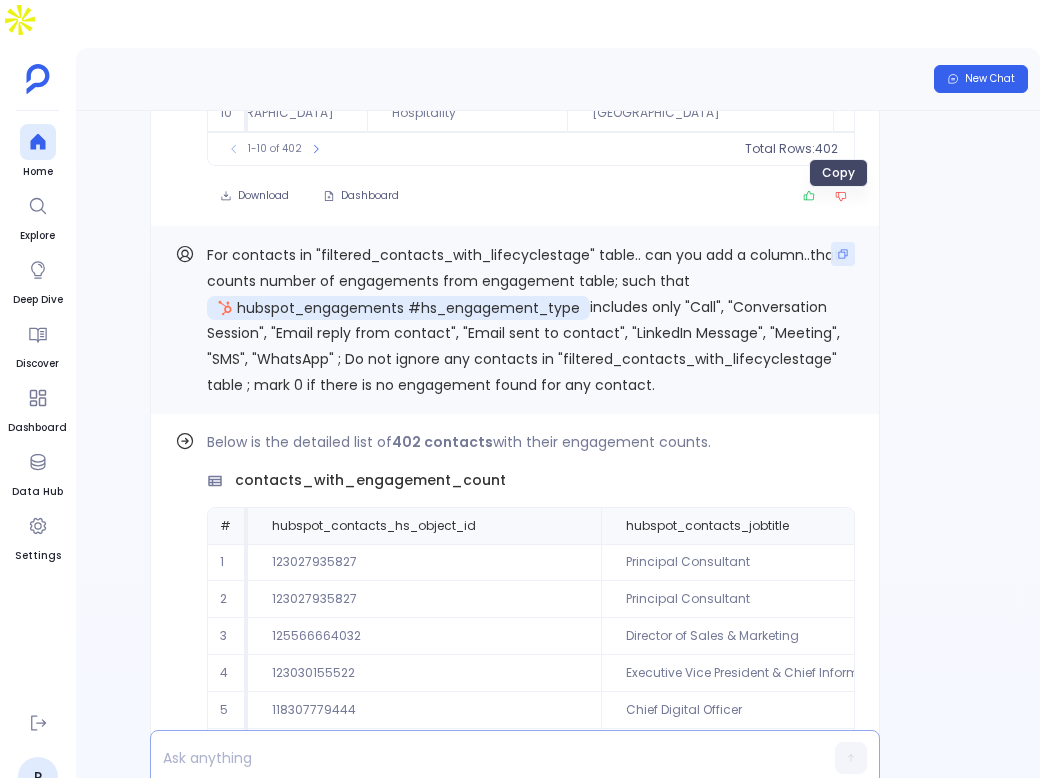 click 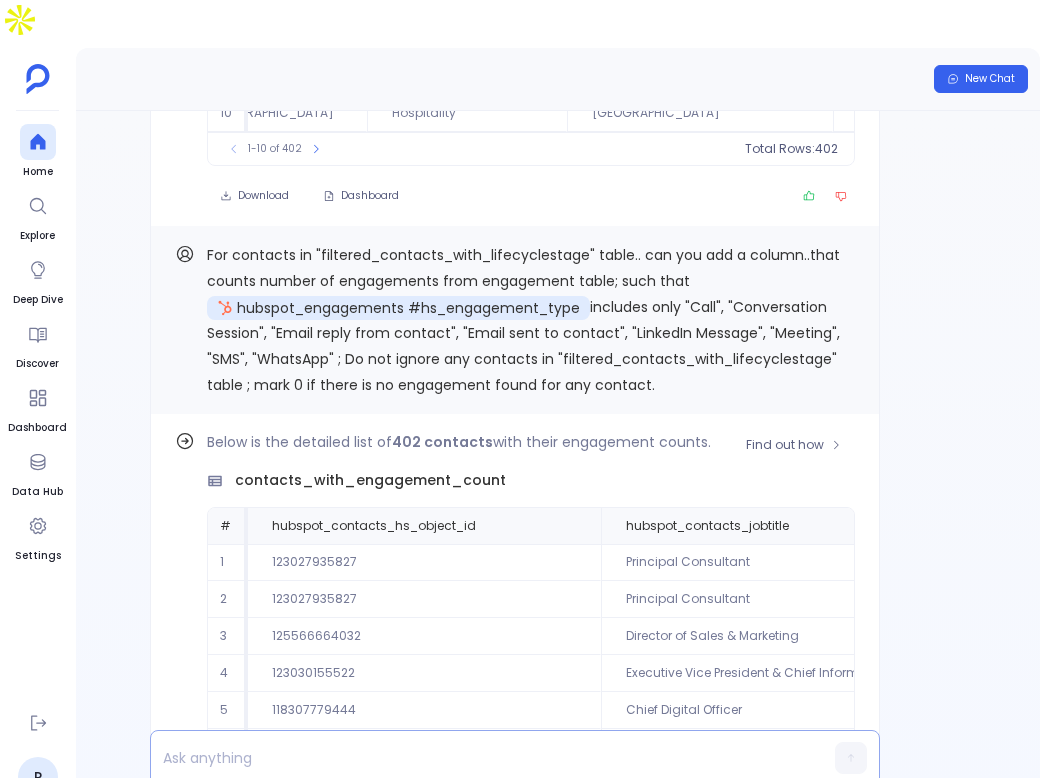 scroll, scrollTop: 0, scrollLeft: 0, axis: both 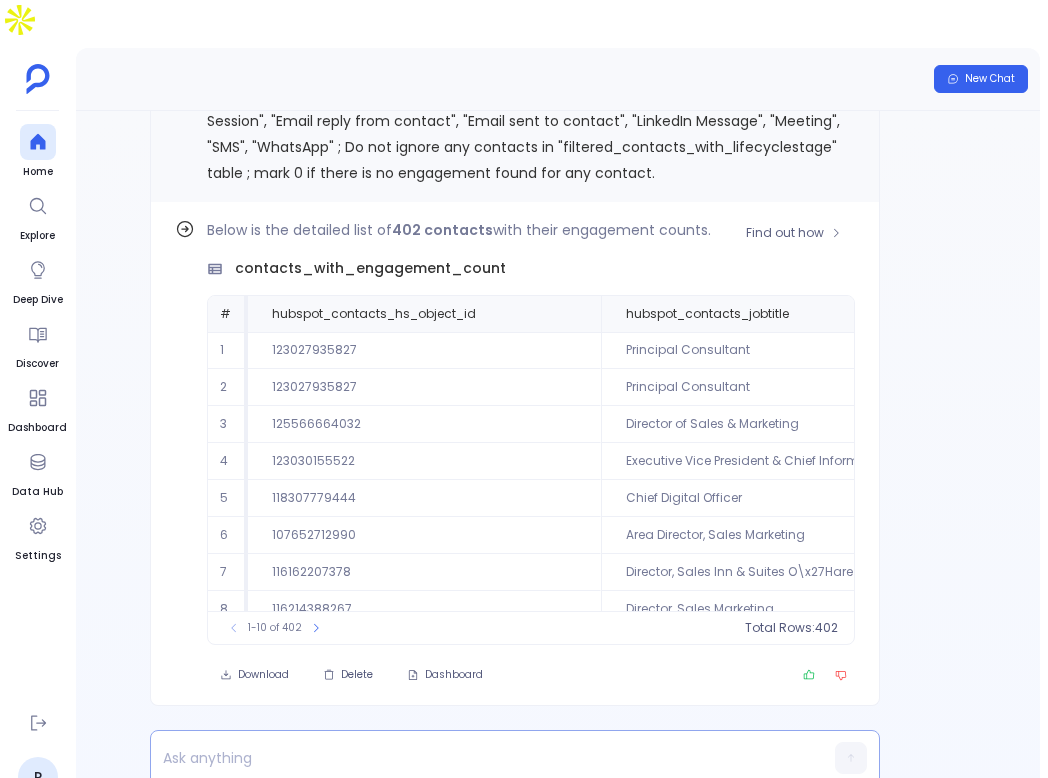 click on "Delete" at bounding box center (357, 675) 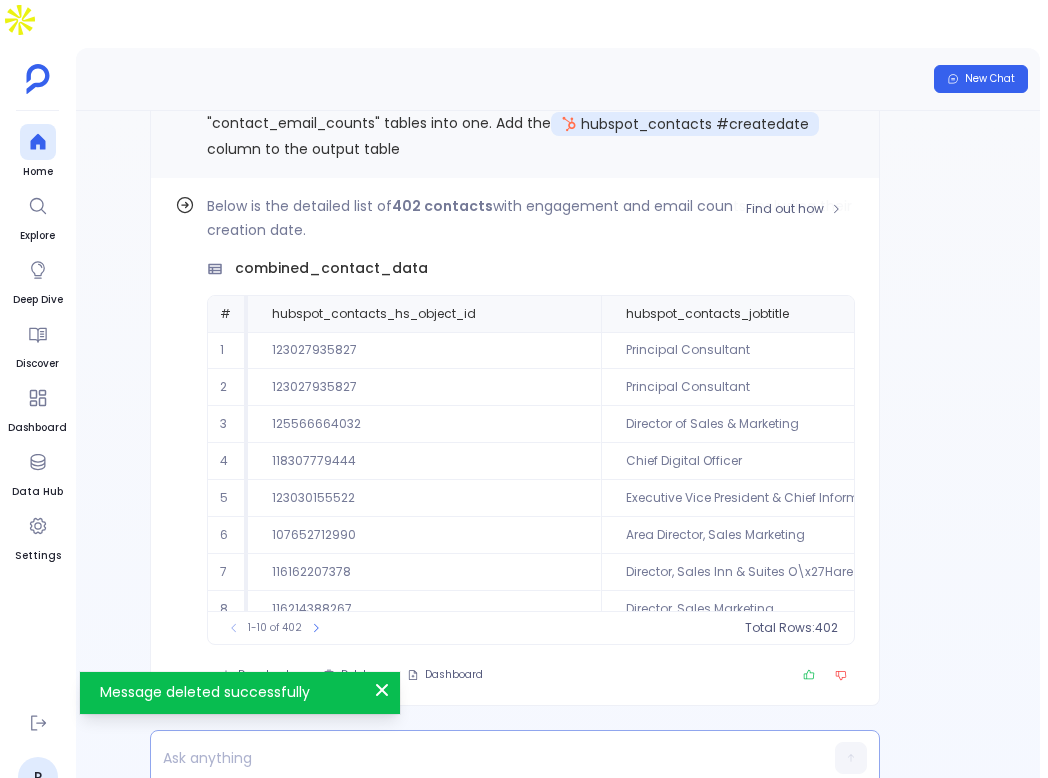 scroll, scrollTop: 17, scrollLeft: 0, axis: vertical 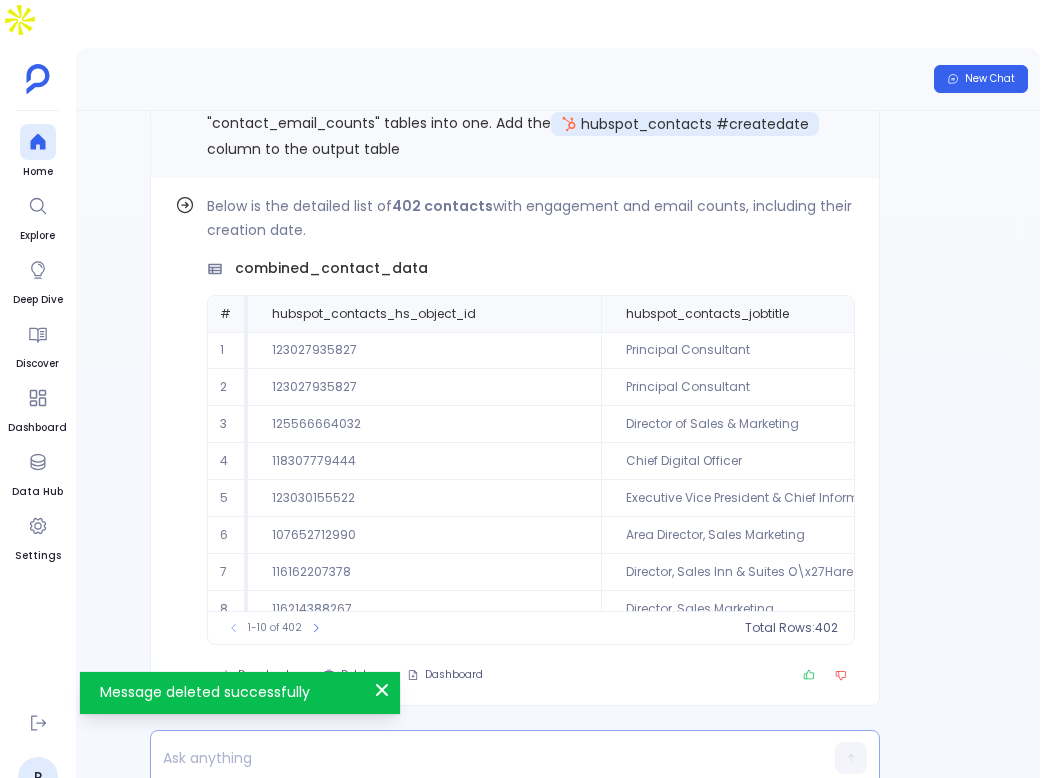 click at bounding box center (476, 758) 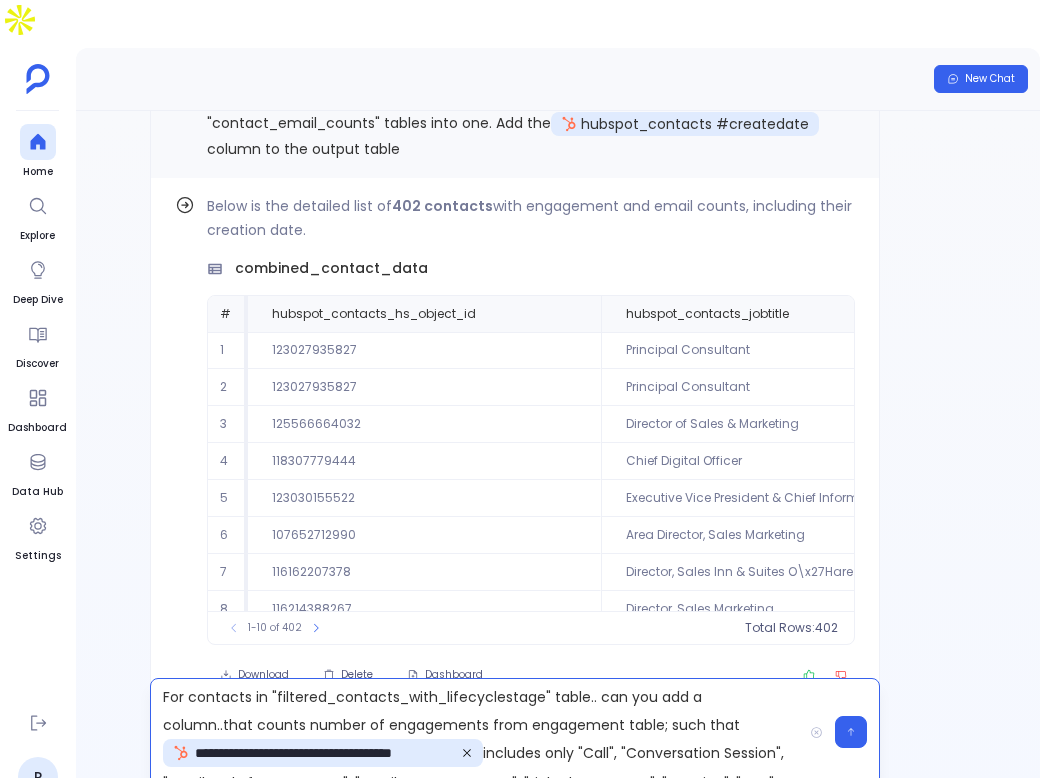 click on "**********" at bounding box center (476, 732) 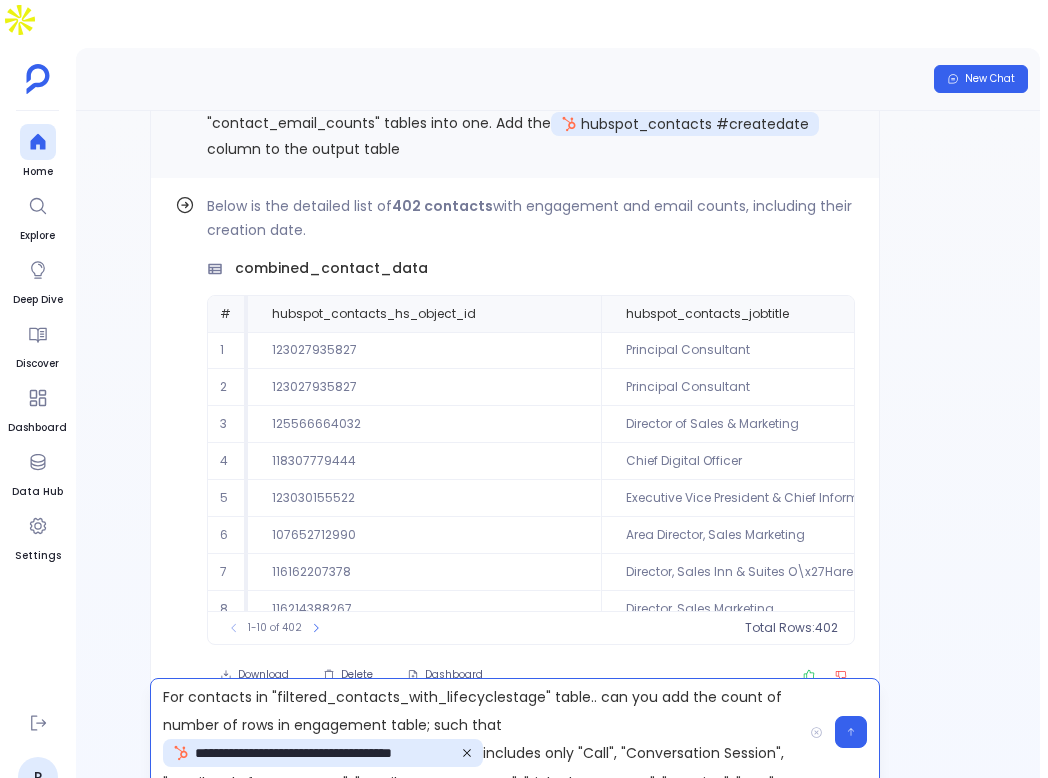 scroll, scrollTop: 32, scrollLeft: 0, axis: vertical 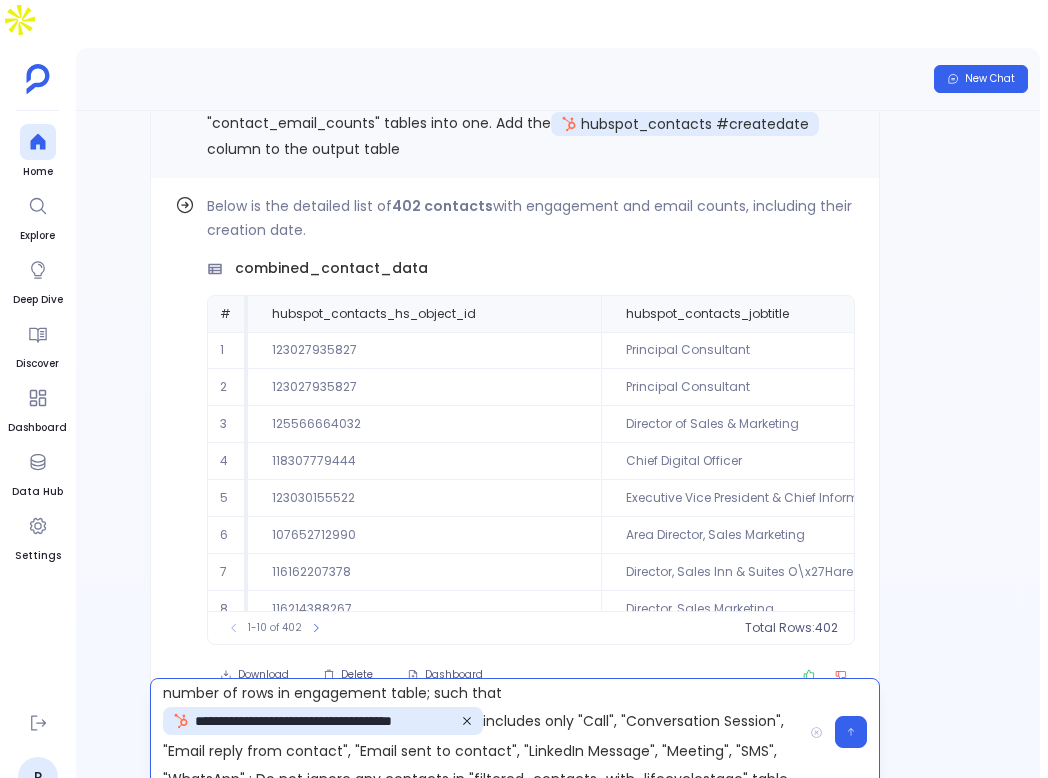 click on "**********" at bounding box center (476, 732) 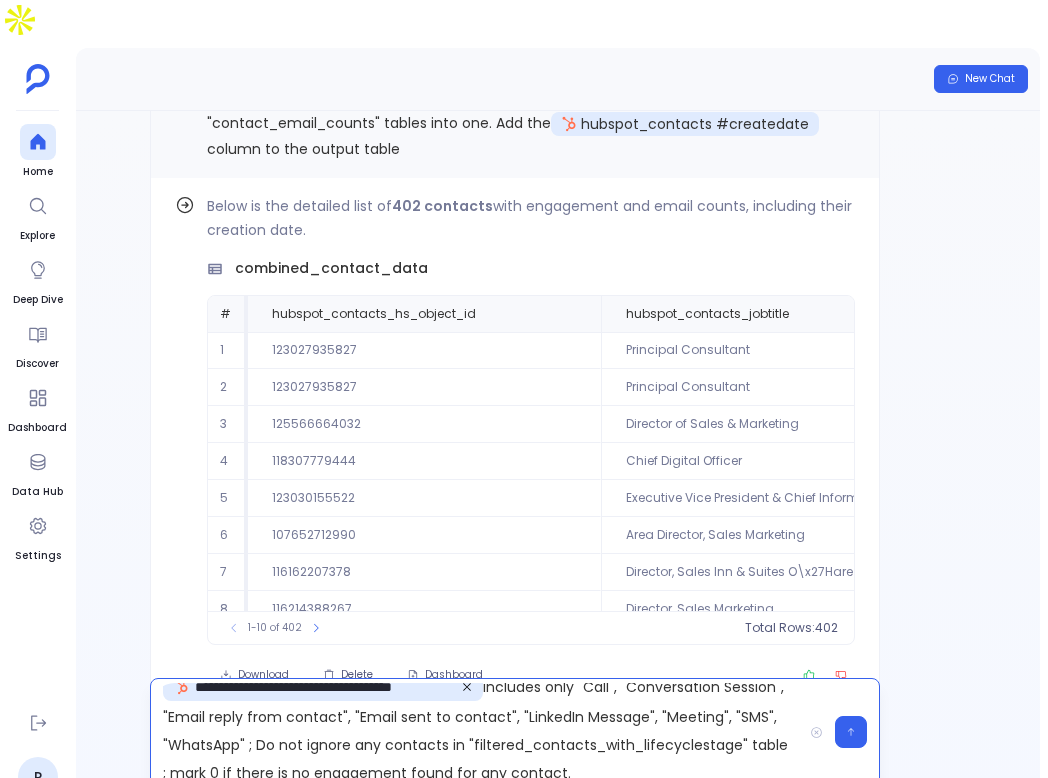 scroll, scrollTop: 72, scrollLeft: 0, axis: vertical 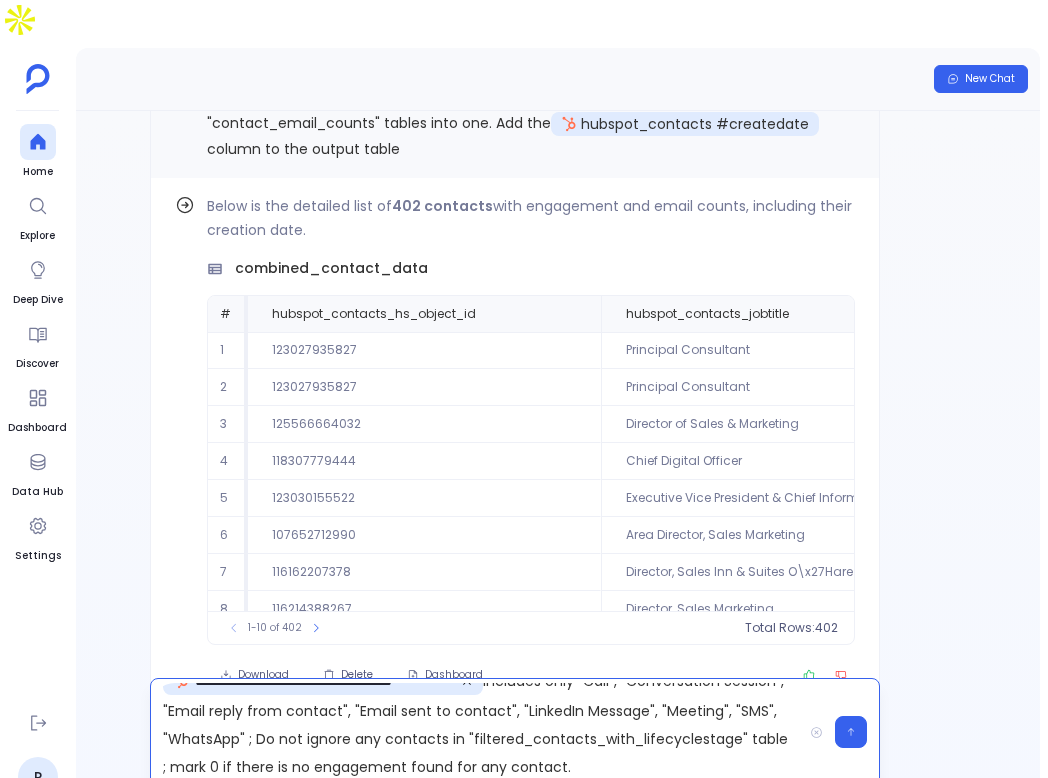 drag, startPoint x: 621, startPoint y: 714, endPoint x: 299, endPoint y: 707, distance: 322.07608 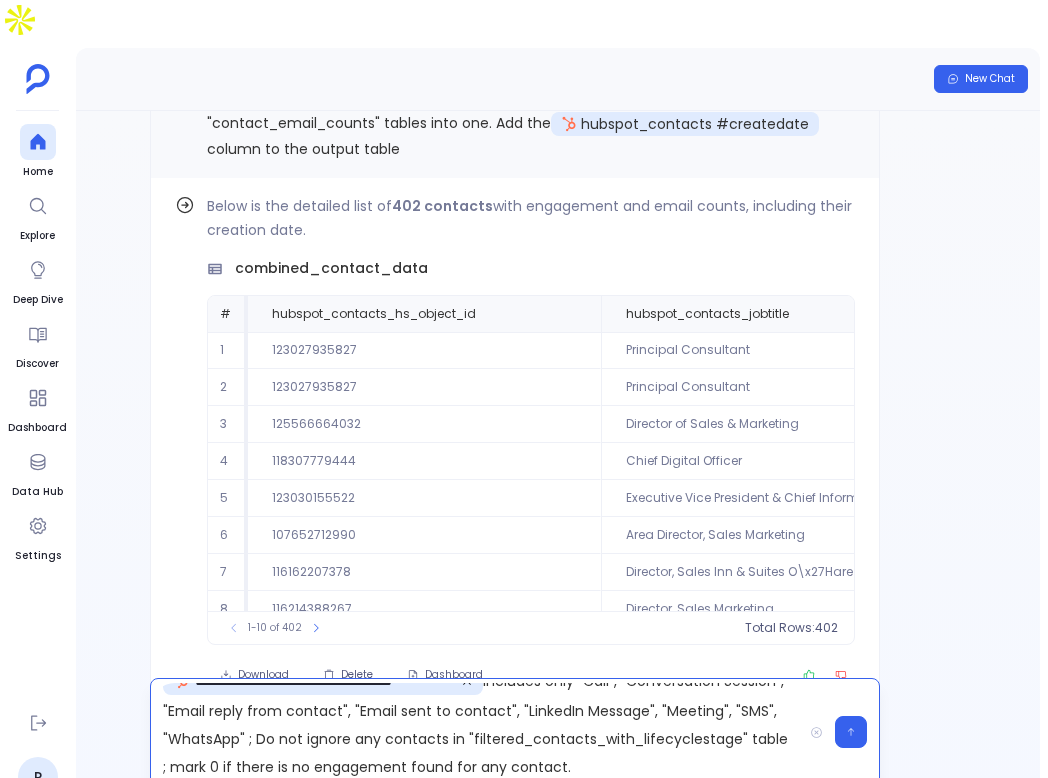 click on "**********" at bounding box center (476, 732) 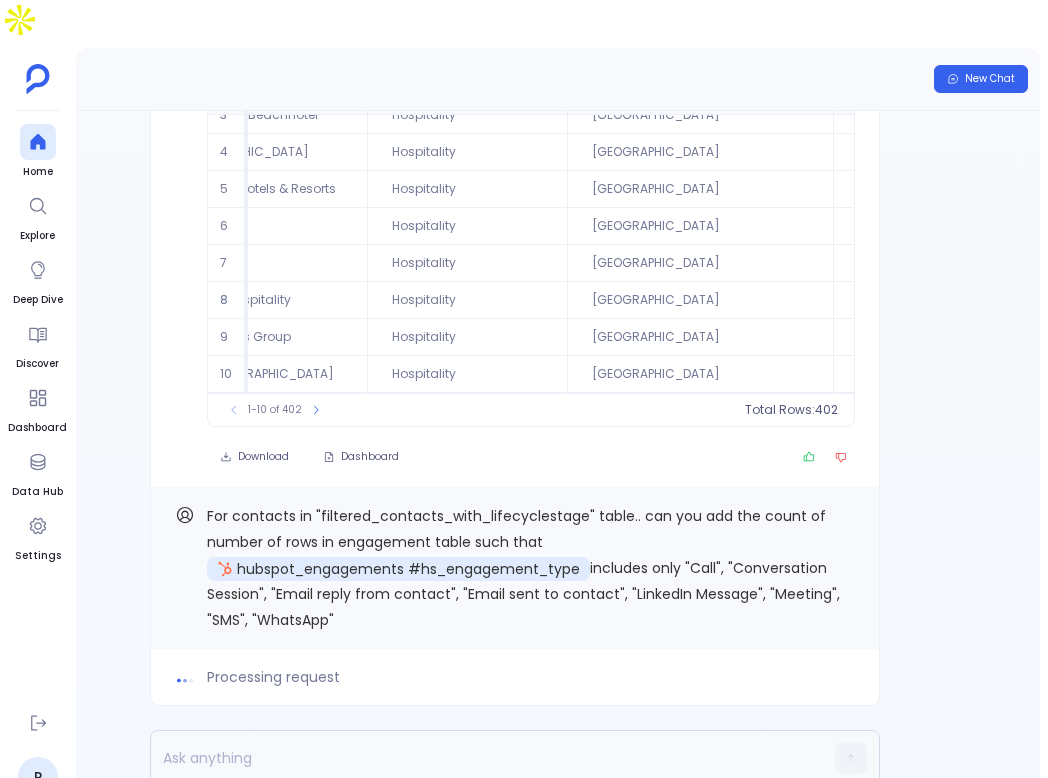 scroll, scrollTop: 17, scrollLeft: 0, axis: vertical 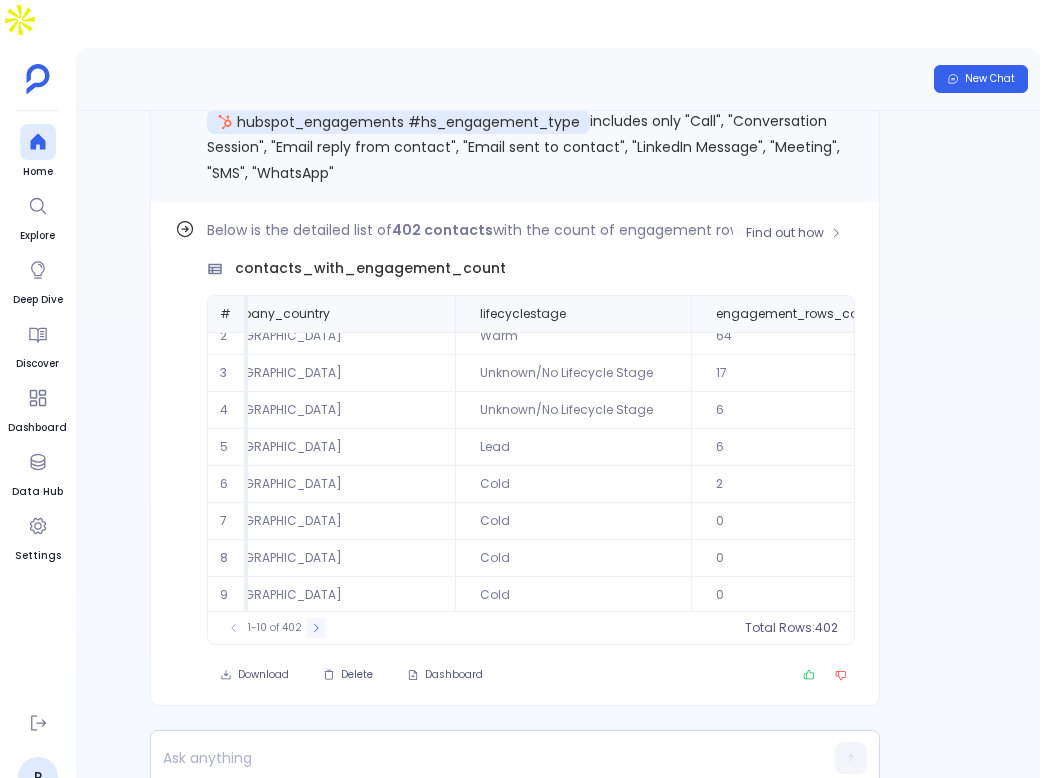 click at bounding box center (316, 628) 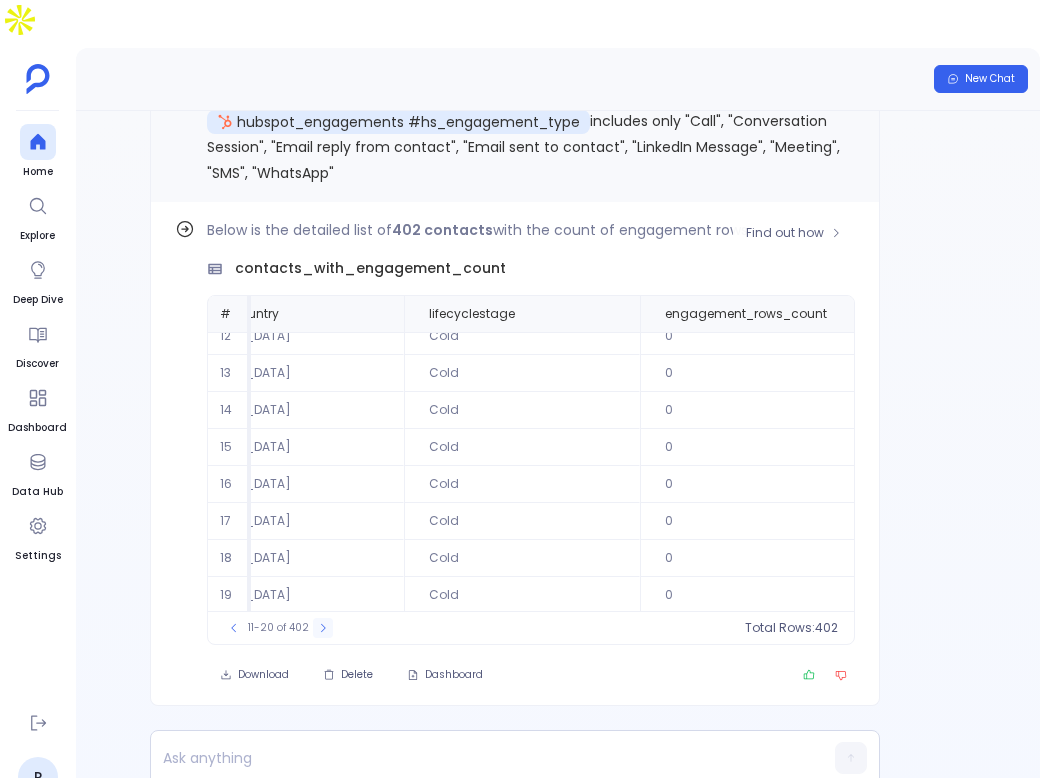 click at bounding box center (323, 628) 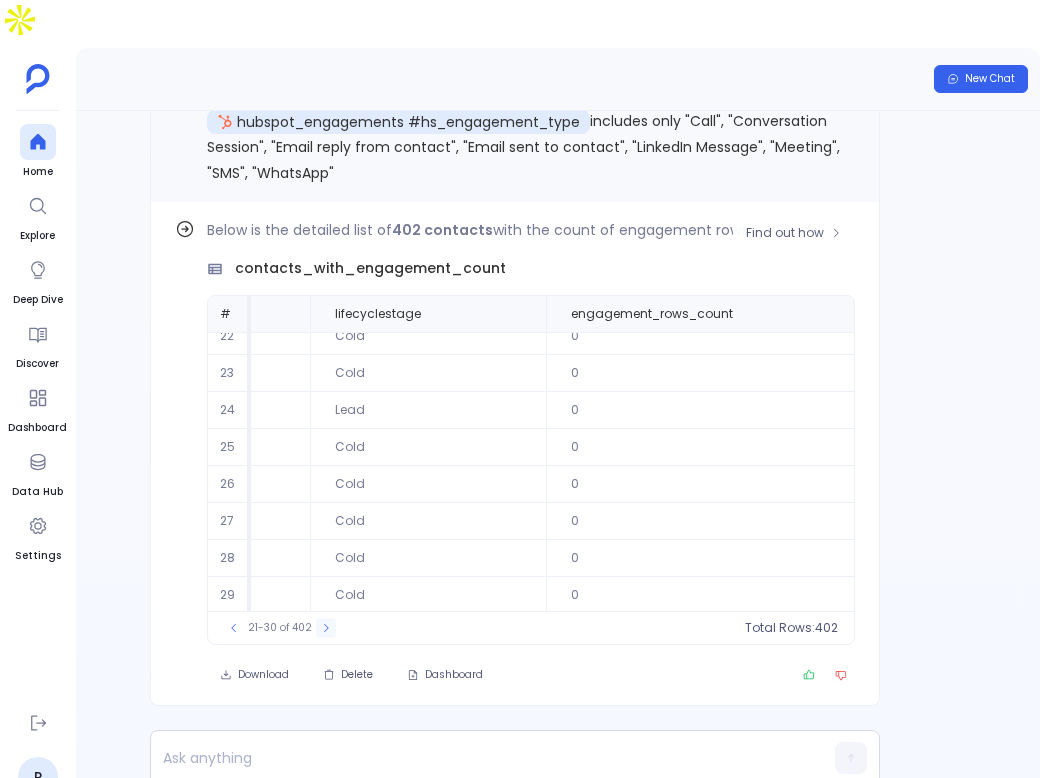 scroll, scrollTop: 51, scrollLeft: 1608, axis: both 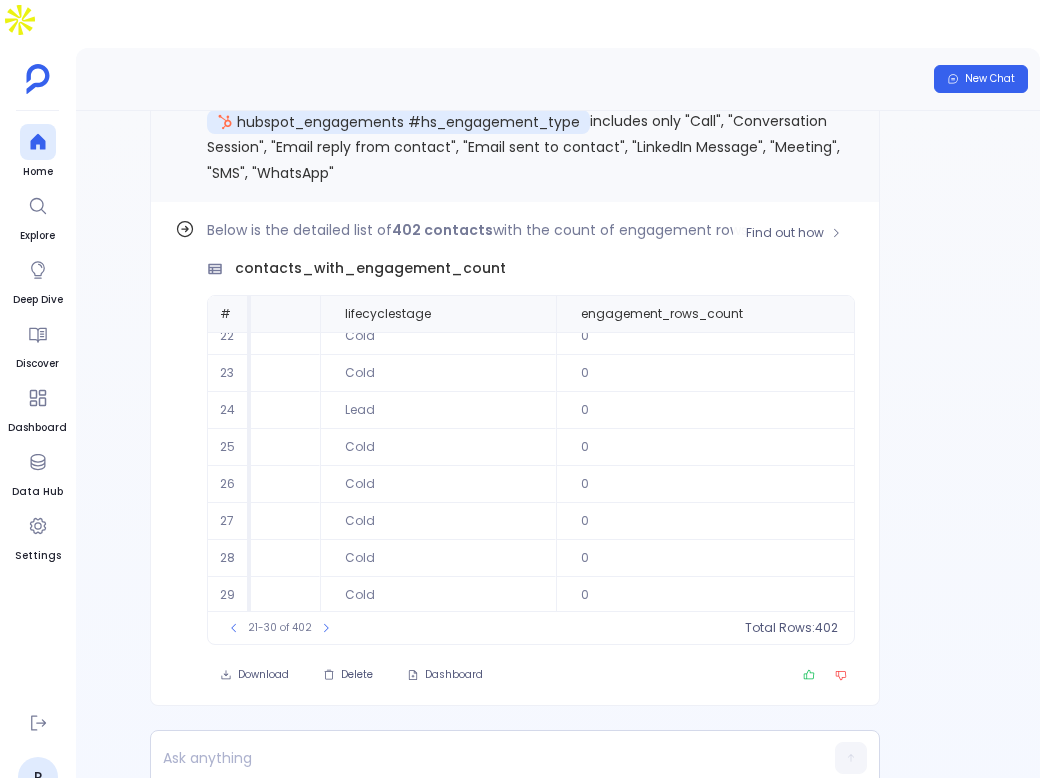 click on "21-30 of 402" at bounding box center [280, 628] 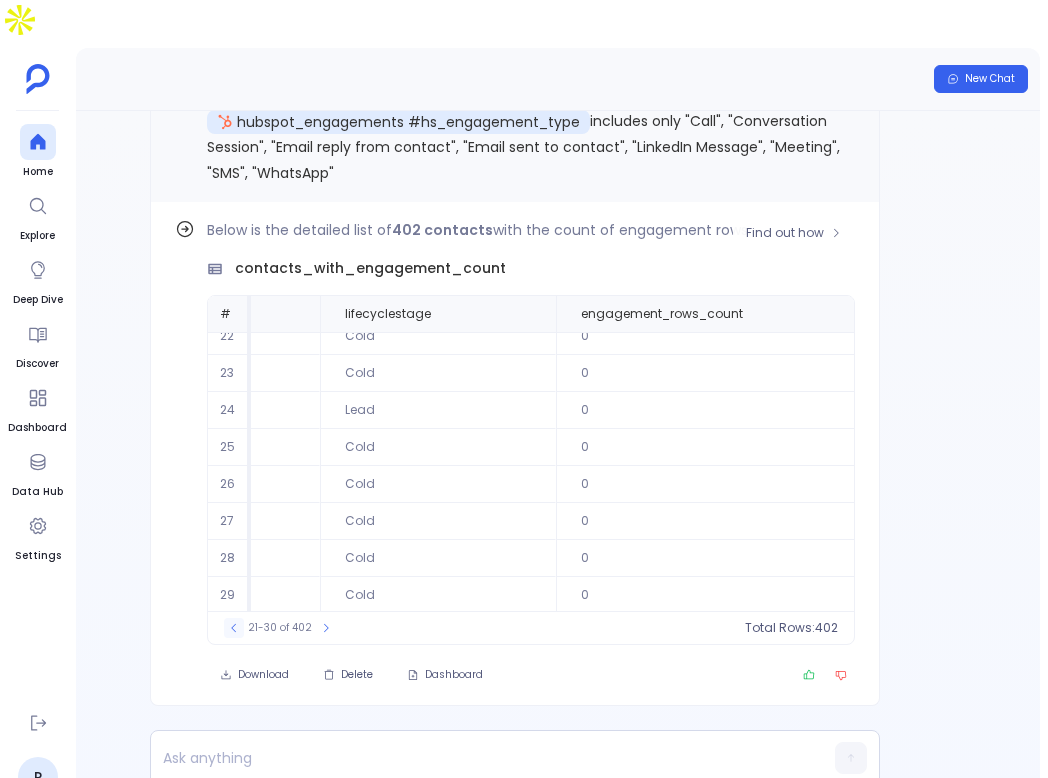 click 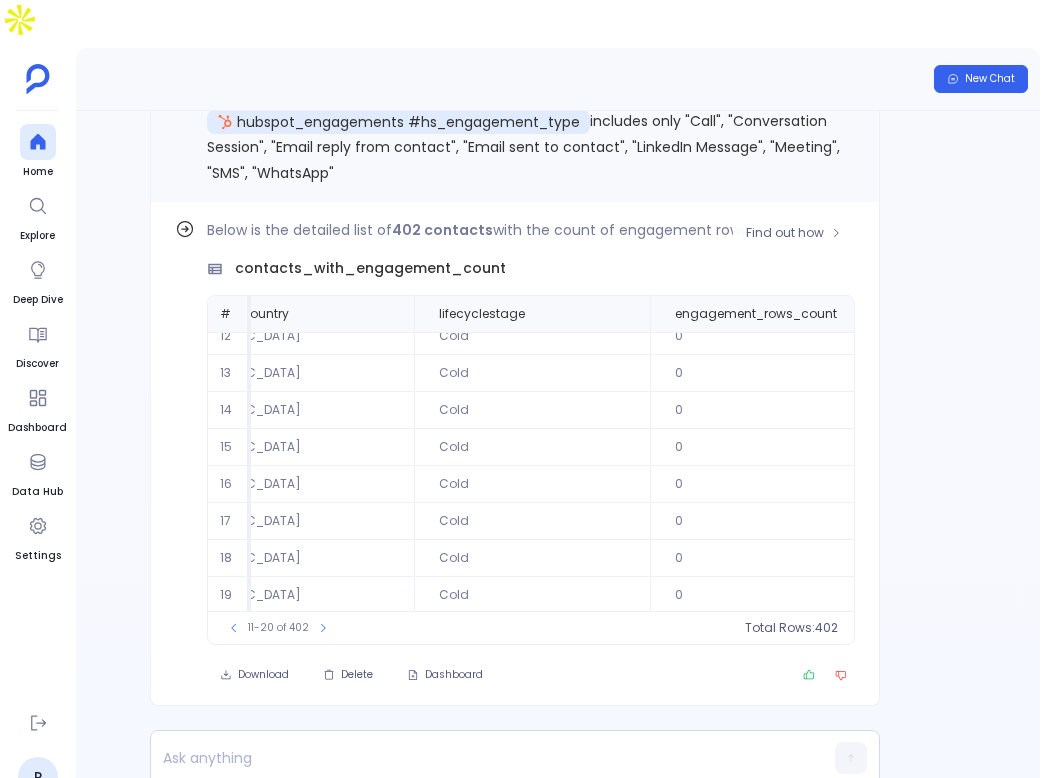 scroll, scrollTop: 0, scrollLeft: 1608, axis: horizontal 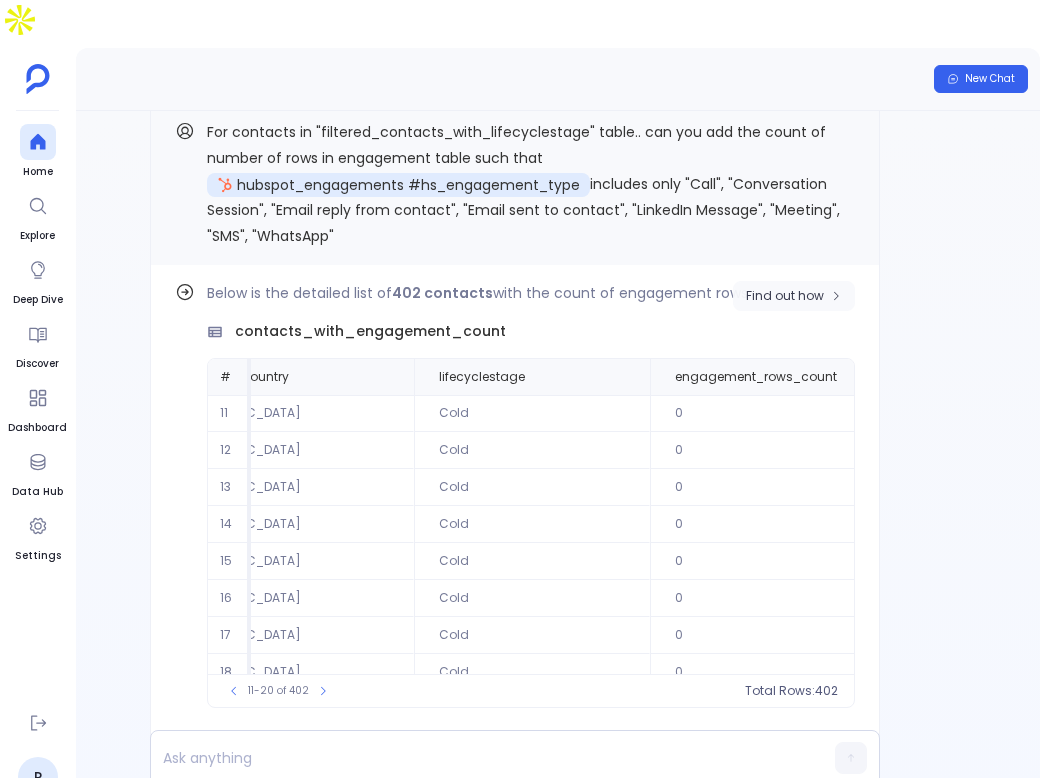 click on "Find out how" at bounding box center [794, 296] 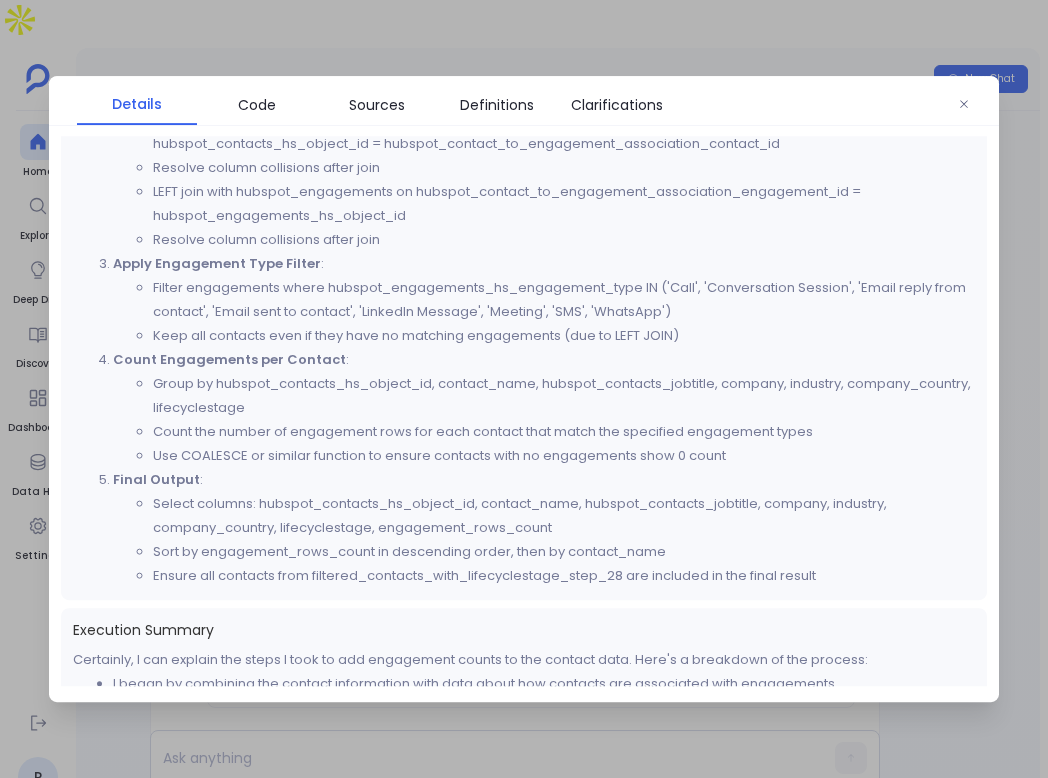 scroll, scrollTop: 687, scrollLeft: 0, axis: vertical 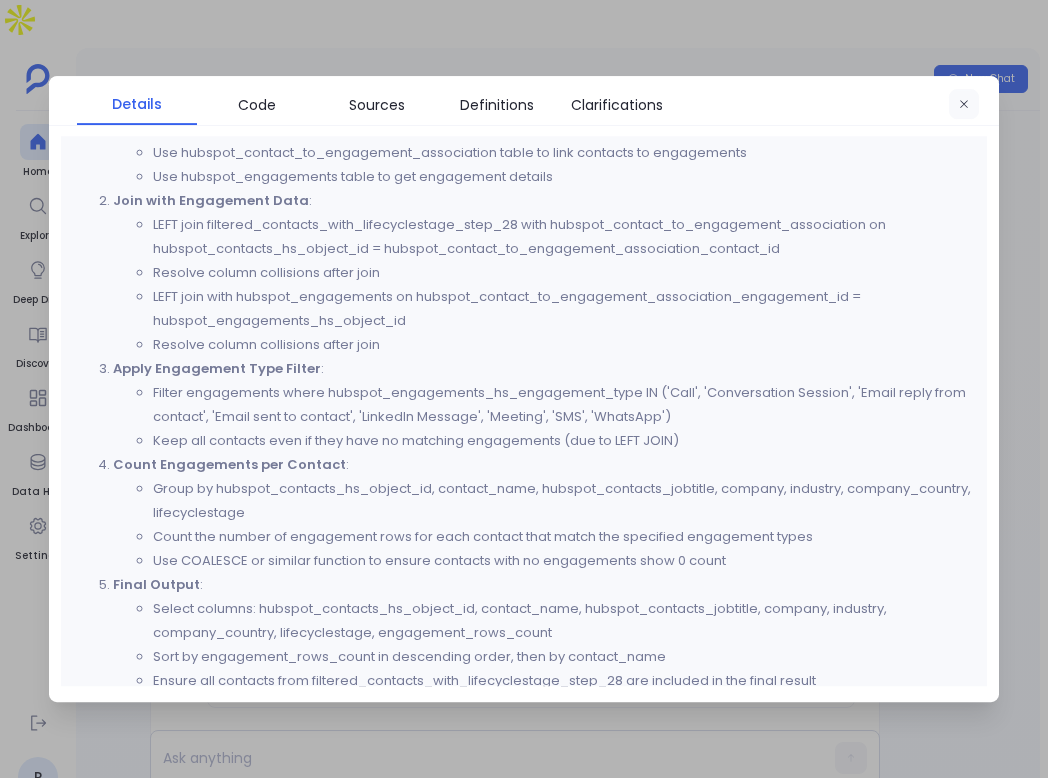 click at bounding box center (964, 105) 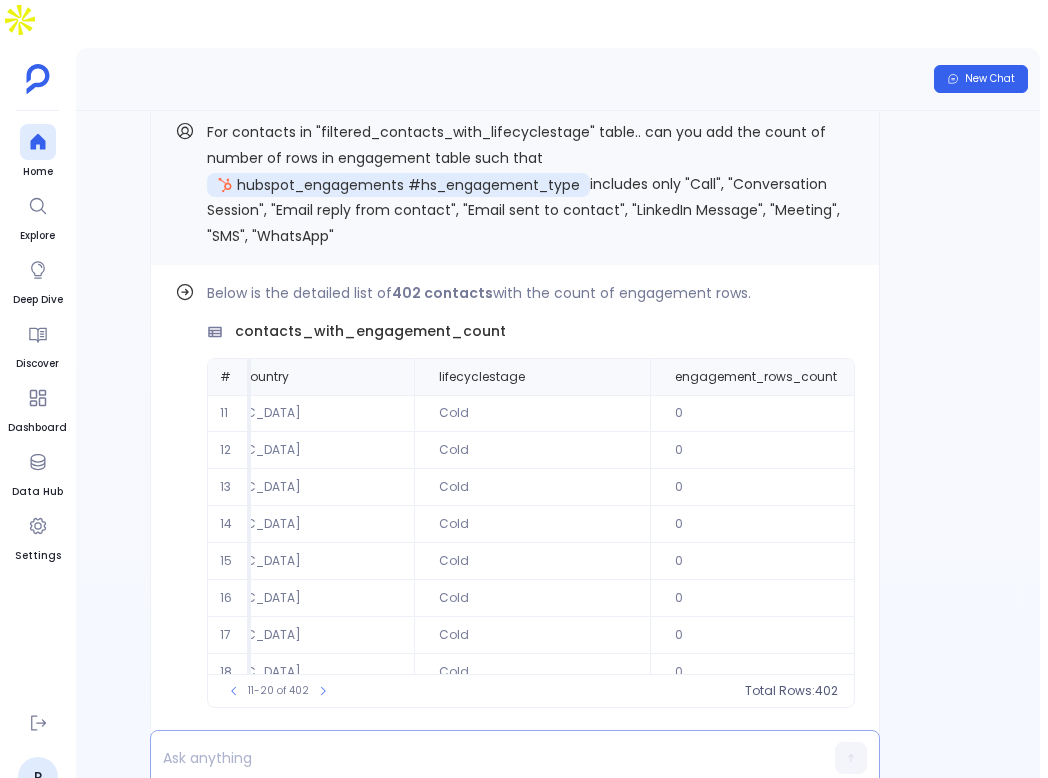 click at bounding box center (476, 758) 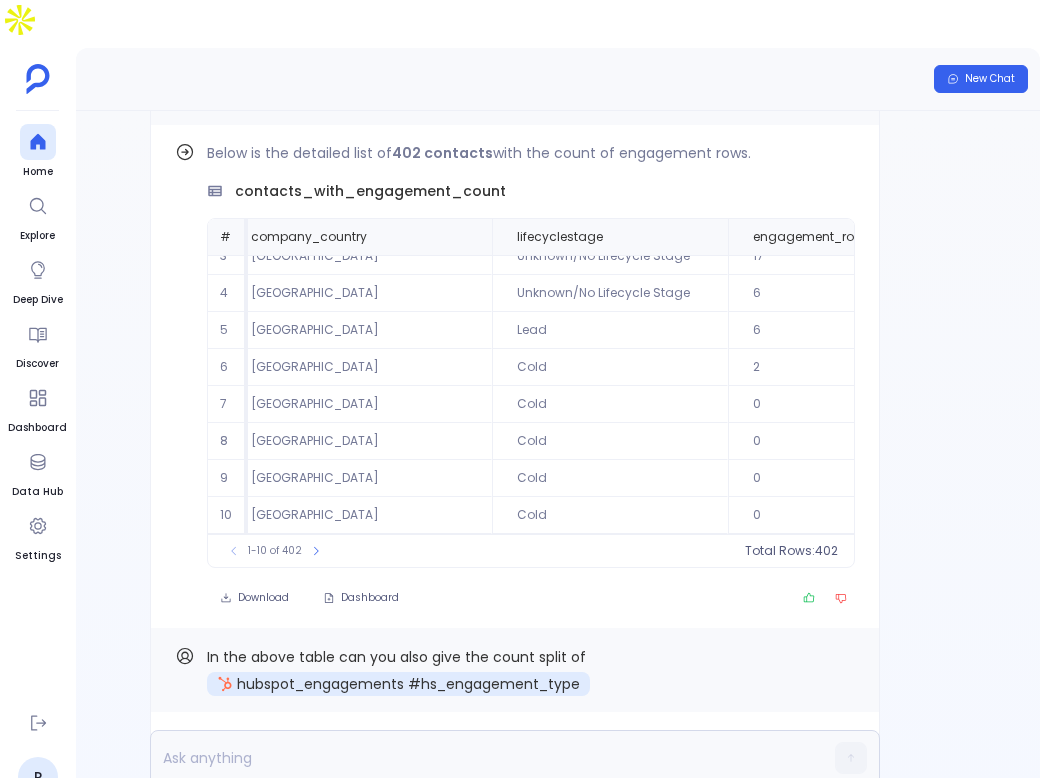 scroll, scrollTop: 0, scrollLeft: 0, axis: both 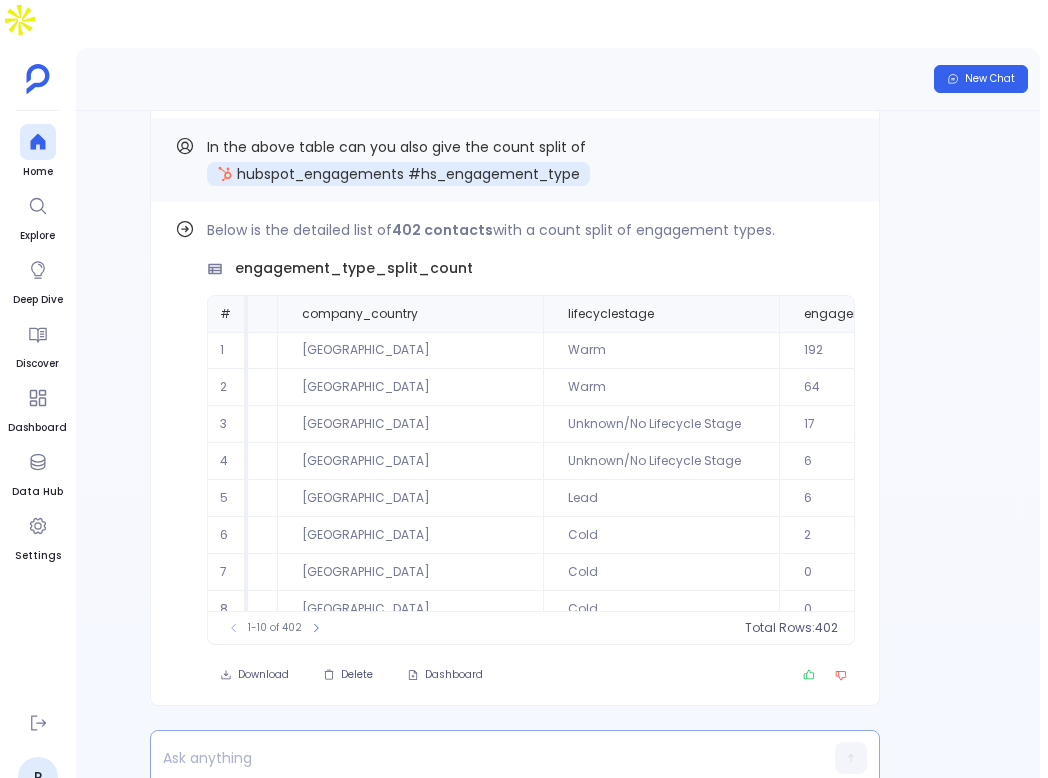 click at bounding box center [476, 758] 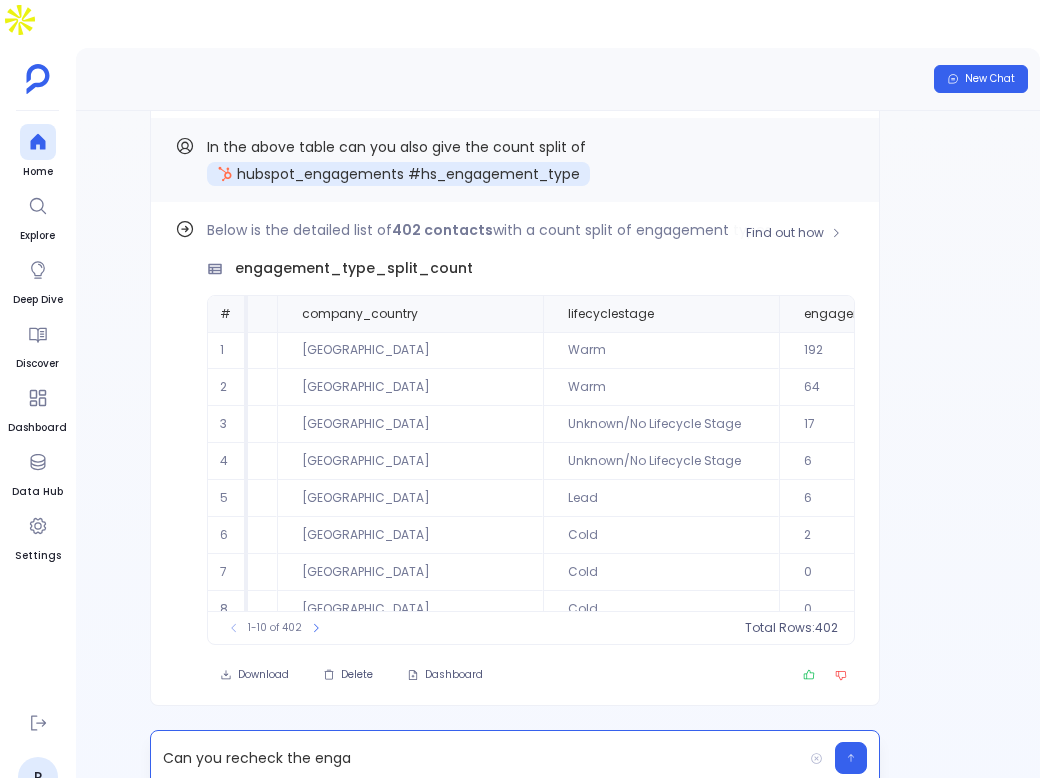 drag, startPoint x: 363, startPoint y: 725, endPoint x: 576, endPoint y: 368, distance: 415.71384 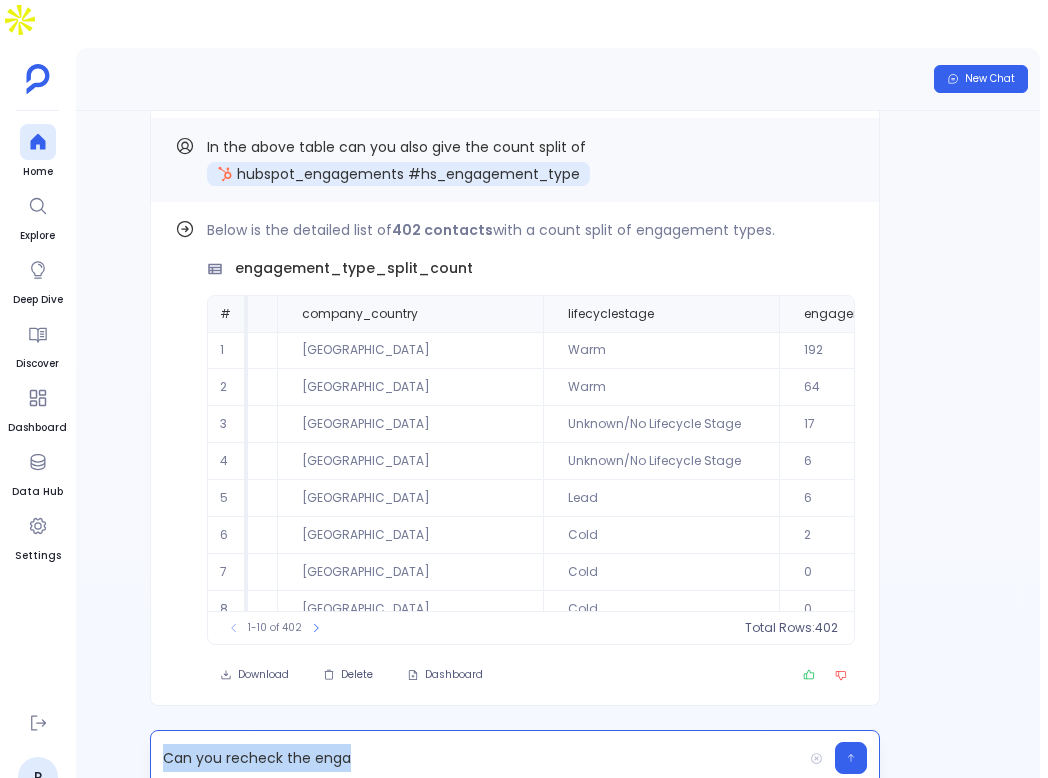 click on "Can you recheck the enga" at bounding box center [476, 758] 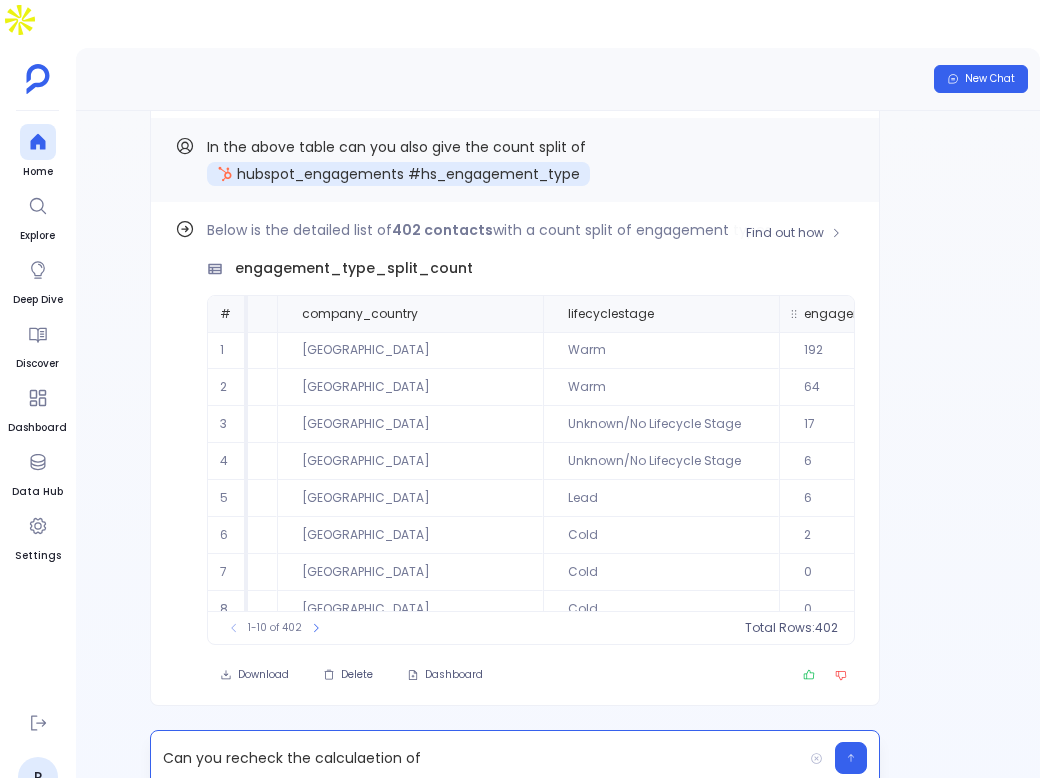 click on "engagement_rows_count" at bounding box center (885, 314) 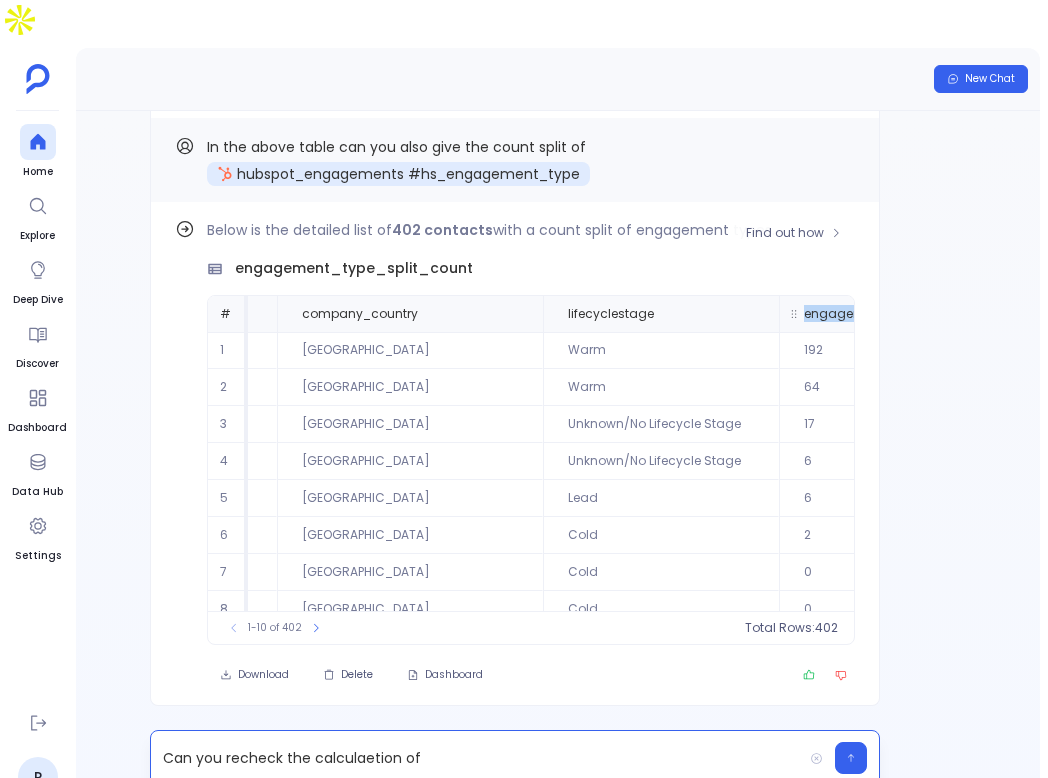 click on "engagement_rows_count" at bounding box center [885, 314] 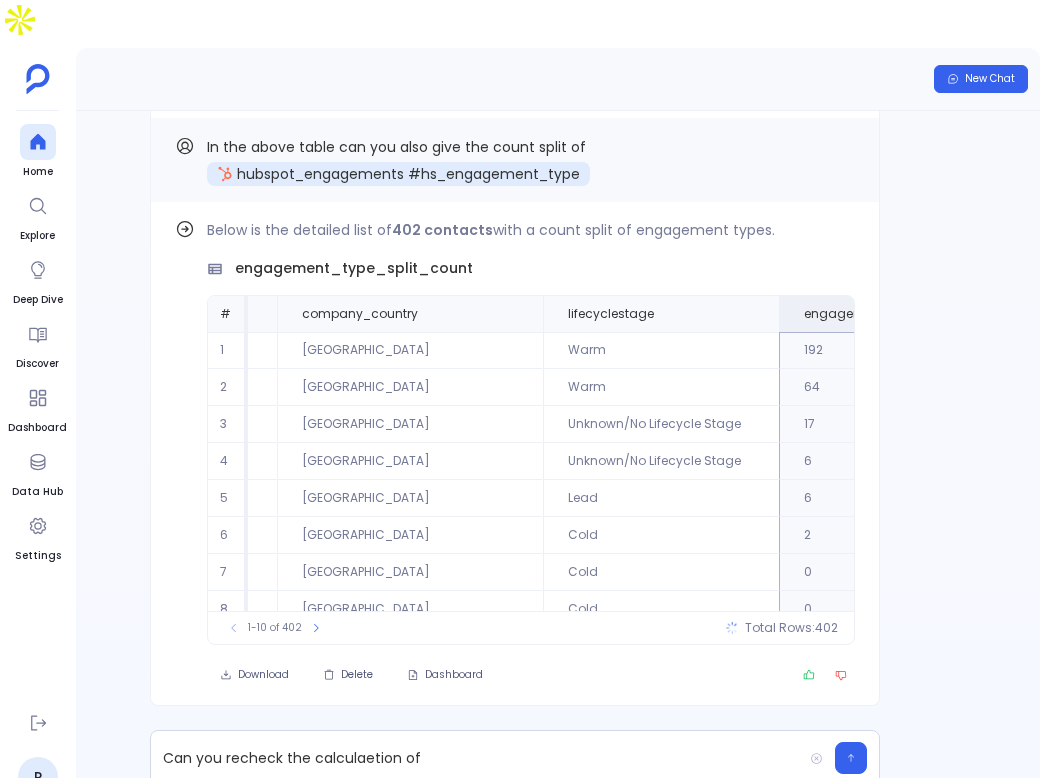 click on "Find out how Below is the detailed list of  402 contacts  with a count split of engagement types. engagement_type_split_count # hubspot_contacts_jobtitle contact_name company industry company_country lifecyclestage engagement_rows_count email_reply_count email_sent_count meeting_count call_count conversation_session_count linkedin_message_count sms_count whatsapp_count 1 Principal Consultant Jenn Brantmier Nemacolin Woodlands Resort Hospitality United States Warm 192 12 18 2 0 0 0 0 0 2 Principal Consultant Jenn Brantmier Nemacolin Hospitality United States Warm 64 12 18 2 0 0 0 0 0 3 Director of Sales & Marketing Bradley Doell MaunaKeaBeachHotel Hospitality United States Unknown/No Lifecycle Stage 17 5 10 2 0 0 0 0 0 4 Executive Vice President & Chief Information Officer Peter Chambers Montage Hotels & Resorts Hospitality United States Unknown/No Lifecycle Stage 6 0 3 0 0 0 0 0 0 5 Chief Digital Officer Suresh Manayil Canyon Ranch Hospitality United States Lead 6 0 5 1 0 0 0 0 0 6 Greg Clark Aimbridge Cold 2" at bounding box center (515, 460) 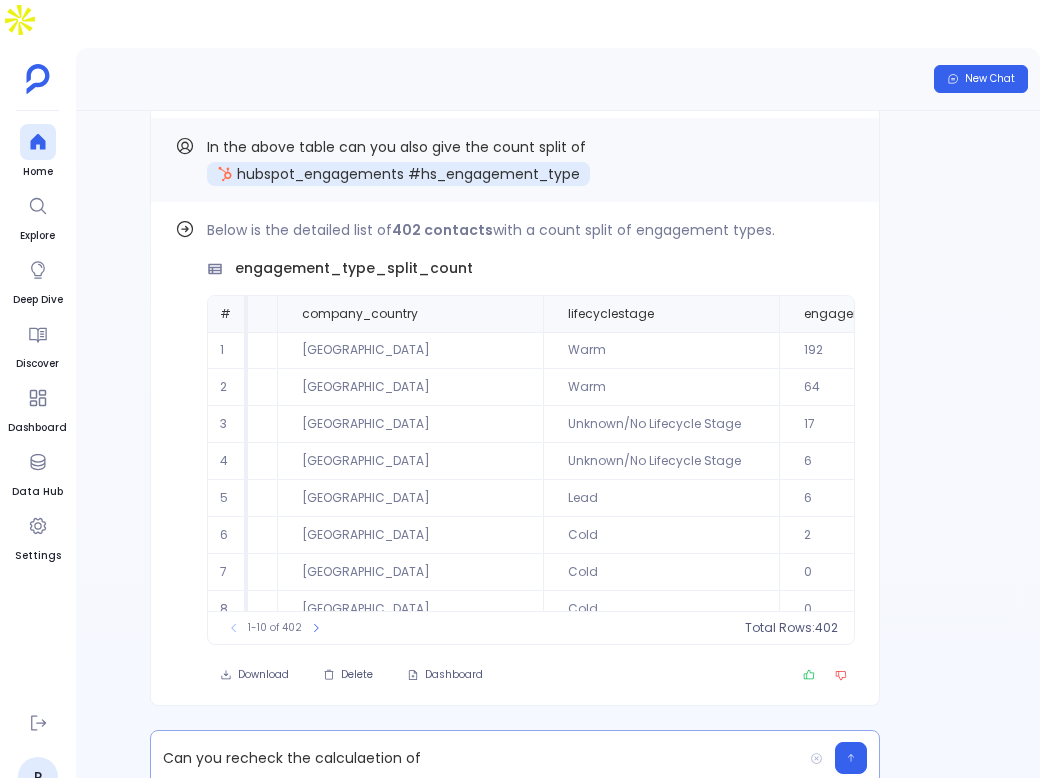 click on "Can you recheck the calculaetion of" at bounding box center (476, 758) 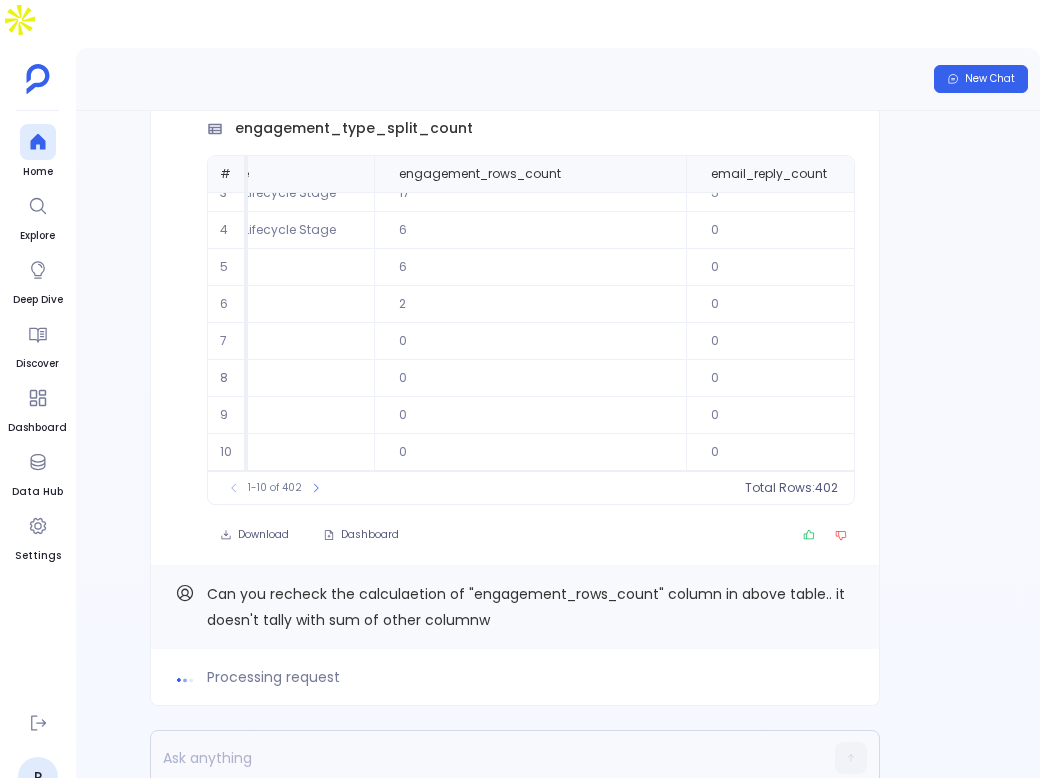 scroll, scrollTop: 0, scrollLeft: 0, axis: both 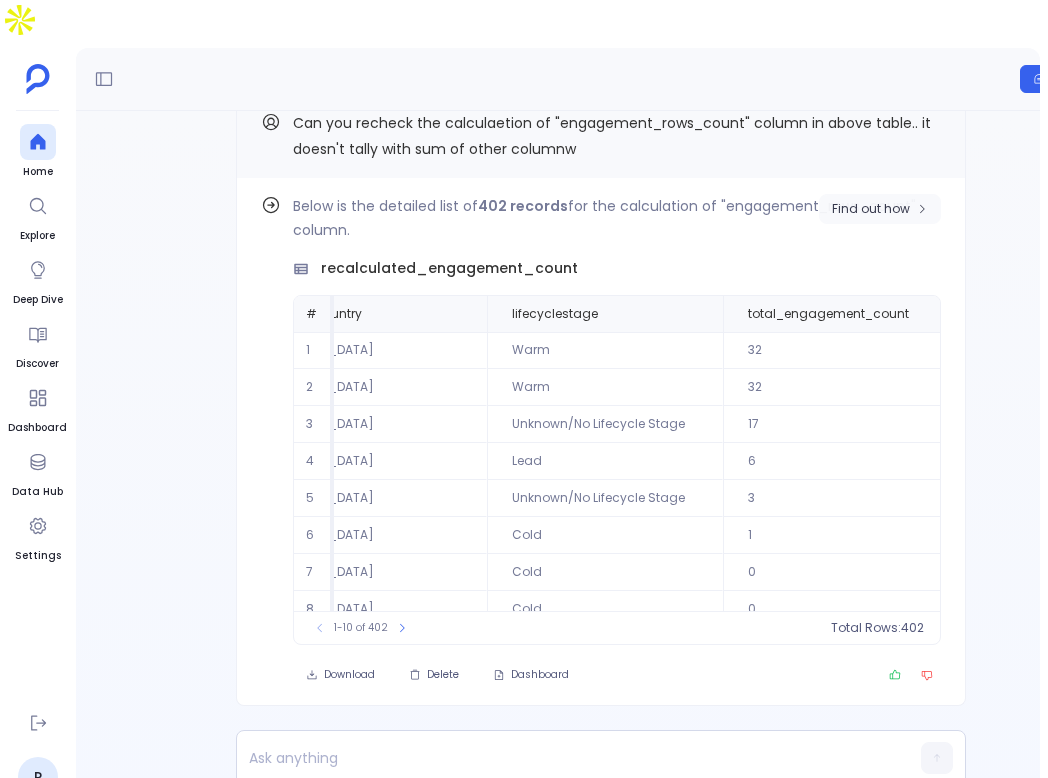 click on "Find out how" at bounding box center (880, 209) 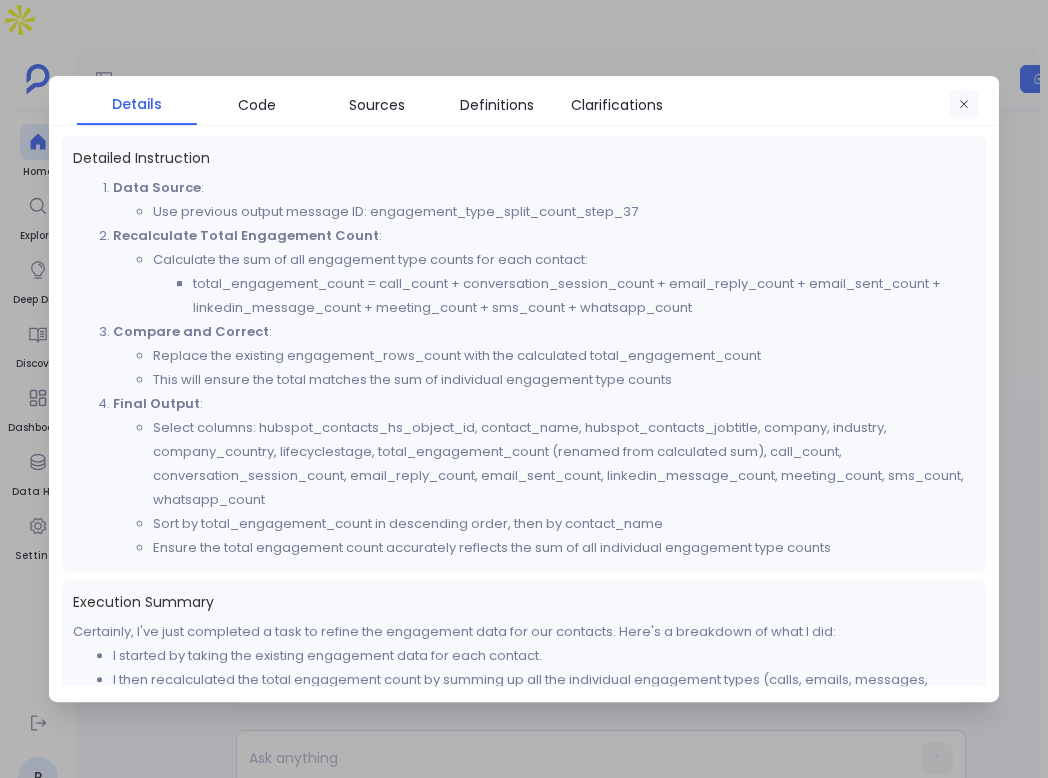 click at bounding box center (964, 105) 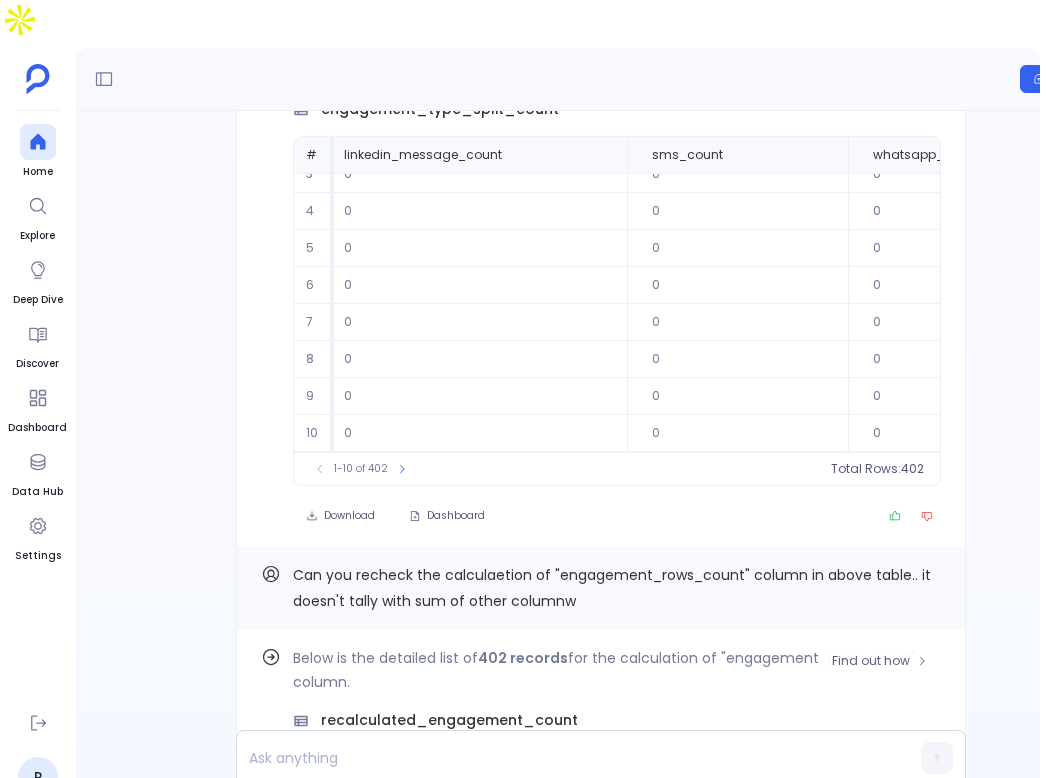 scroll, scrollTop: -645, scrollLeft: 0, axis: vertical 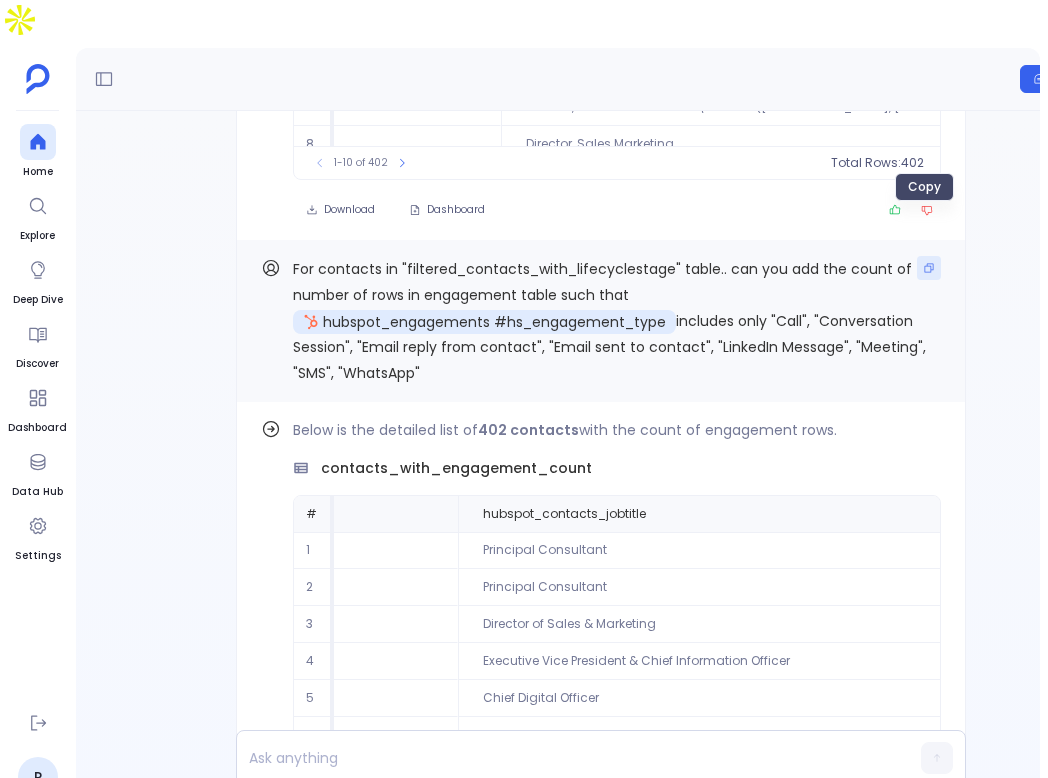click at bounding box center (929, 268) 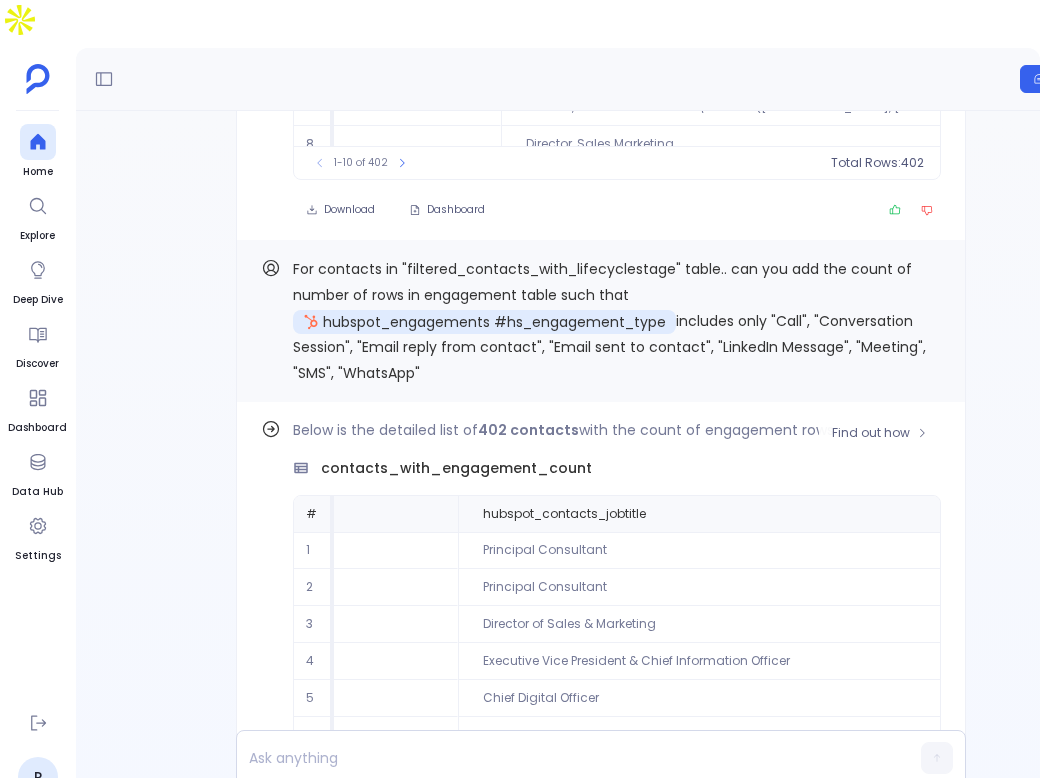 scroll, scrollTop: 0, scrollLeft: 0, axis: both 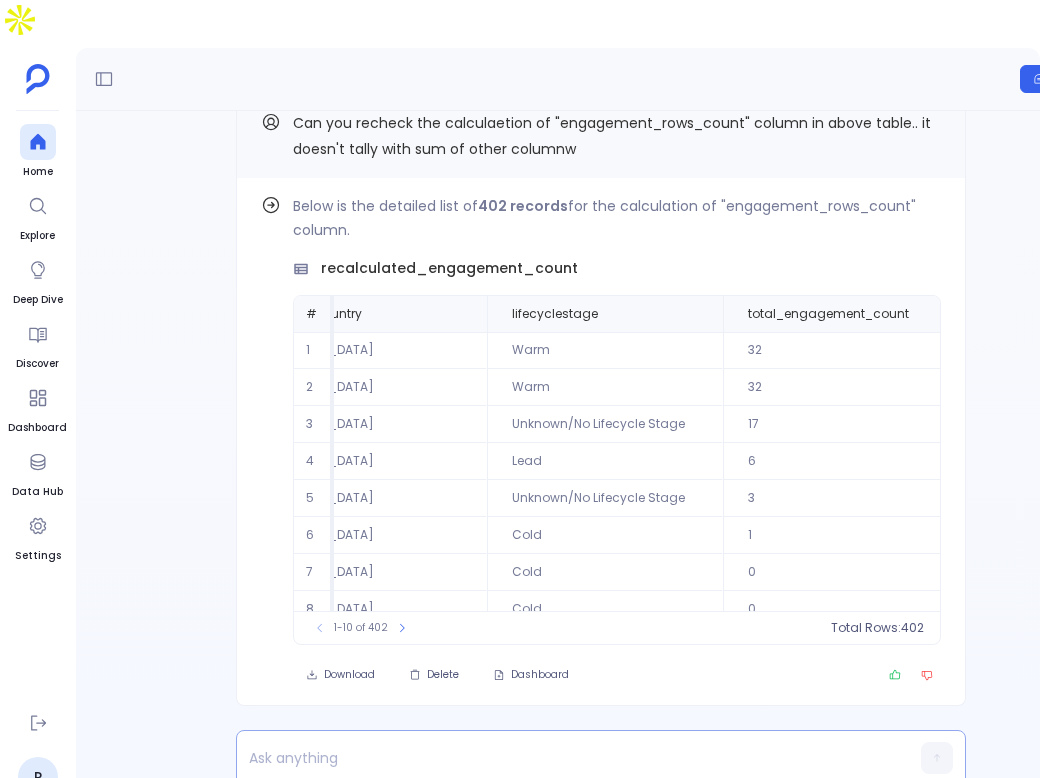 click at bounding box center (562, 758) 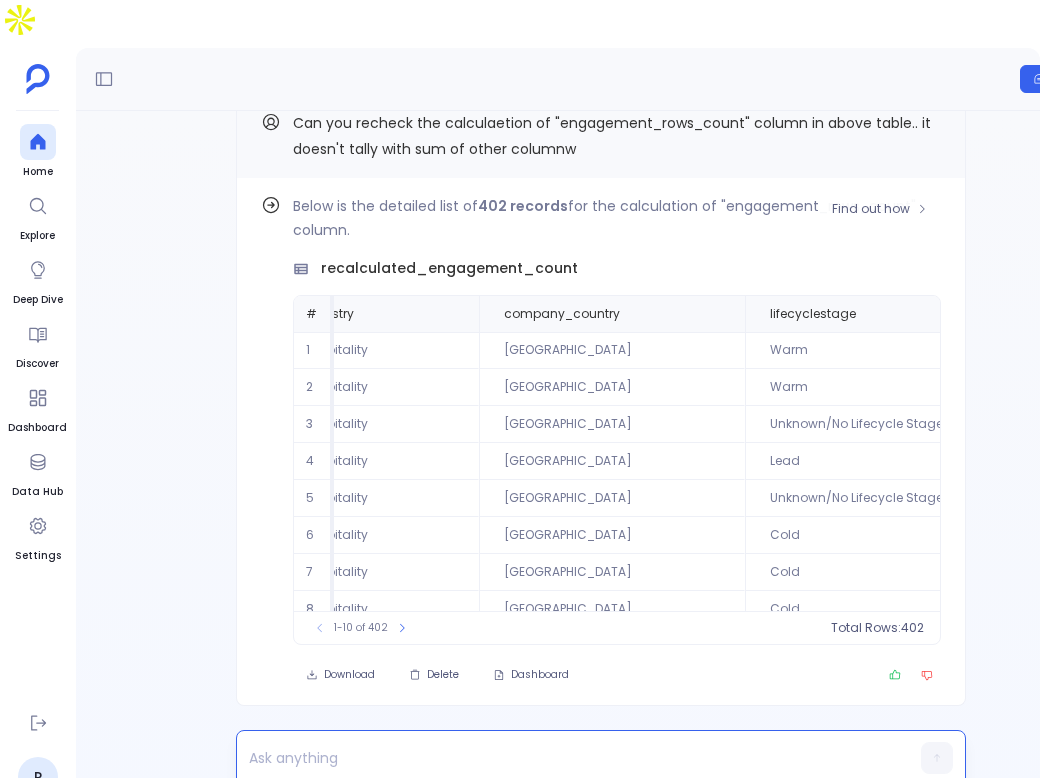 scroll, scrollTop: 0, scrollLeft: 1263, axis: horizontal 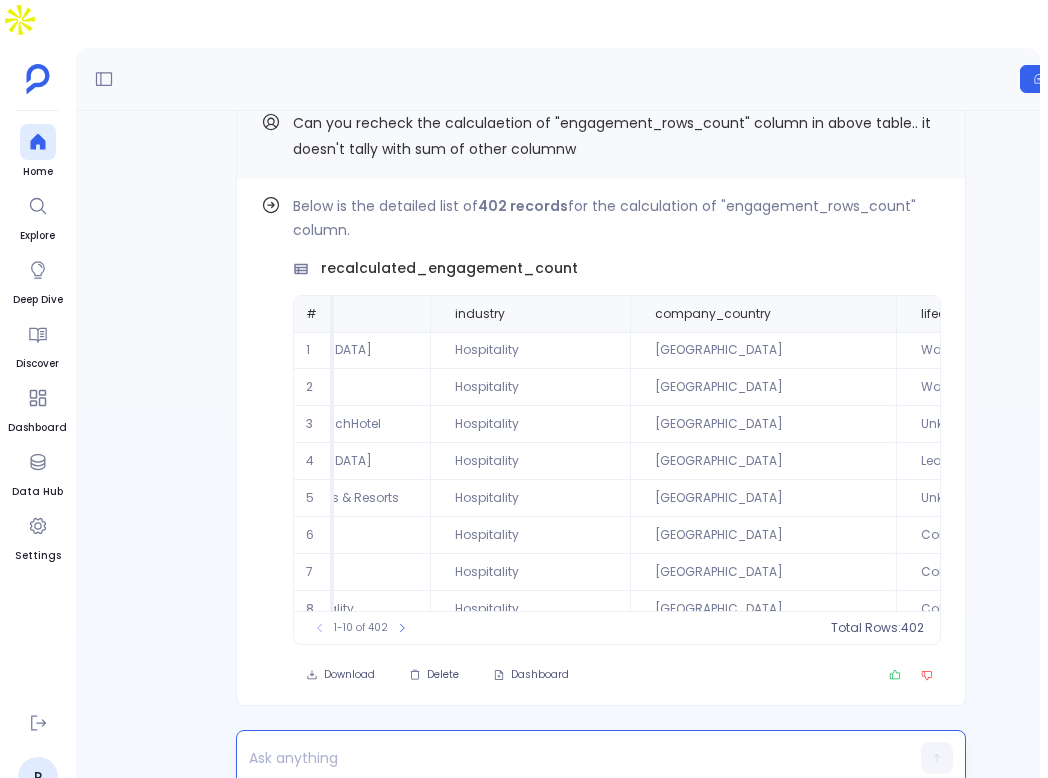 click at bounding box center (562, 758) 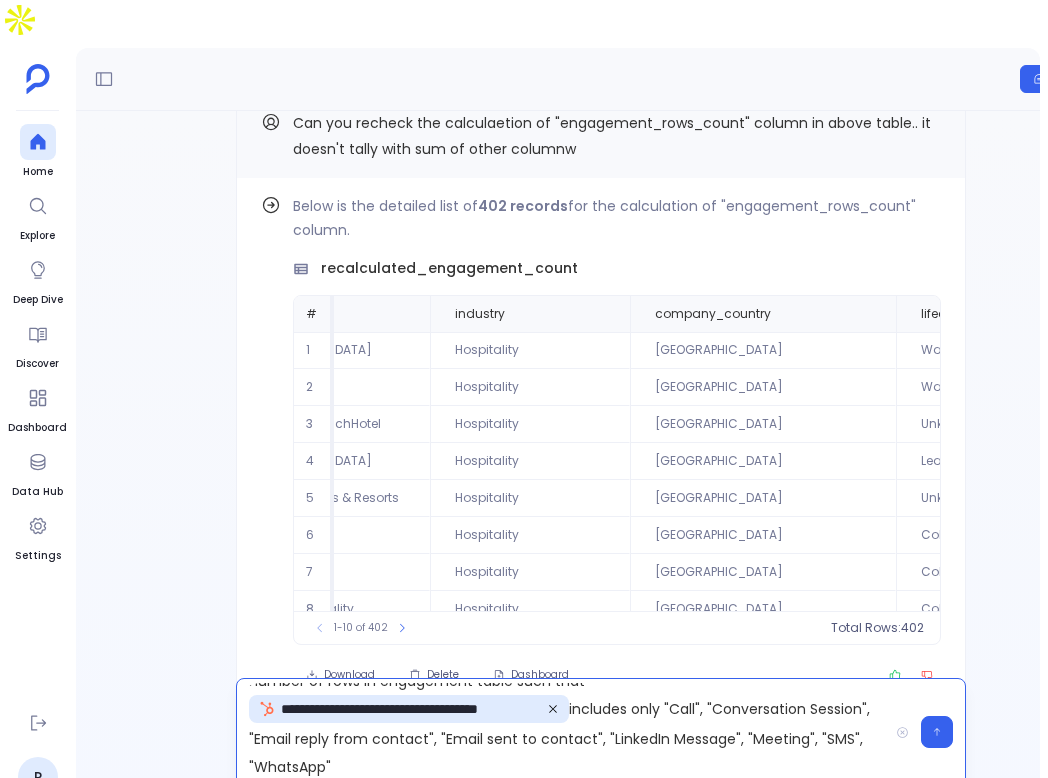 scroll, scrollTop: 0, scrollLeft: 0, axis: both 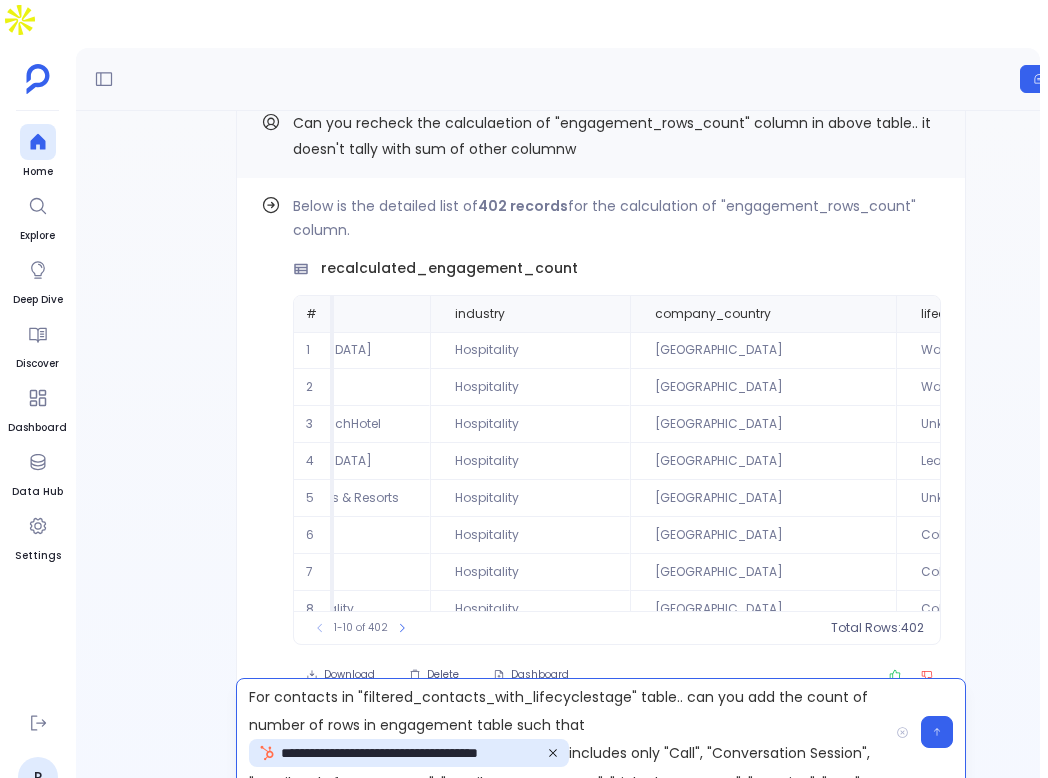 click on "**********" at bounding box center (562, 732) 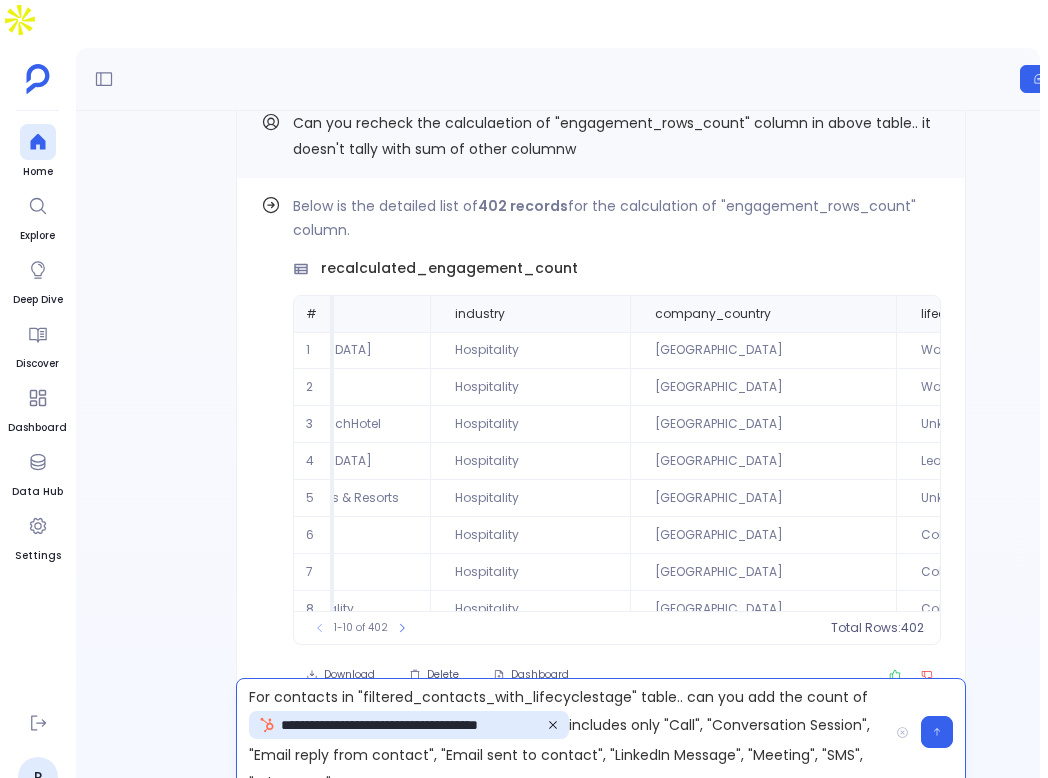 scroll, scrollTop: 16, scrollLeft: 0, axis: vertical 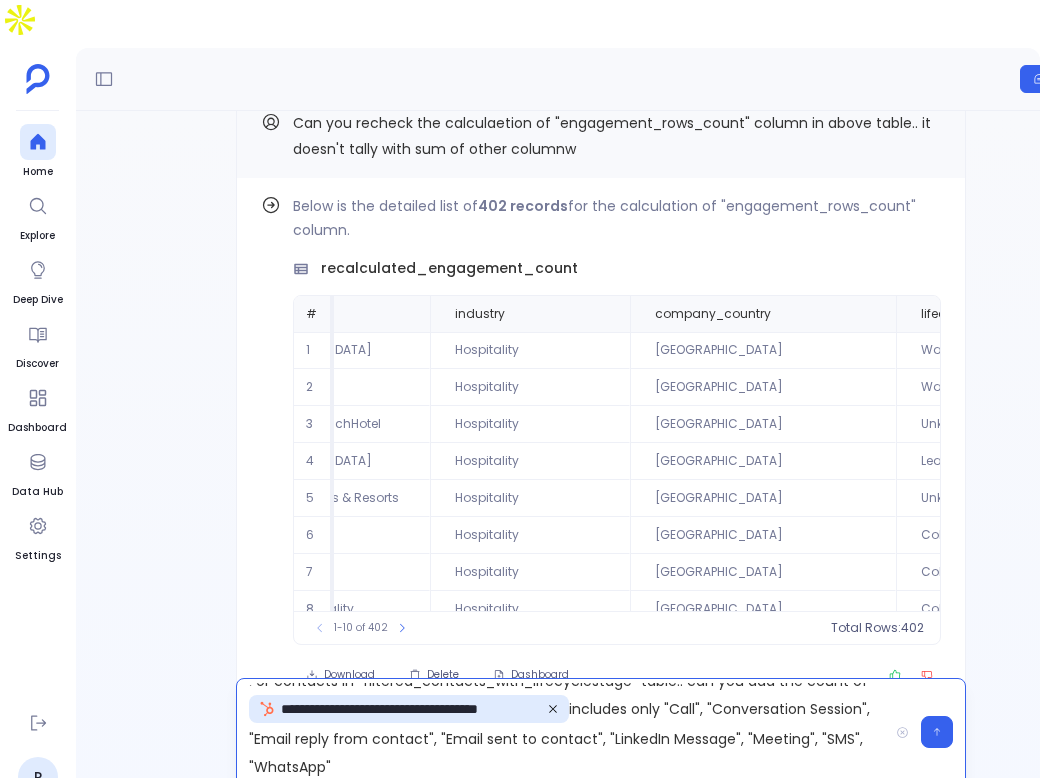 click on "**********" at bounding box center (562, 732) 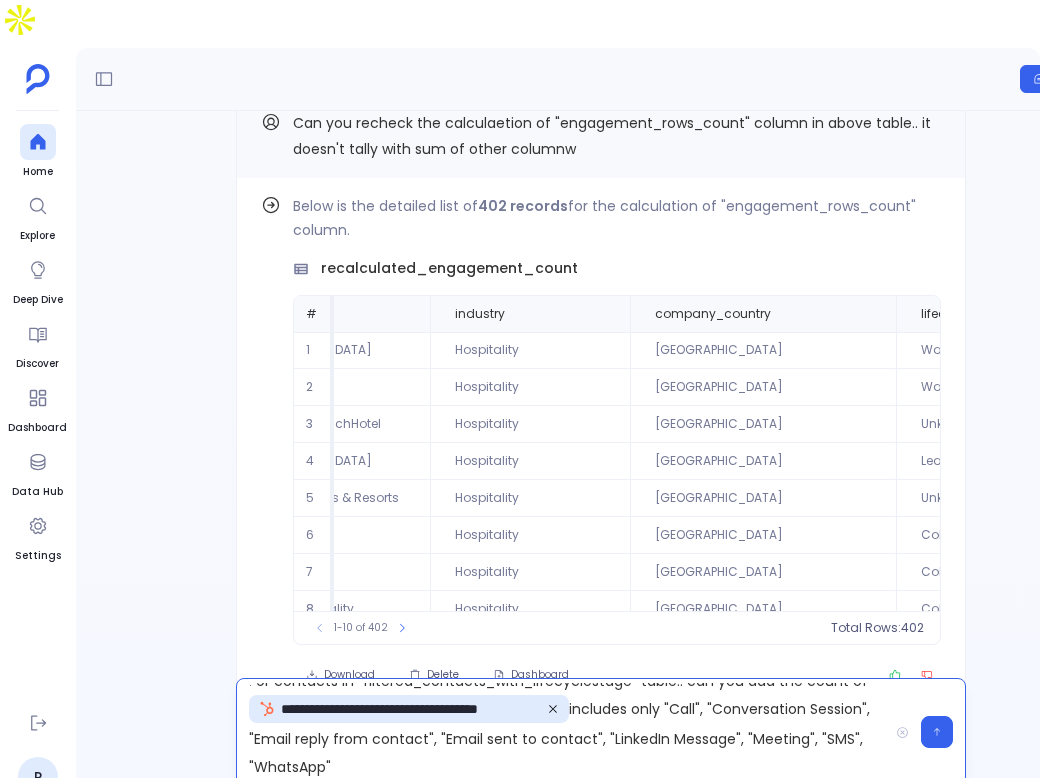 scroll, scrollTop: 0, scrollLeft: 0, axis: both 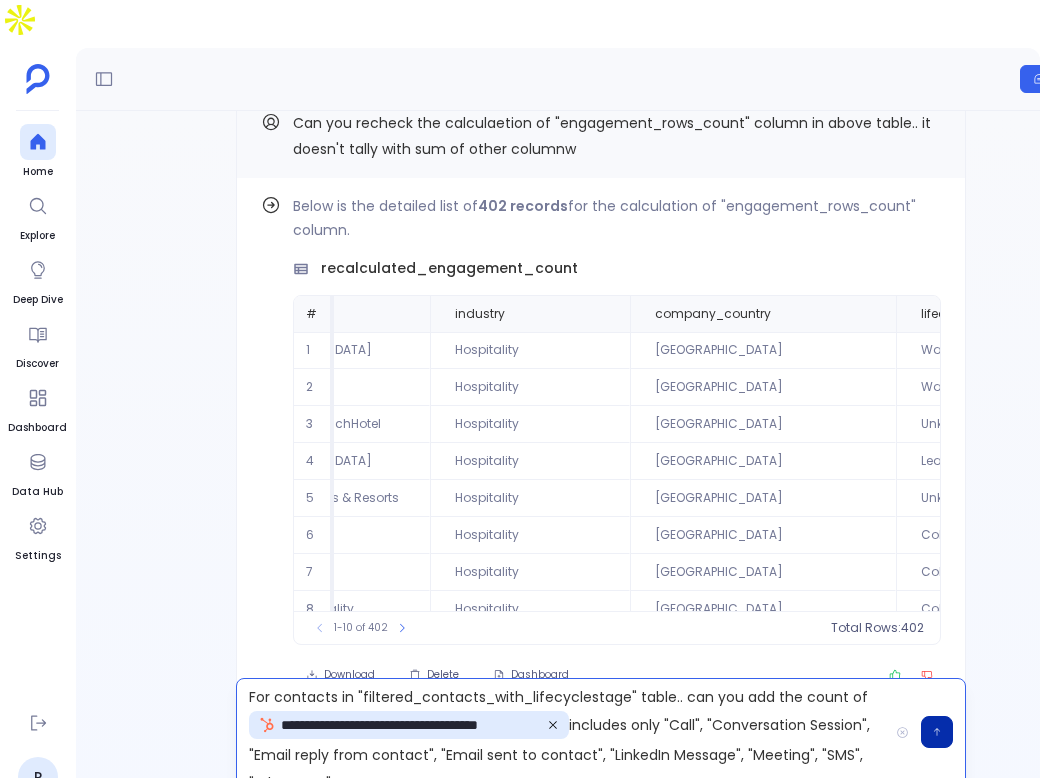 click 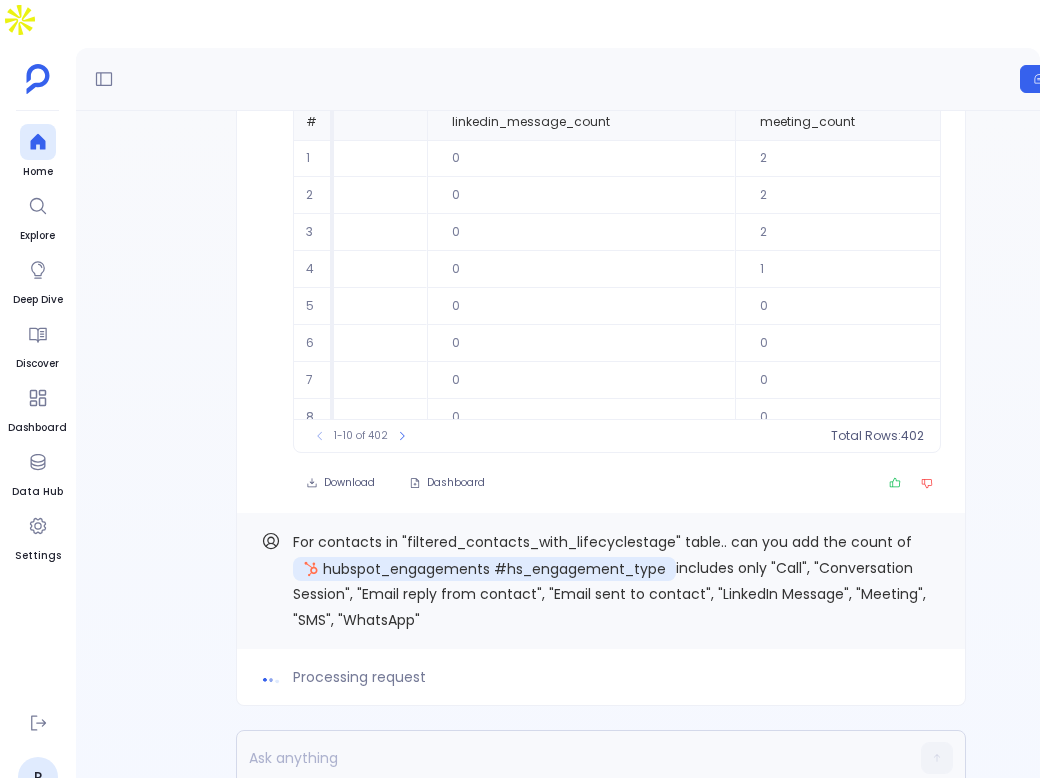 scroll, scrollTop: 0, scrollLeft: 0, axis: both 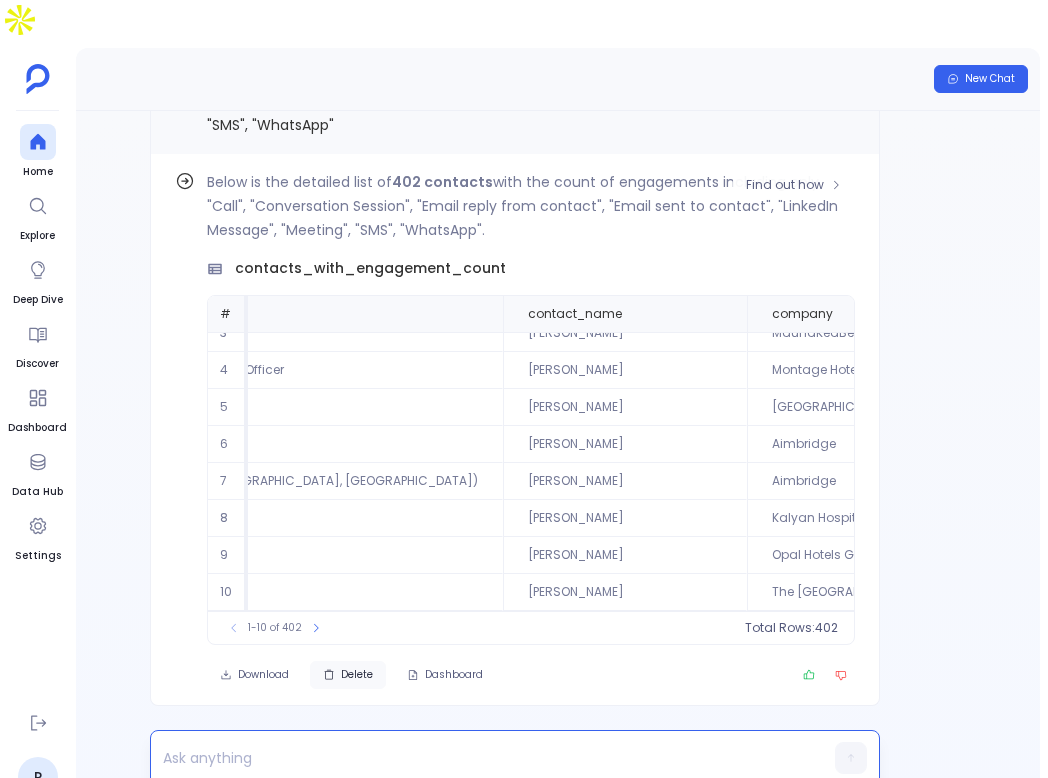 click on "Delete" at bounding box center [357, 675] 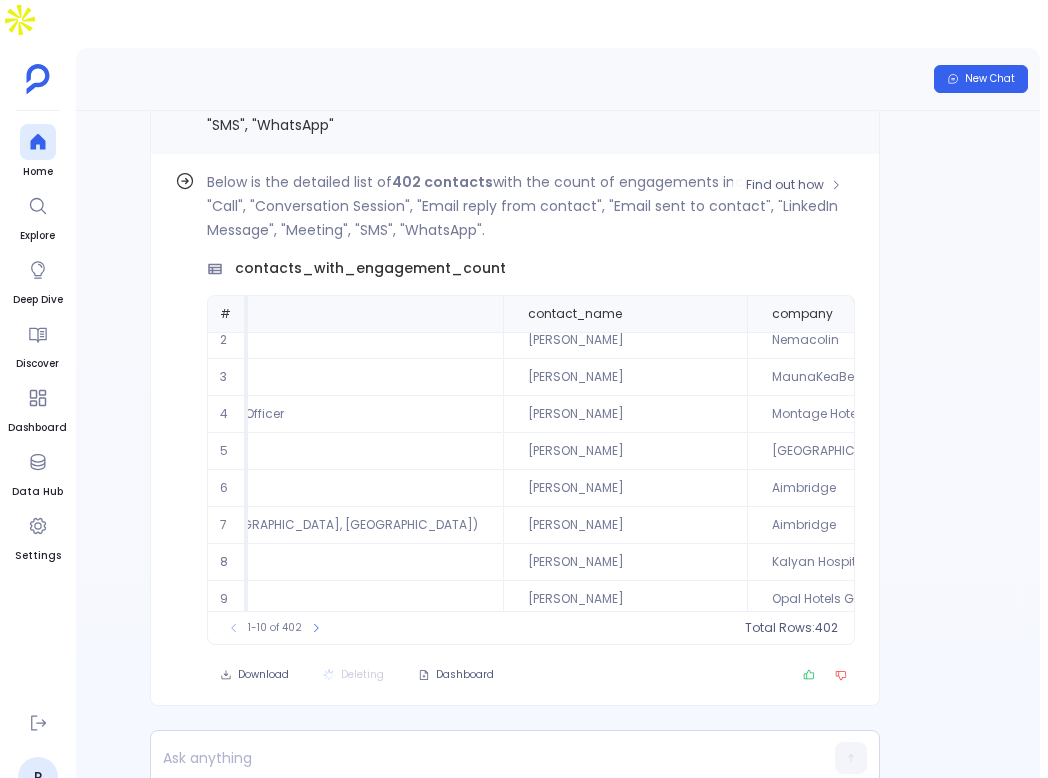 scroll, scrollTop: 0, scrollLeft: 649, axis: horizontal 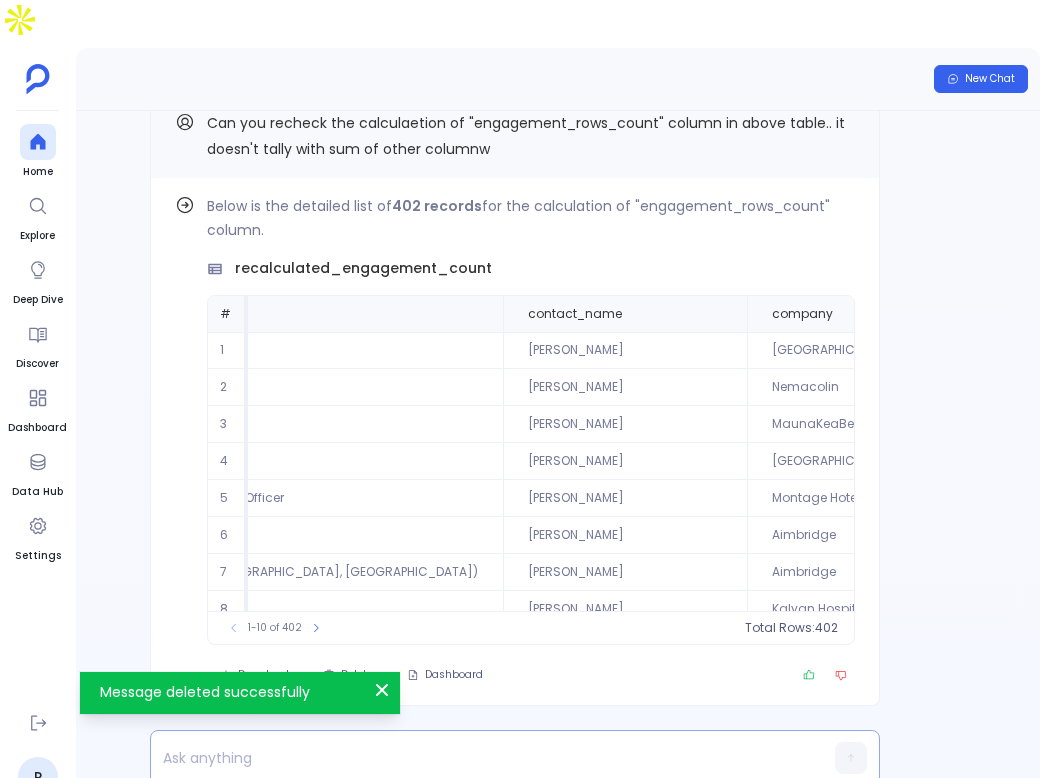 click at bounding box center [476, 758] 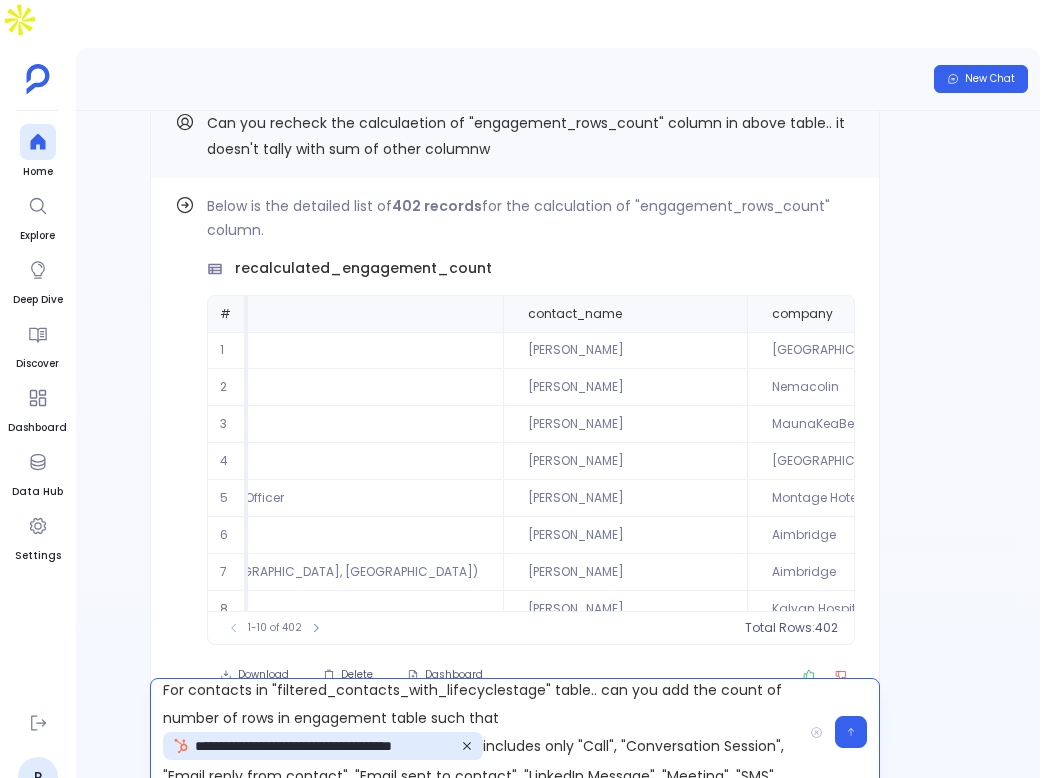 scroll, scrollTop: 0, scrollLeft: 0, axis: both 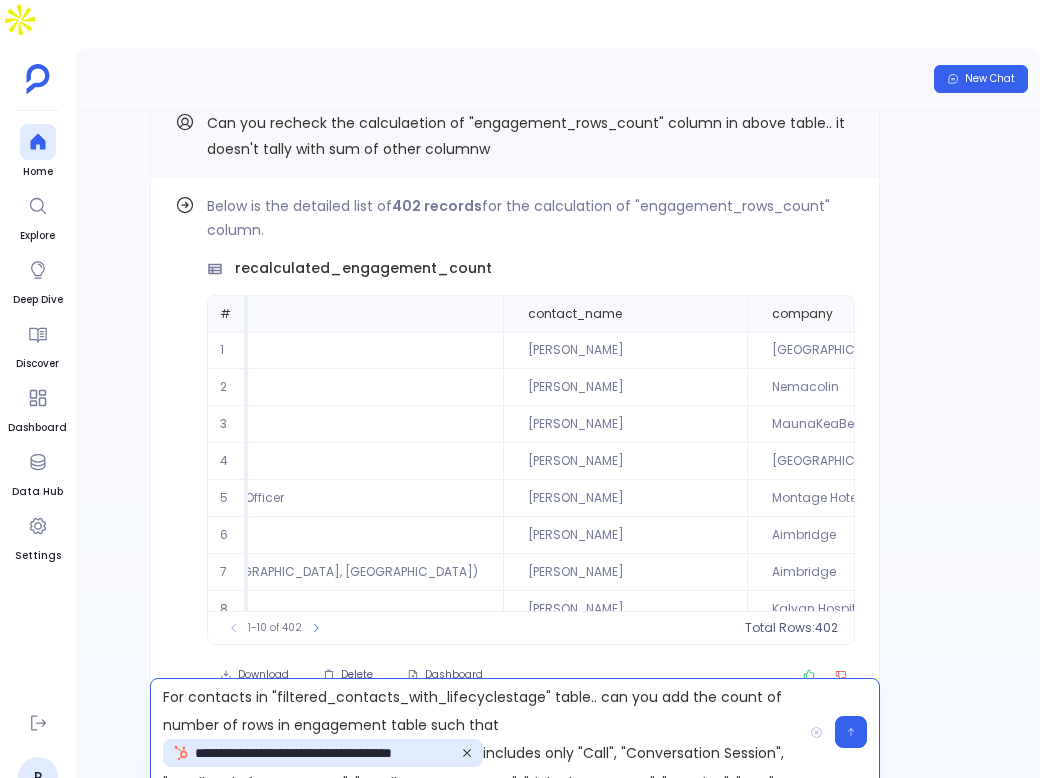 click on "**********" at bounding box center (476, 732) 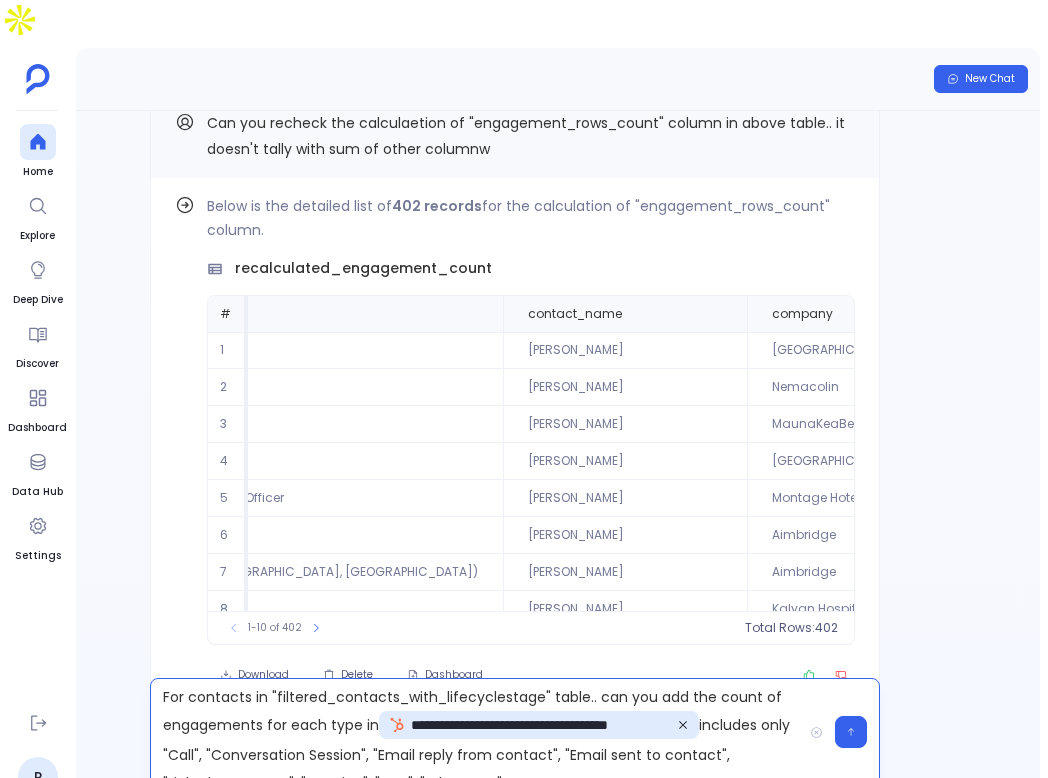 scroll, scrollTop: 16, scrollLeft: 0, axis: vertical 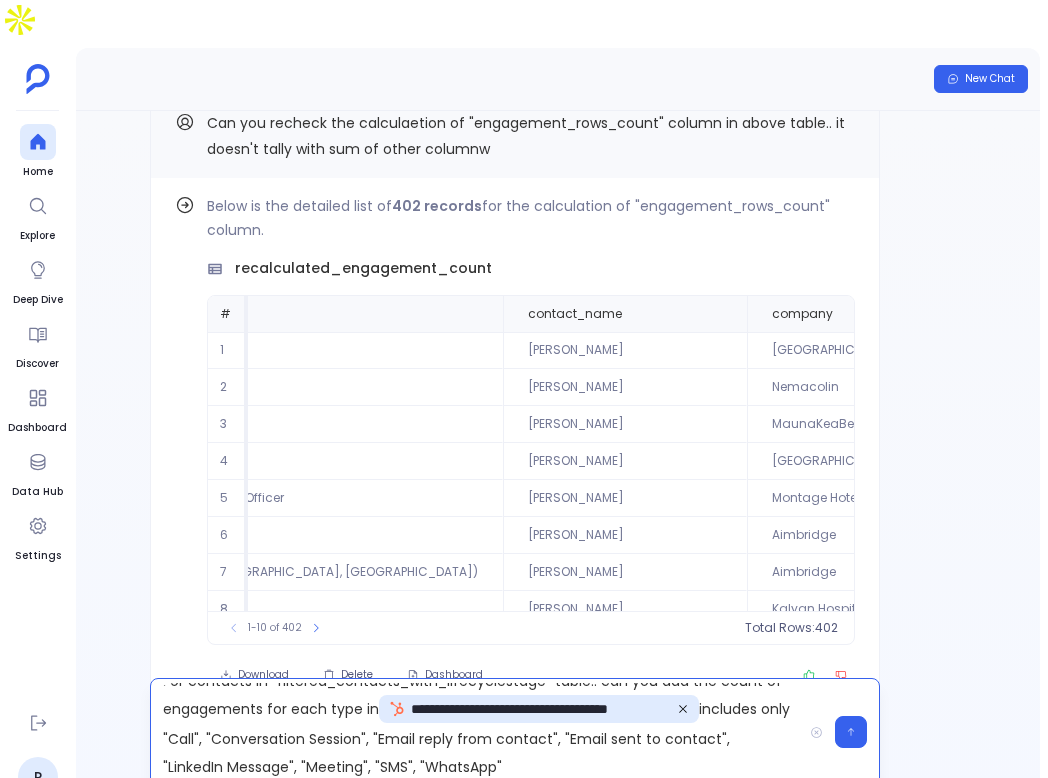 click on "**********" at bounding box center [476, 732] 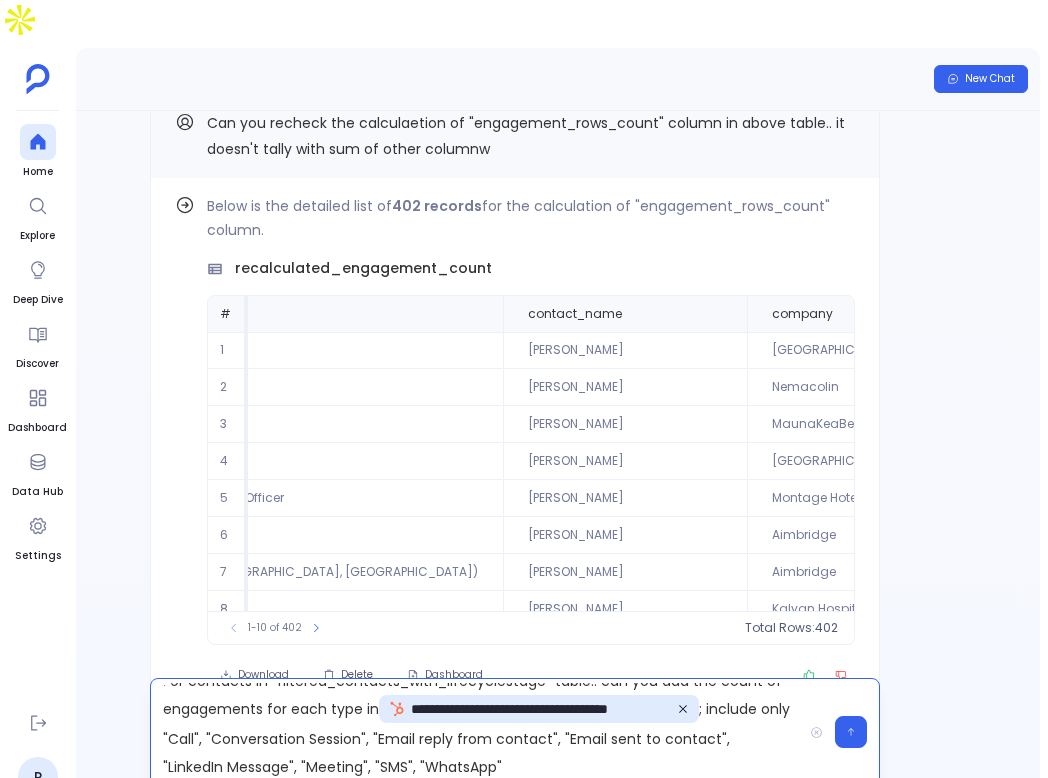 click on "**********" at bounding box center [476, 732] 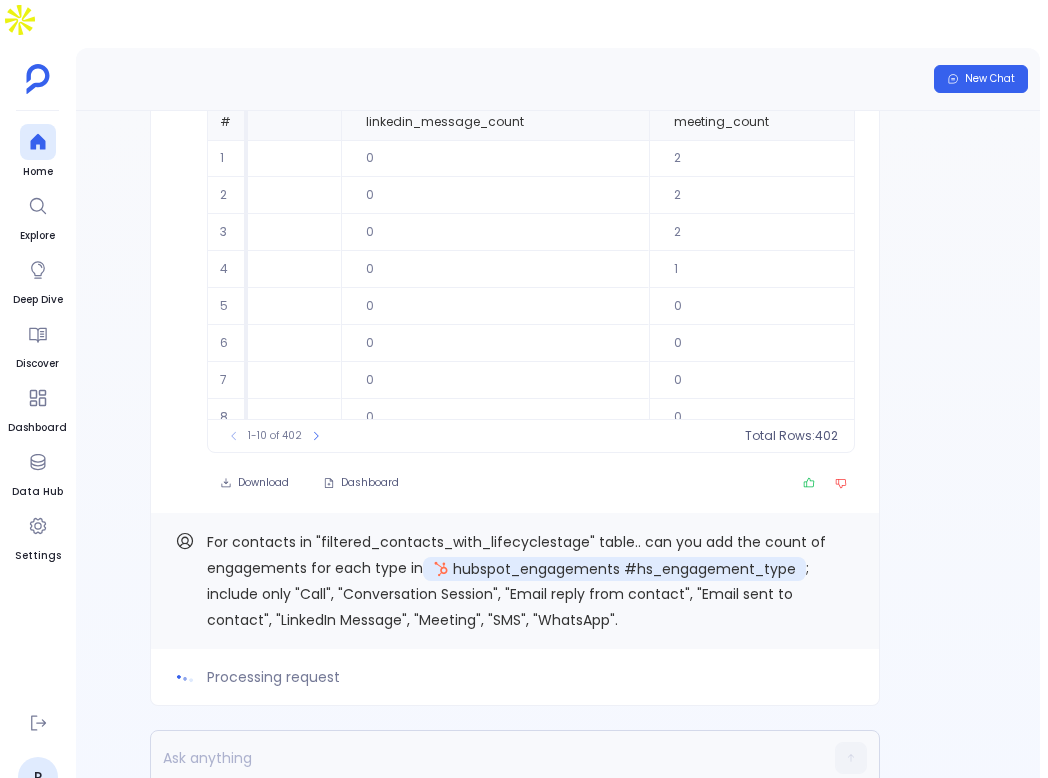 scroll, scrollTop: 17, scrollLeft: 0, axis: vertical 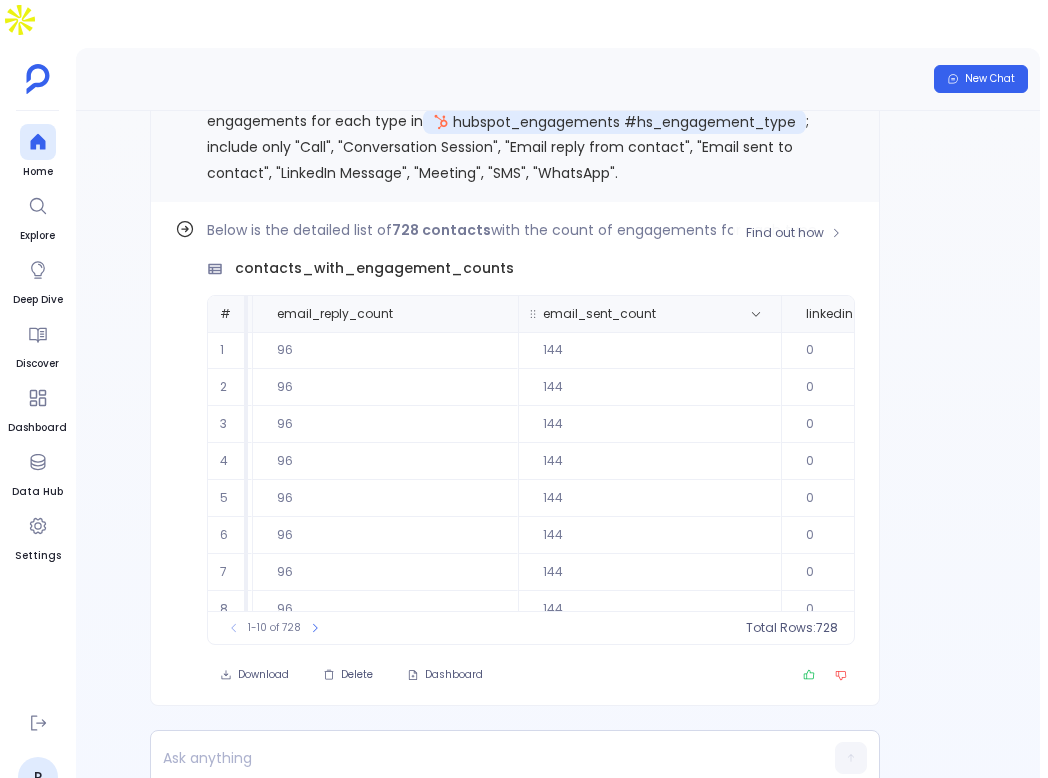click on "email_sent_count" at bounding box center [649, 314] 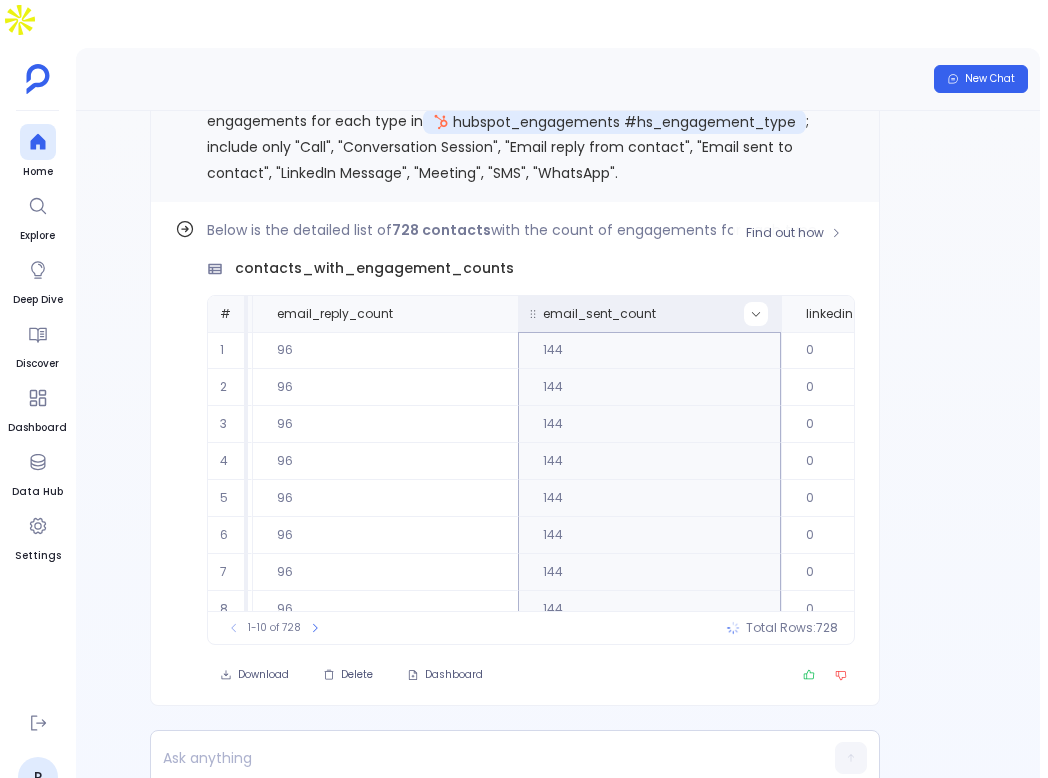 click 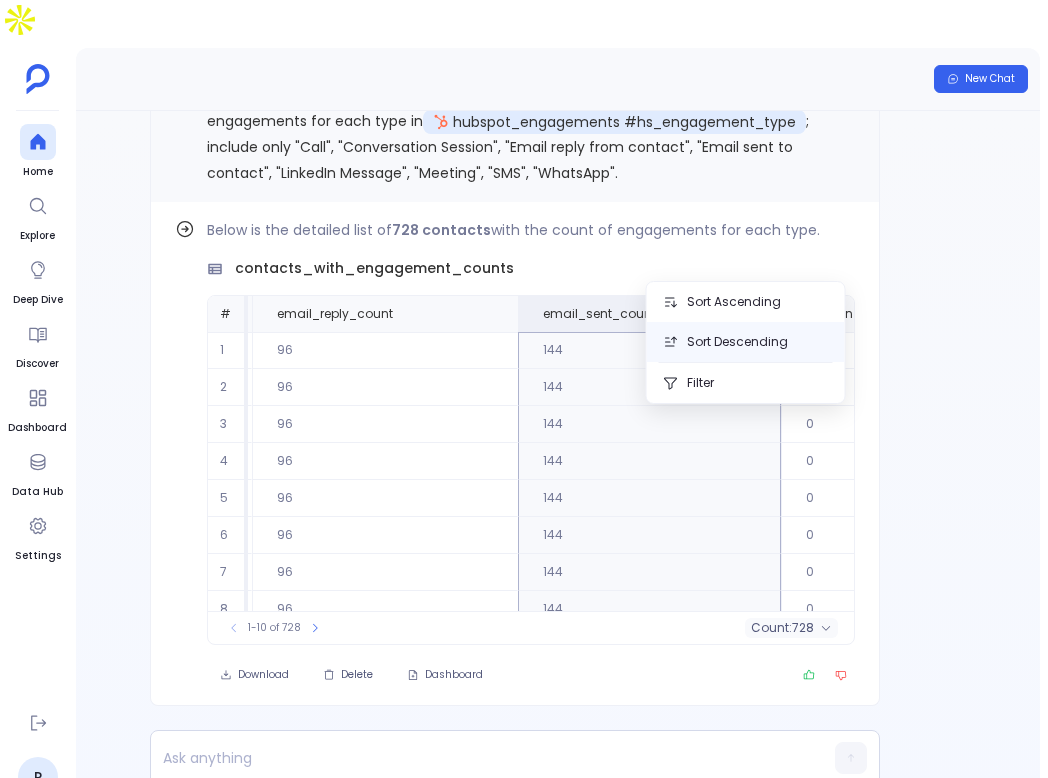 click on "Sort Descending" at bounding box center [746, 342] 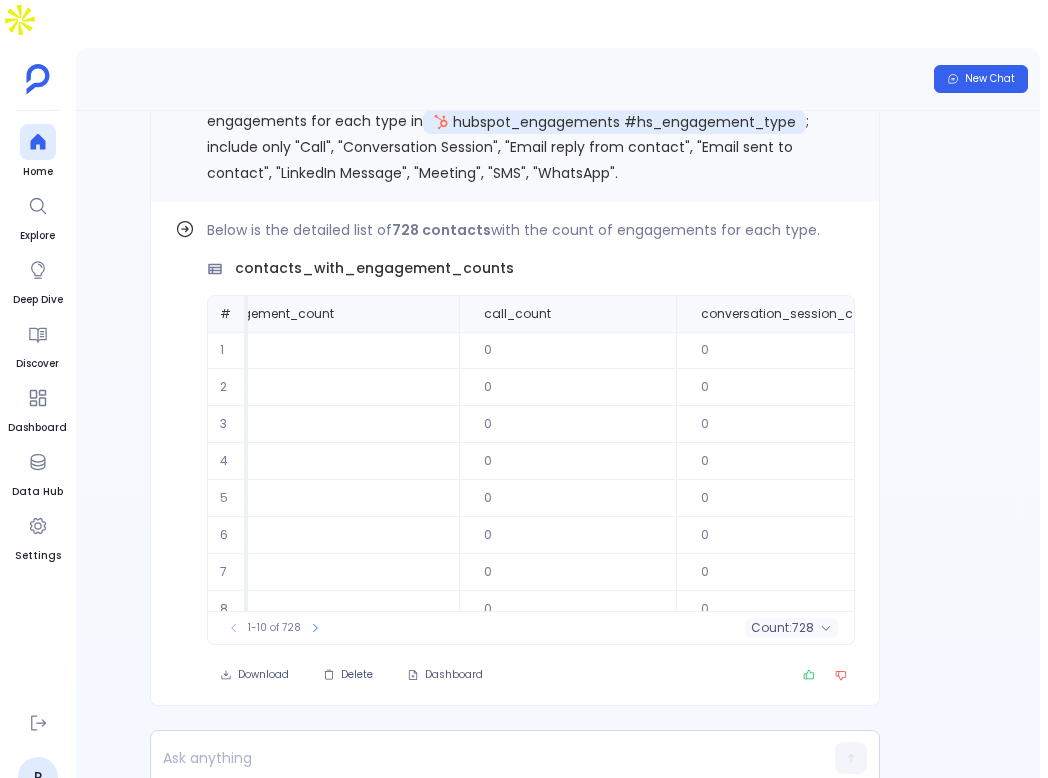 scroll, scrollTop: 0, scrollLeft: 1645, axis: horizontal 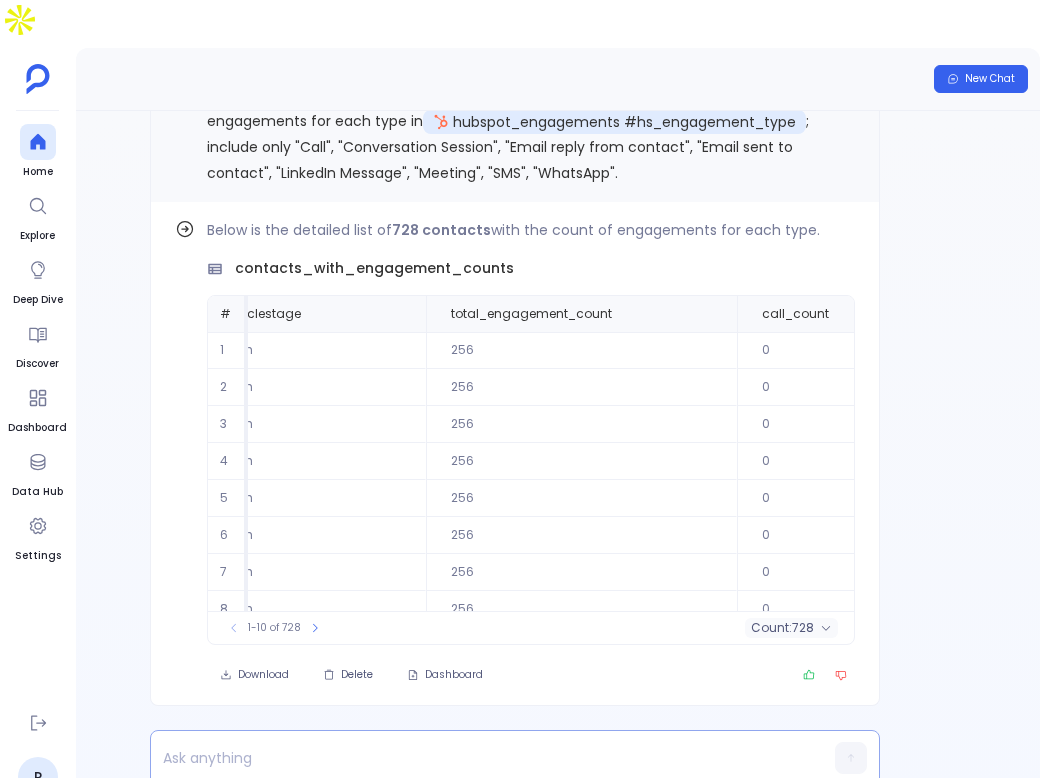 click at bounding box center [476, 758] 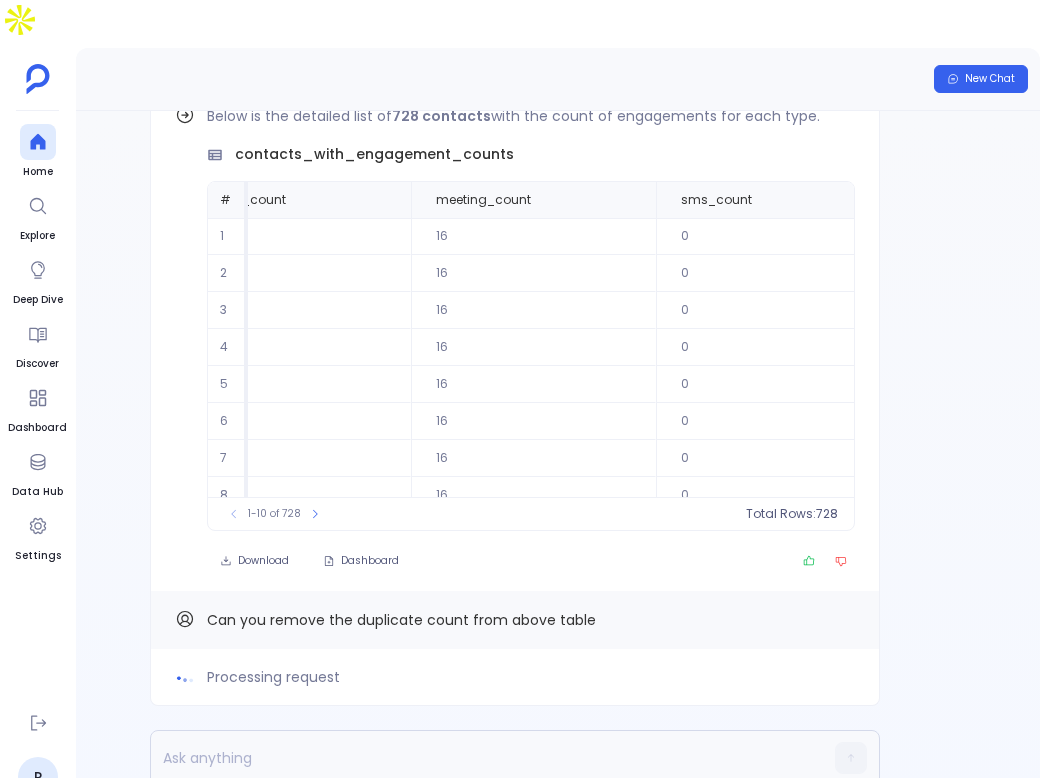 scroll, scrollTop: 96, scrollLeft: 0, axis: vertical 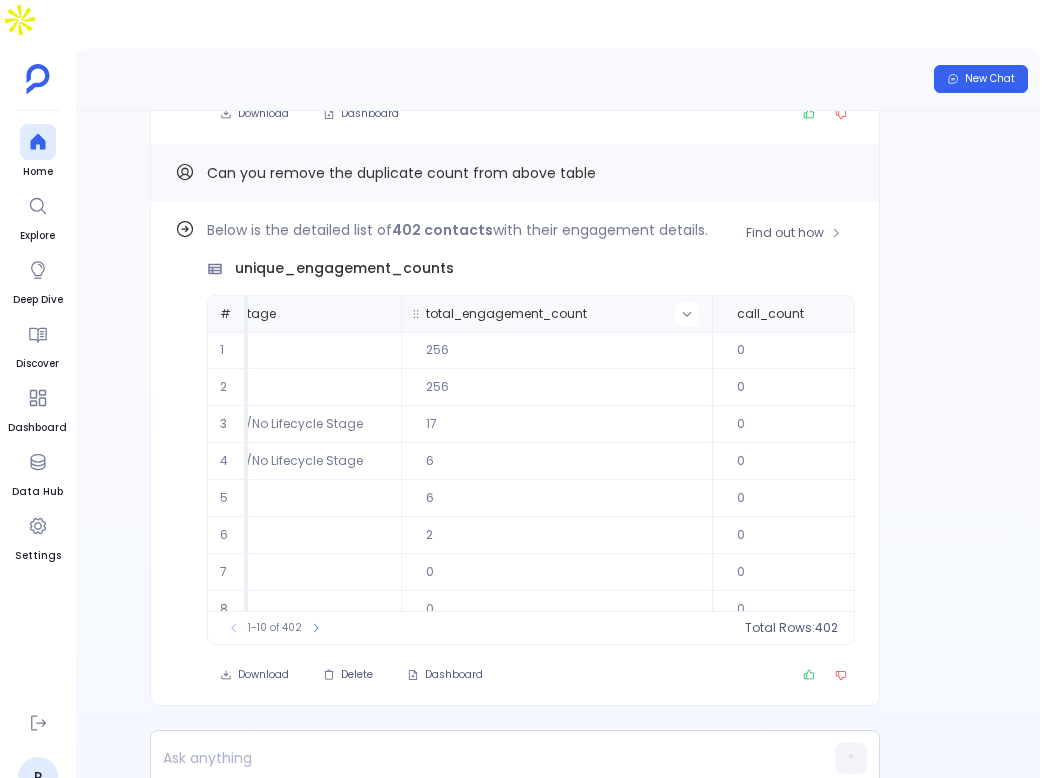 click 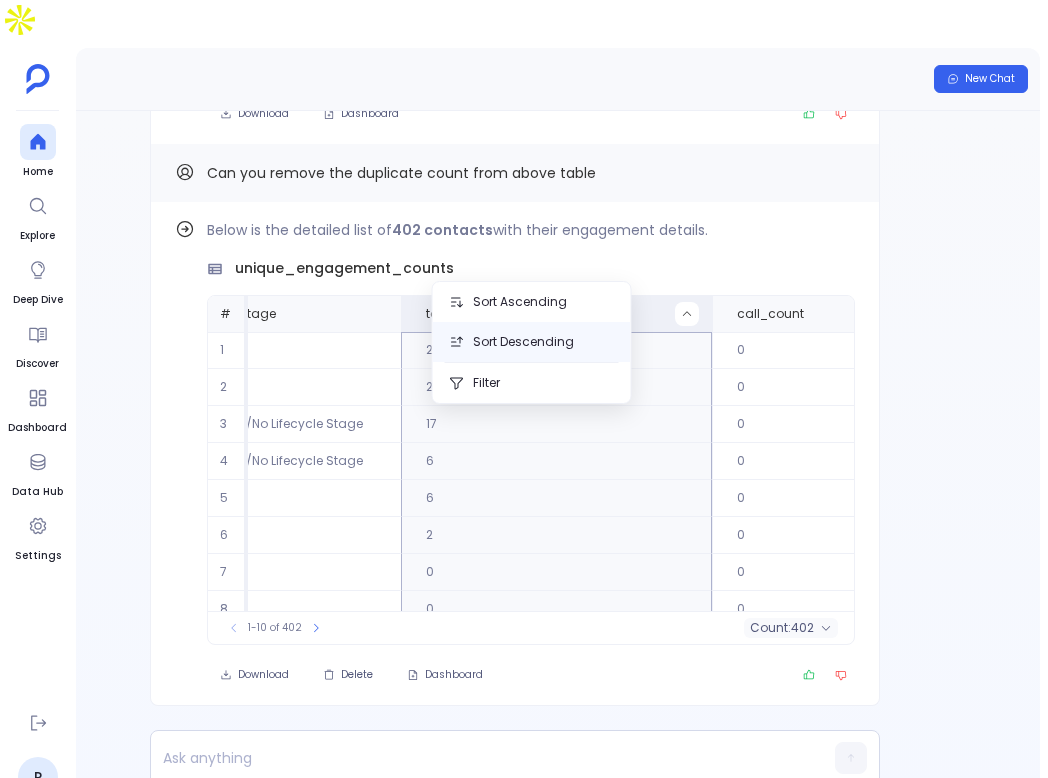 click on "Sort Descending" at bounding box center (532, 342) 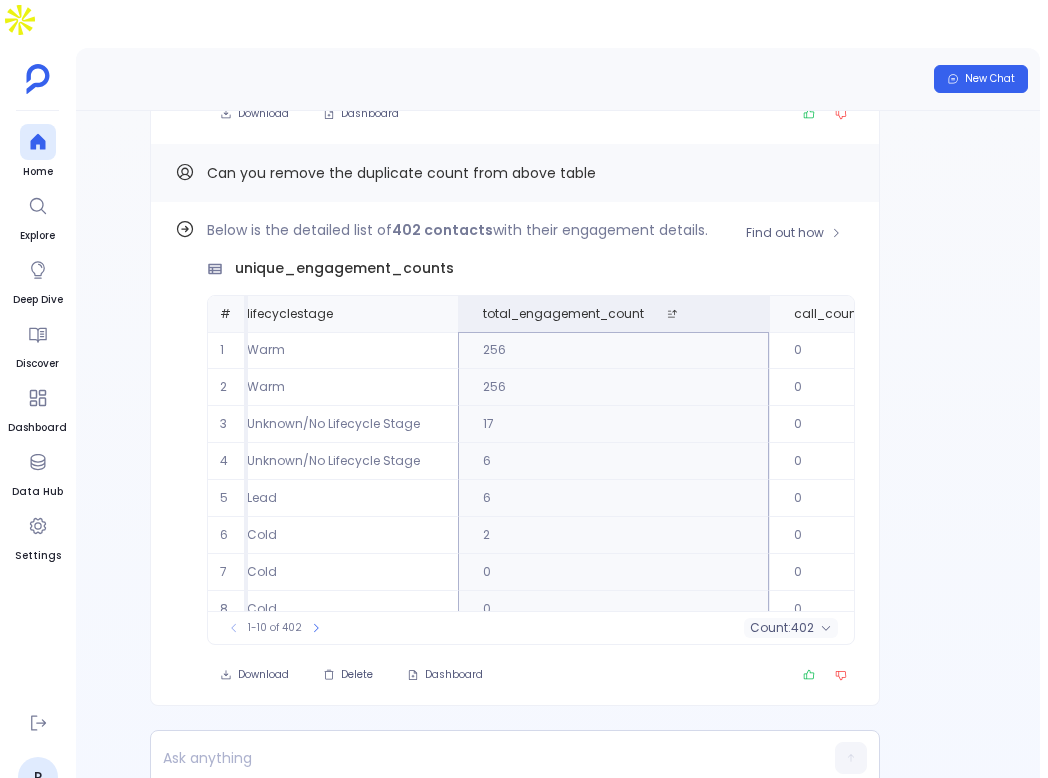 scroll, scrollTop: 0, scrollLeft: 1558, axis: horizontal 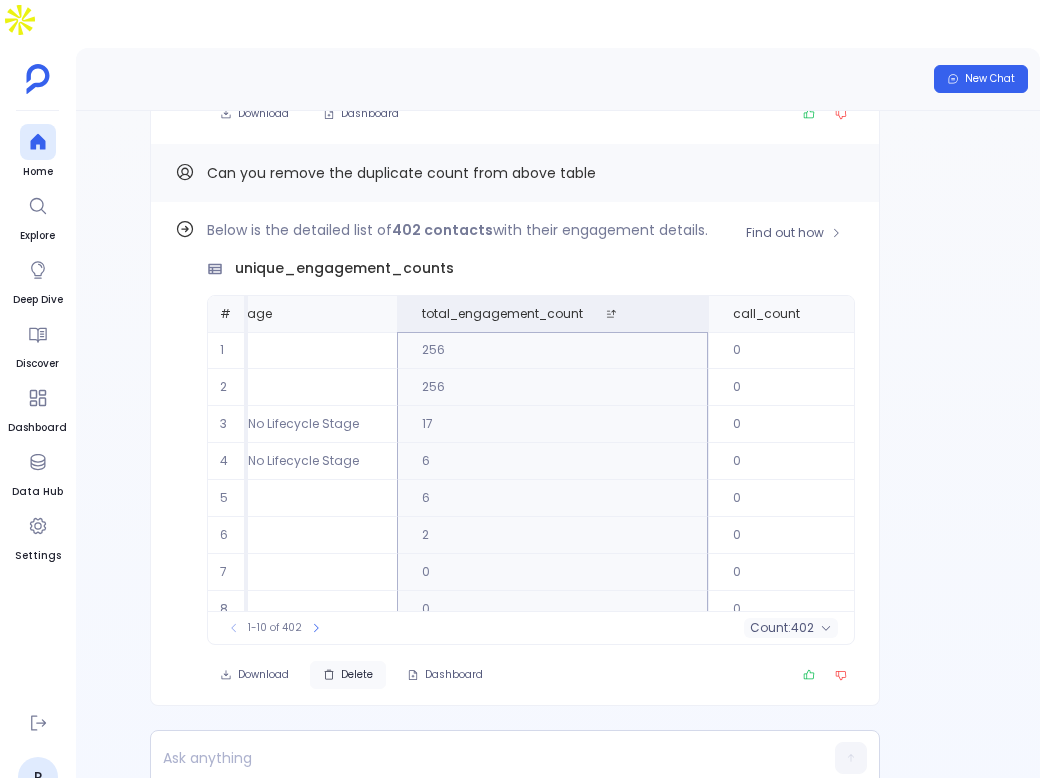 click on "Delete" at bounding box center (357, 675) 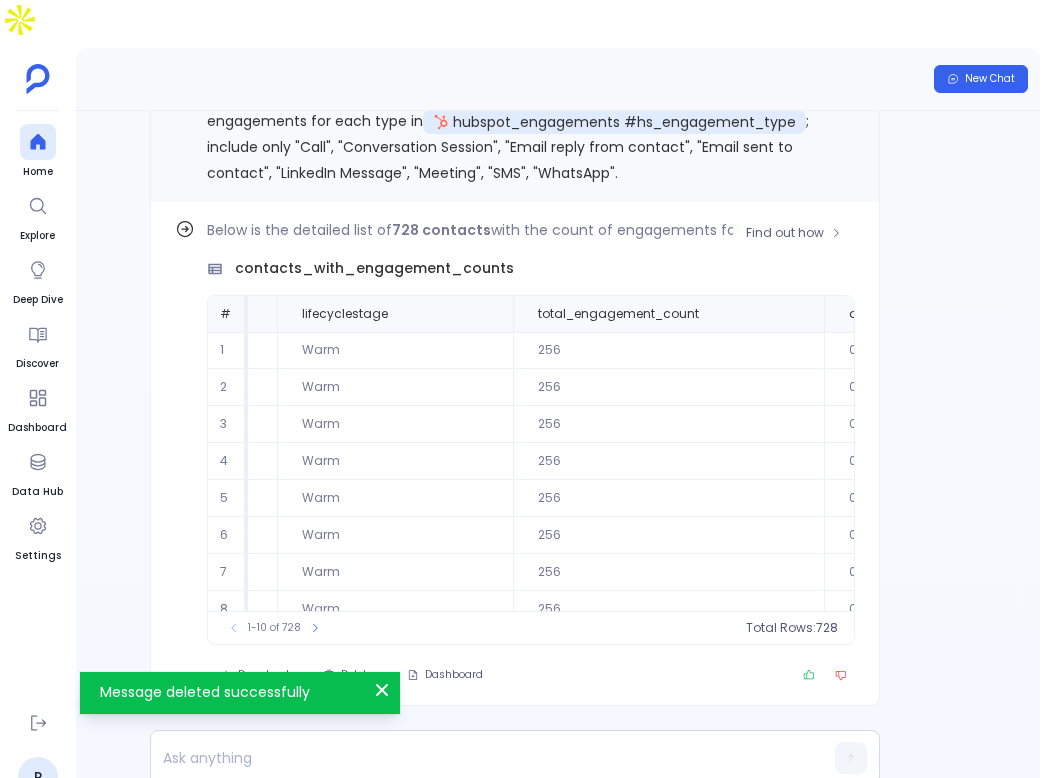 scroll, scrollTop: 17, scrollLeft: 0, axis: vertical 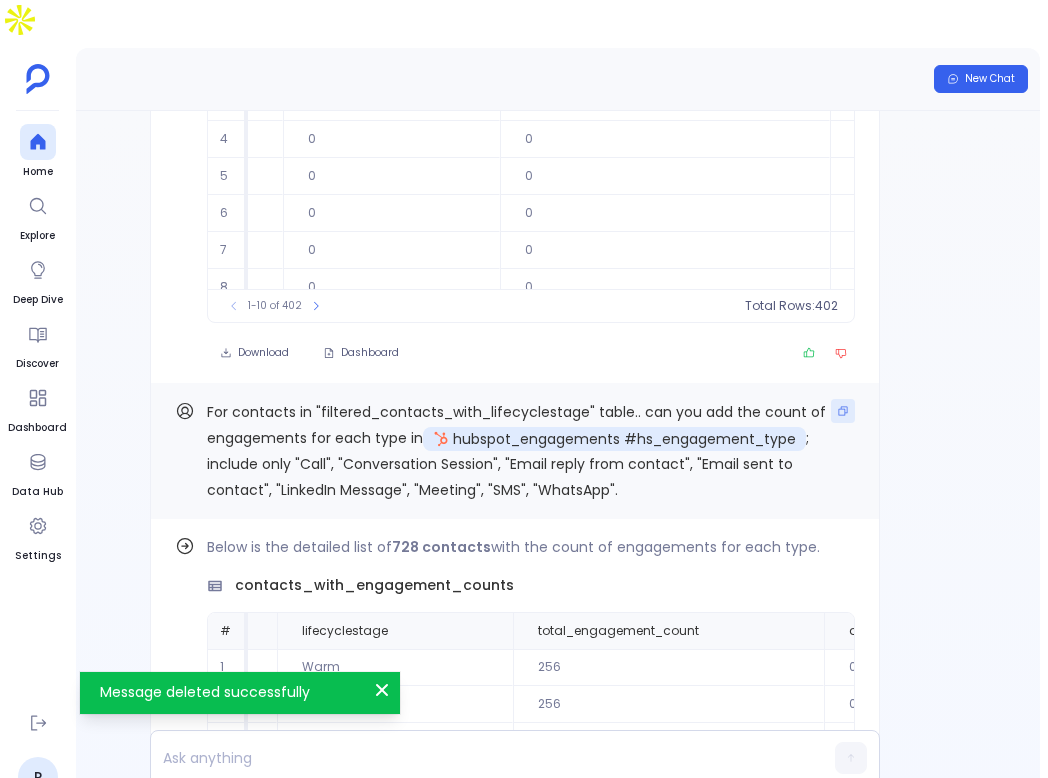 click at bounding box center (843, 411) 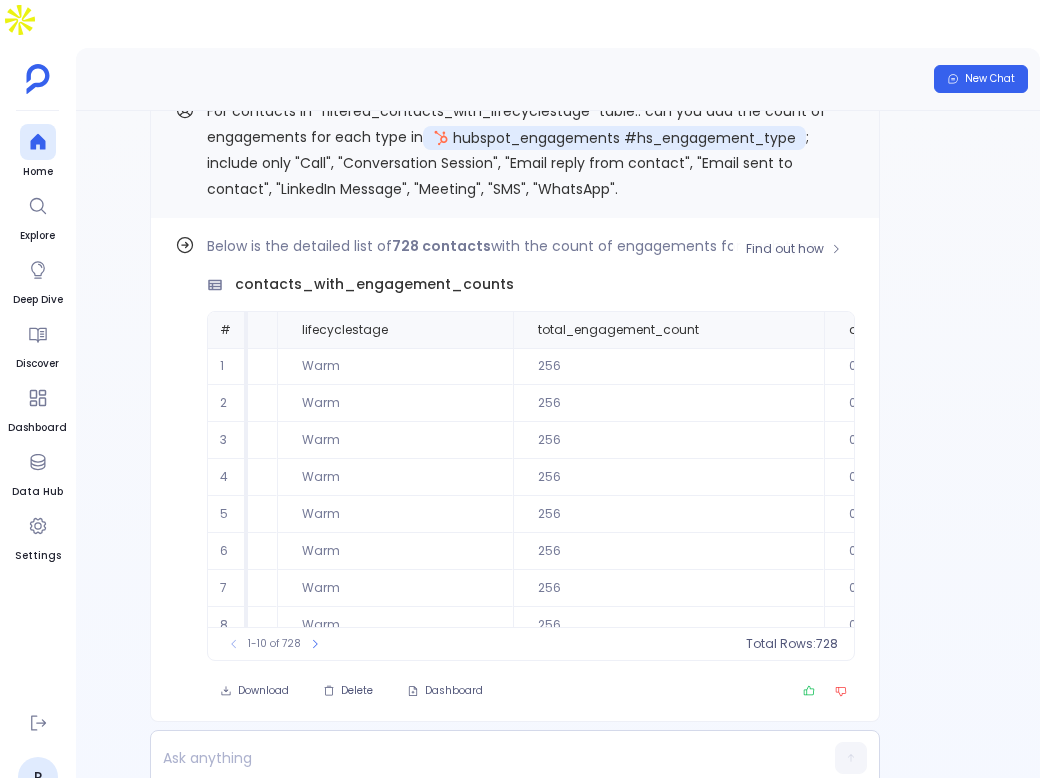 scroll, scrollTop: 0, scrollLeft: 0, axis: both 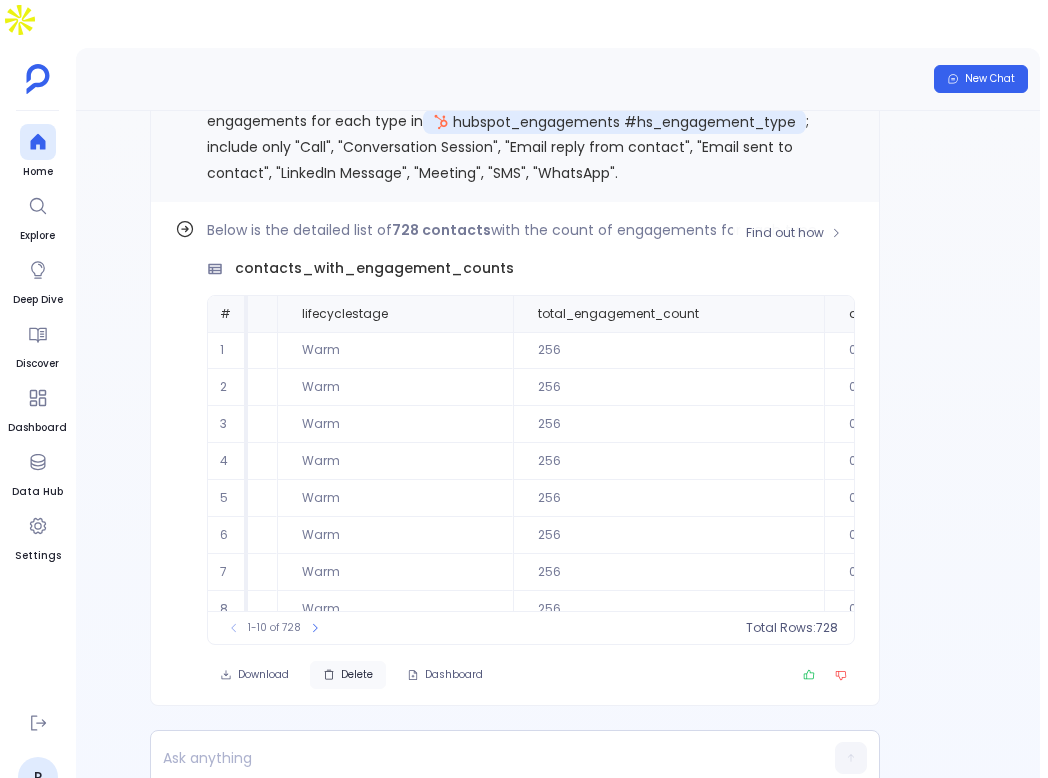 click on "Delete" at bounding box center (357, 675) 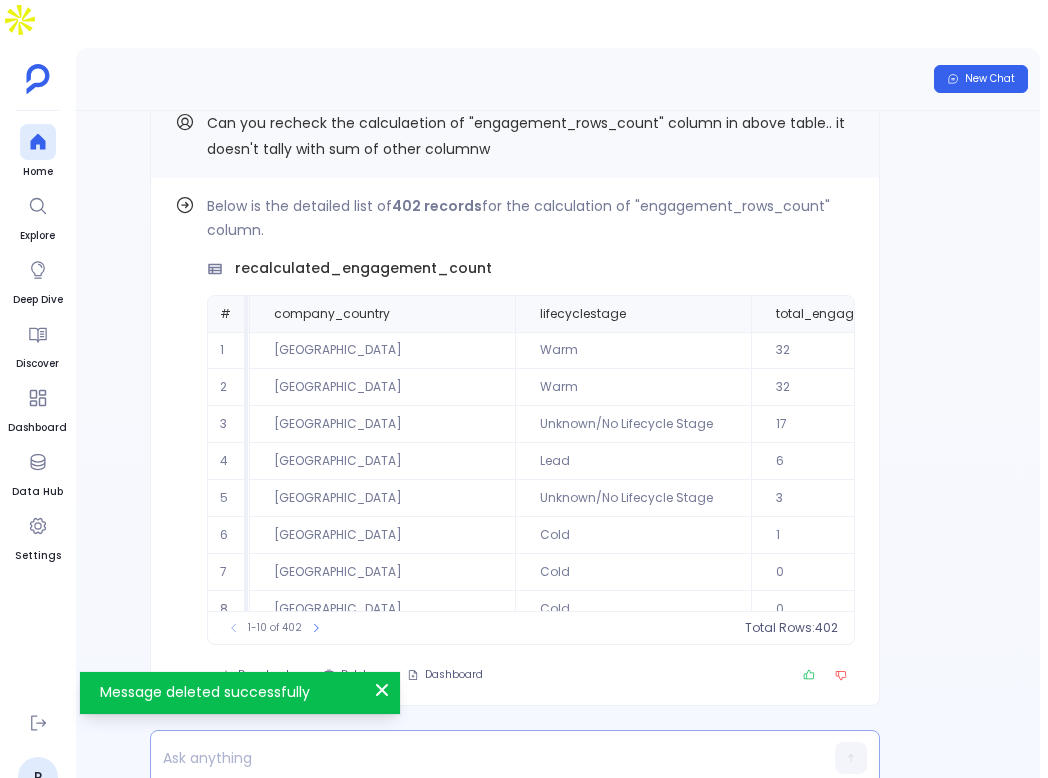scroll, scrollTop: 17, scrollLeft: 0, axis: vertical 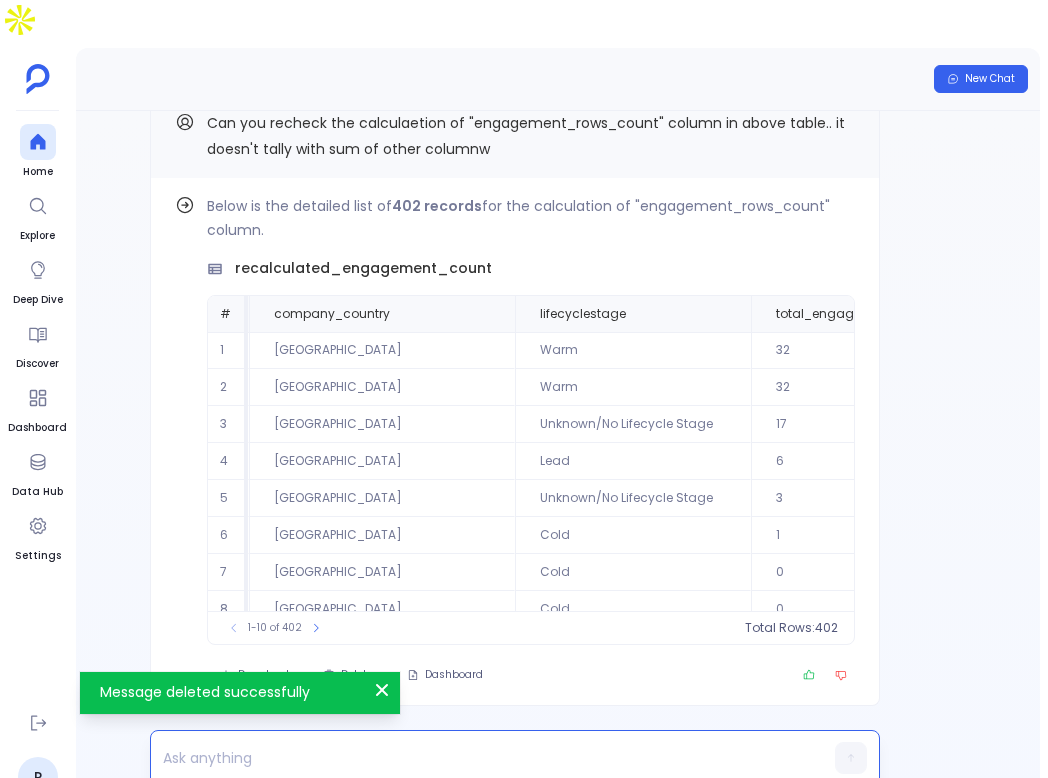 click at bounding box center [476, 758] 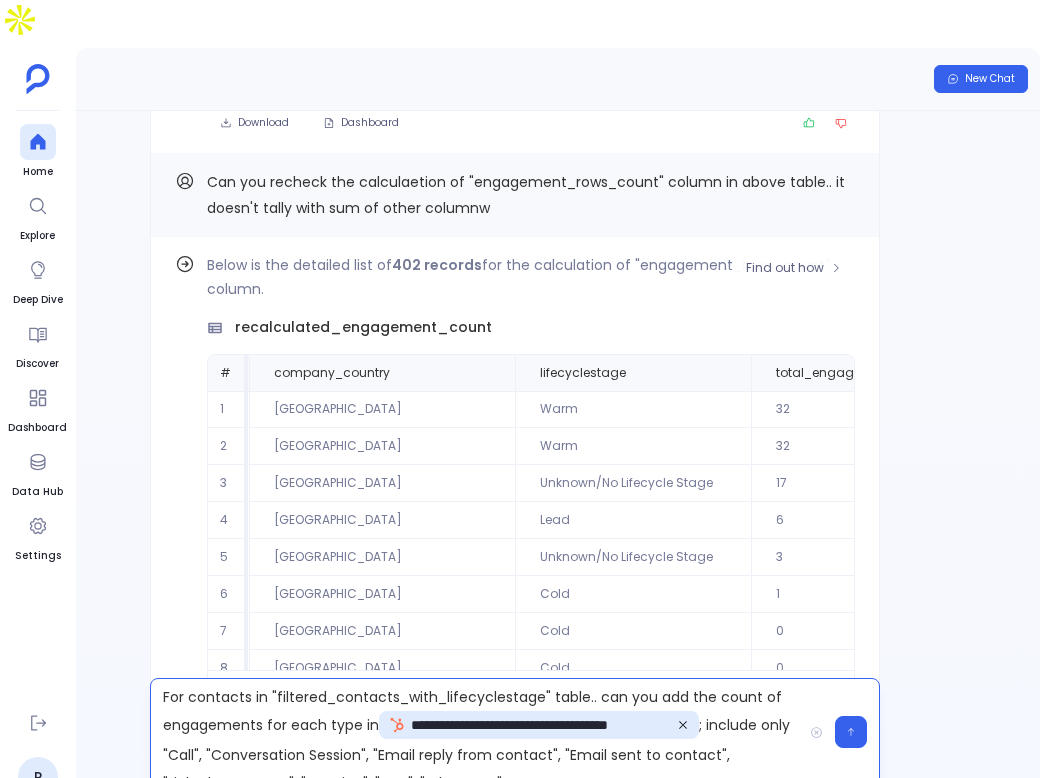 scroll, scrollTop: -60, scrollLeft: 0, axis: vertical 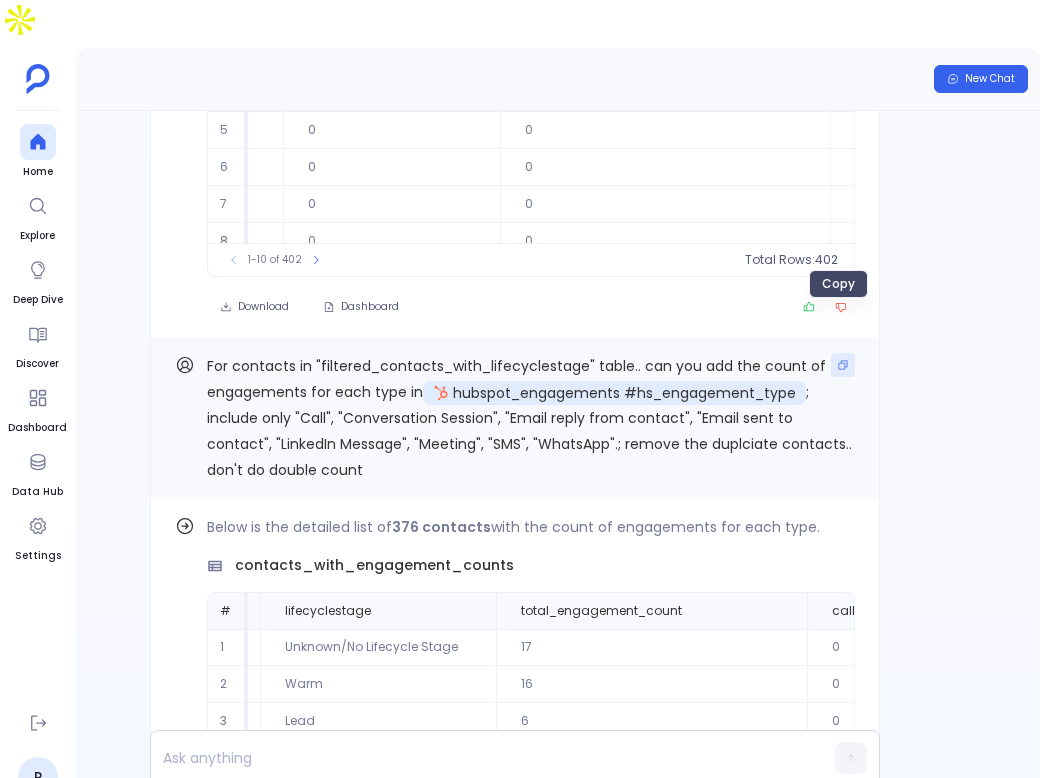 click at bounding box center (843, 365) 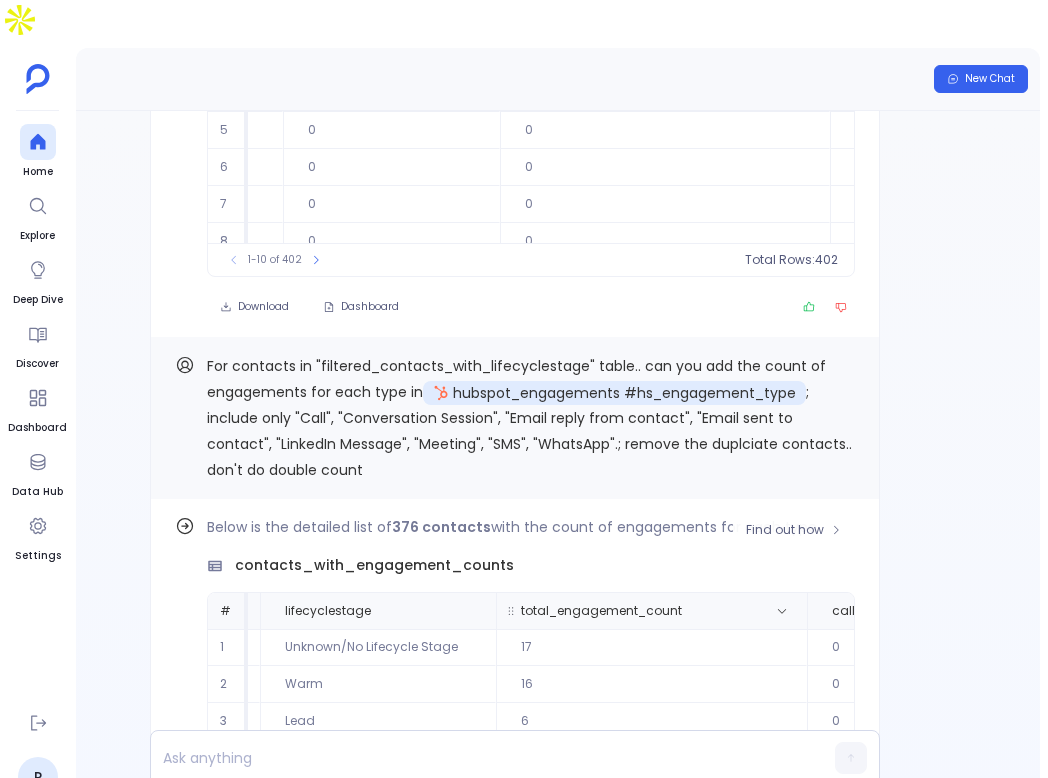 scroll, scrollTop: 96, scrollLeft: 1813, axis: both 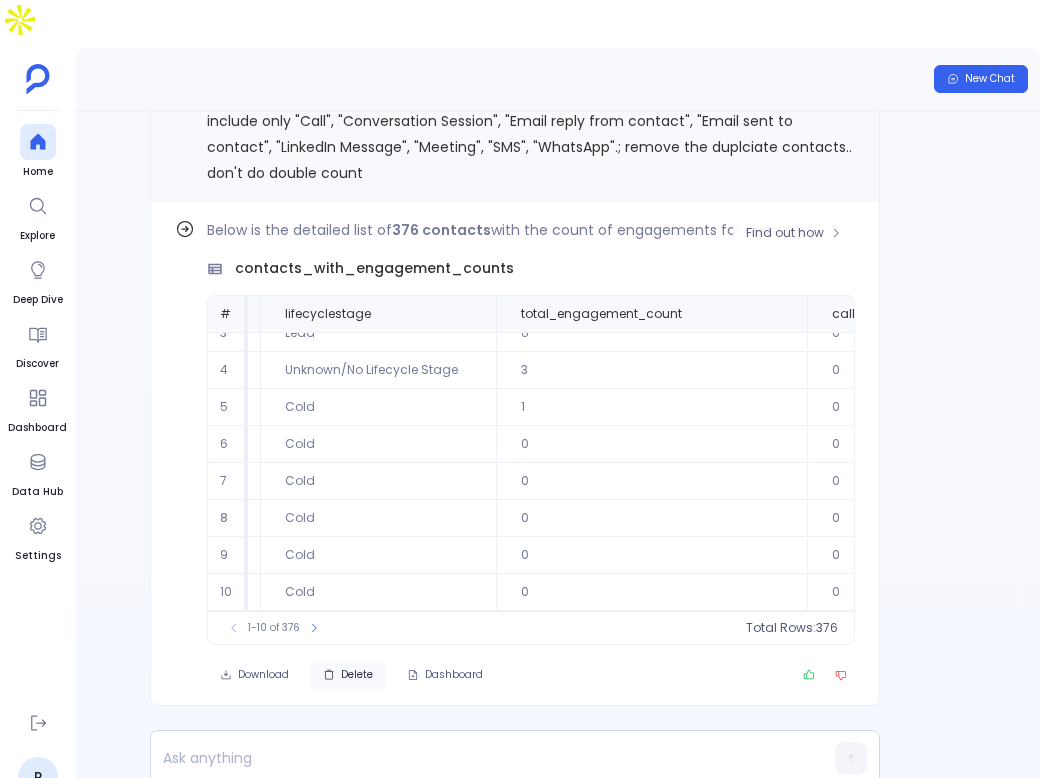 click on "Delete" at bounding box center (357, 675) 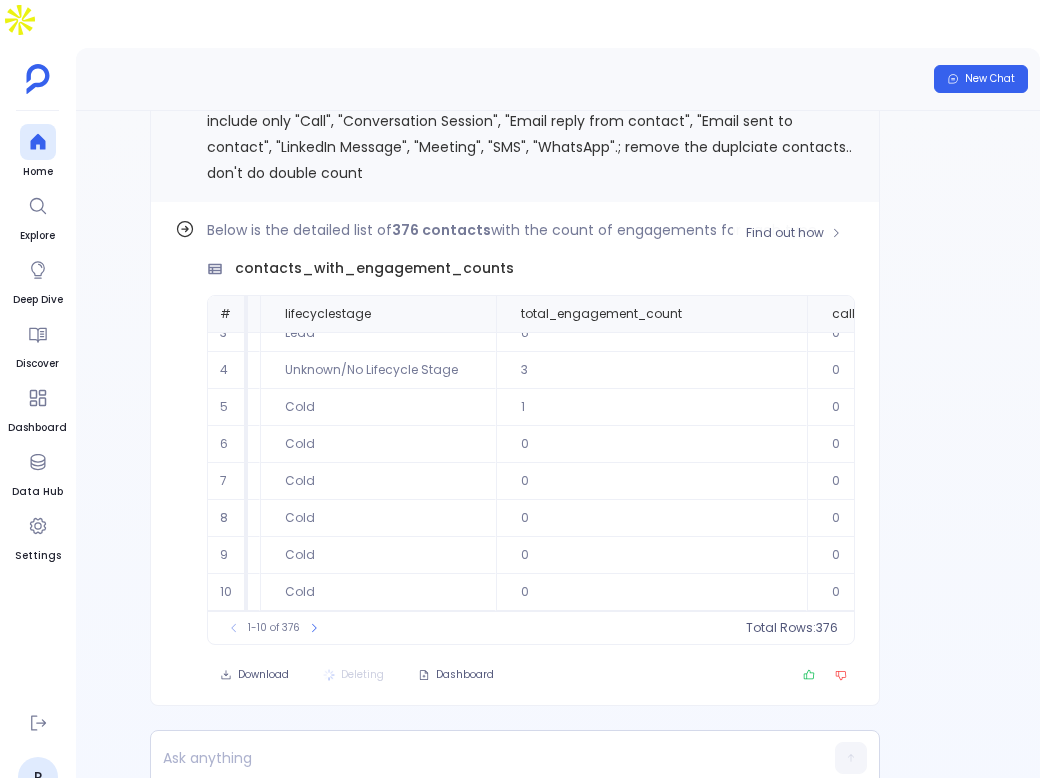 scroll, scrollTop: 0, scrollLeft: 1813, axis: horizontal 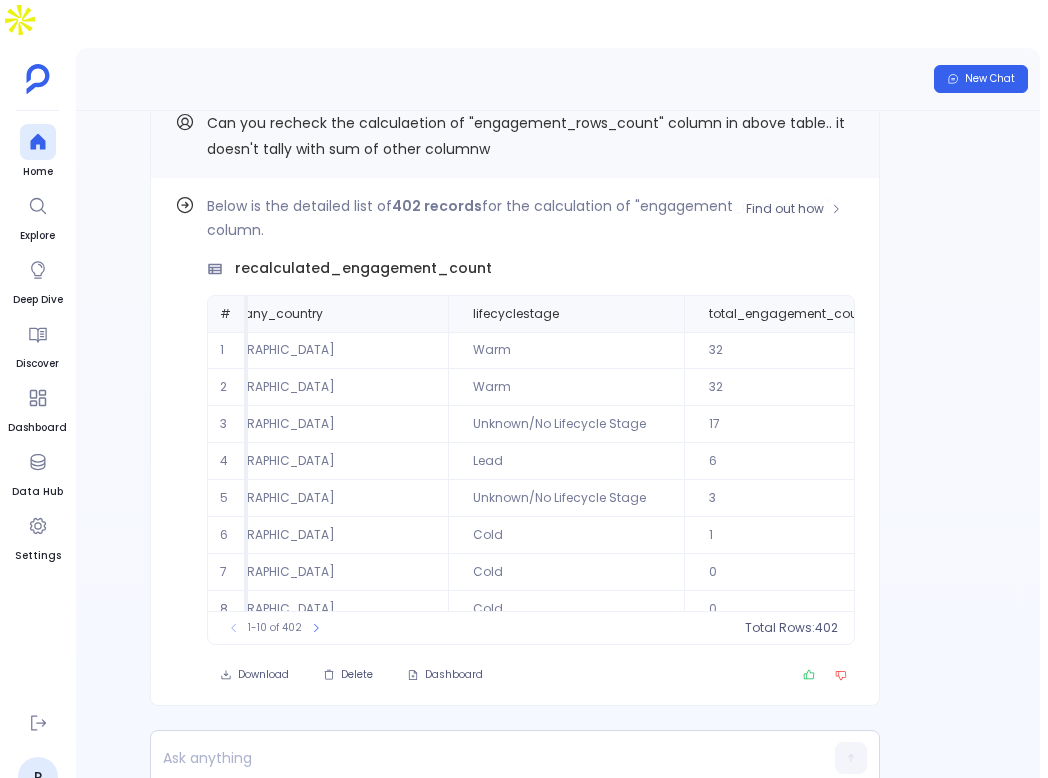 click on "Delete" at bounding box center (357, 675) 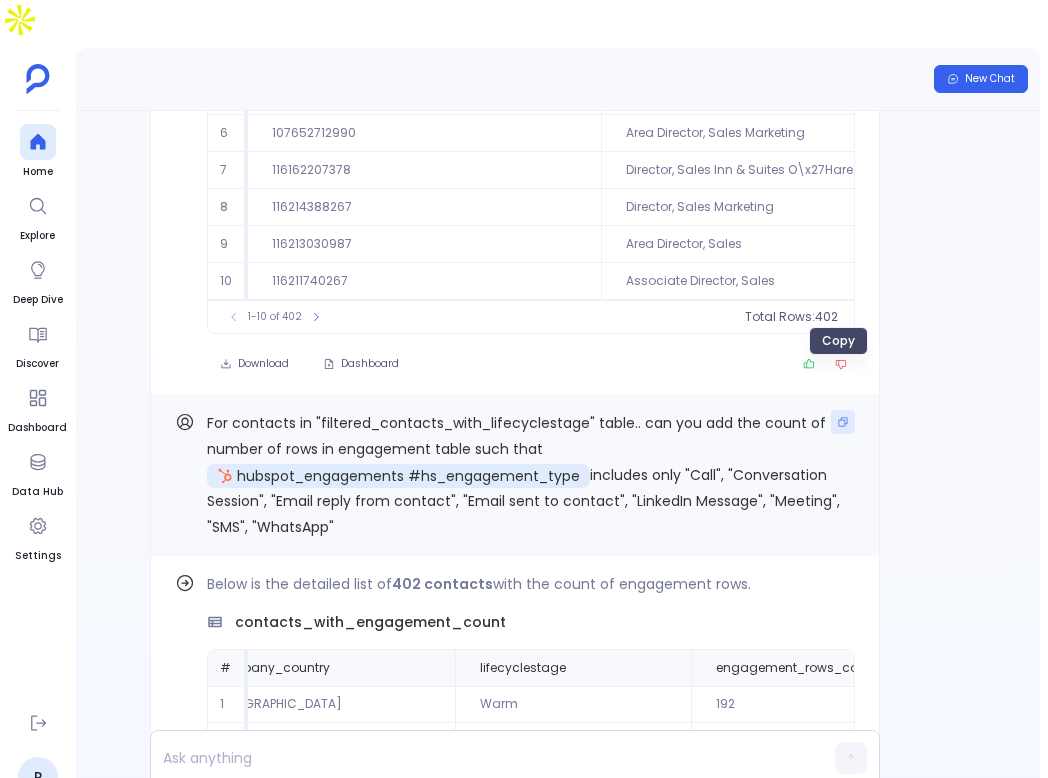 click at bounding box center (843, 422) 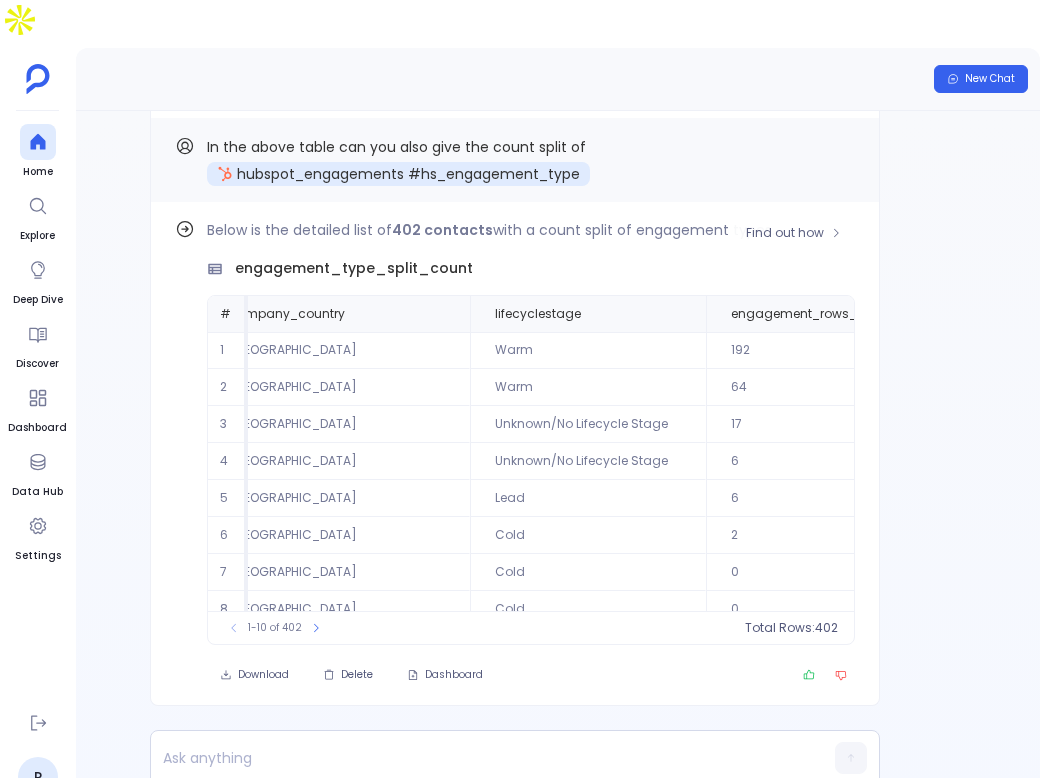 click on "Delete" at bounding box center [357, 675] 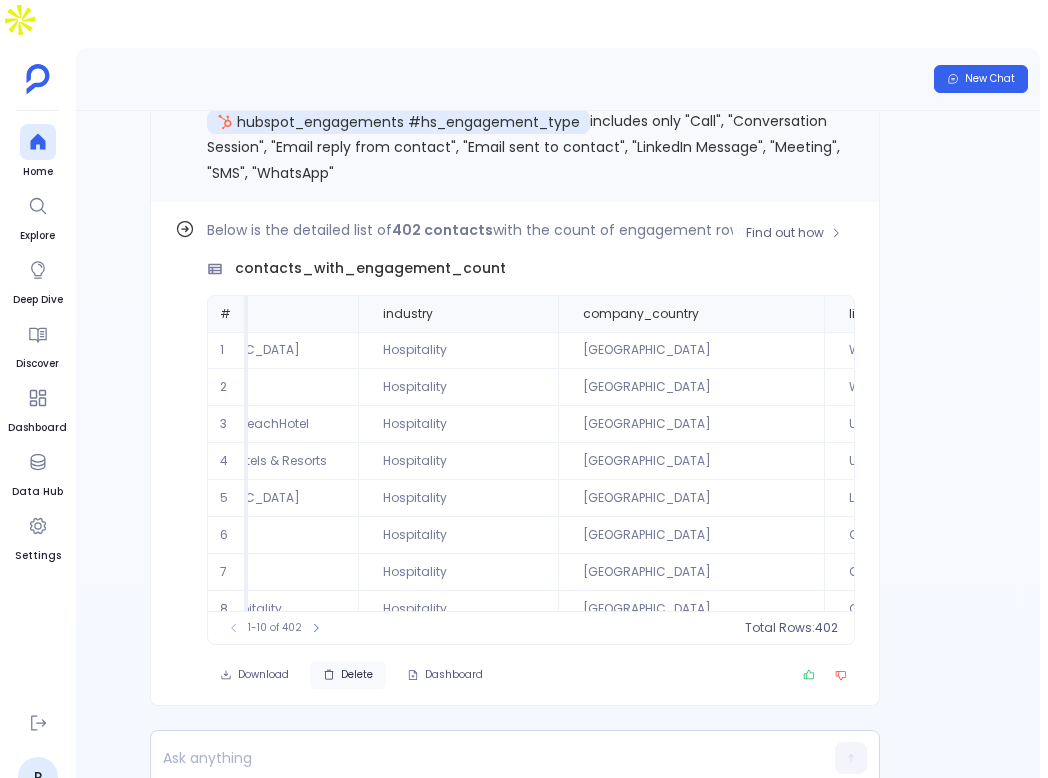 click on "Delete" at bounding box center (357, 675) 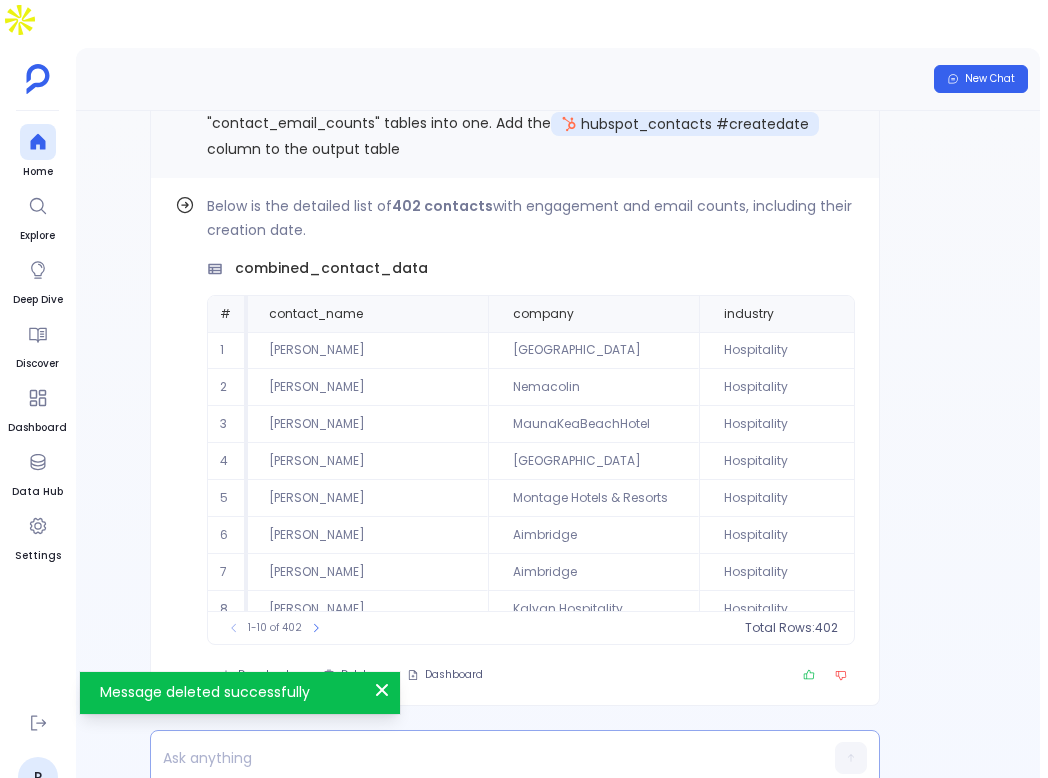 click at bounding box center (476, 758) 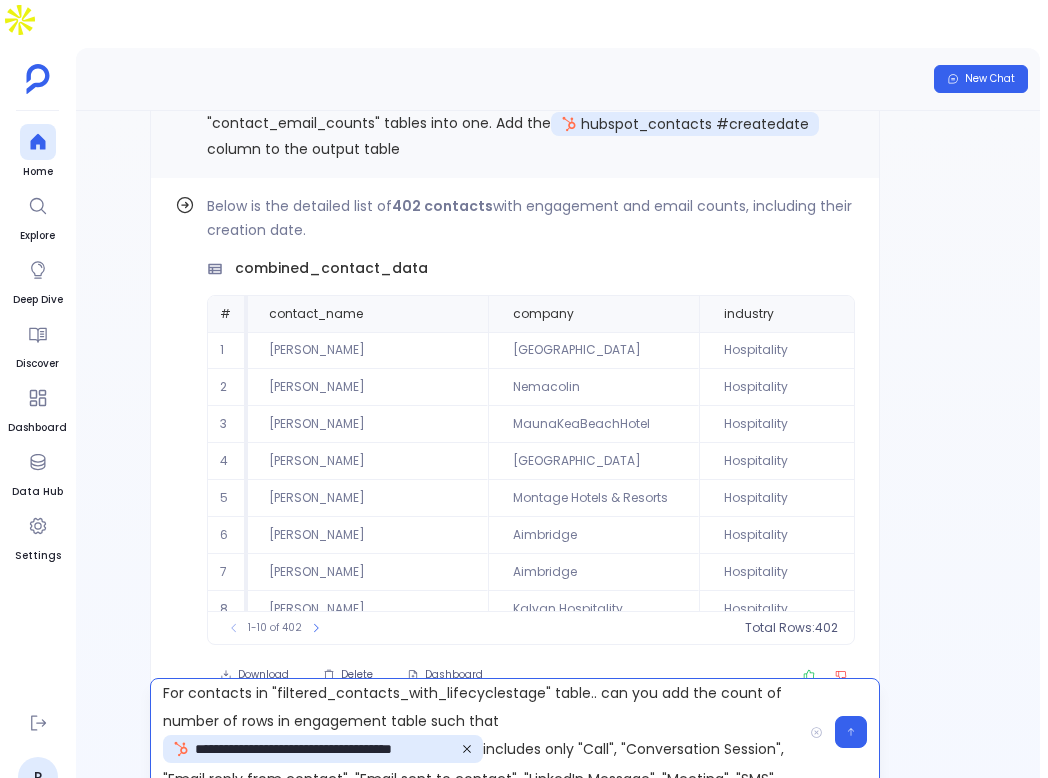click on "**********" at bounding box center (476, 732) 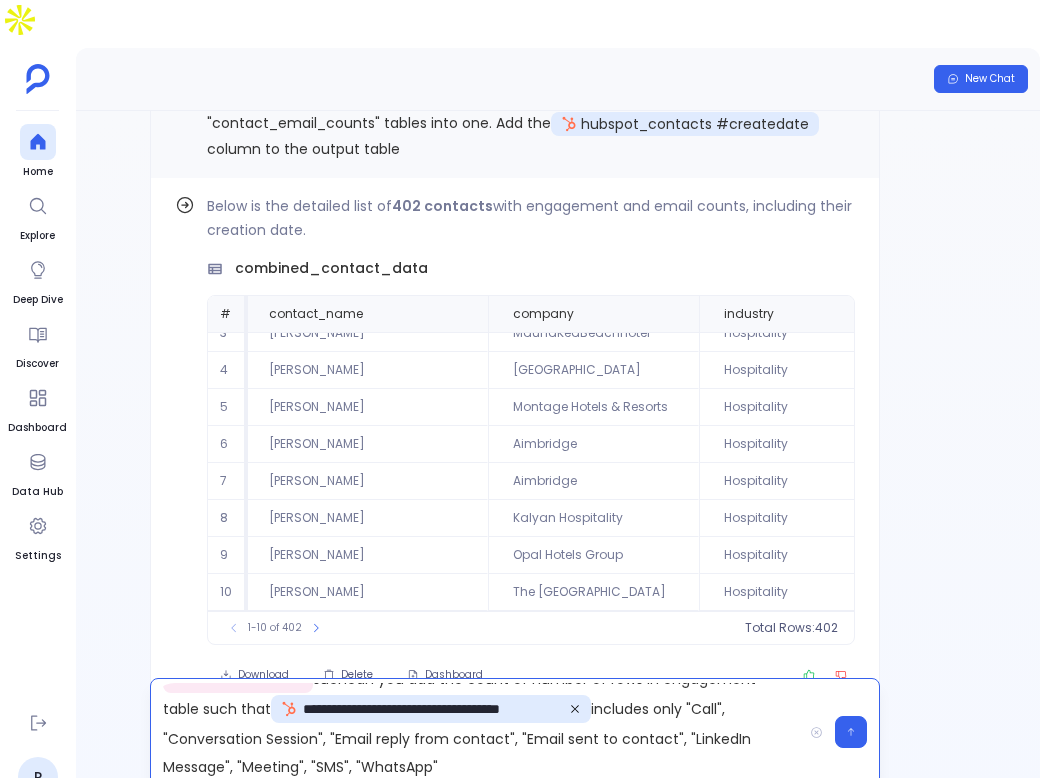 click on "**********" at bounding box center (476, 732) 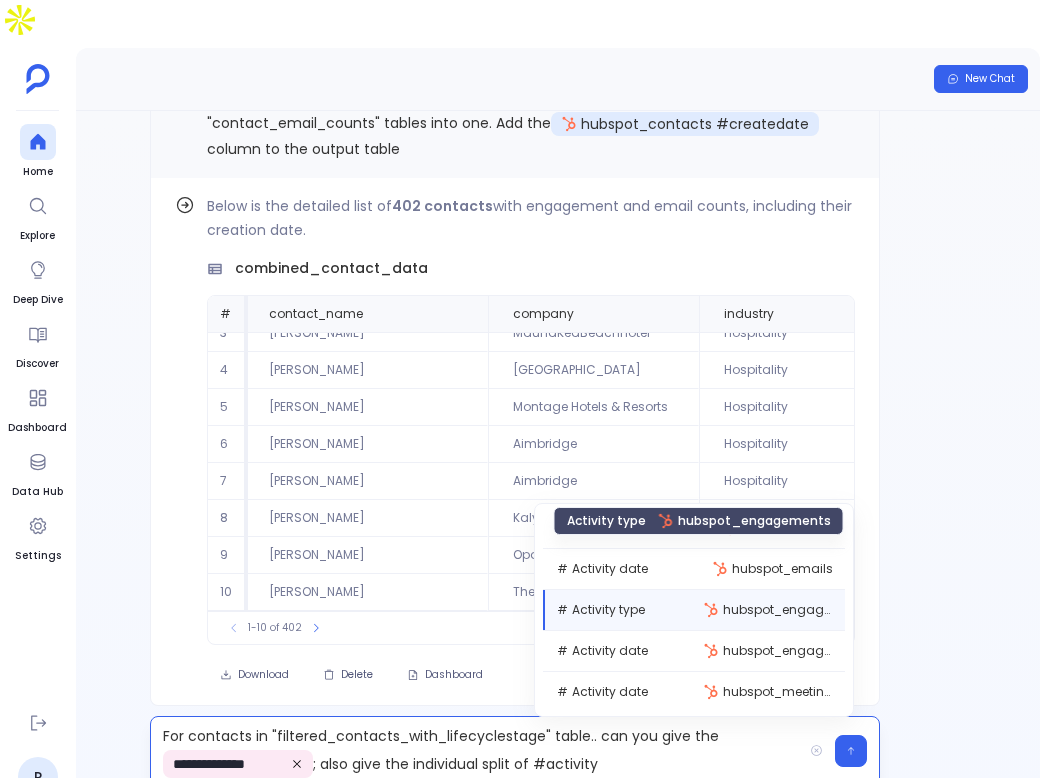scroll, scrollTop: 41, scrollLeft: 0, axis: vertical 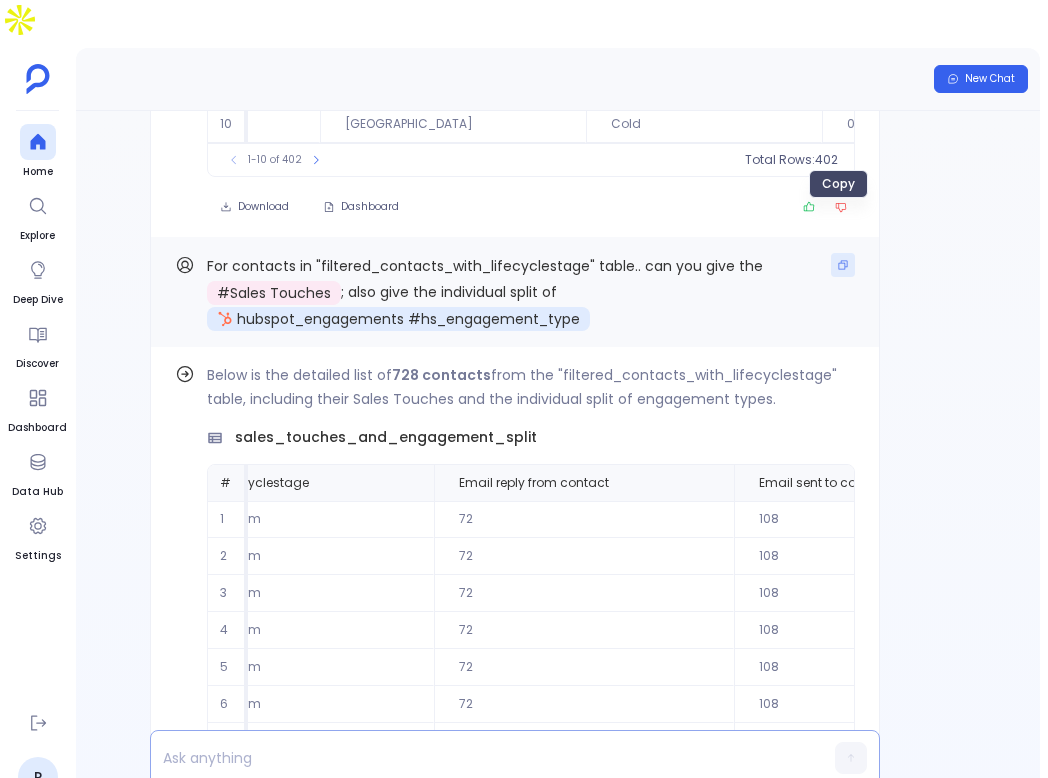 click 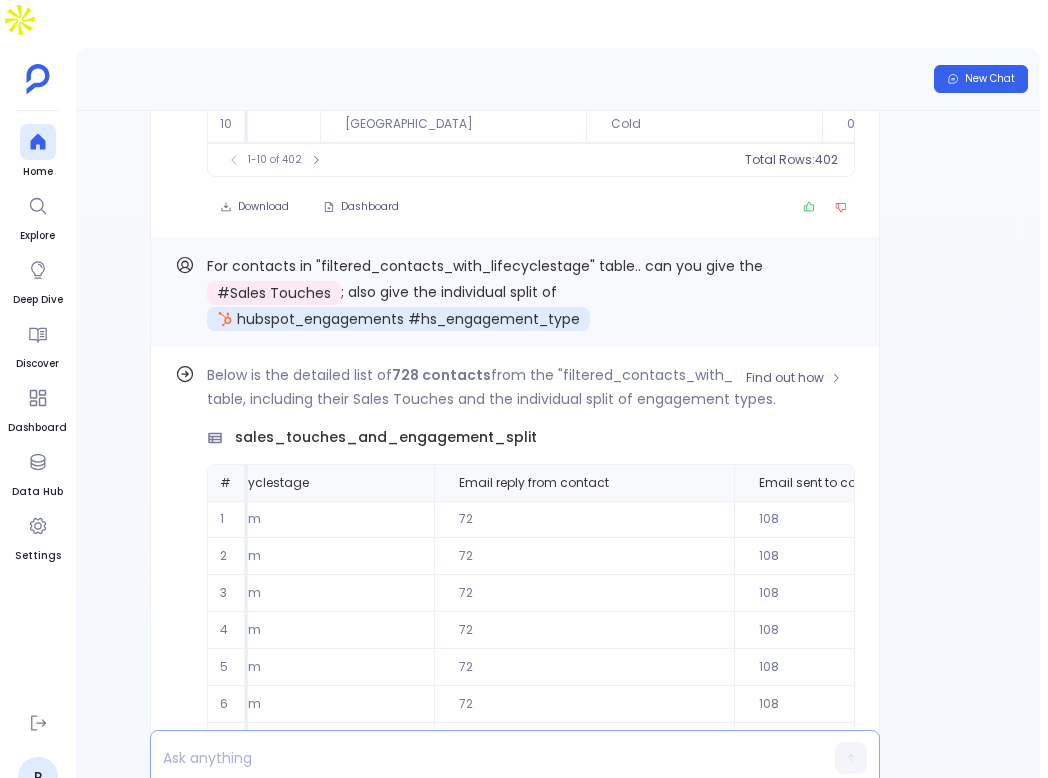 scroll, scrollTop: 96, scrollLeft: 1637, axis: both 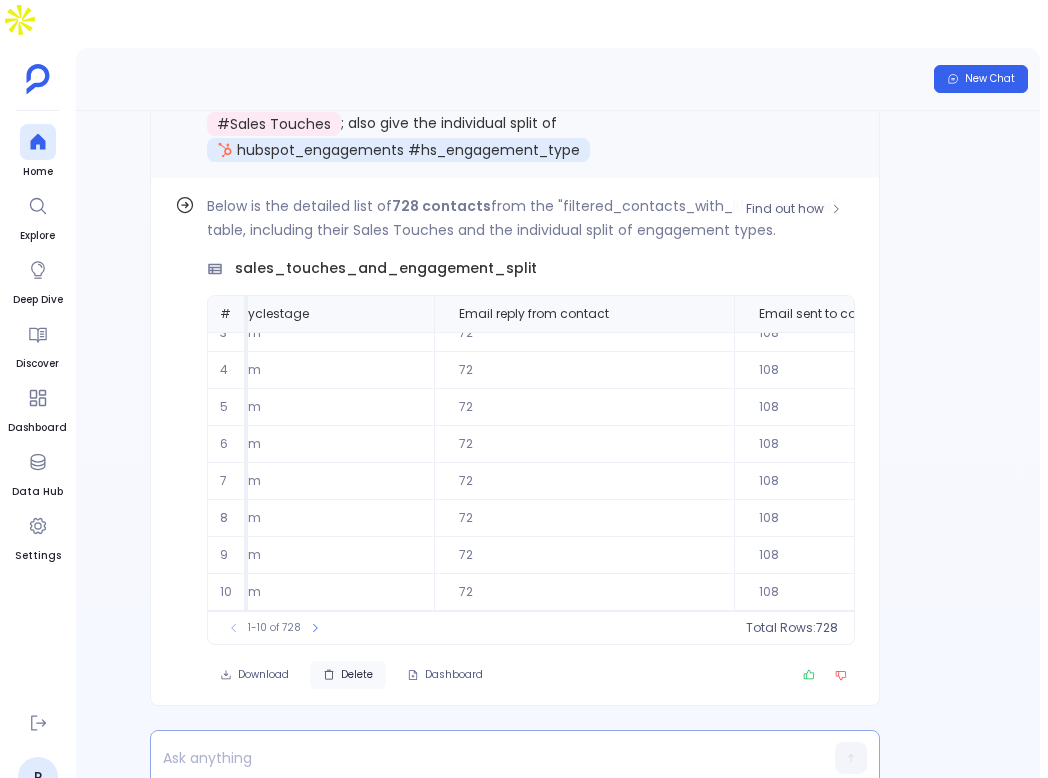 click on "Delete" at bounding box center [357, 675] 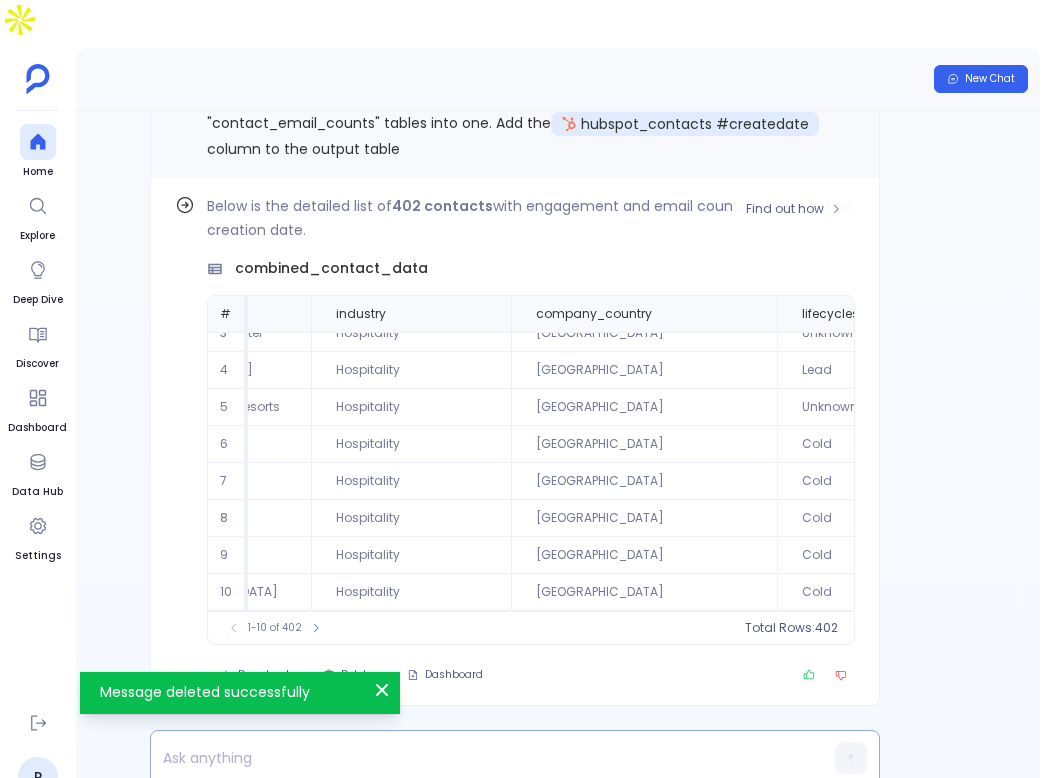 scroll, scrollTop: 96, scrollLeft: 0, axis: vertical 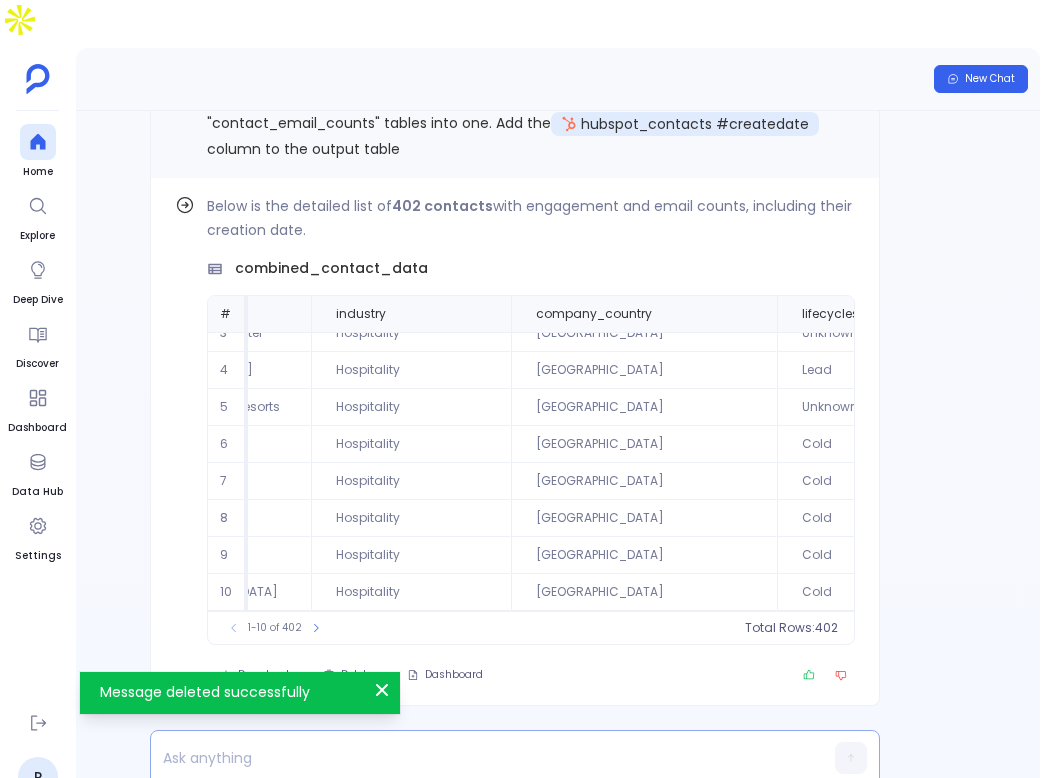 click at bounding box center (476, 758) 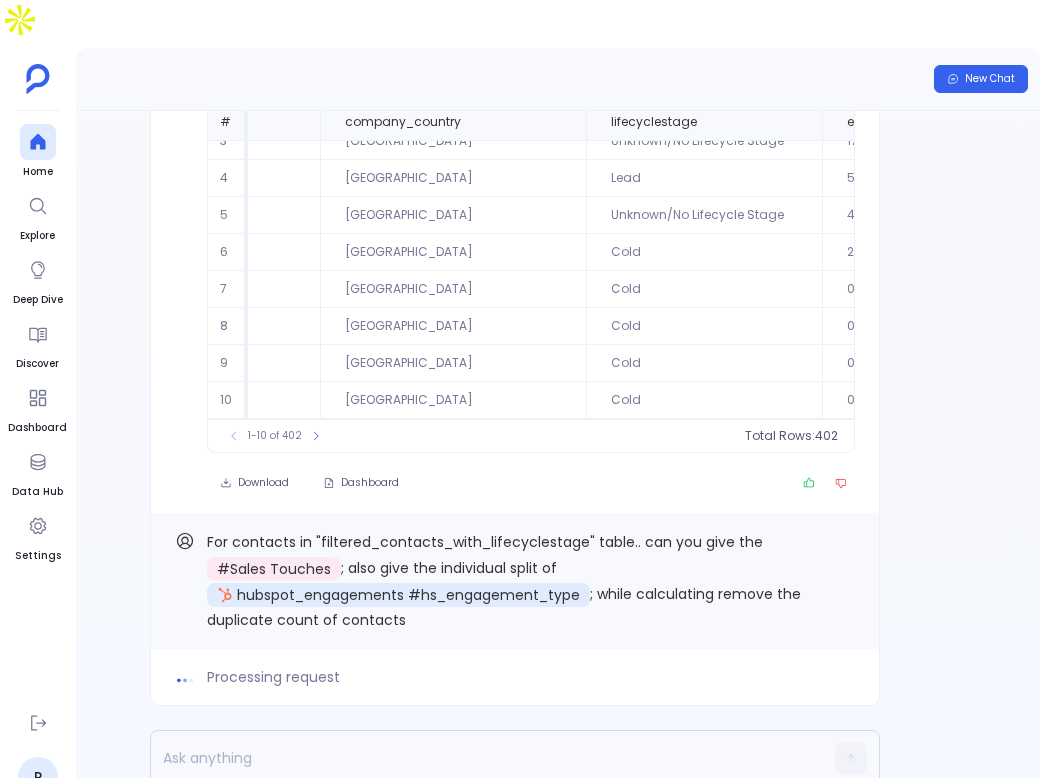 scroll, scrollTop: 0, scrollLeft: 0, axis: both 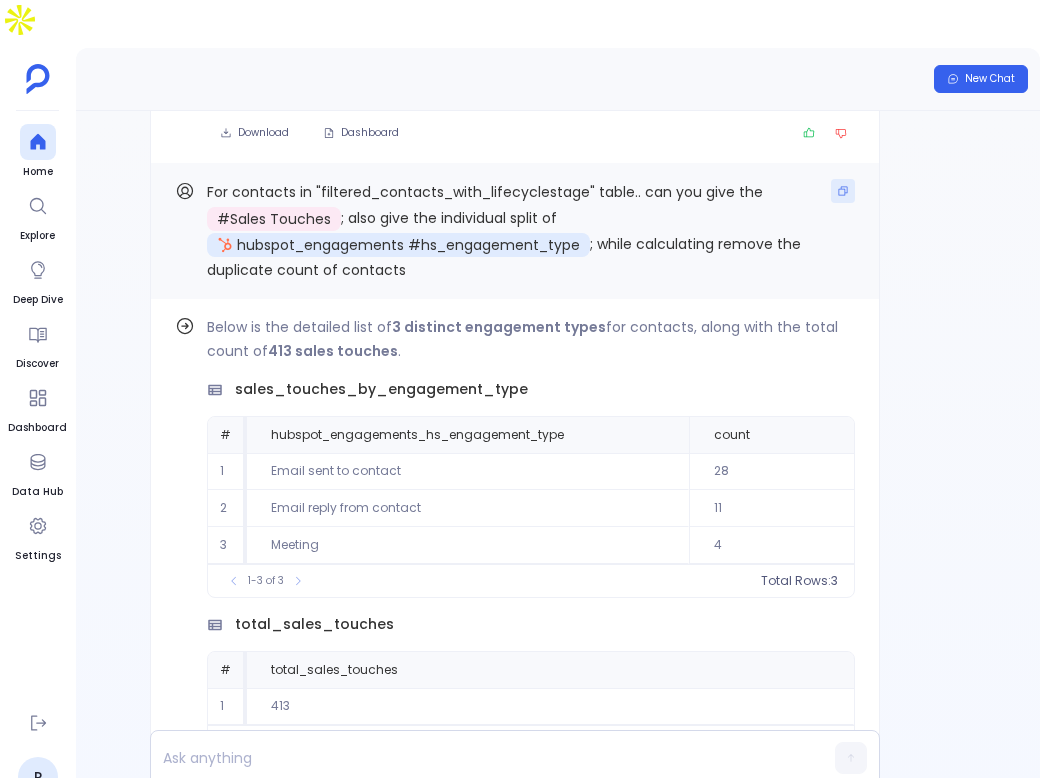 click at bounding box center (843, 191) 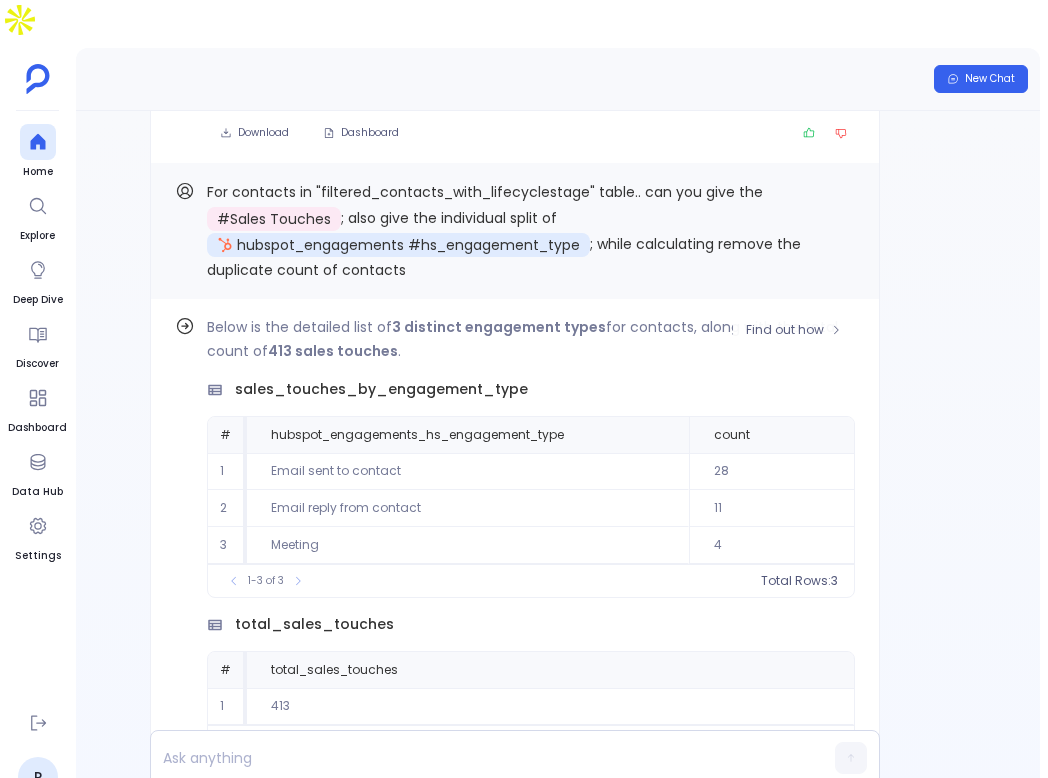 scroll, scrollTop: 0, scrollLeft: 0, axis: both 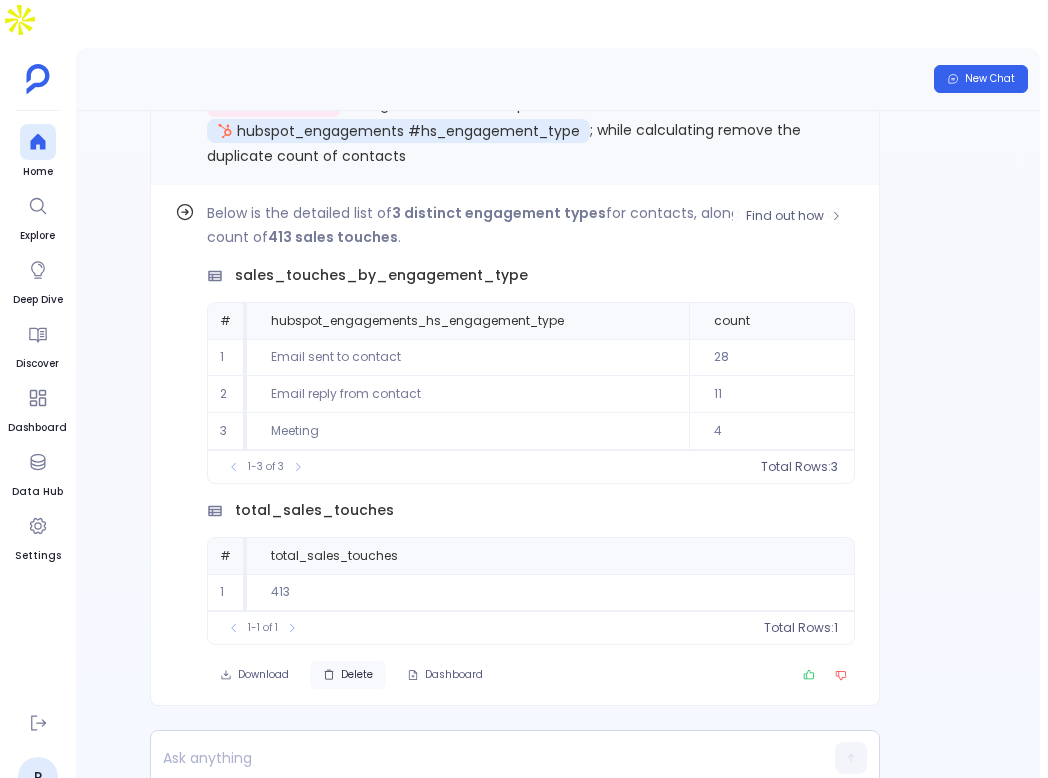 click on "Delete" at bounding box center [357, 675] 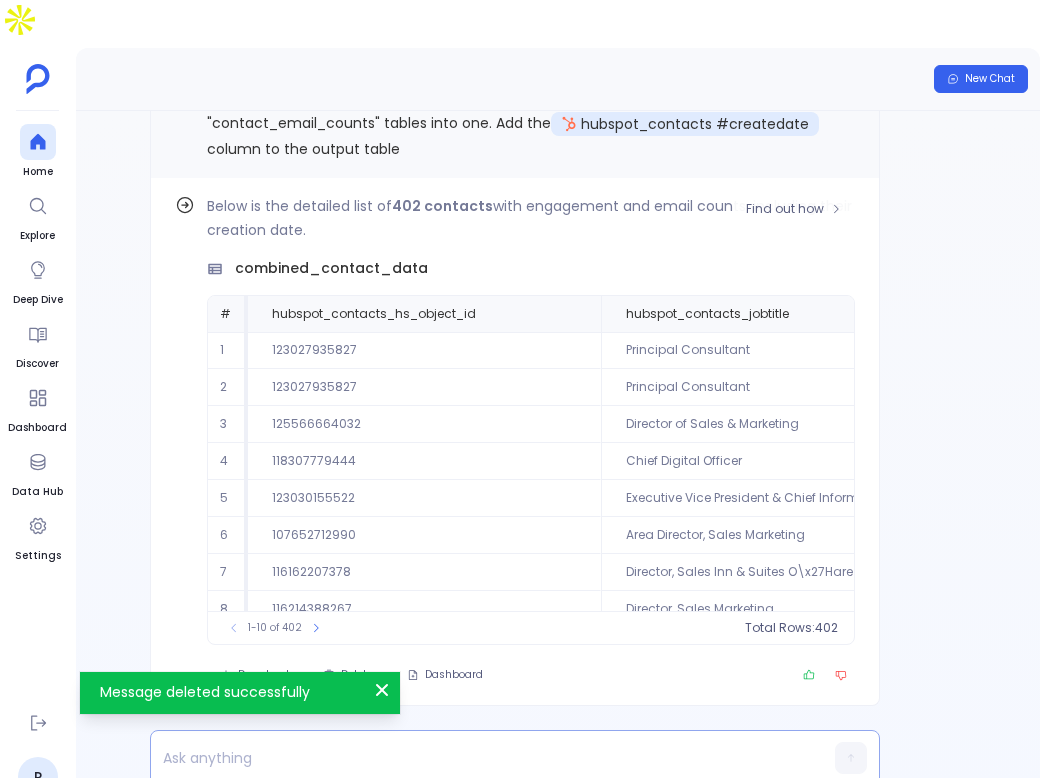 scroll, scrollTop: 96, scrollLeft: 0, axis: vertical 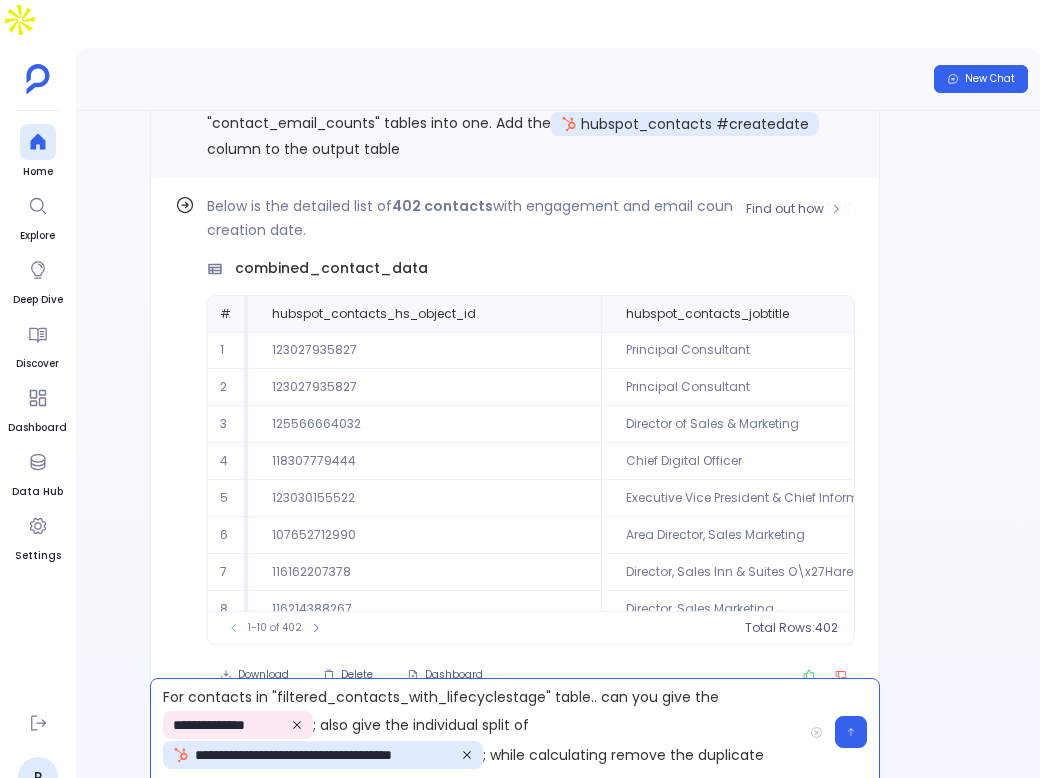 click on "**********" at bounding box center [476, 732] 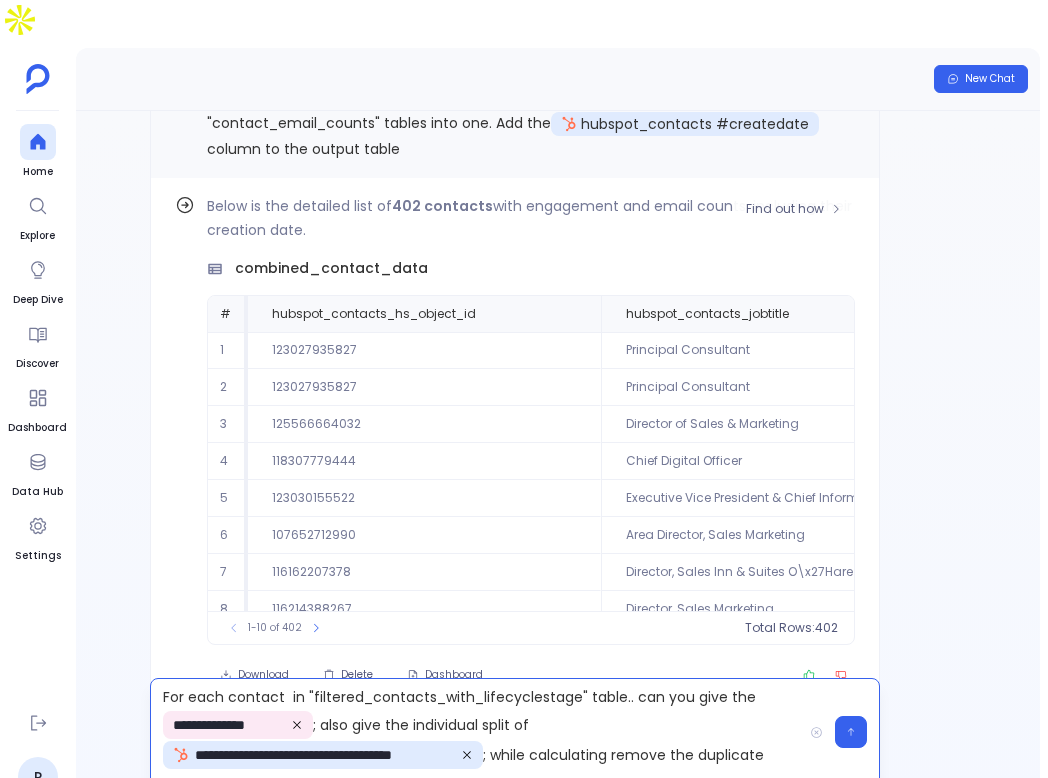 scroll, scrollTop: 18, scrollLeft: 0, axis: vertical 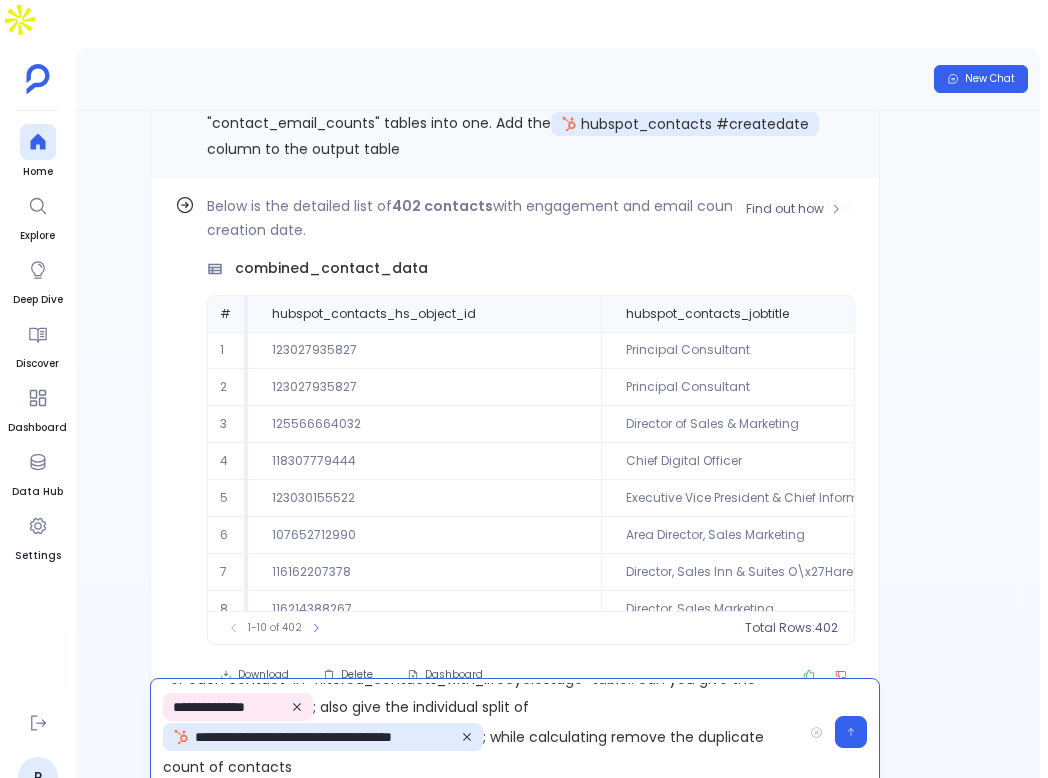 click on "**********" at bounding box center [476, 732] 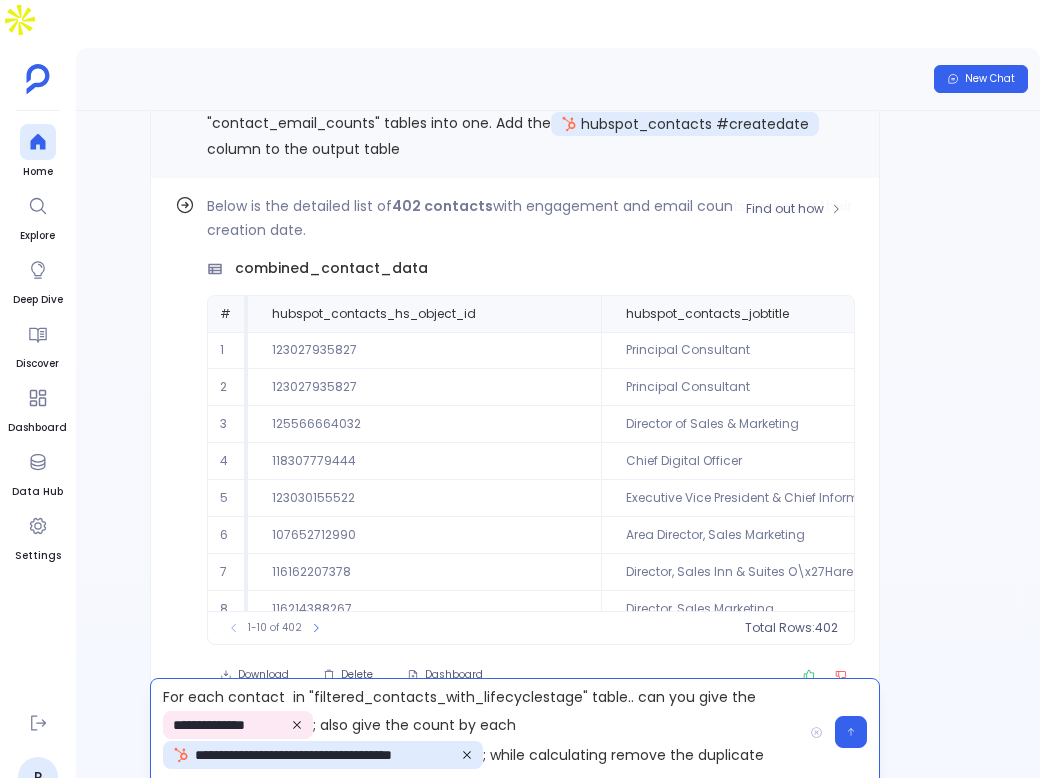 scroll, scrollTop: 18, scrollLeft: 0, axis: vertical 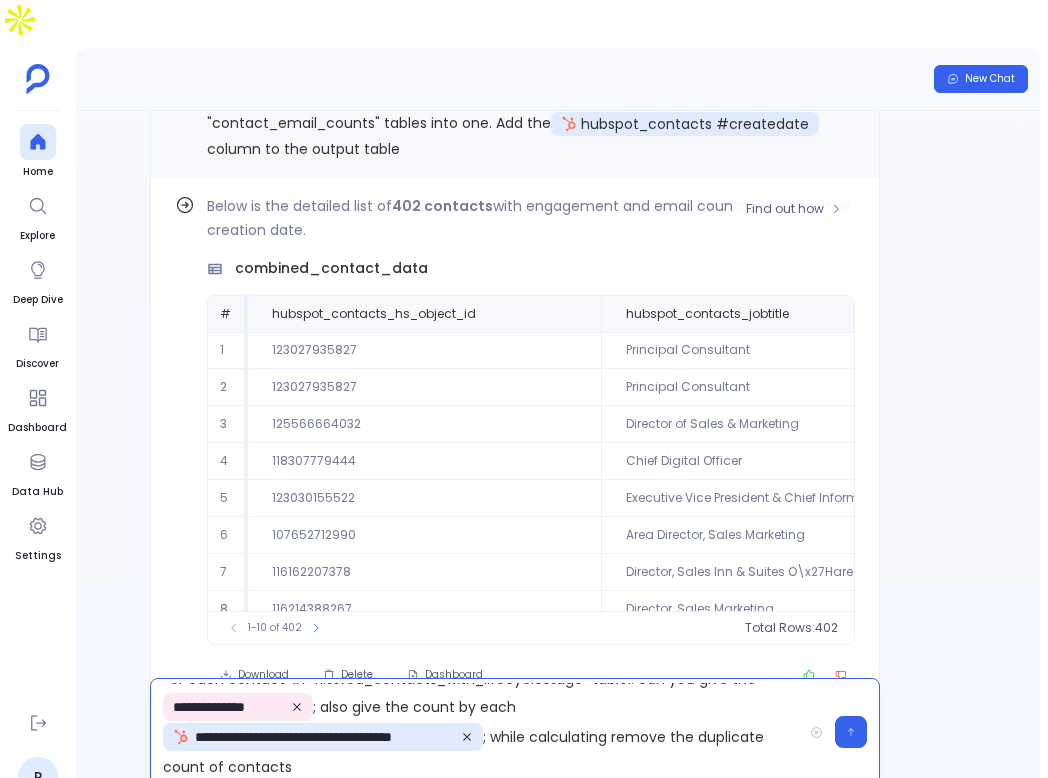 click on "**********" at bounding box center [476, 732] 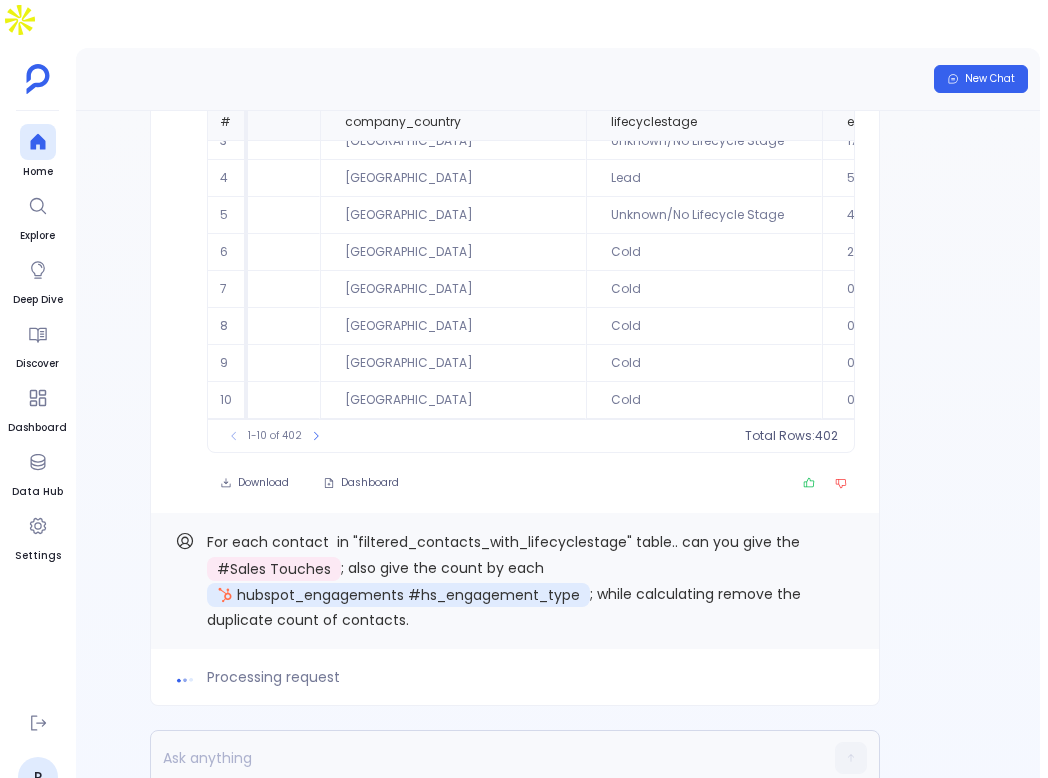 scroll, scrollTop: 0, scrollLeft: 0, axis: both 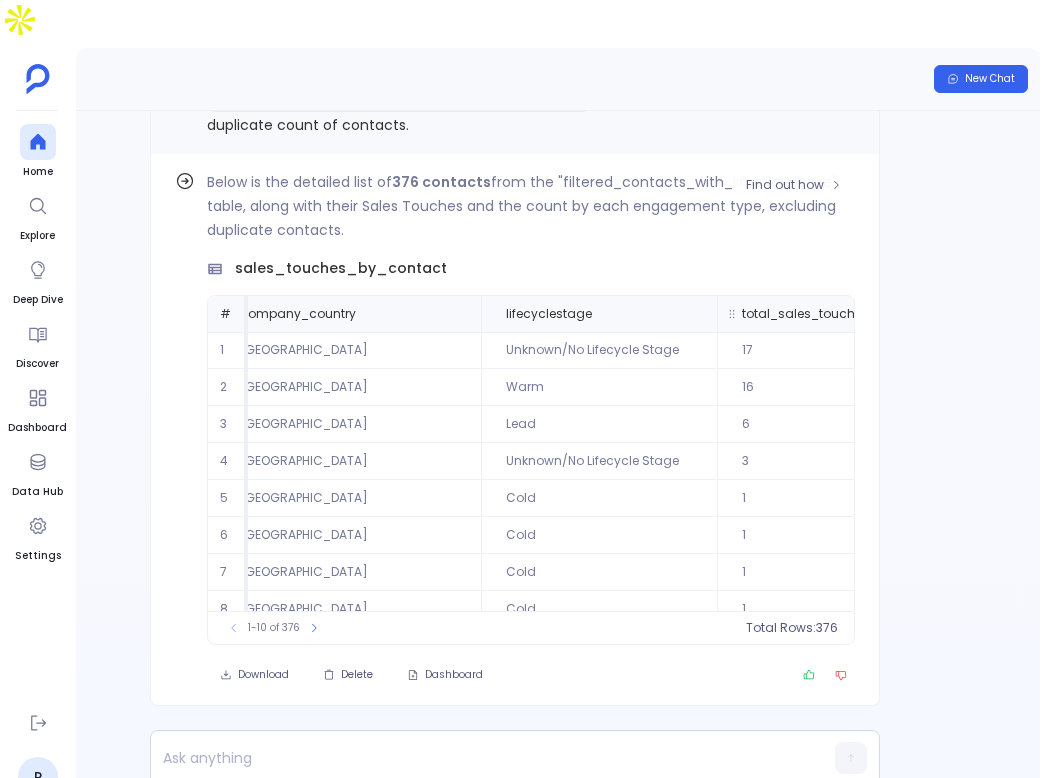 click on "total_sales_touches" at bounding box center (853, 314) 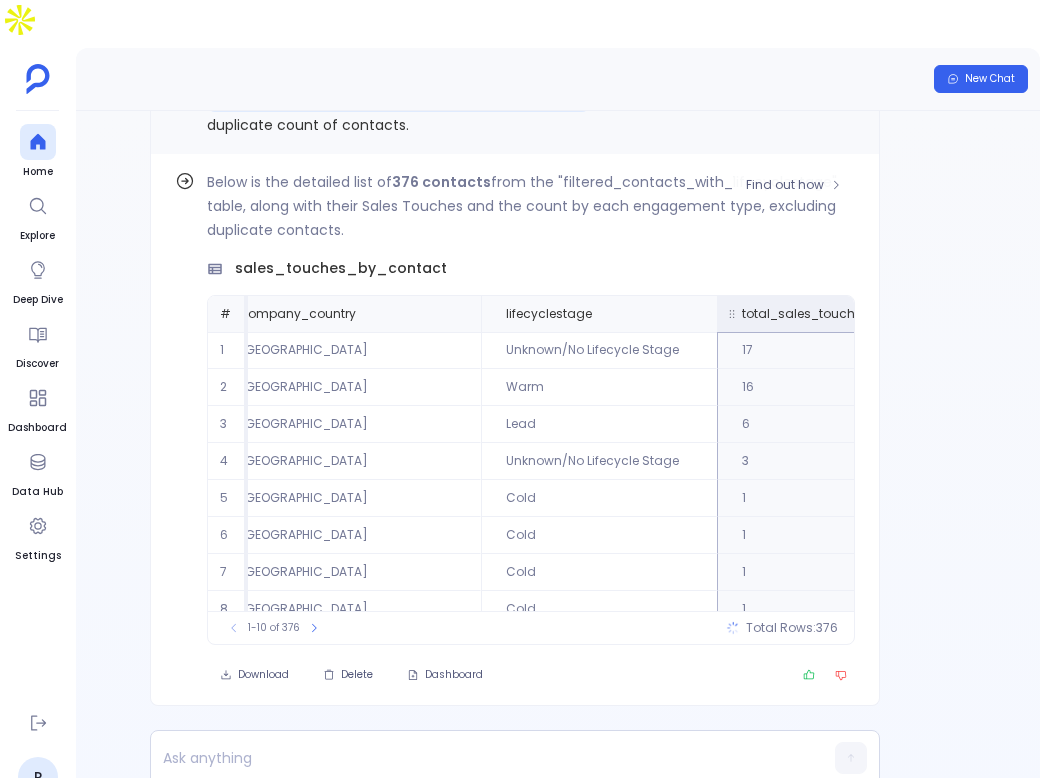 click at bounding box center [969, 314] 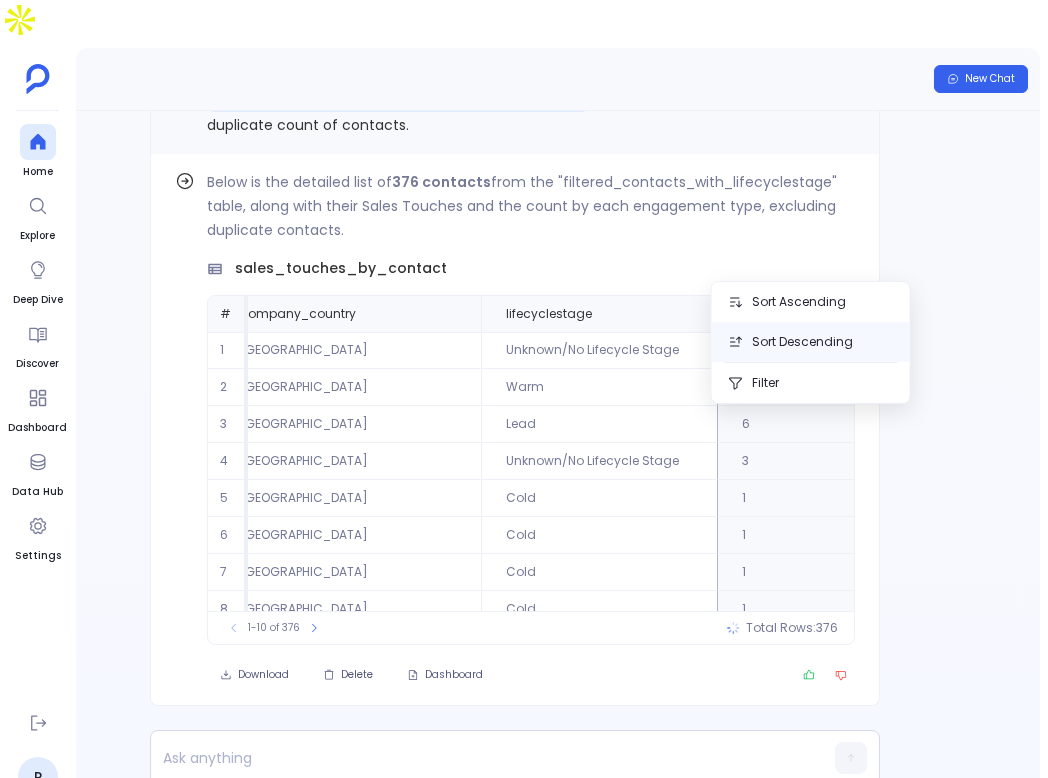 click on "Sort Descending" at bounding box center (811, 342) 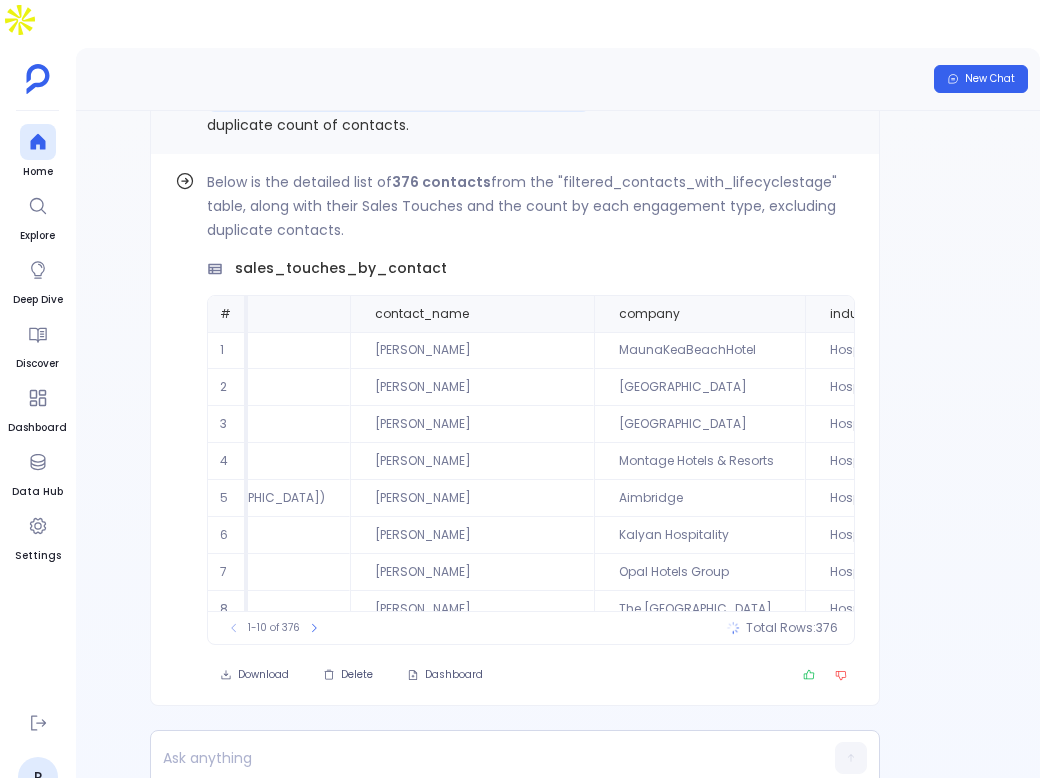 scroll, scrollTop: 0, scrollLeft: 848, axis: horizontal 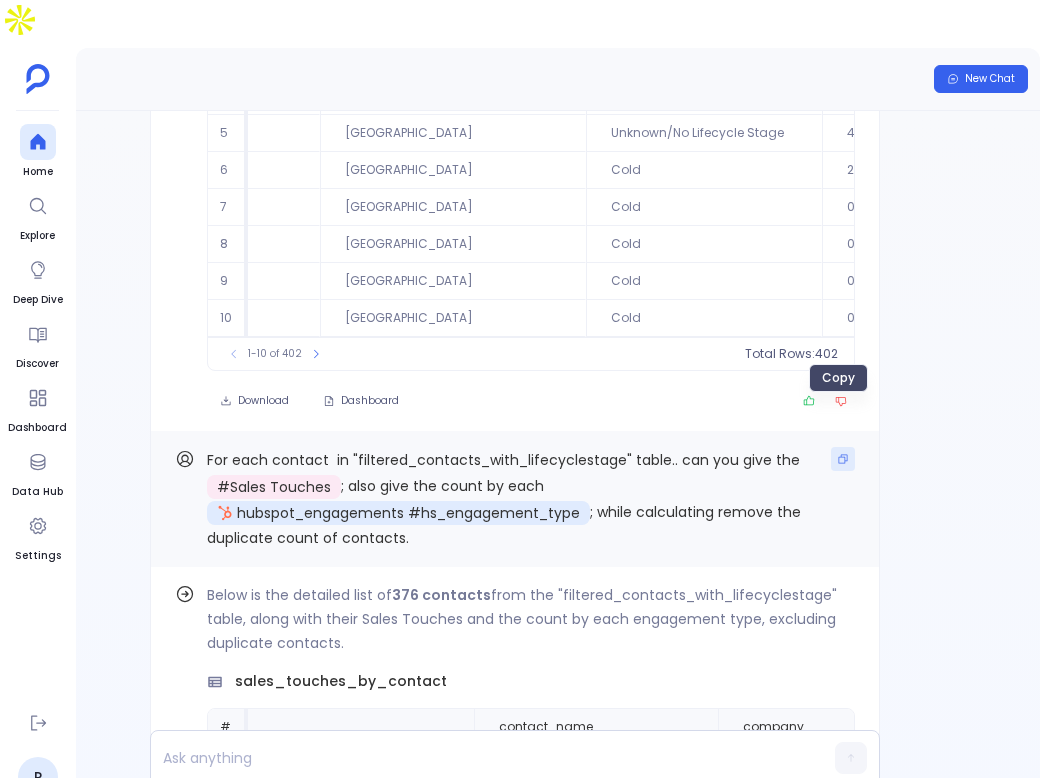 click at bounding box center (843, 459) 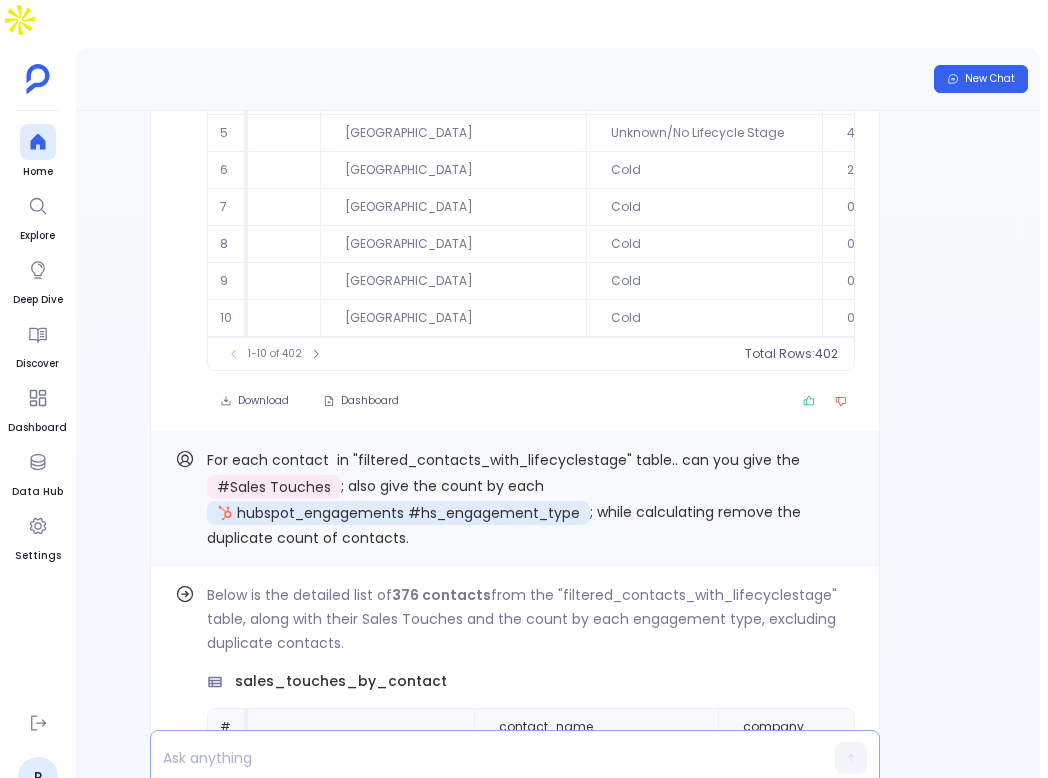 click at bounding box center [476, 758] 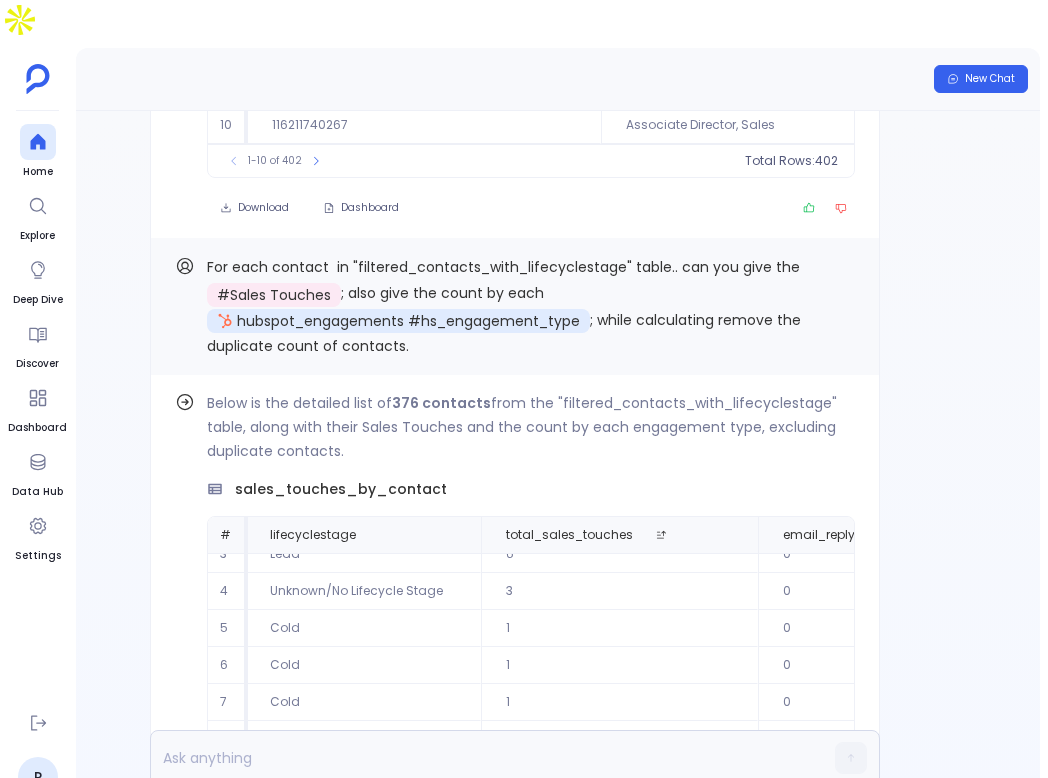 scroll, scrollTop: 0, scrollLeft: 0, axis: both 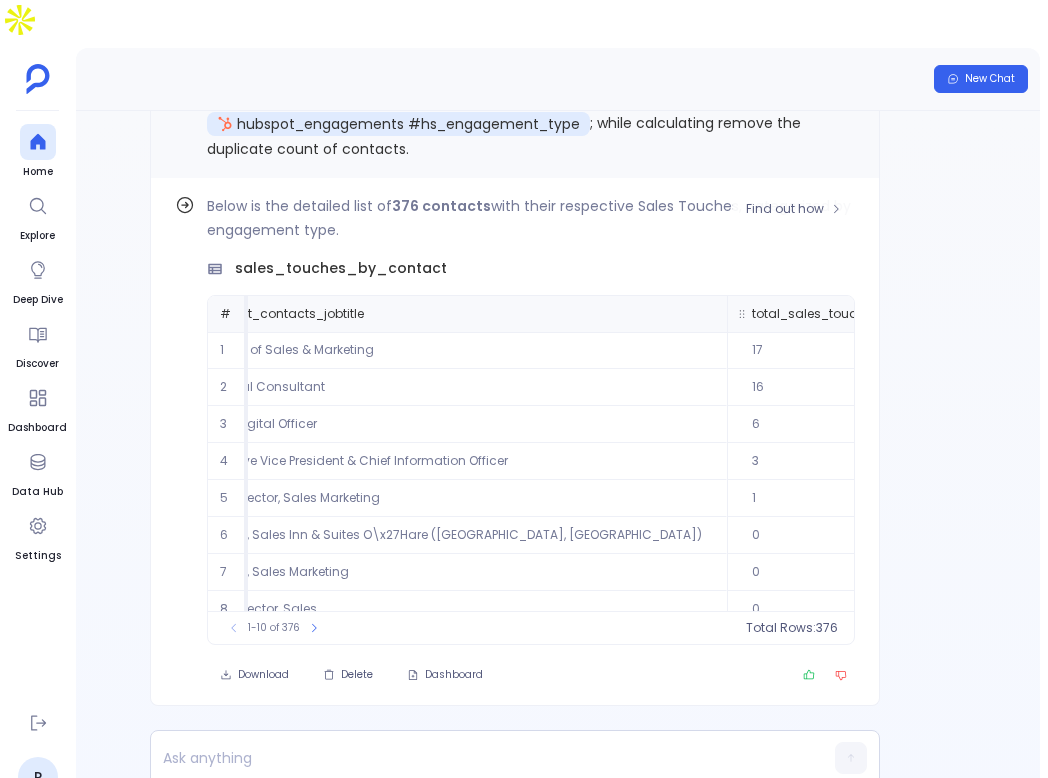 click 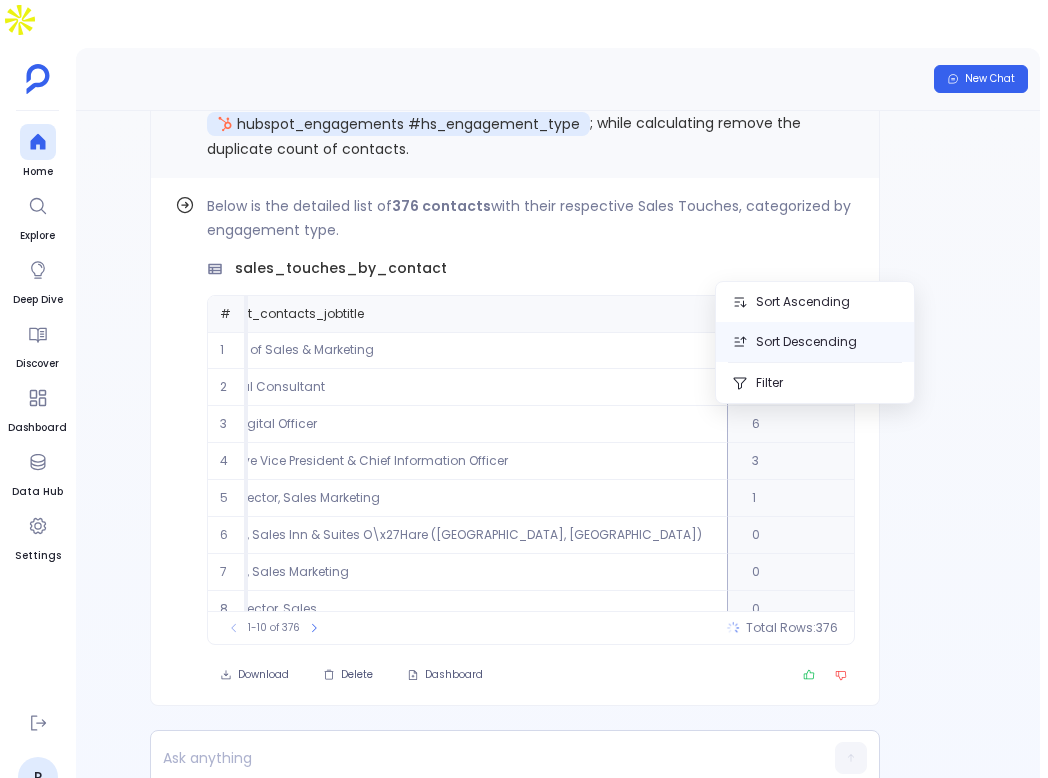 click on "Sort Descending" at bounding box center (815, 342) 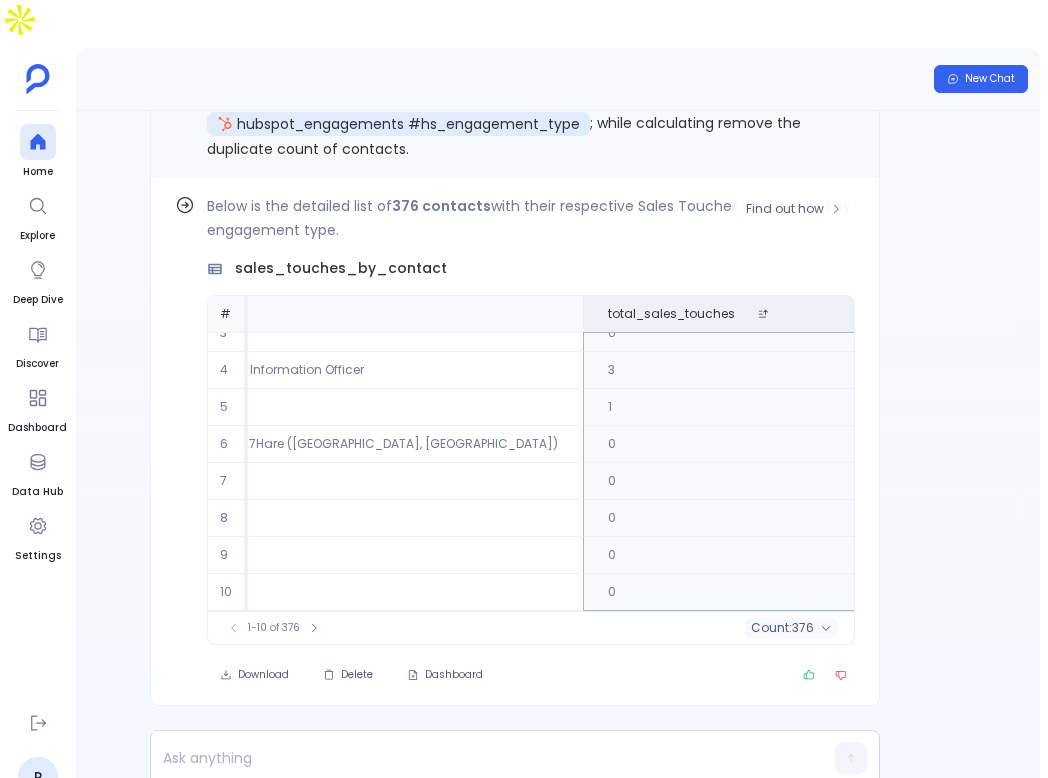 scroll, scrollTop: 0, scrollLeft: 569, axis: horizontal 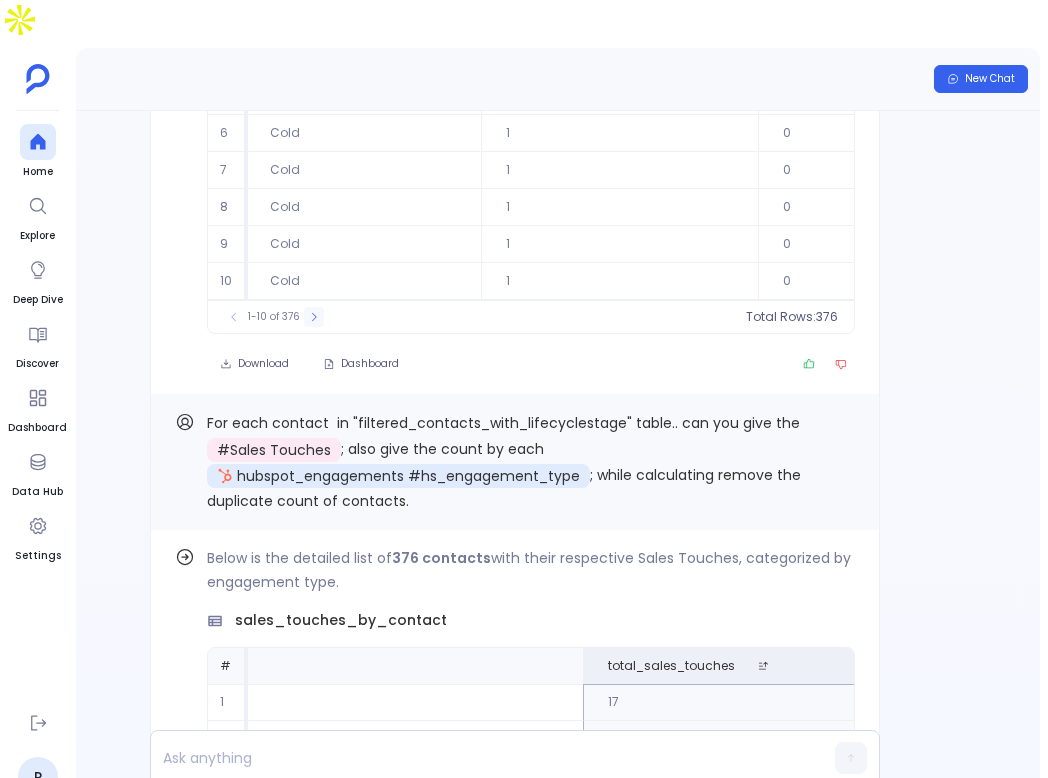 click 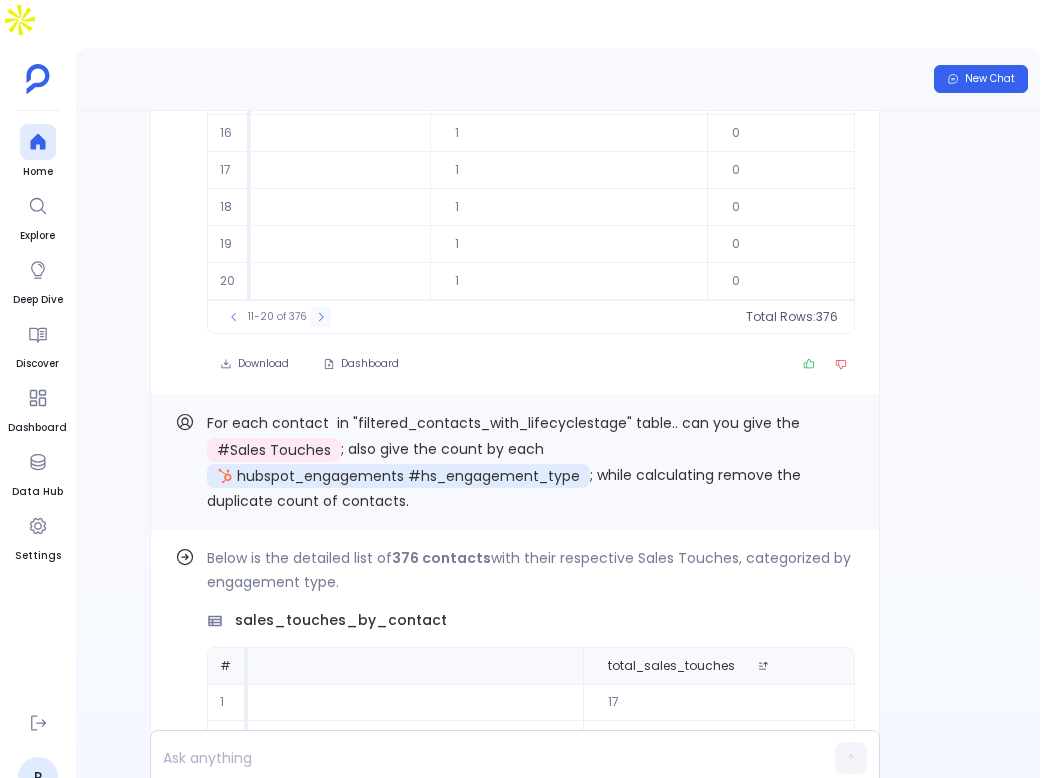 click at bounding box center (321, 317) 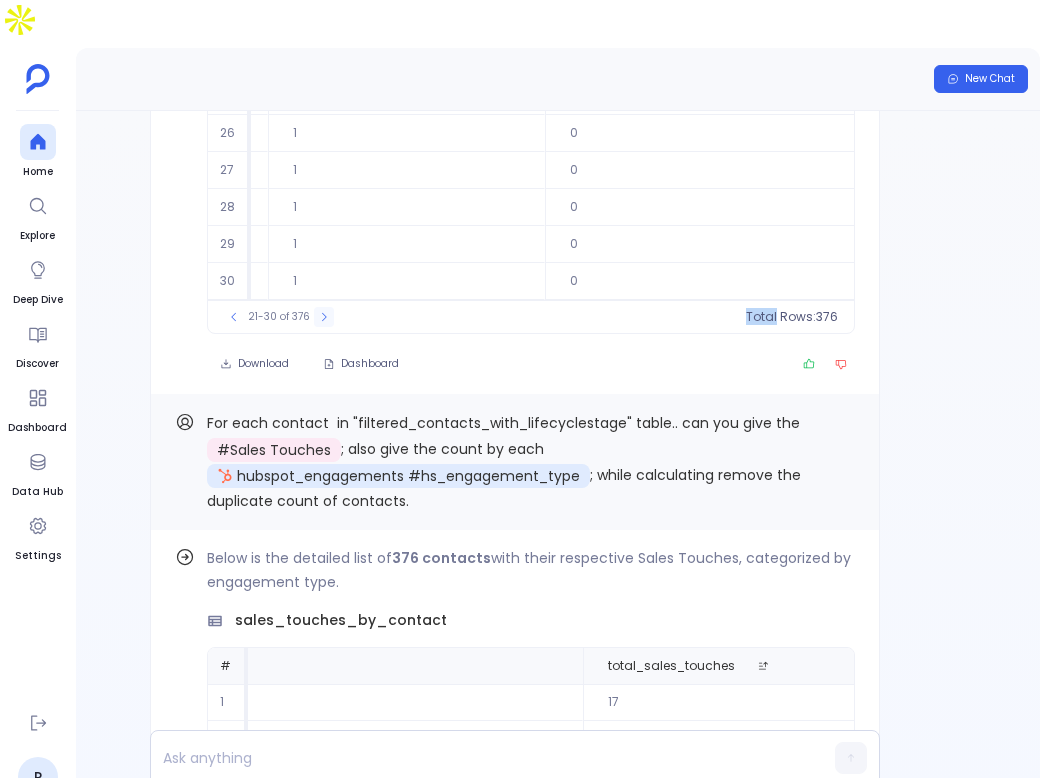 click on "21-30 of 376" at bounding box center [279, 317] 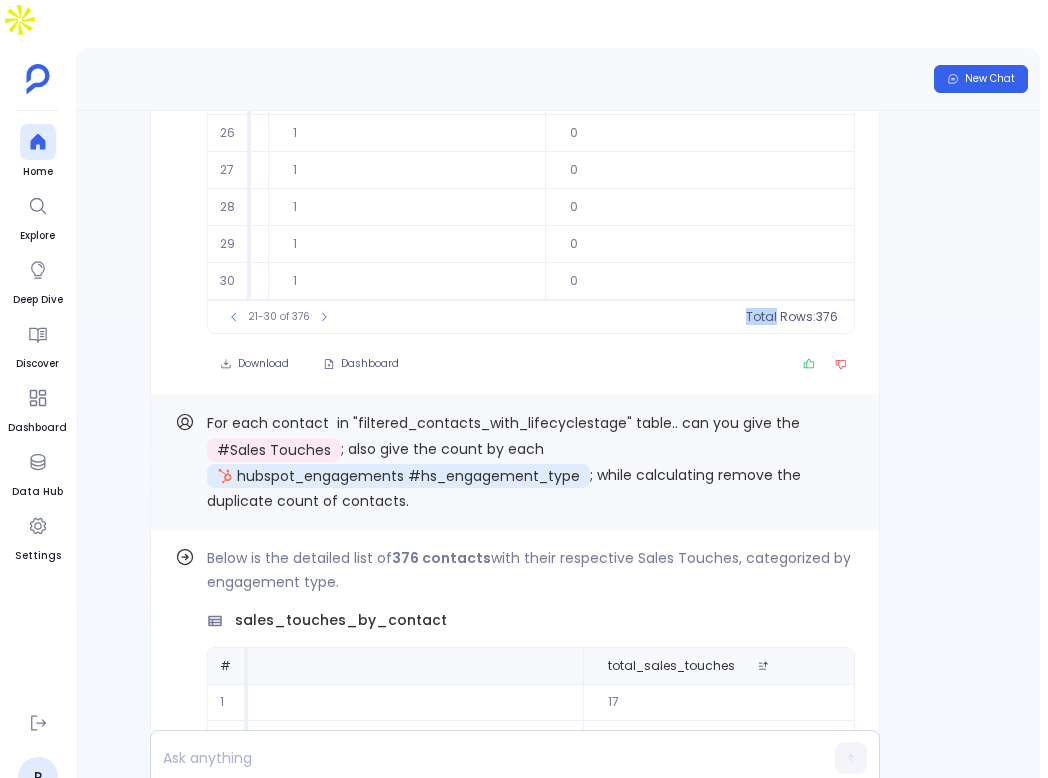 scroll, scrollTop: 0, scrollLeft: 1828, axis: horizontal 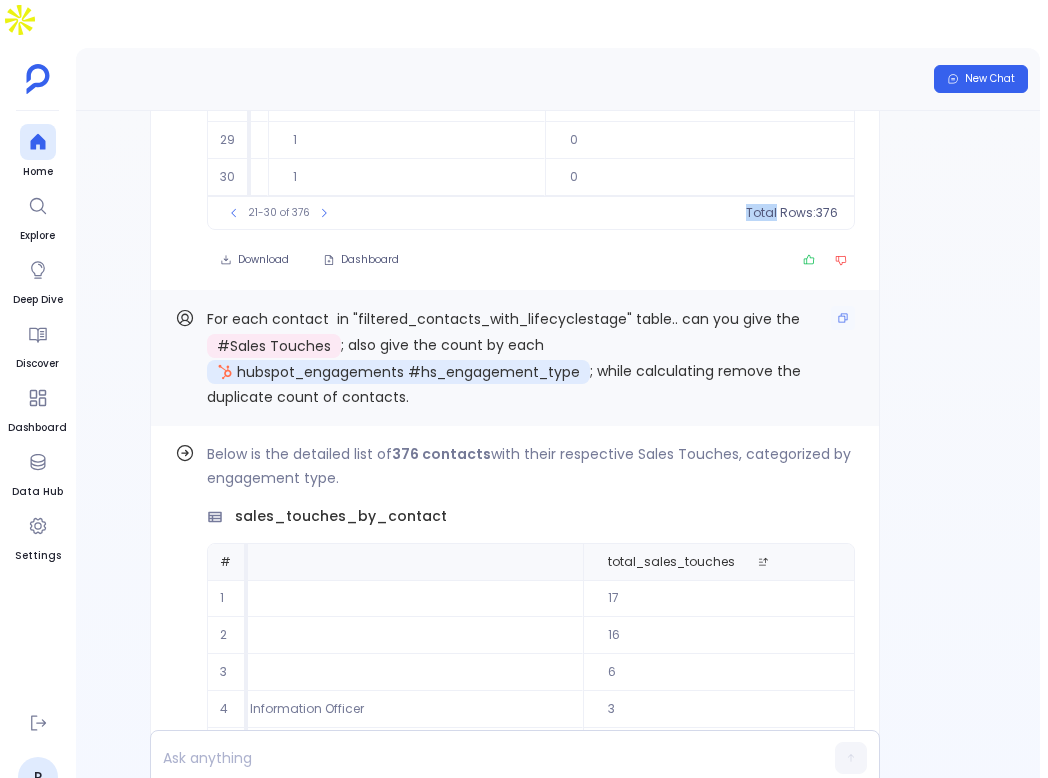 click on "For each contact  in "filtered_contacts_with_lifecyclestage" table.. can you give the  # Sales Touches  ; also give the count by each  hubspot_engagements #hs_engagement_type ; while calculating remove the duplicate count of contacts." at bounding box center (531, 358) 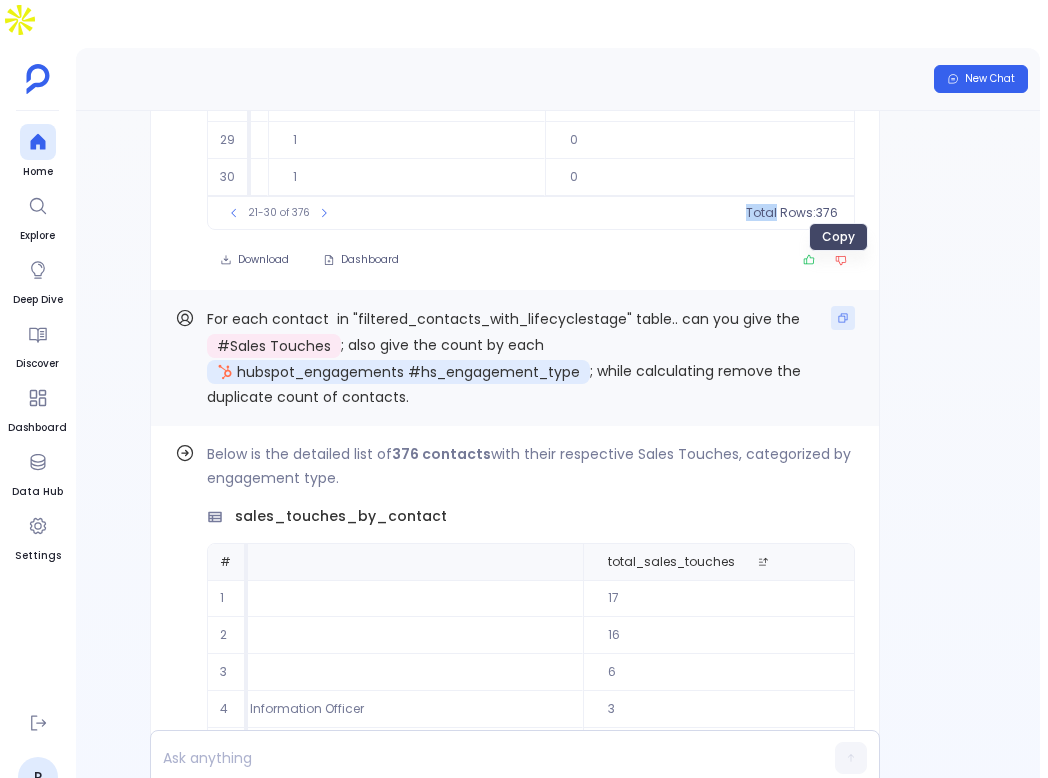 click at bounding box center [843, 318] 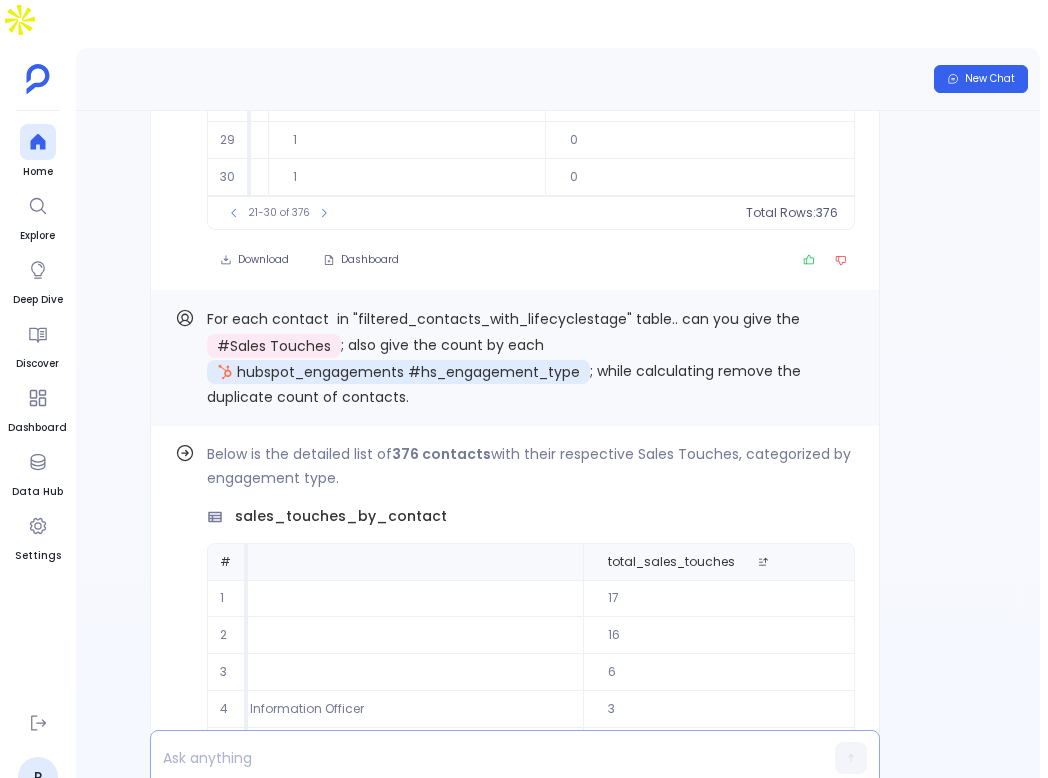 click at bounding box center (476, 758) 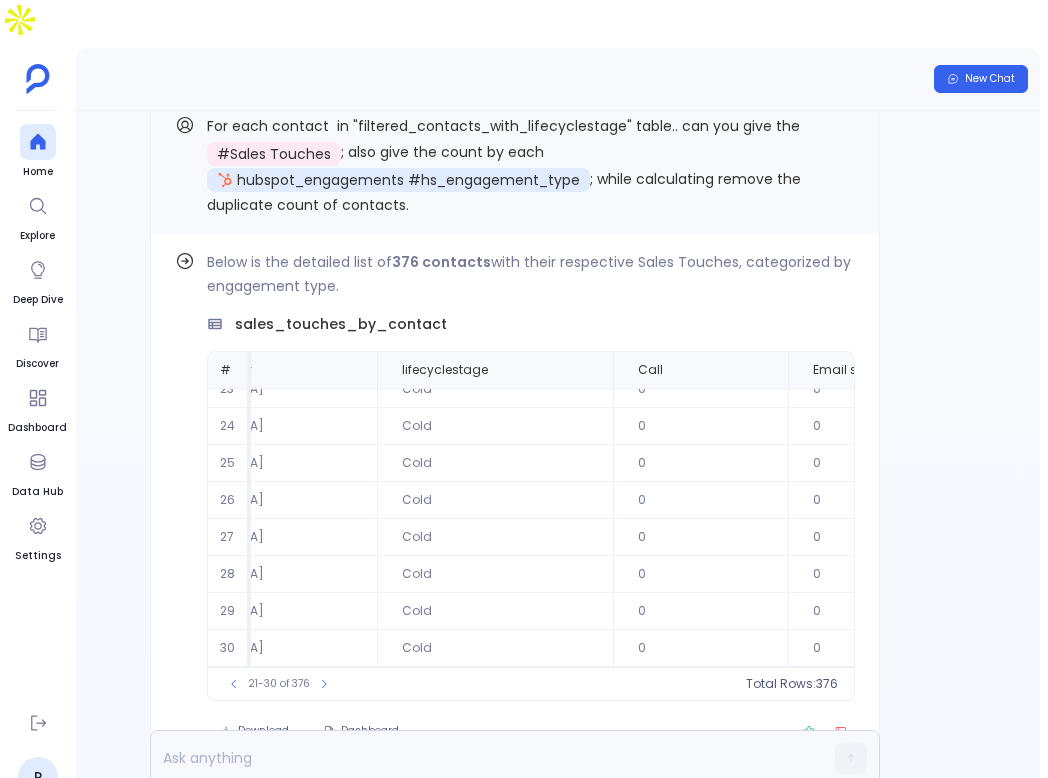 scroll, scrollTop: 17, scrollLeft: 0, axis: vertical 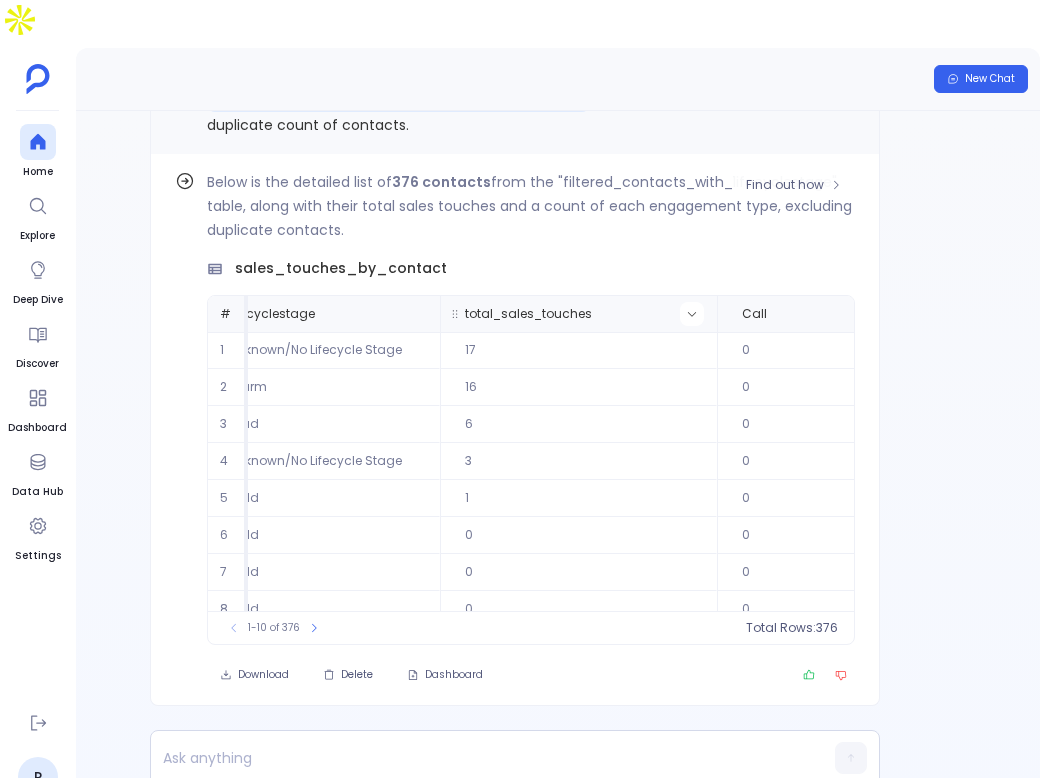 click 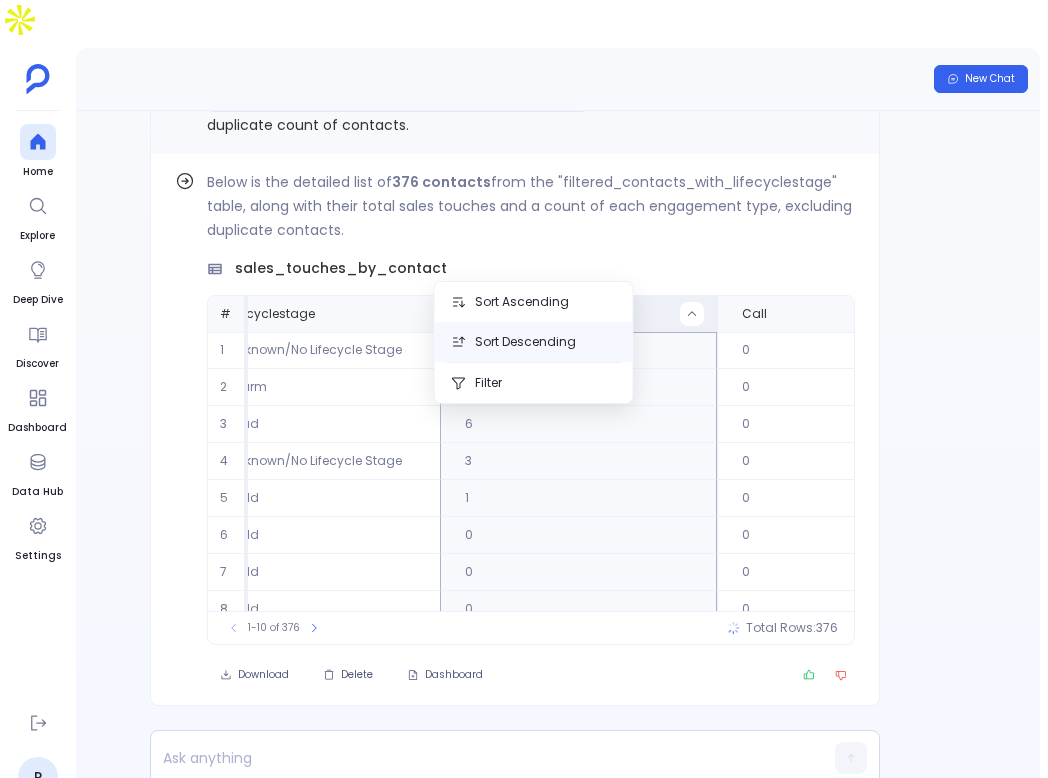 click on "Sort Descending" at bounding box center [534, 342] 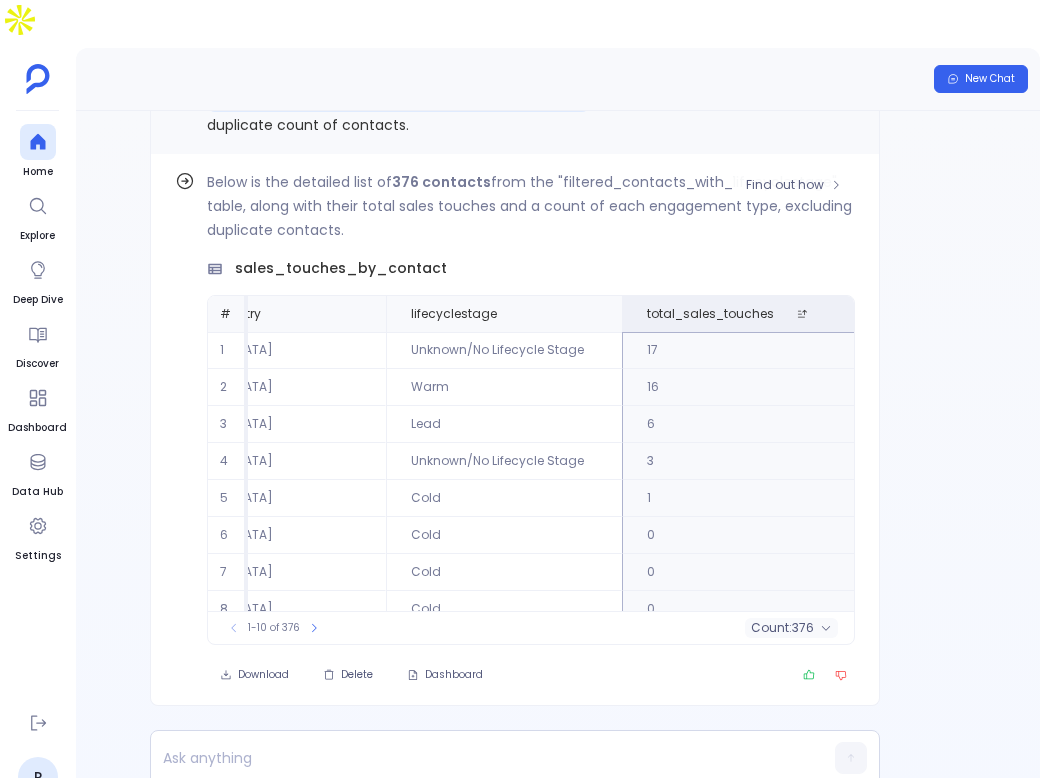 scroll, scrollTop: 96, scrollLeft: 1687, axis: both 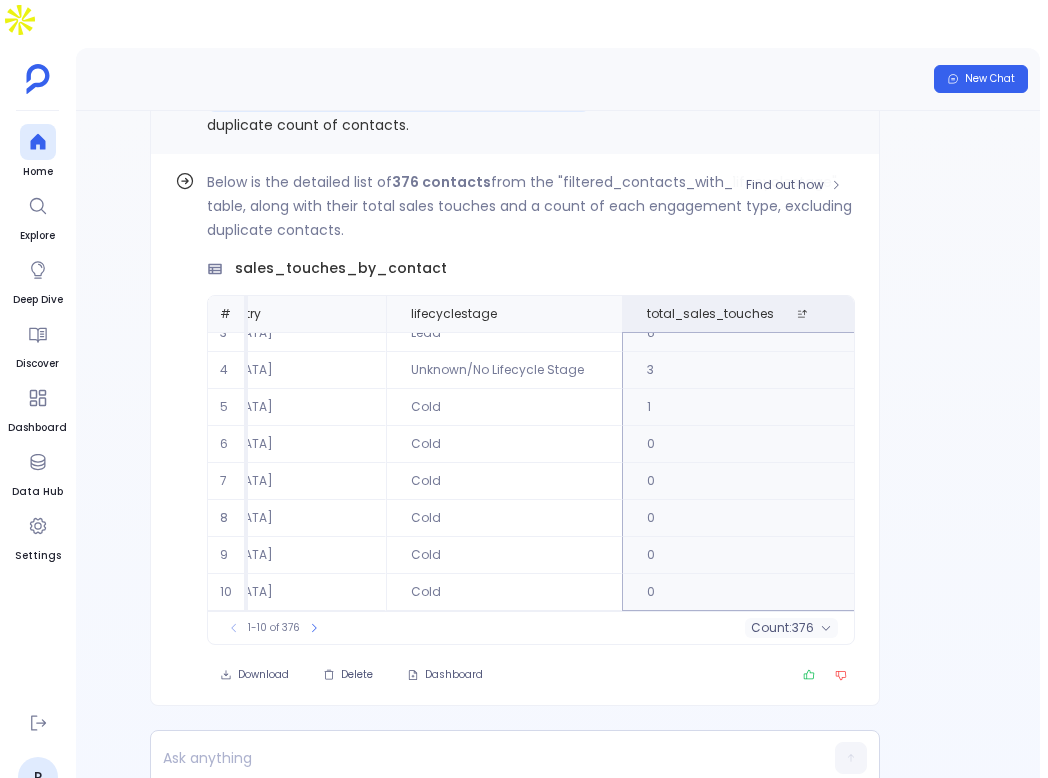 click on "1-10 of 376" at bounding box center [274, 628] 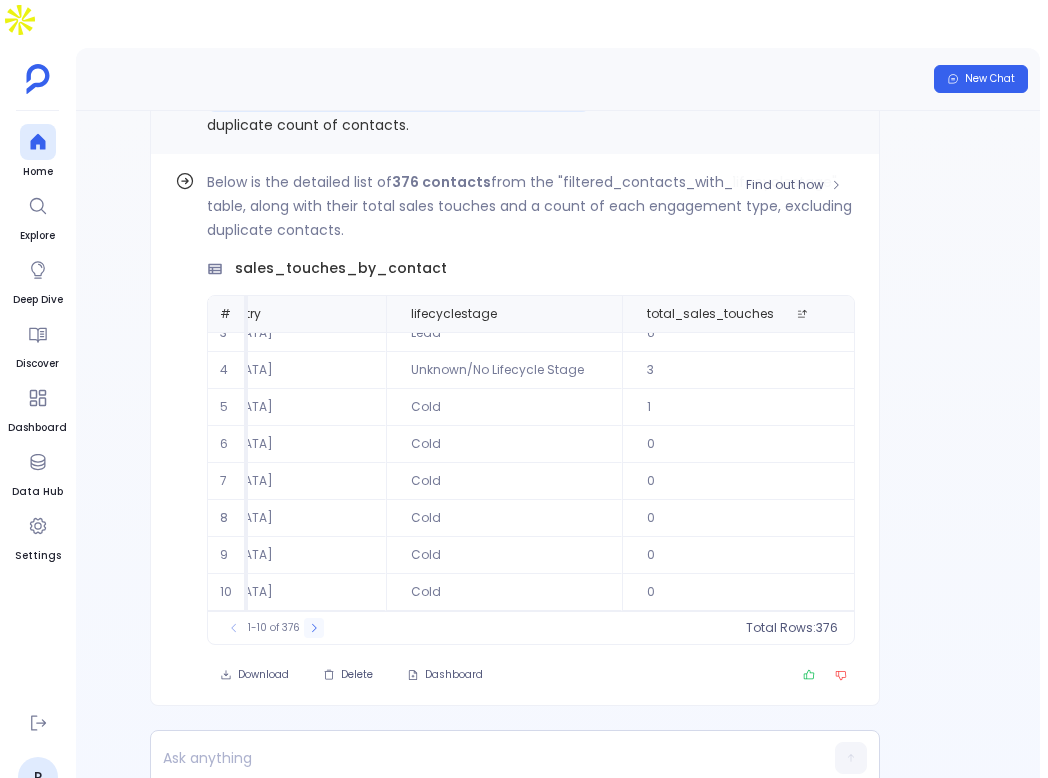 click 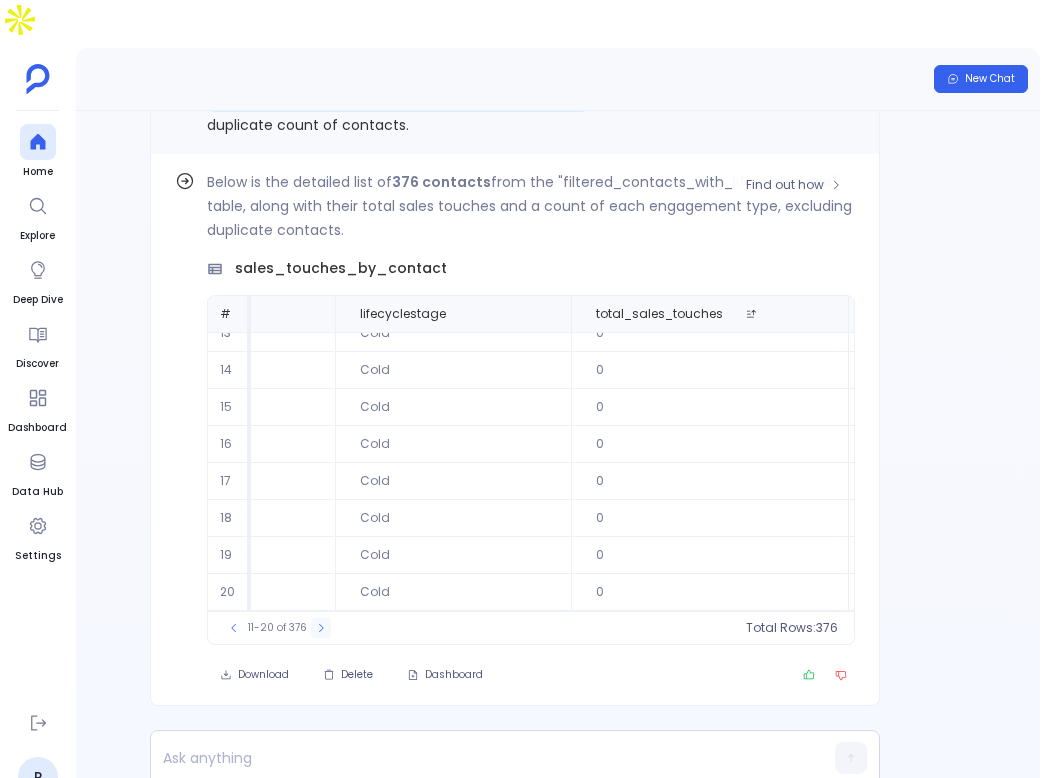 click 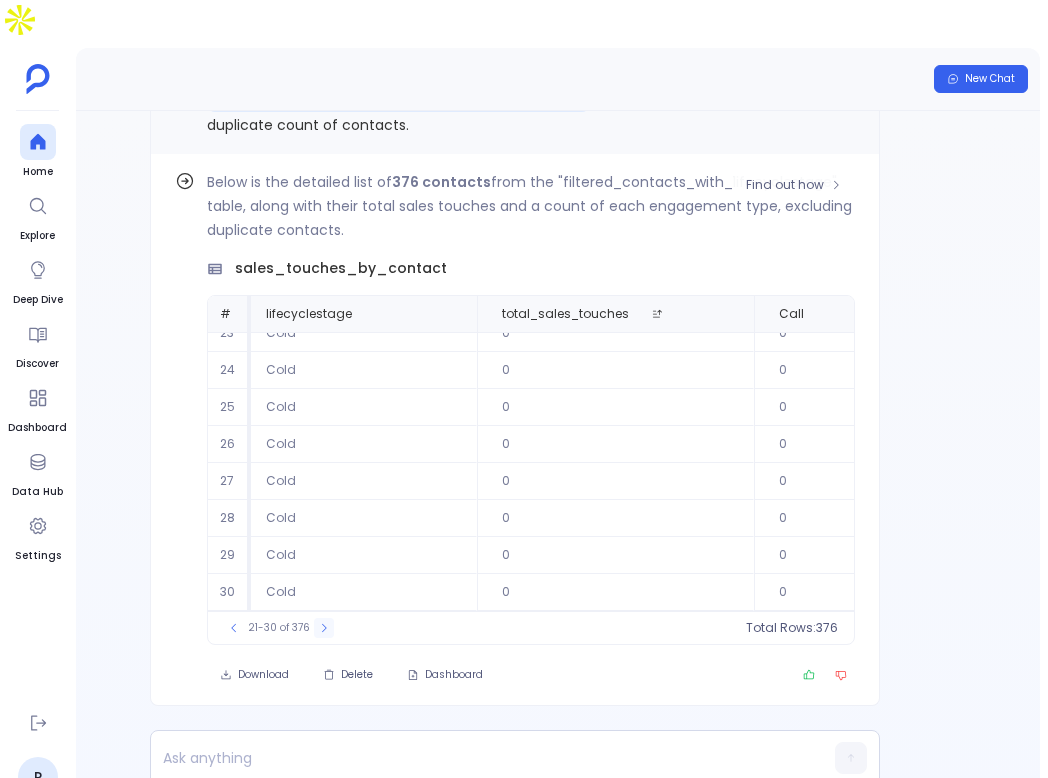 click at bounding box center [324, 628] 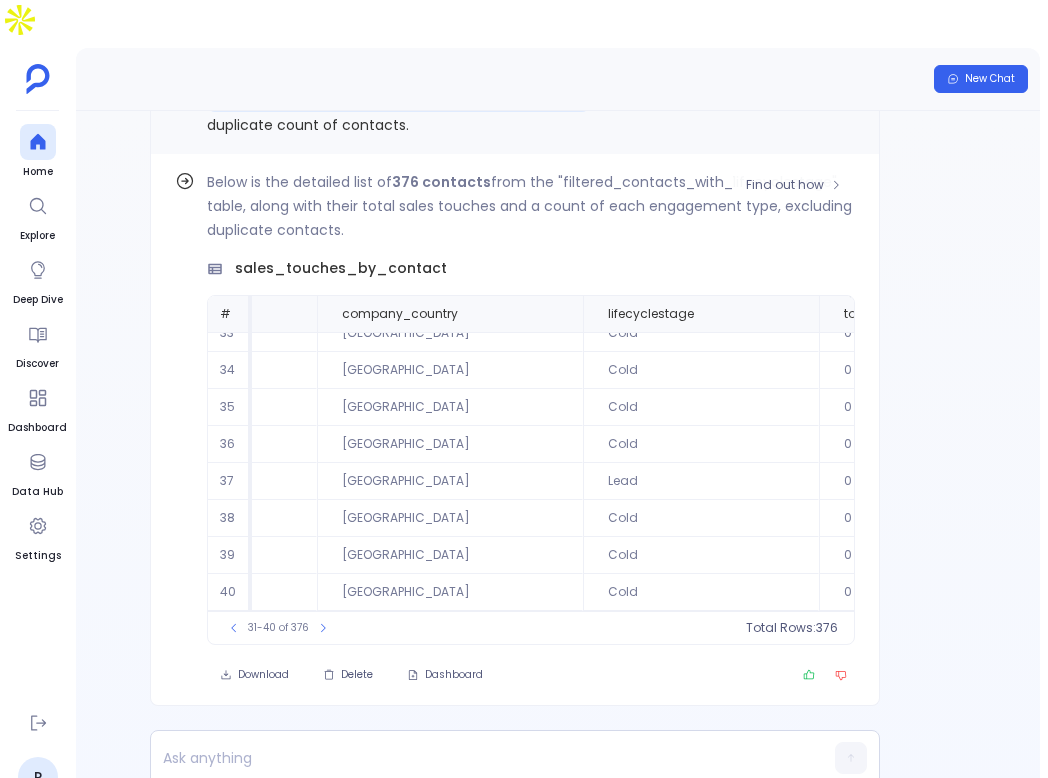 scroll, scrollTop: 0, scrollLeft: 1687, axis: horizontal 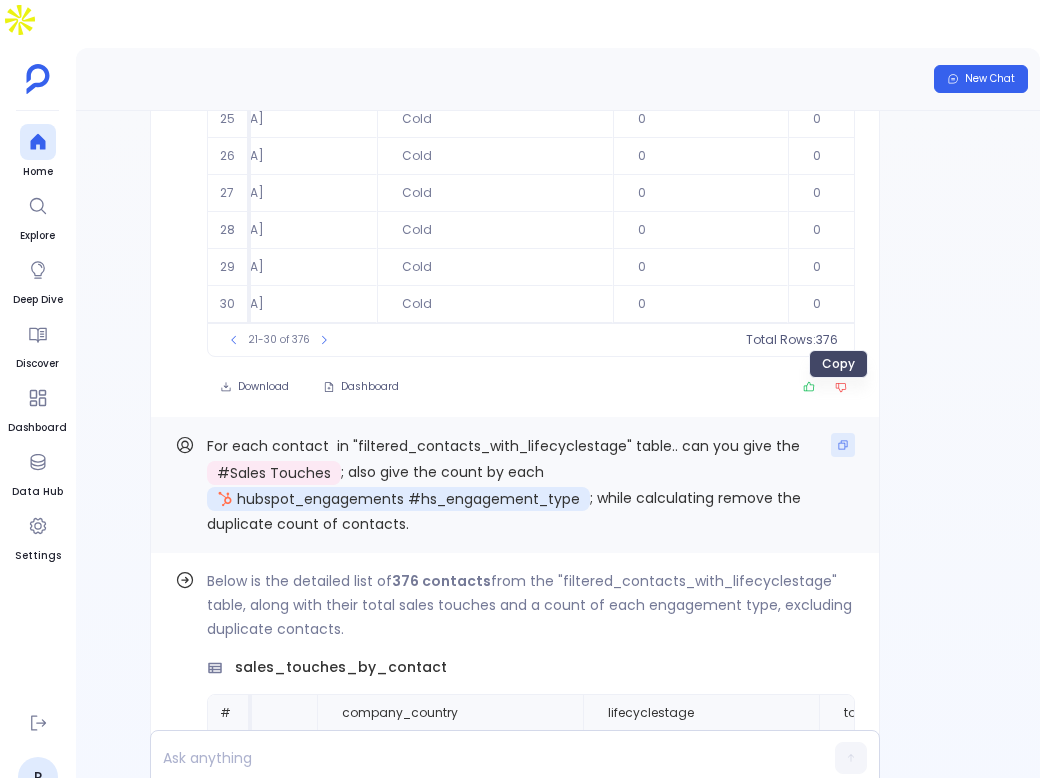 click at bounding box center [843, 445] 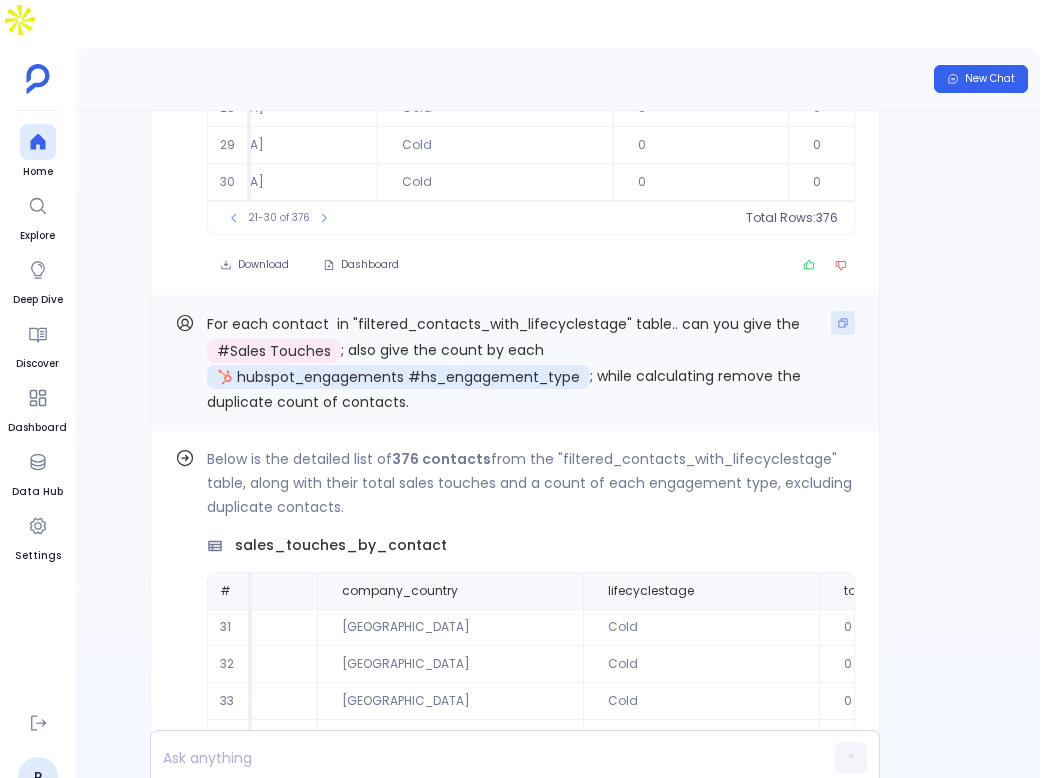 scroll, scrollTop: 0, scrollLeft: 0, axis: both 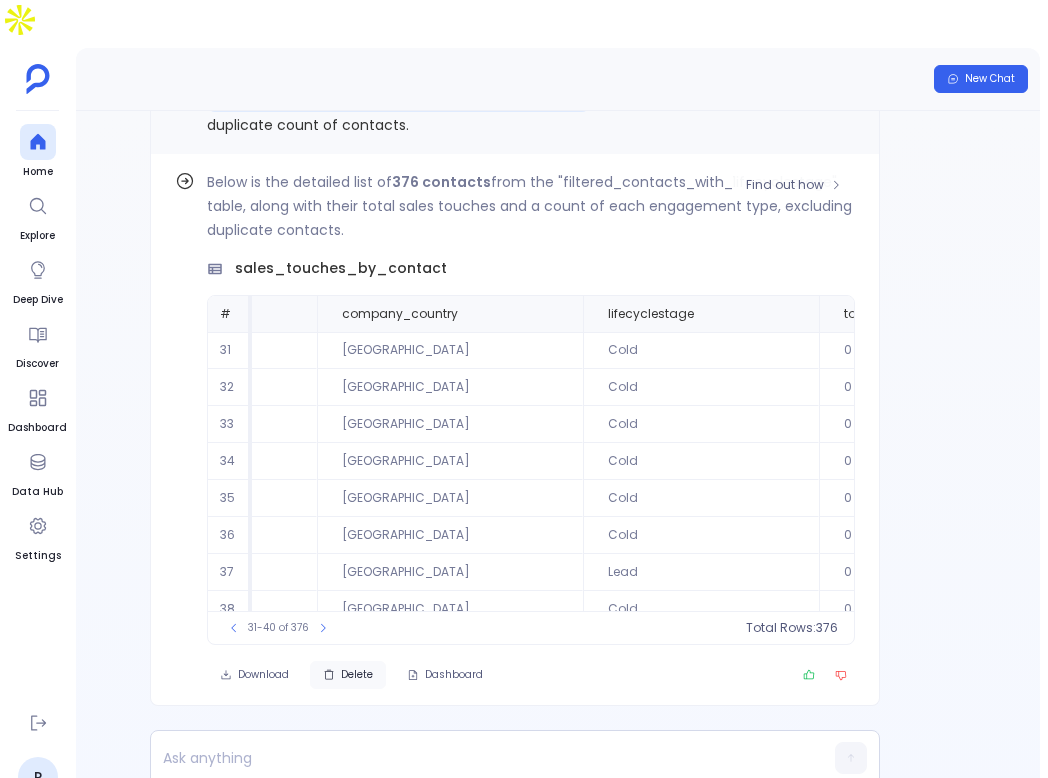 click on "Delete" at bounding box center [357, 675] 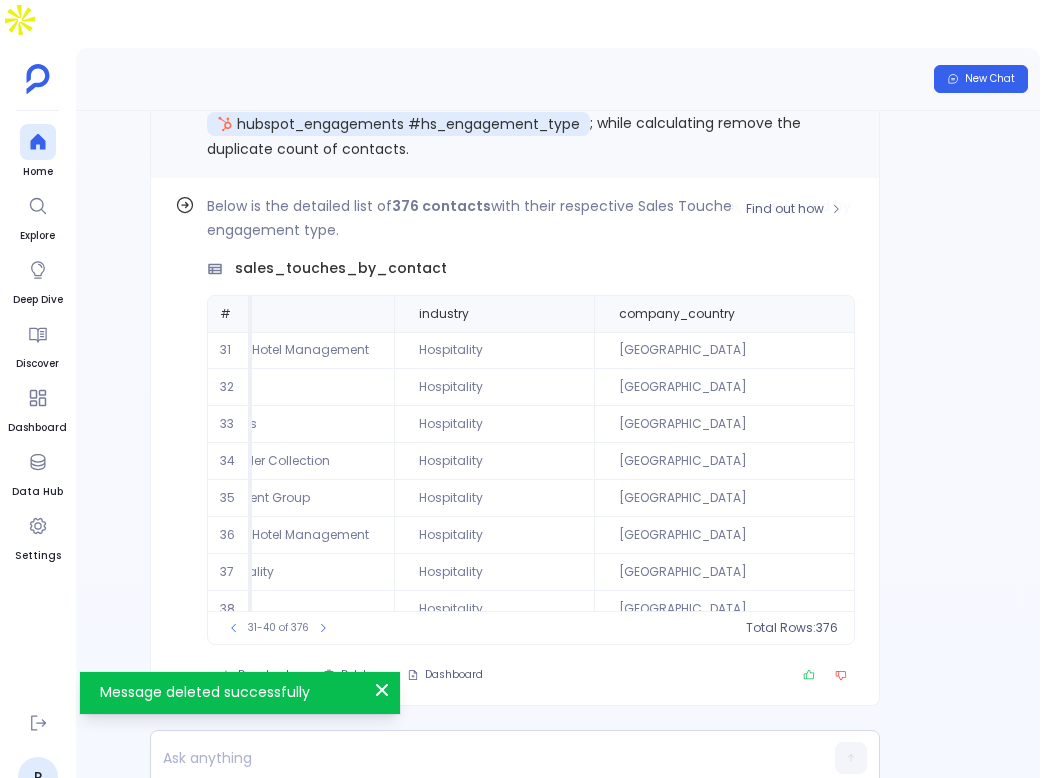 scroll, scrollTop: 96, scrollLeft: 0, axis: vertical 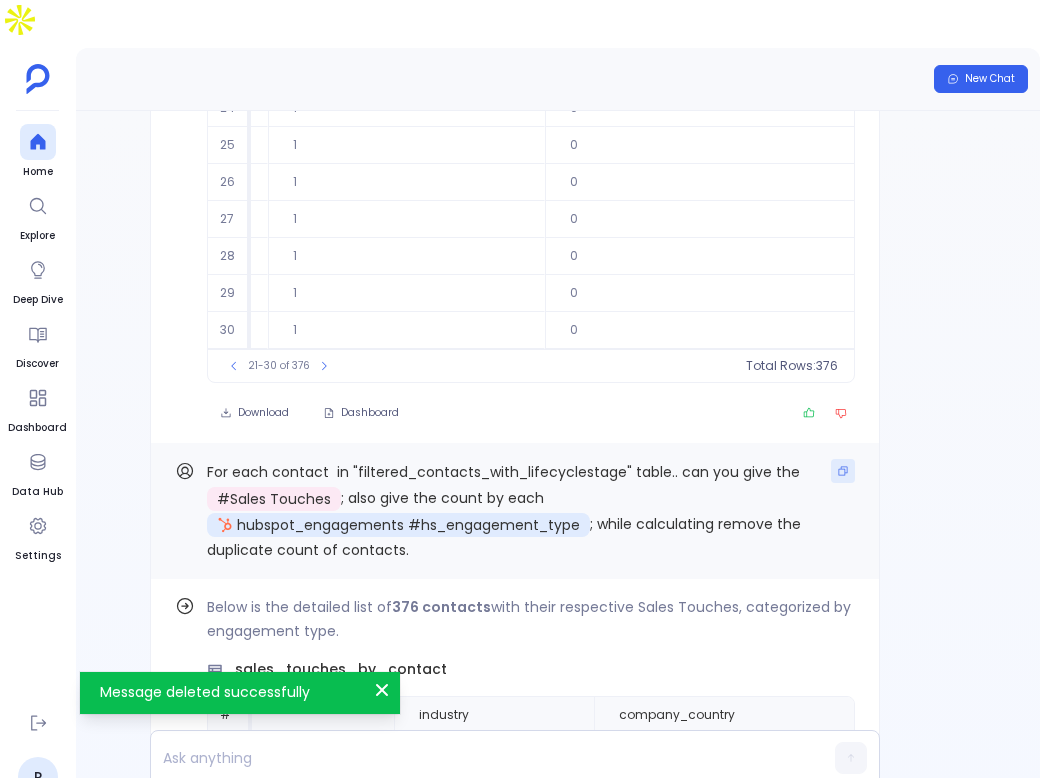 click 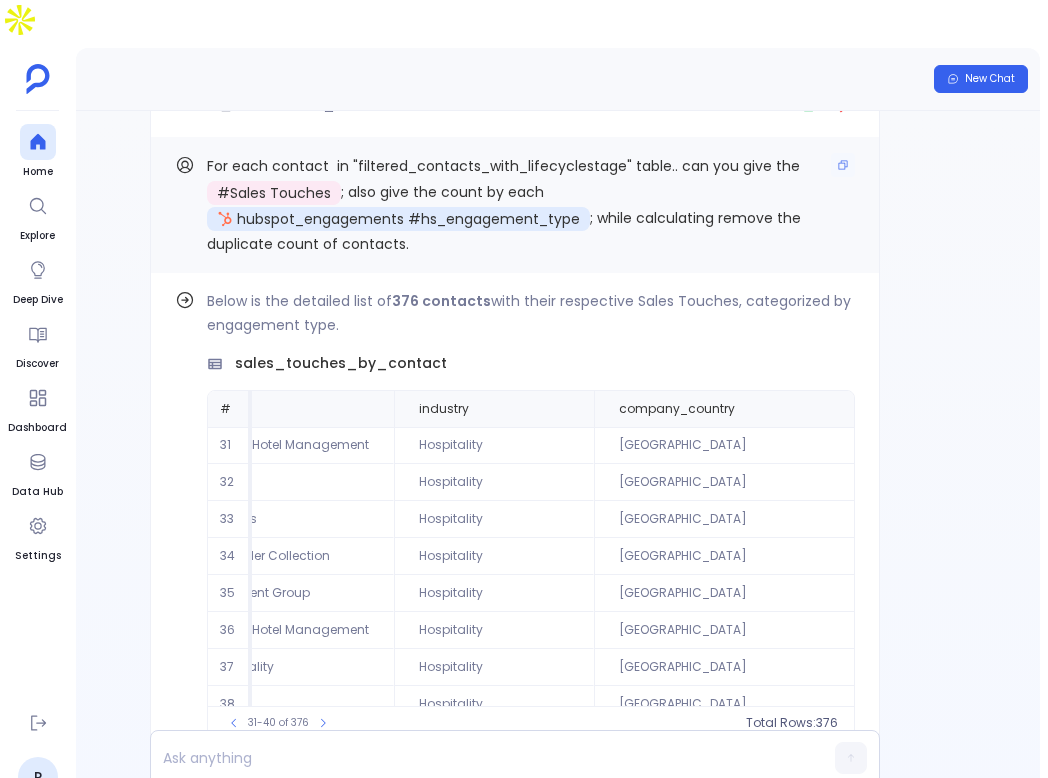 scroll, scrollTop: 0, scrollLeft: 0, axis: both 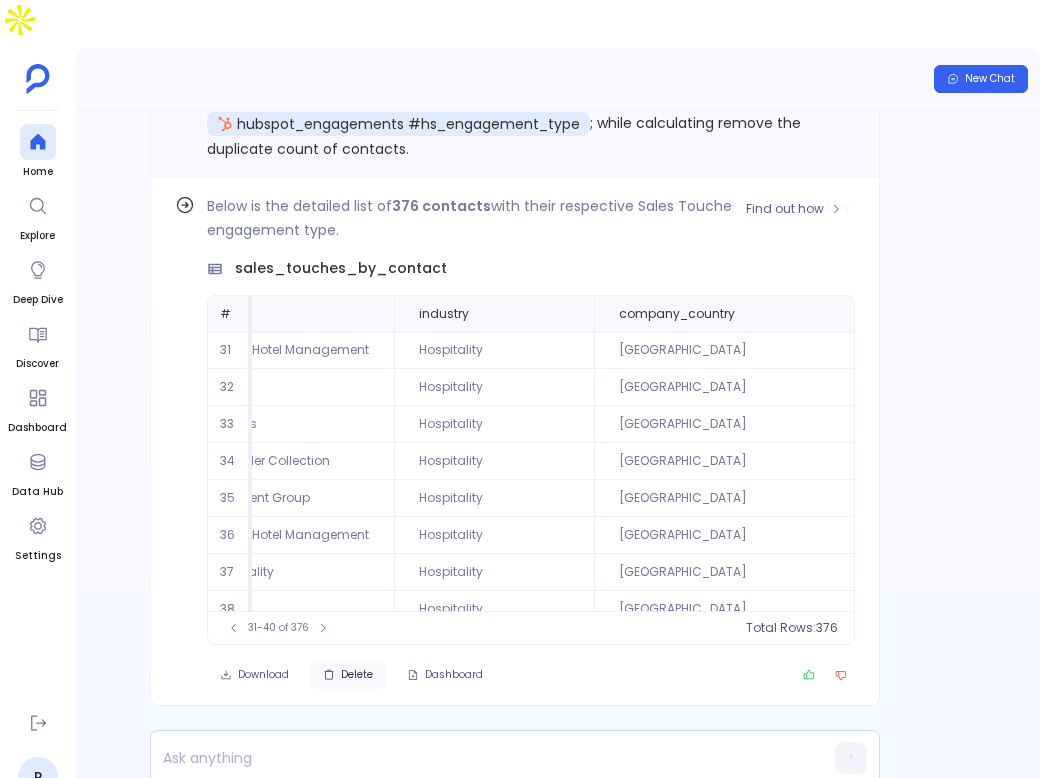 click on "Delete" at bounding box center [357, 675] 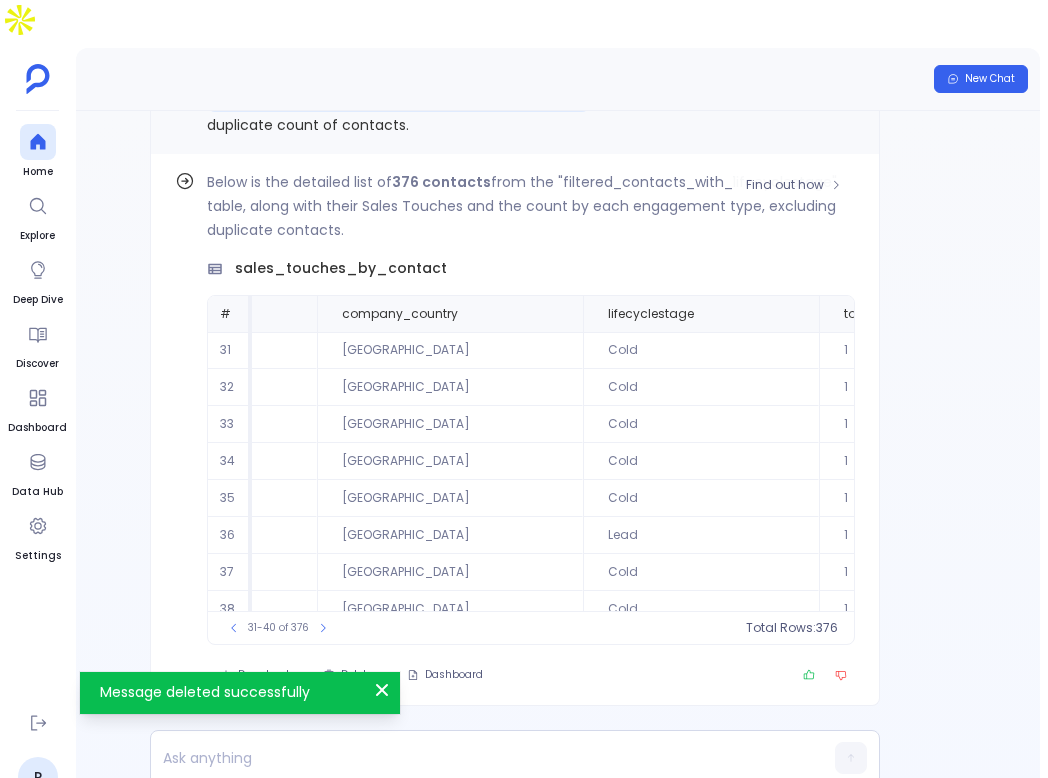 scroll, scrollTop: 91, scrollLeft: 0, axis: vertical 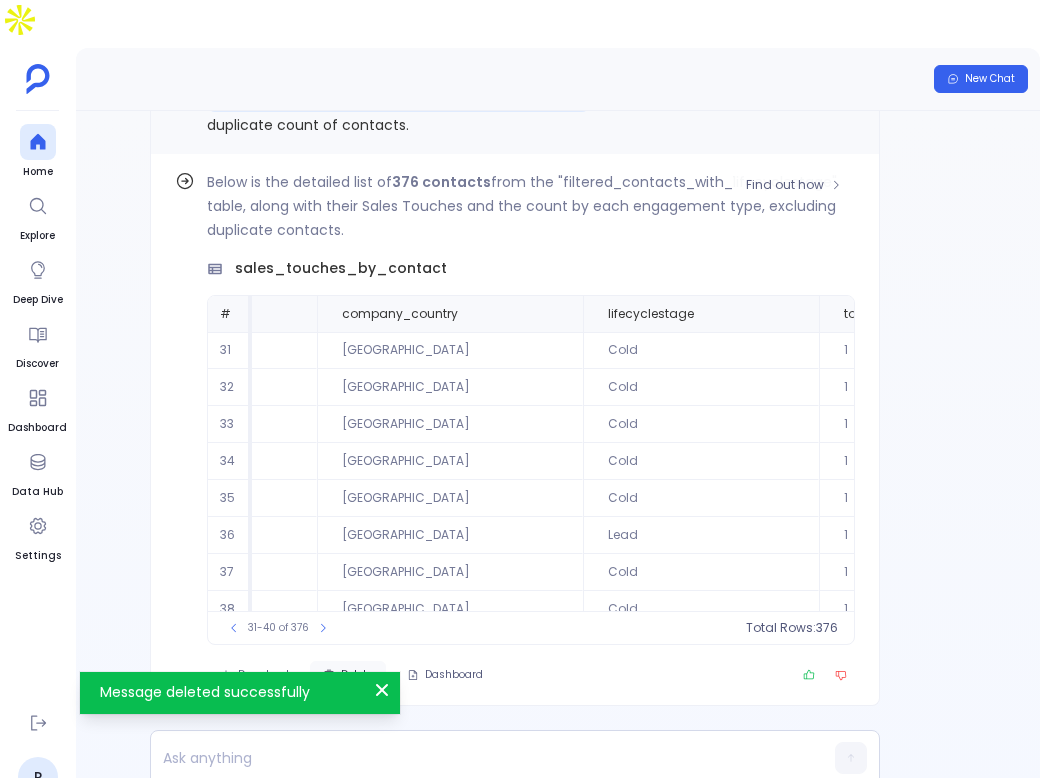 click on "Delete" at bounding box center [348, 675] 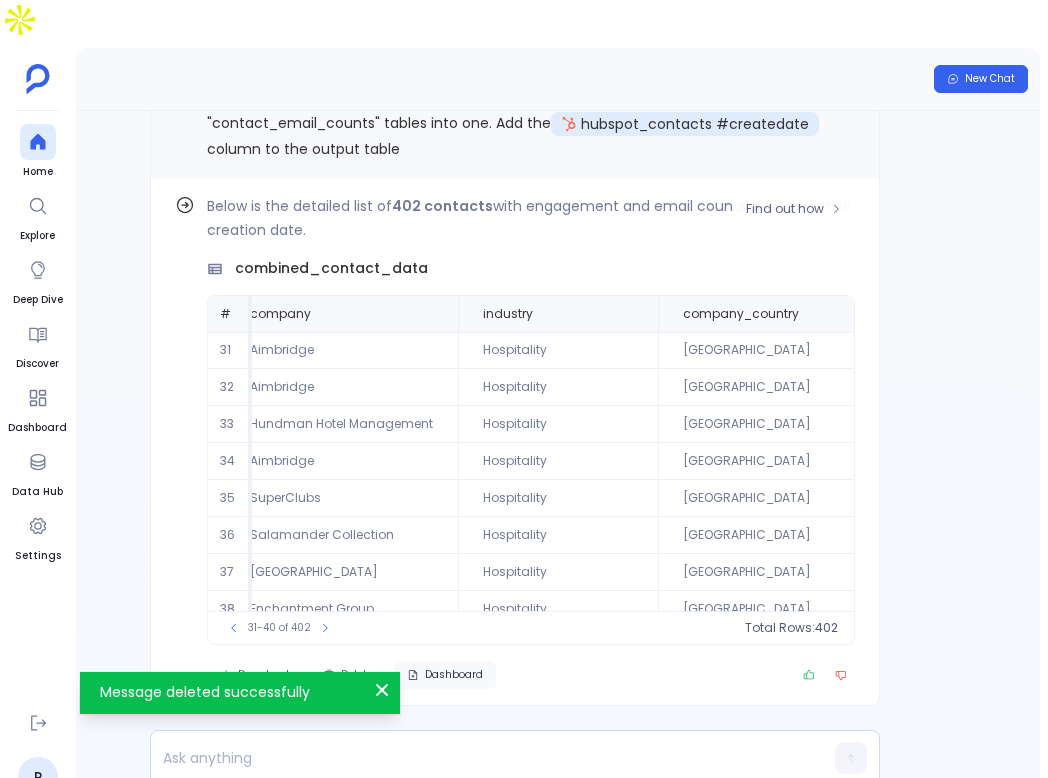 scroll, scrollTop: 96, scrollLeft: 0, axis: vertical 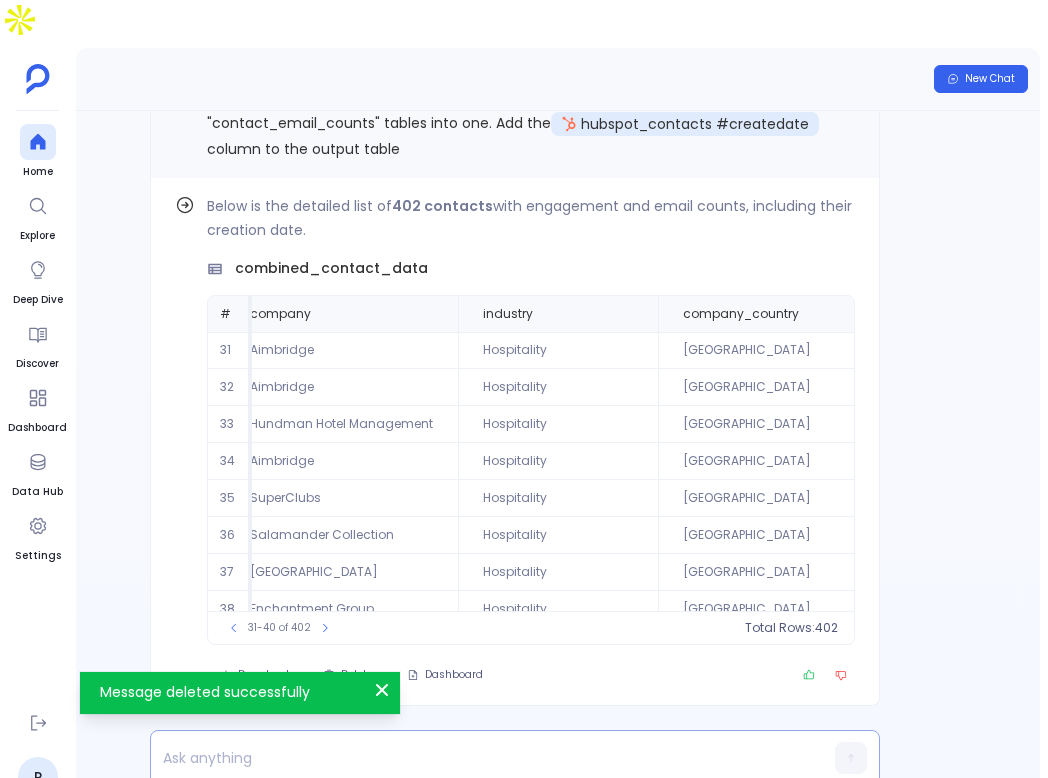 click at bounding box center [476, 758] 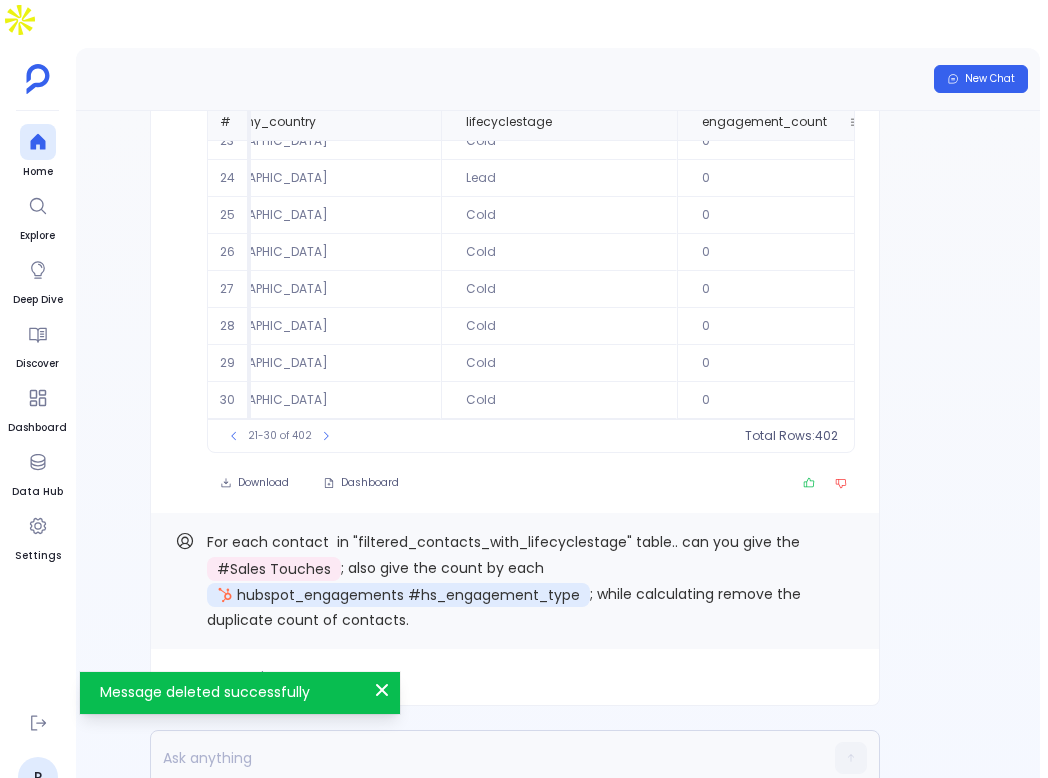 scroll, scrollTop: 91, scrollLeft: 0, axis: vertical 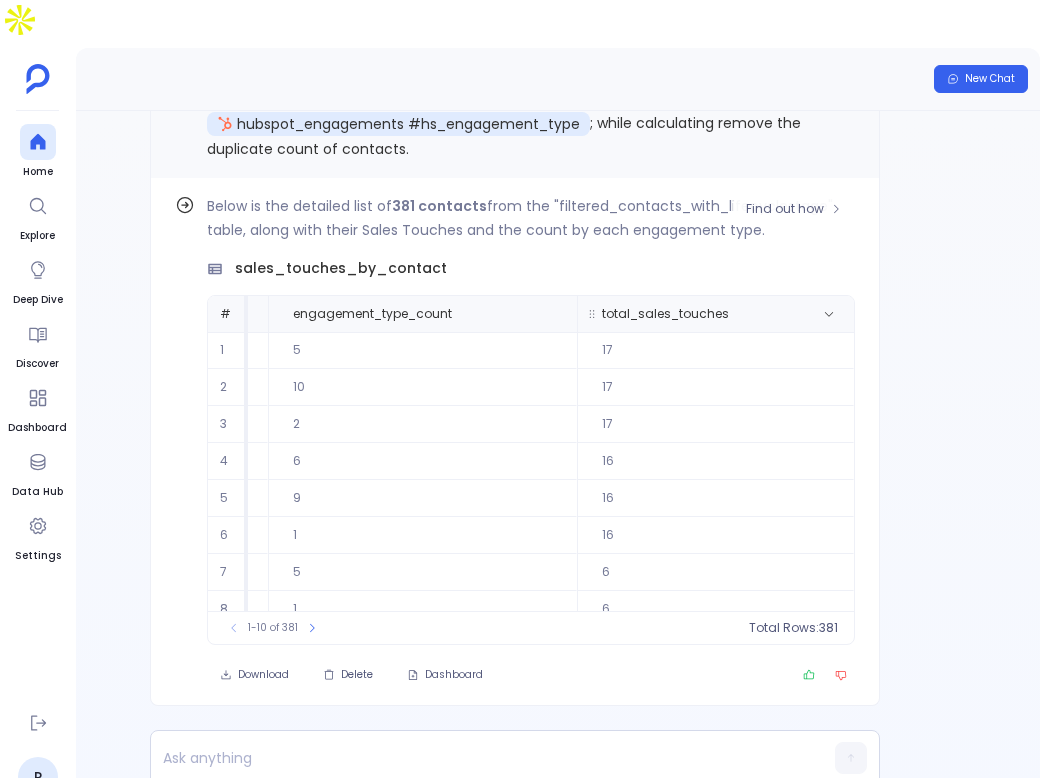 click on "total_sales_touches" at bounding box center [715, 314] 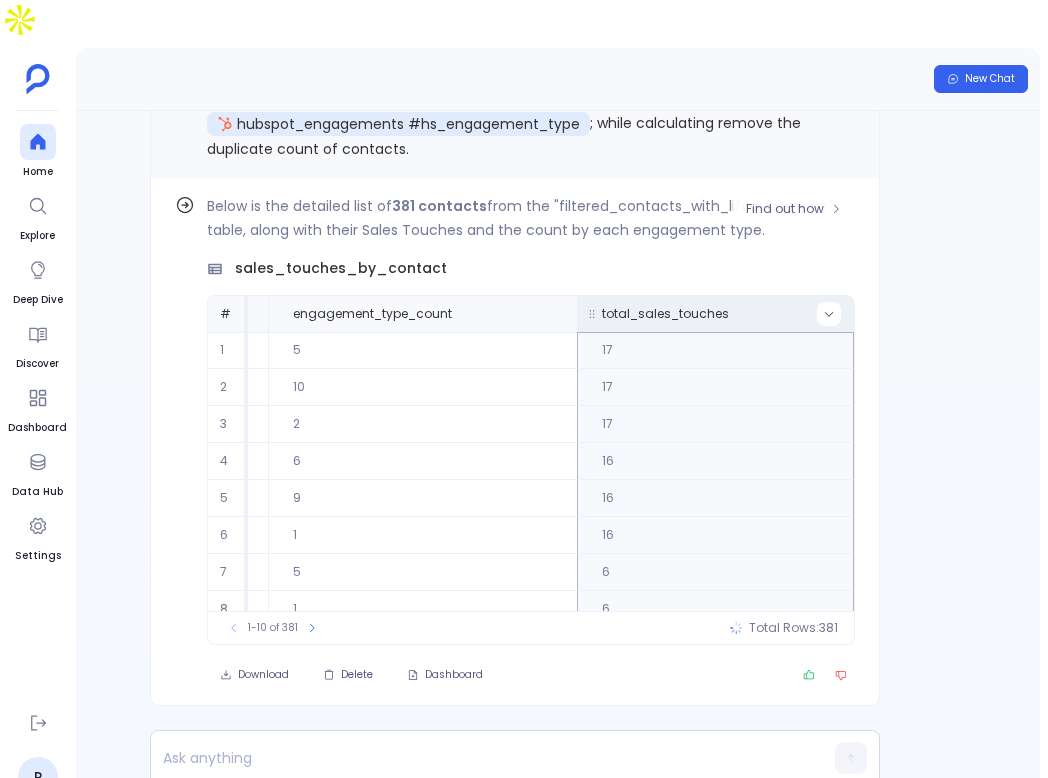 click at bounding box center (829, 314) 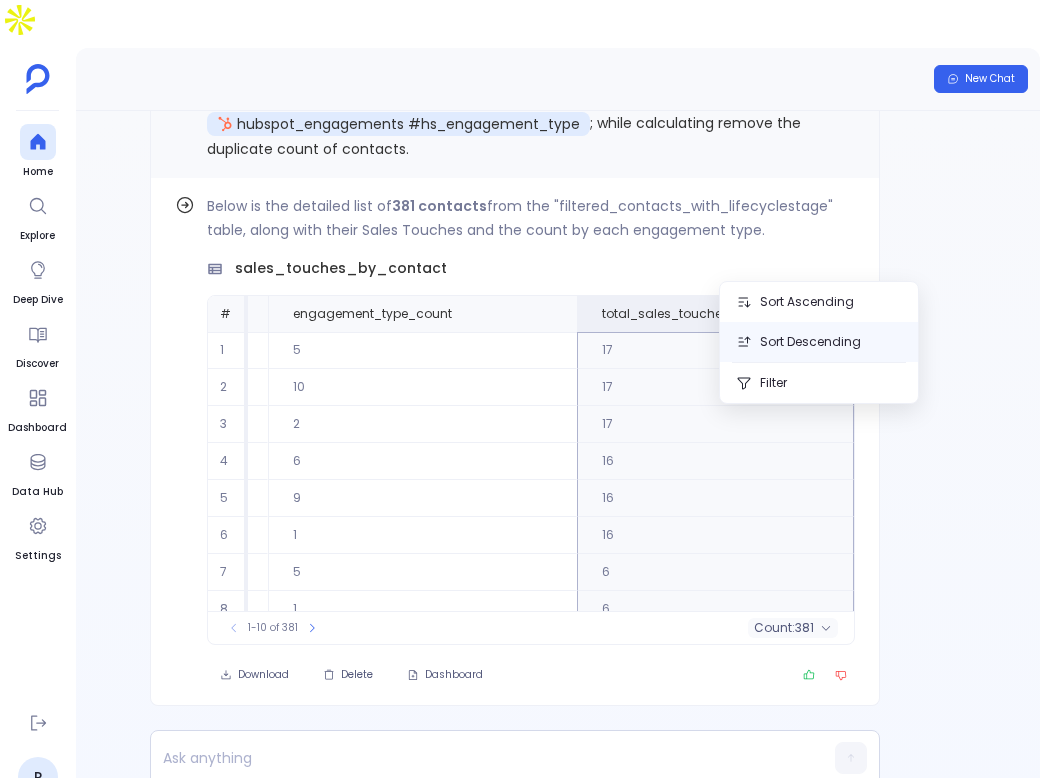 click on "Sort Descending" at bounding box center [819, 342] 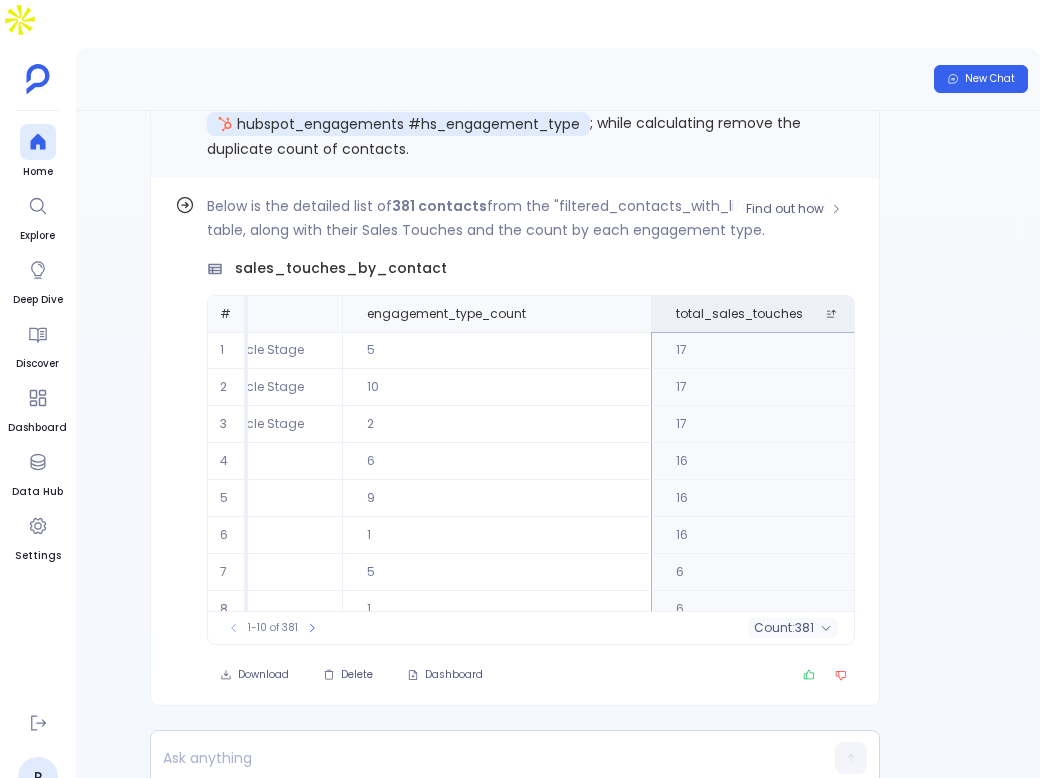 scroll, scrollTop: 0, scrollLeft: 2293, axis: horizontal 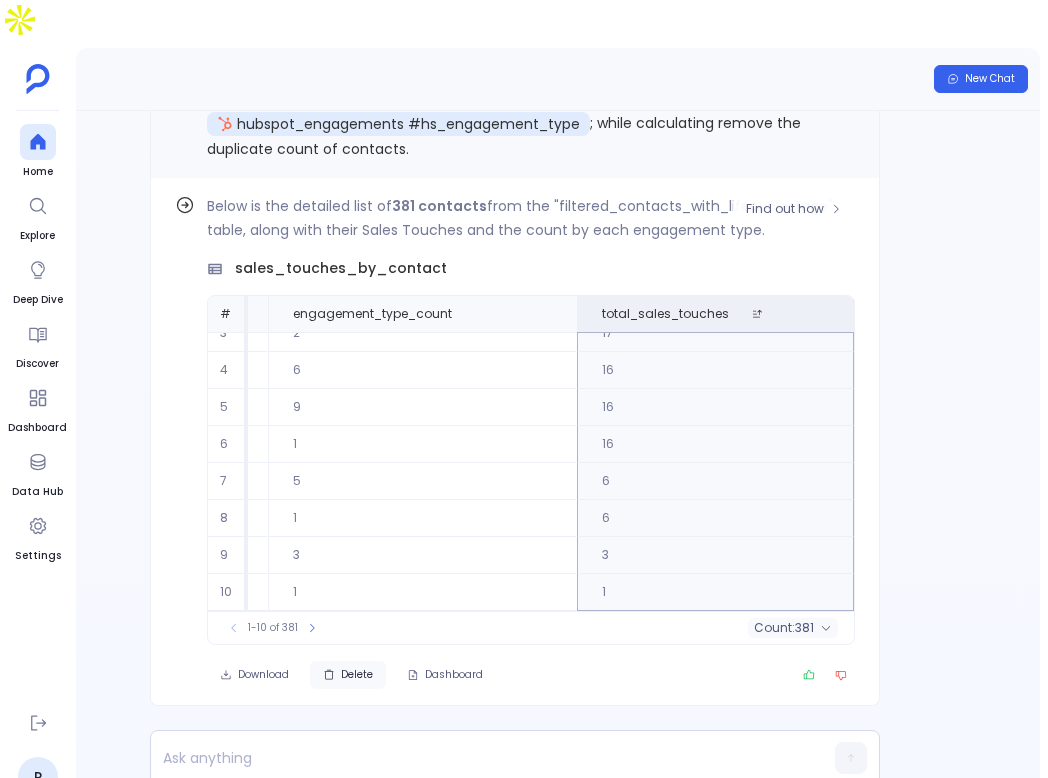 click on "Delete" at bounding box center (348, 675) 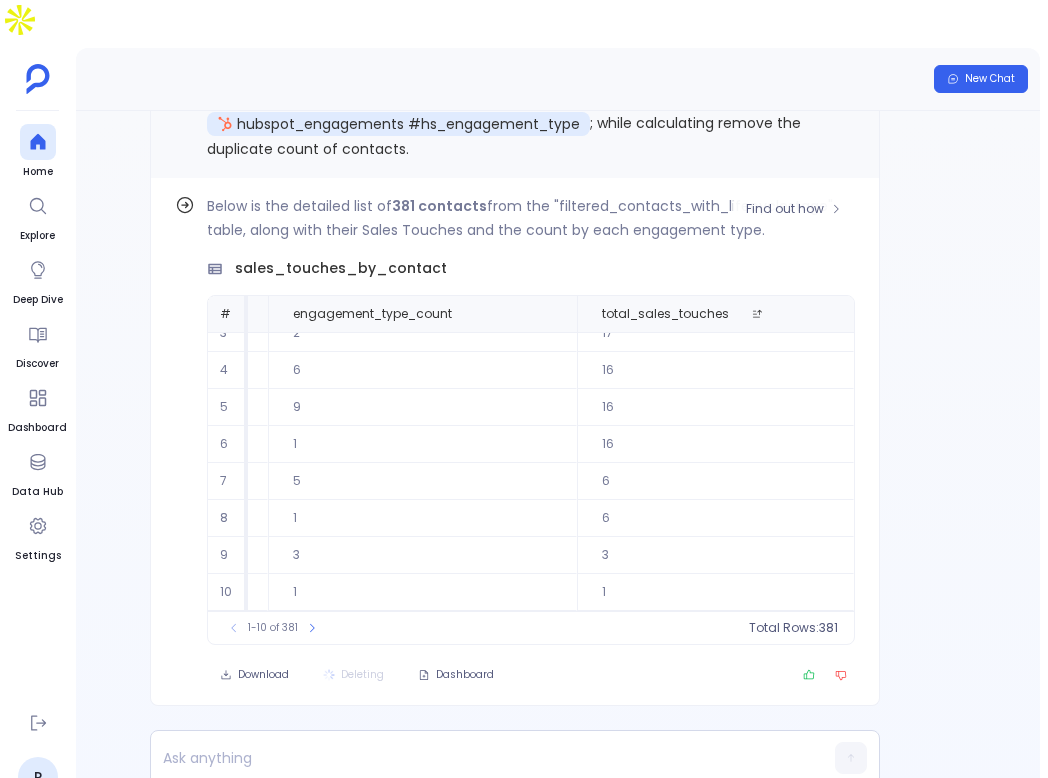 scroll, scrollTop: 0, scrollLeft: 2293, axis: horizontal 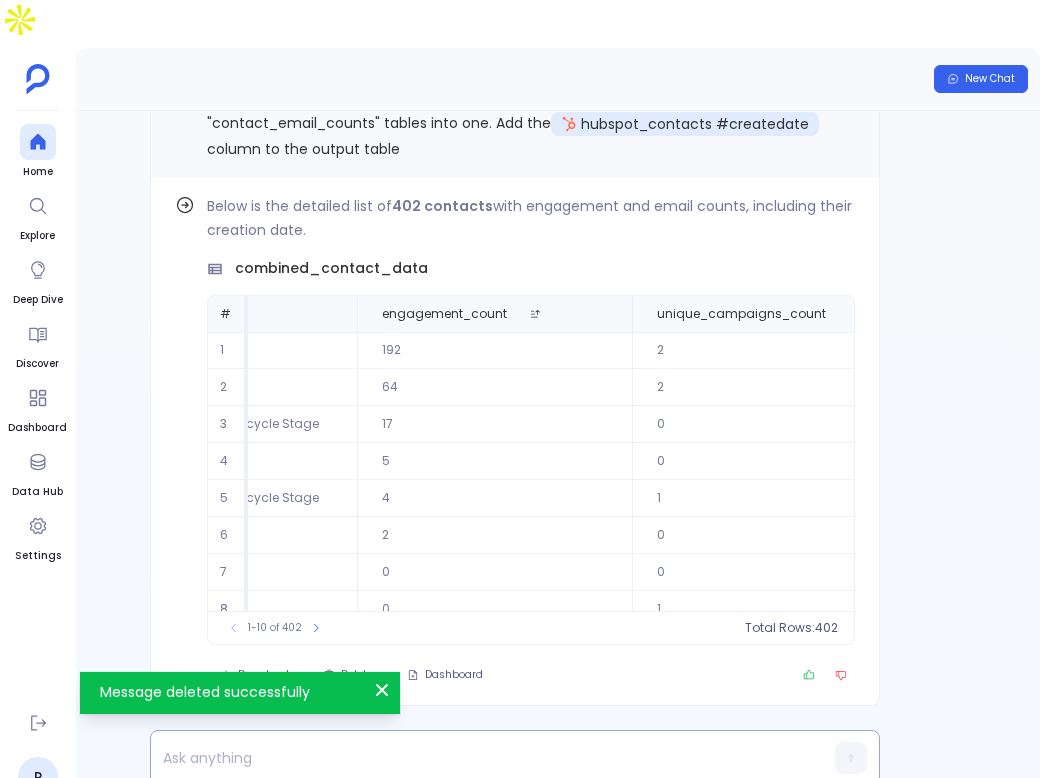 click at bounding box center (476, 758) 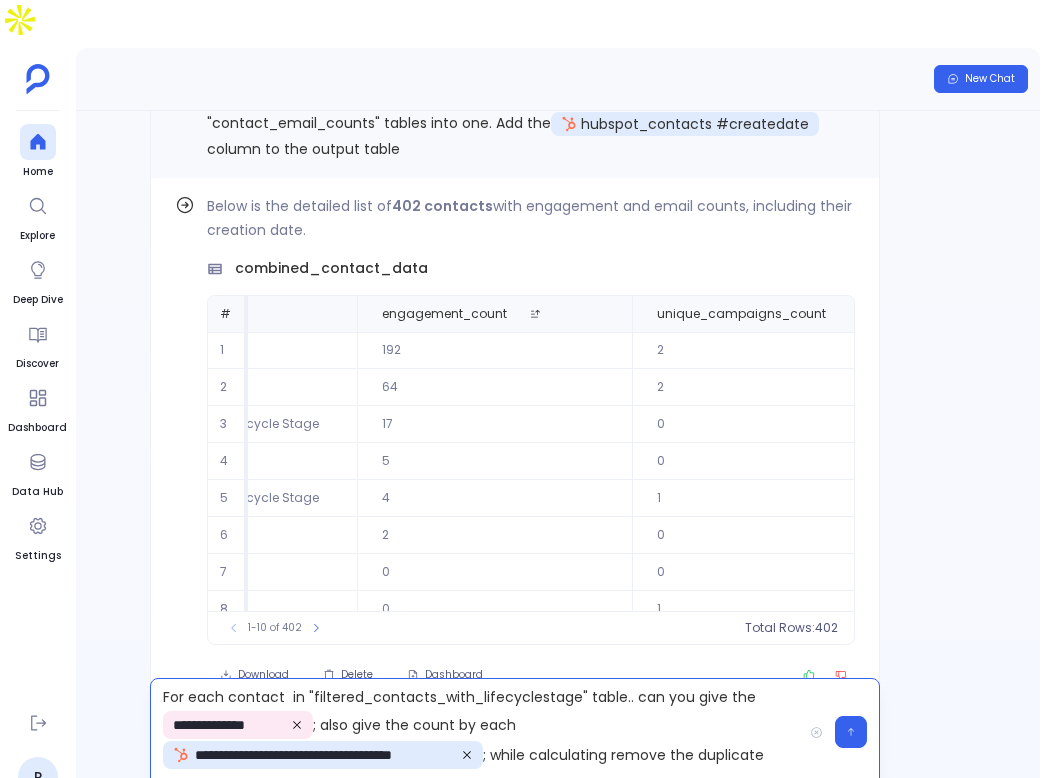click on "**********" at bounding box center [476, 732] 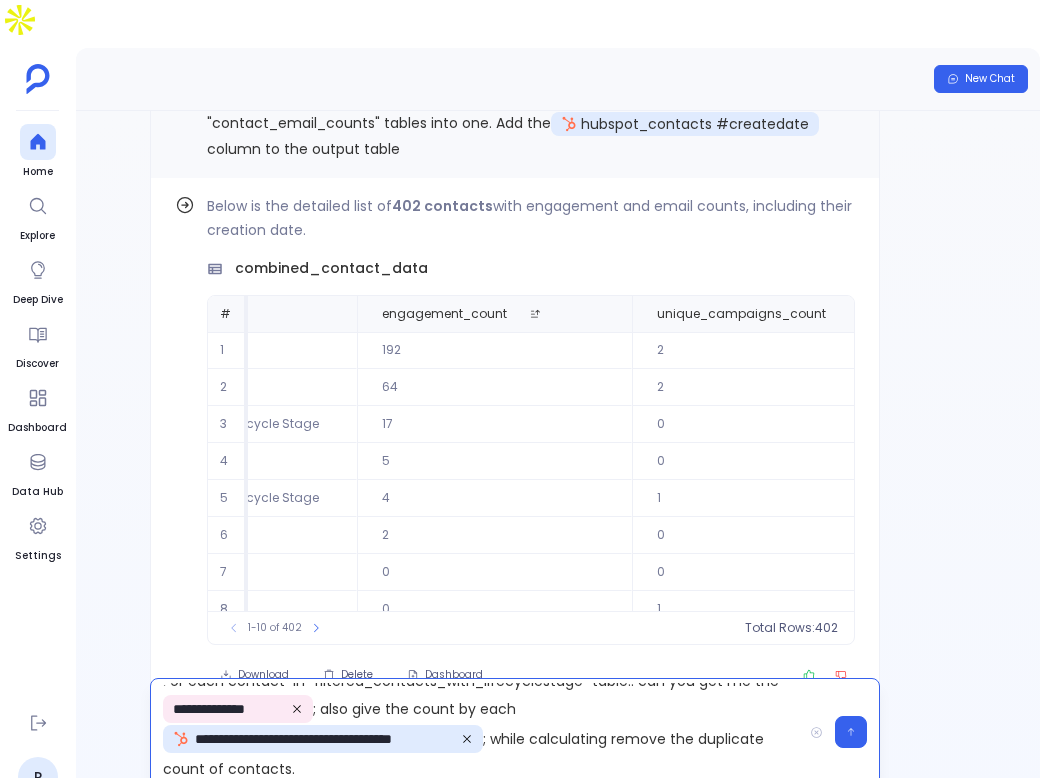 scroll, scrollTop: 15, scrollLeft: 0, axis: vertical 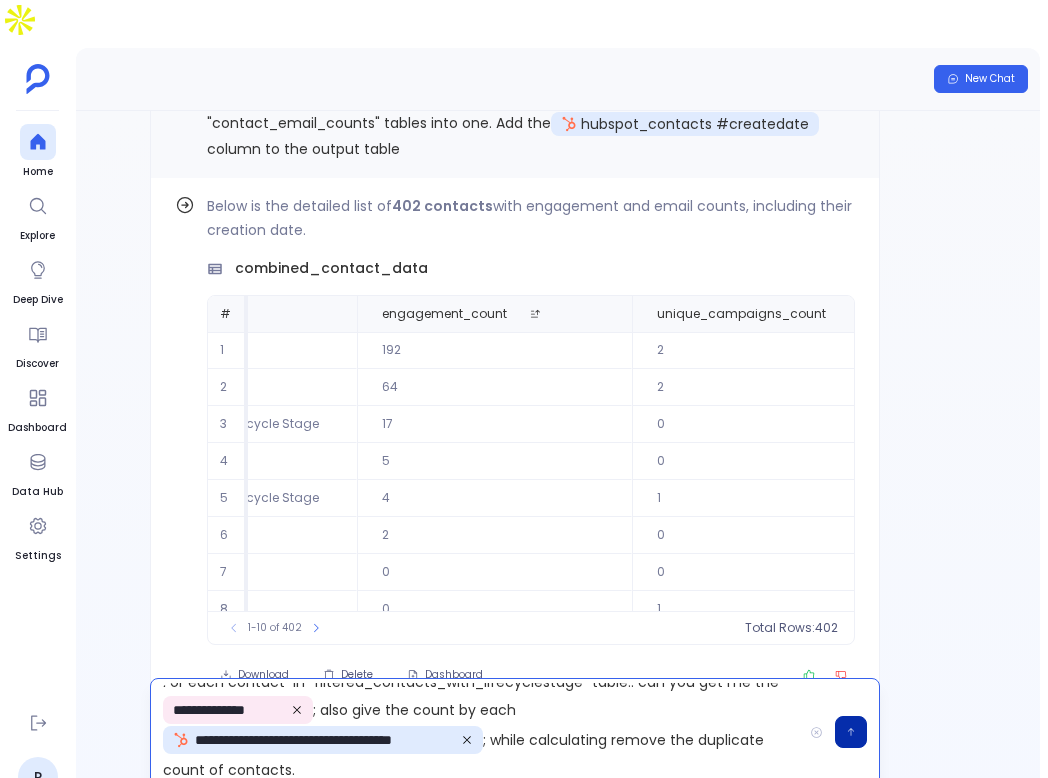 click 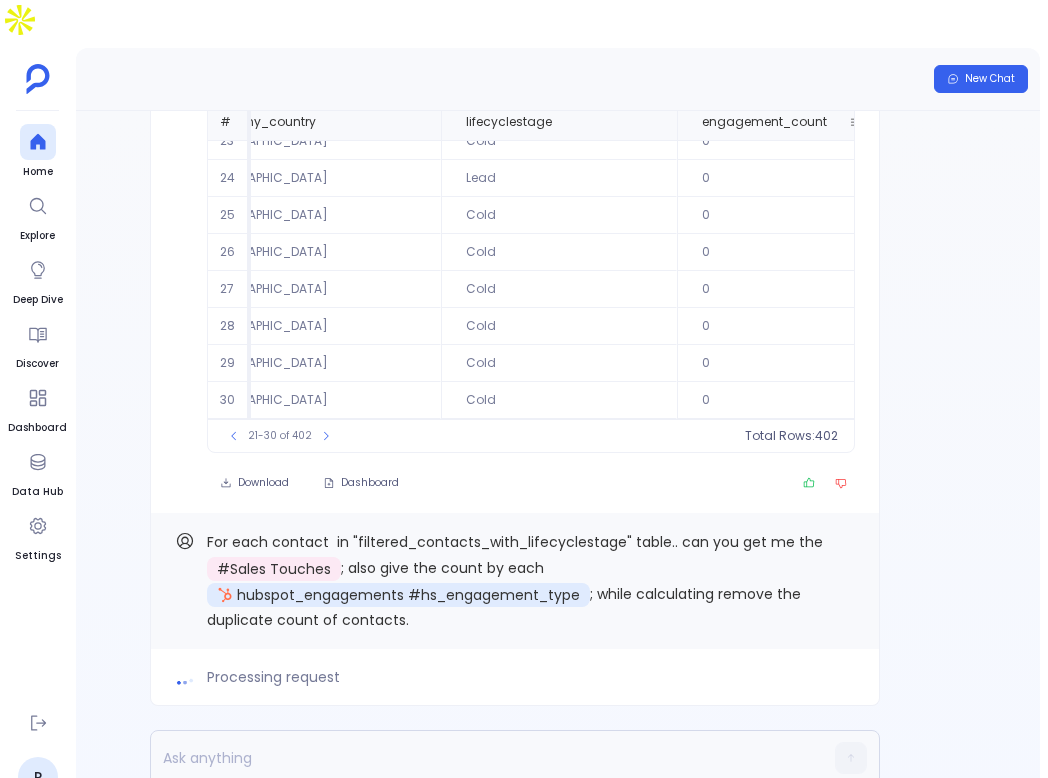scroll, scrollTop: 0, scrollLeft: 0, axis: both 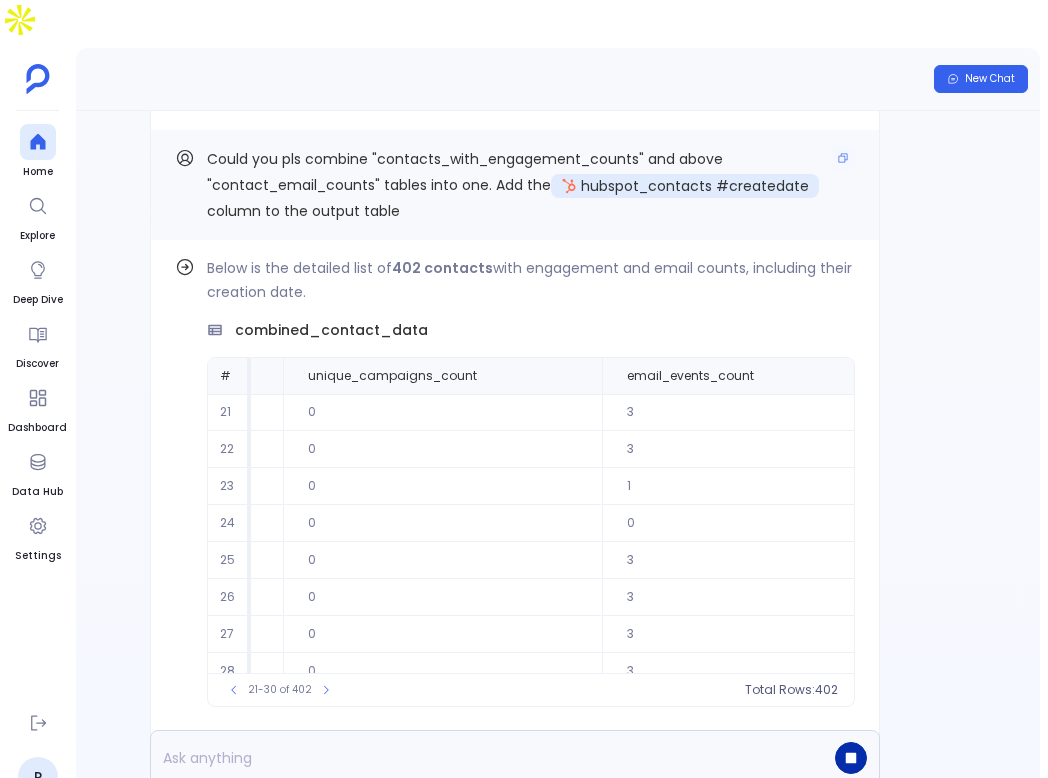 click on "Could you pls combine "contacts_with_engagement_counts" and above "contact_email_counts" tables into one. Add the  hubspot_contacts #createdate  column to the output table" at bounding box center (515, 185) 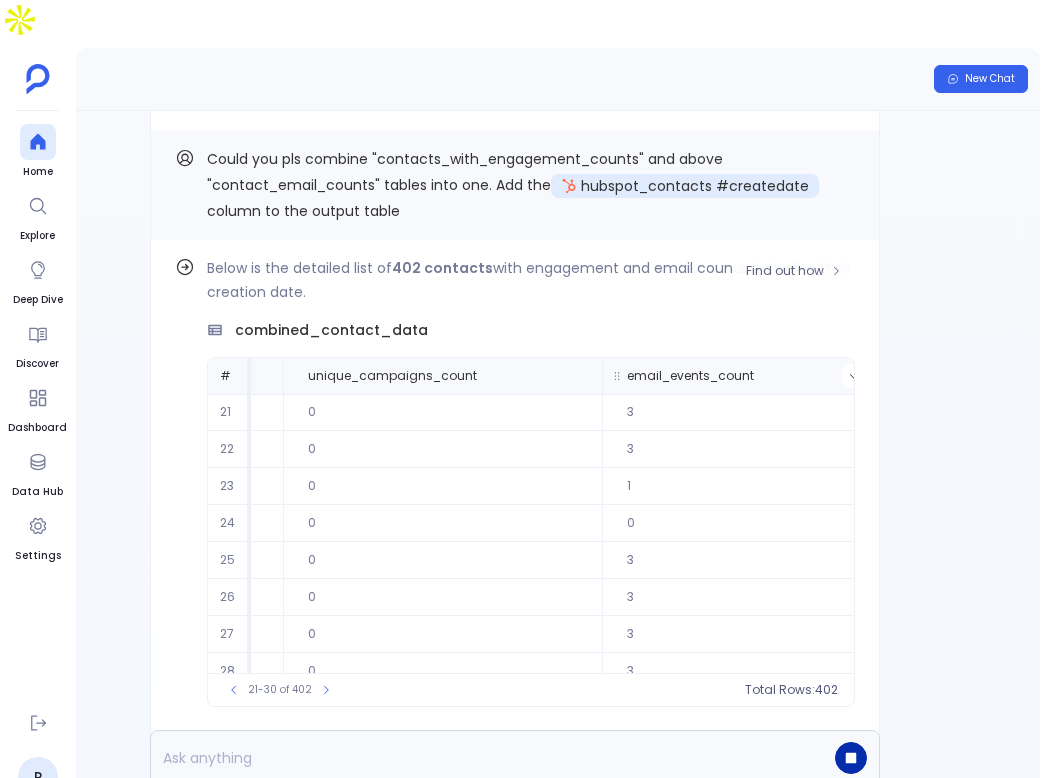 click 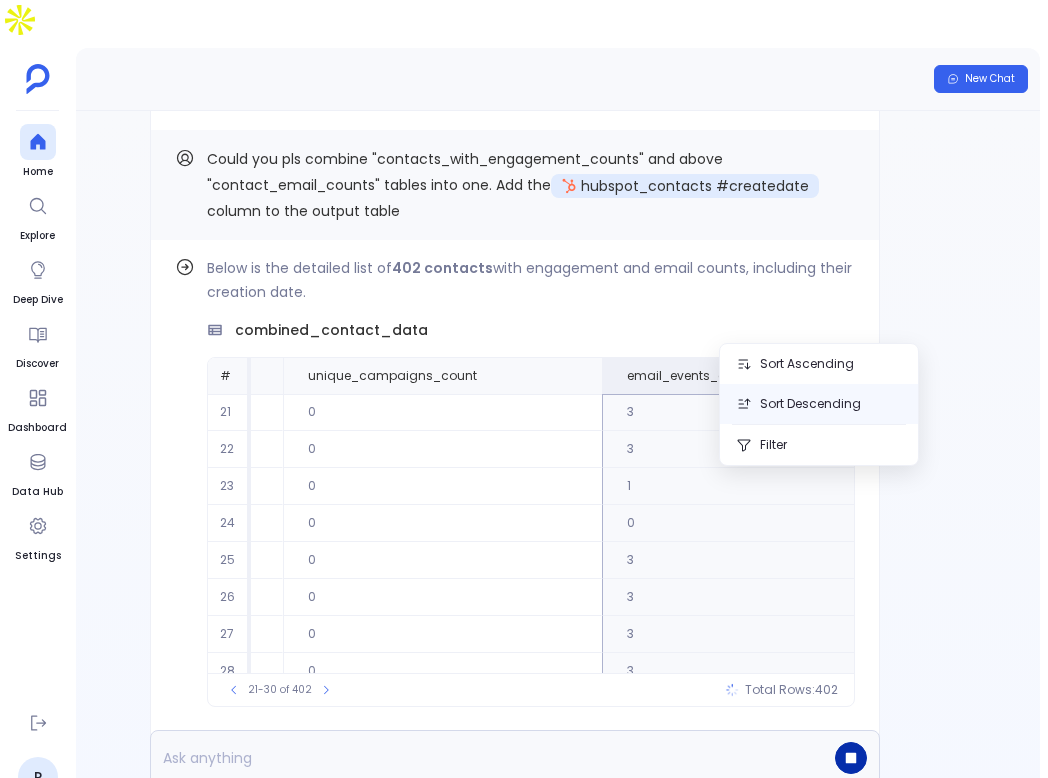 click on "Sort Descending" at bounding box center [819, 404] 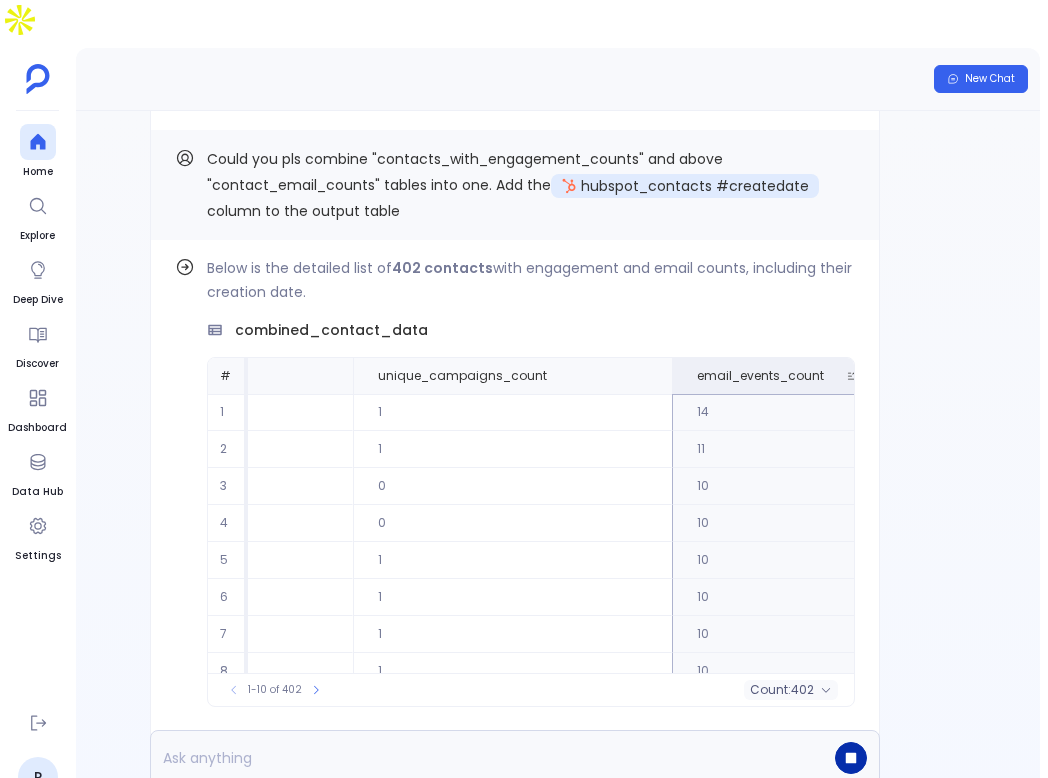 scroll, scrollTop: 96, scrollLeft: 2438, axis: both 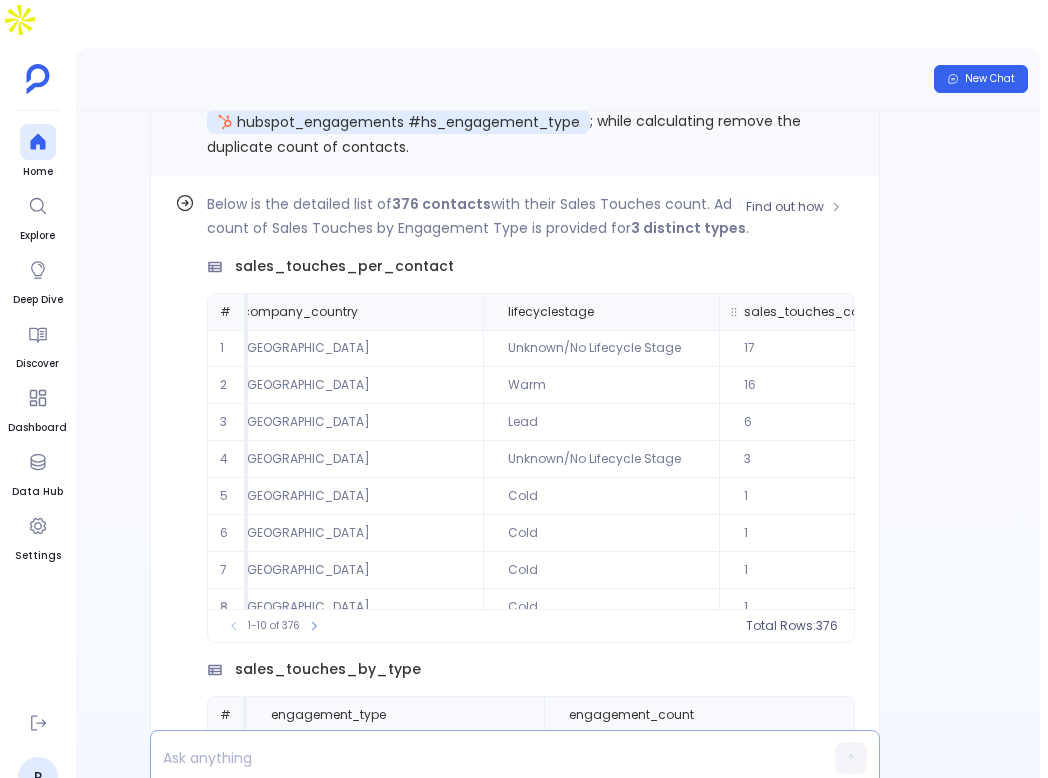 click 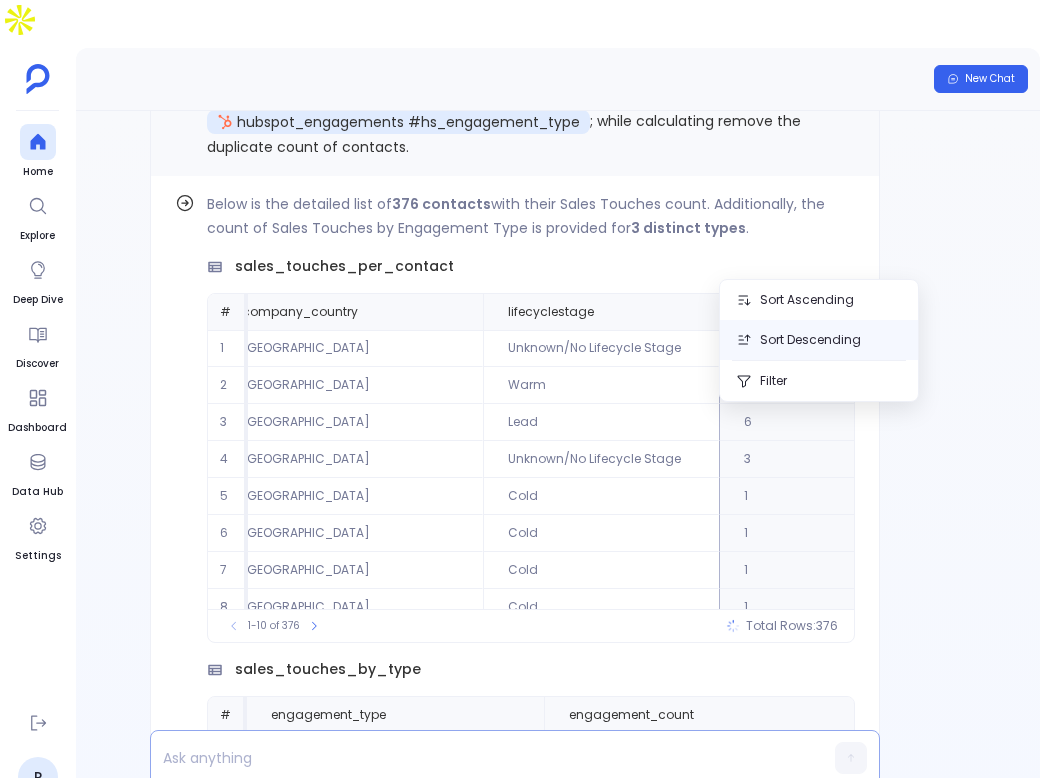 click on "Sort Descending" at bounding box center [819, 340] 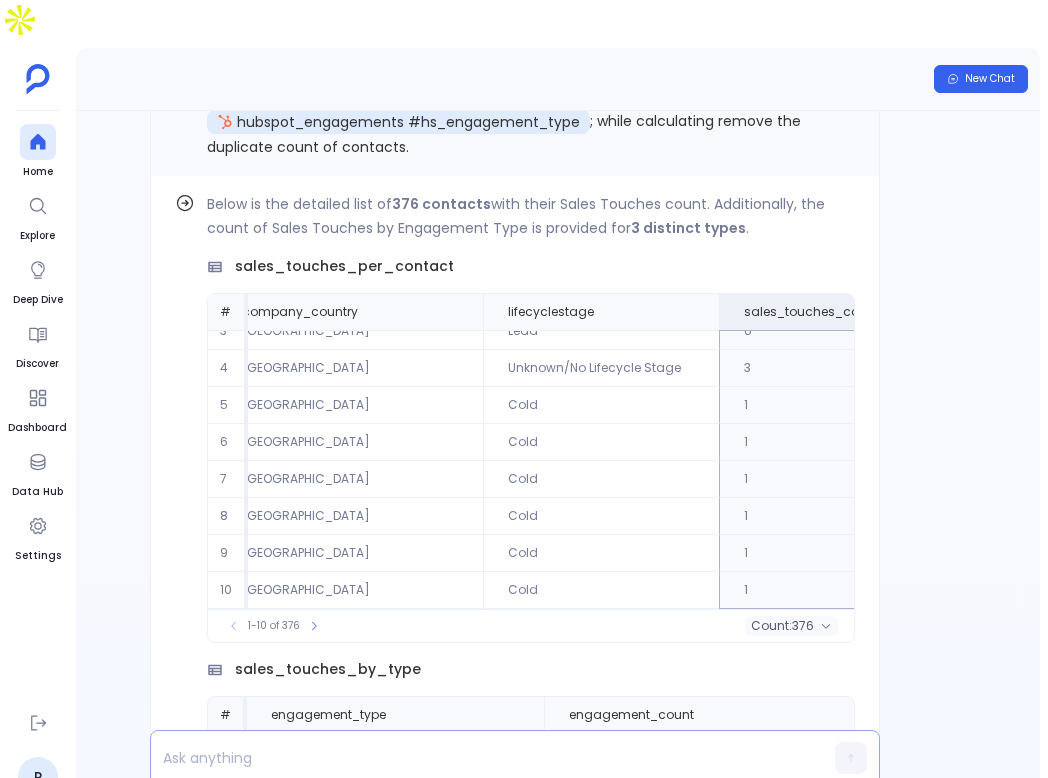 scroll, scrollTop: 0, scrollLeft: 1590, axis: horizontal 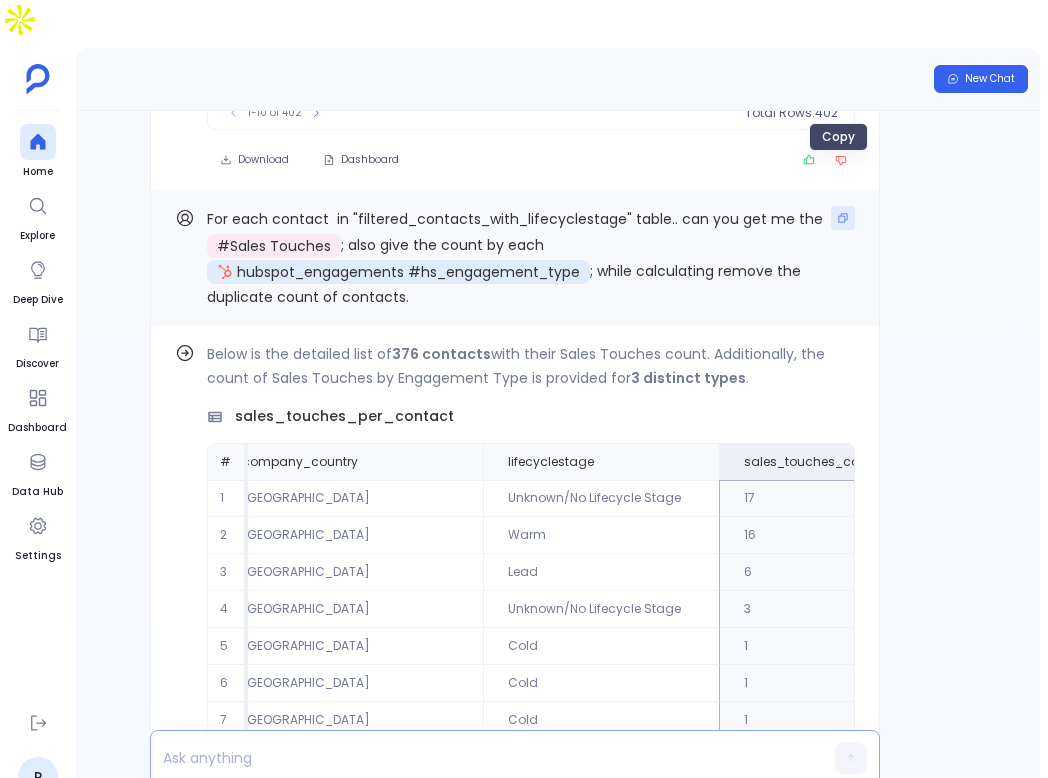 click 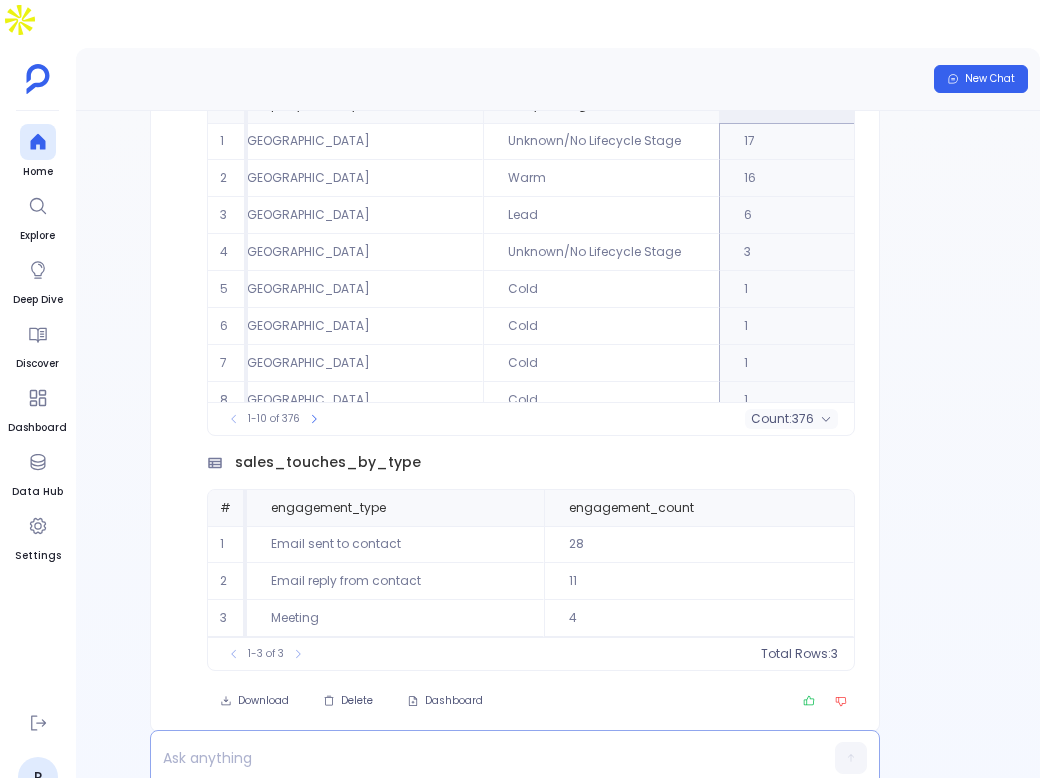 scroll, scrollTop: 0, scrollLeft: 0, axis: both 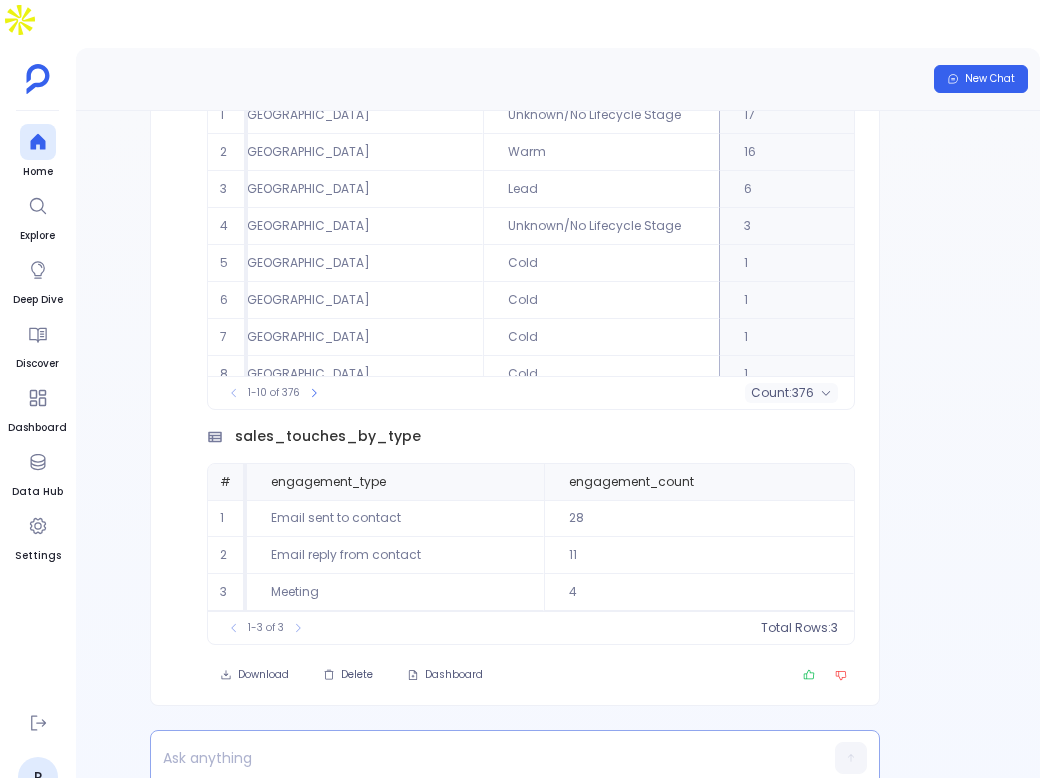 click on "Delete" at bounding box center [357, 675] 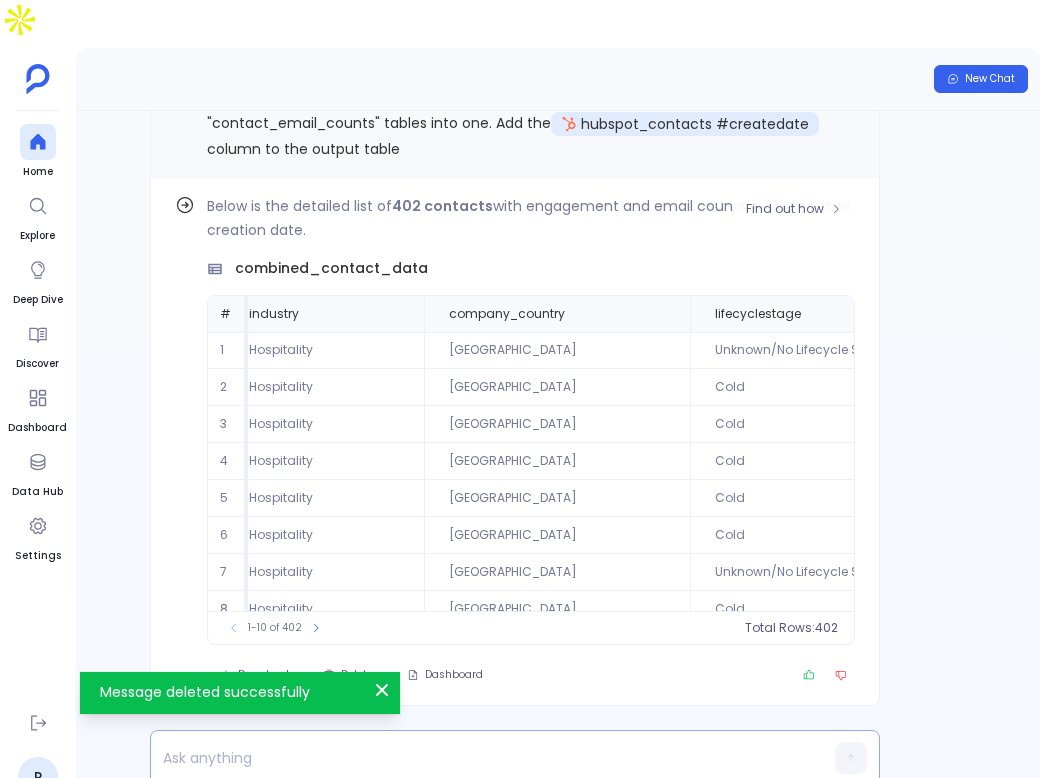 scroll, scrollTop: 0, scrollLeft: 1521, axis: horizontal 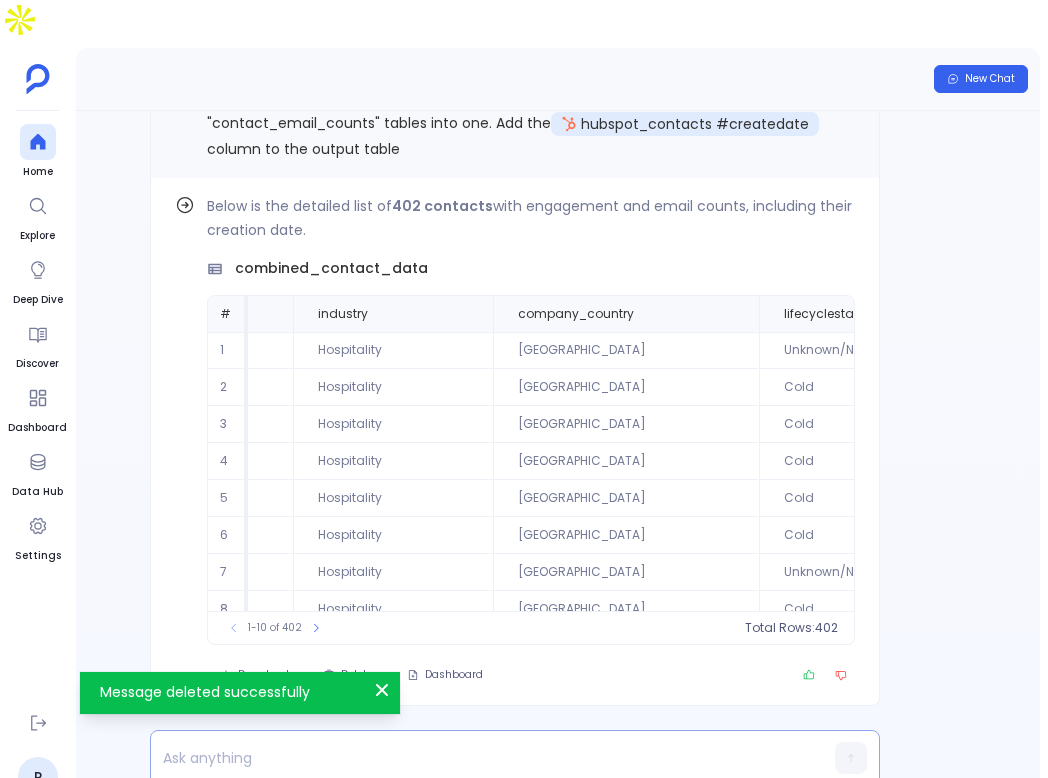 click at bounding box center [515, 758] 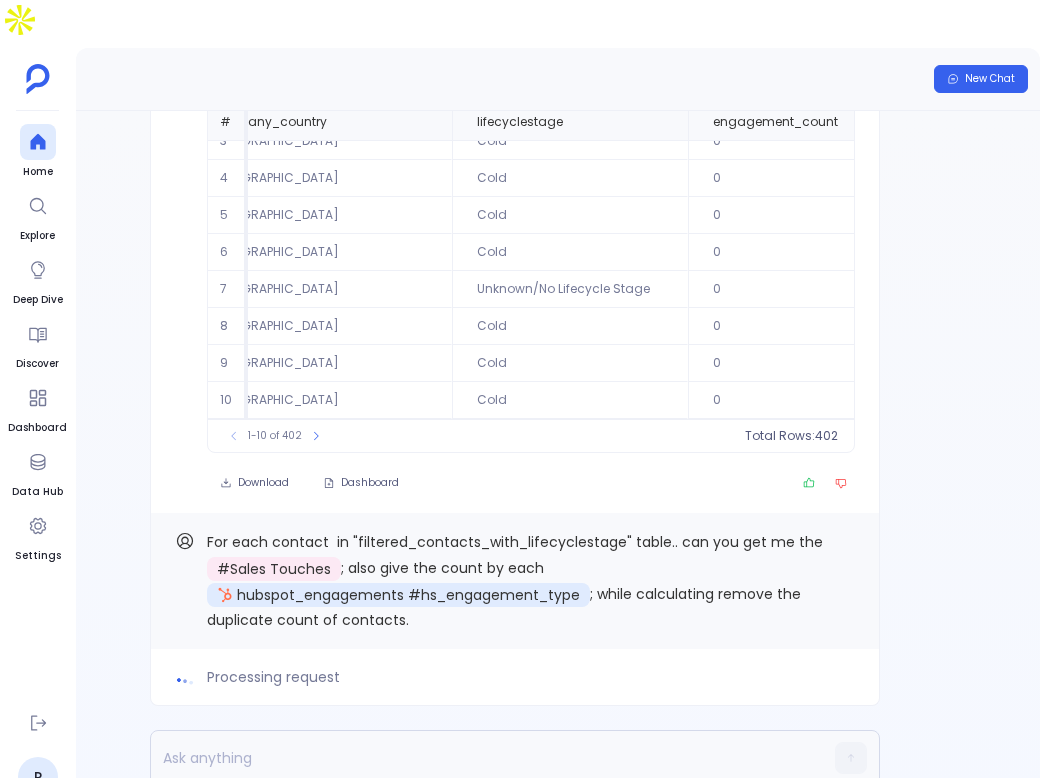 scroll, scrollTop: 91, scrollLeft: 0, axis: vertical 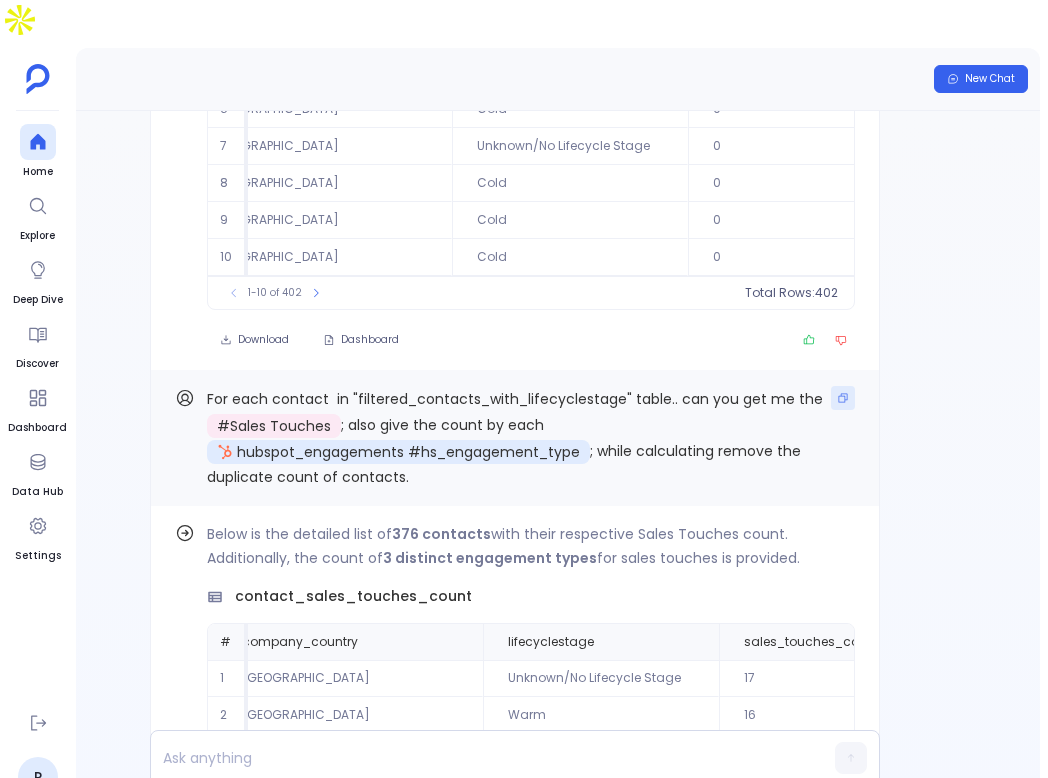 click at bounding box center (843, 398) 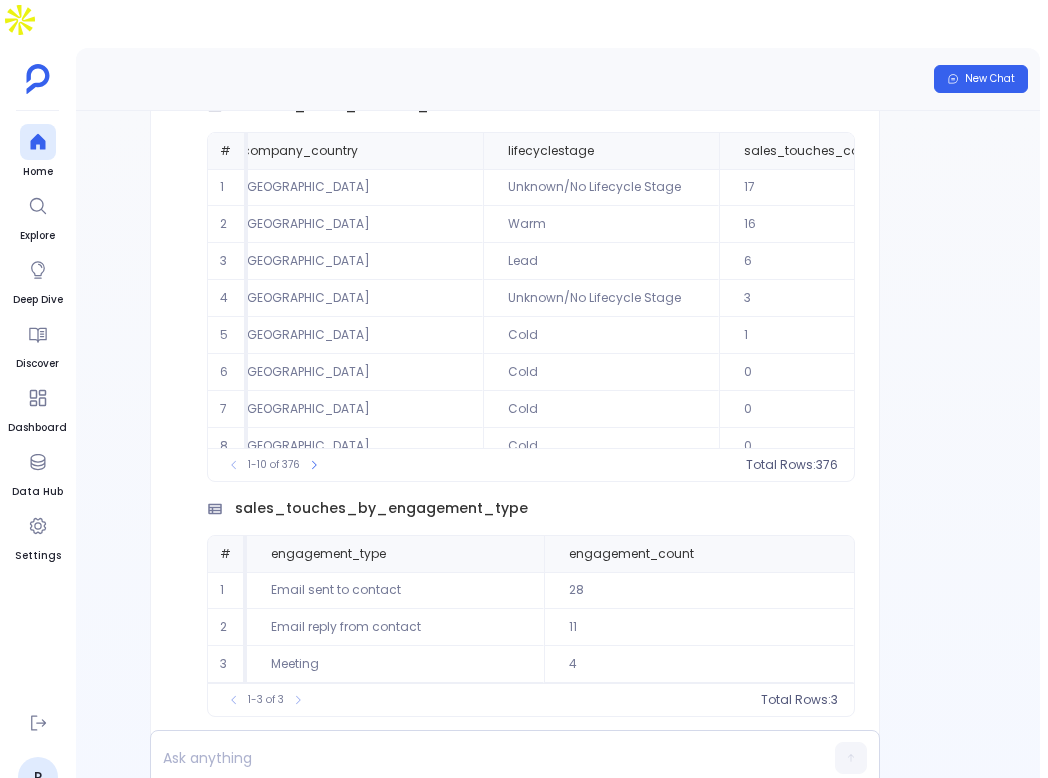 scroll, scrollTop: 0, scrollLeft: 0, axis: both 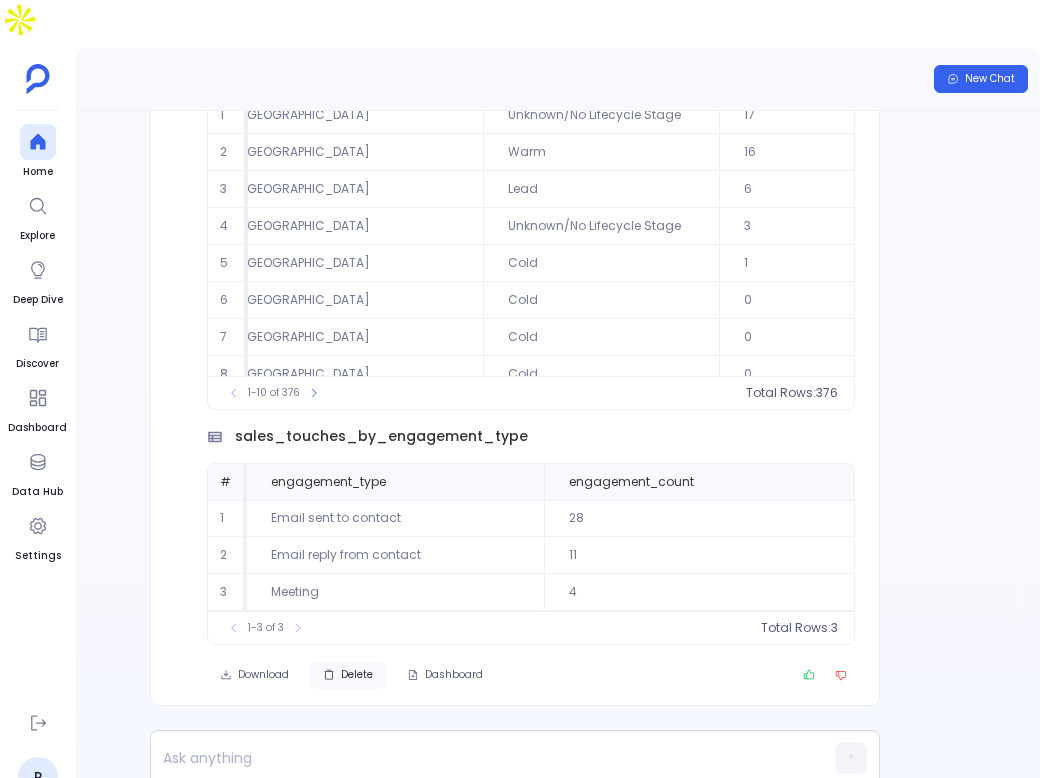 click on "Delete" at bounding box center (357, 675) 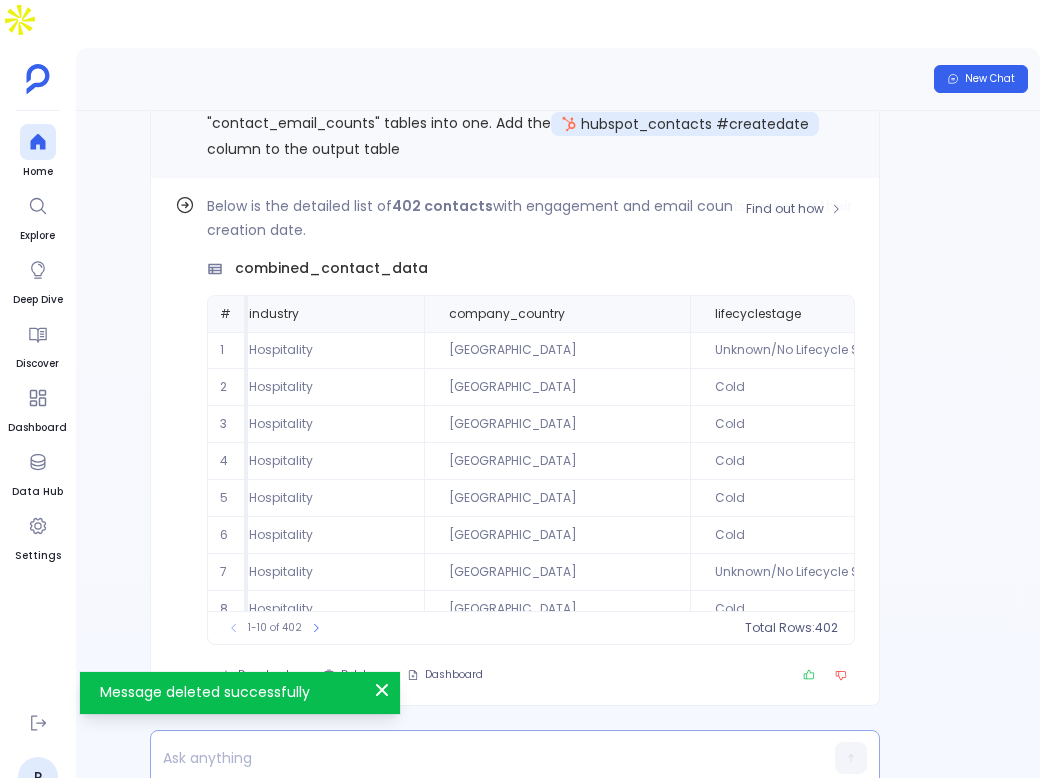 scroll, scrollTop: 0, scrollLeft: 1521, axis: horizontal 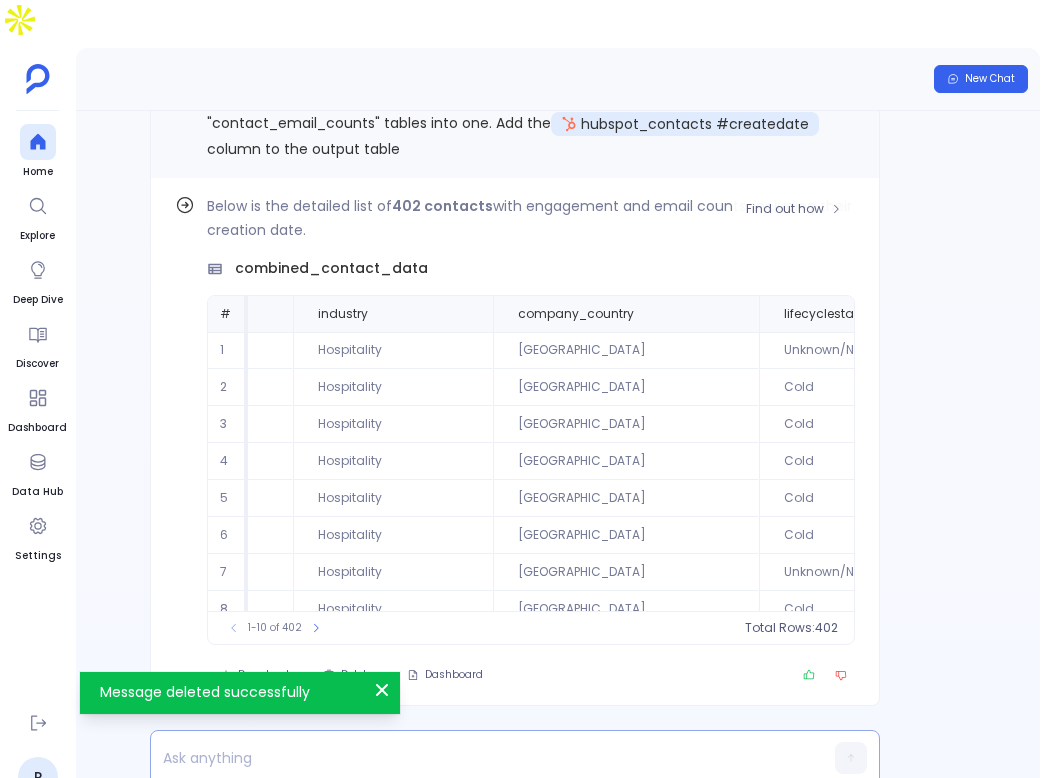 click at bounding box center [476, 758] 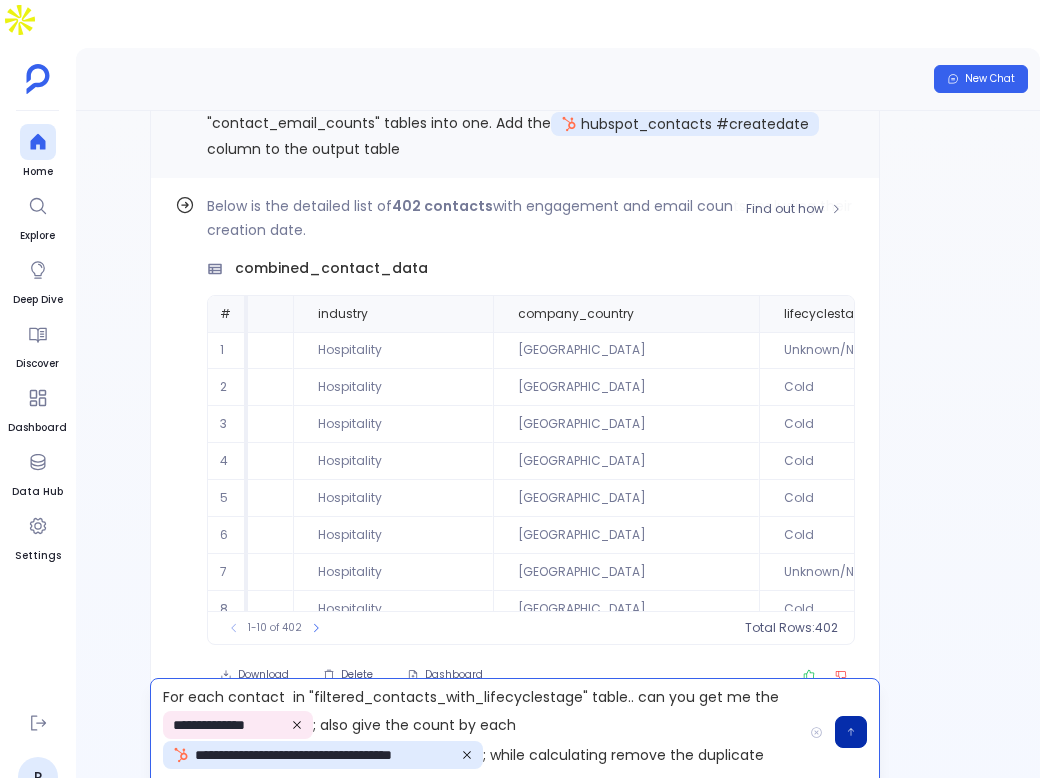 scroll, scrollTop: 18, scrollLeft: 0, axis: vertical 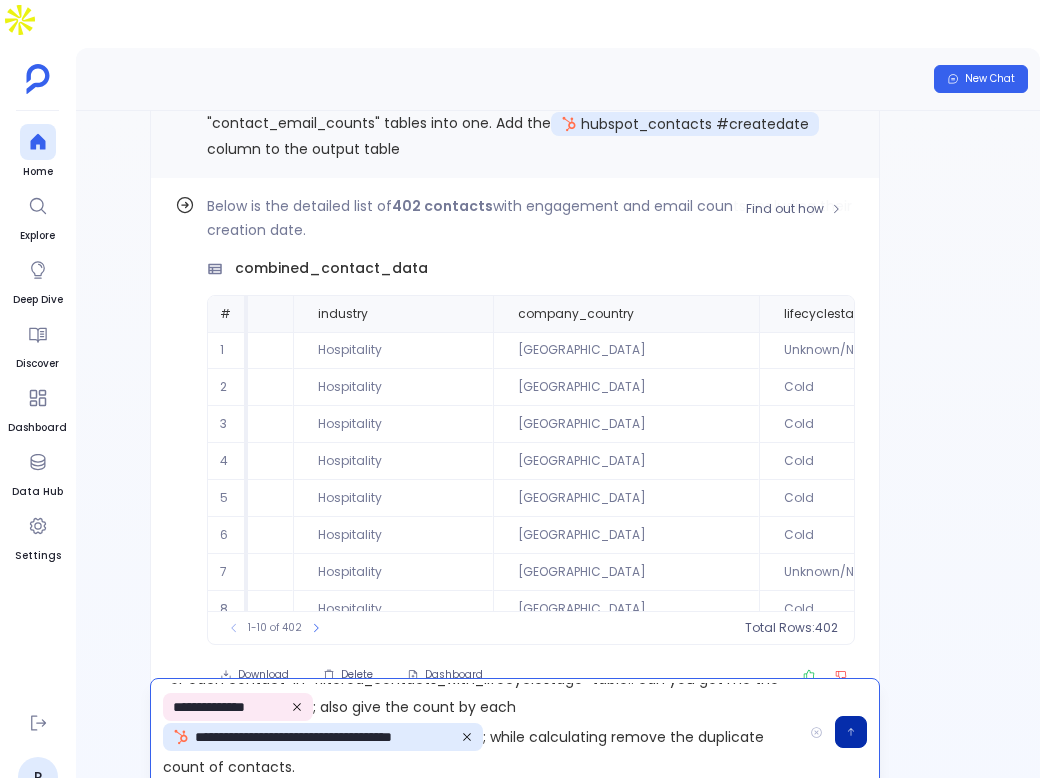 click on "**********" at bounding box center [476, 732] 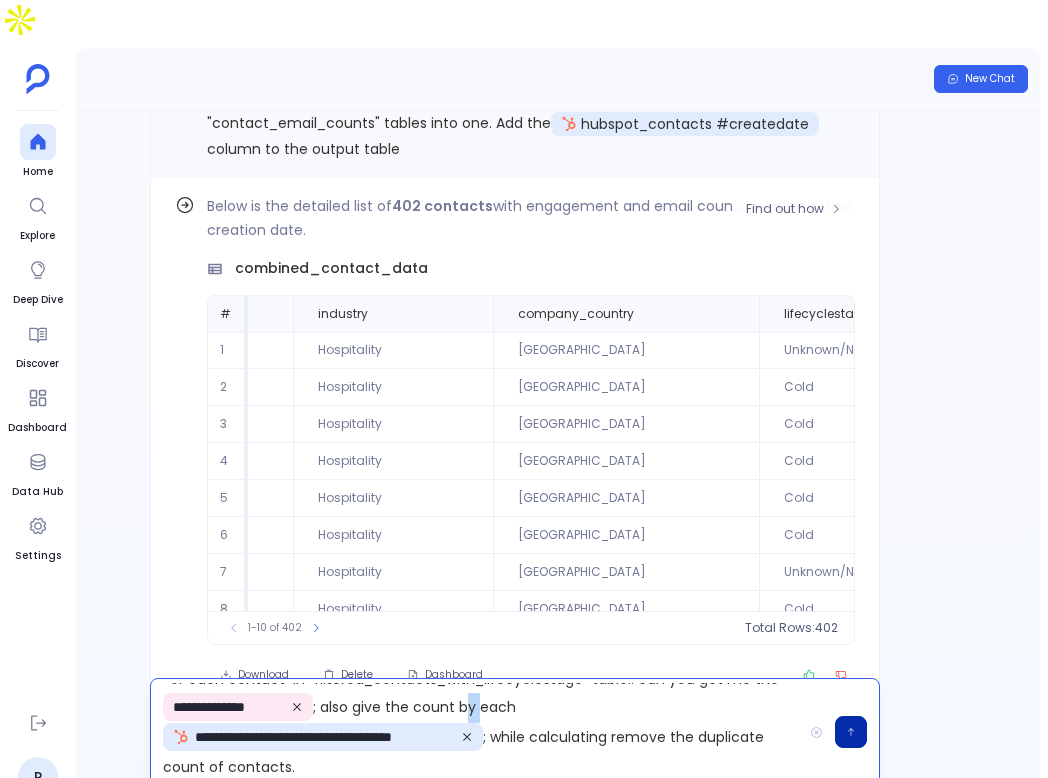 click on "**********" at bounding box center (476, 732) 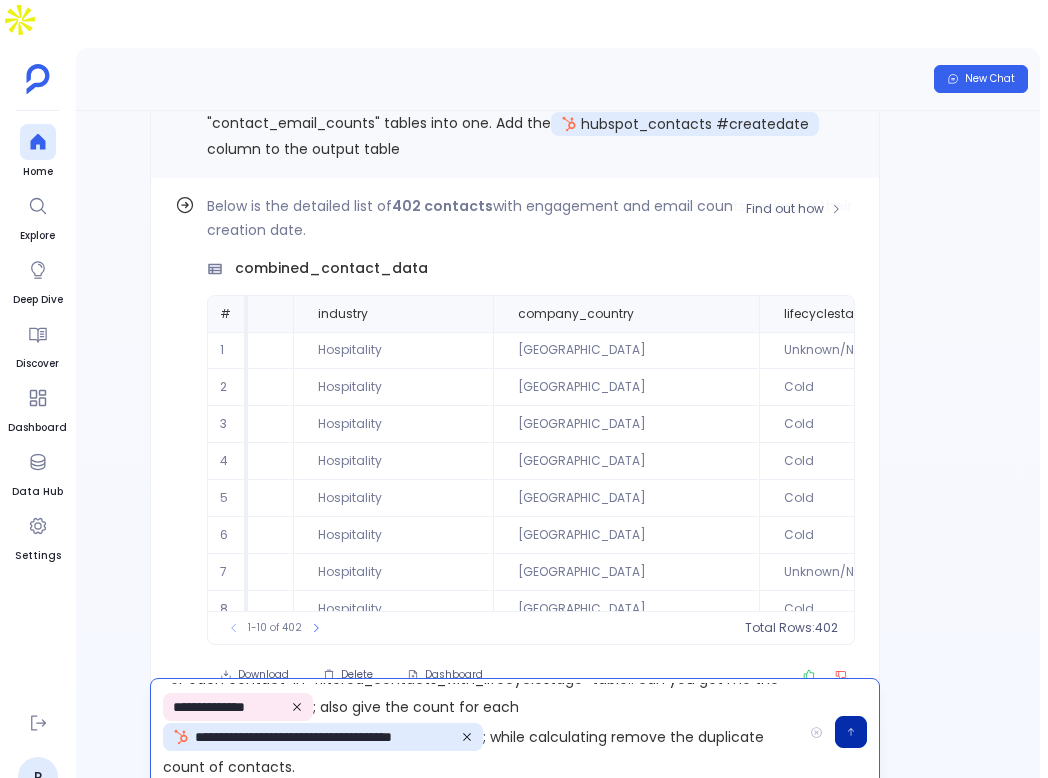click on "**********" at bounding box center [476, 732] 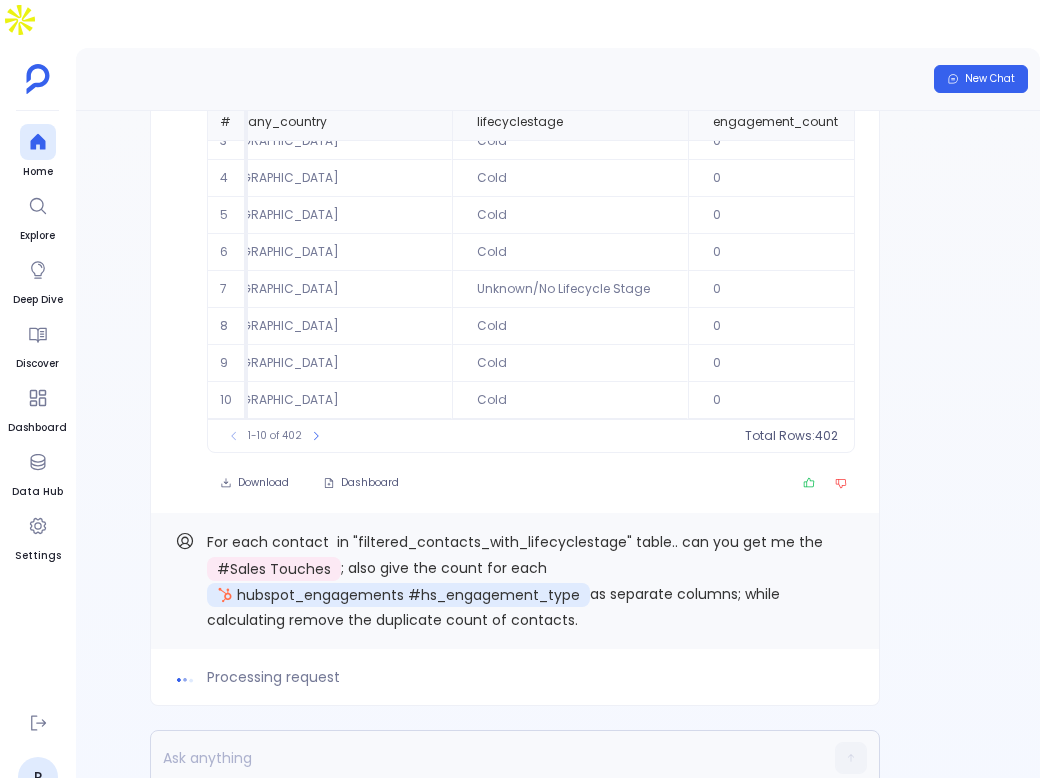 scroll, scrollTop: 0, scrollLeft: 0, axis: both 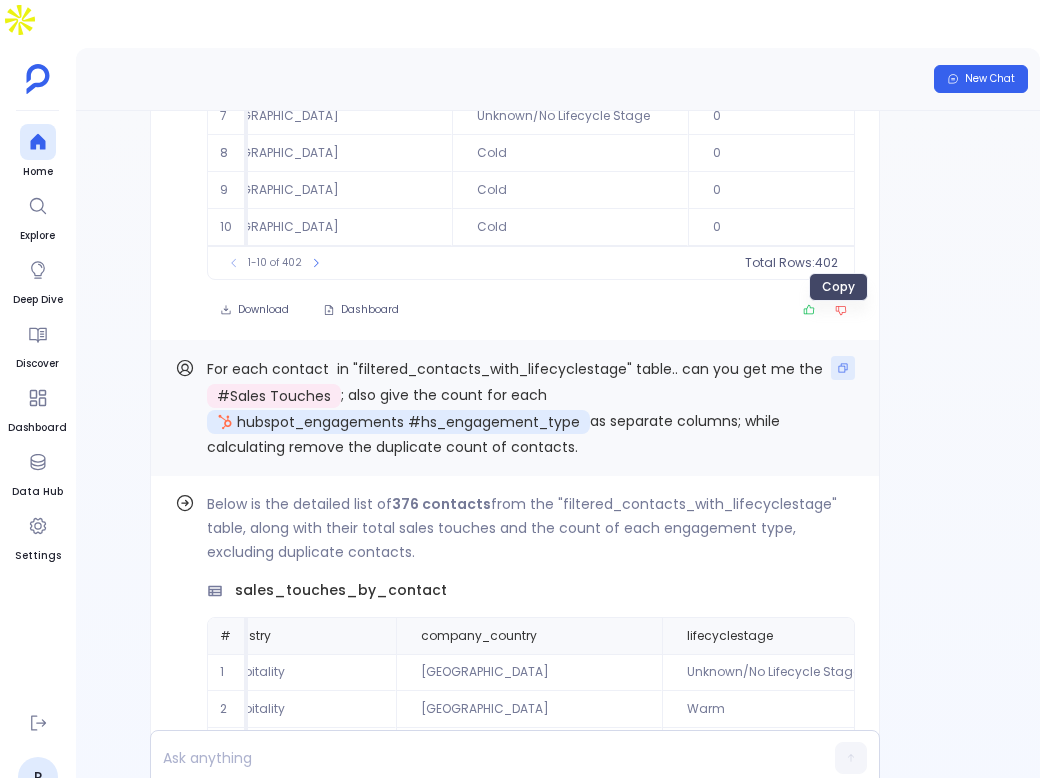 click at bounding box center (843, 368) 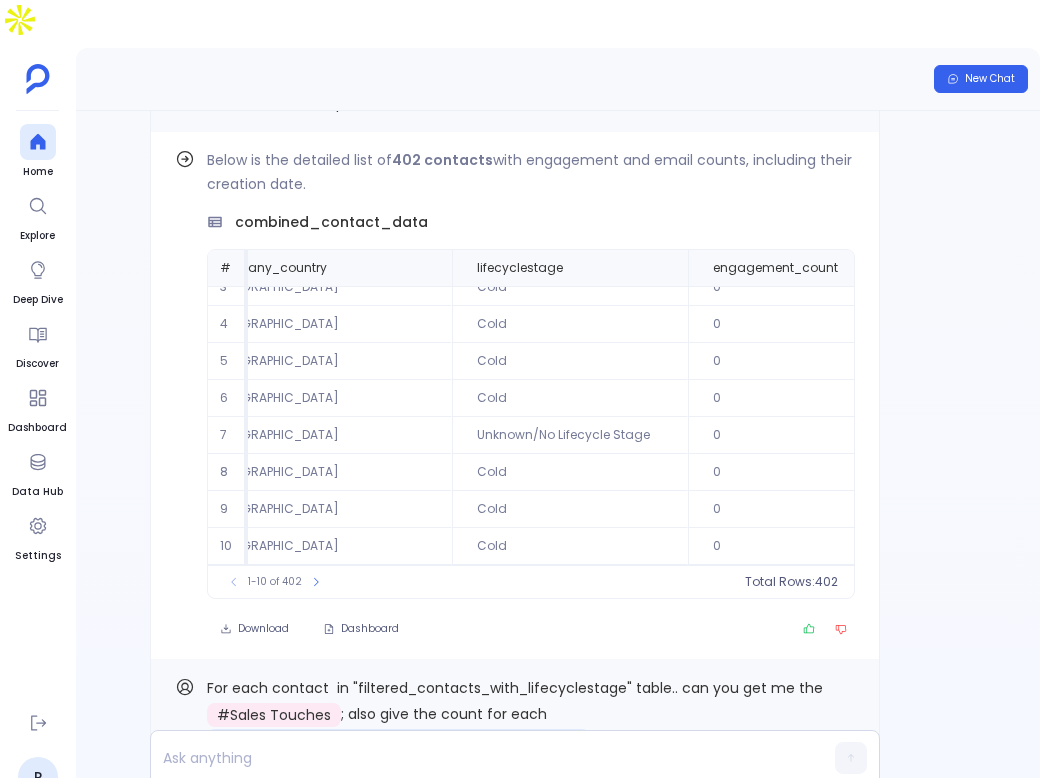 scroll, scrollTop: -773, scrollLeft: 0, axis: vertical 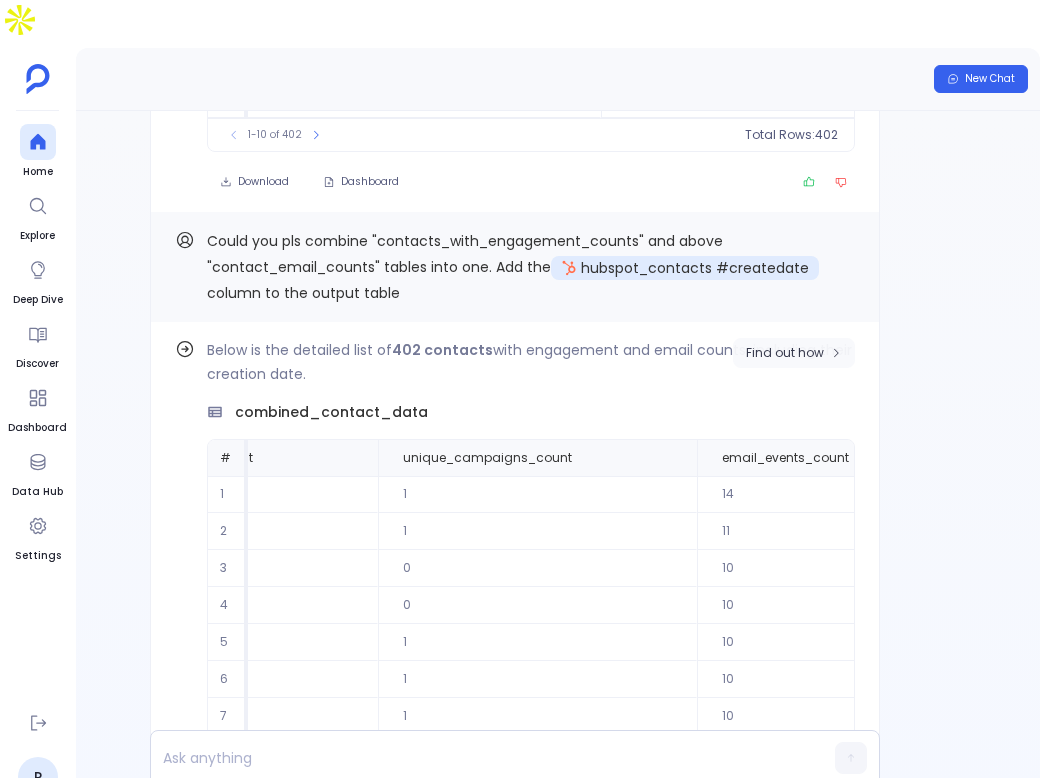 click on "Find out how" at bounding box center (794, 353) 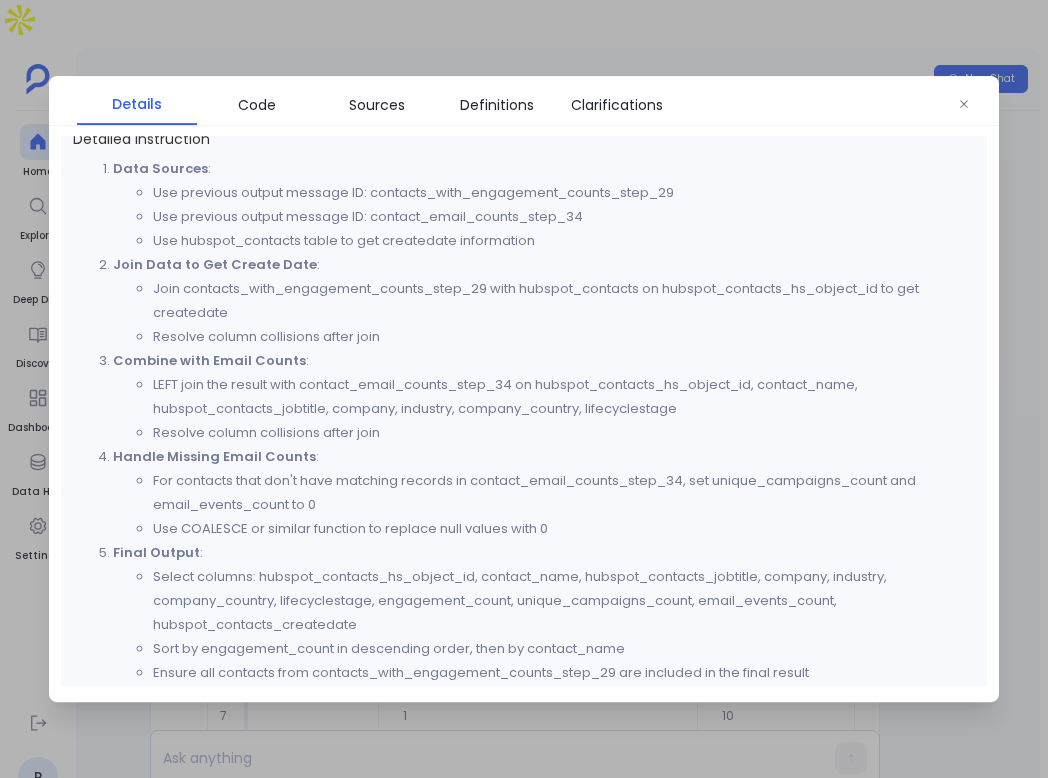 scroll, scrollTop: 23, scrollLeft: 0, axis: vertical 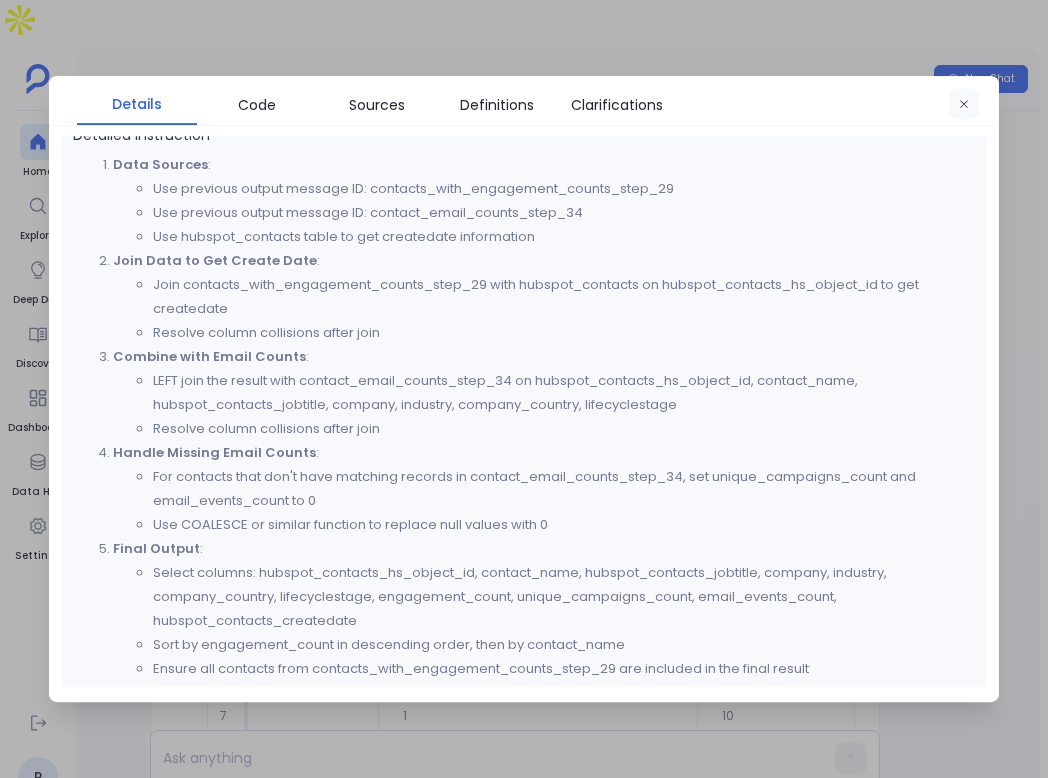 click at bounding box center [964, 105] 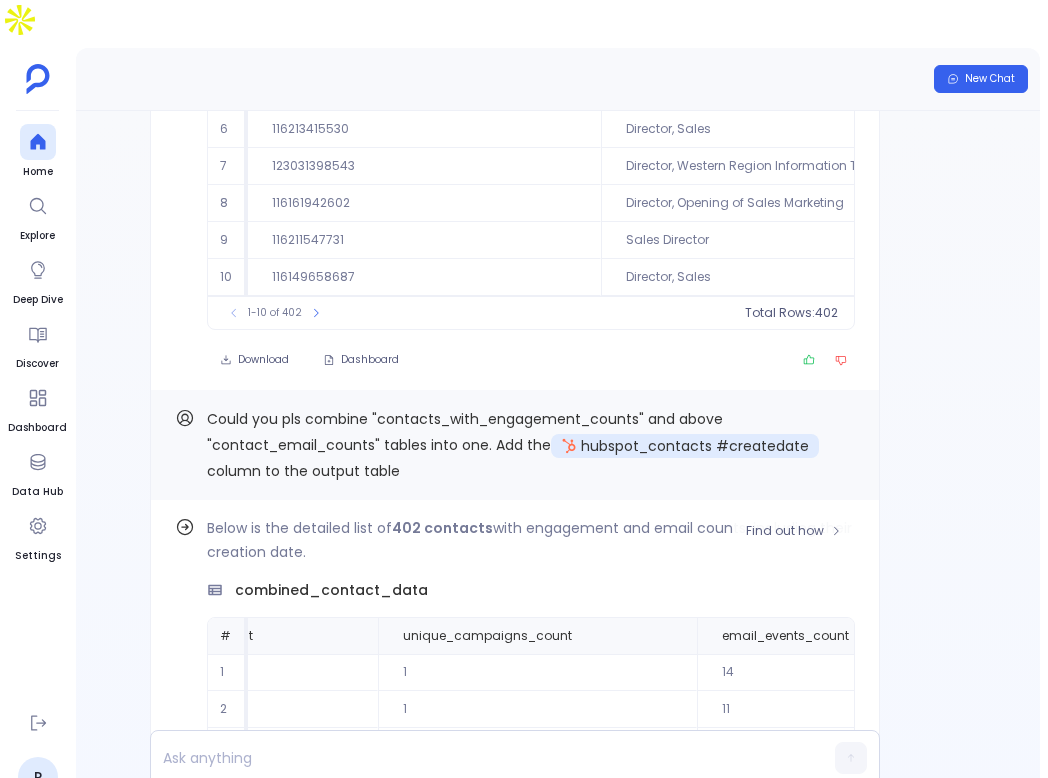 scroll, scrollTop: -1150, scrollLeft: 0, axis: vertical 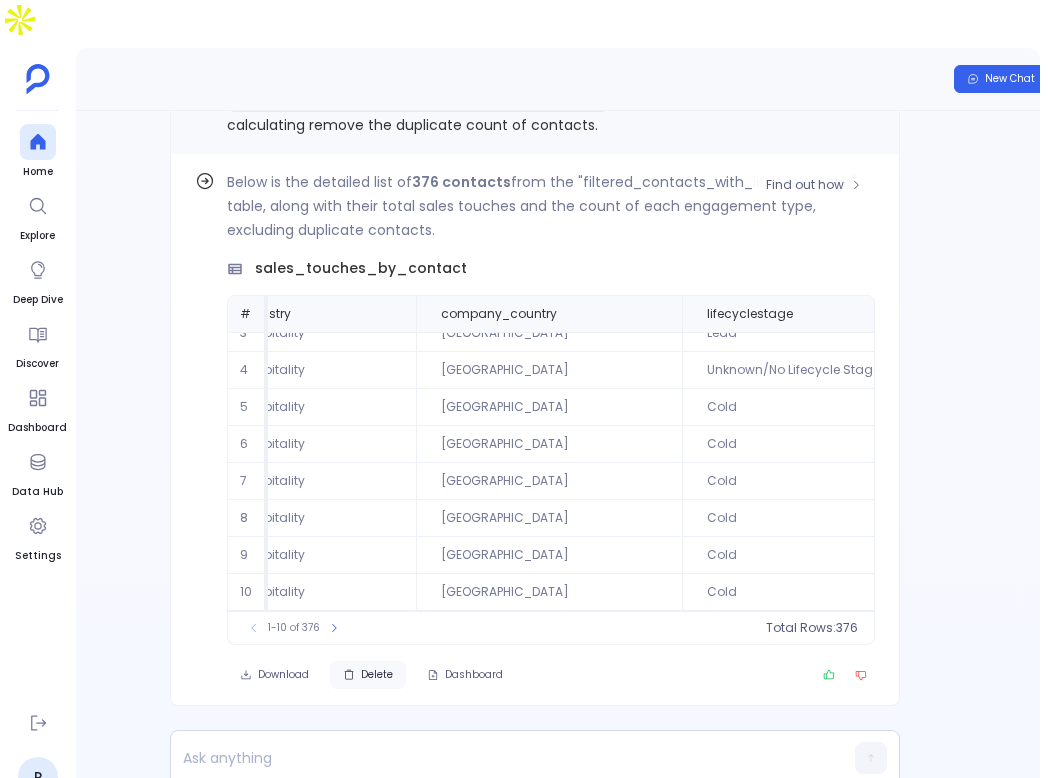 click on "Delete" at bounding box center (377, 675) 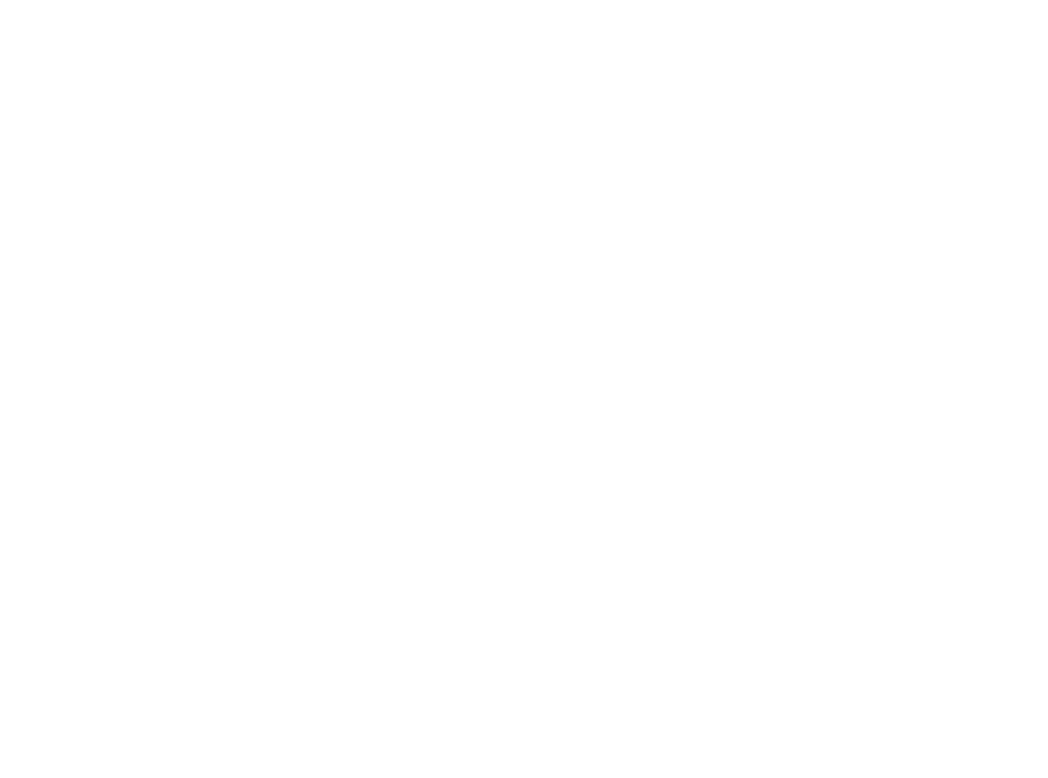 scroll, scrollTop: 0, scrollLeft: 0, axis: both 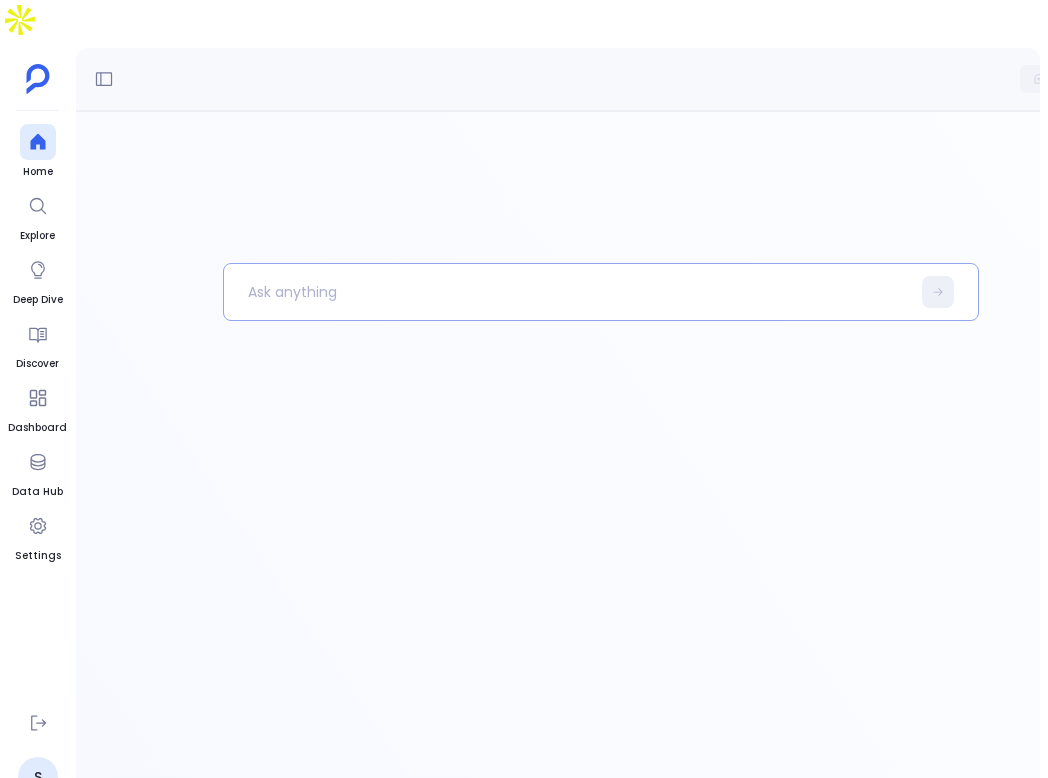 click at bounding box center [567, 292] 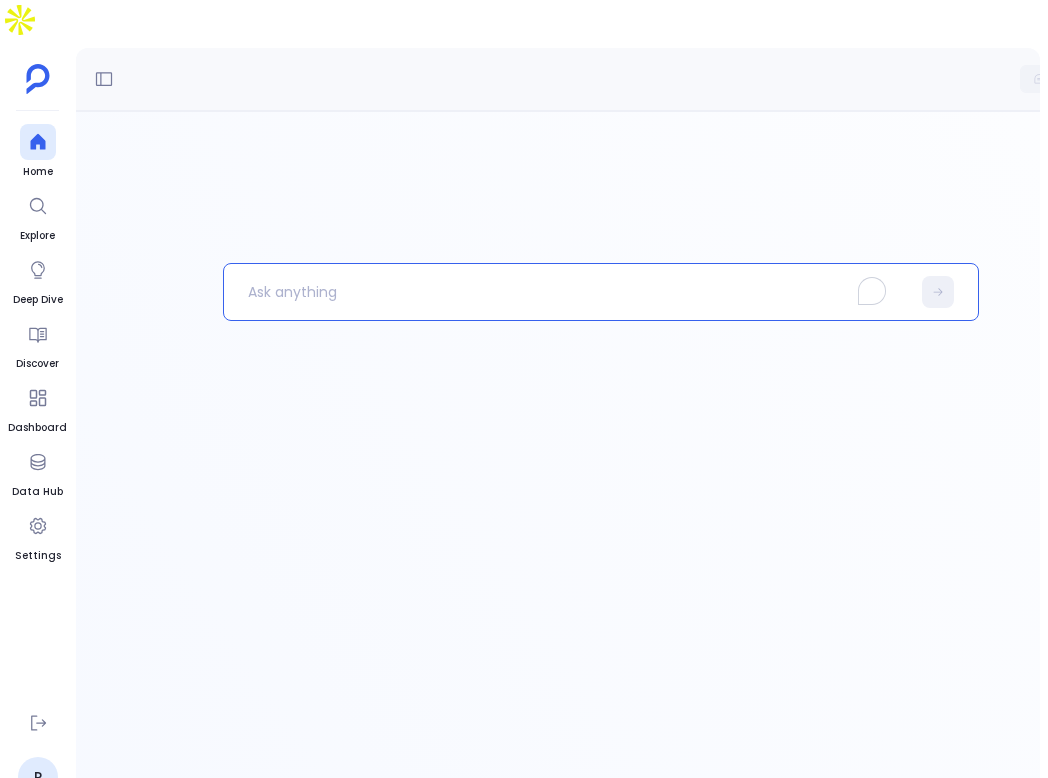 type 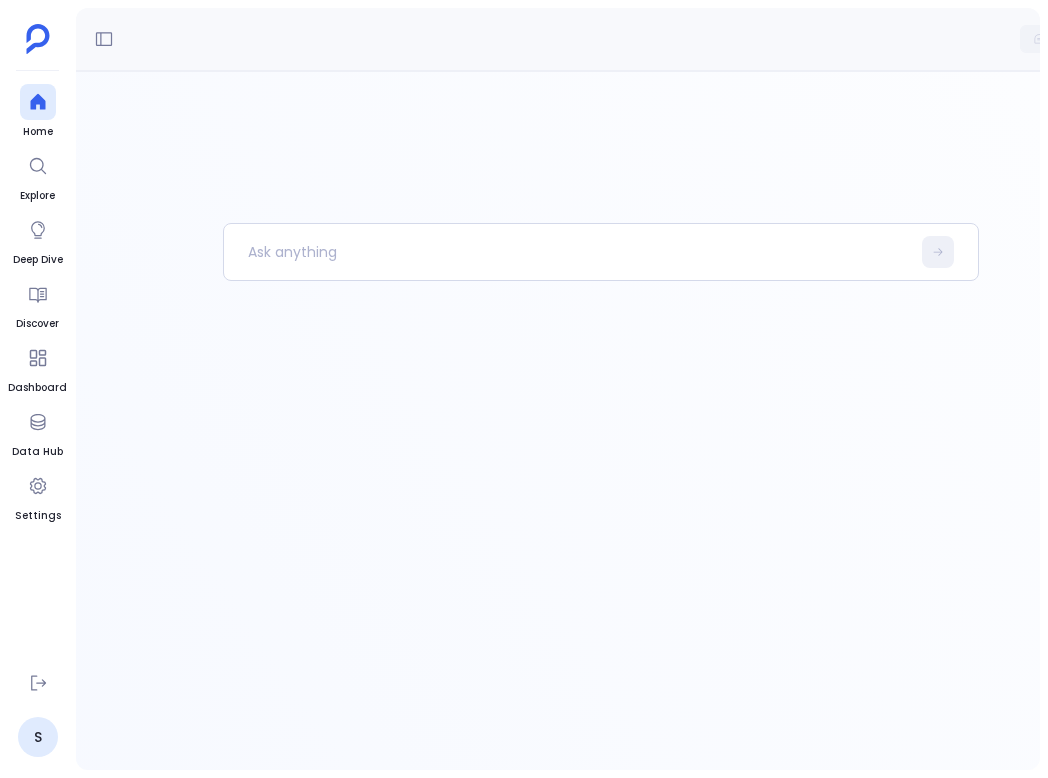scroll, scrollTop: 0, scrollLeft: 0, axis: both 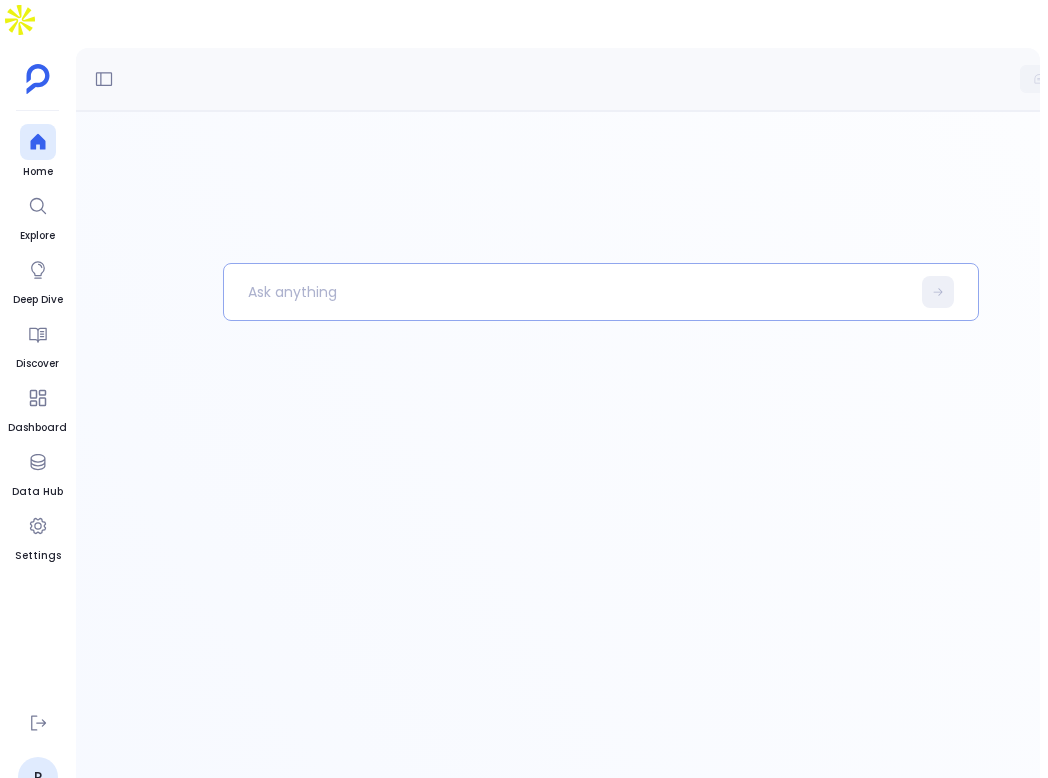 click at bounding box center [567, 292] 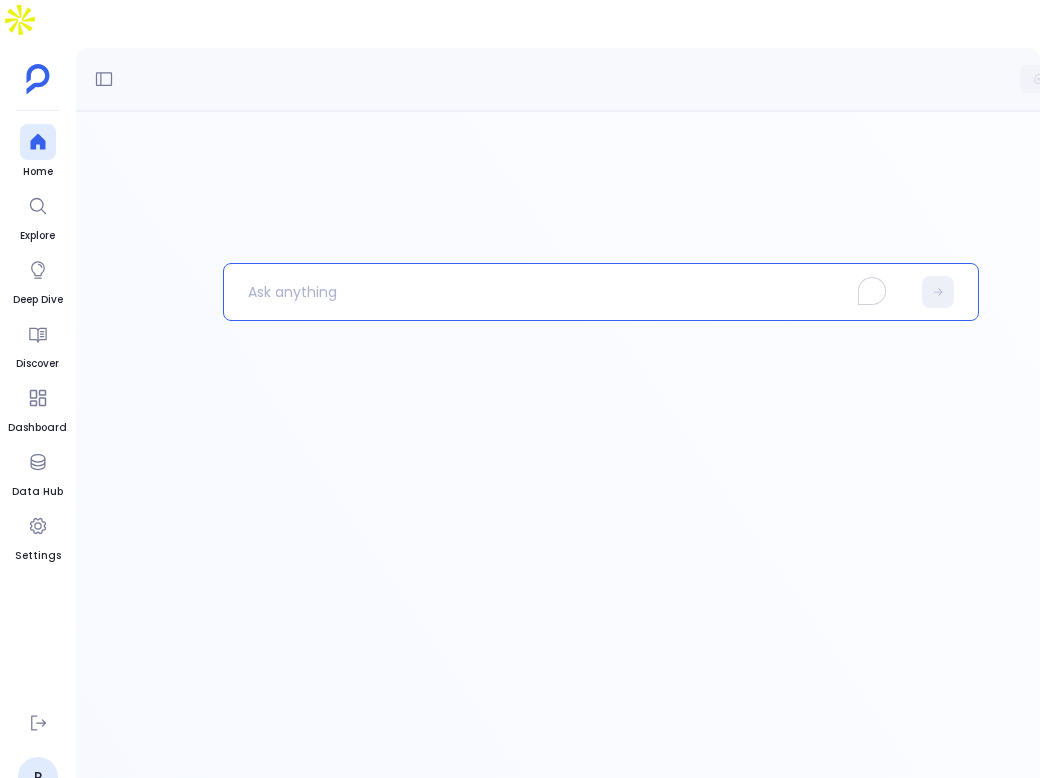 type 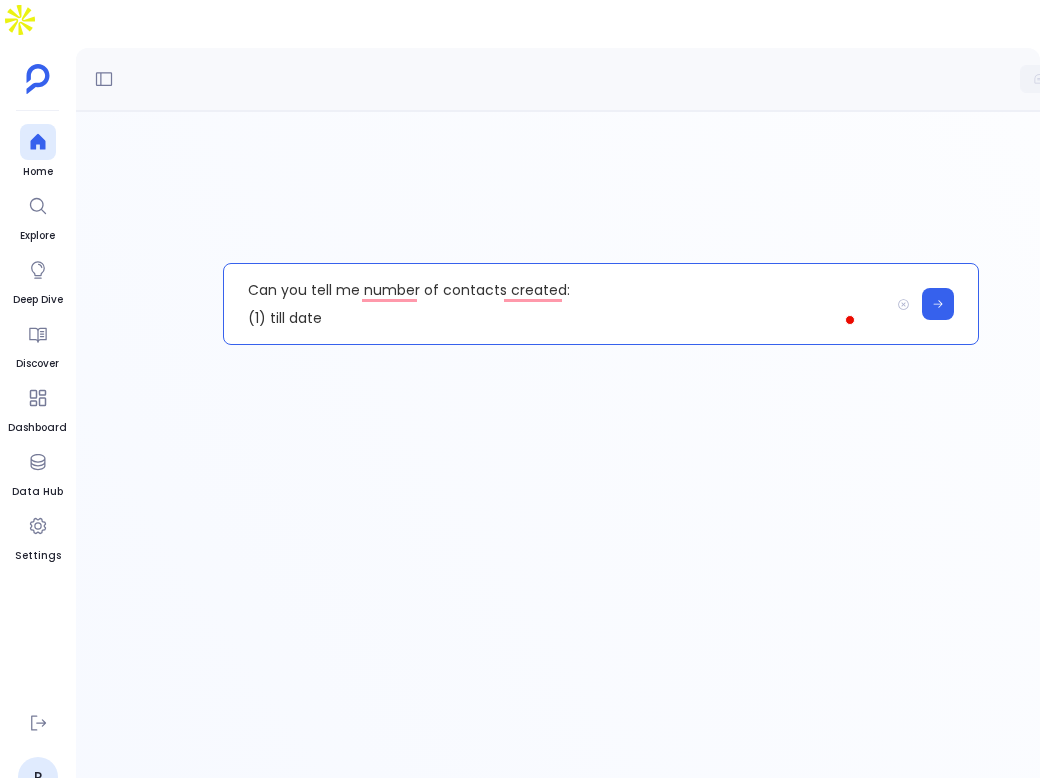scroll, scrollTop: 11, scrollLeft: 0, axis: vertical 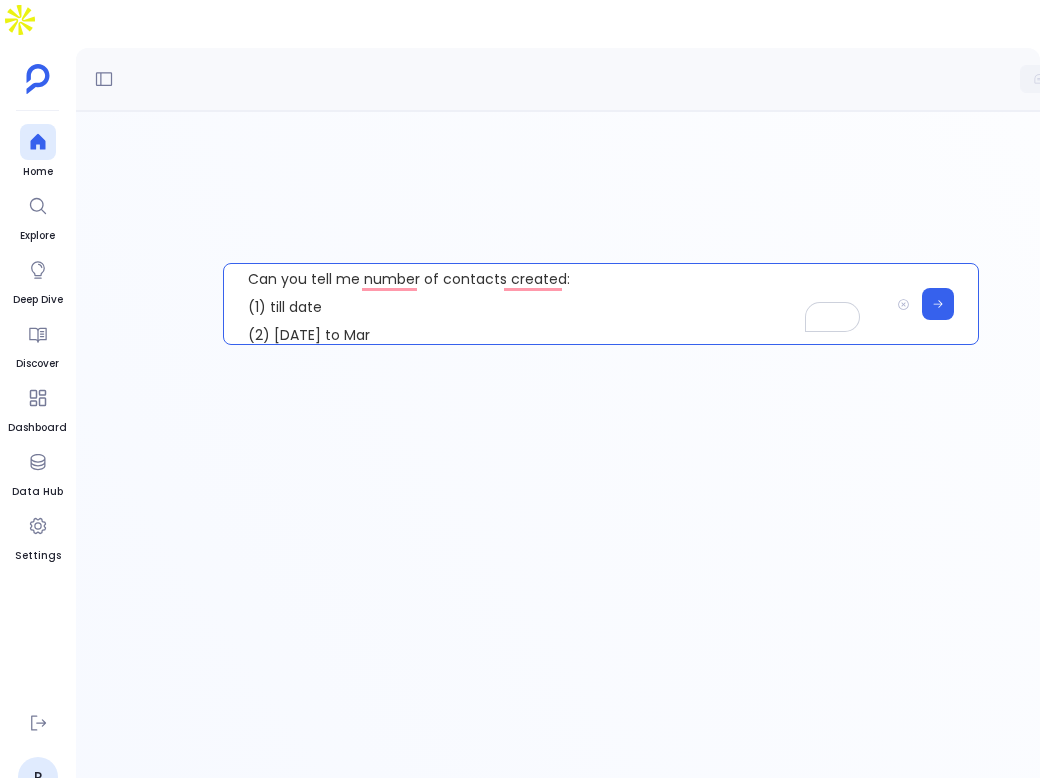 click on "Can you tell me number of contacts created: (1) till date (2) [DATE] to Mar" at bounding box center [556, 304] 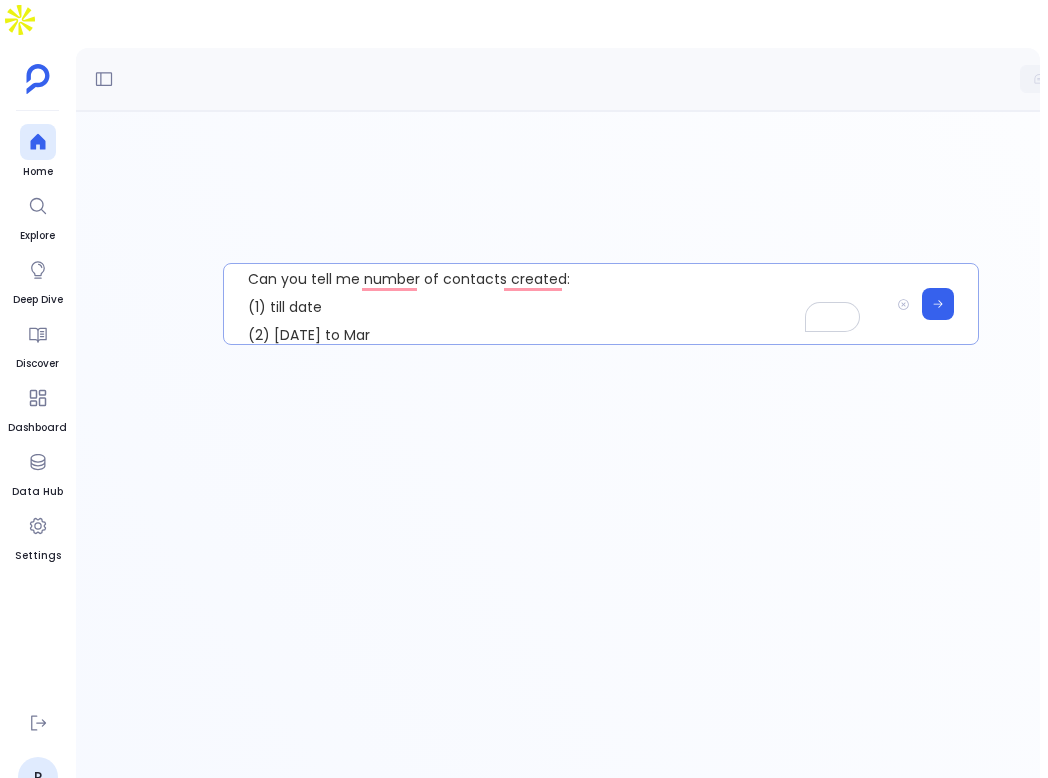 click on "Can you tell me number of contacts created: (1) till date (2) [DATE] to Mar" at bounding box center (556, 304) 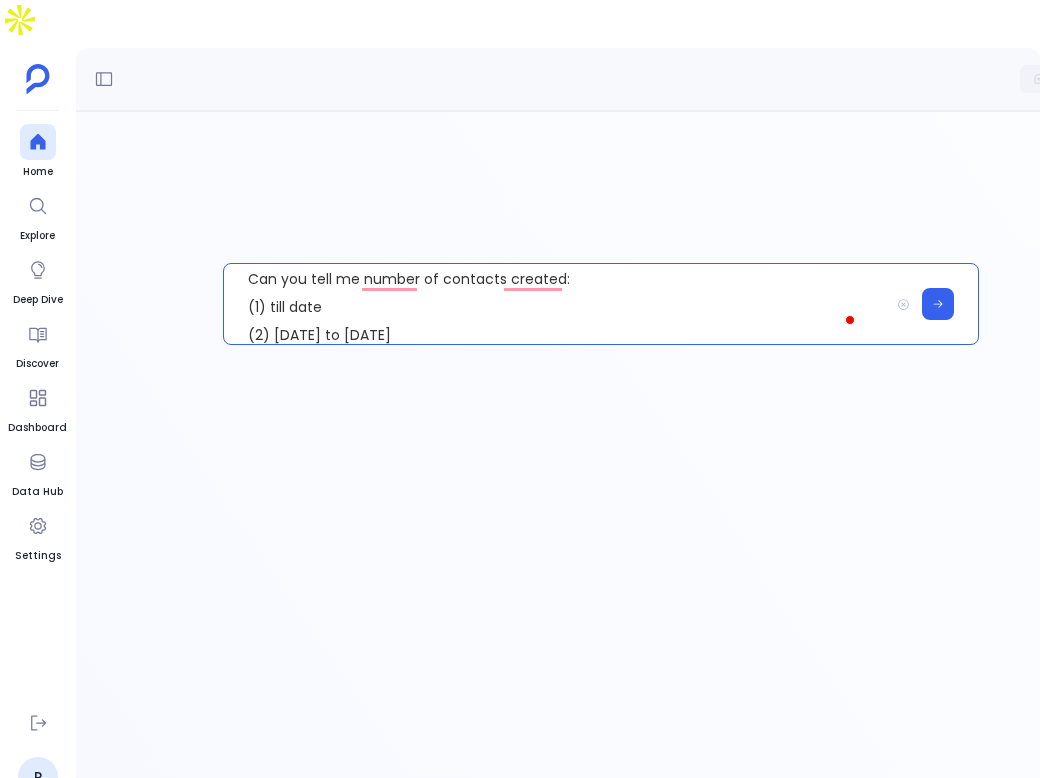 scroll, scrollTop: 39, scrollLeft: 0, axis: vertical 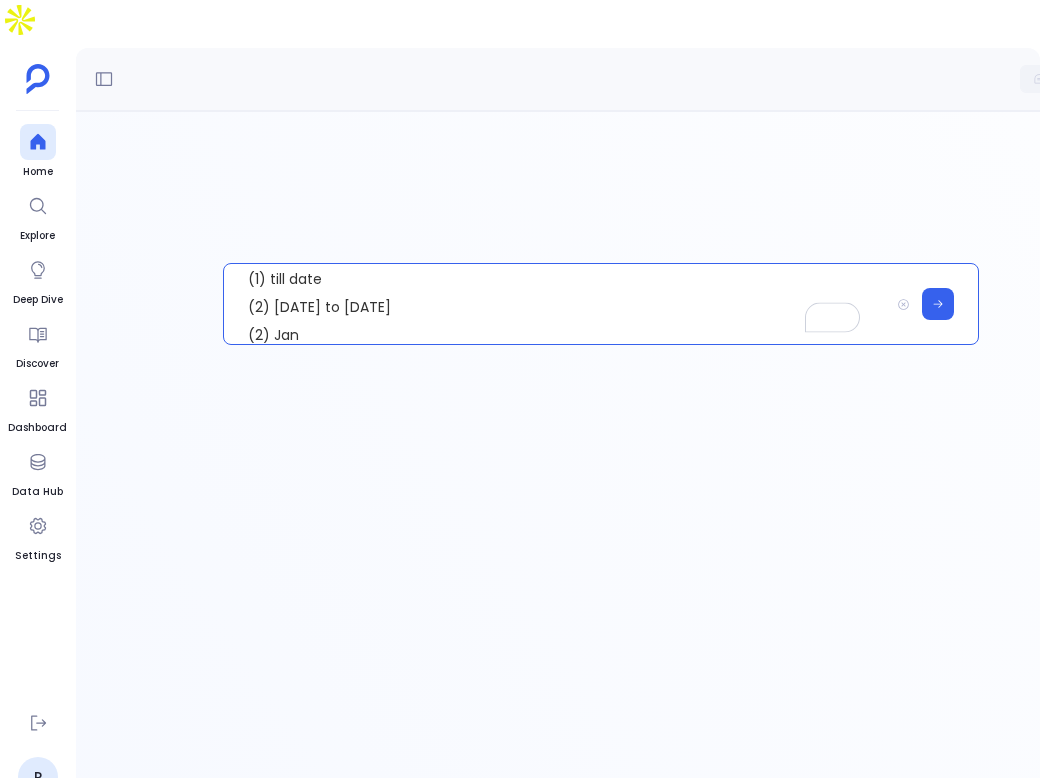 click on "Can you tell me number of contacts created: (1) till date (2) [DATE] to [DATE] (2) Jan" at bounding box center [556, 304] 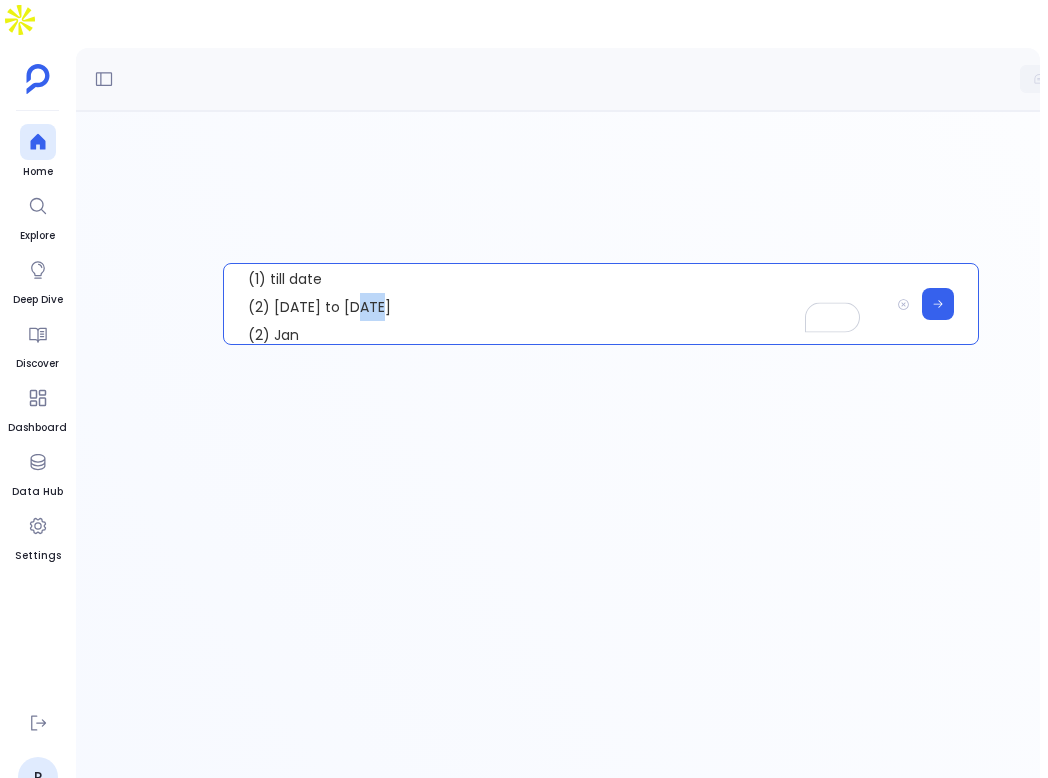 click on "Can you tell me number of contacts created: (1) till date (2) [DATE] to [DATE] (2) Jan" at bounding box center [556, 304] 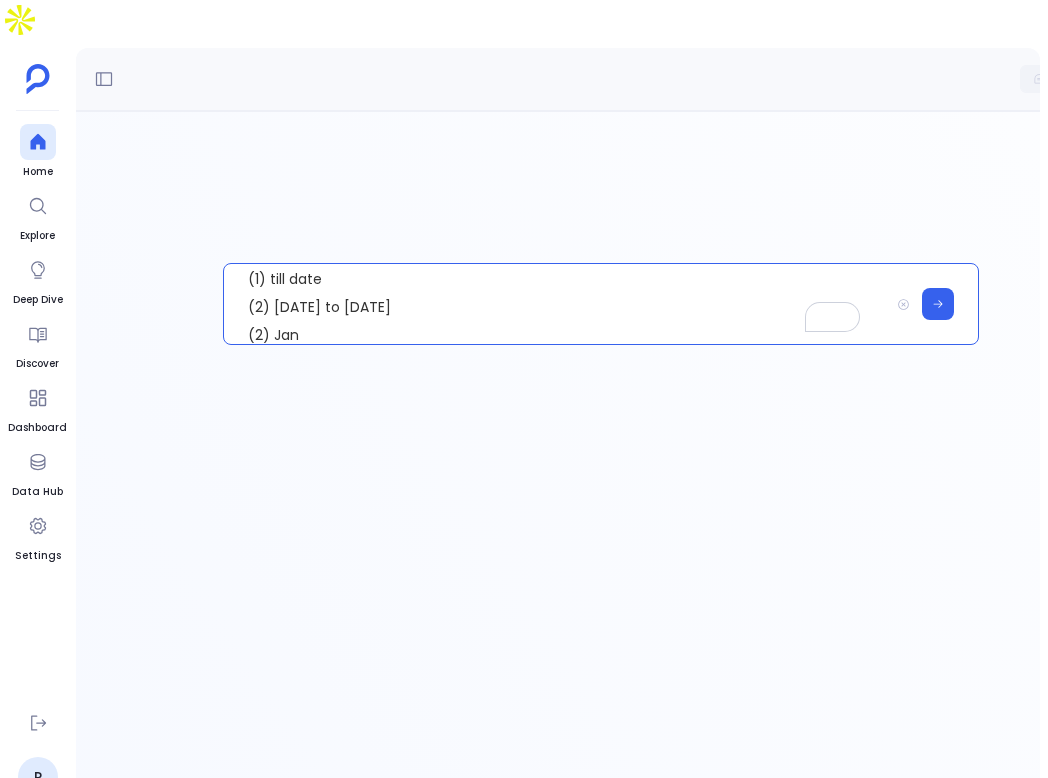 scroll, scrollTop: 0, scrollLeft: 0, axis: both 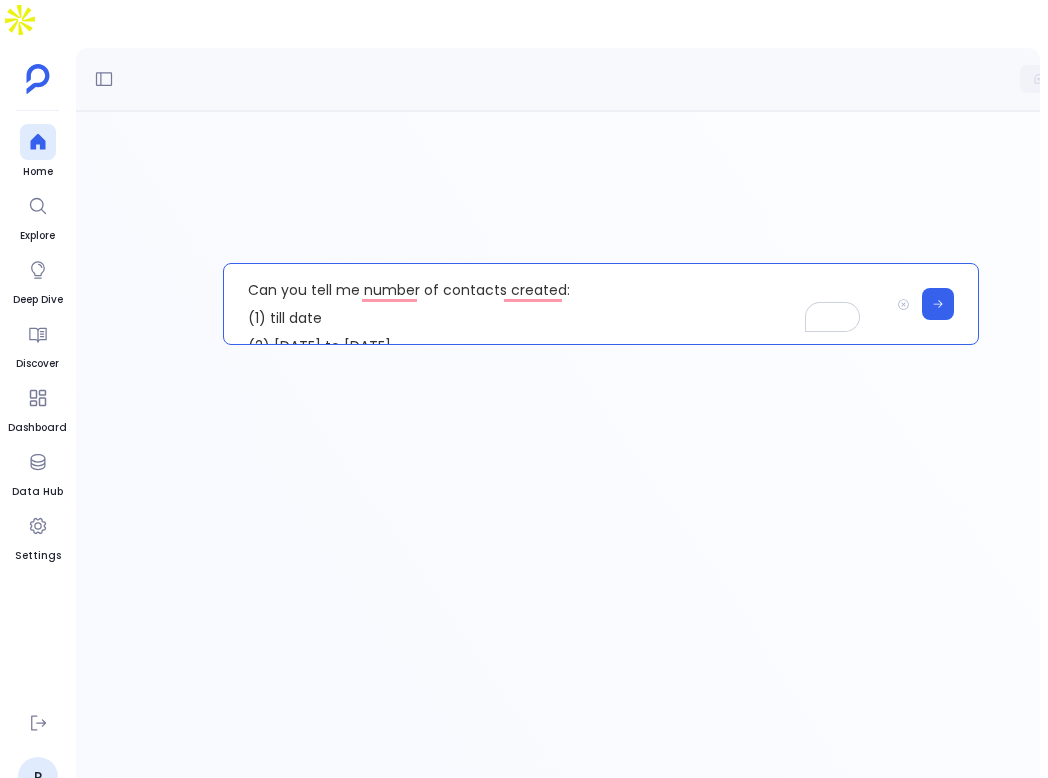 click on "Can you tell me number of contacts created: (1) till date (2) Jan 2022 to Jun 2025 (2) Jan" at bounding box center [556, 304] 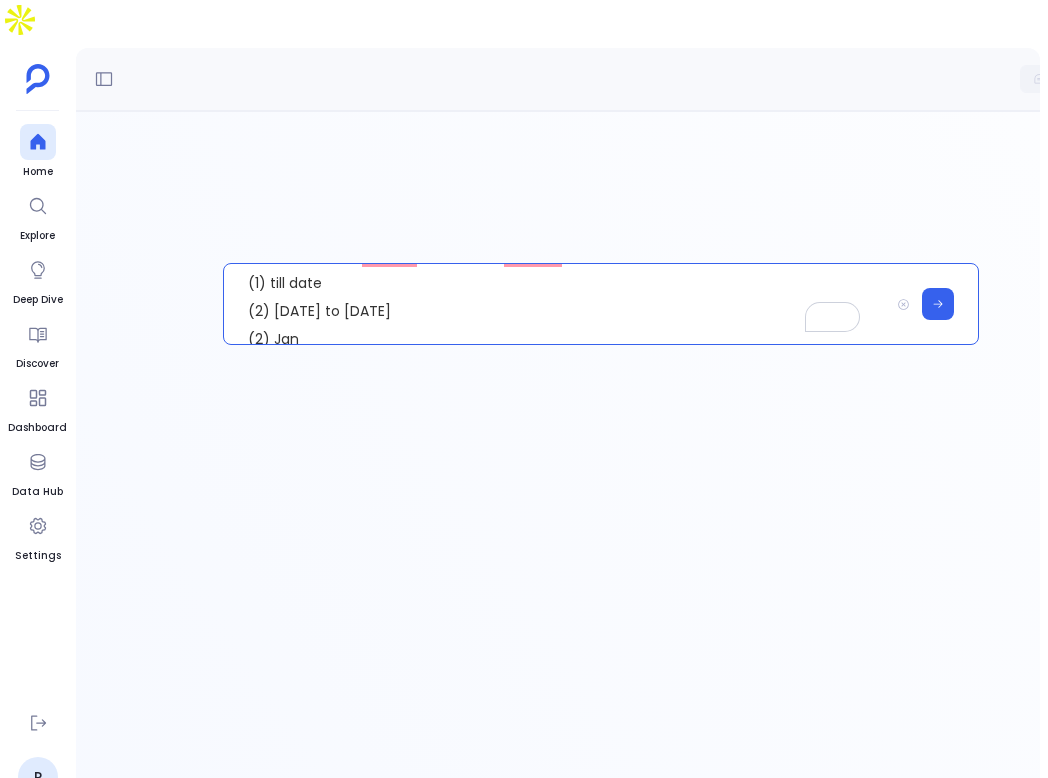 scroll, scrollTop: 56, scrollLeft: 0, axis: vertical 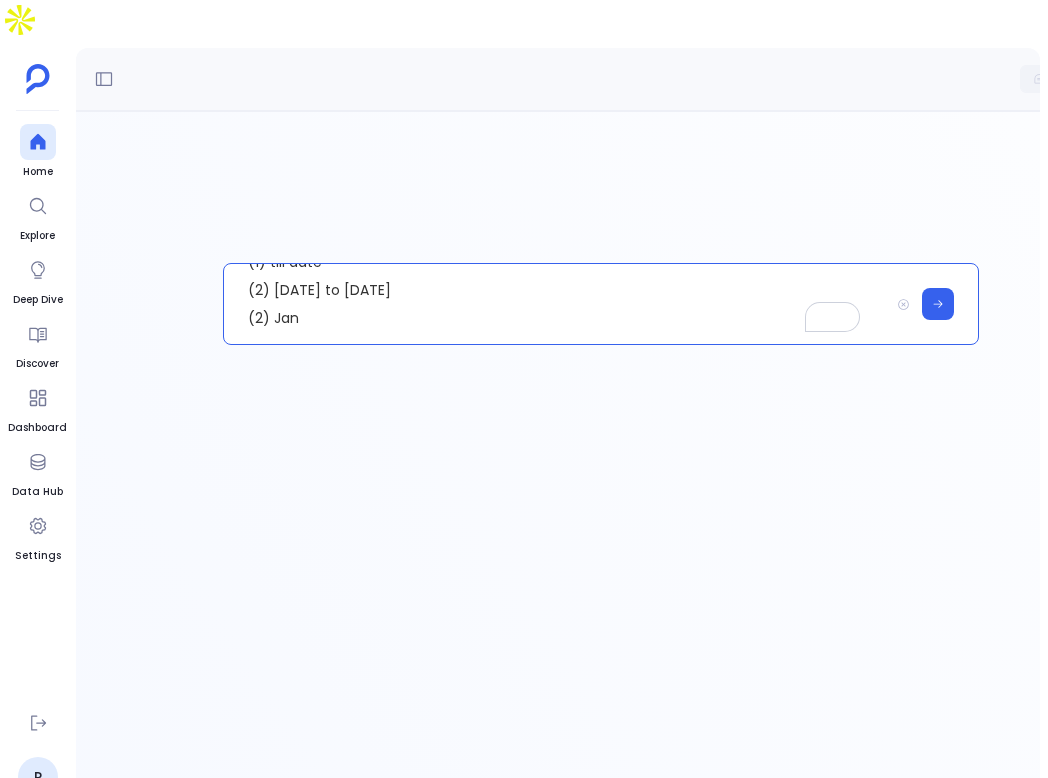 click on "Can you tell me number of contacts created: (1) till date (2) Jan 2022 to Jun 2025 (2) Jan" at bounding box center [556, 304] 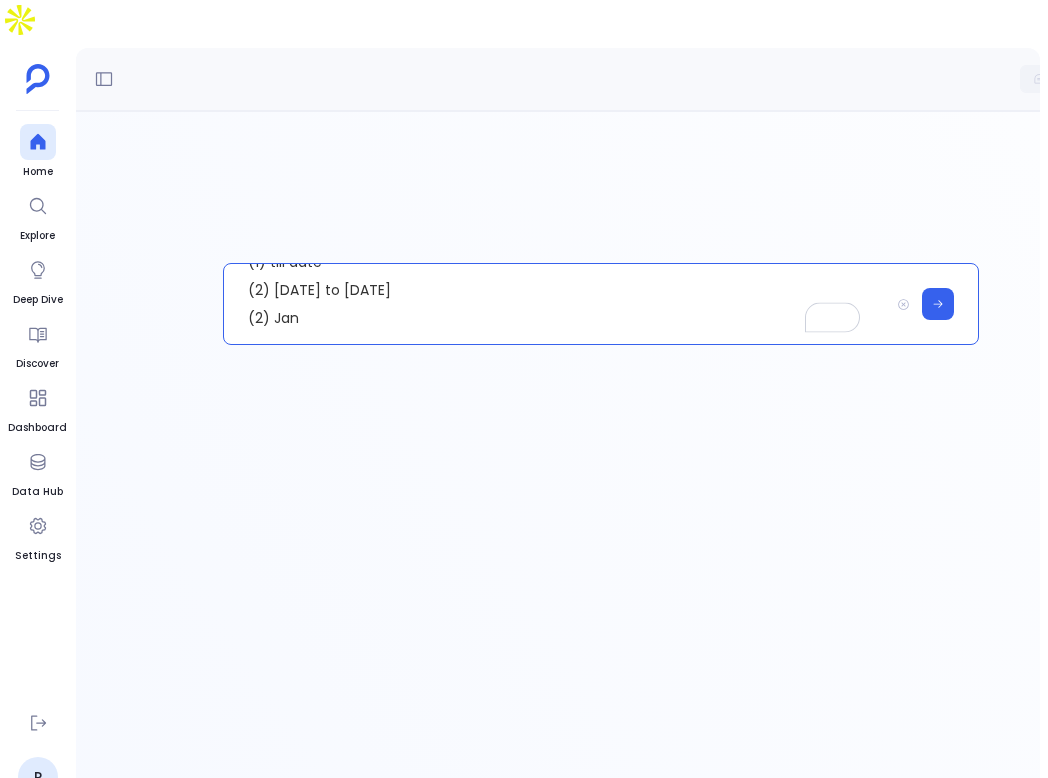 click on "Can you tell me number of contacts created: (1) till date (2) Jan 2022 to Jun 2025 (2) Jan" at bounding box center [556, 304] 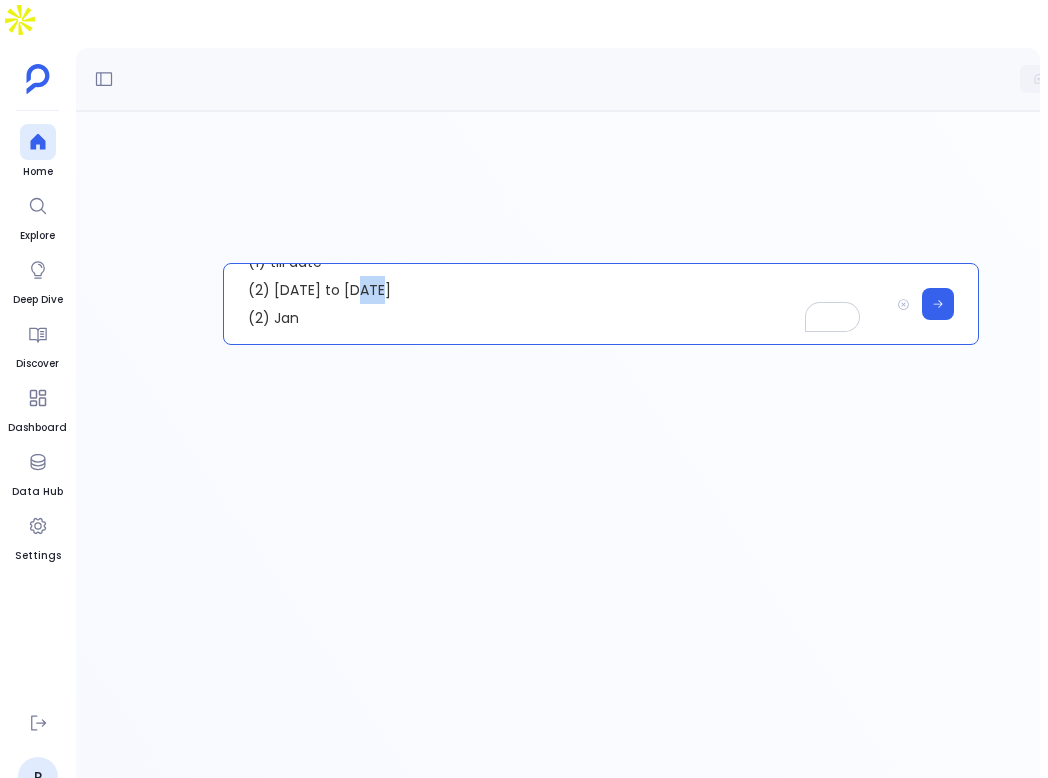 click on "Can you tell me number of contacts created: (1) till date (2) Jan 2022 to Jun 2025 (2) Jan" at bounding box center (556, 304) 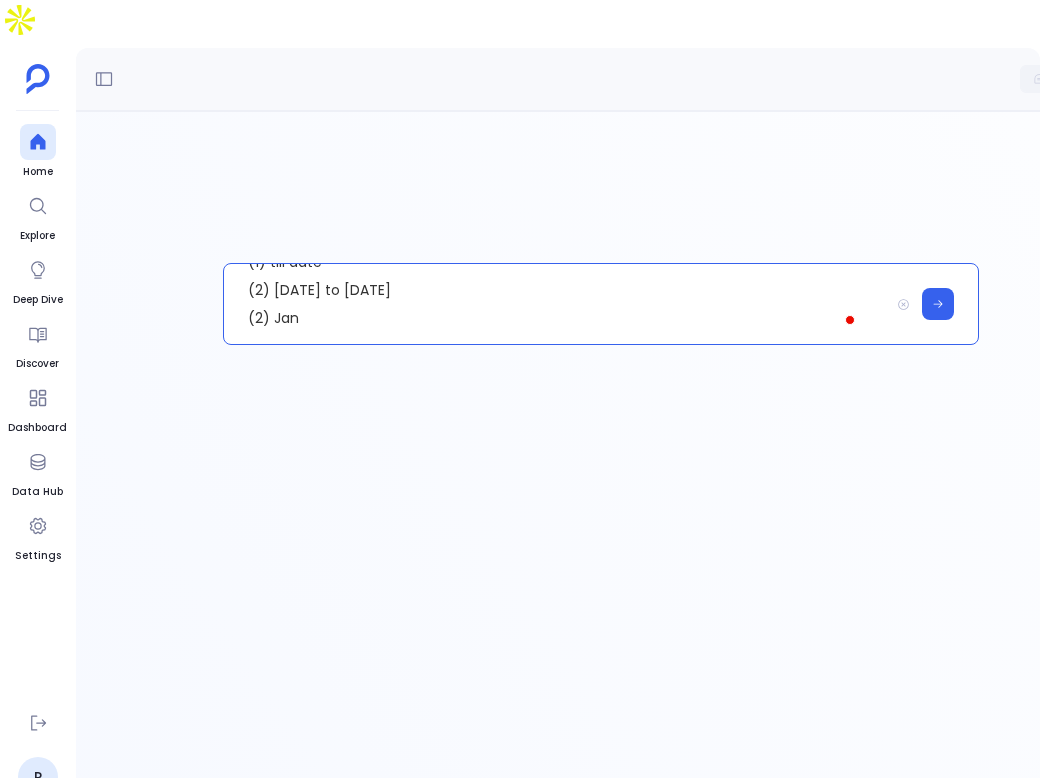 click on "Can you tell me number of contacts created: (1) till date (2) Jan 2022 to Mar 31 2025 (2) Jan" at bounding box center [556, 304] 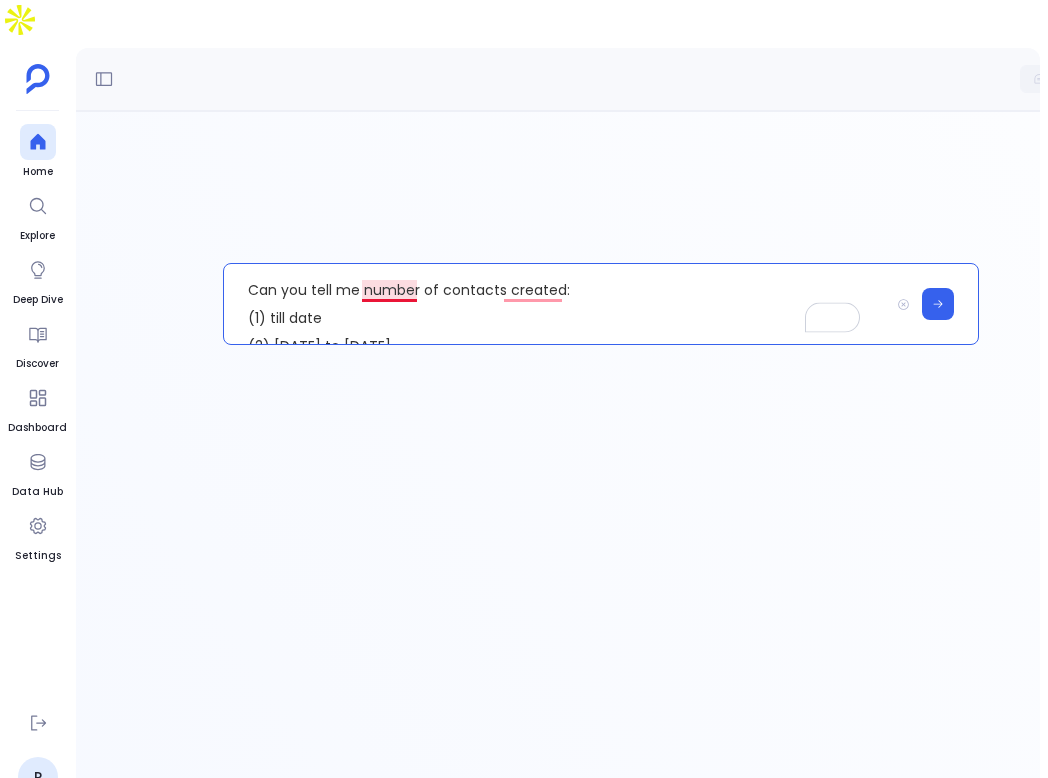 click on "Can you tell me number of contacts created: (1) till date (2) Jan 2022 to Mar 31 2025 (2) Jan 2025 to Jun 30 2025" at bounding box center [556, 304] 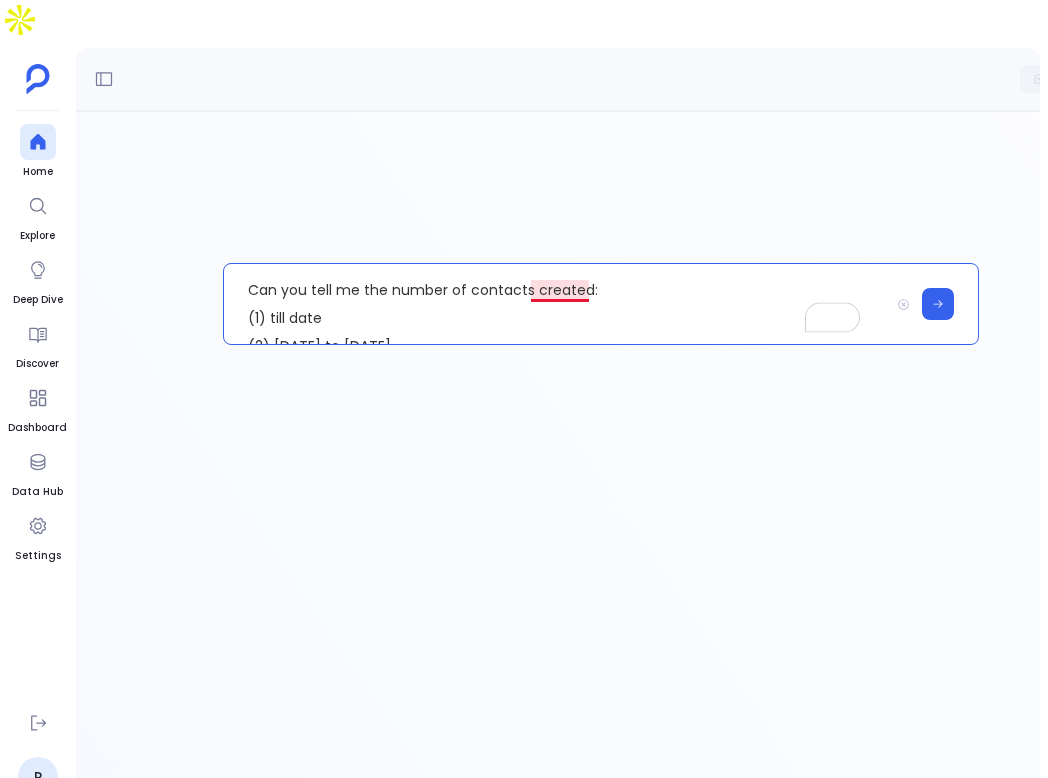 click on "Can you tell me the number of contacts created: (1) till date (2) Jan 2022 to Mar 31 2025 (2) Jan 2025 to Jun 30 2025" at bounding box center [556, 304] 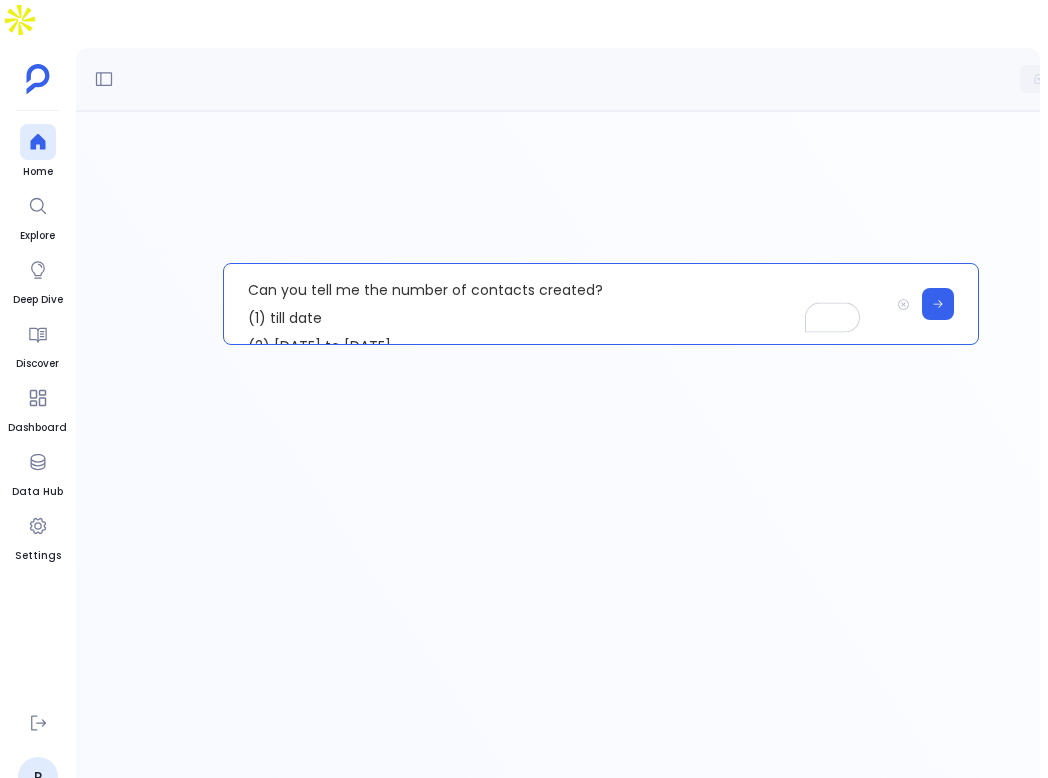 click on "Can you tell me the number of contacts created? (1) till date (2) Jan 2022 to Mar 31 2025 (2) Jan 2025 to Jun 30 2025" at bounding box center [556, 304] 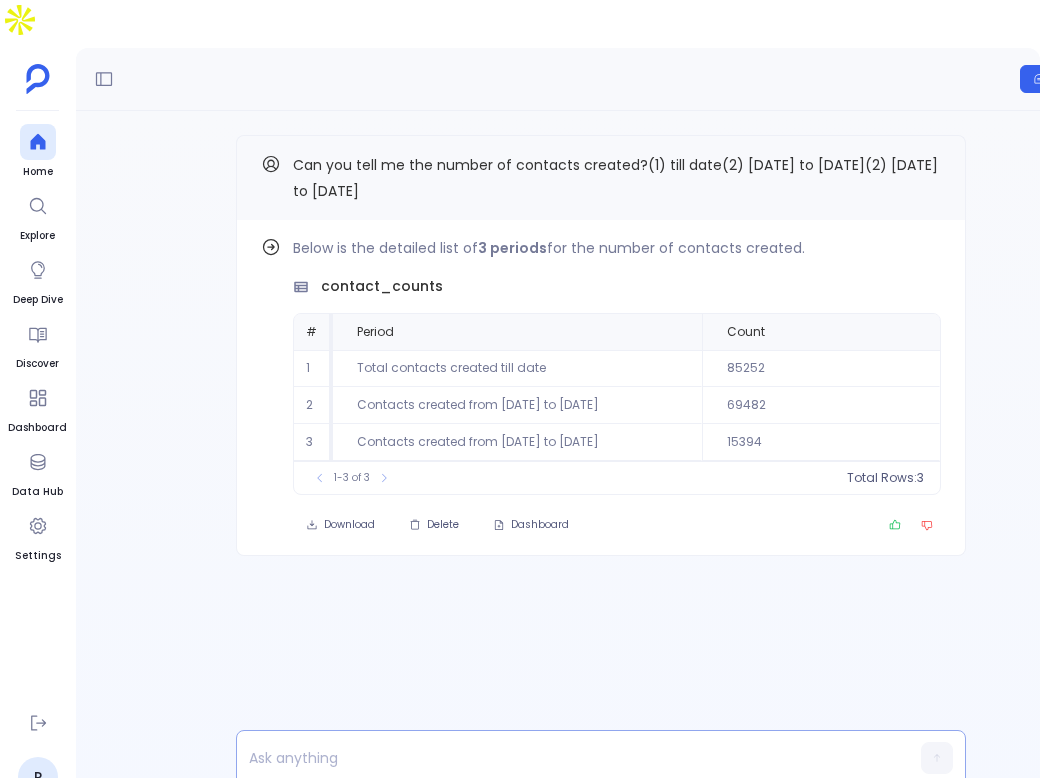 click at bounding box center (562, 758) 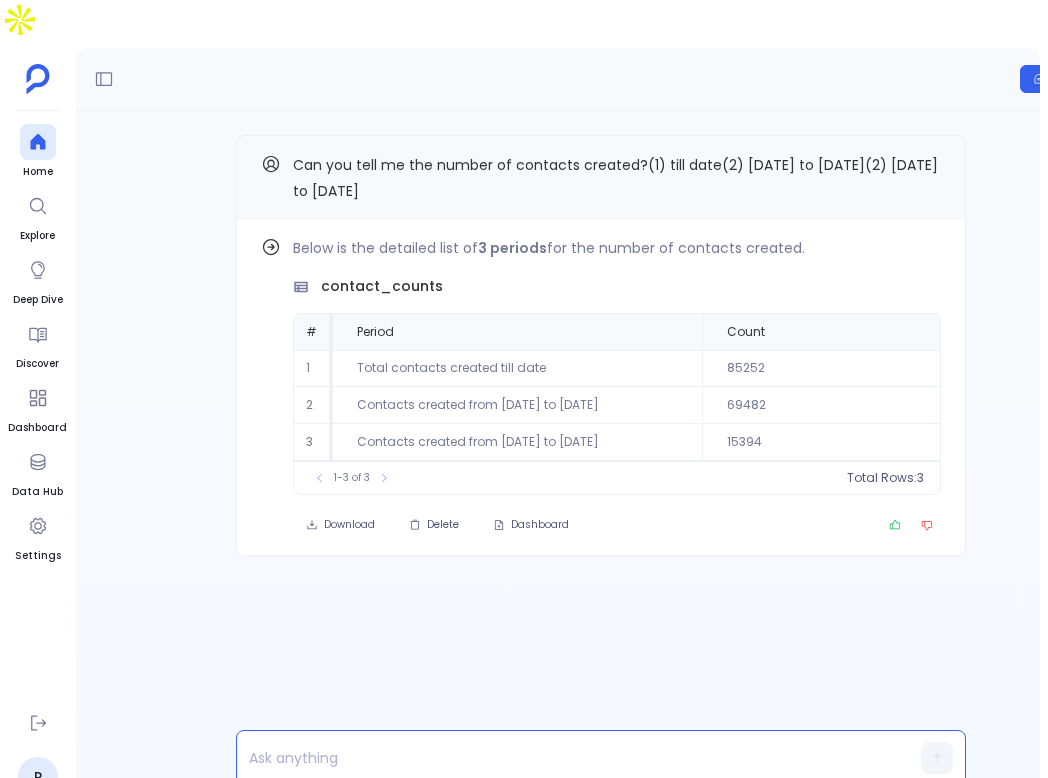 type 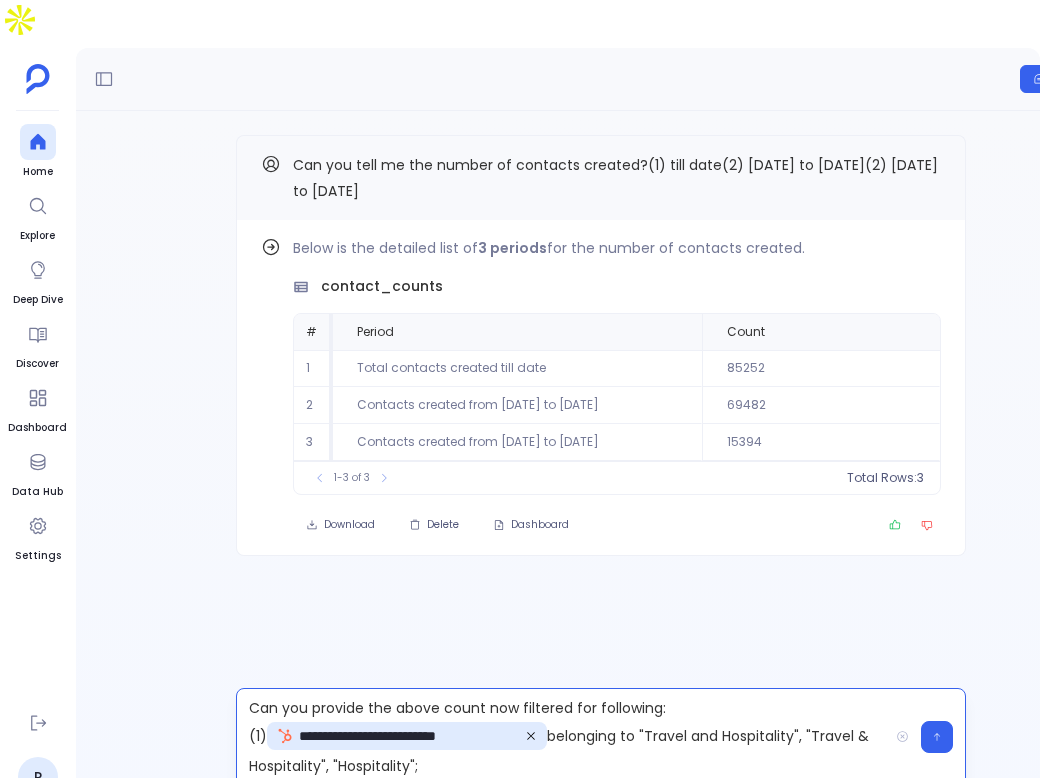scroll, scrollTop: 11, scrollLeft: 0, axis: vertical 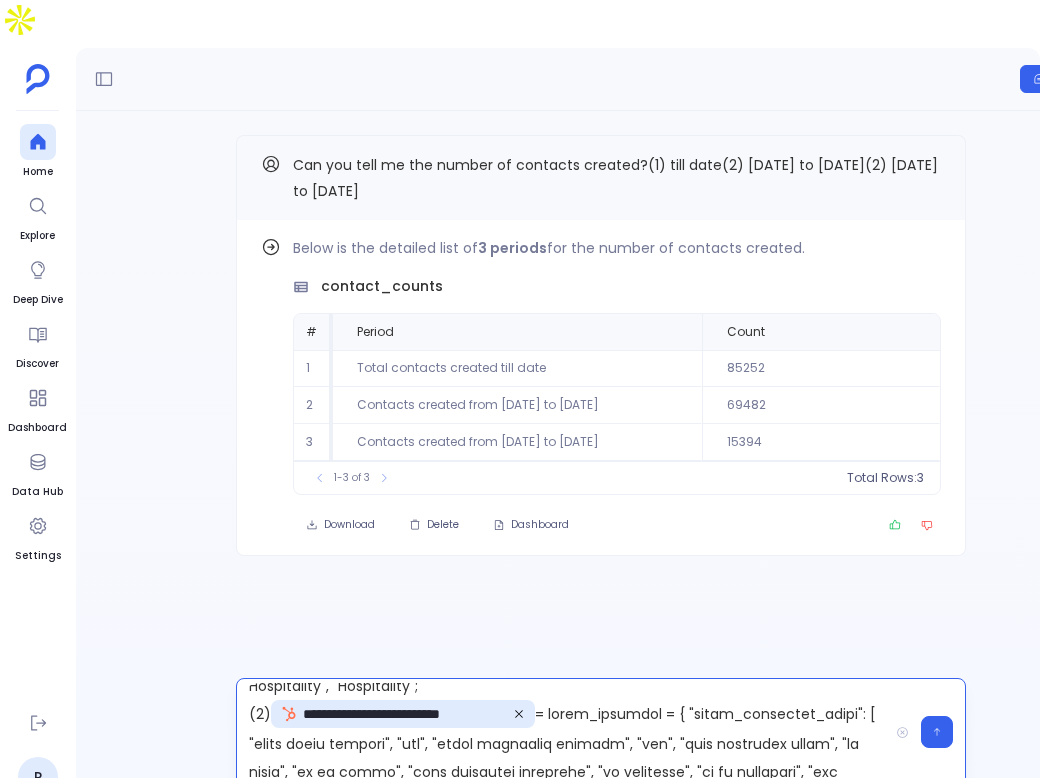 click on "**********" at bounding box center (562, 732) 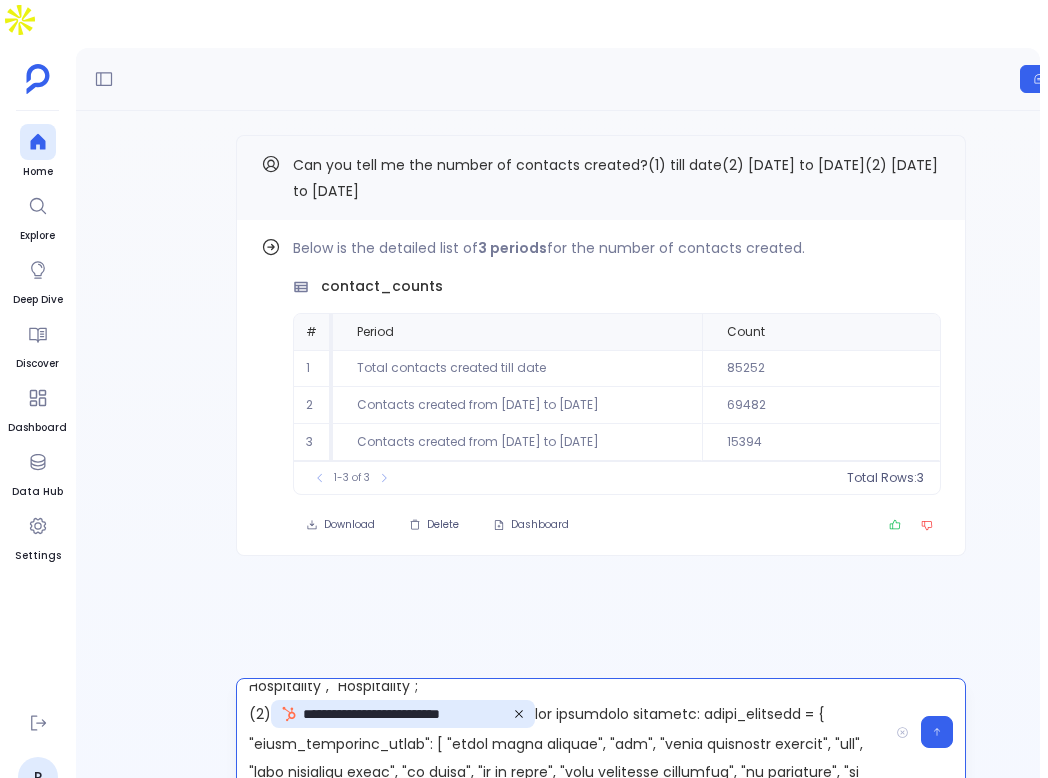scroll, scrollTop: 1502, scrollLeft: 0, axis: vertical 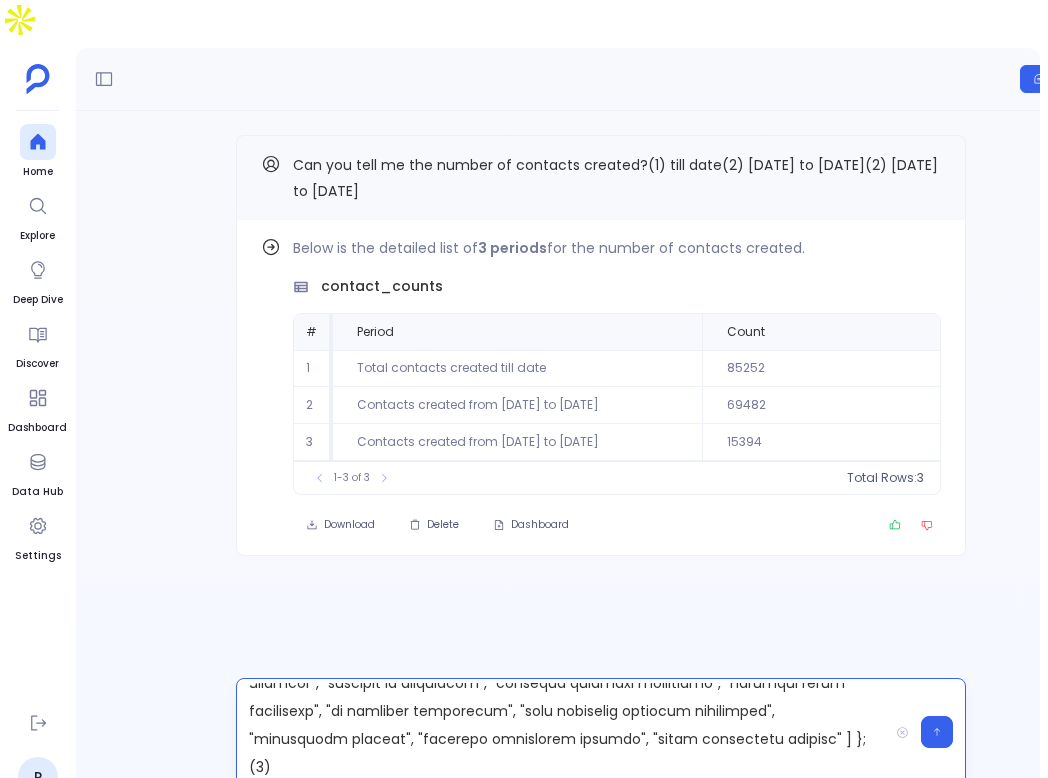 click on "**********" at bounding box center (562, 732) 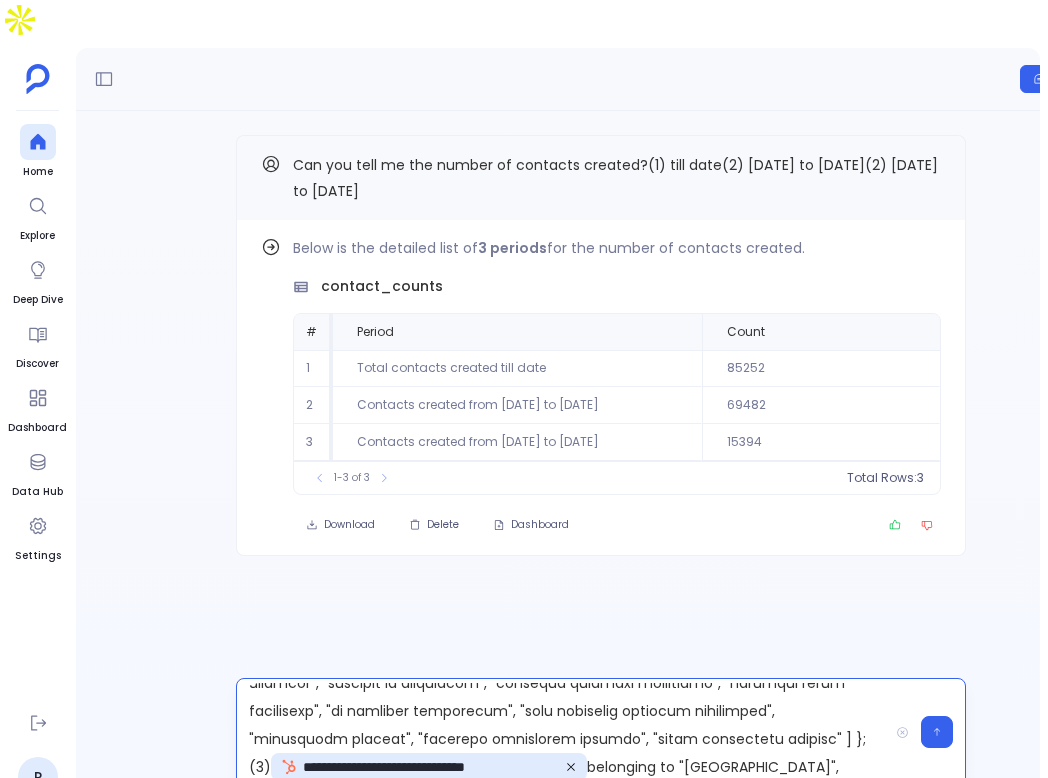 click on "**********" at bounding box center [562, 732] 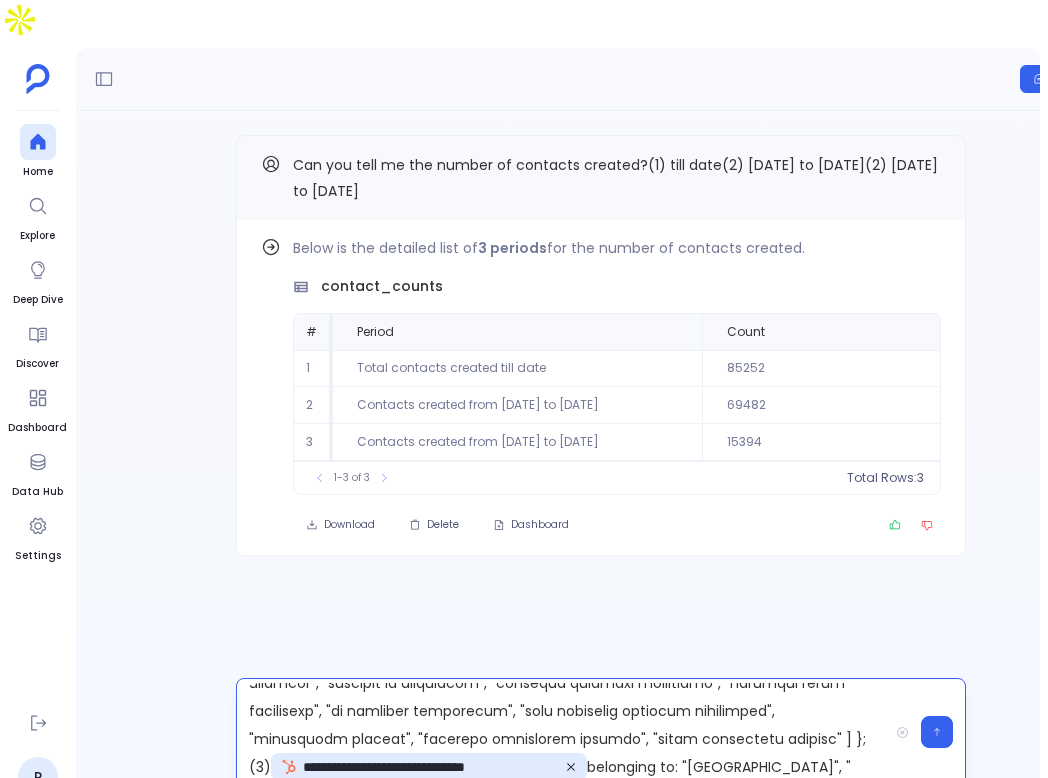 scroll, scrollTop: 1560, scrollLeft: 0, axis: vertical 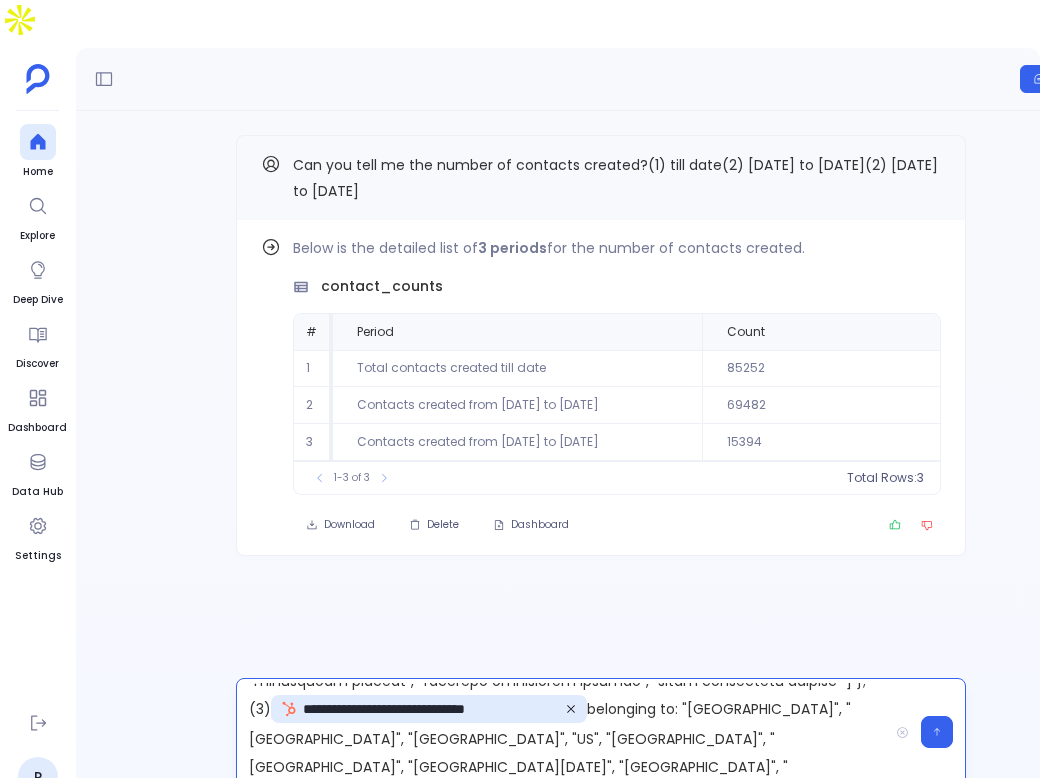 click on "**********" at bounding box center (562, 732) 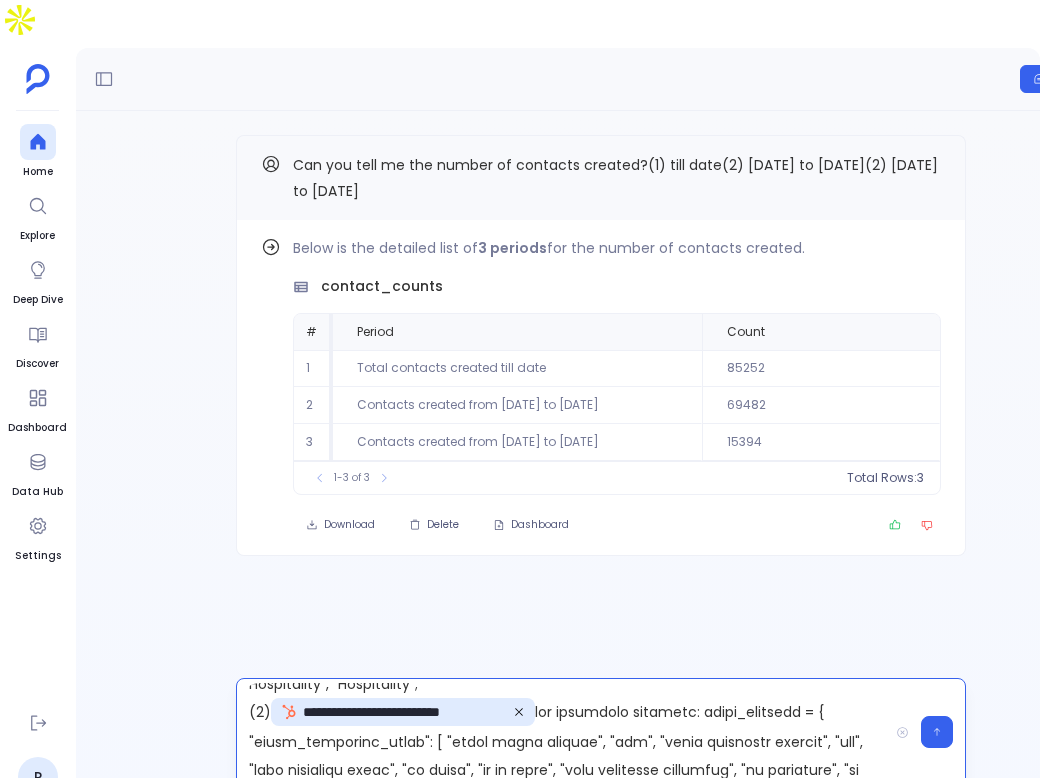 scroll, scrollTop: 0, scrollLeft: 0, axis: both 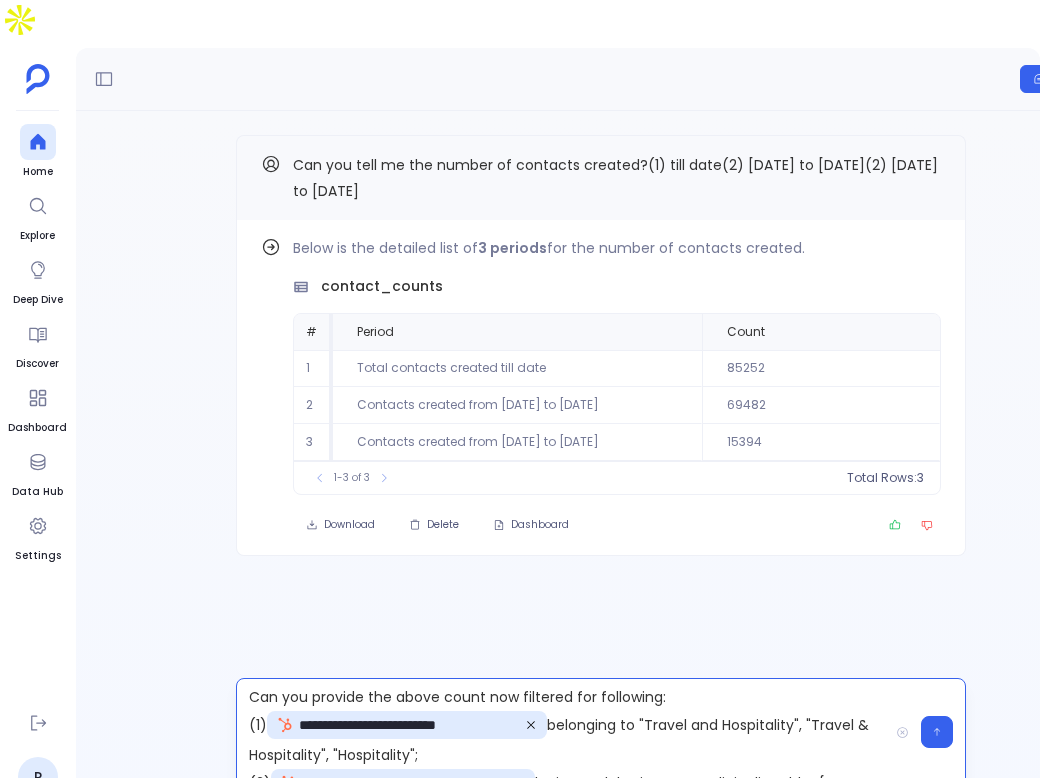 click on "**********" at bounding box center (562, 732) 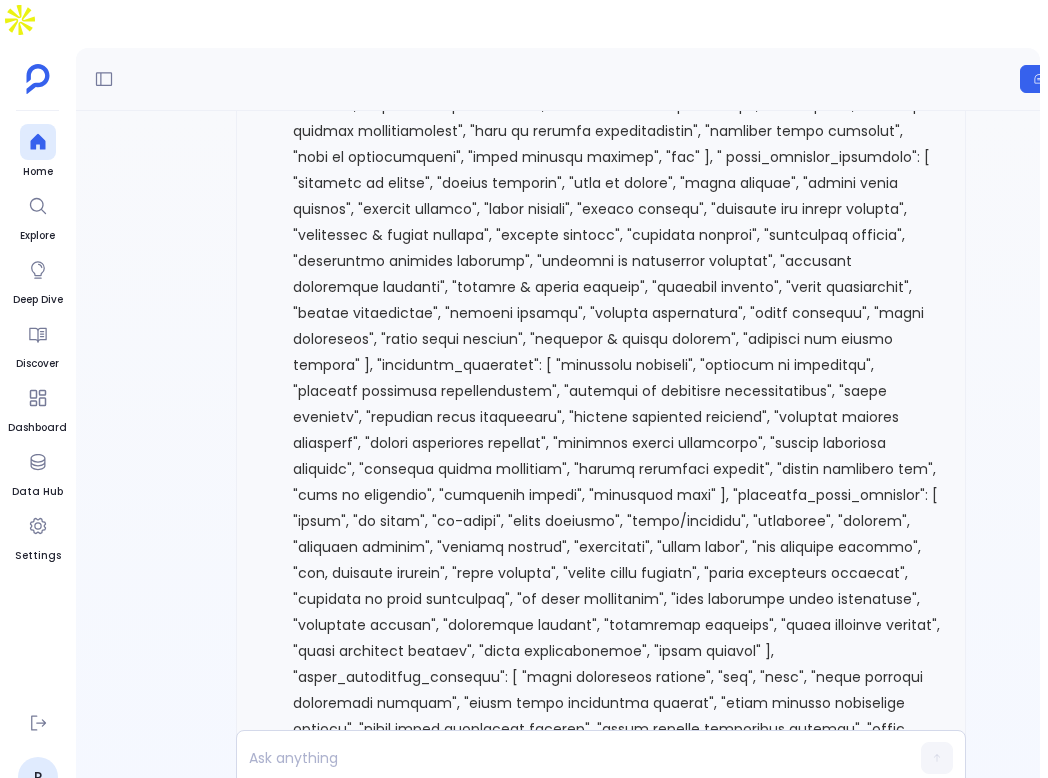 scroll, scrollTop: 0, scrollLeft: 0, axis: both 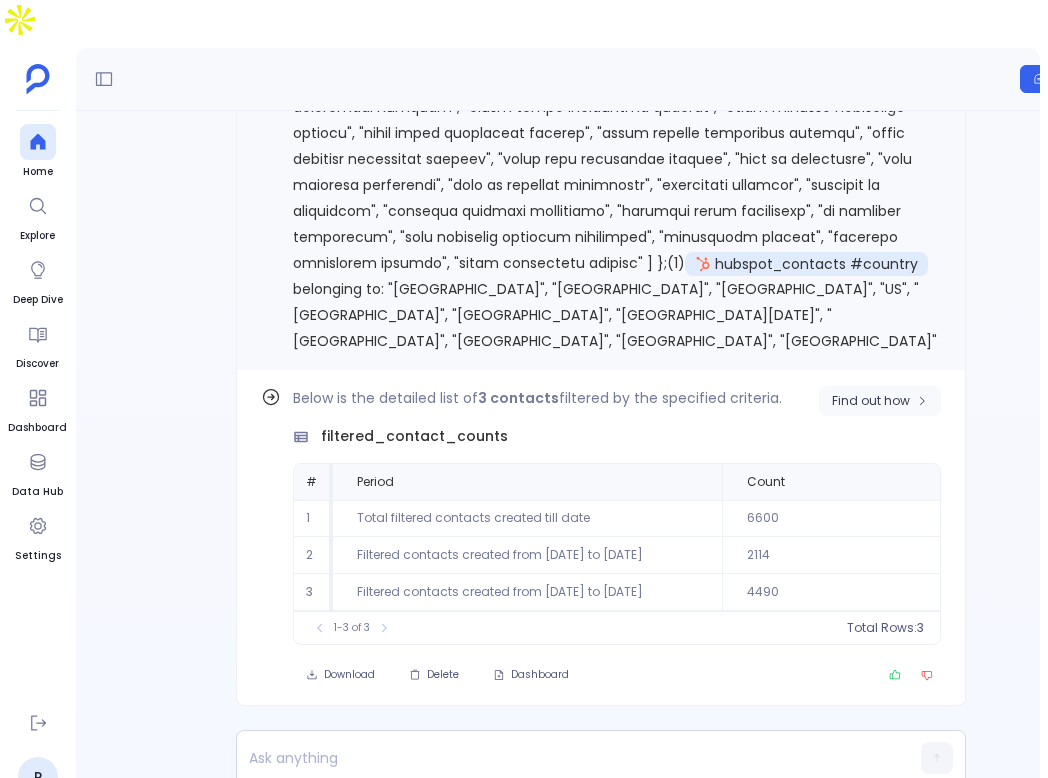 click on "Find out how" at bounding box center [880, 401] 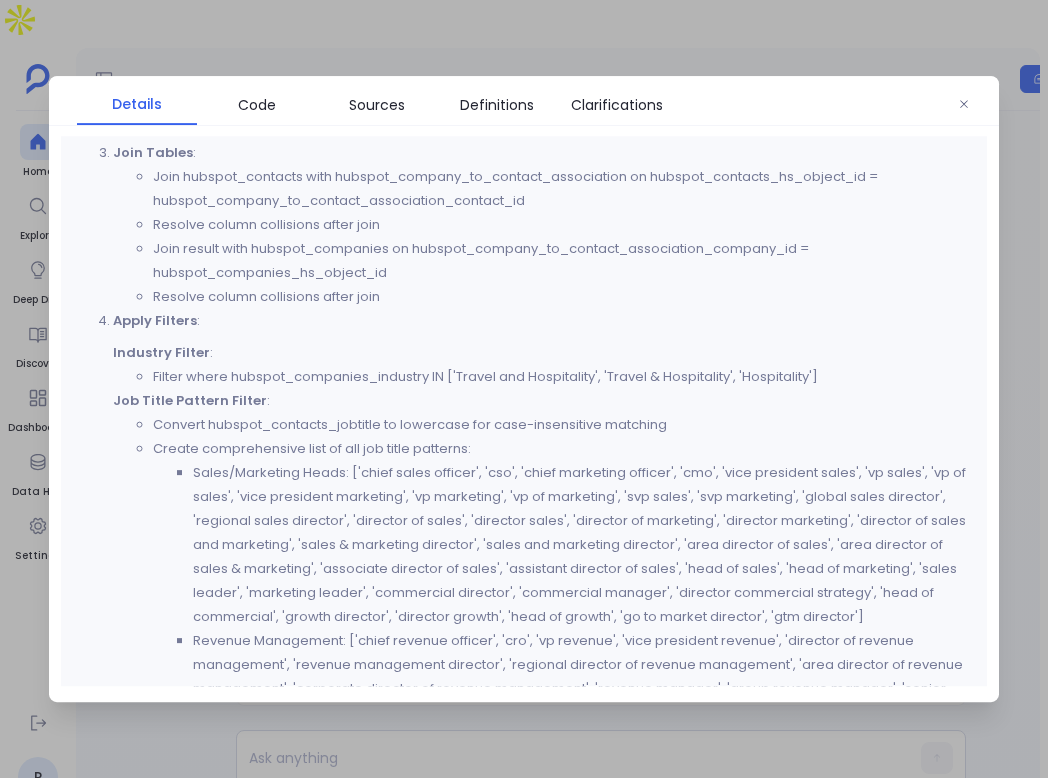 scroll, scrollTop: 986, scrollLeft: 0, axis: vertical 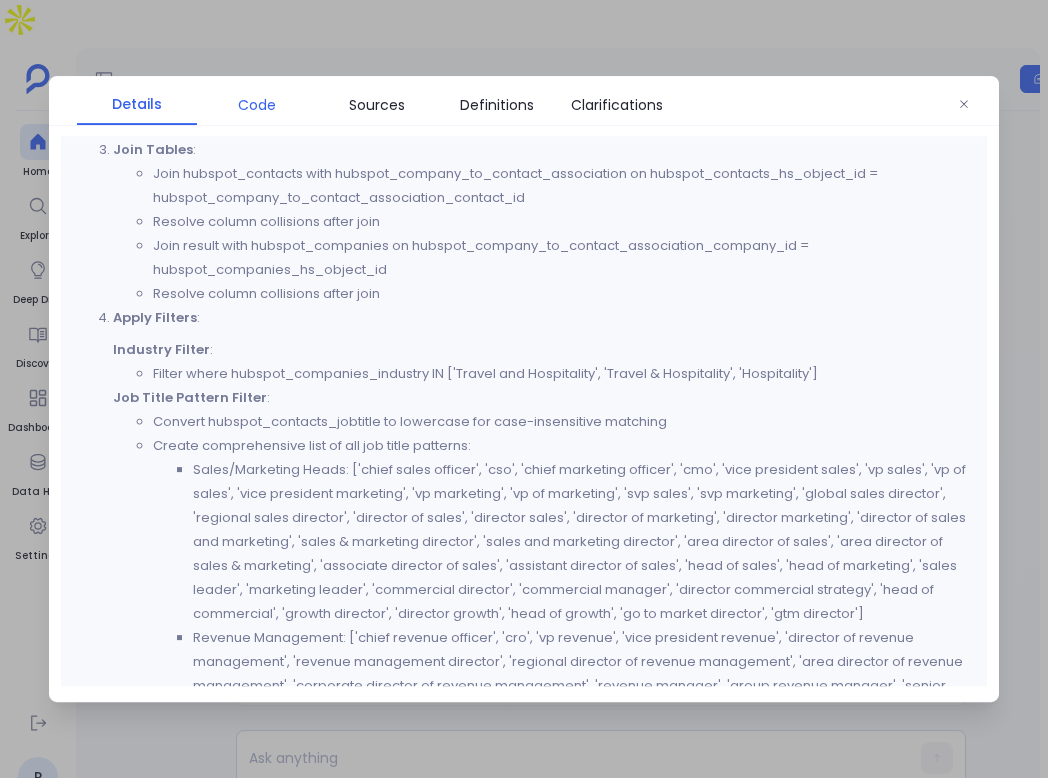 click on "Code" at bounding box center (257, 105) 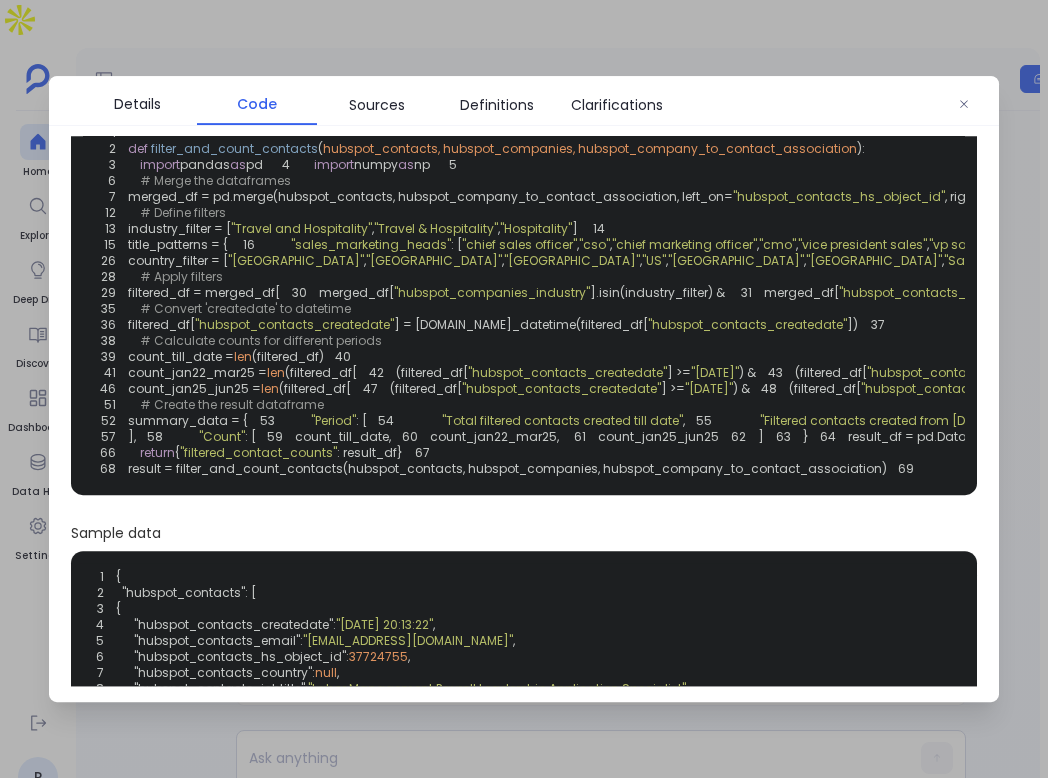 scroll, scrollTop: 0, scrollLeft: 0, axis: both 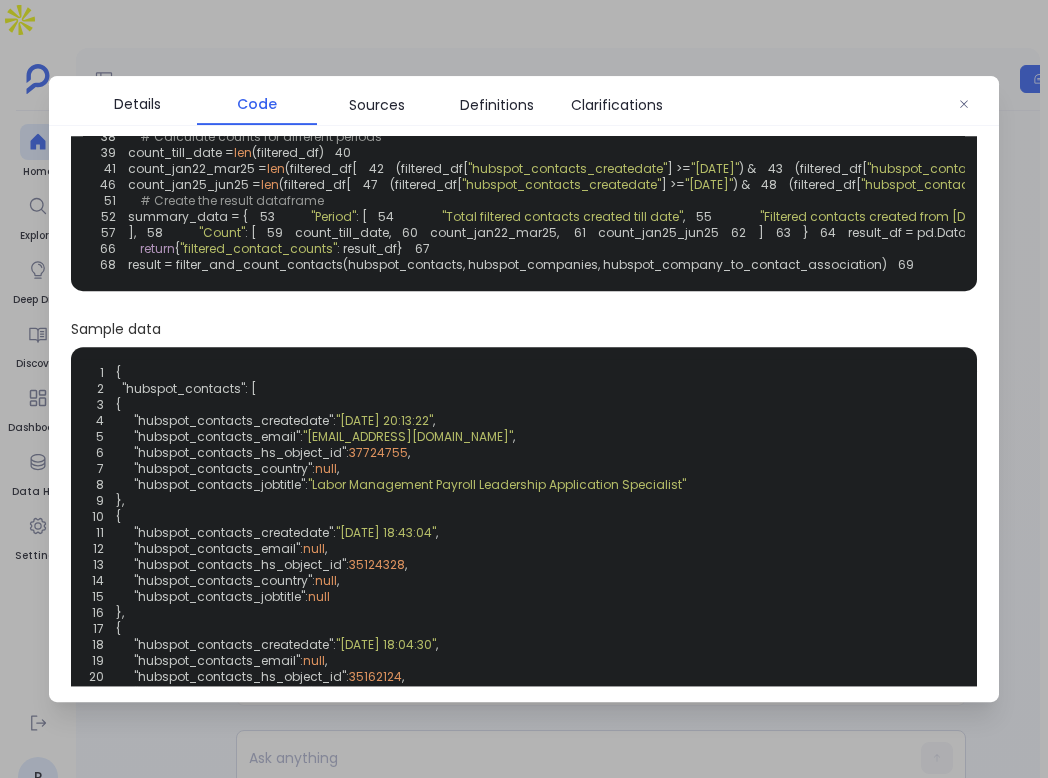 click on "1
2 def   filter_and_count_contacts ( hubspot_contacts, hubspot_companies, hubspot_company_to_contact_association ):
3      import  pandas  as  pd
4      import  numpy  as  np
5
6      # Merge the dataframes
7     merged_df = pd.merge(hubspot_contacts, hubspot_company_to_contact_association, left_on= "hubspot_contacts_hs_object_id" , right_on= "hubspot_company_to_contact_association_contact_id" , how= "inner" )
8     merged_df = remove_column_collisions(merged_df,  'inner' )
9     merged_df = pd.merge(merged_df, hubspot_companies, left_on= "hubspot_company_to_contact_association_company_id" , right_on= "hubspot_companies_hs_object_id" , how= "inner" )
10     merged_df = remove_column_collisions(merged_df,  'inner' )
11
12      # Define filters
13     industry_filter = [ "Travel and Hospitality" ,  "Travel & Hospitality" ,  "Hospitality" ]
14
15     title_patterns = {
16          "sales_marketing_heads" : [ "chief sales officer" ,  "cso" ,  "chief marketing officer" ,  "cmo" ,  ,  ," at bounding box center (524, 97) 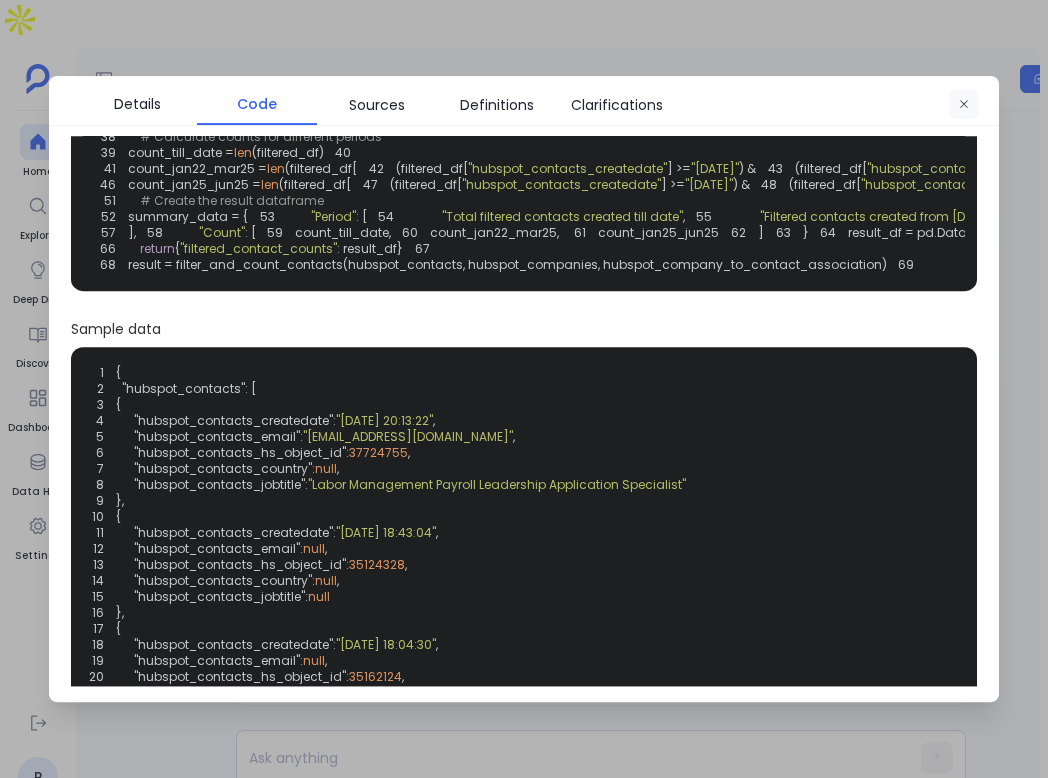 click 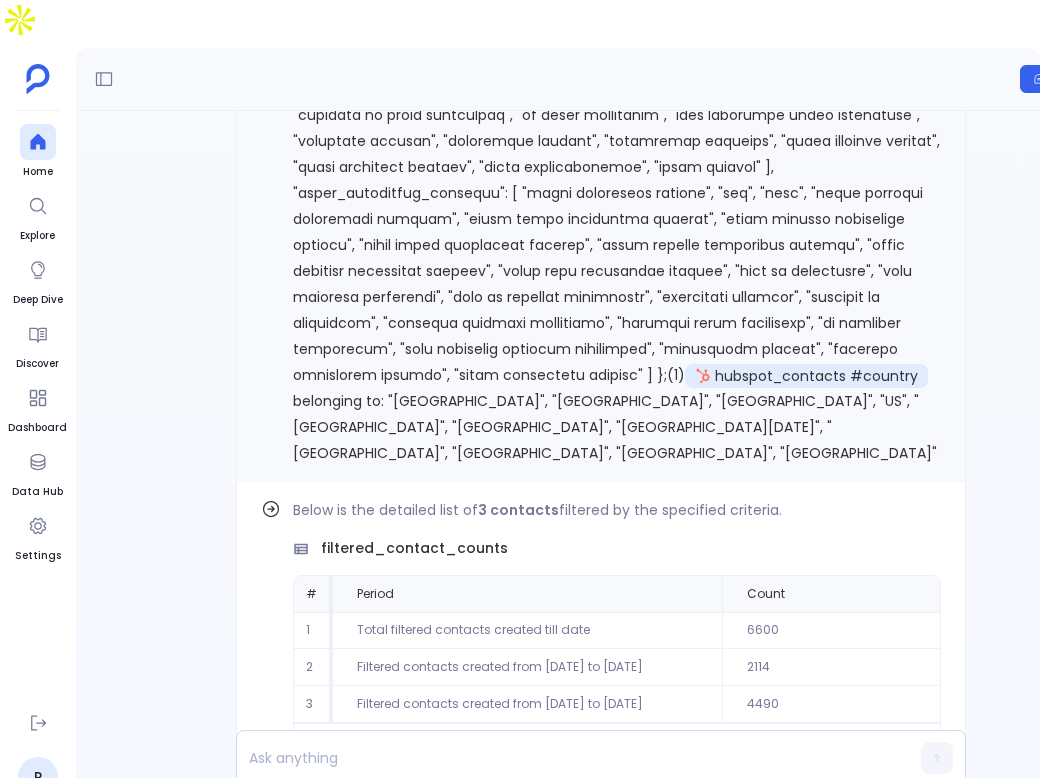 scroll, scrollTop: -108, scrollLeft: 0, axis: vertical 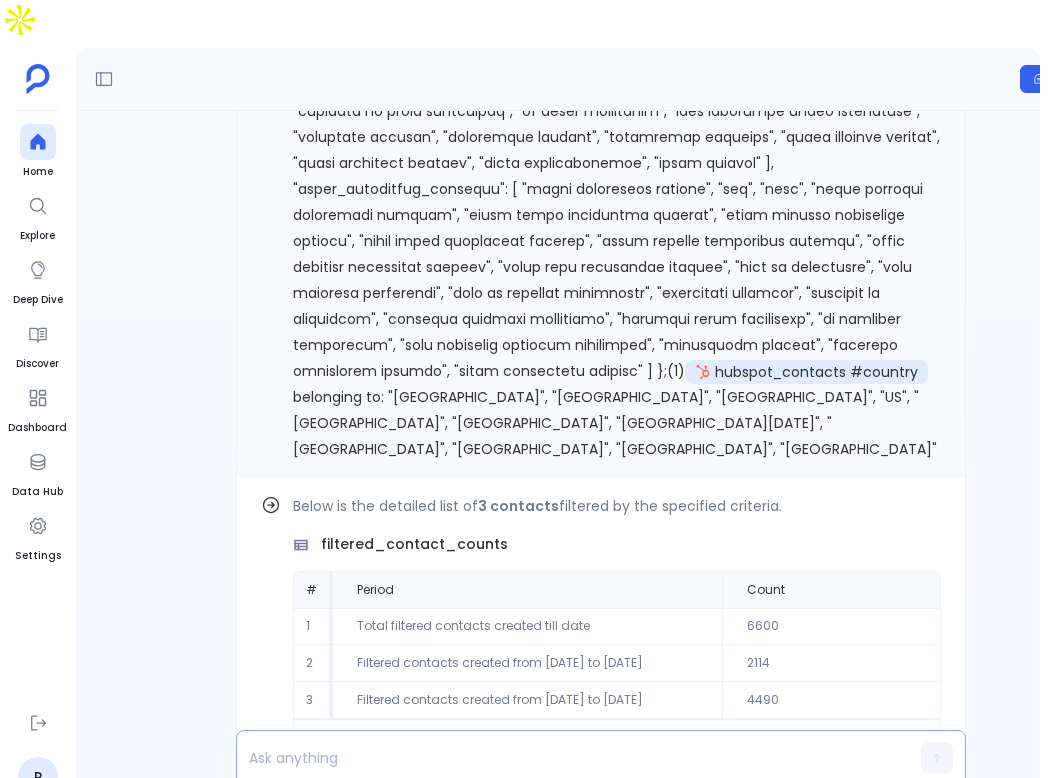 click at bounding box center (562, 758) 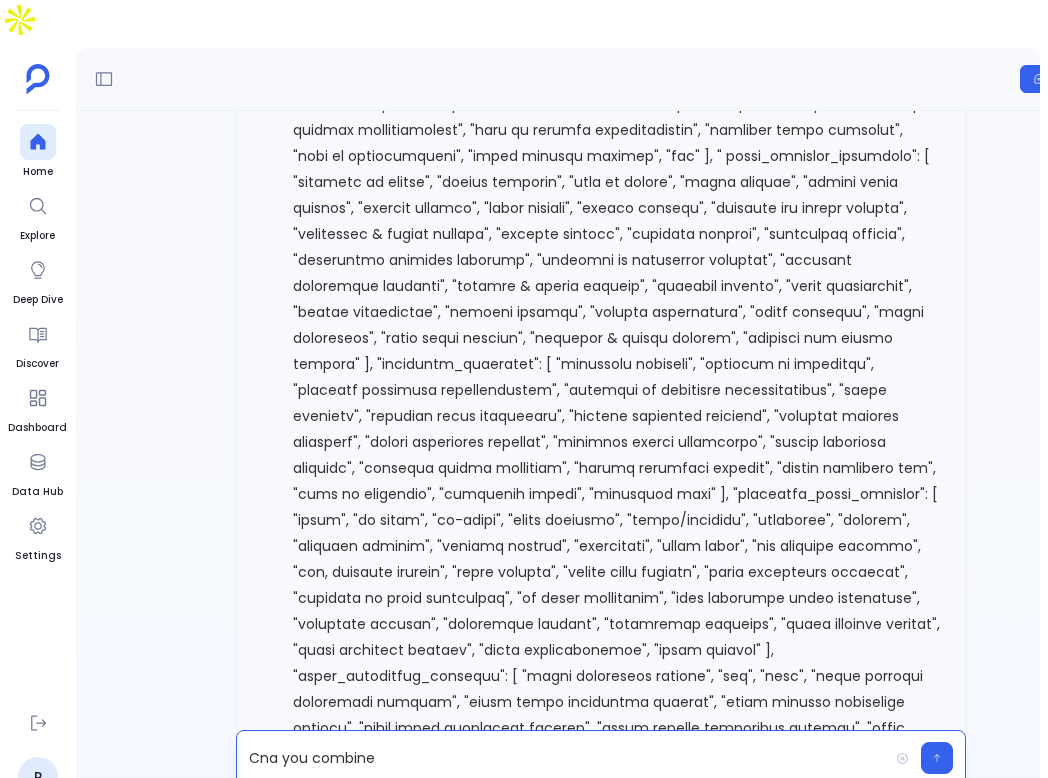 scroll, scrollTop: 0, scrollLeft: 0, axis: both 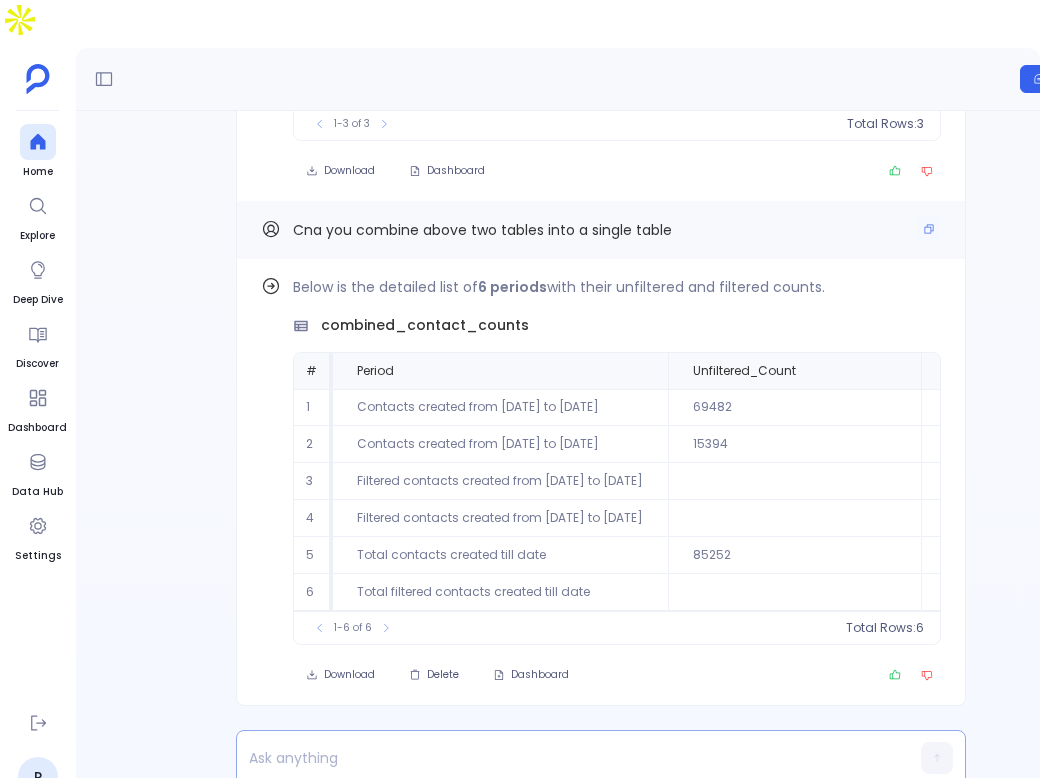 click at bounding box center [562, 758] 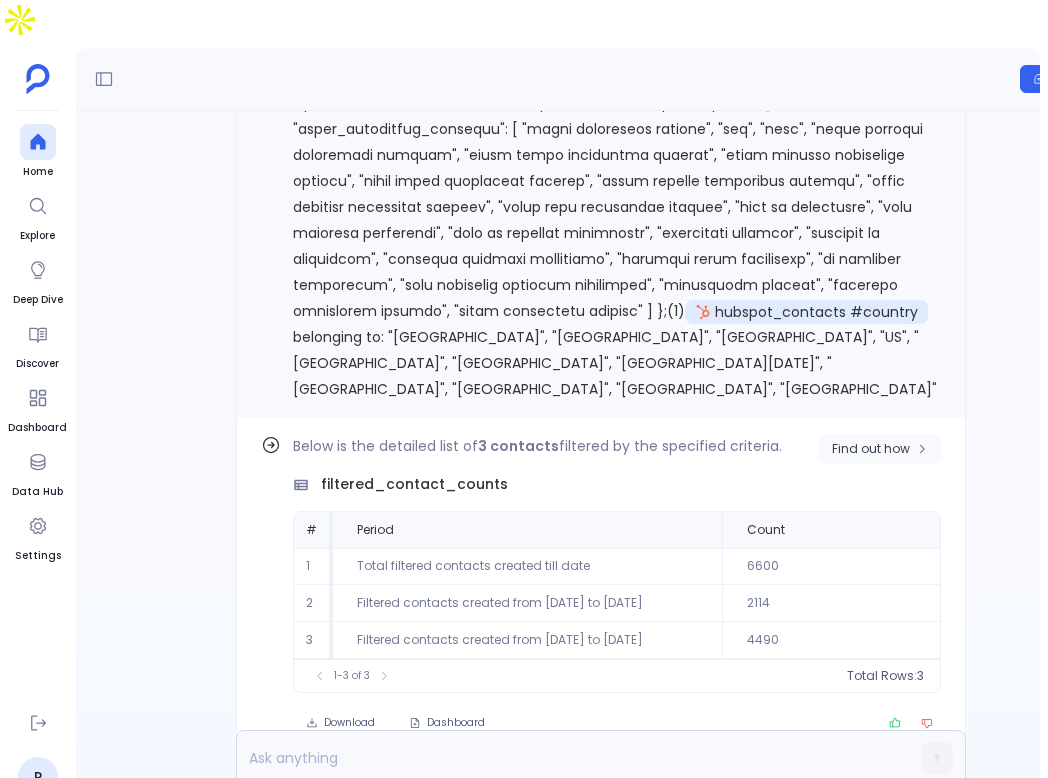 scroll, scrollTop: 0, scrollLeft: 0, axis: both 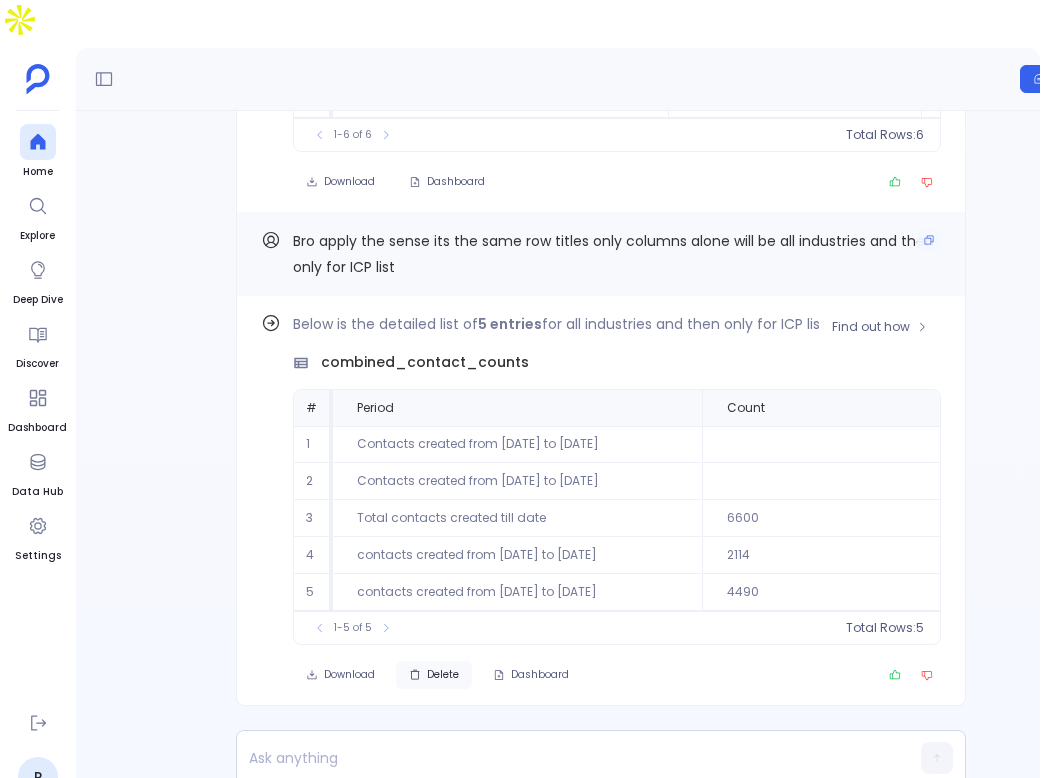 click on "Delete" at bounding box center (443, 675) 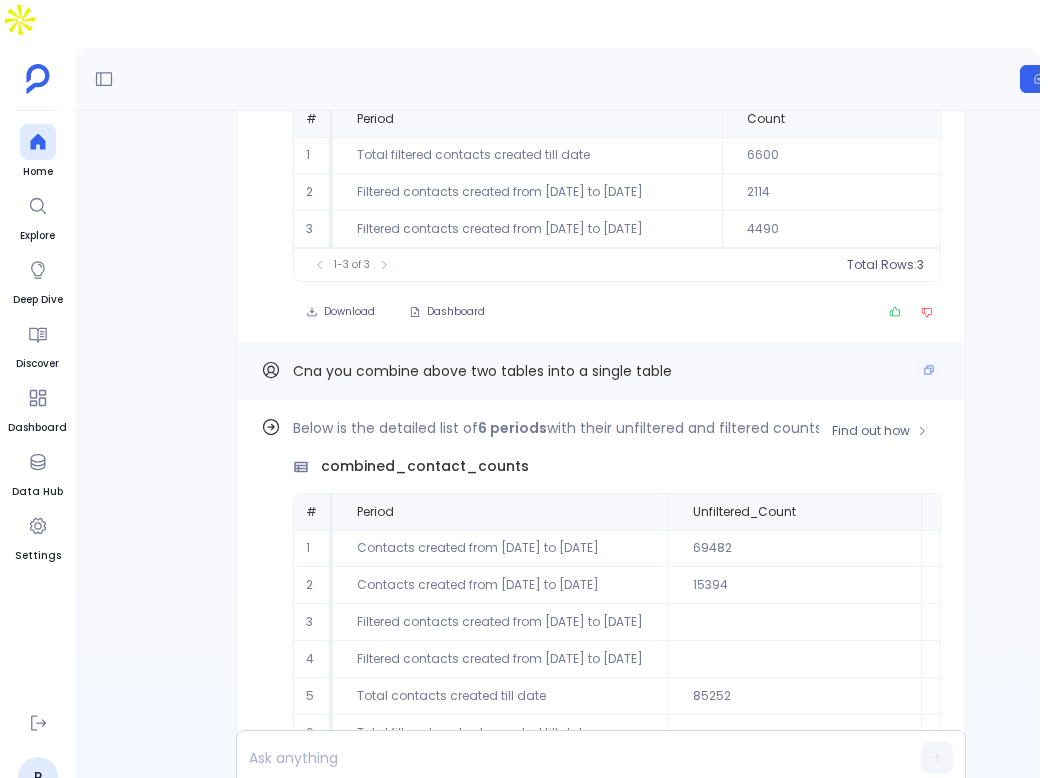scroll, scrollTop: 0, scrollLeft: 0, axis: both 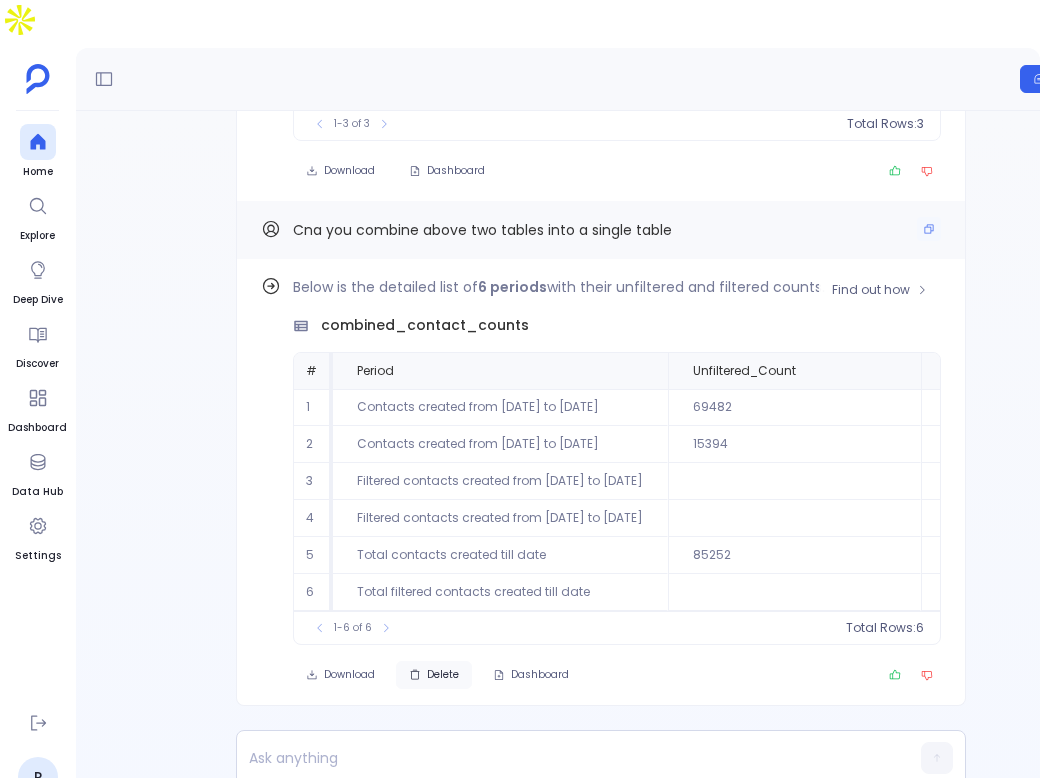 click on "Delete" at bounding box center (434, 675) 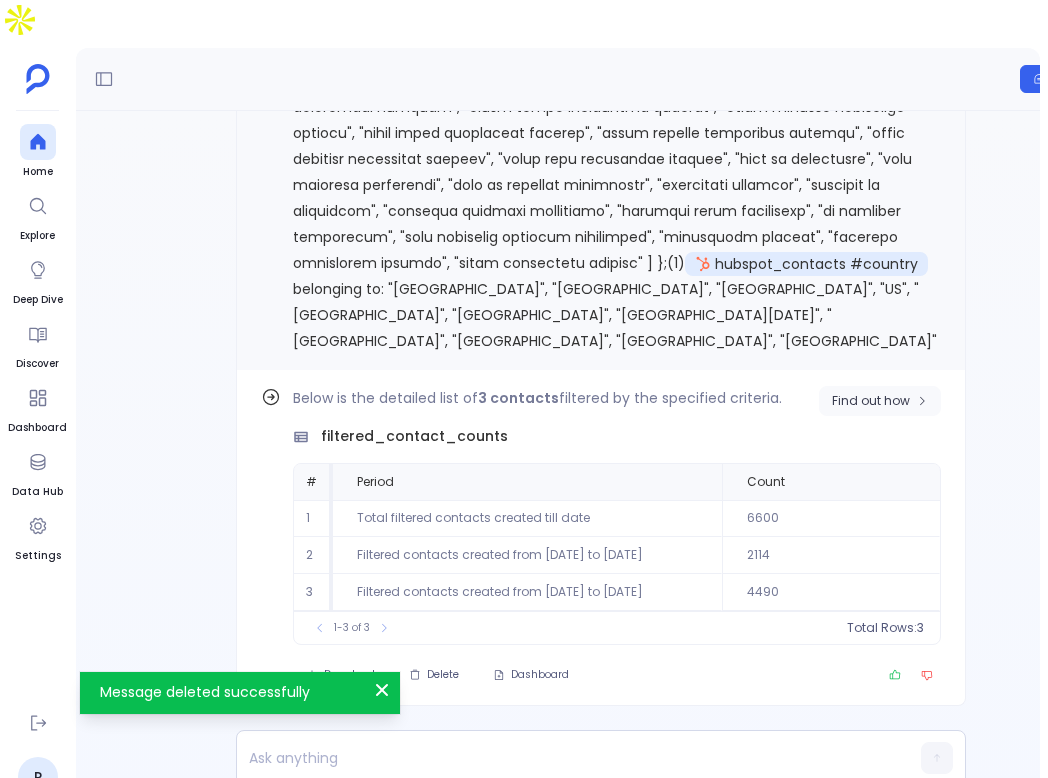 click on "Find out how" at bounding box center (871, 401) 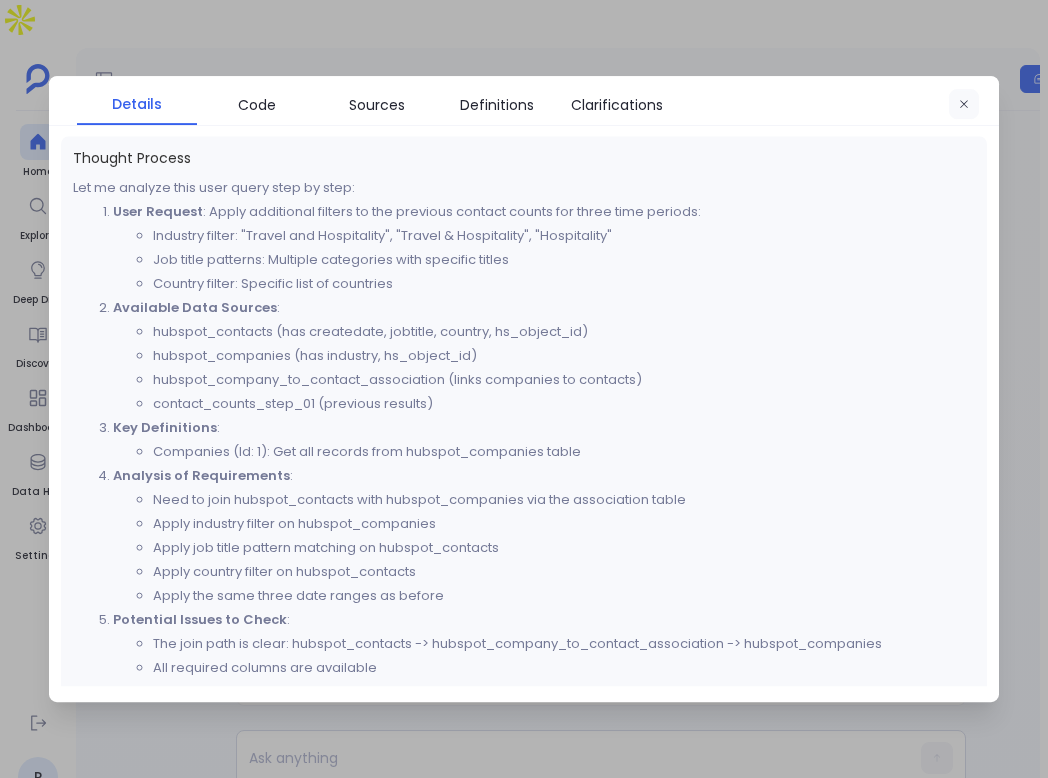 click at bounding box center [964, 105] 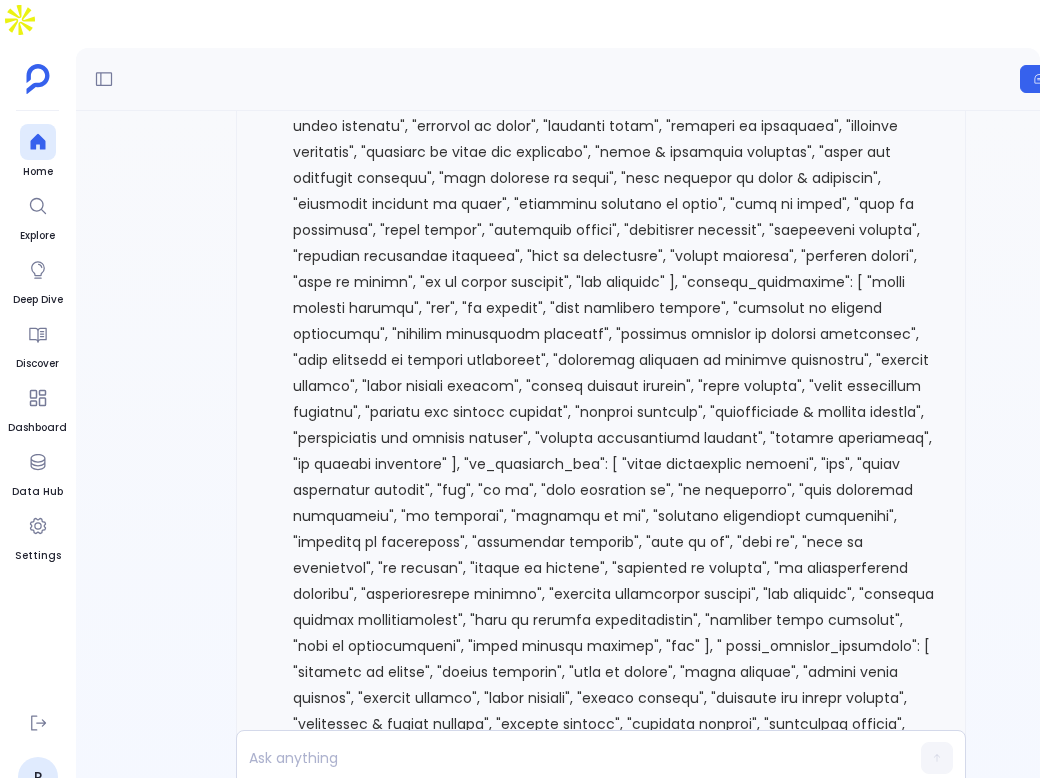 scroll, scrollTop: -1670, scrollLeft: 0, axis: vertical 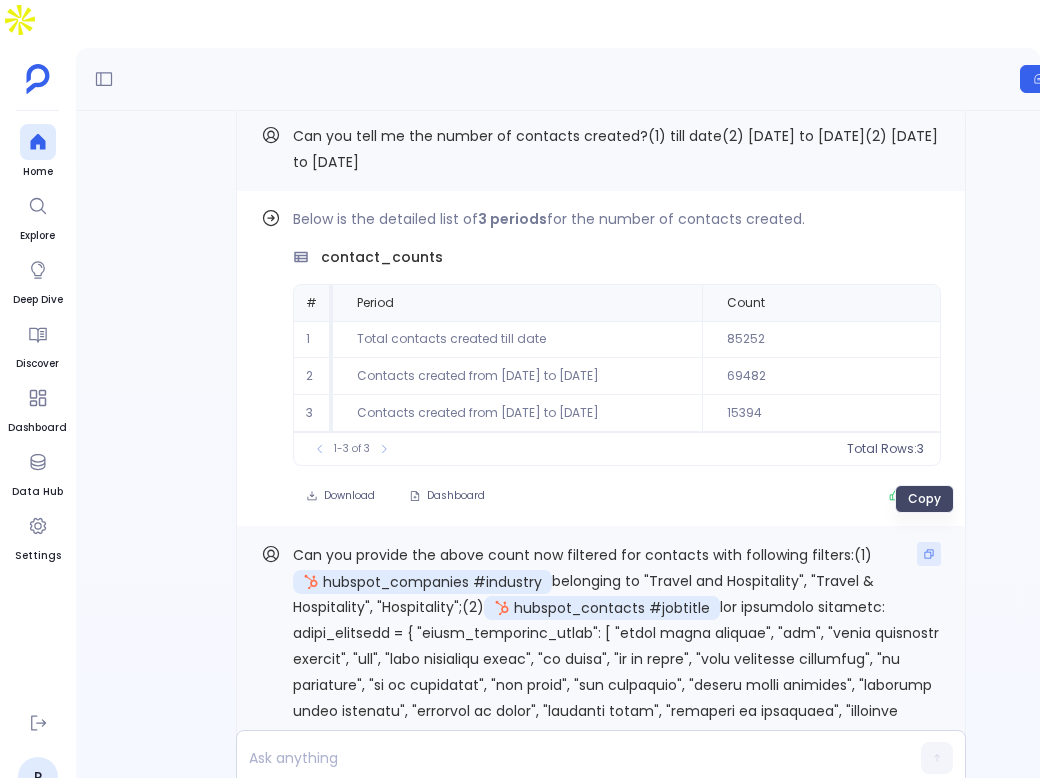 click 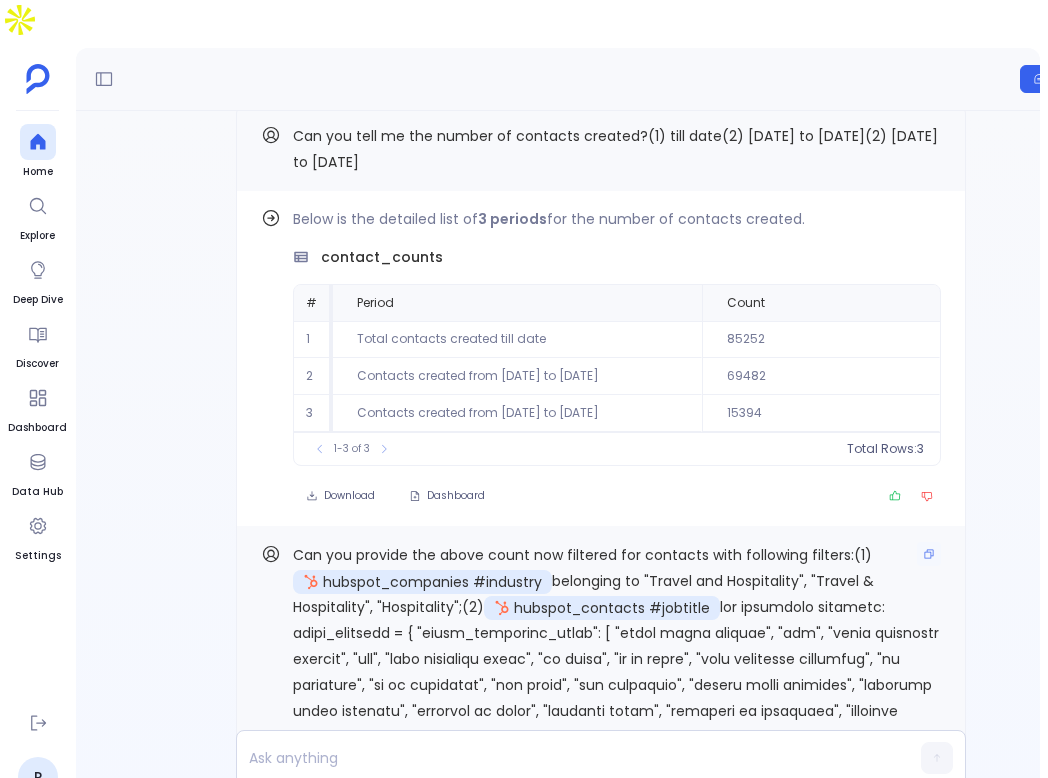scroll, scrollTop: 0, scrollLeft: 0, axis: both 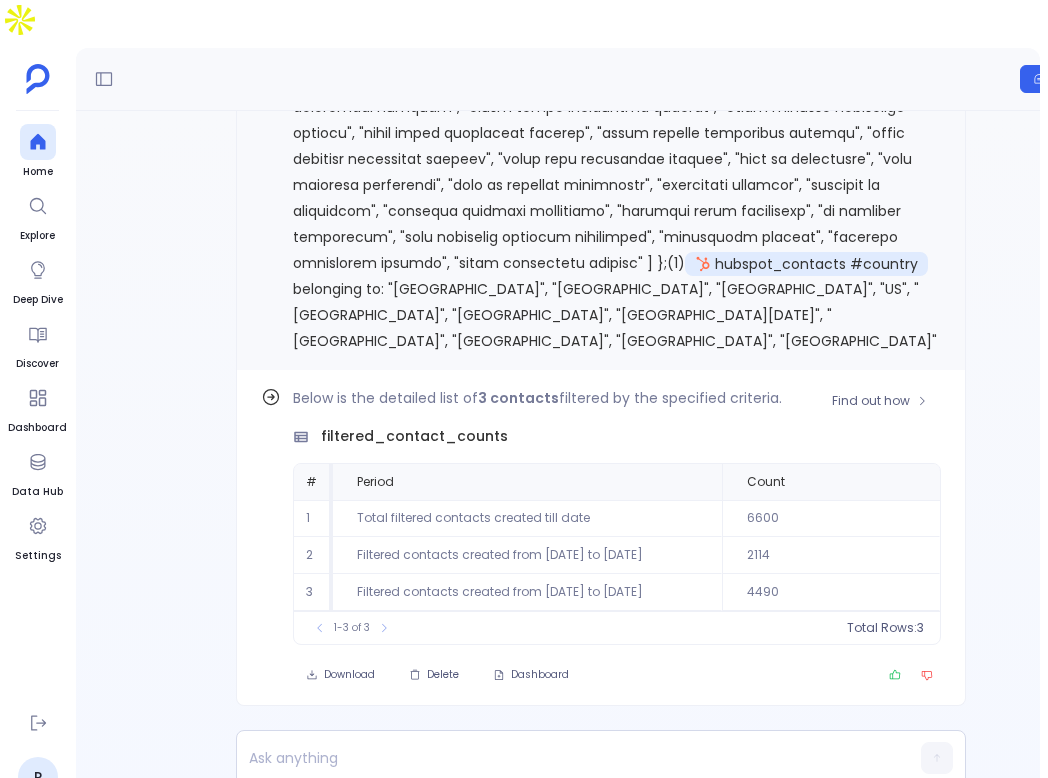 click on "Find out how Below is the detailed list of  3 contacts  filtered by the specified criteria. filtered_contact_counts # Period Count 1 Total filtered contacts created till date 6600 2 Filtered contacts created from Jan 2022 to Mar 31 2025 2114 3 Filtered contacts created from Jan 2025 to Jun 30 2025 4490
To pick up a draggable item, press the space bar.
While dragging, use the arrow keys to move the item.
Press space again to drop the item in its new position, or press escape to cancel.
1-3 of 3 Total Rows:  3 Download Delete Dashboard" at bounding box center (601, 538) 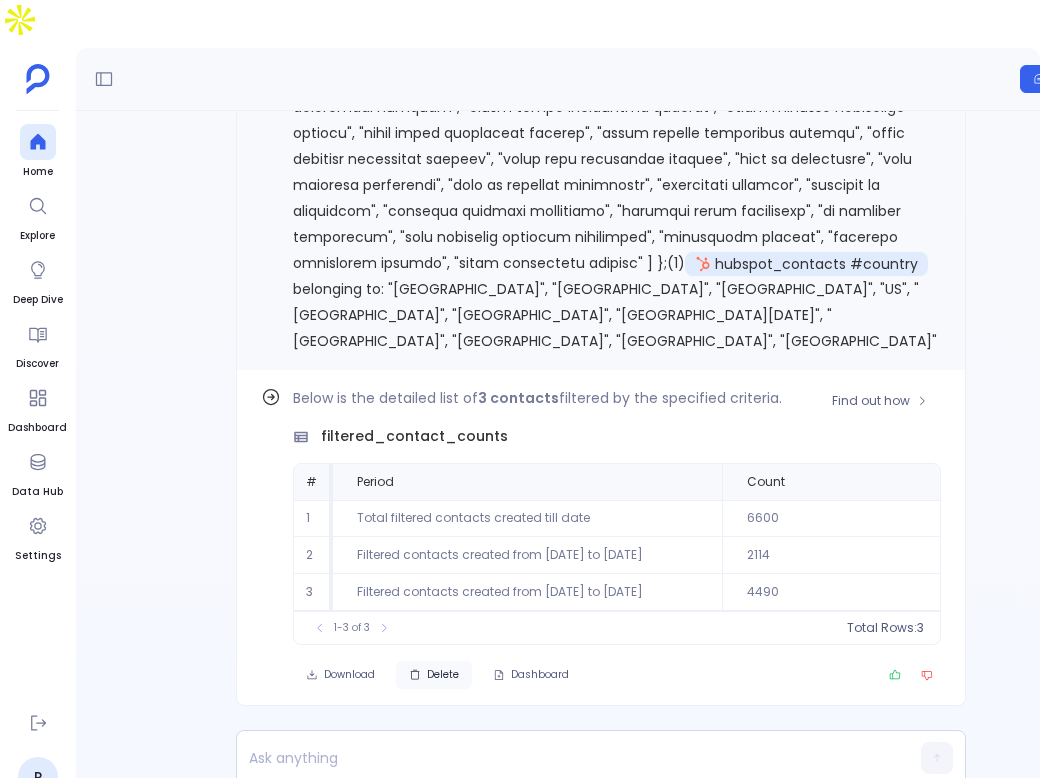click on "Delete" at bounding box center [434, 675] 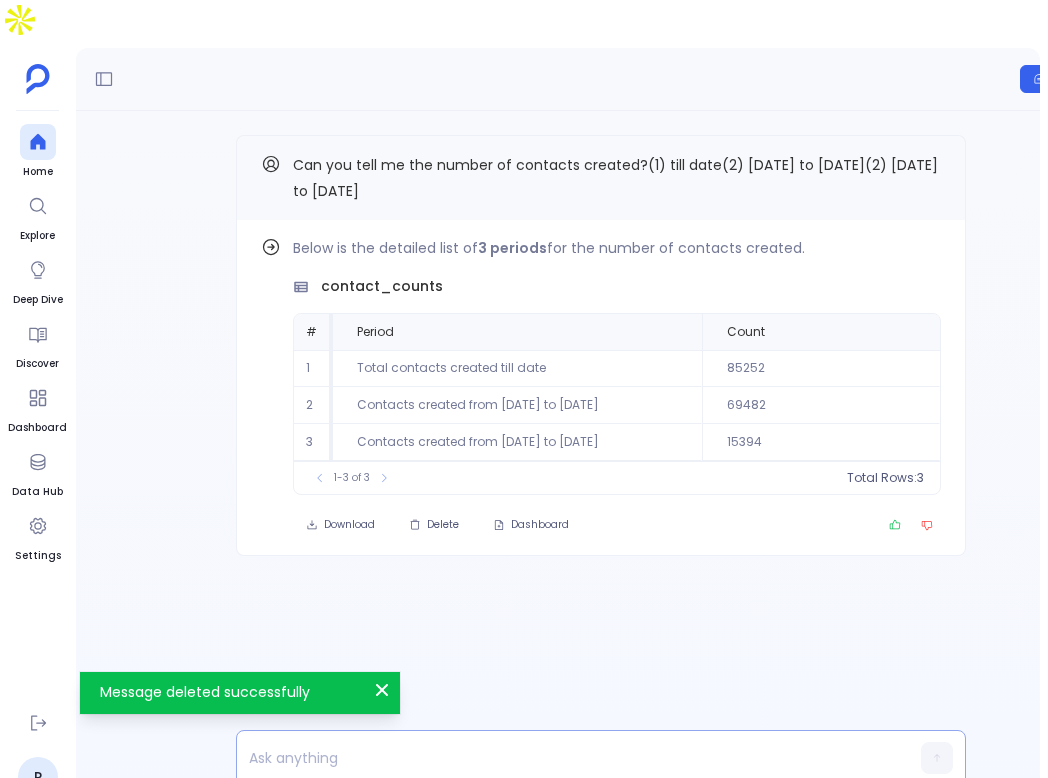click at bounding box center [562, 758] 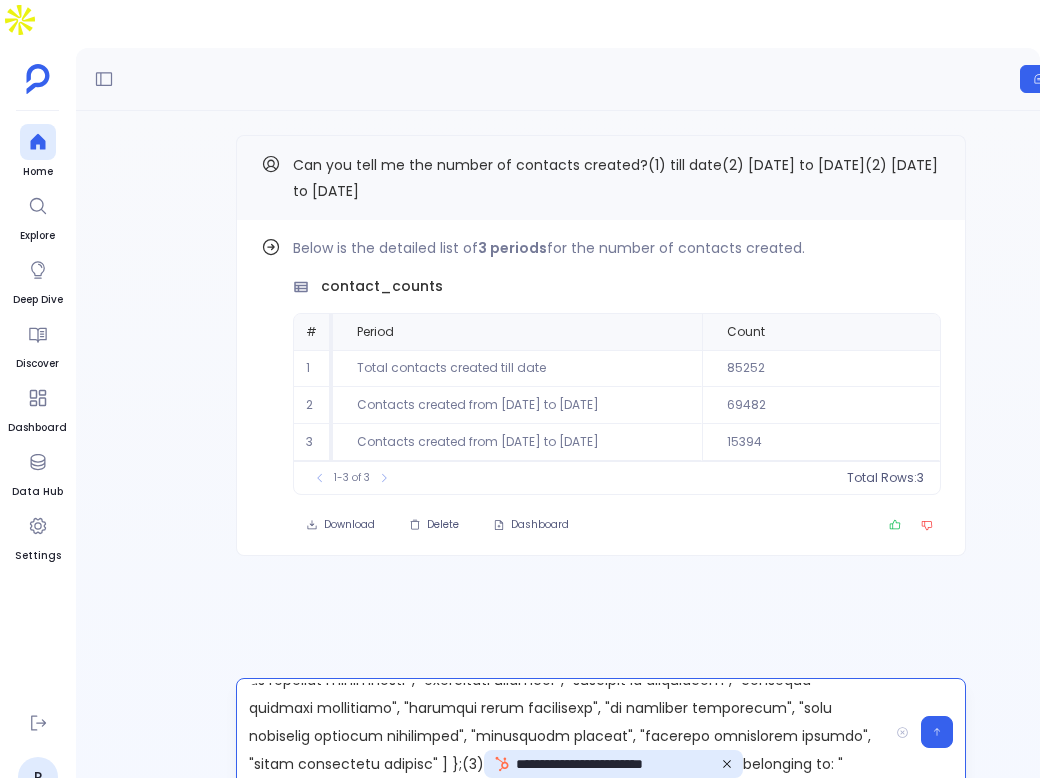 scroll, scrollTop: 1466, scrollLeft: 0, axis: vertical 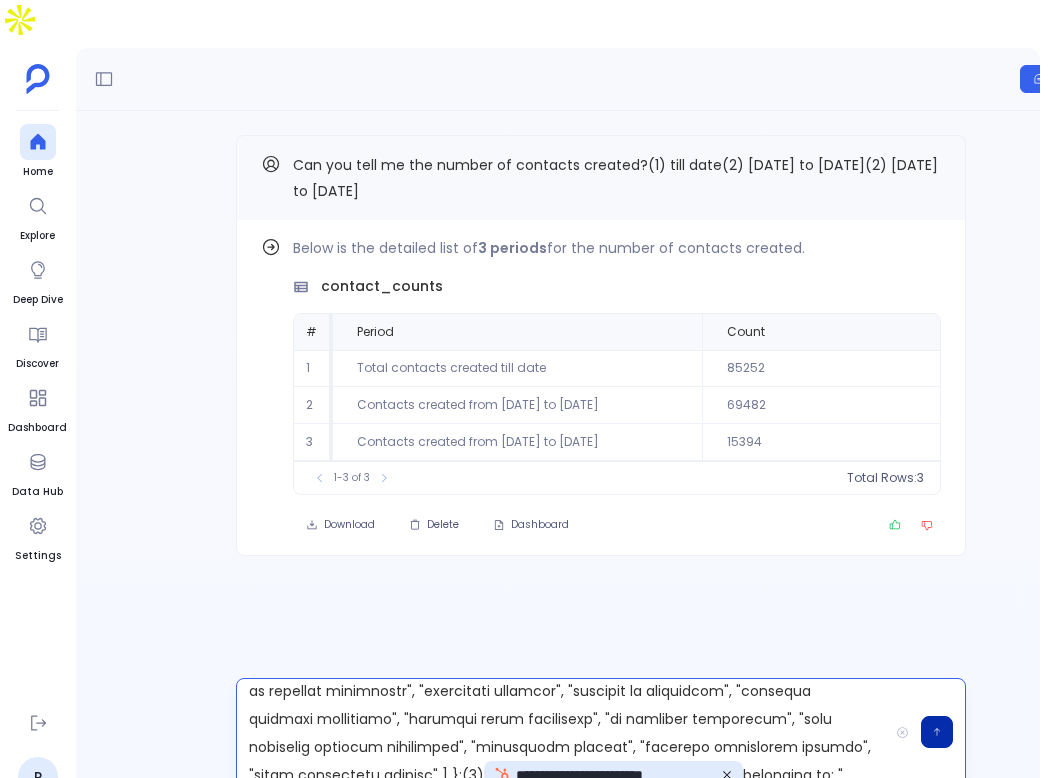 click at bounding box center (937, 732) 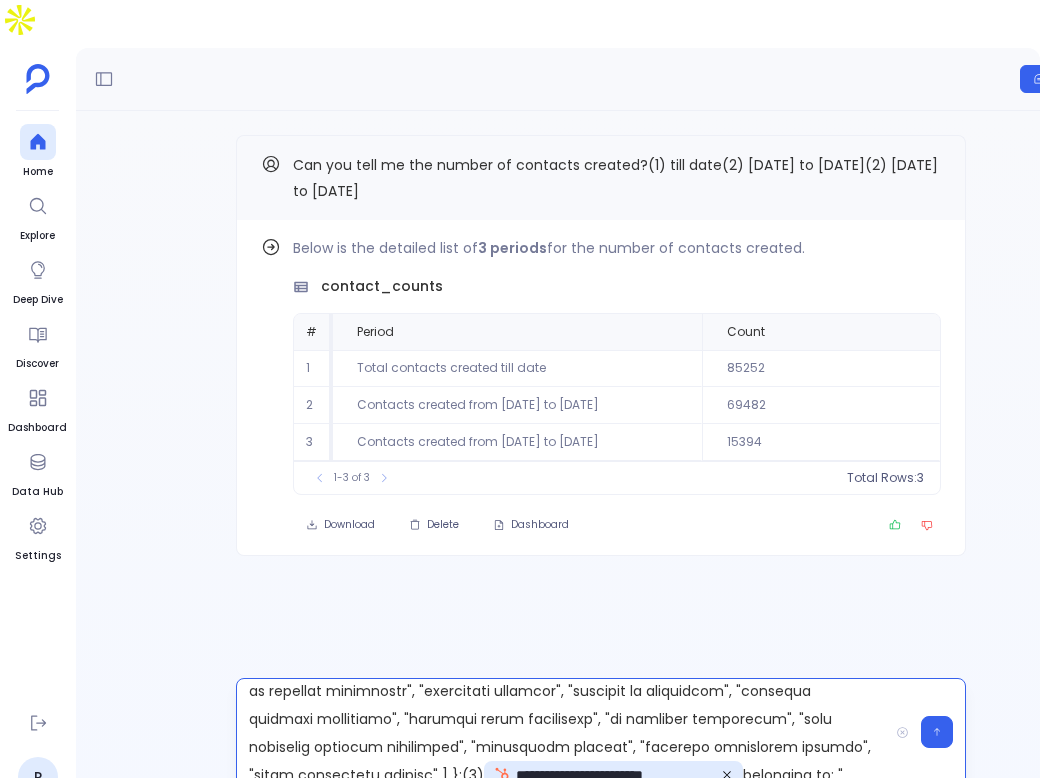 scroll, scrollTop: 0, scrollLeft: 0, axis: both 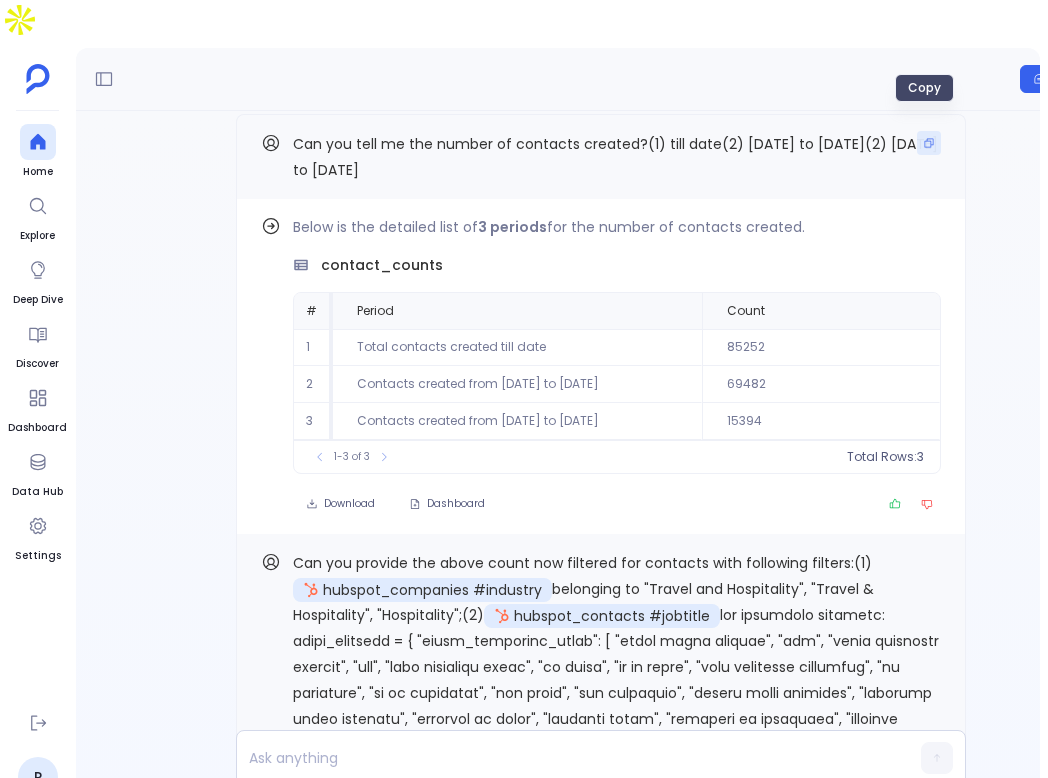 click 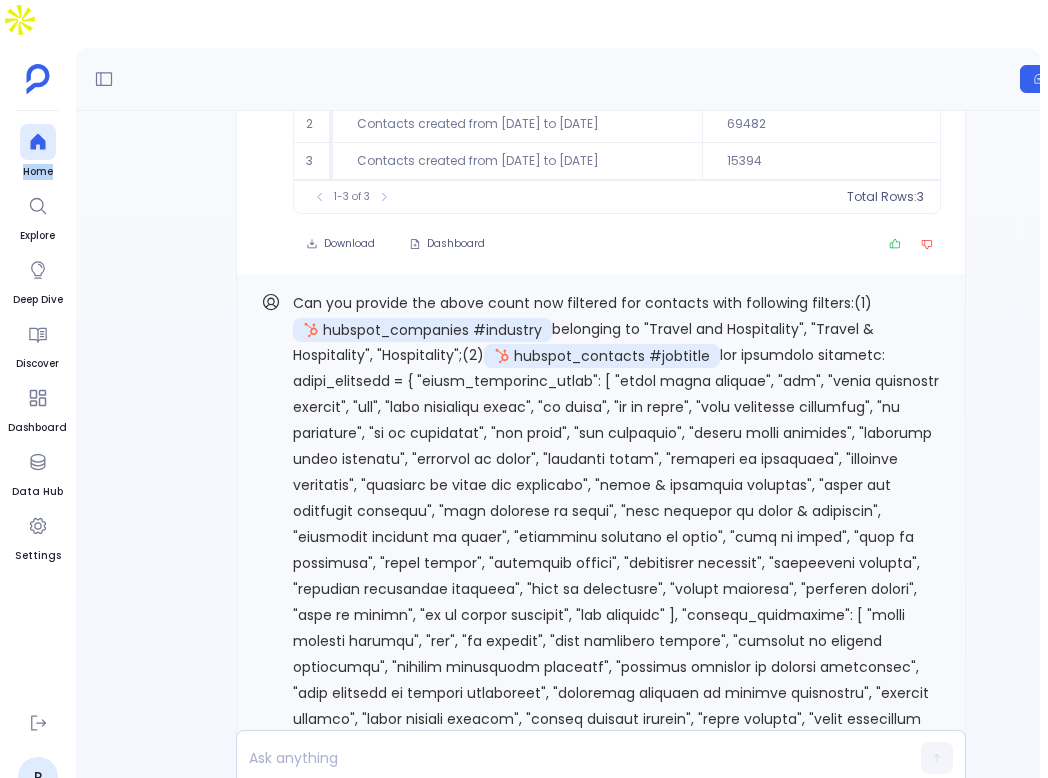 scroll, scrollTop: -1678, scrollLeft: 0, axis: vertical 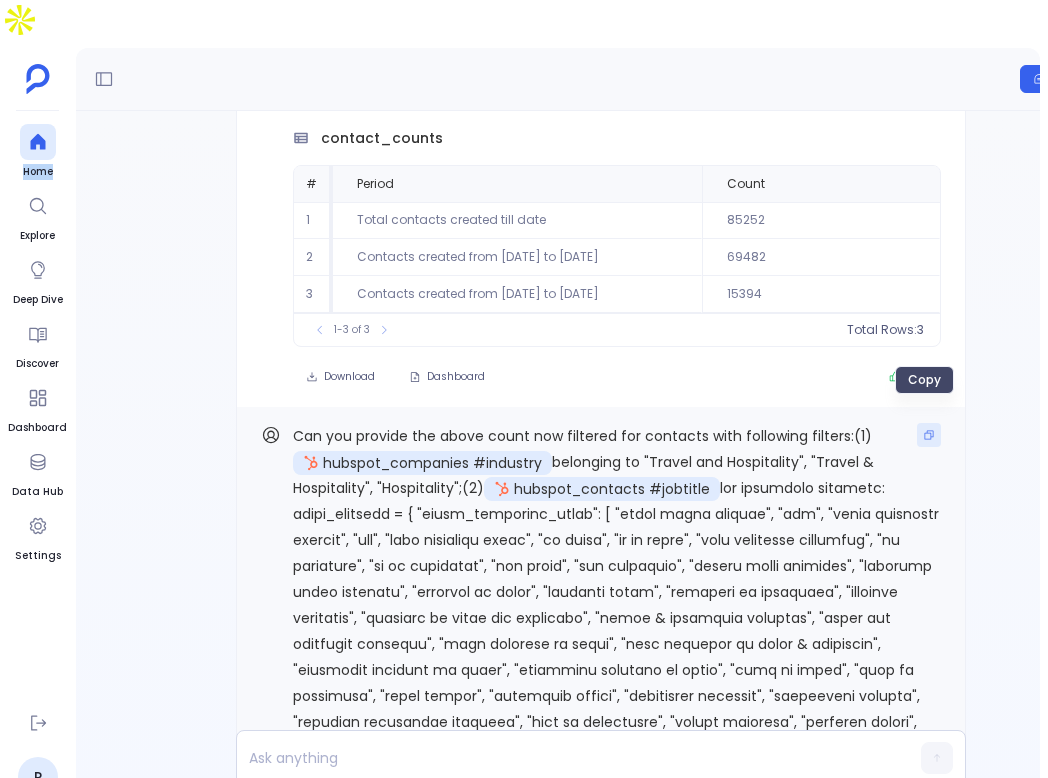 click at bounding box center (929, 435) 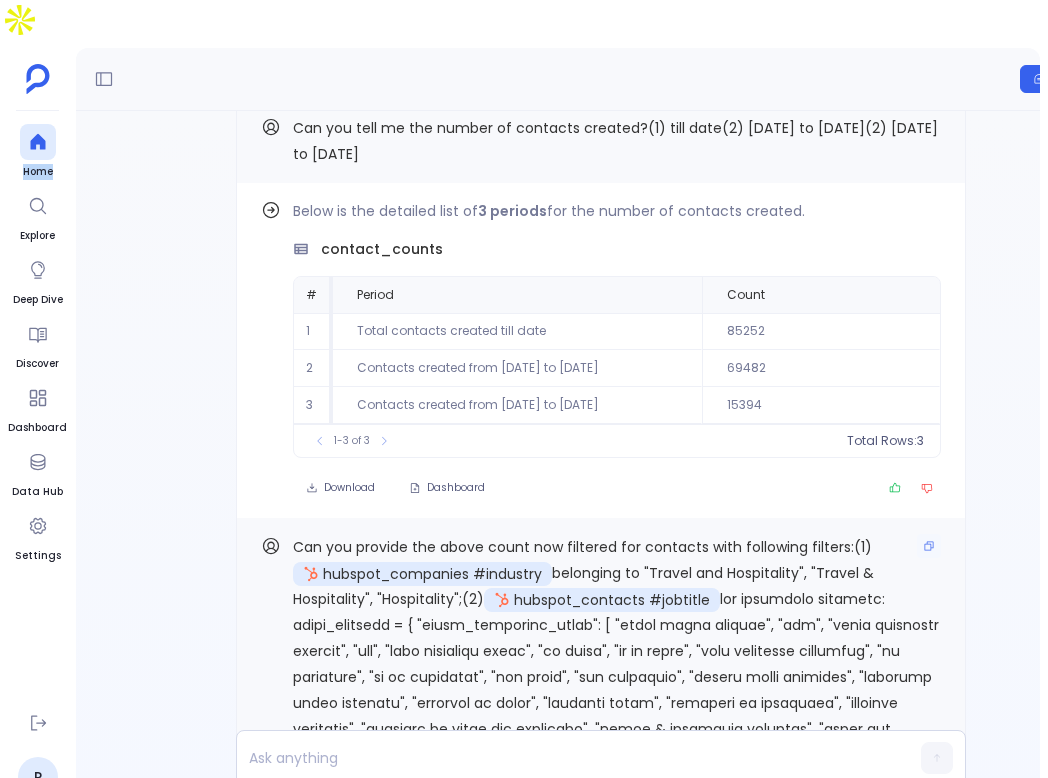 scroll, scrollTop: -1678, scrollLeft: 0, axis: vertical 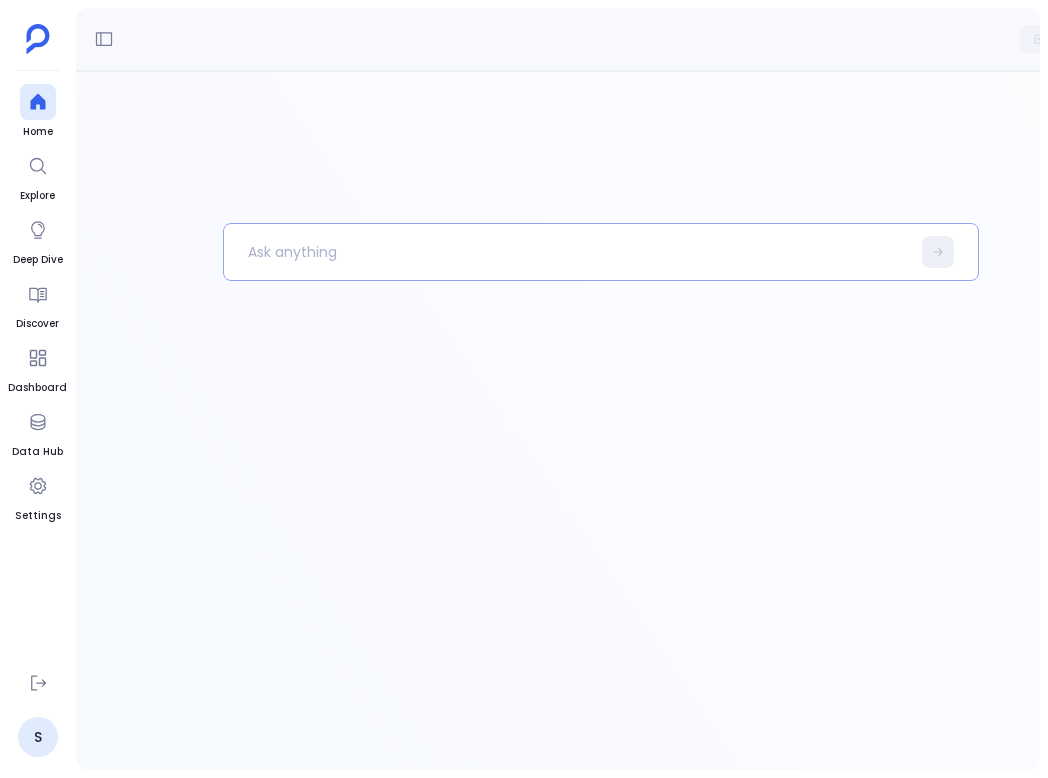 click at bounding box center (567, 252) 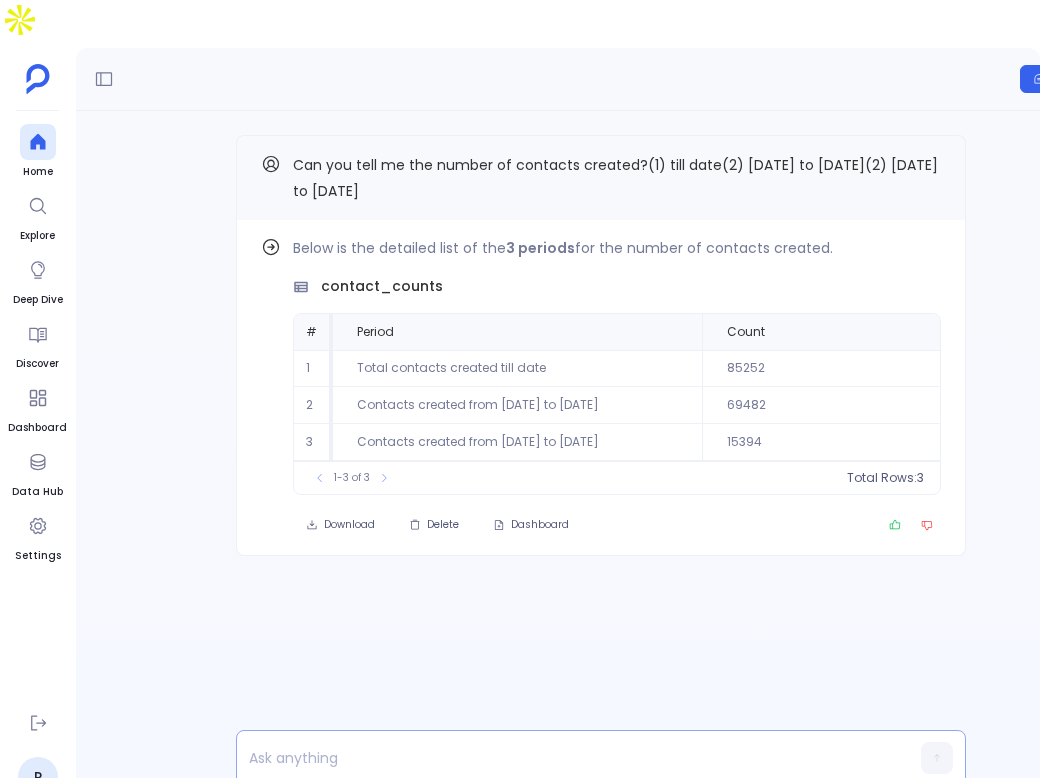 click at bounding box center (562, 758) 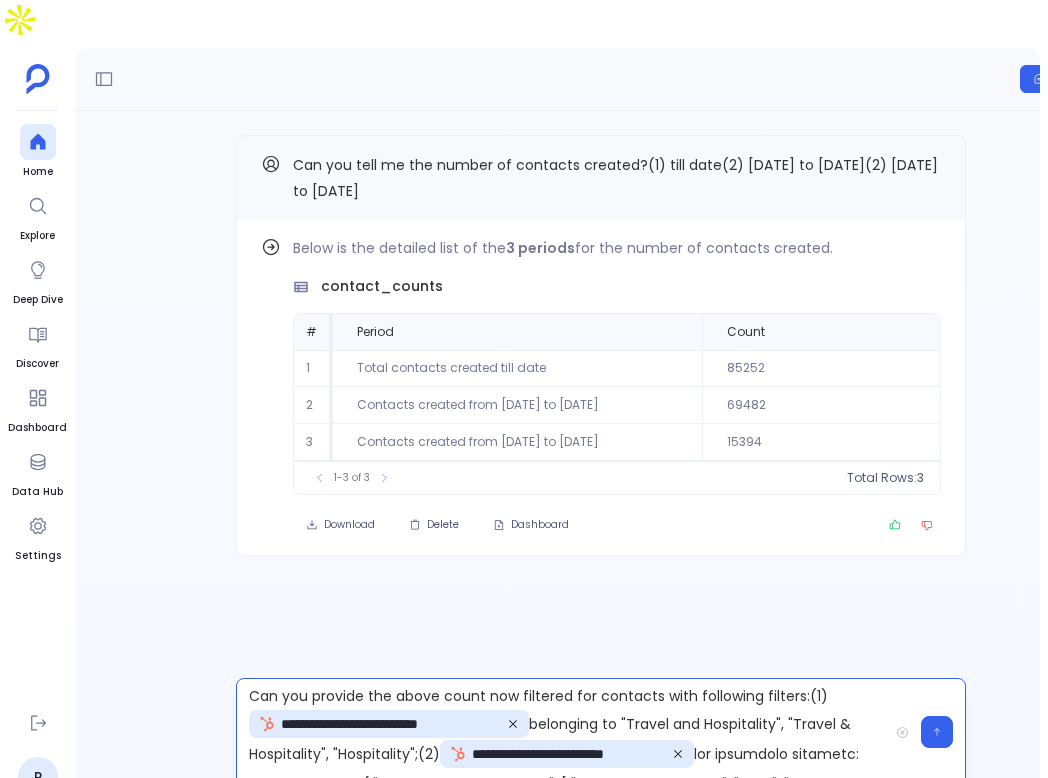 scroll, scrollTop: 0, scrollLeft: 0, axis: both 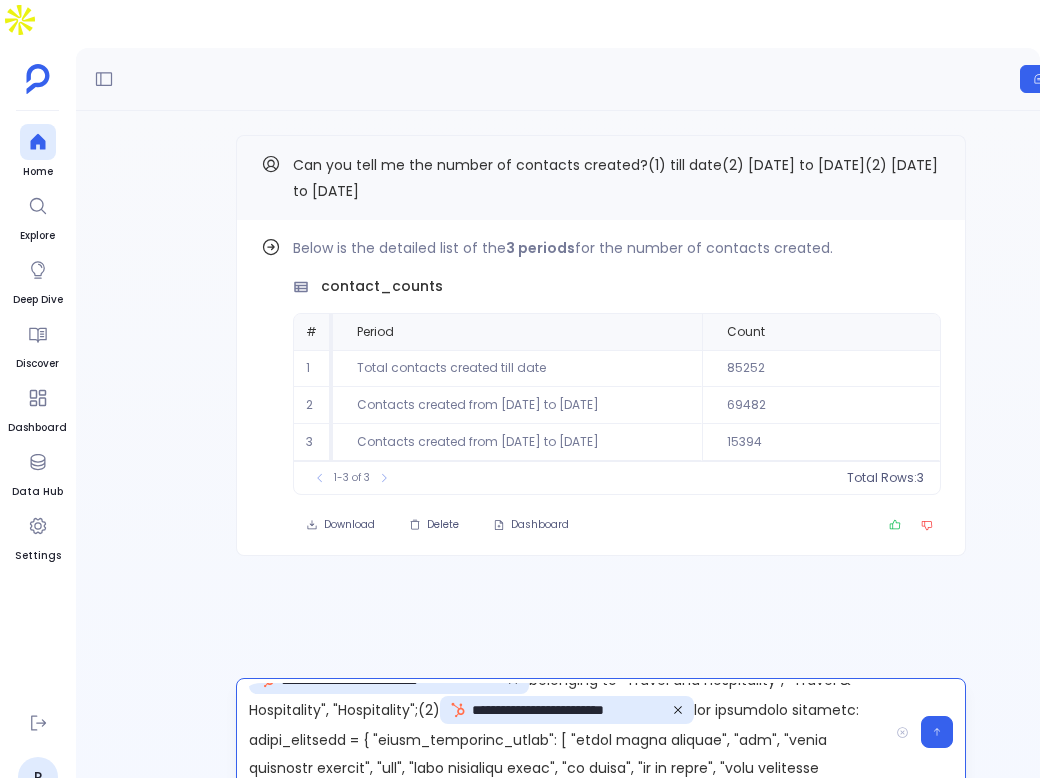 click on "**********" at bounding box center [562, 732] 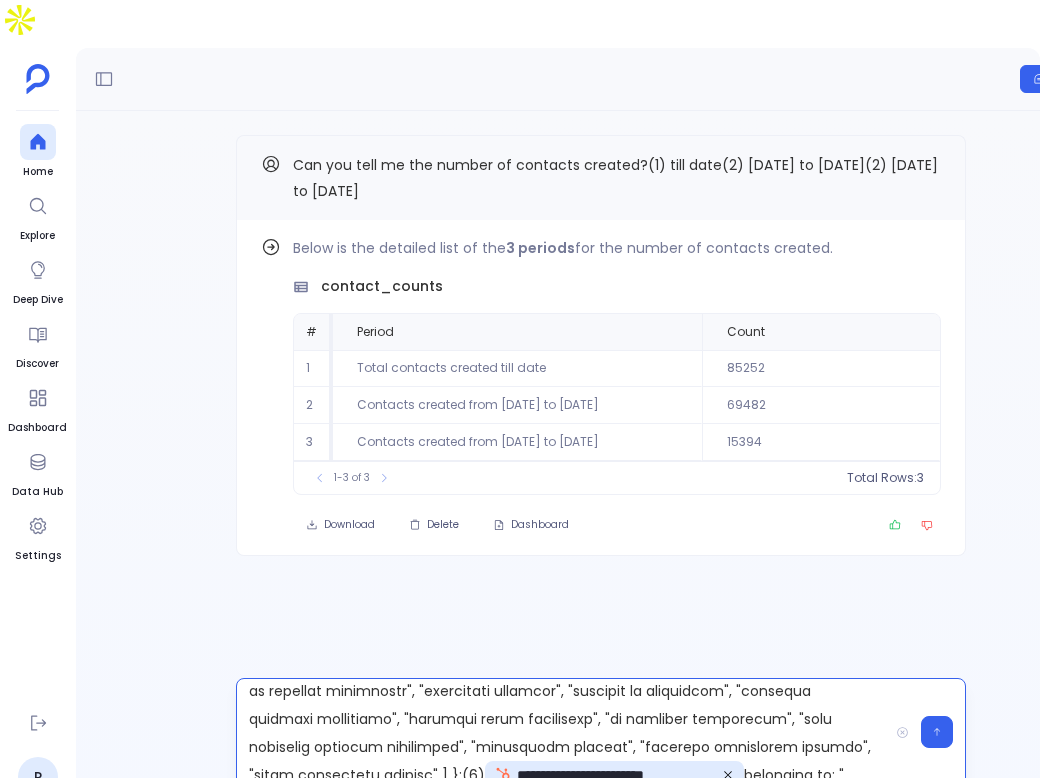 scroll, scrollTop: 1532, scrollLeft: 0, axis: vertical 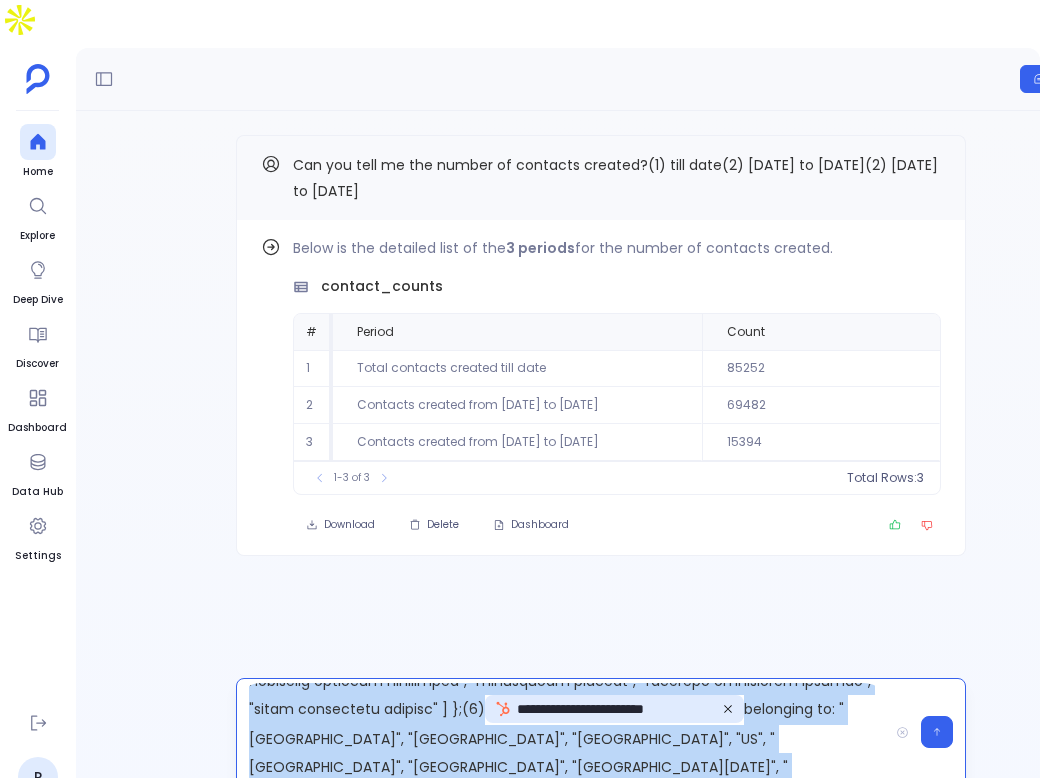 click on "**********" at bounding box center (562, 732) 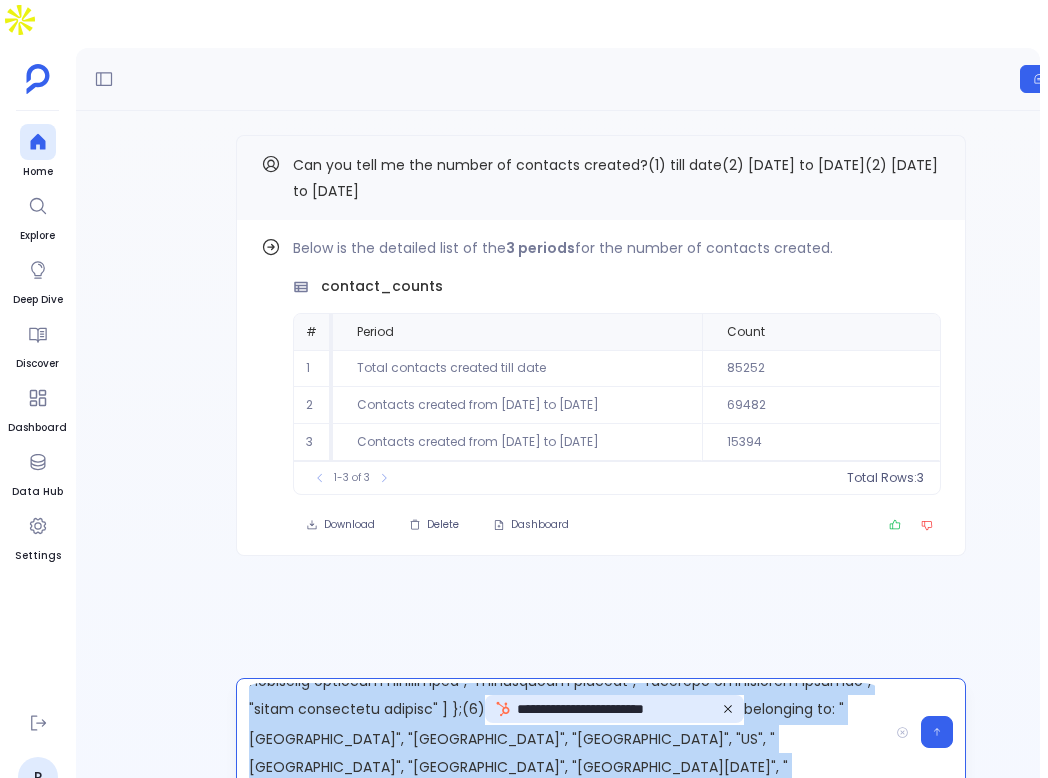type 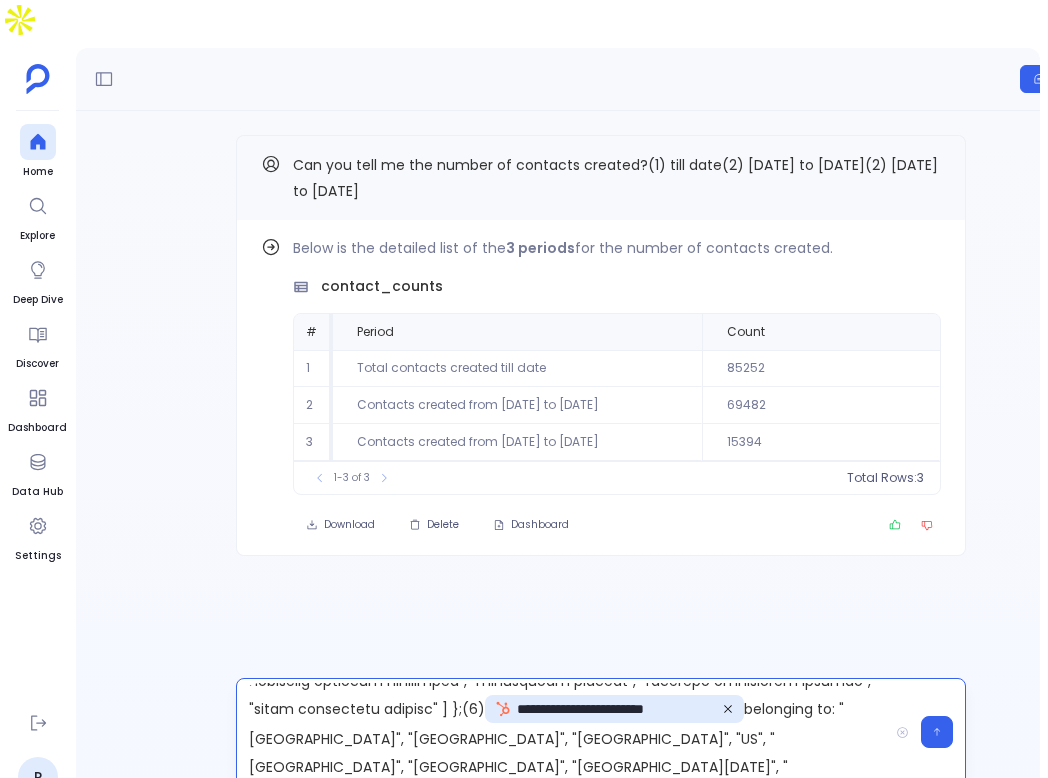 scroll, scrollTop: 0, scrollLeft: 0, axis: both 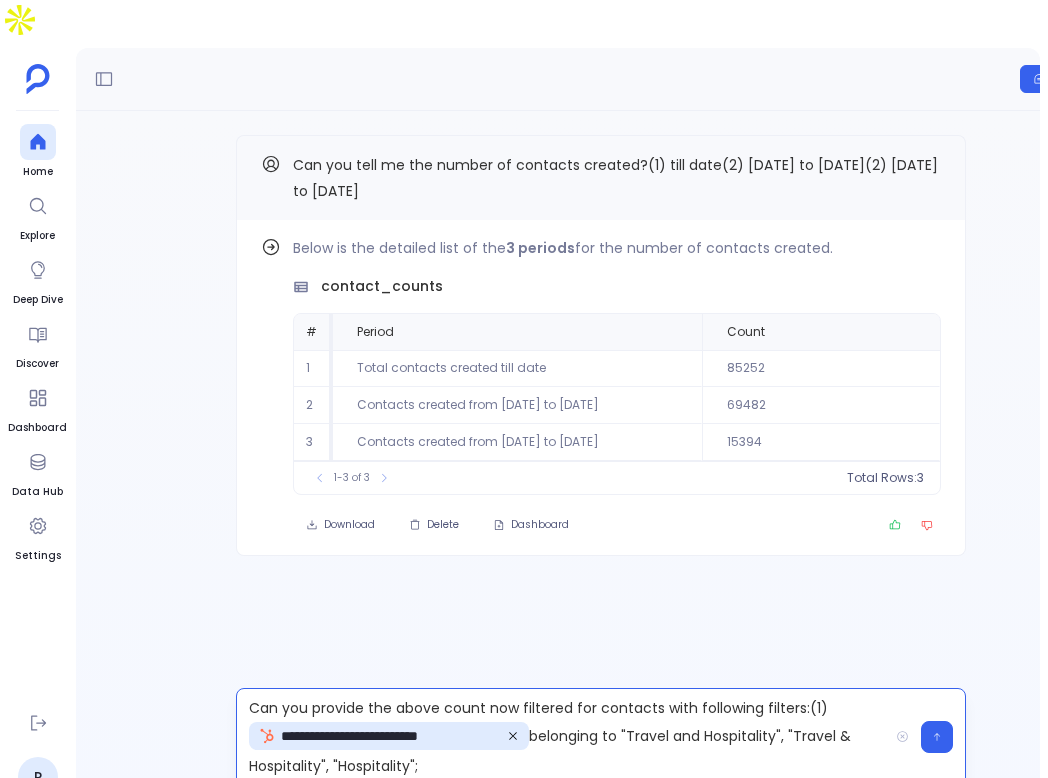 click on "**********" at bounding box center (562, 737) 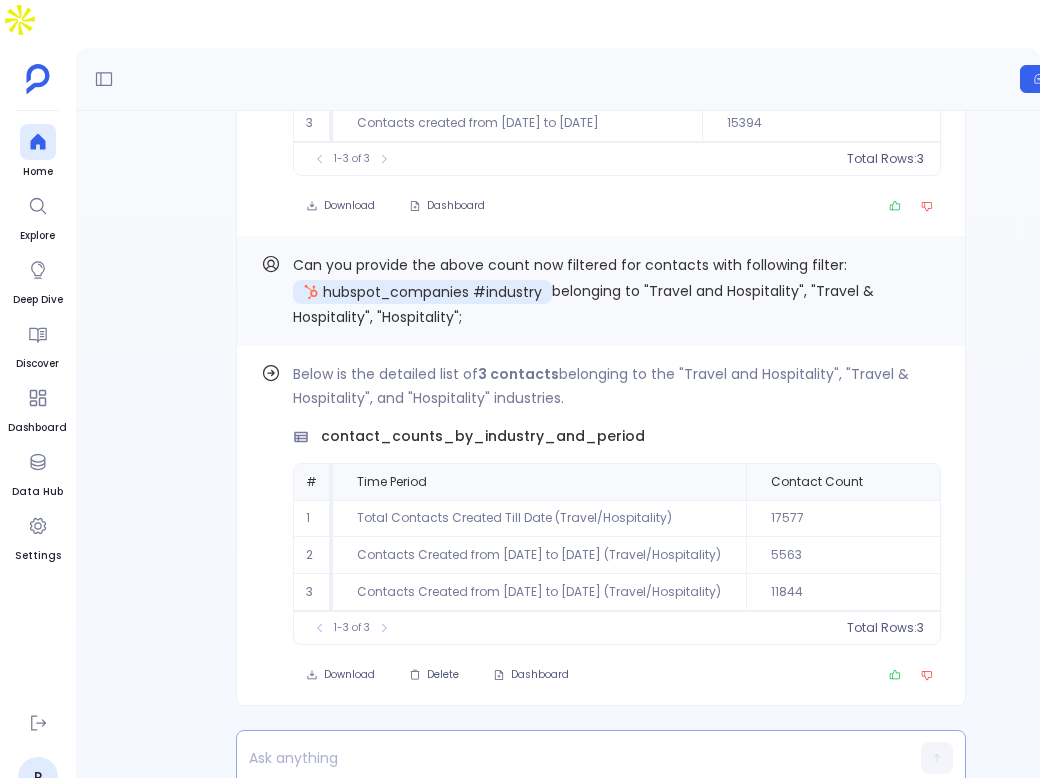 click at bounding box center [562, 758] 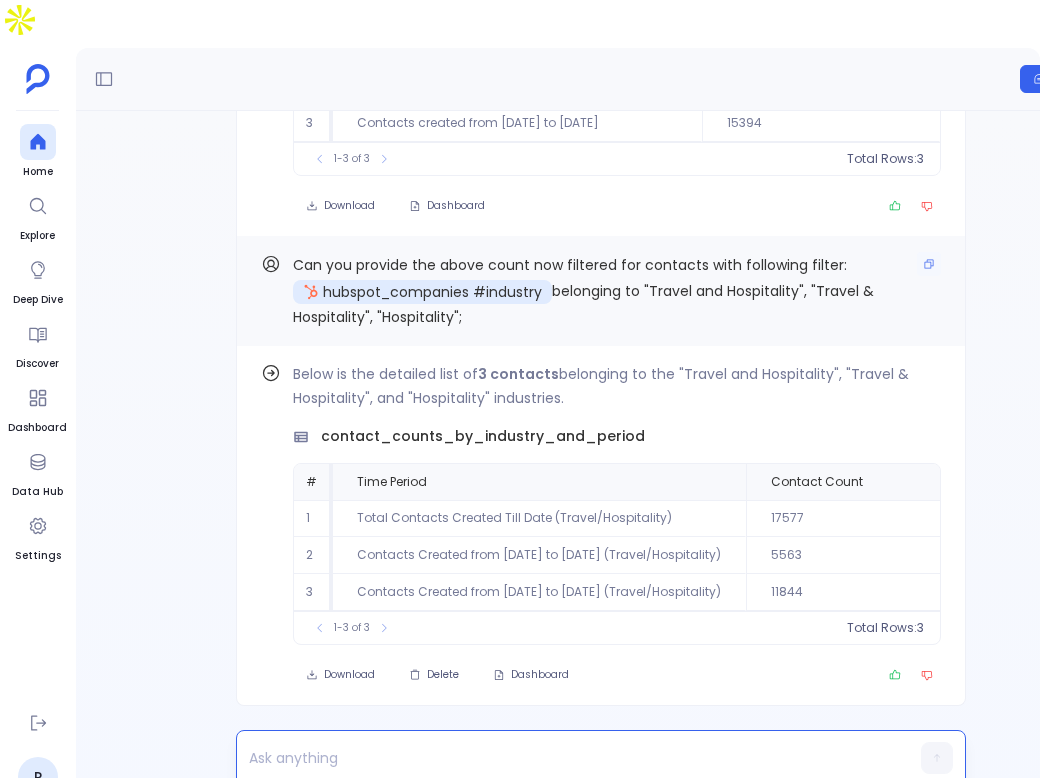 scroll, scrollTop: -329, scrollLeft: 0, axis: vertical 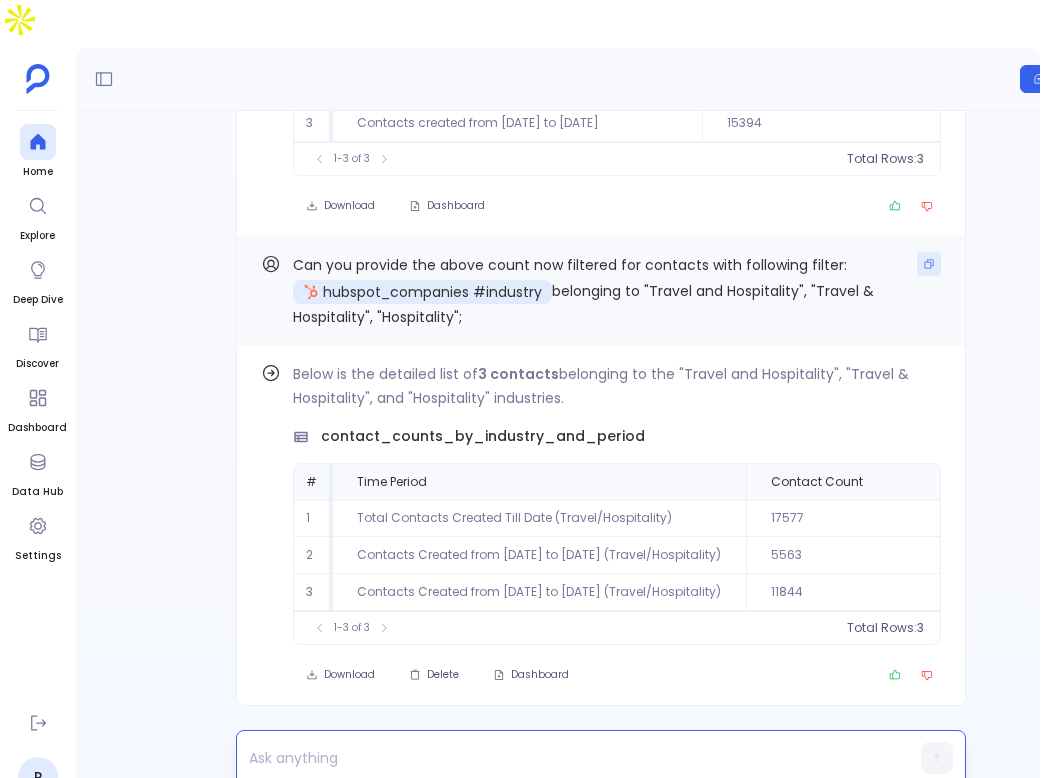 click 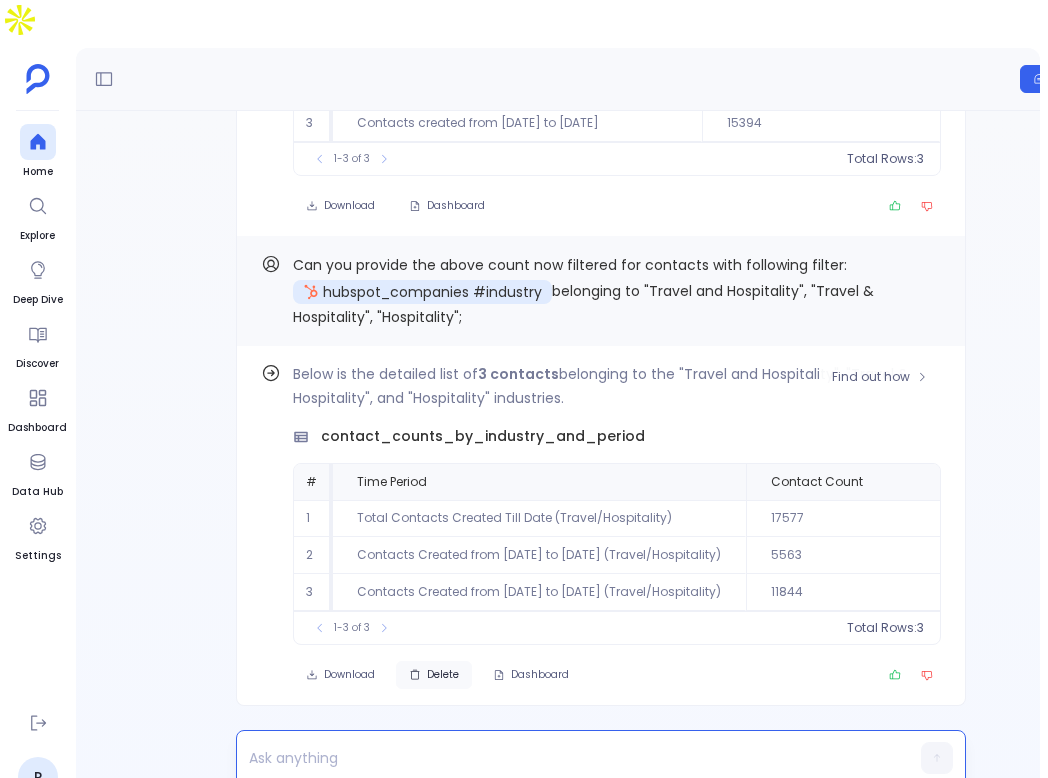 click on "Delete" at bounding box center [443, 675] 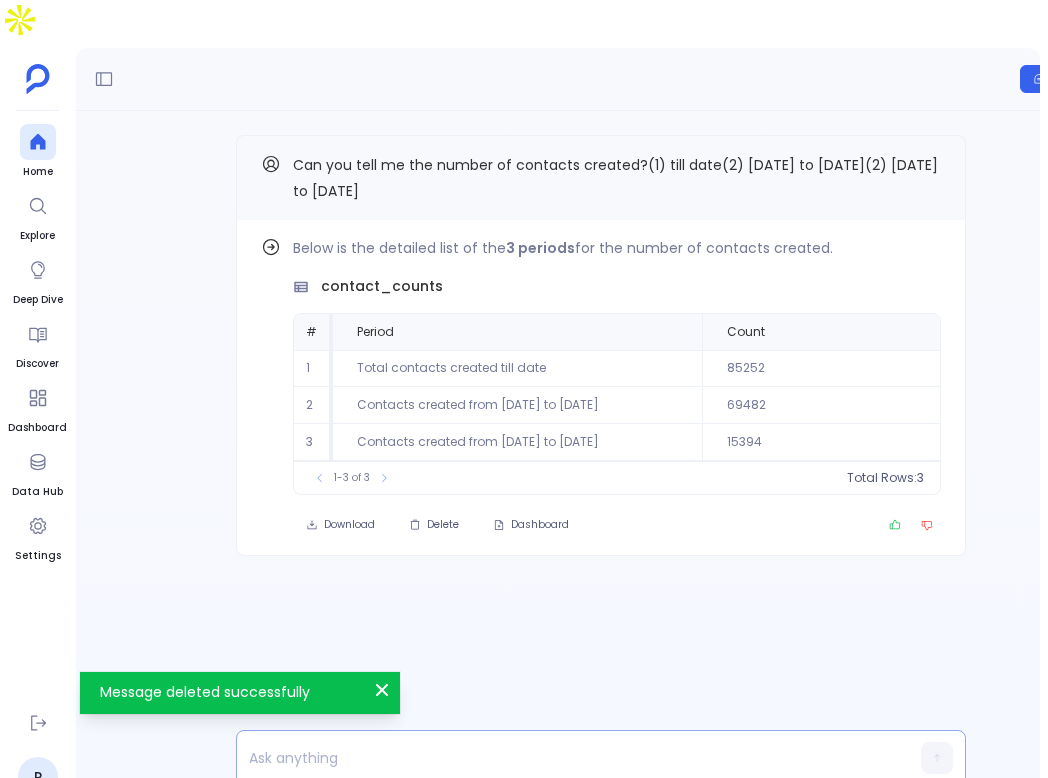 click at bounding box center (562, 758) 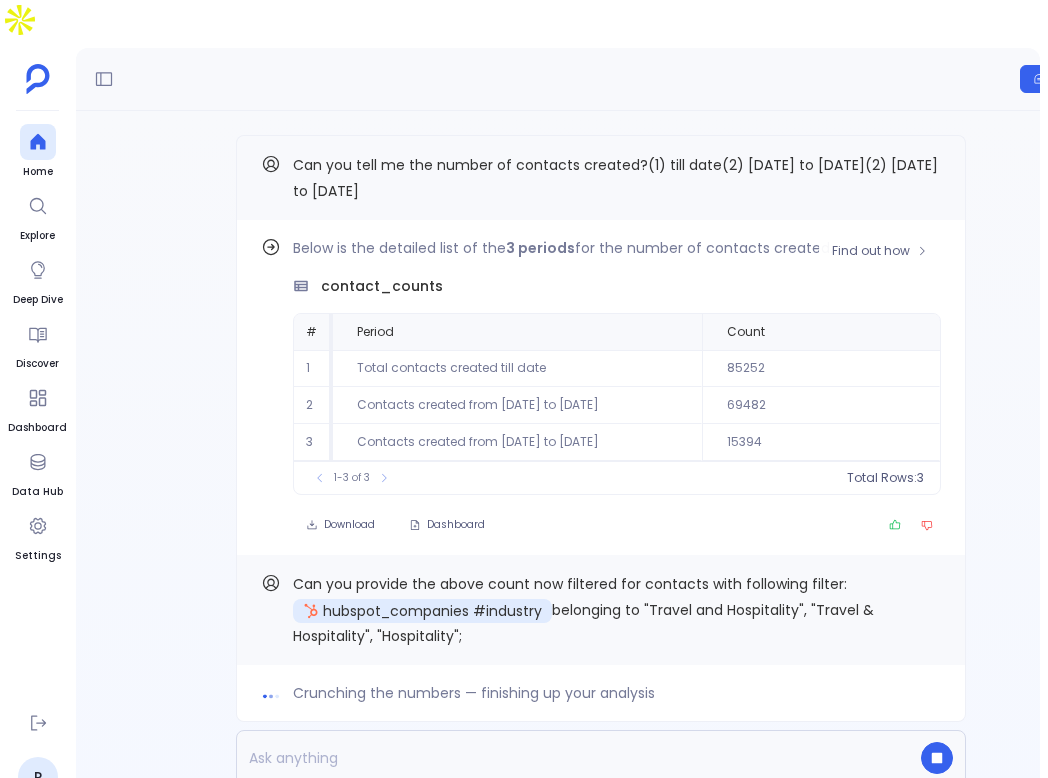 scroll, scrollTop: 0, scrollLeft: 0, axis: both 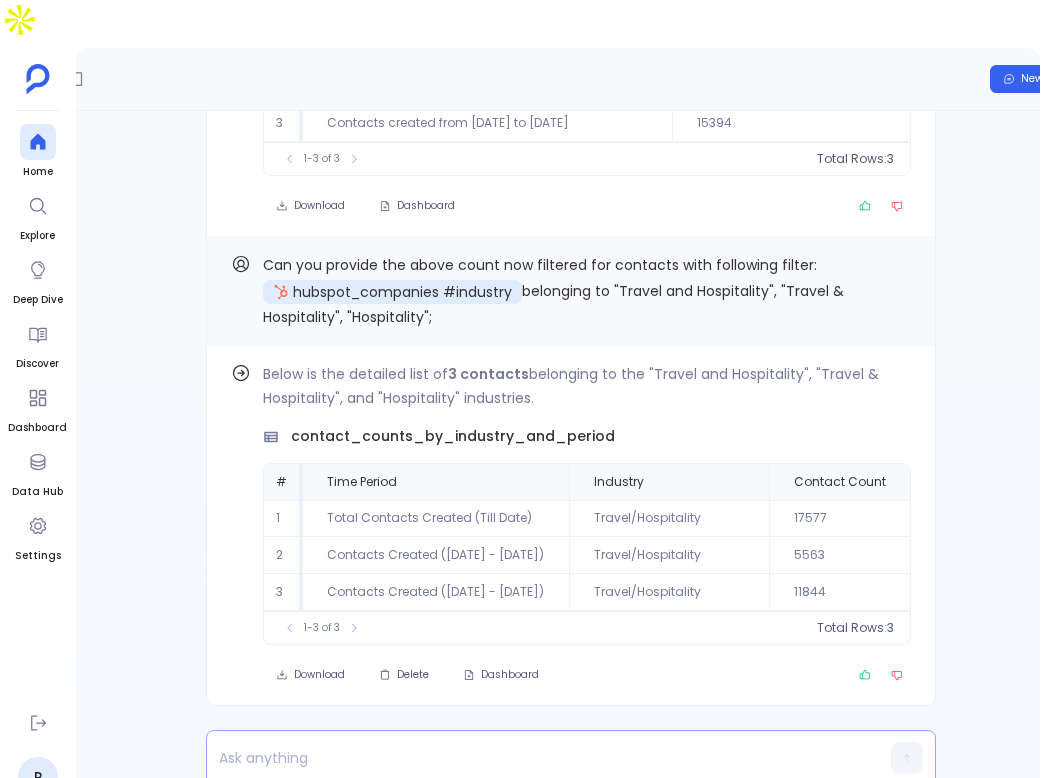 click at bounding box center (532, 758) 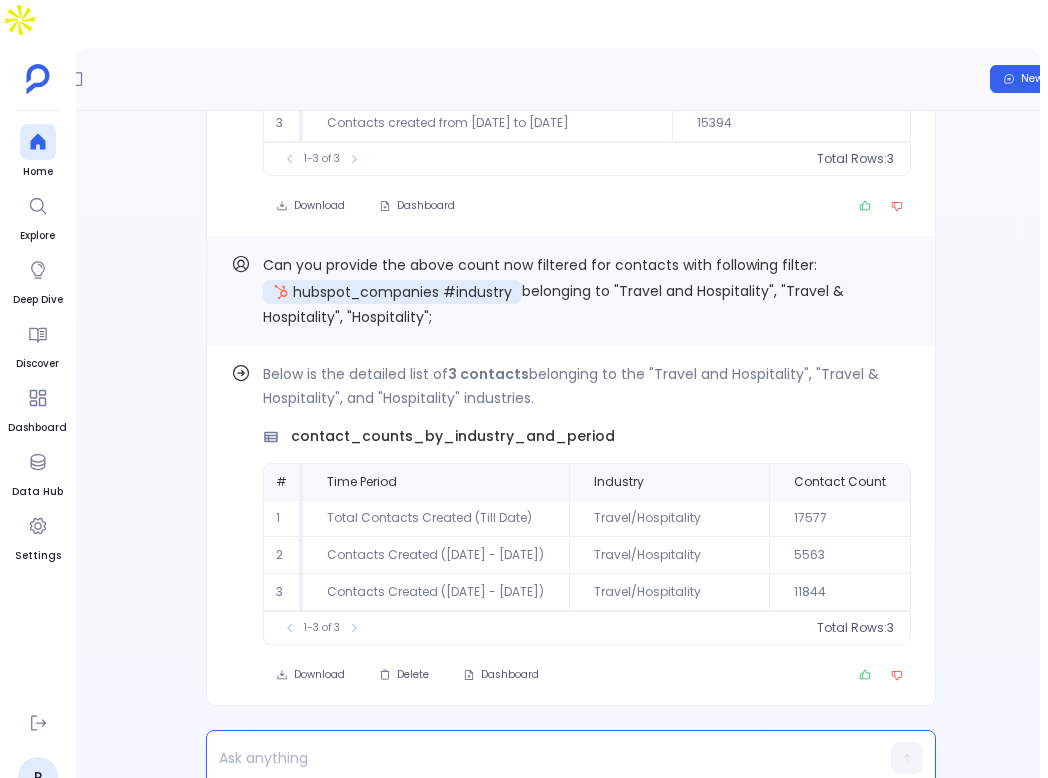 click at bounding box center [532, 758] 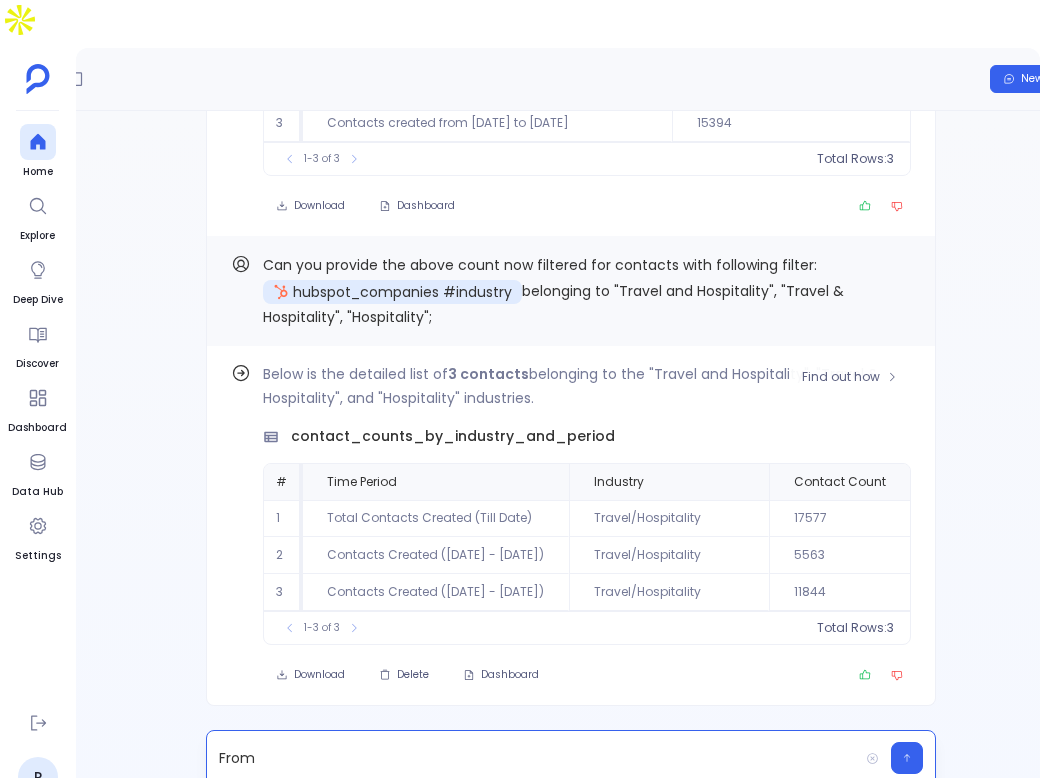 click on "Contacts Created ([DATE] - [DATE])" at bounding box center (436, 592) 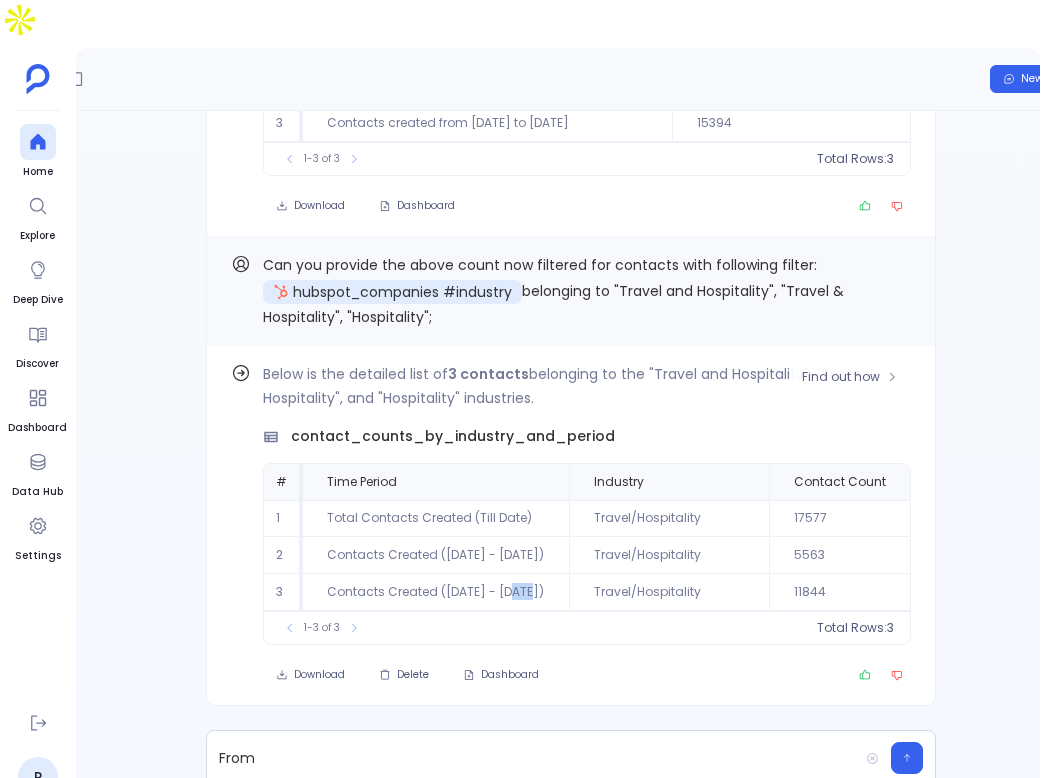 click on "Contacts Created ([DATE] - [DATE])" at bounding box center (436, 592) 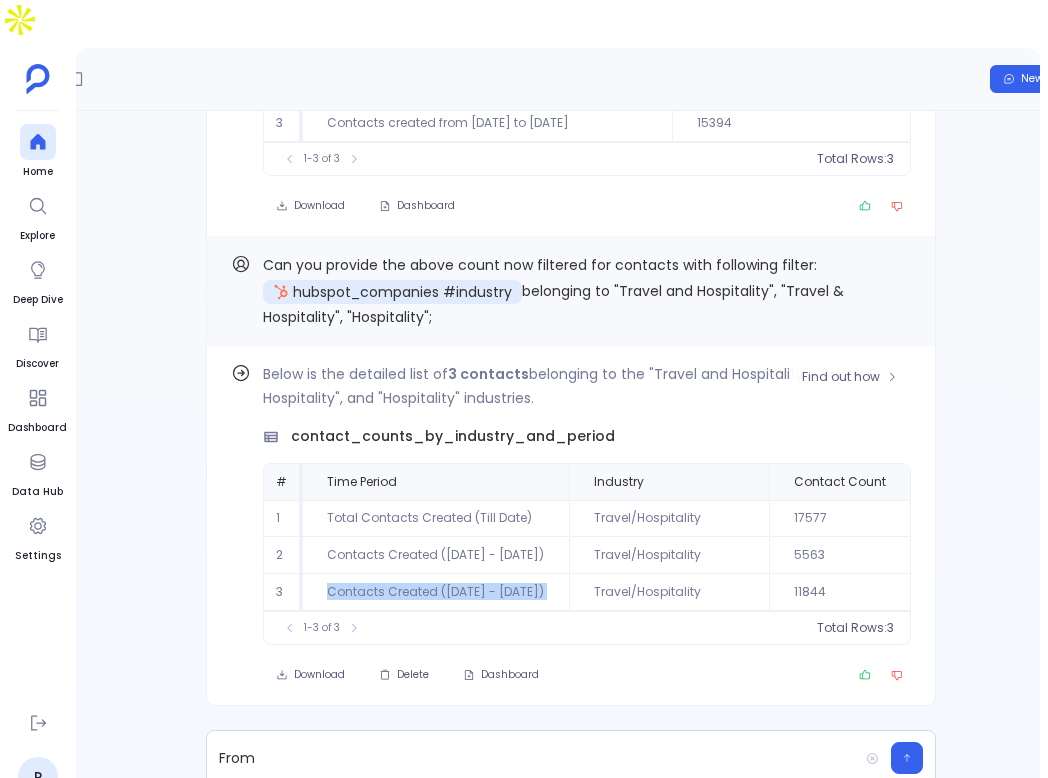 click on "Contacts Created ([DATE] - [DATE])" at bounding box center (436, 592) 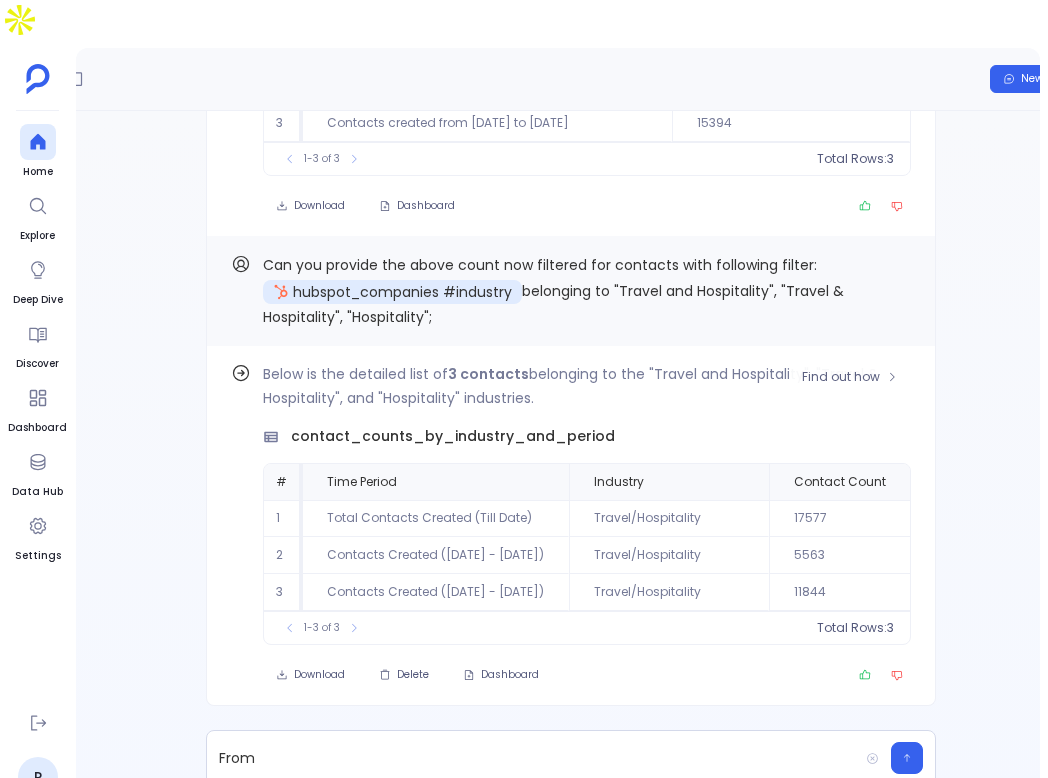 click on "11844" at bounding box center [890, 592] 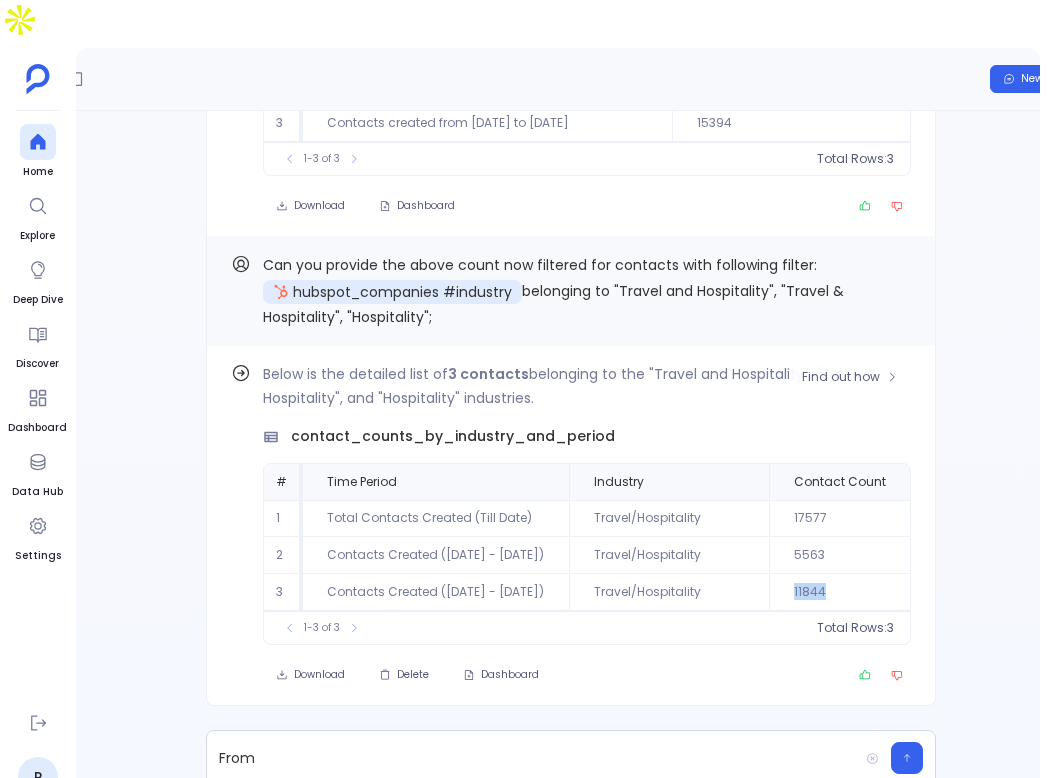 click on "11844" at bounding box center [890, 592] 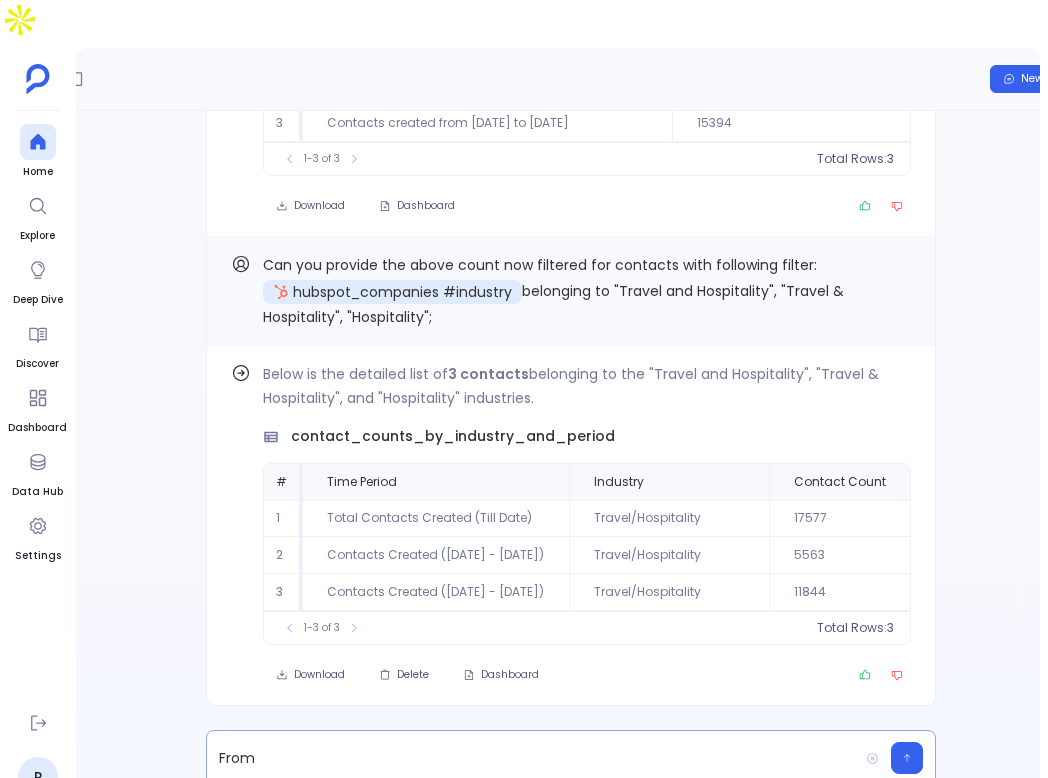 click on "From" at bounding box center (532, 758) 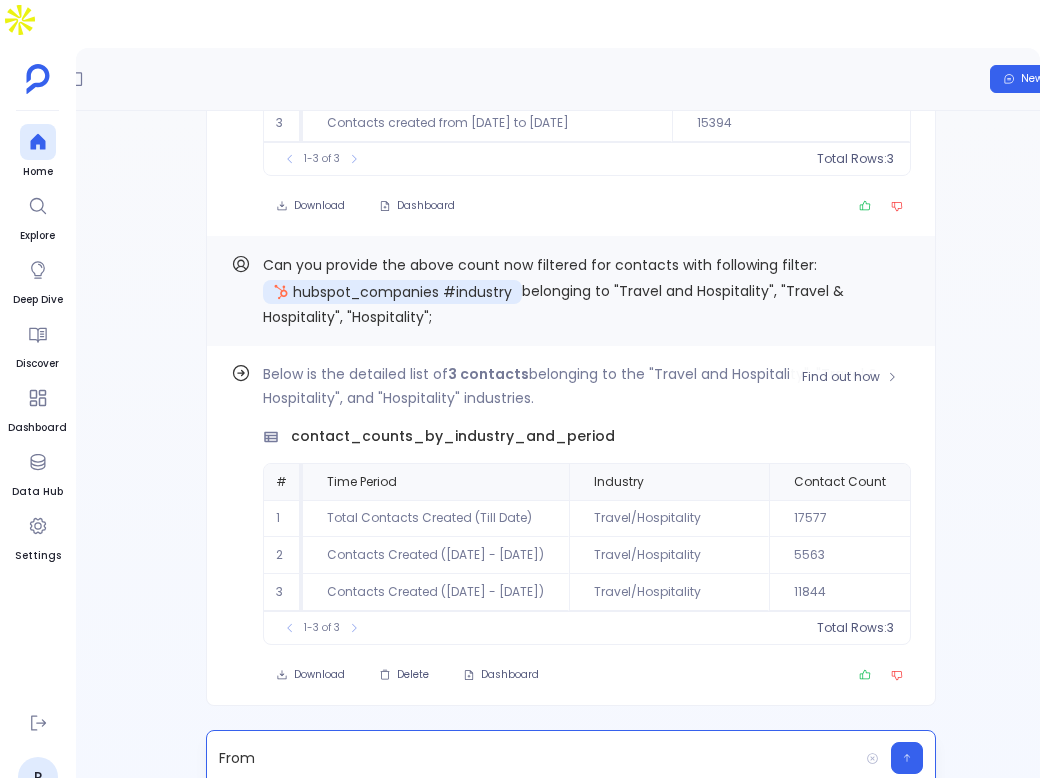click on "contact_counts_by_industry_and_period" at bounding box center [453, 436] 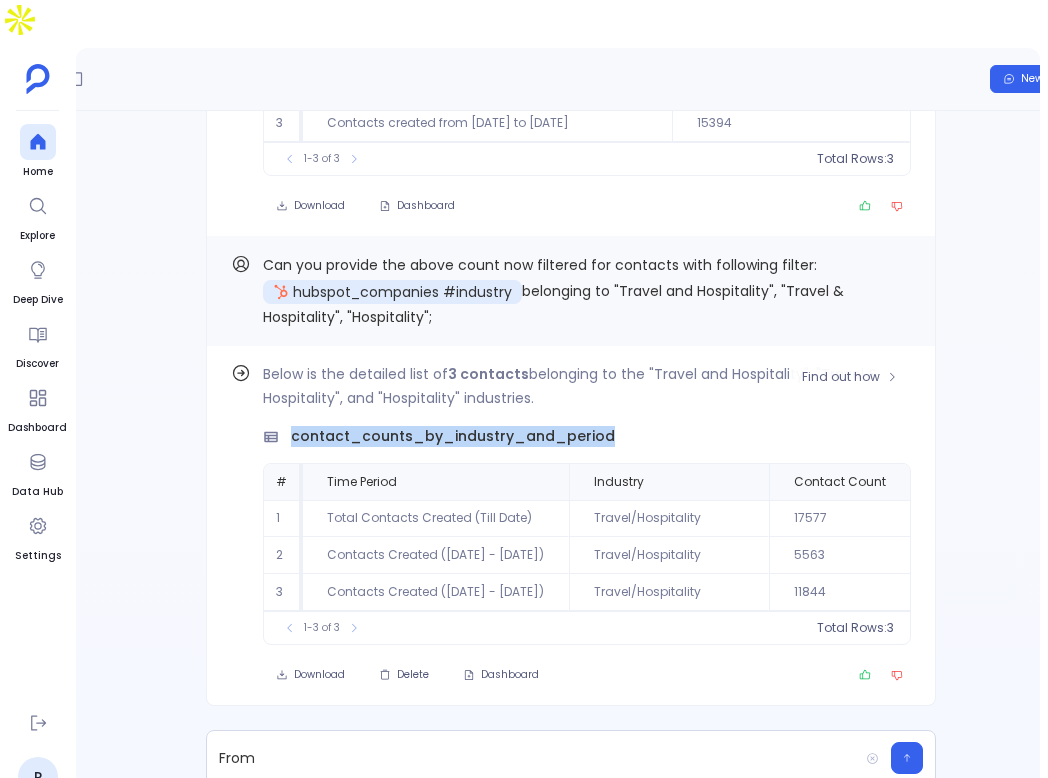 click on "contact_counts_by_industry_and_period" at bounding box center (453, 436) 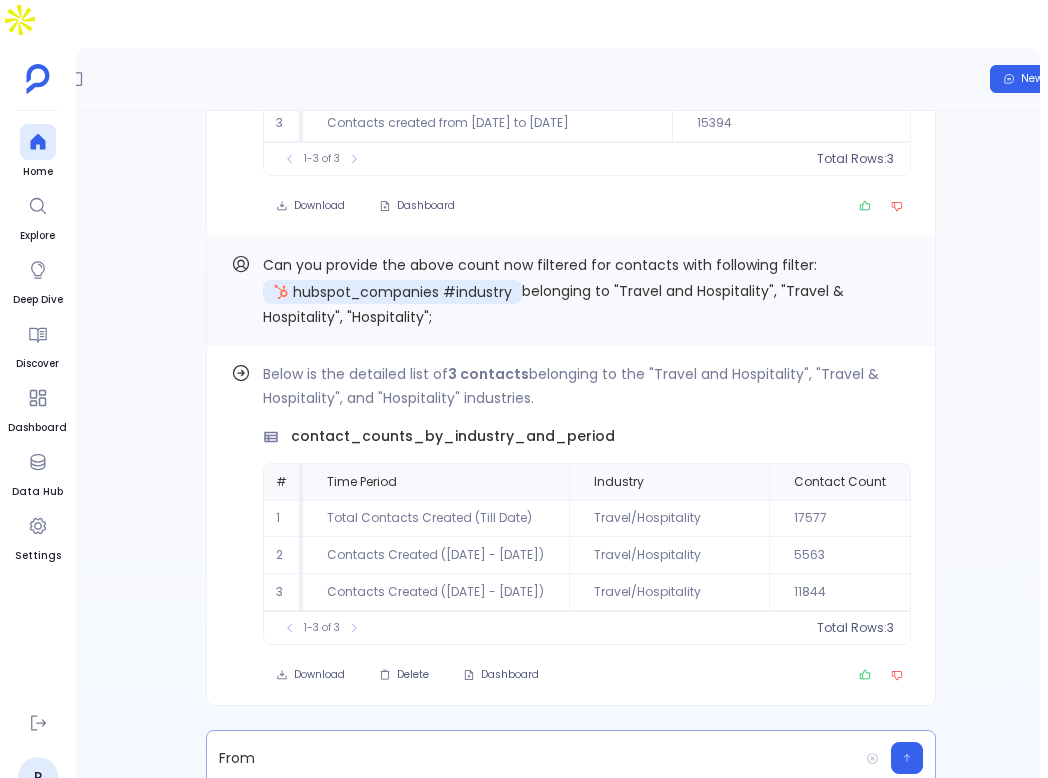 click on "From" at bounding box center (532, 758) 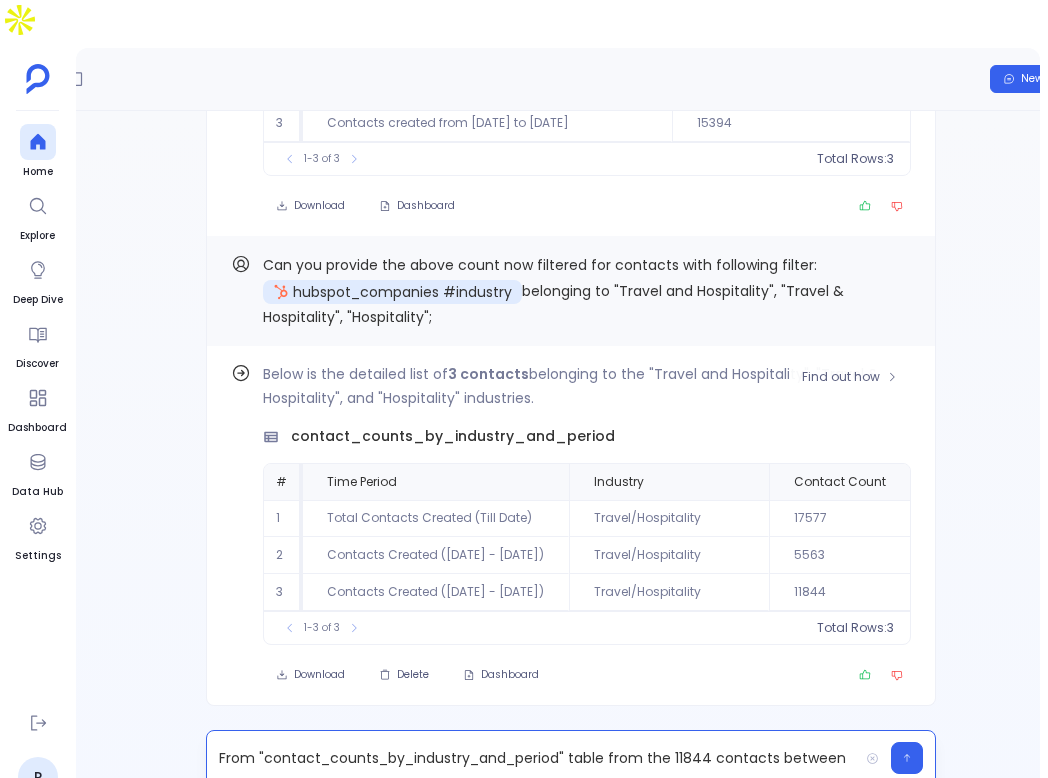 click on "Contacts Created ([DATE] - [DATE])" at bounding box center (436, 592) 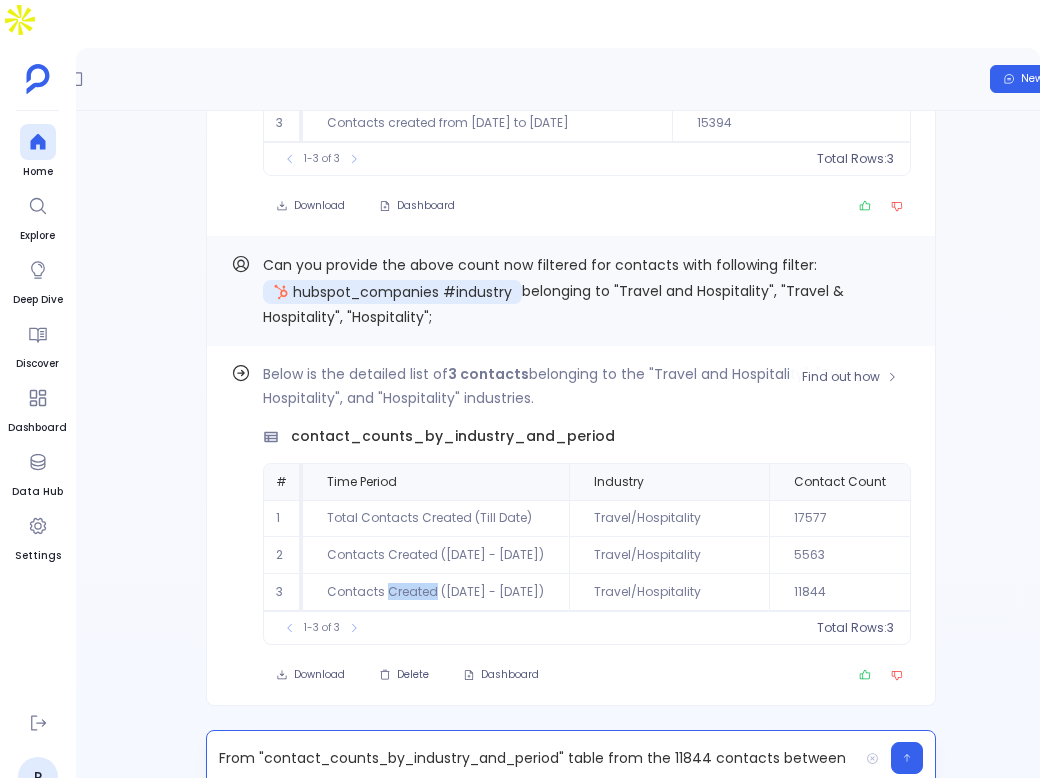 click on "Contacts Created ([DATE] - [DATE])" at bounding box center [436, 592] 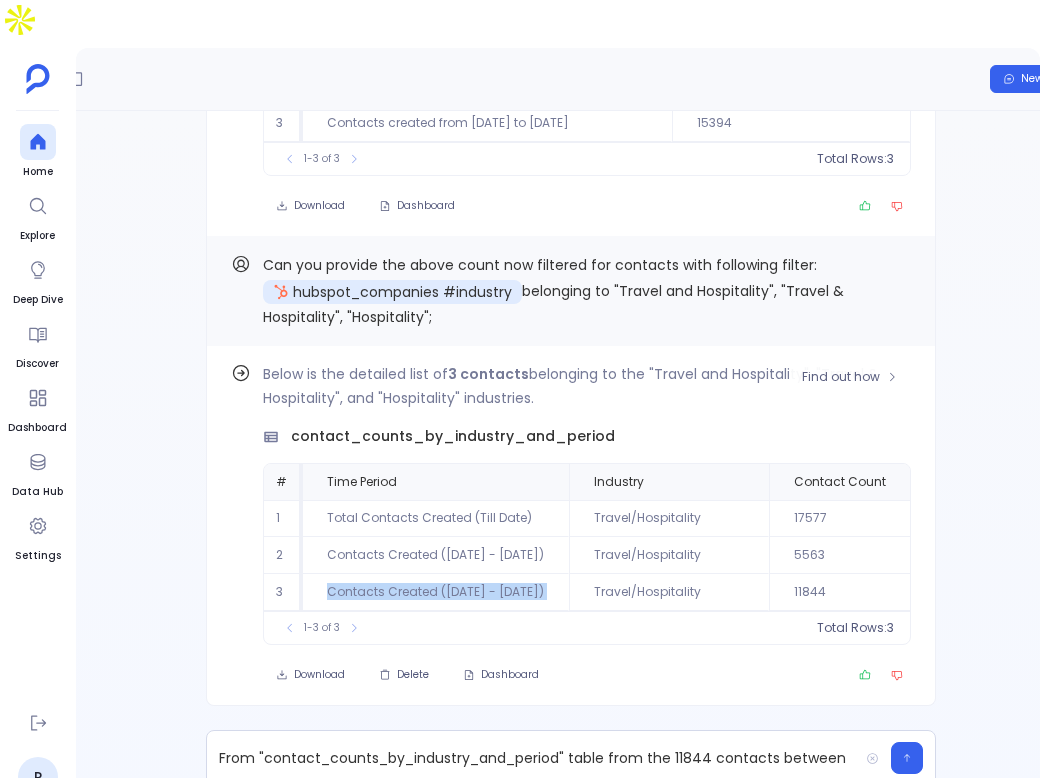 click on "Contacts Created ([DATE] - [DATE])" at bounding box center [436, 592] 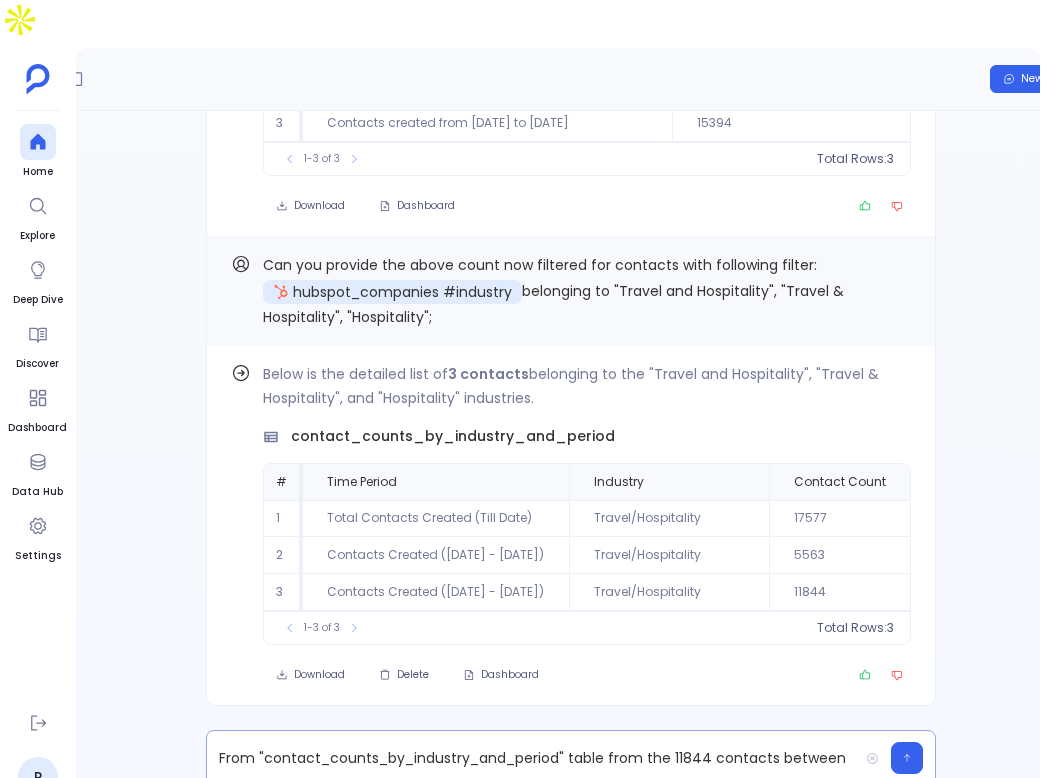 click on "From "contact_counts_by_industry_and_period" table from the 11844 contacts between" at bounding box center (532, 758) 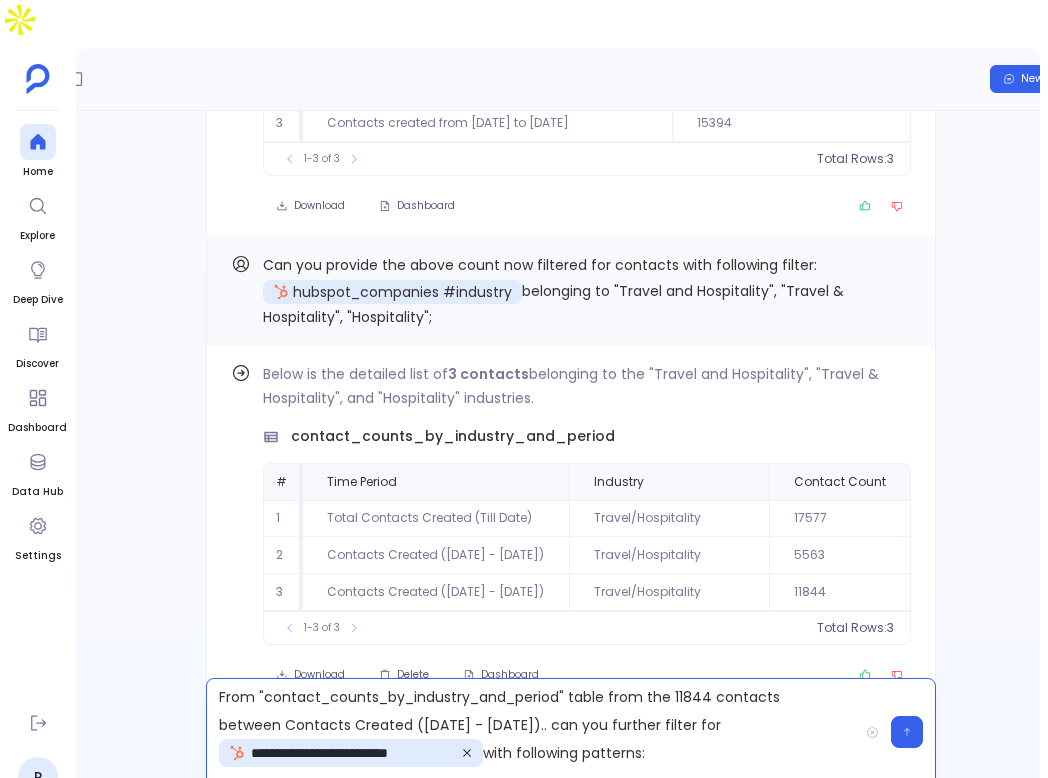 scroll, scrollTop: 11, scrollLeft: 0, axis: vertical 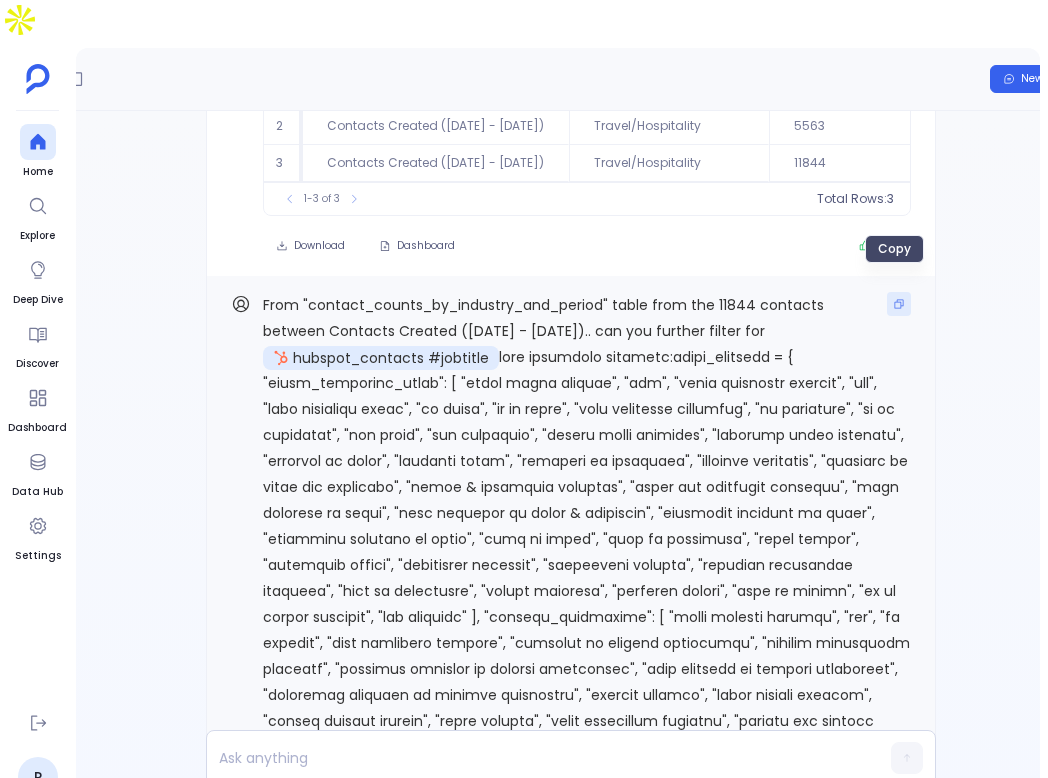 click 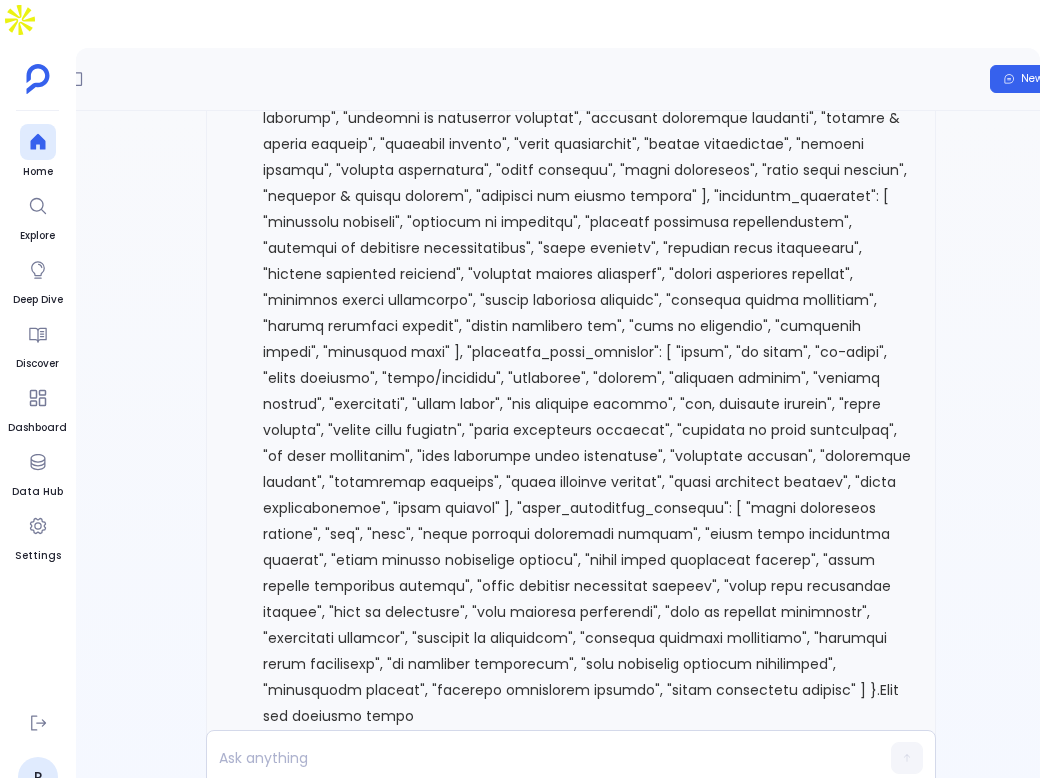 scroll, scrollTop: 0, scrollLeft: 0, axis: both 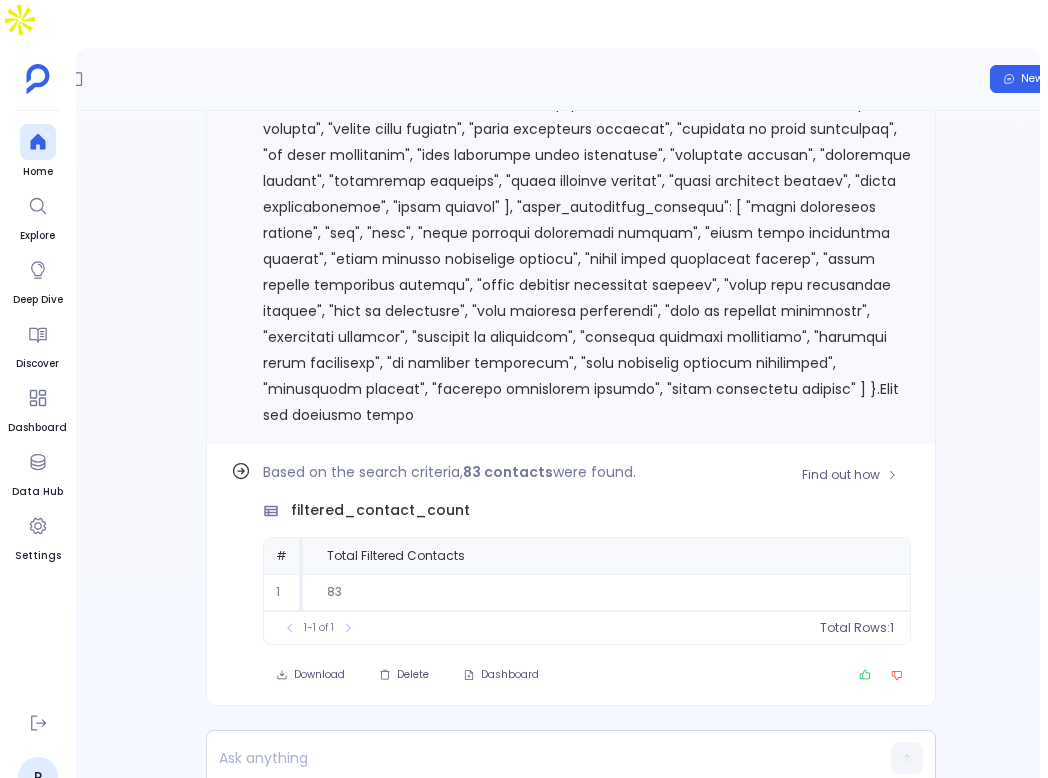 click on "Delete" at bounding box center [413, 675] 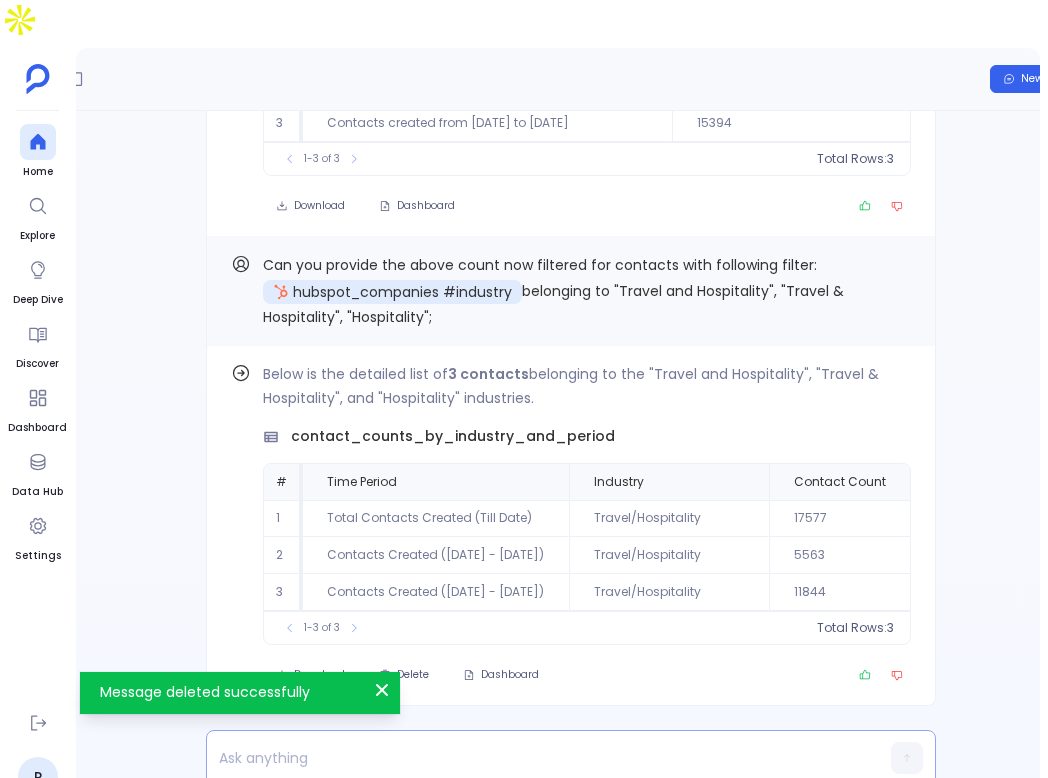 click at bounding box center [532, 758] 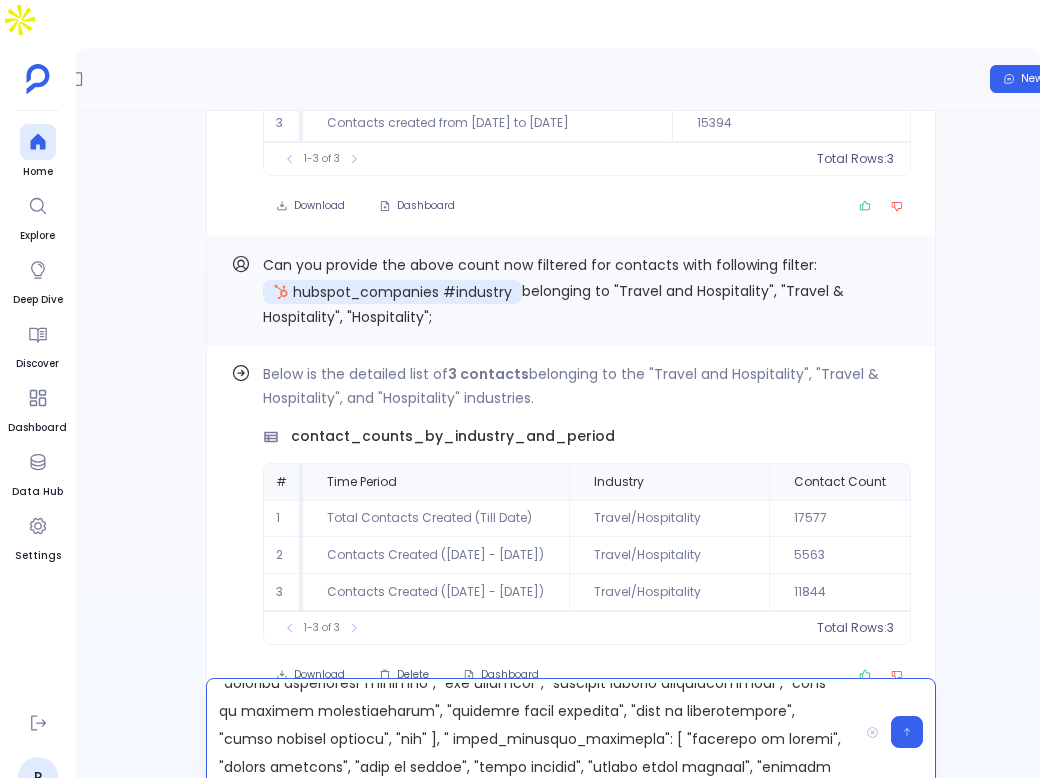 scroll, scrollTop: 707, scrollLeft: 0, axis: vertical 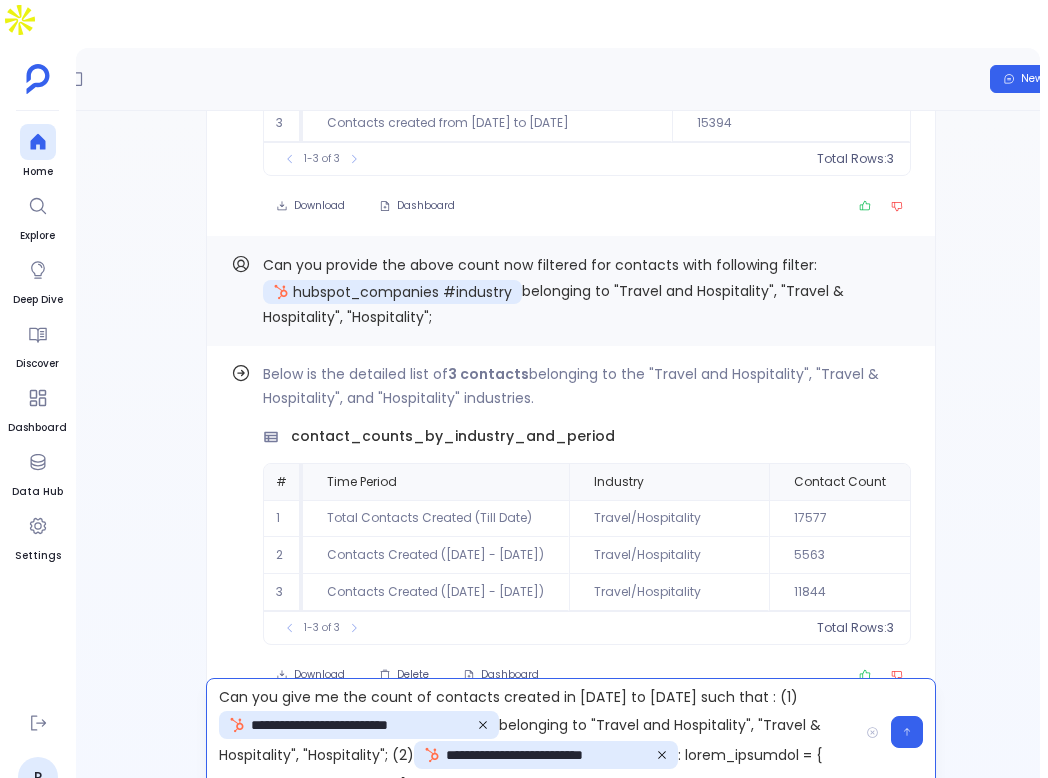 click on "**********" at bounding box center (532, 732) 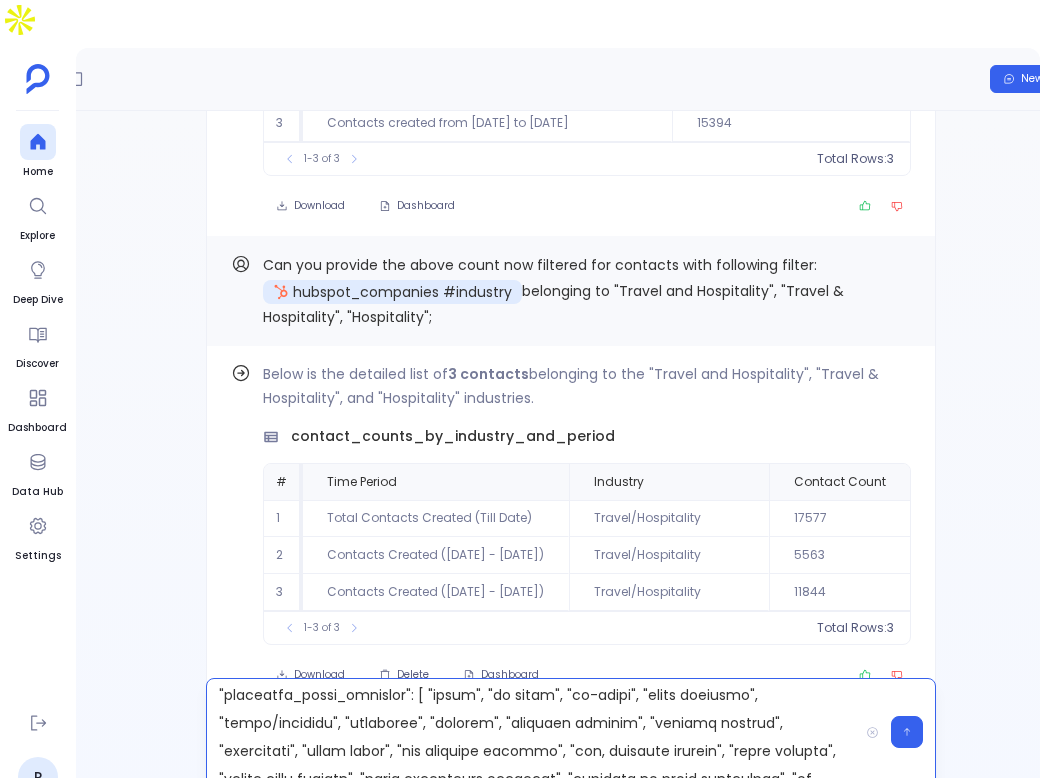 scroll, scrollTop: 1474, scrollLeft: 0, axis: vertical 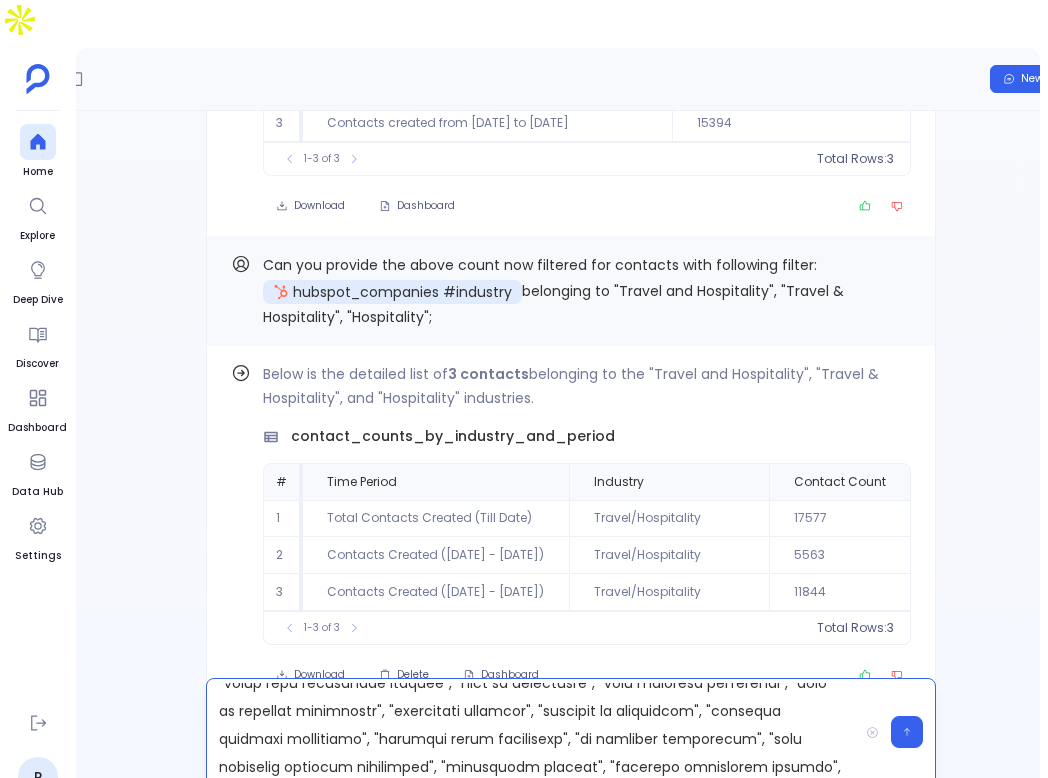 click on "**********" at bounding box center [532, 732] 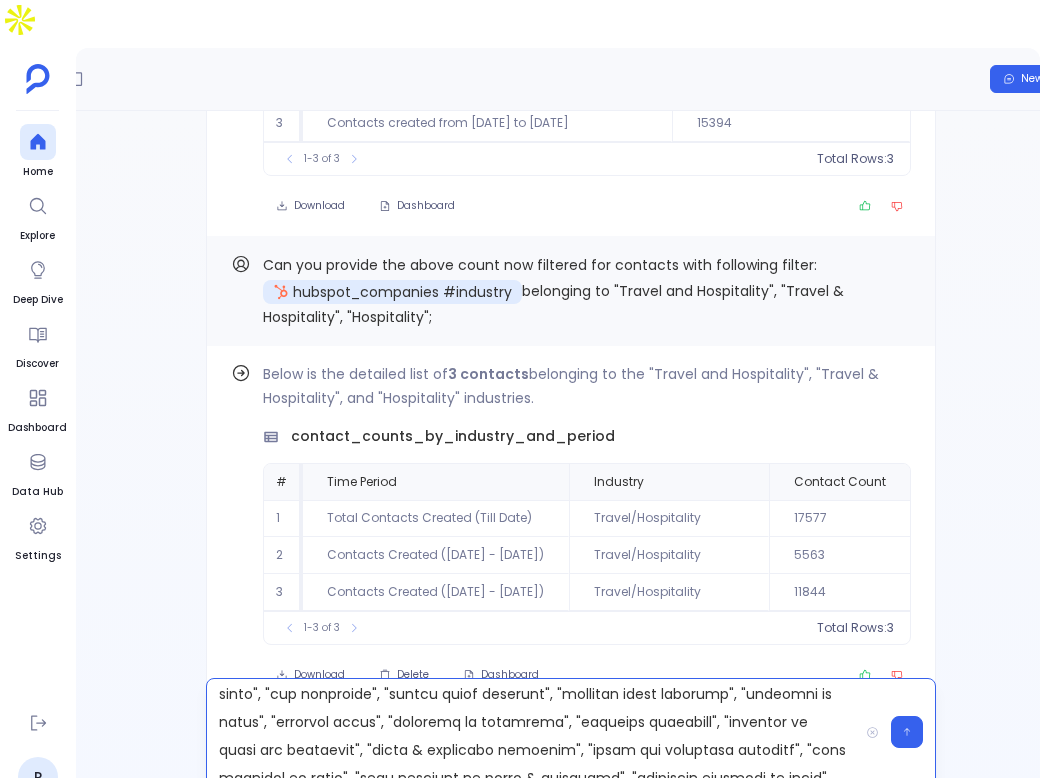 scroll, scrollTop: 0, scrollLeft: 0, axis: both 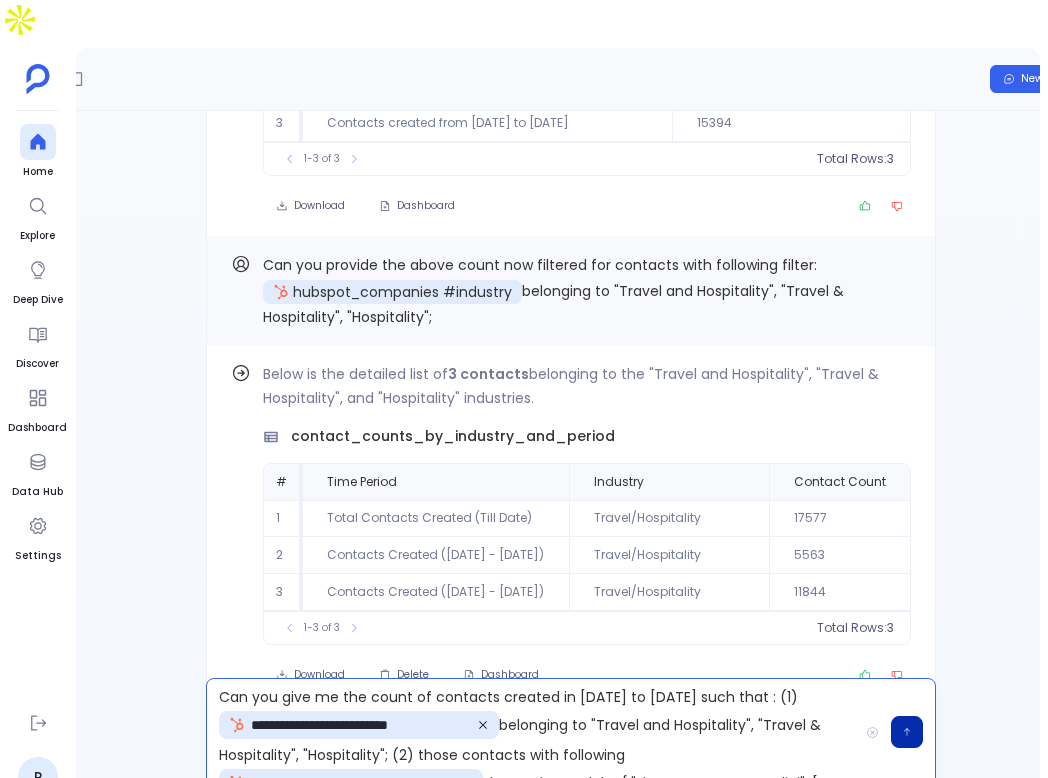click 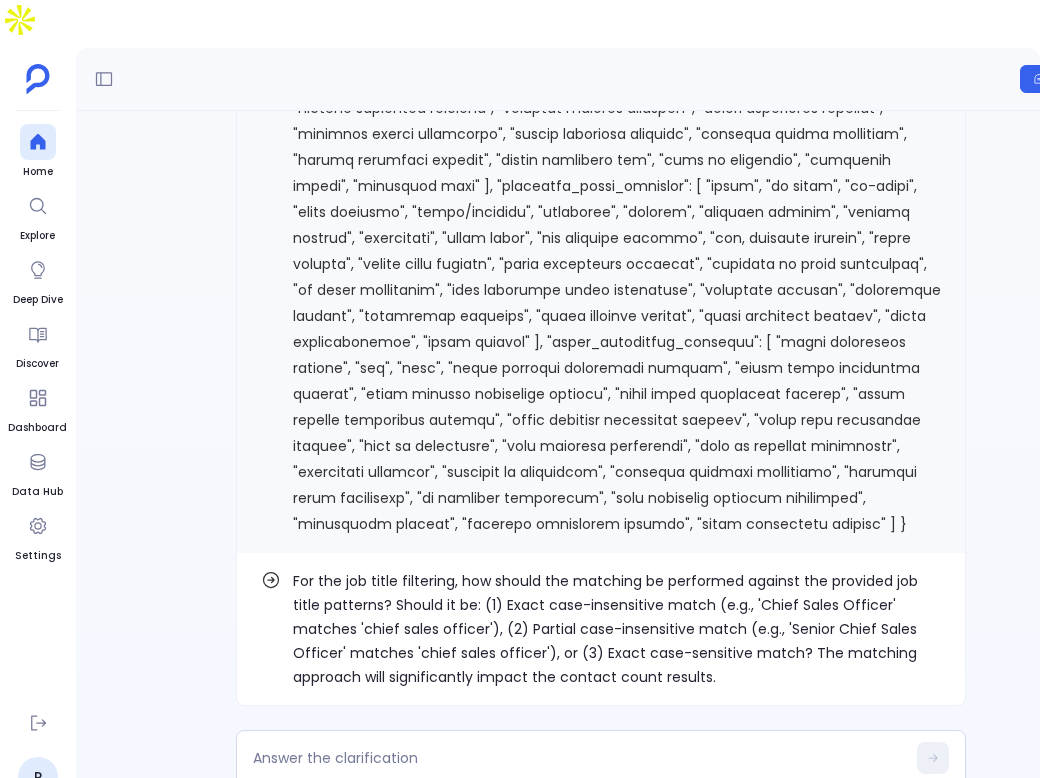 scroll, scrollTop: 0, scrollLeft: 0, axis: both 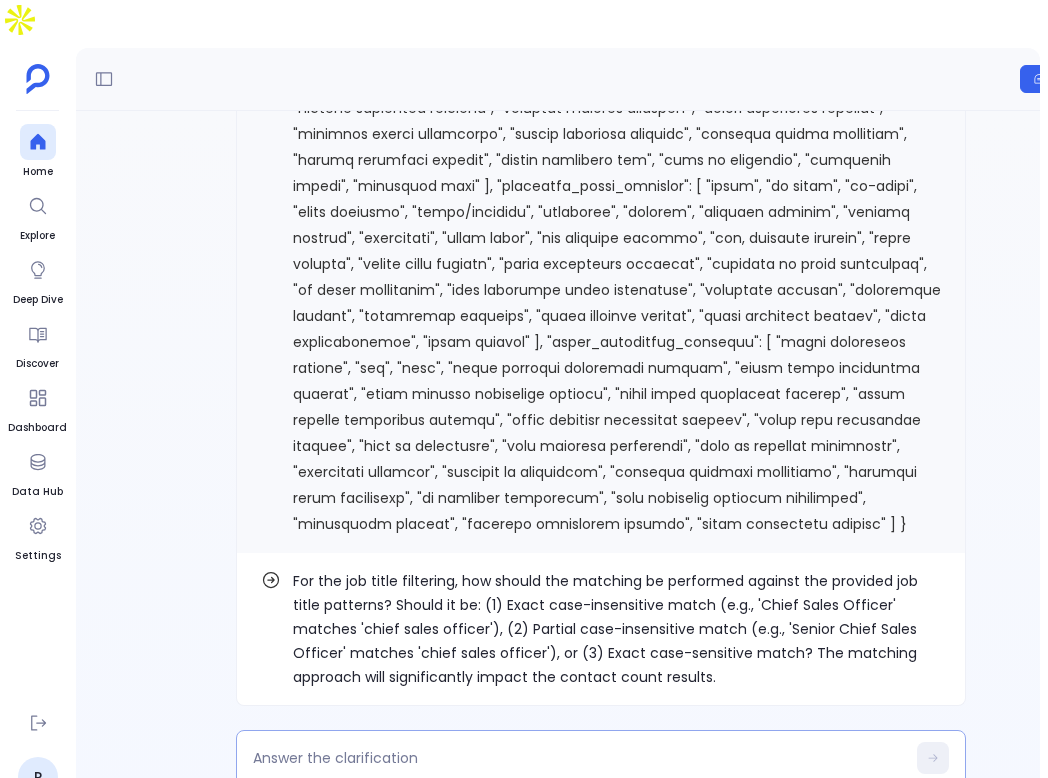 click at bounding box center (601, 758) 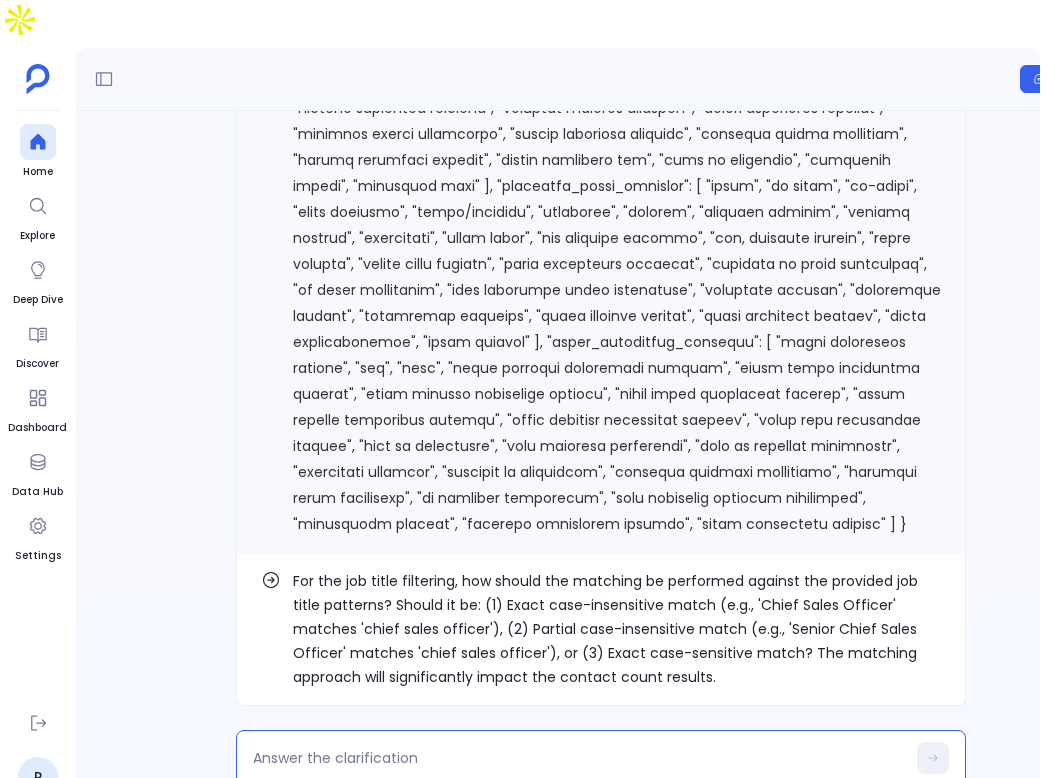 type on "2" 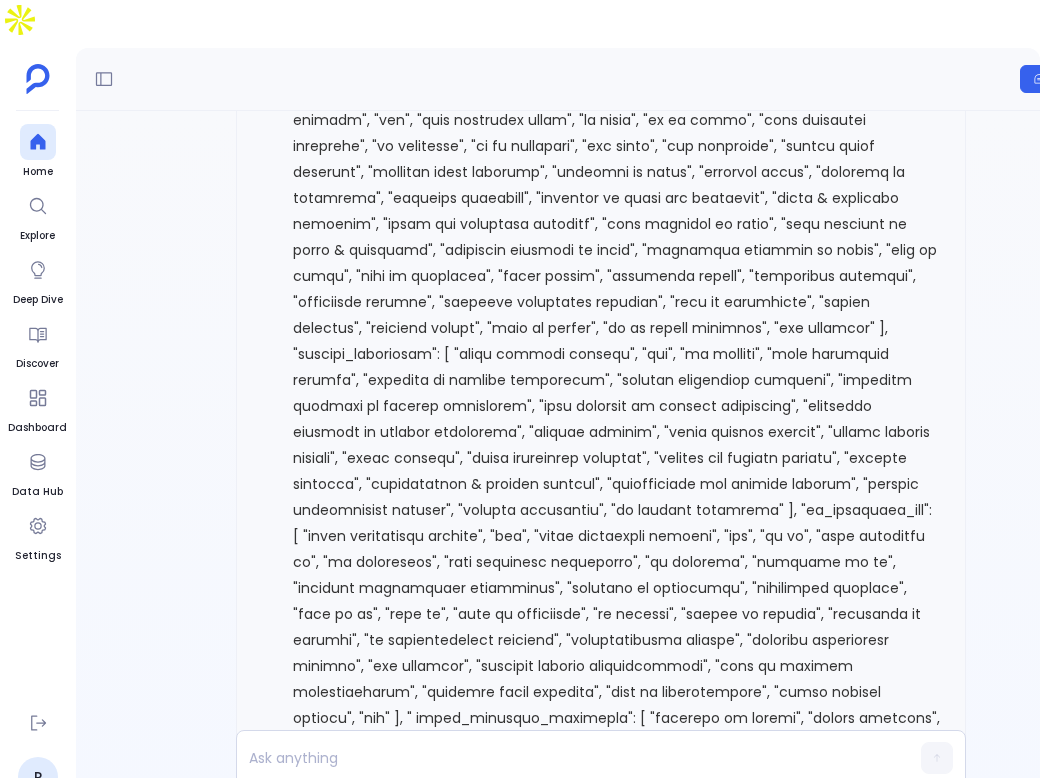 scroll, scrollTop: -1433, scrollLeft: 0, axis: vertical 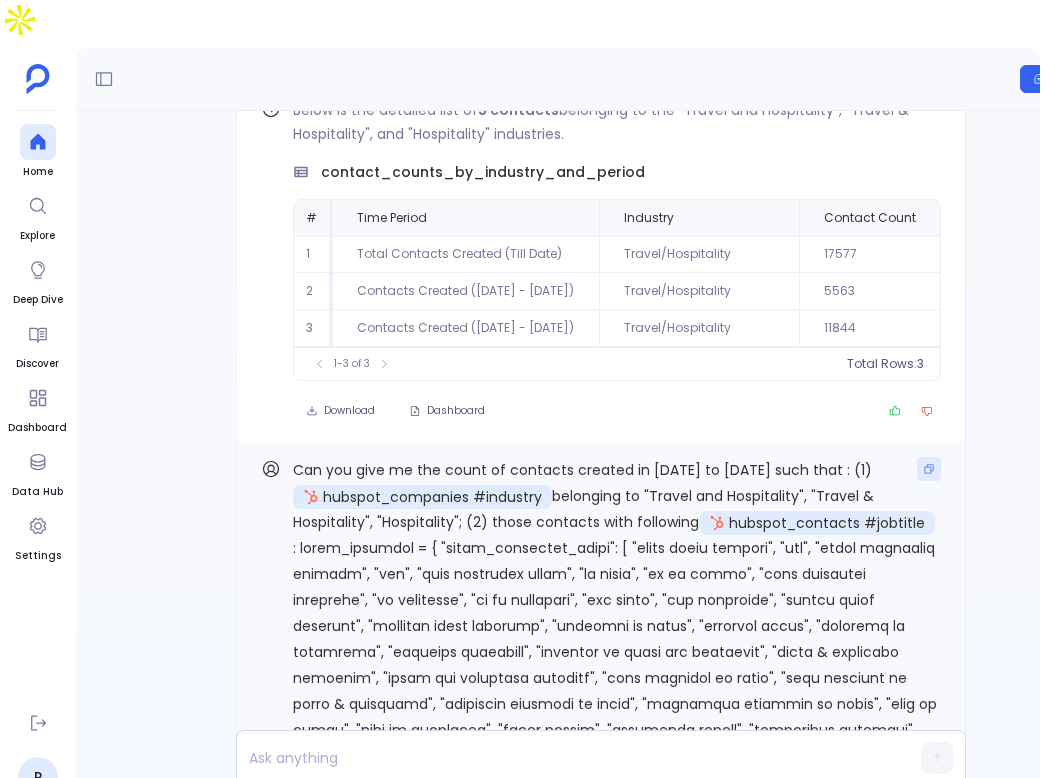 click 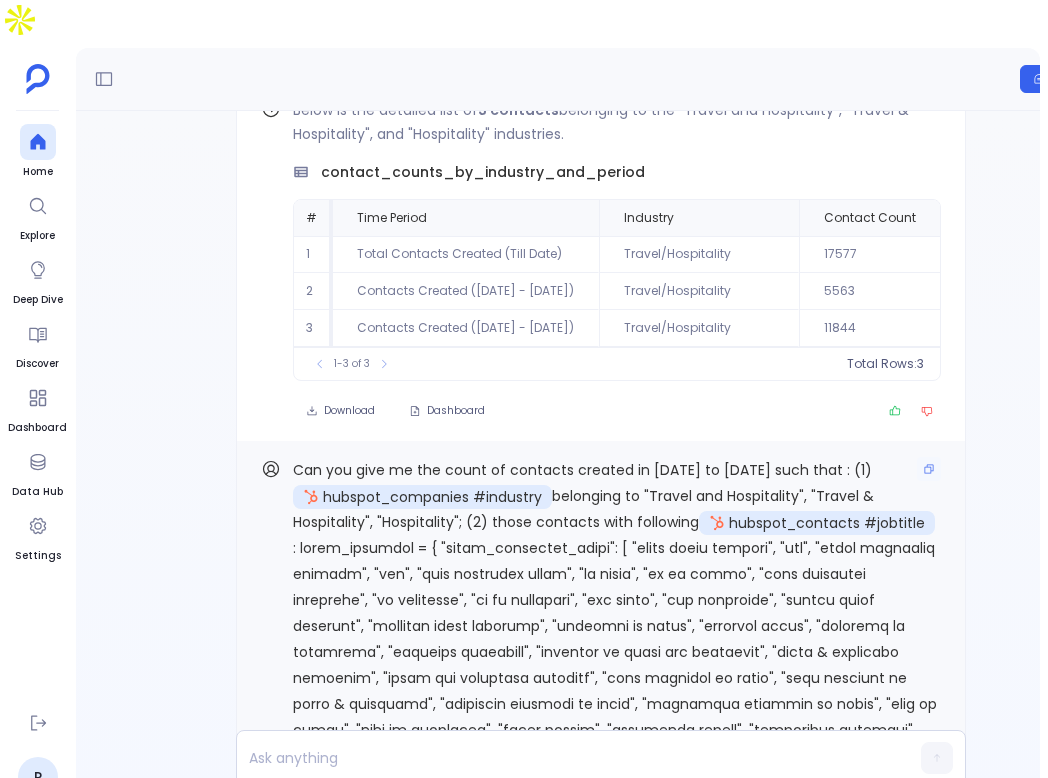 scroll, scrollTop: 0, scrollLeft: 0, axis: both 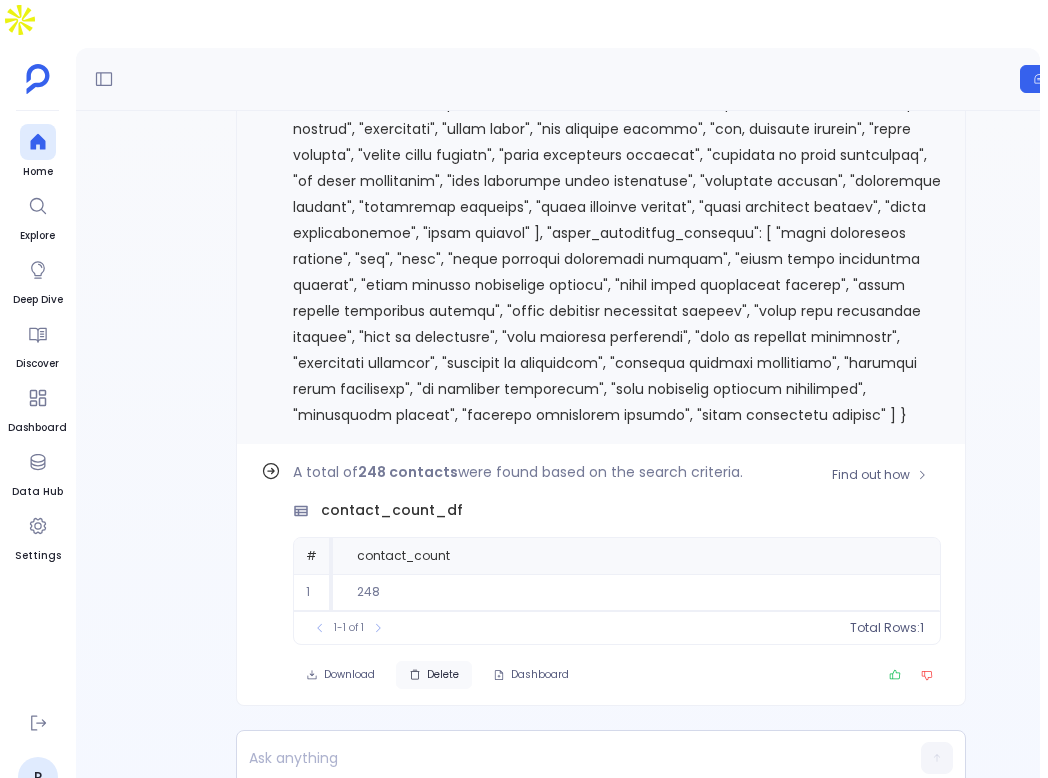 click on "Delete" at bounding box center [434, 675] 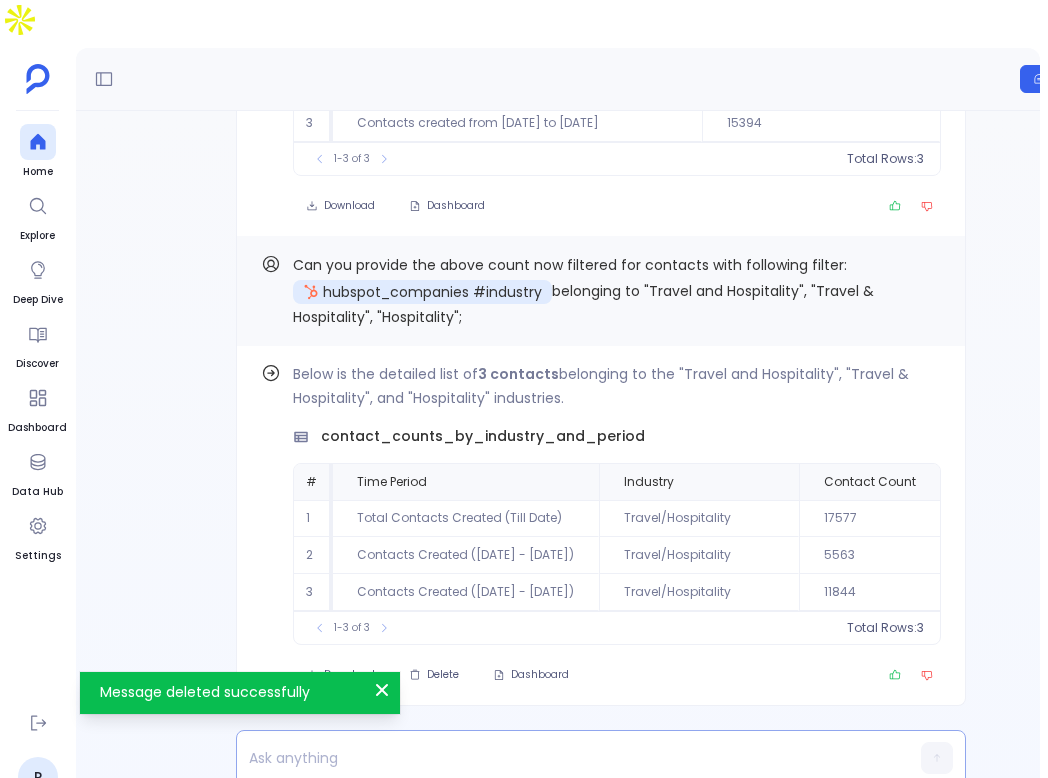 click at bounding box center [562, 758] 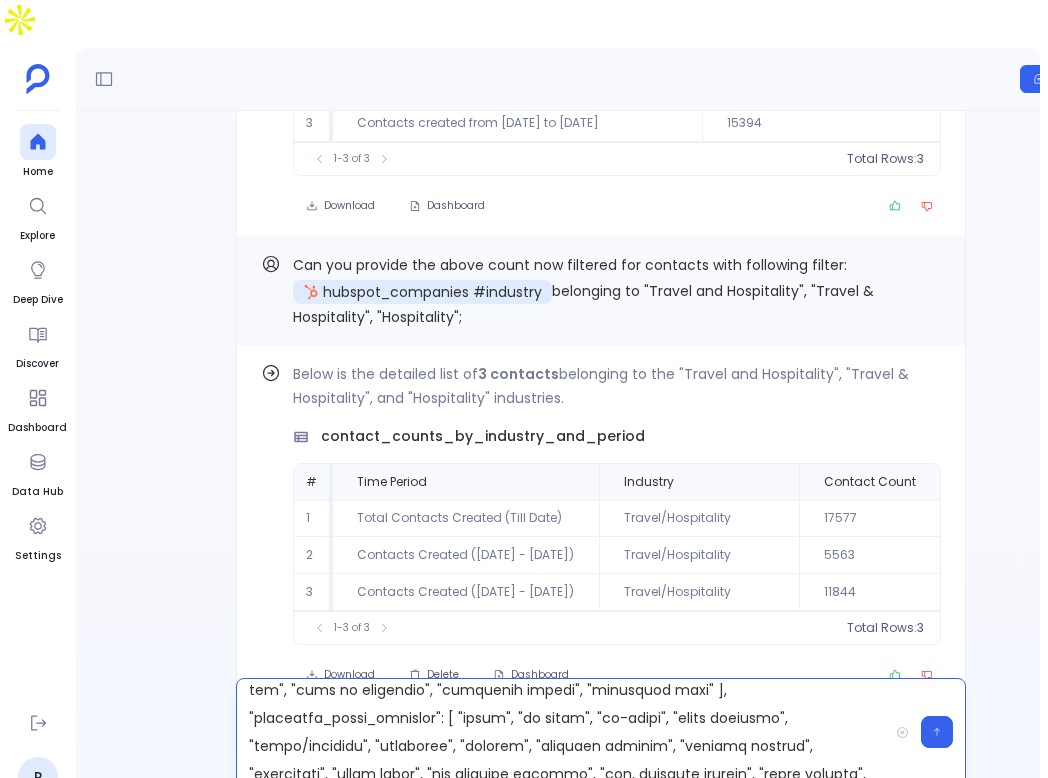 scroll, scrollTop: 1206, scrollLeft: 0, axis: vertical 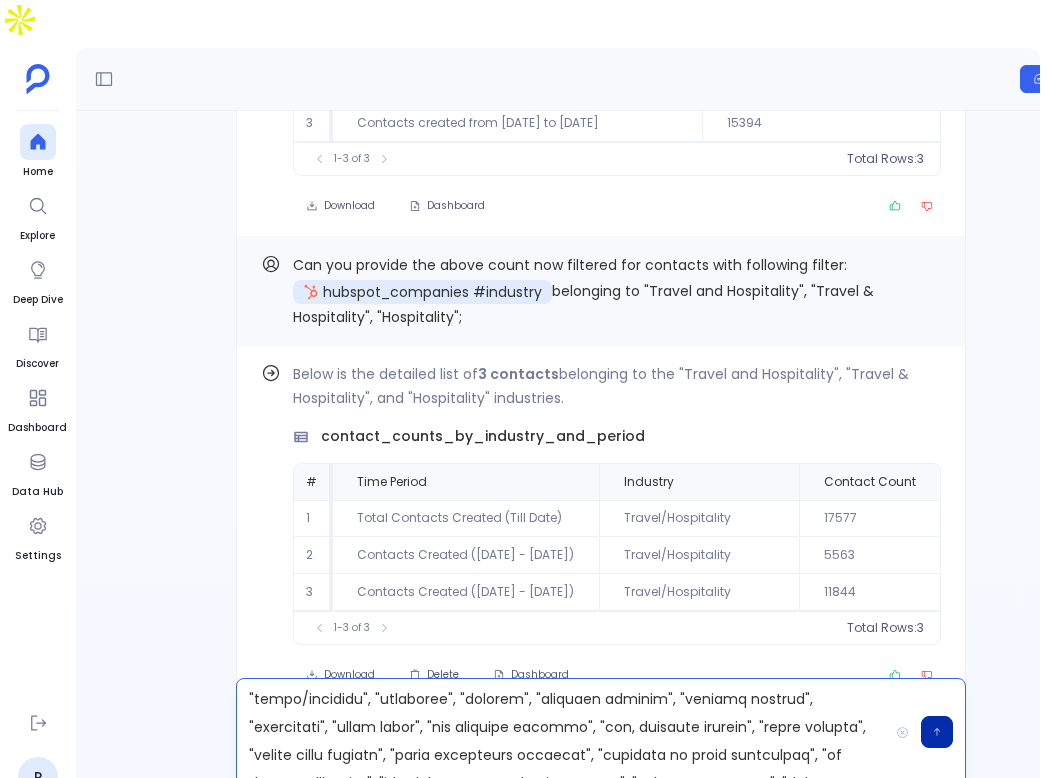 click at bounding box center (937, 732) 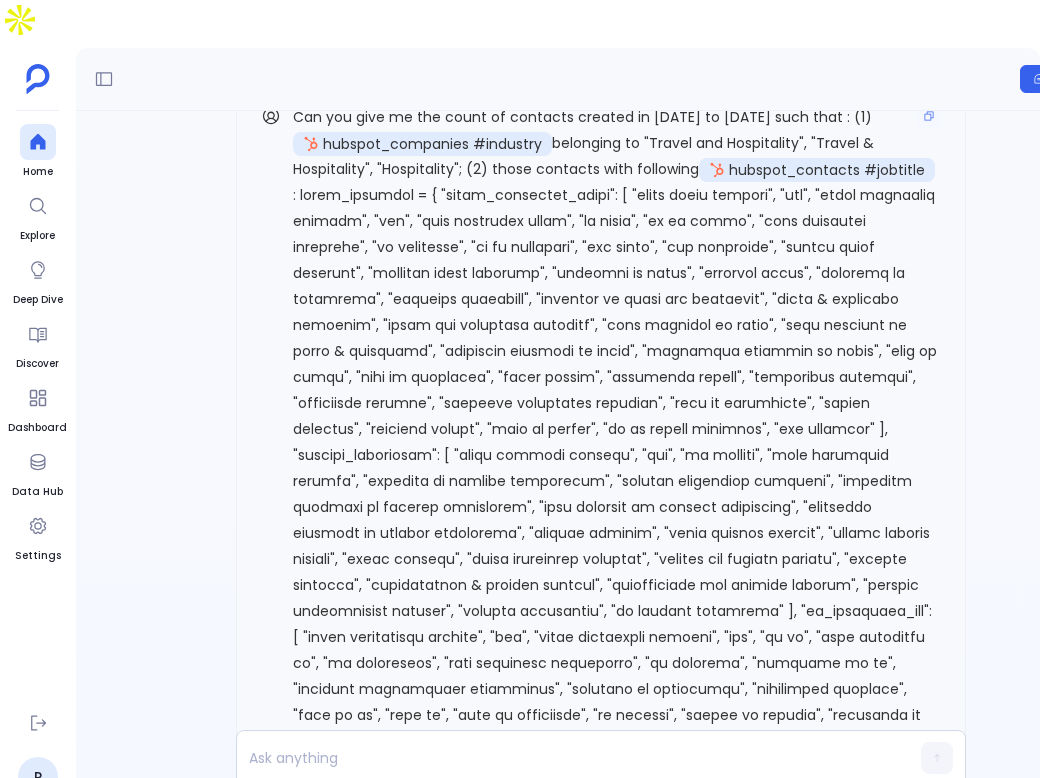 scroll, scrollTop: -1226, scrollLeft: 0, axis: vertical 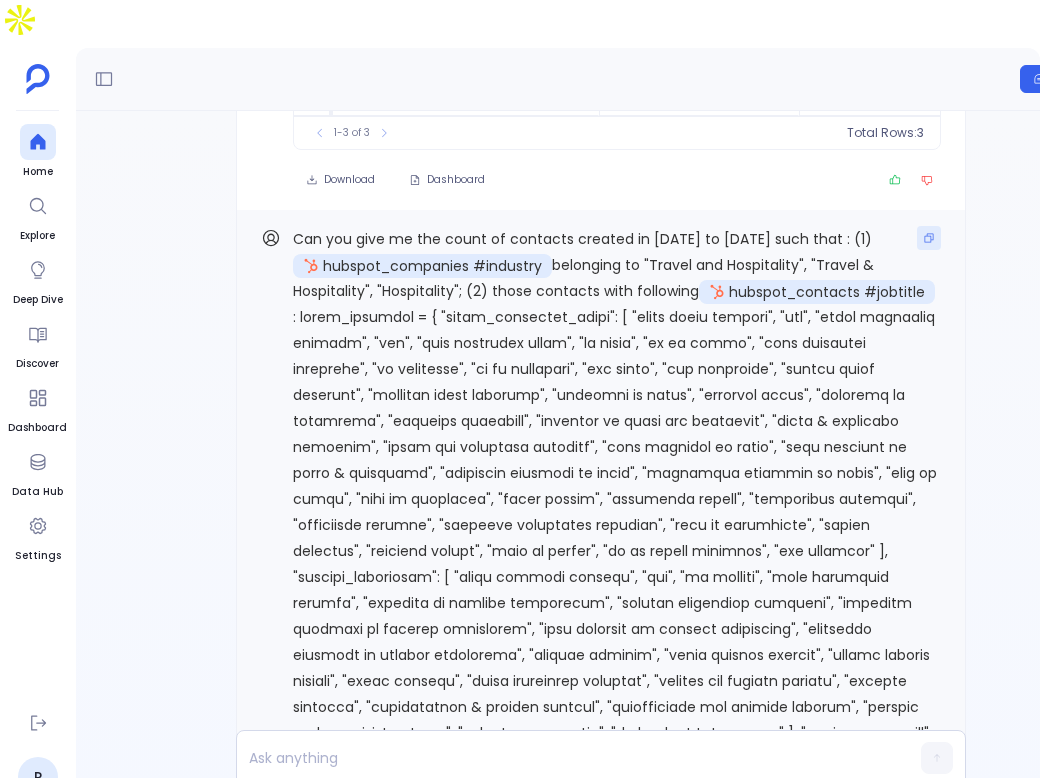 click 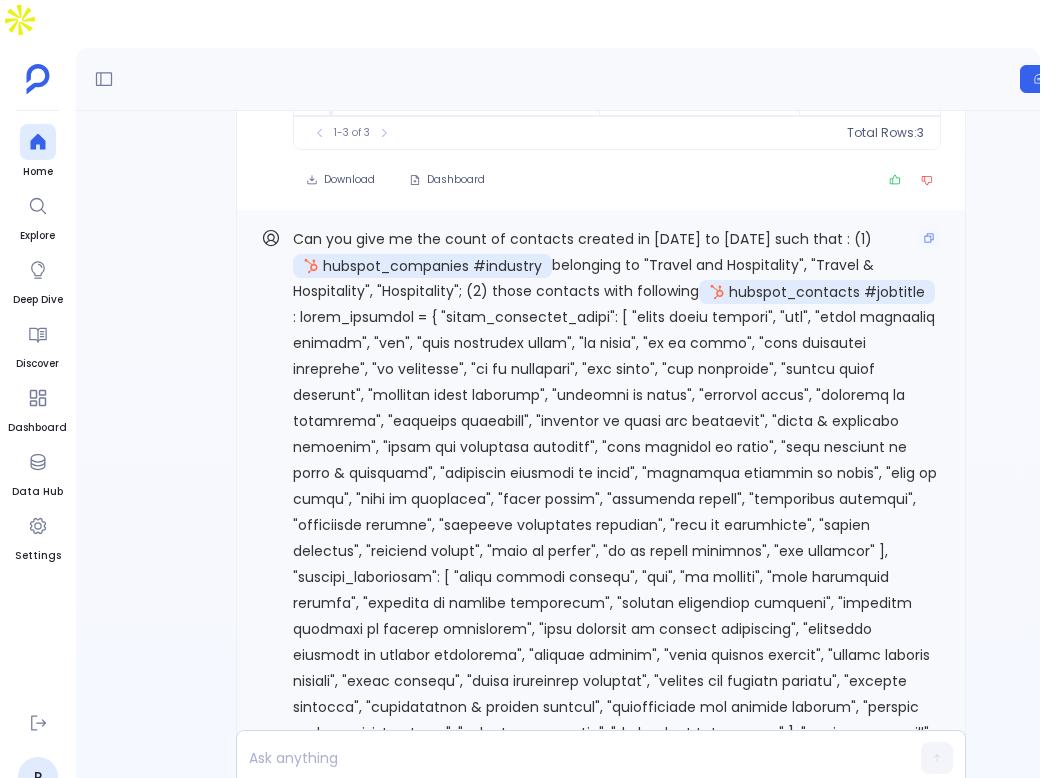 scroll, scrollTop: 0, scrollLeft: 0, axis: both 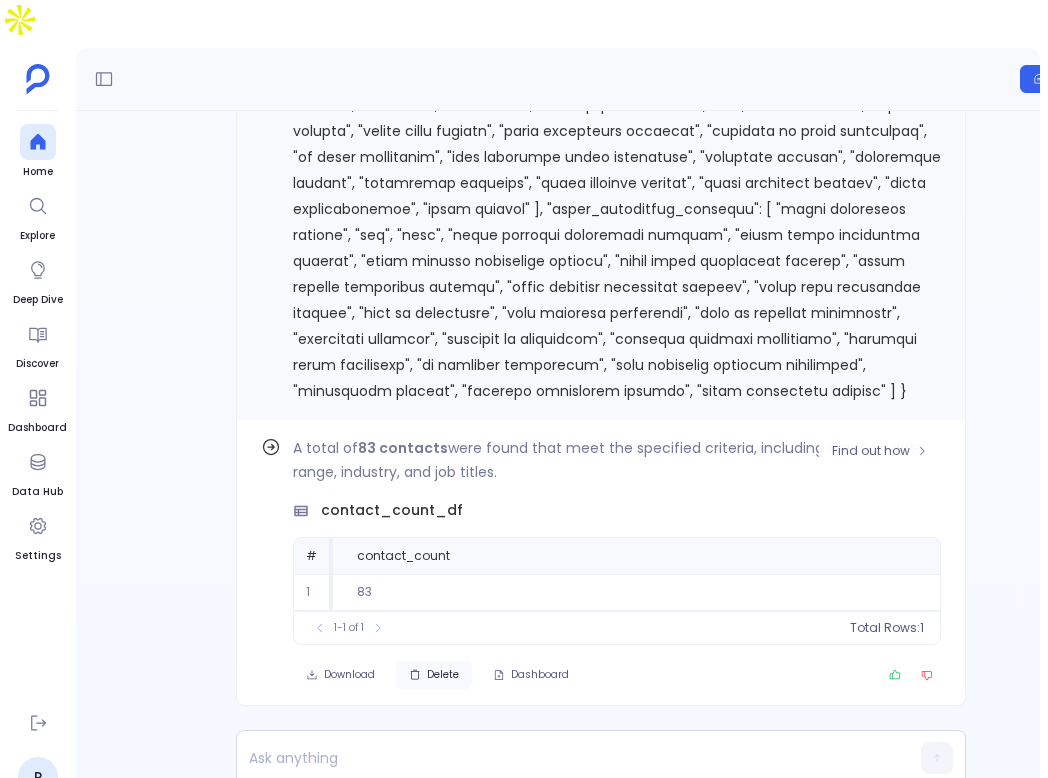 click on "Delete" at bounding box center (434, 675) 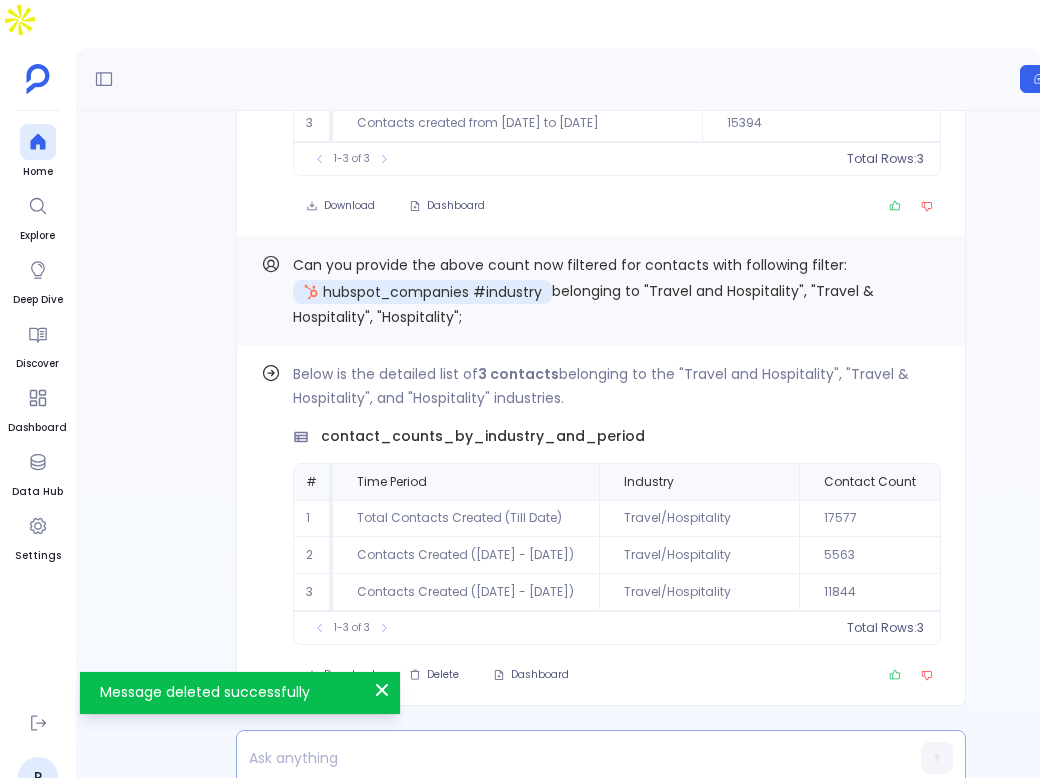 click at bounding box center (562, 758) 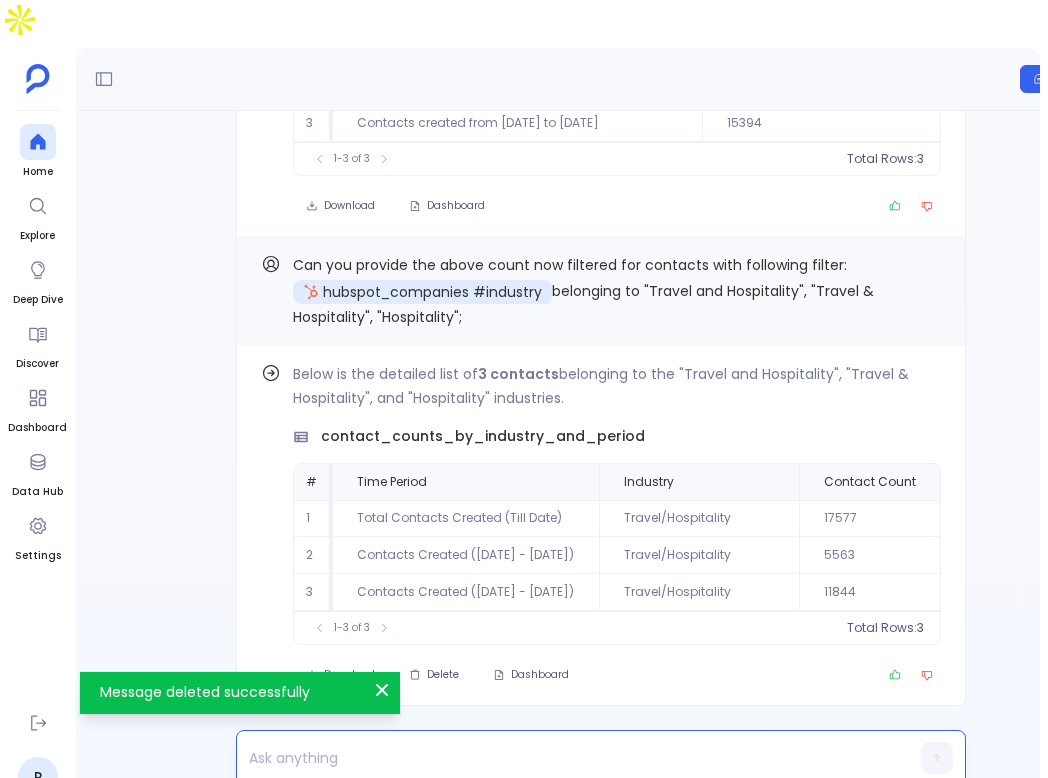 click at bounding box center (562, 758) 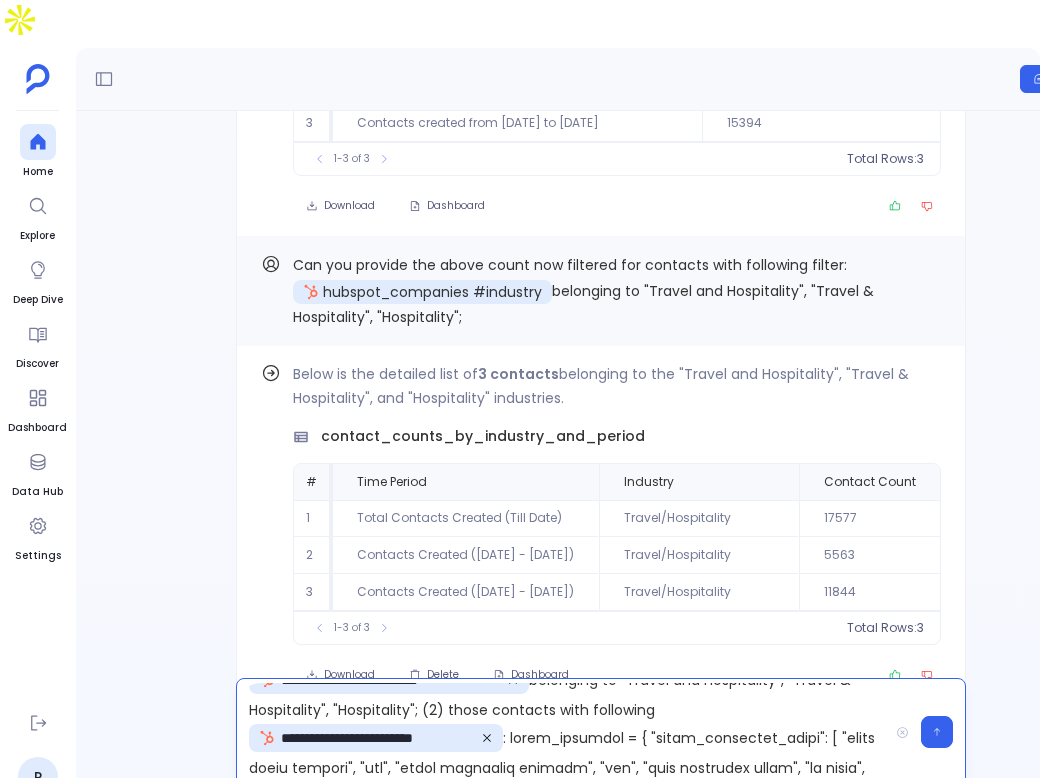 scroll, scrollTop: 44, scrollLeft: 0, axis: vertical 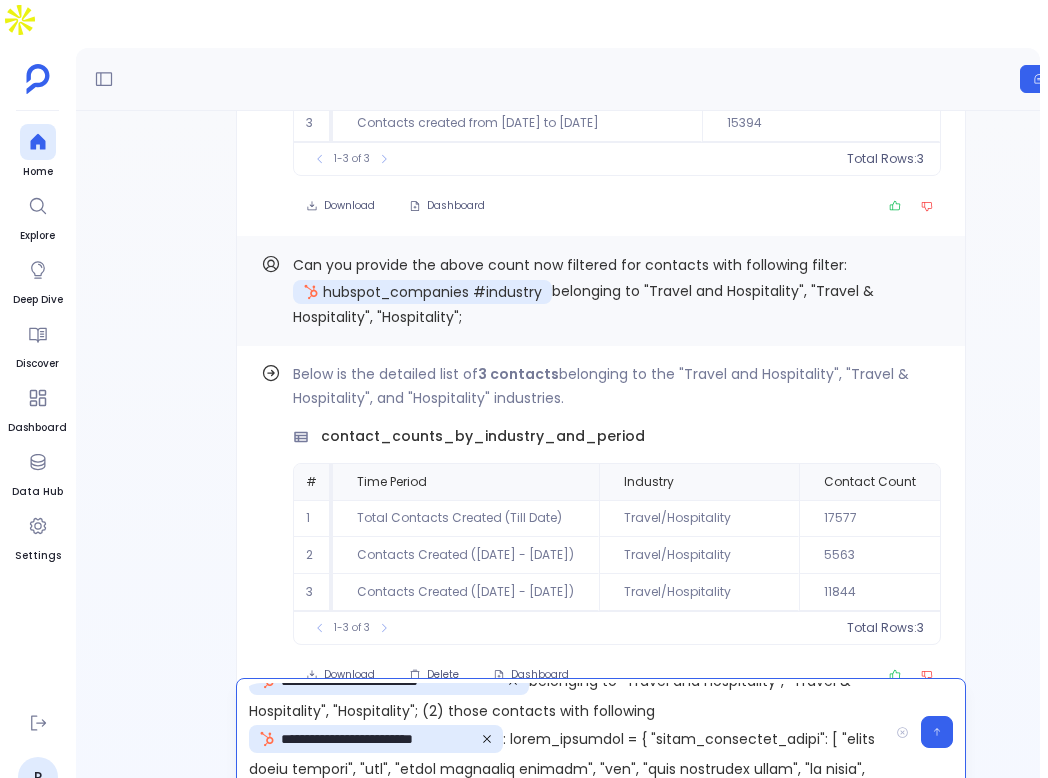 click on "**********" at bounding box center [562, 732] 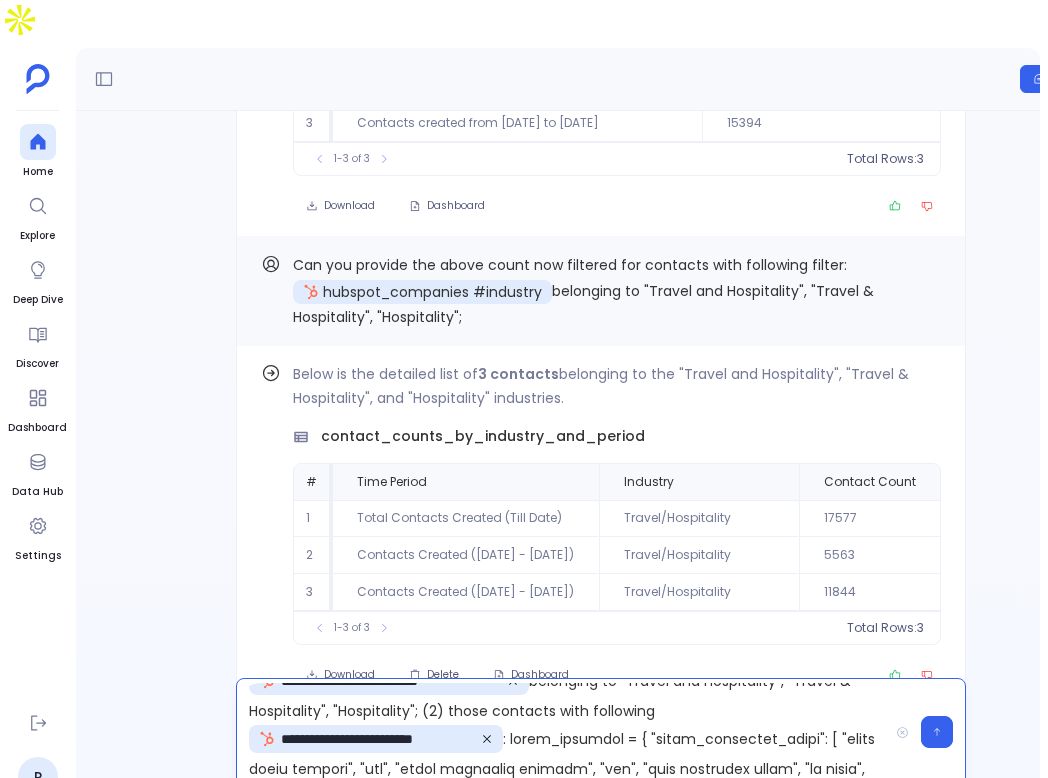 type 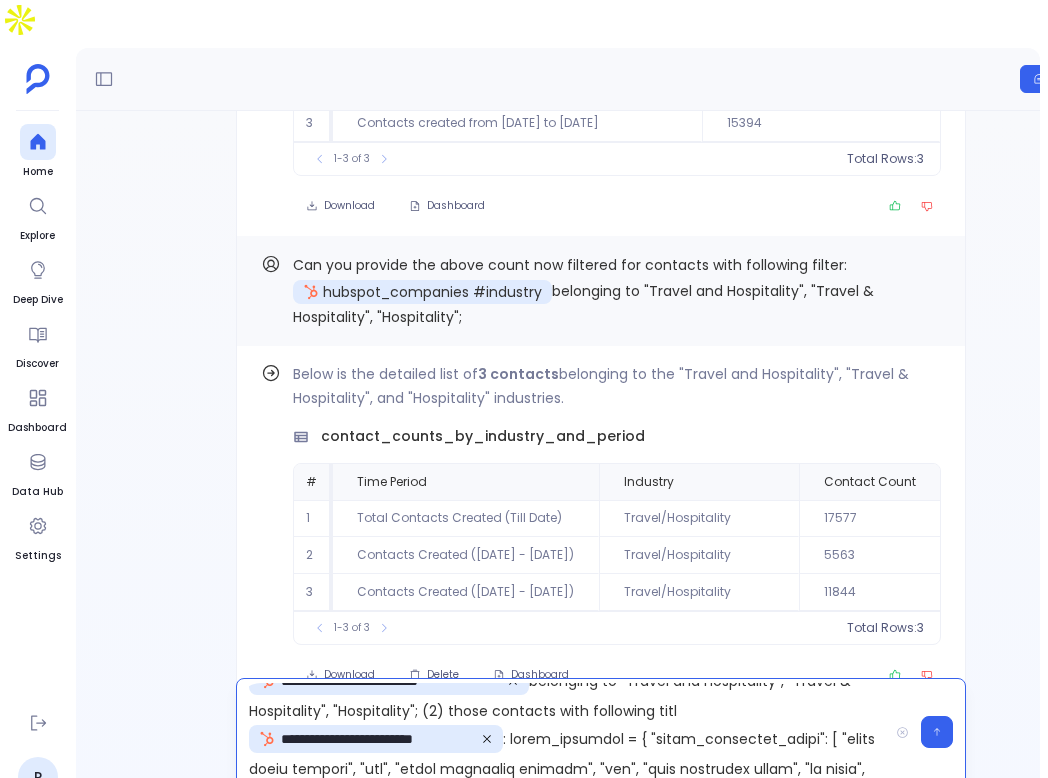 click on "**********" at bounding box center [562, 732] 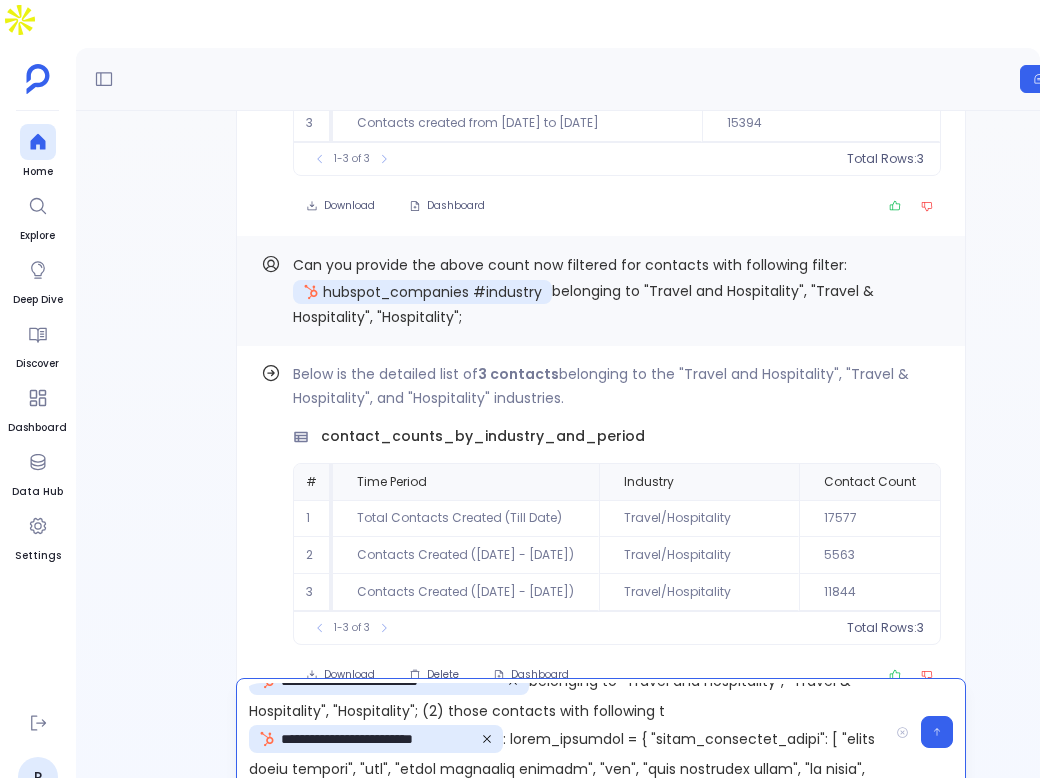 click on "**********" at bounding box center [562, 732] 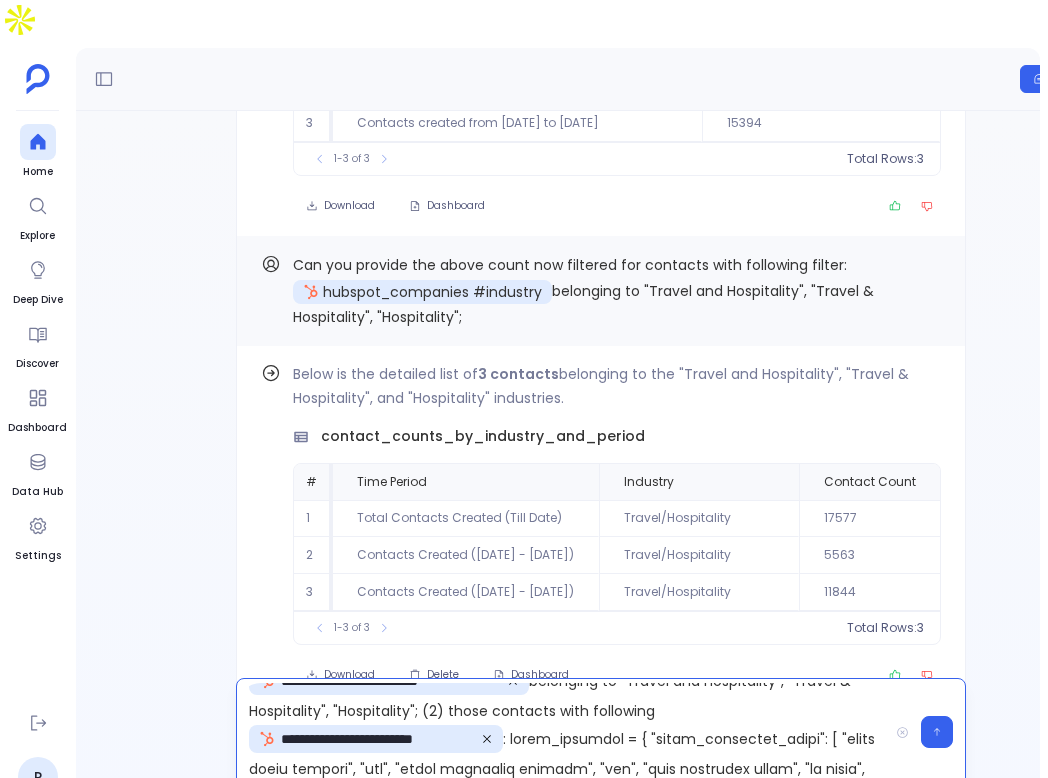 click on "**********" at bounding box center (562, 732) 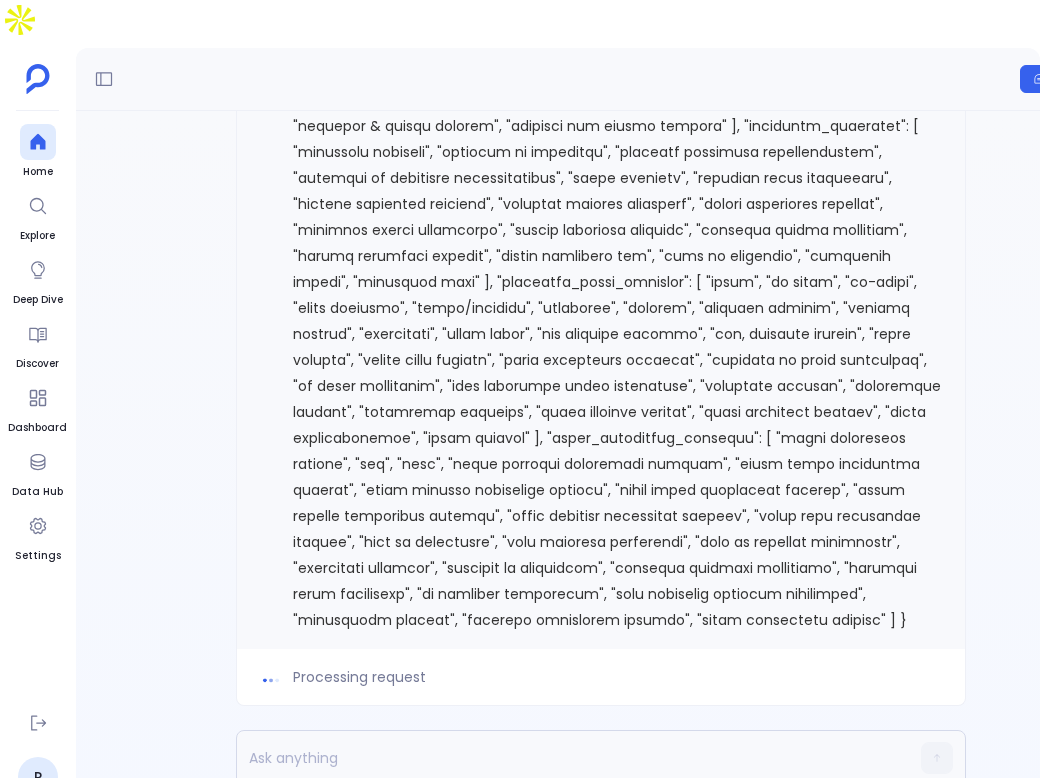 scroll, scrollTop: 0, scrollLeft: 0, axis: both 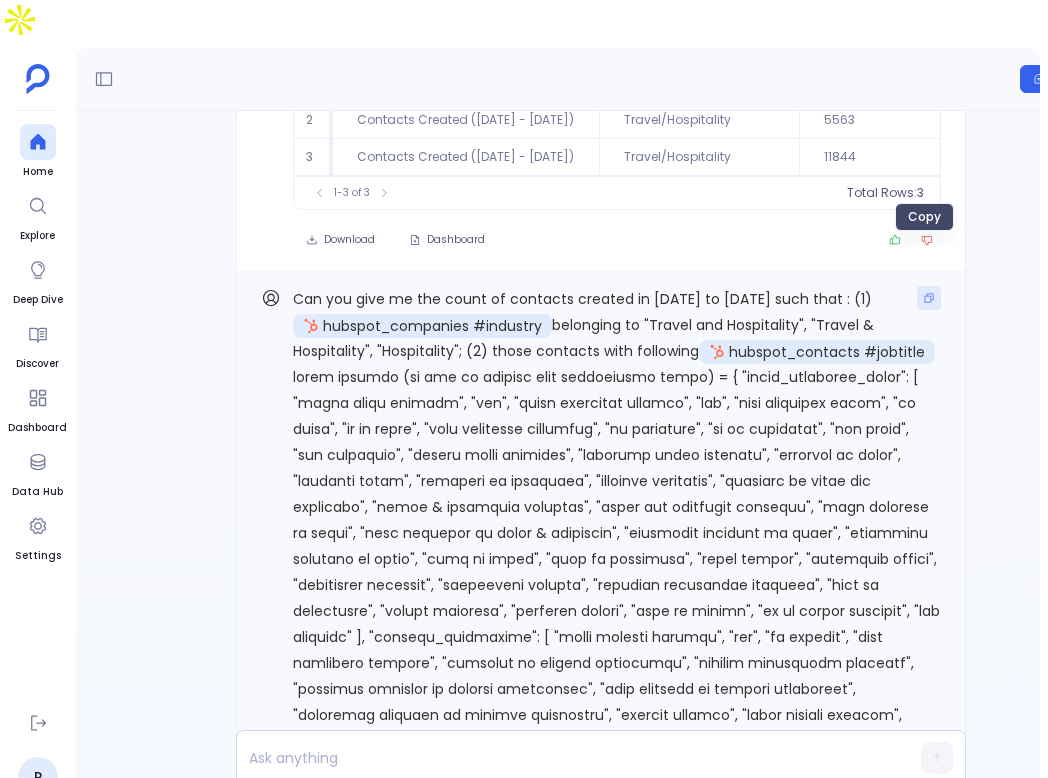 click 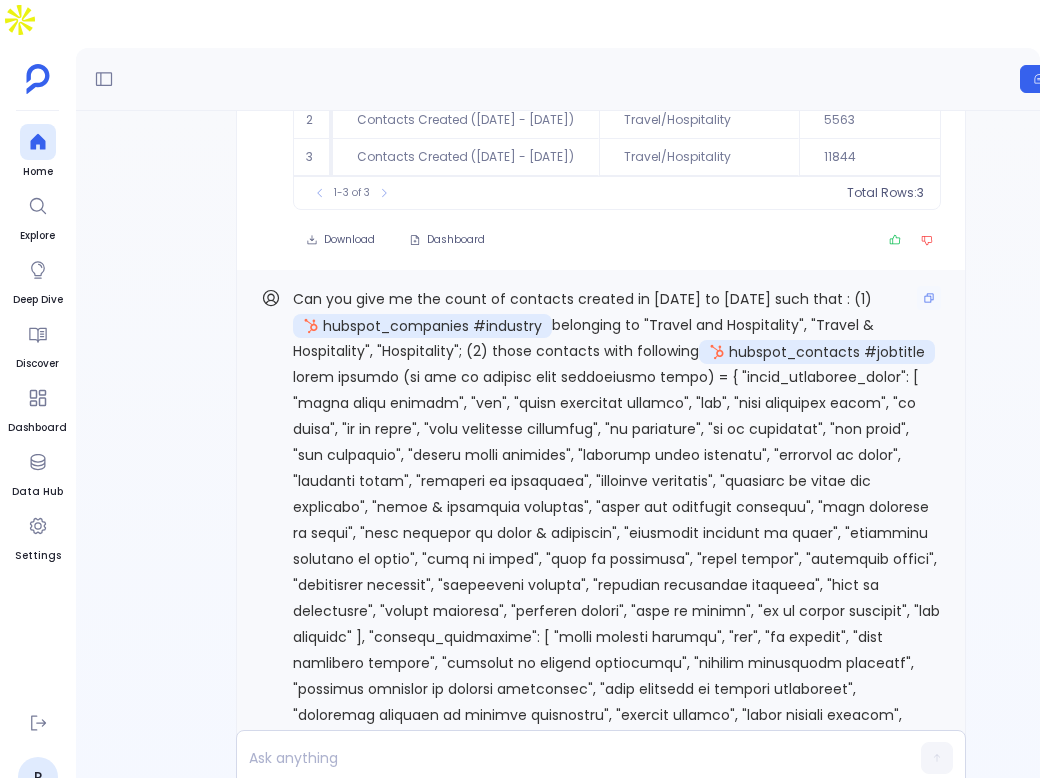 scroll, scrollTop: 0, scrollLeft: 0, axis: both 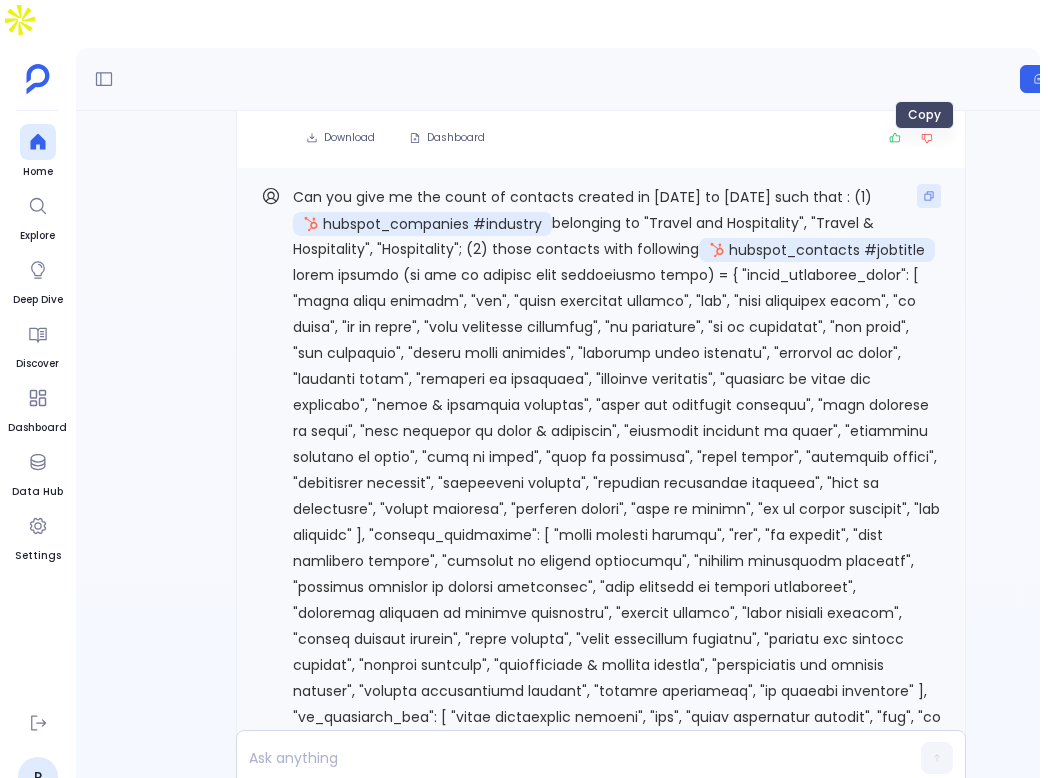 click 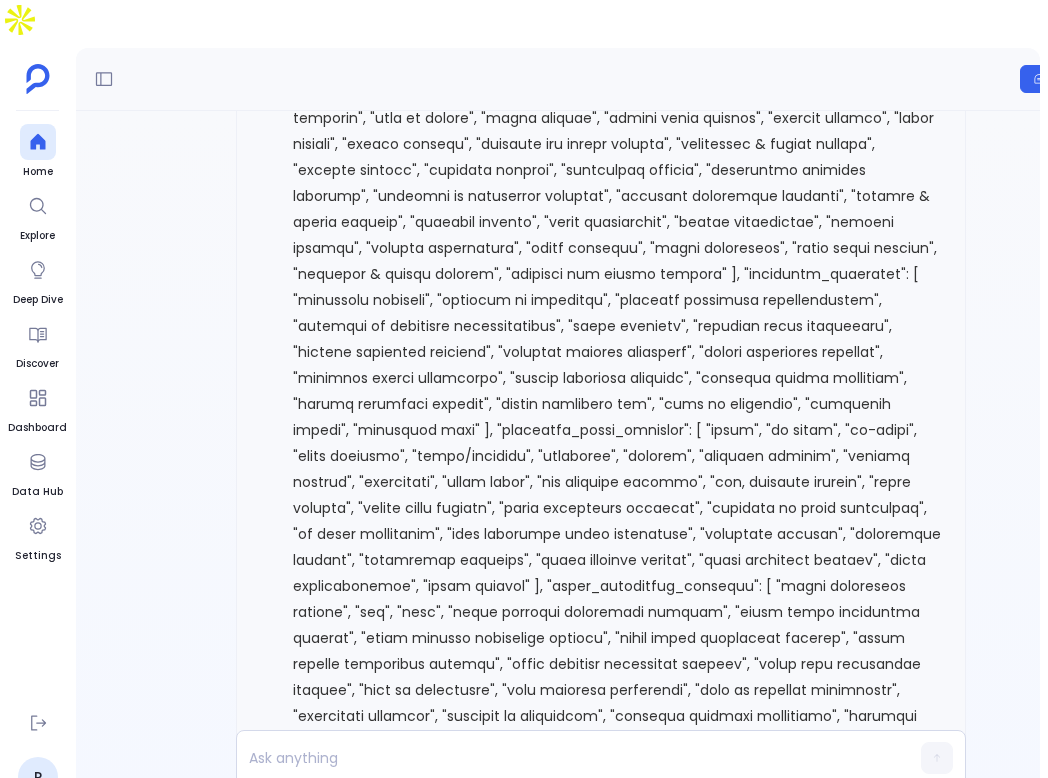 scroll, scrollTop: 0, scrollLeft: 0, axis: both 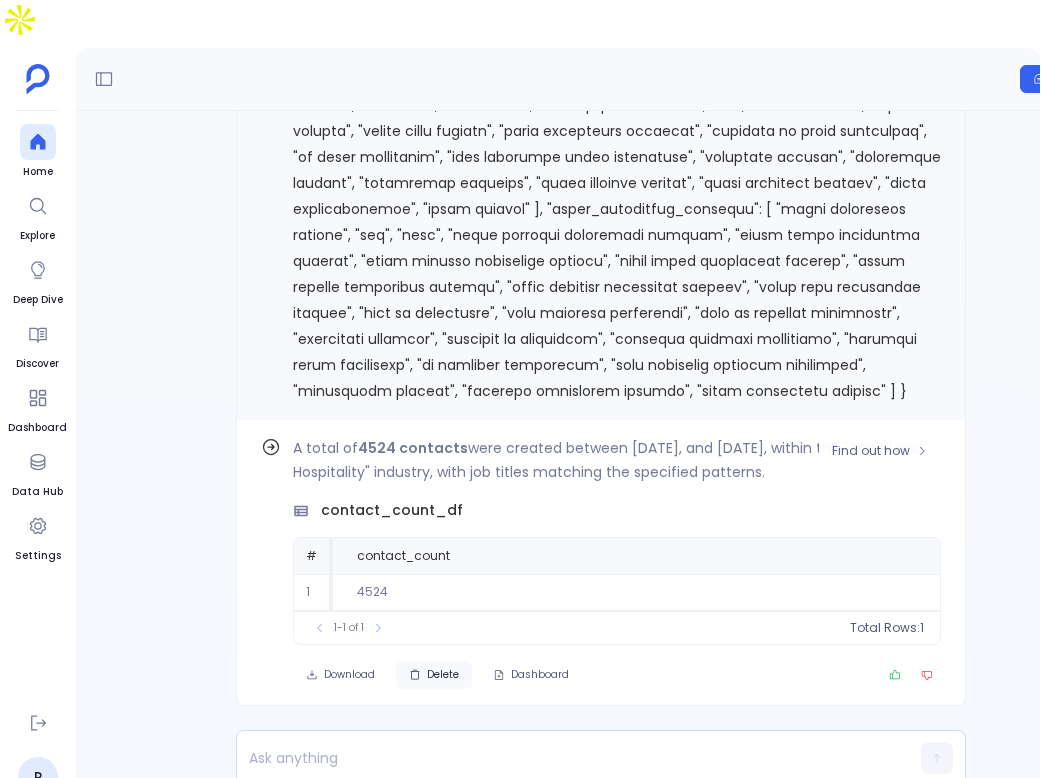 click on "Delete" at bounding box center [434, 675] 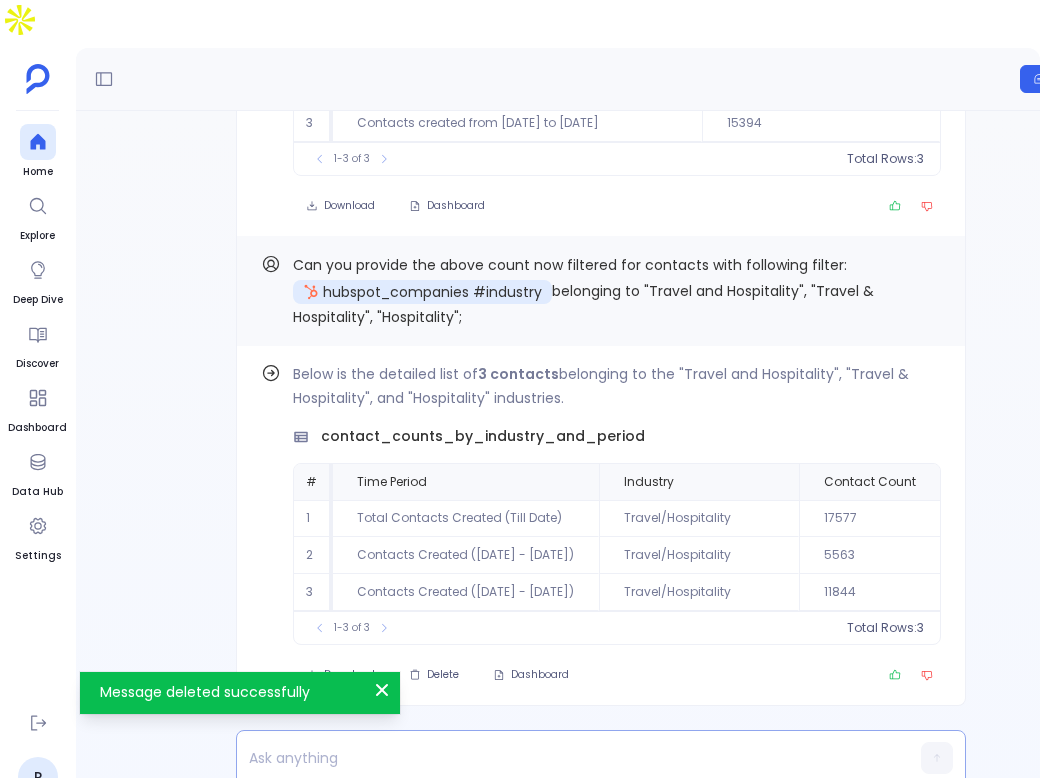 click at bounding box center [562, 758] 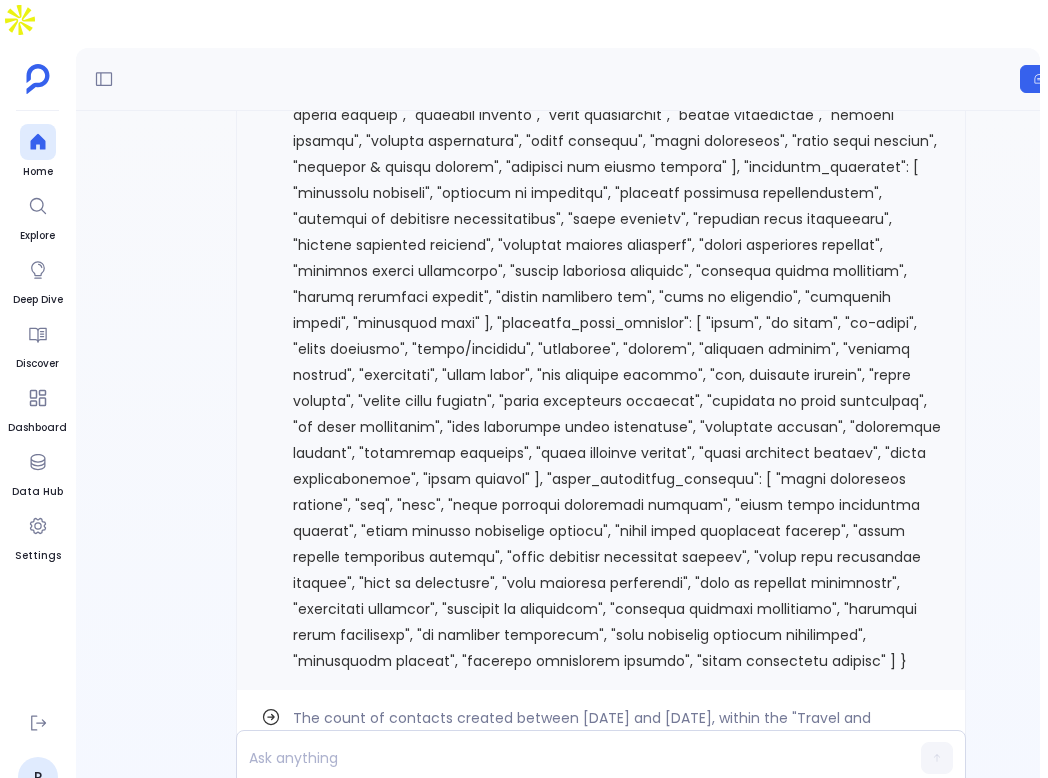 scroll, scrollTop: 0, scrollLeft: 0, axis: both 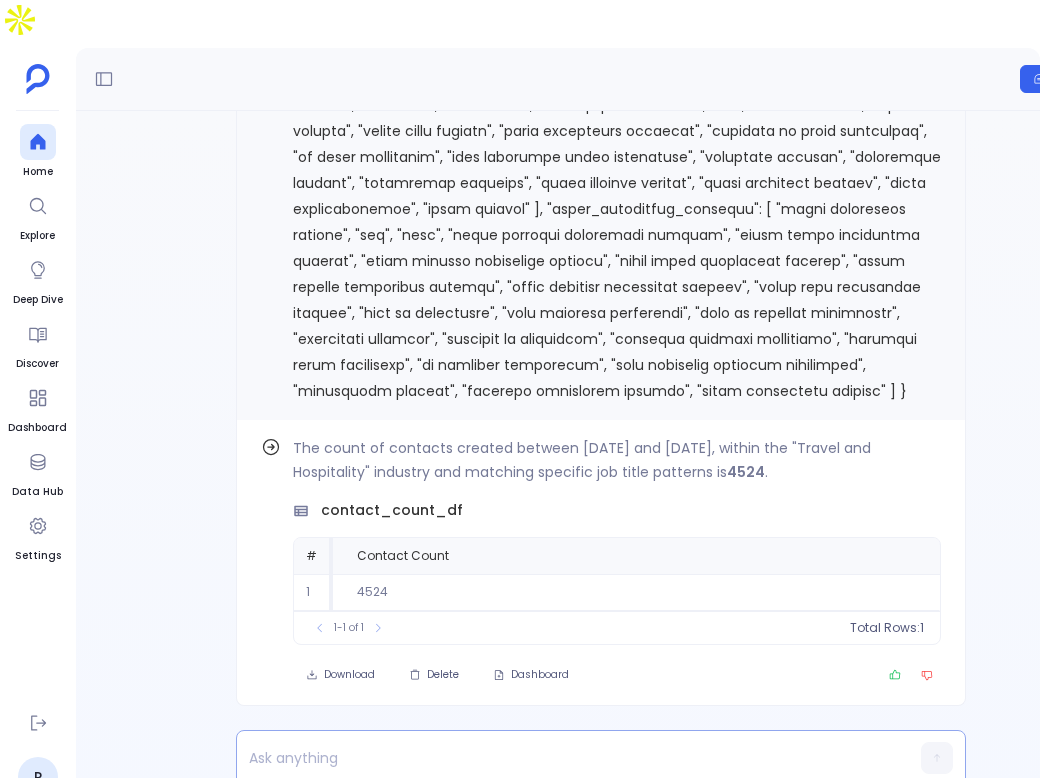 click at bounding box center (562, 758) 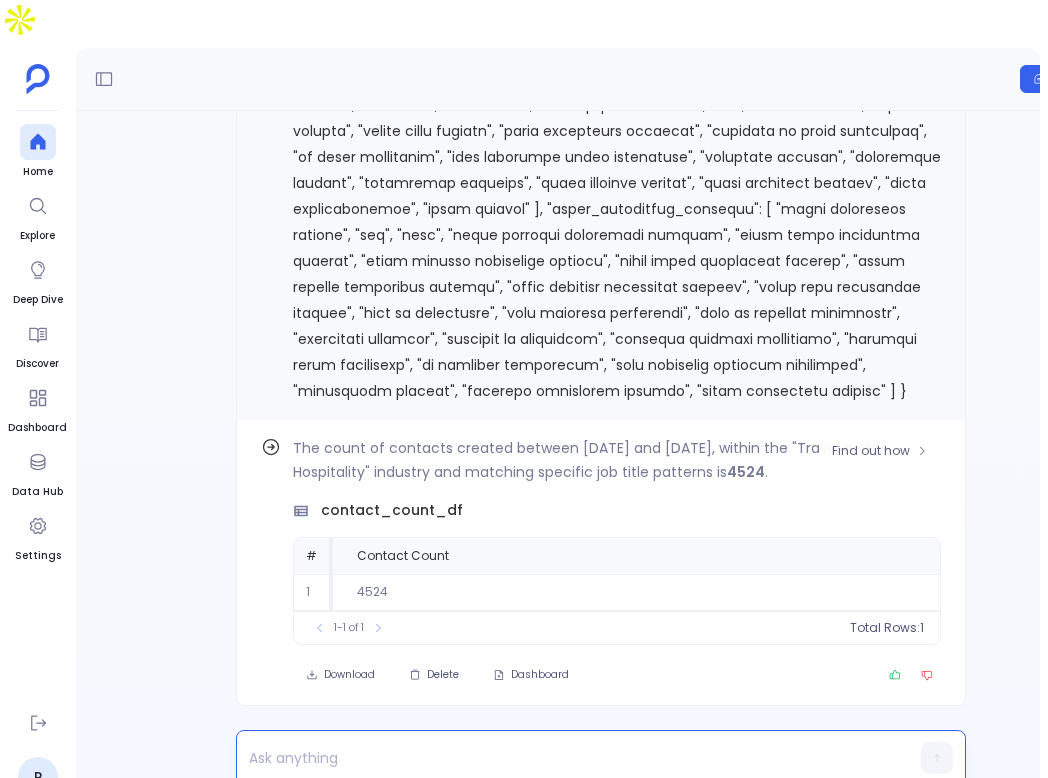 click on "contact_count_df" at bounding box center (392, 510) 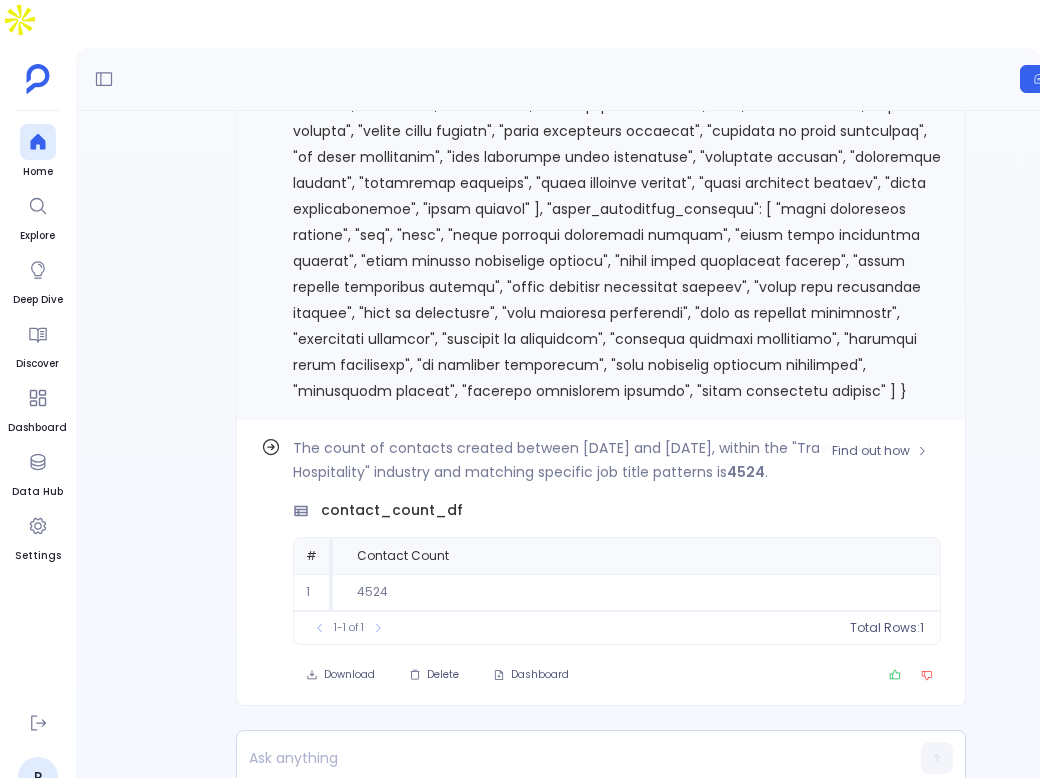 click on "contact_count_df" at bounding box center (392, 510) 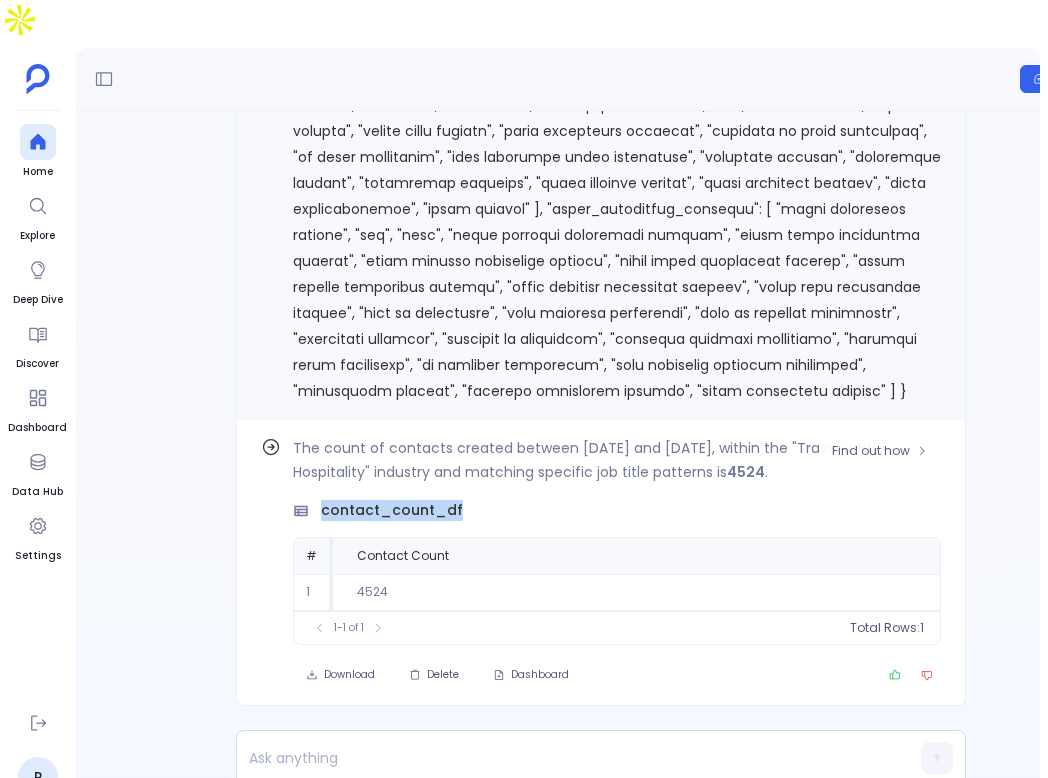 click on "contact_count_df" at bounding box center [392, 510] 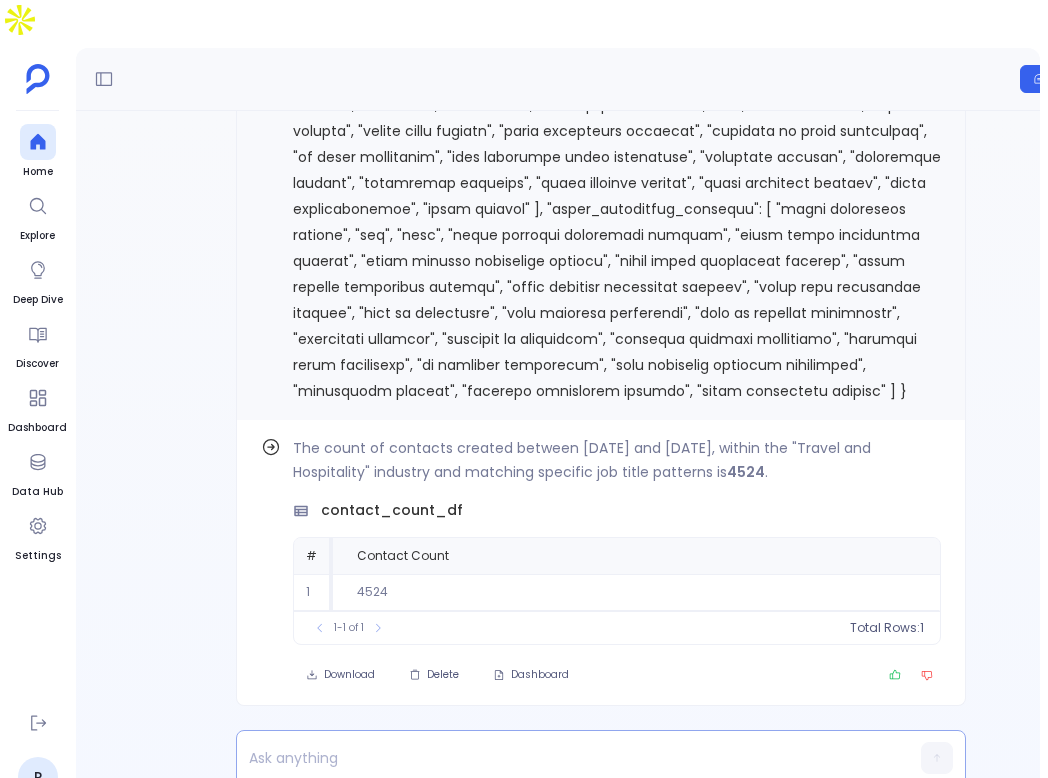 click at bounding box center (562, 758) 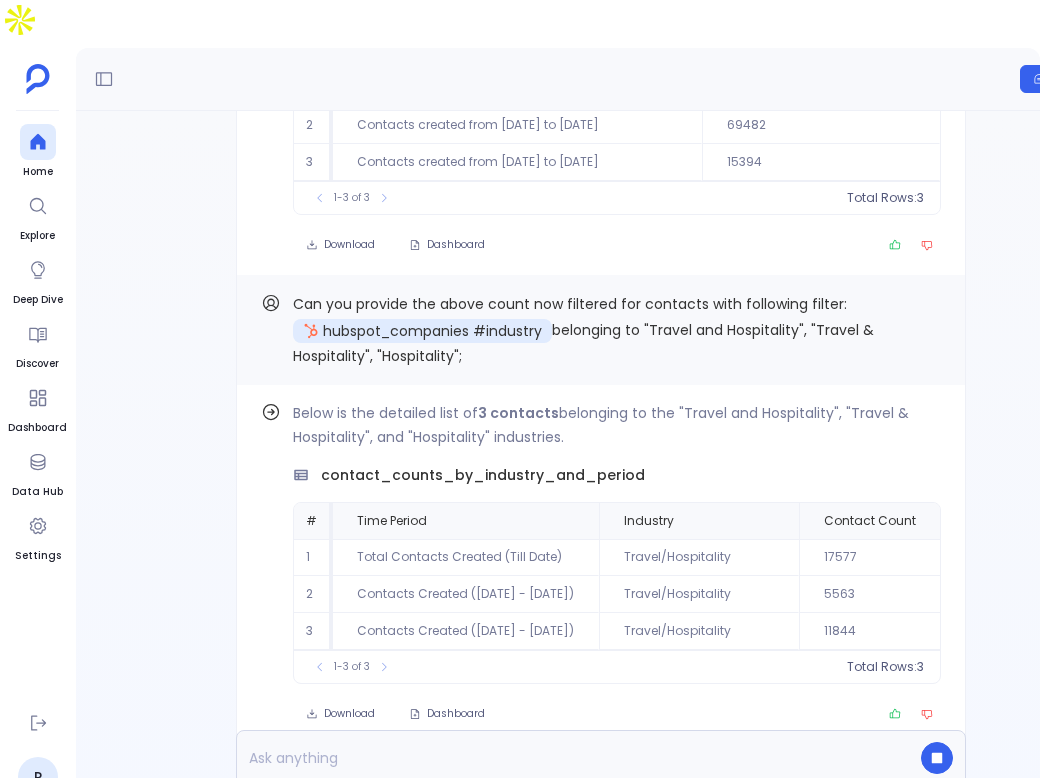 scroll, scrollTop: -1822, scrollLeft: 0, axis: vertical 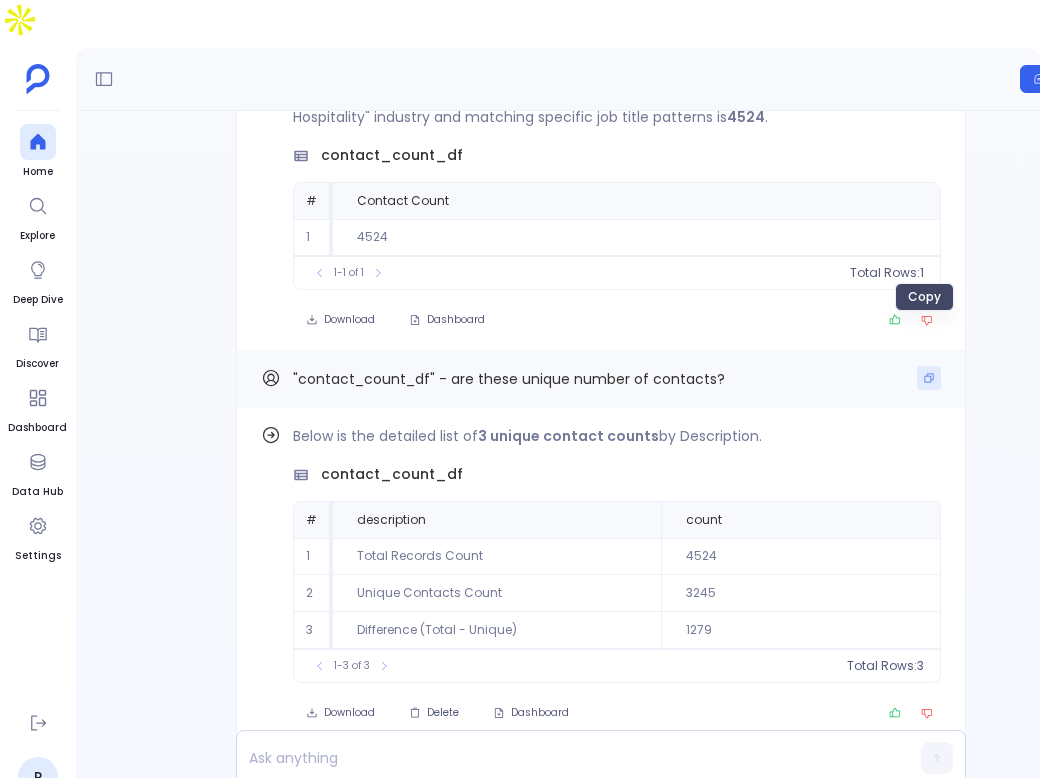click at bounding box center [929, 378] 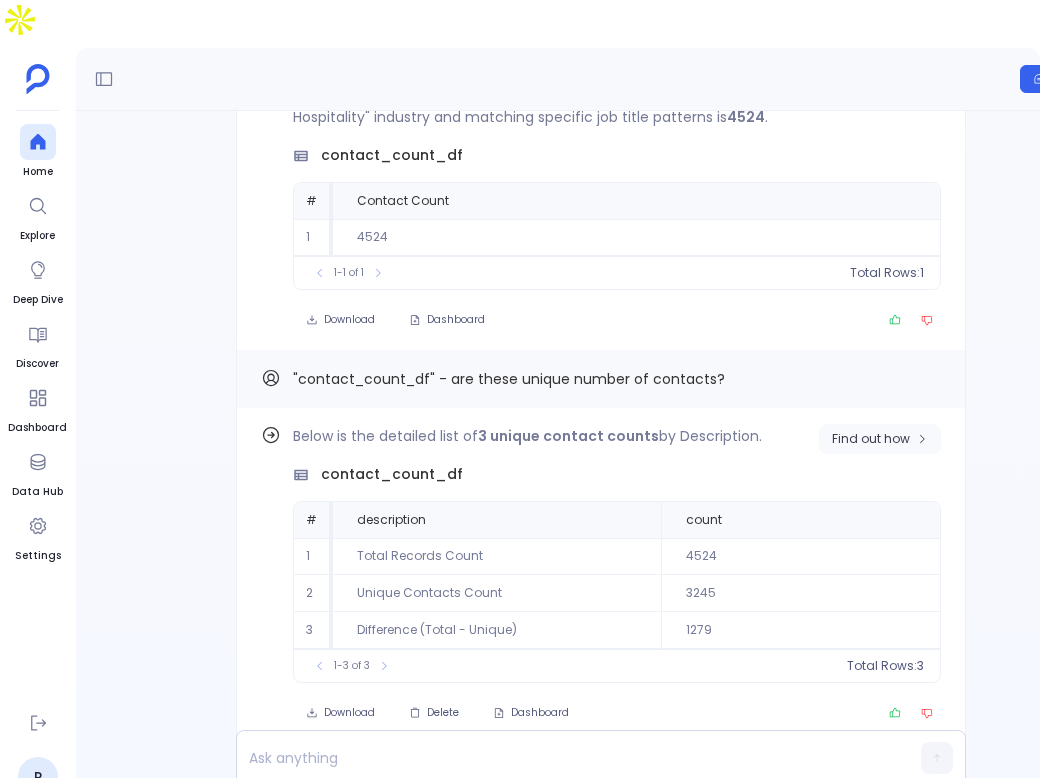 click on "Find out how" at bounding box center [871, 439] 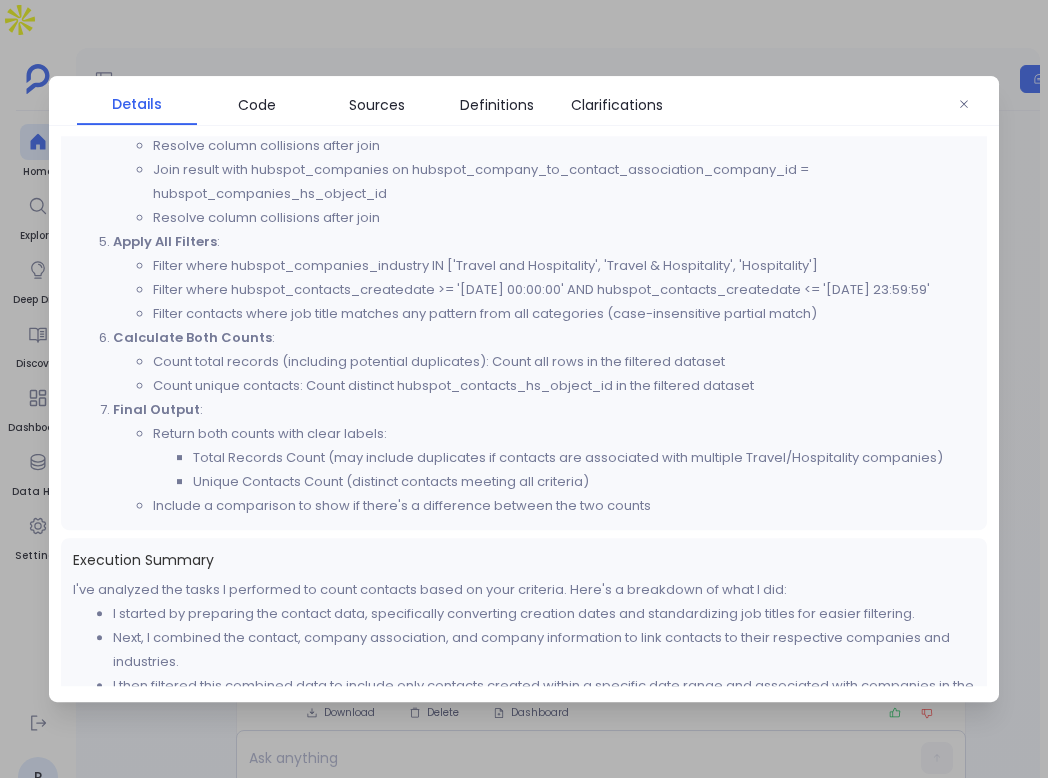 scroll, scrollTop: 1755, scrollLeft: 0, axis: vertical 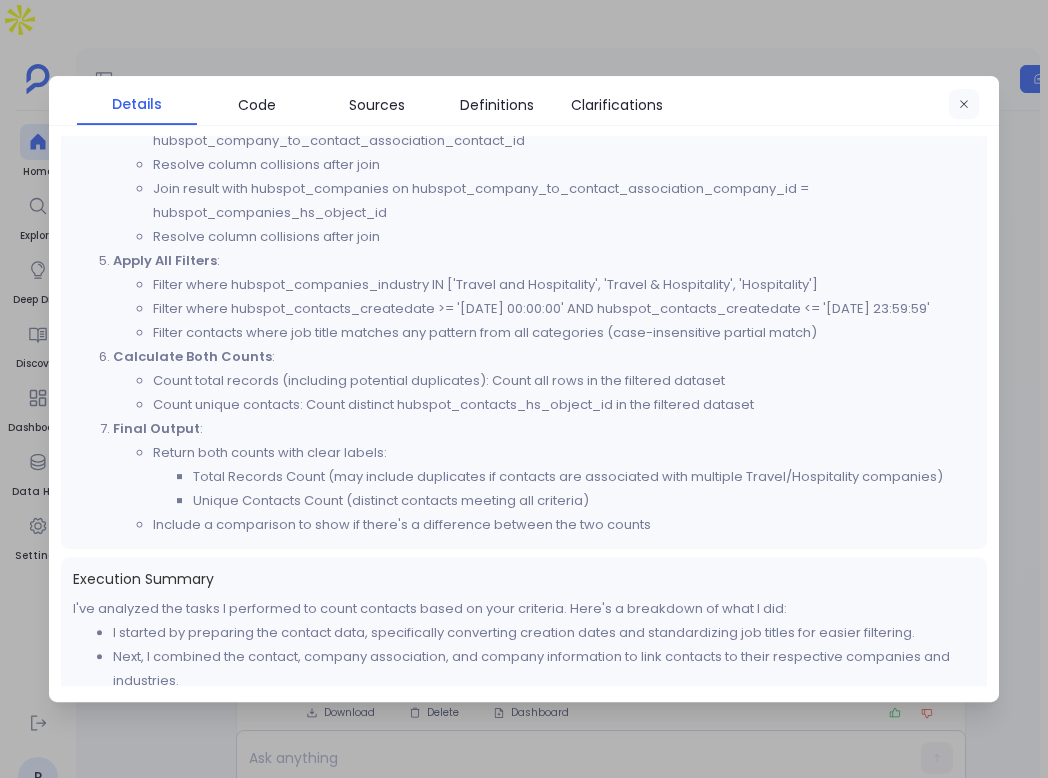 click at bounding box center (964, 105) 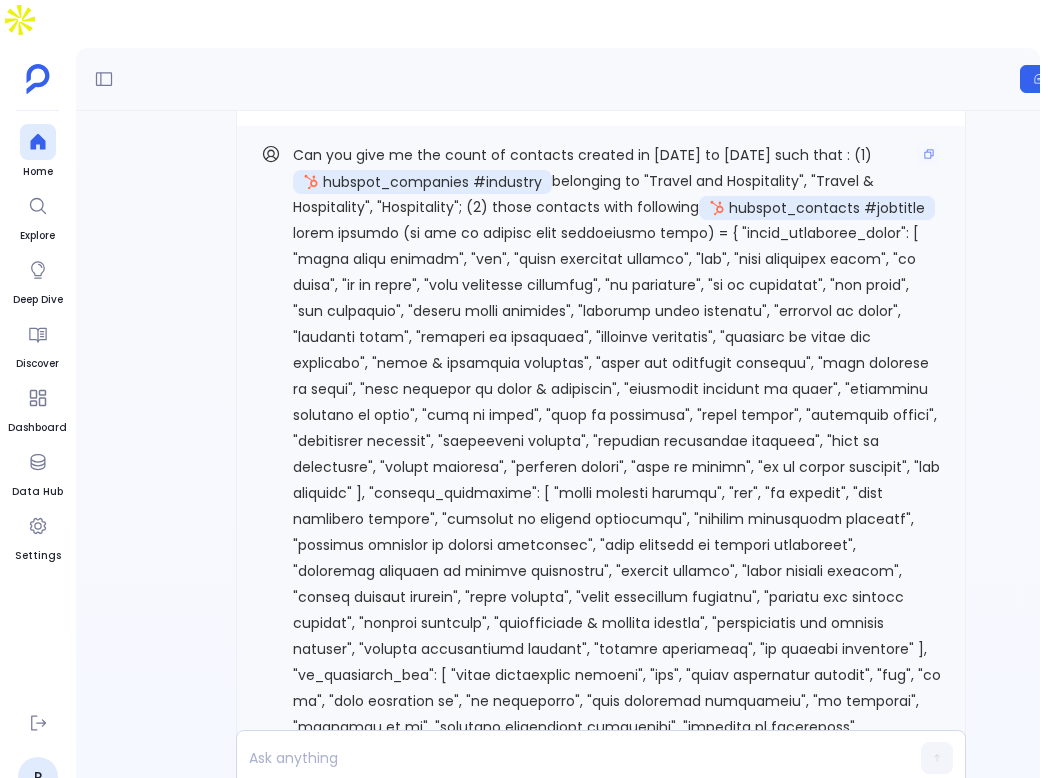 scroll, scrollTop: -1701, scrollLeft: 0, axis: vertical 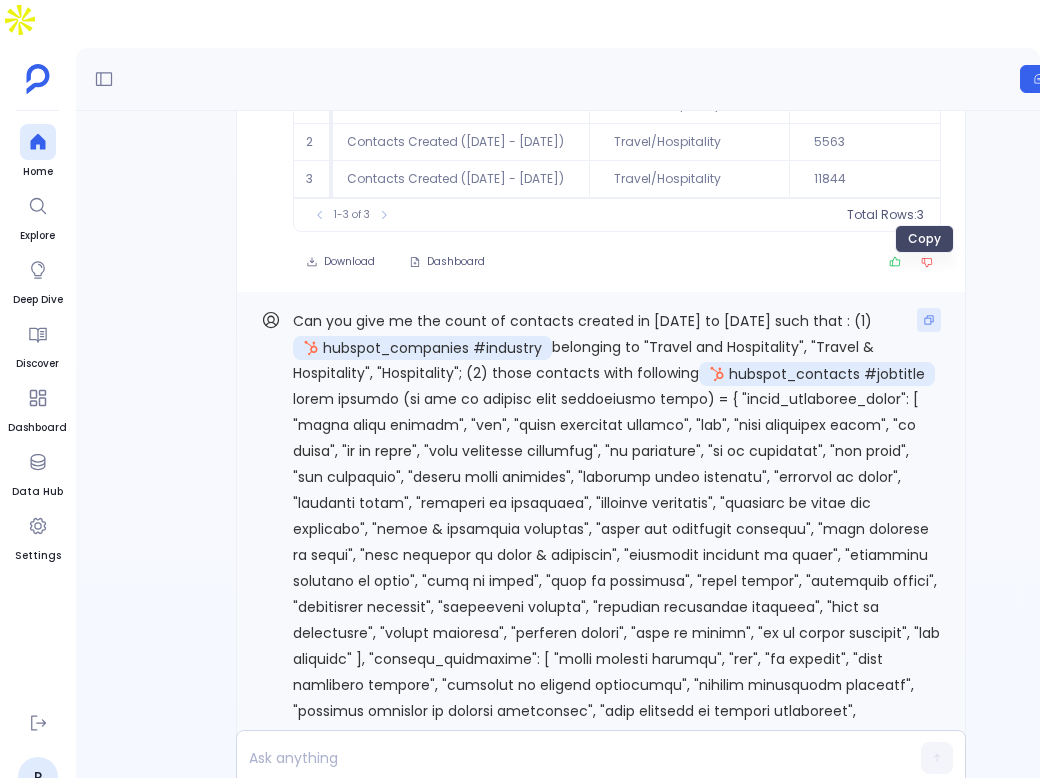 click at bounding box center (929, 320) 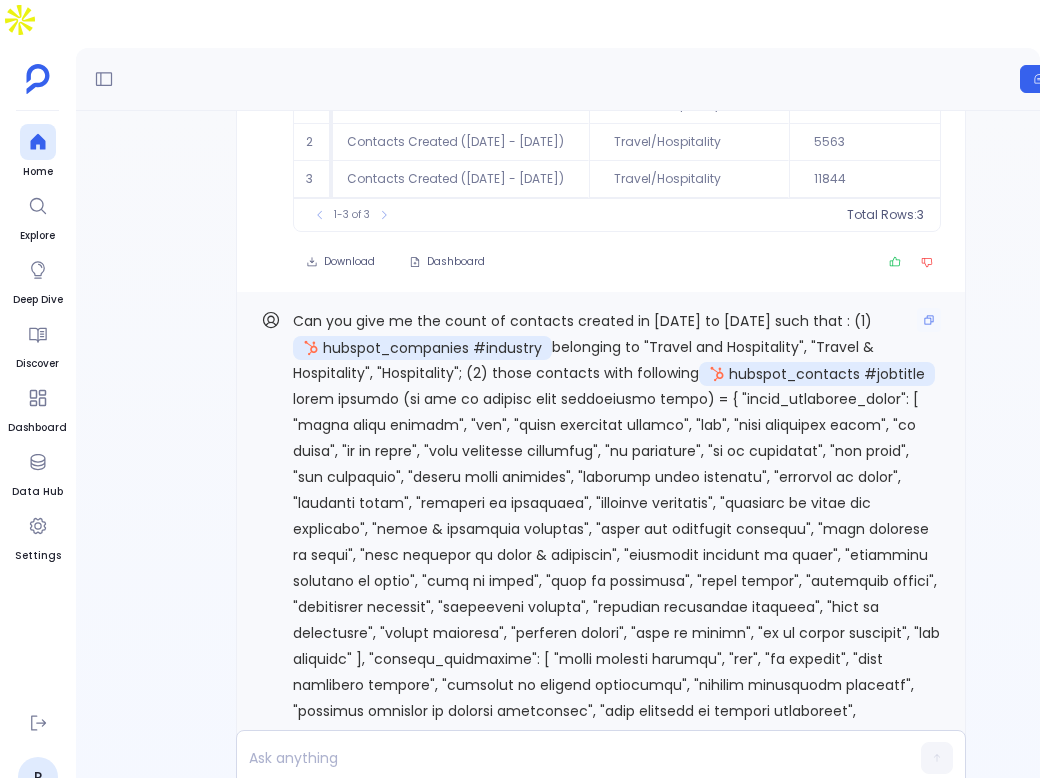 scroll, scrollTop: 0, scrollLeft: 0, axis: both 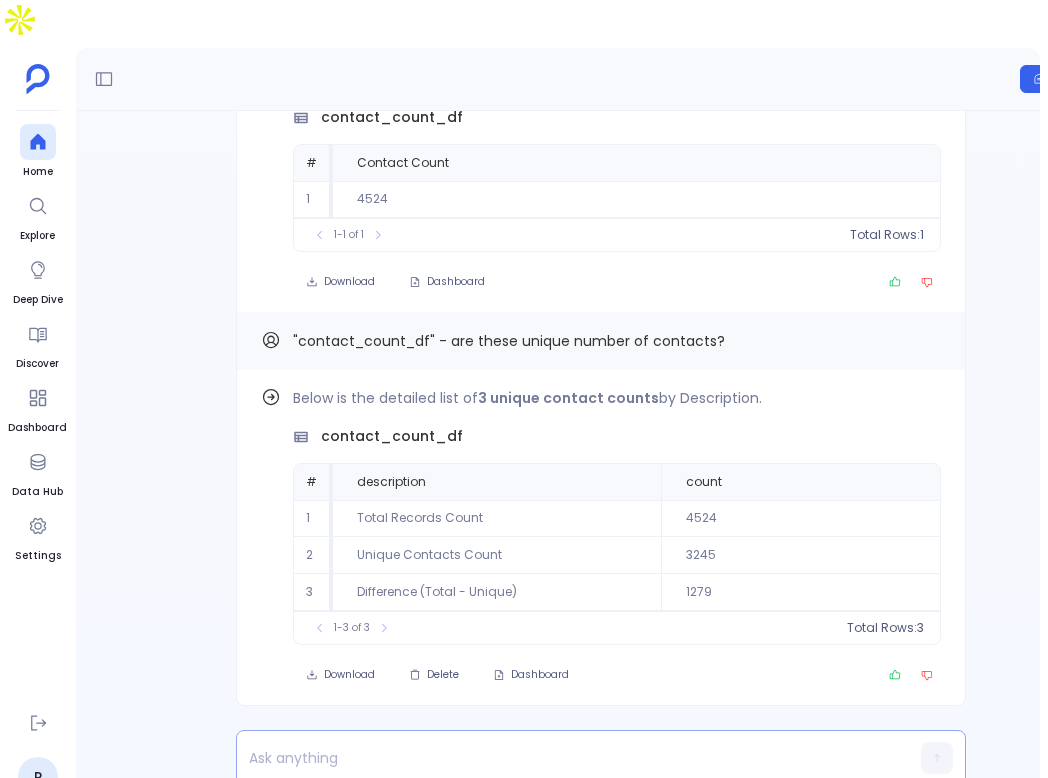 click at bounding box center (562, 758) 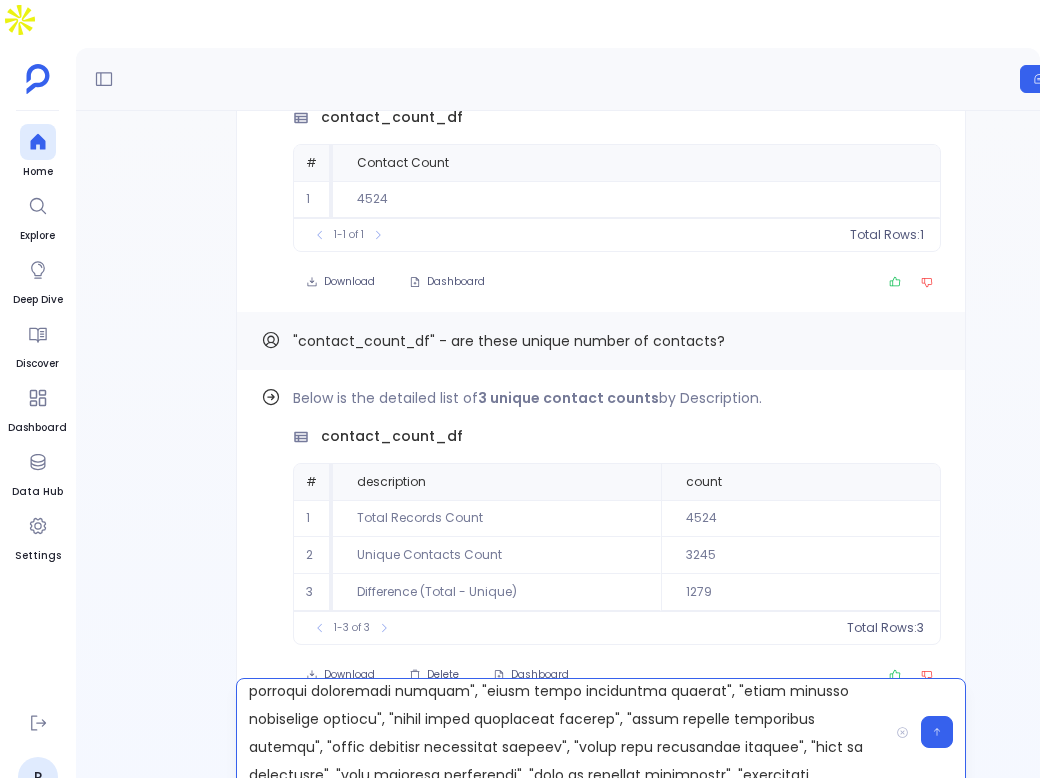 scroll, scrollTop: 1474, scrollLeft: 0, axis: vertical 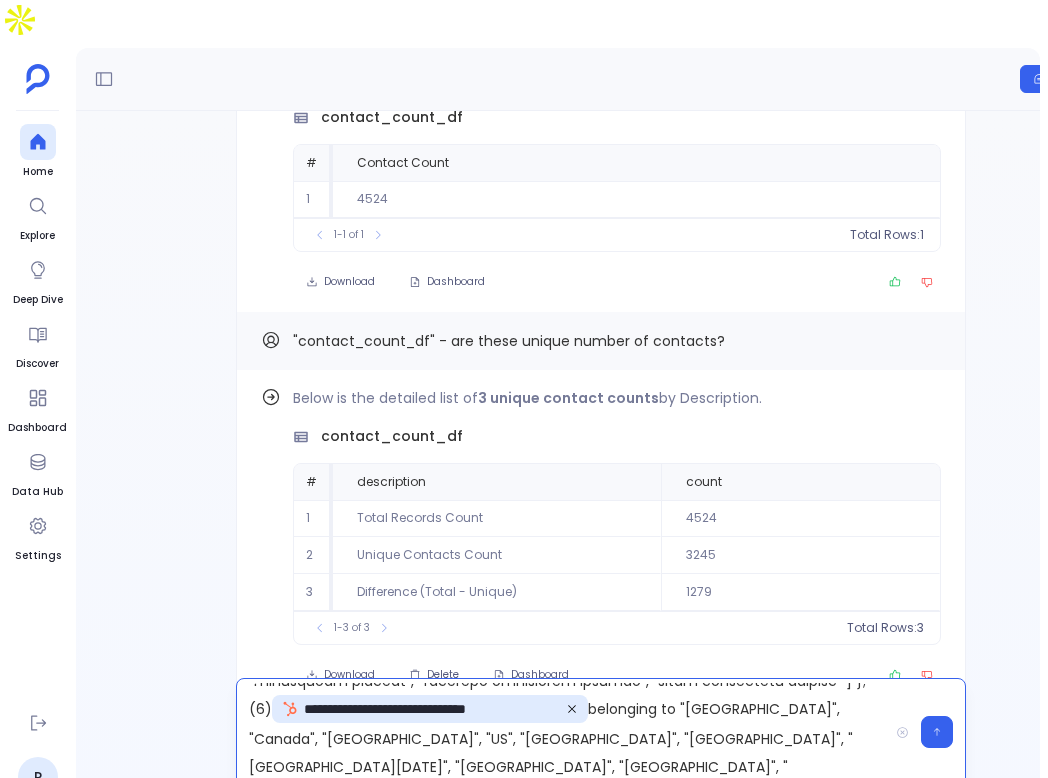 click on "**********" at bounding box center [562, 732] 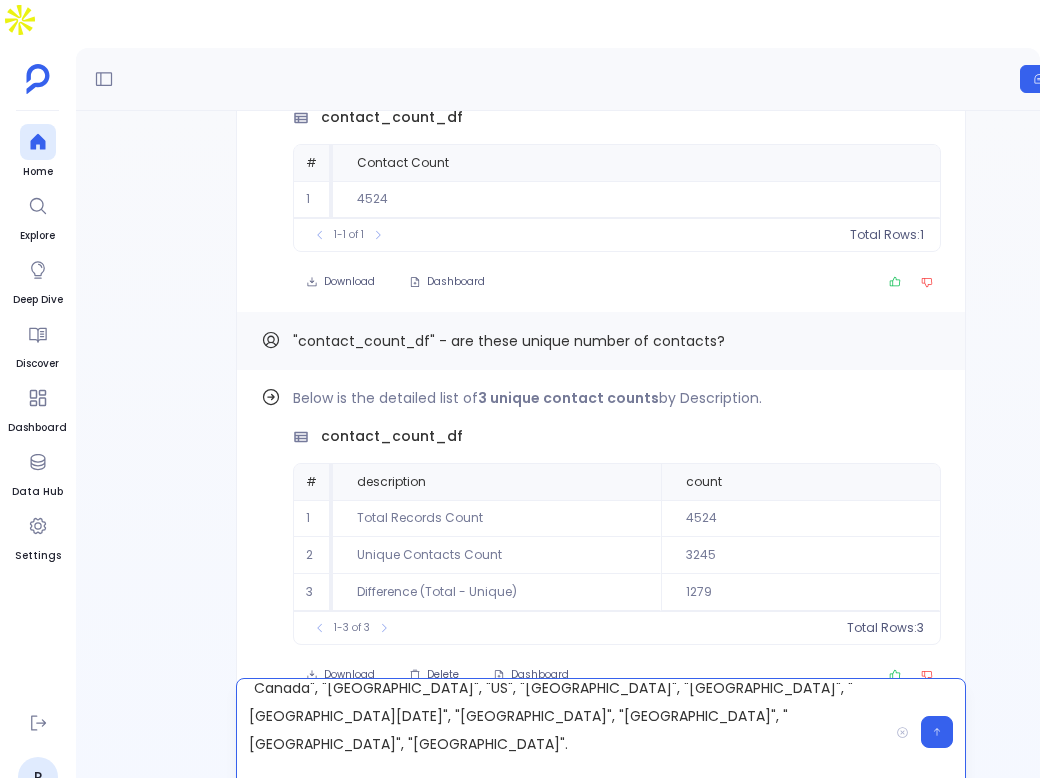 scroll, scrollTop: 0, scrollLeft: 0, axis: both 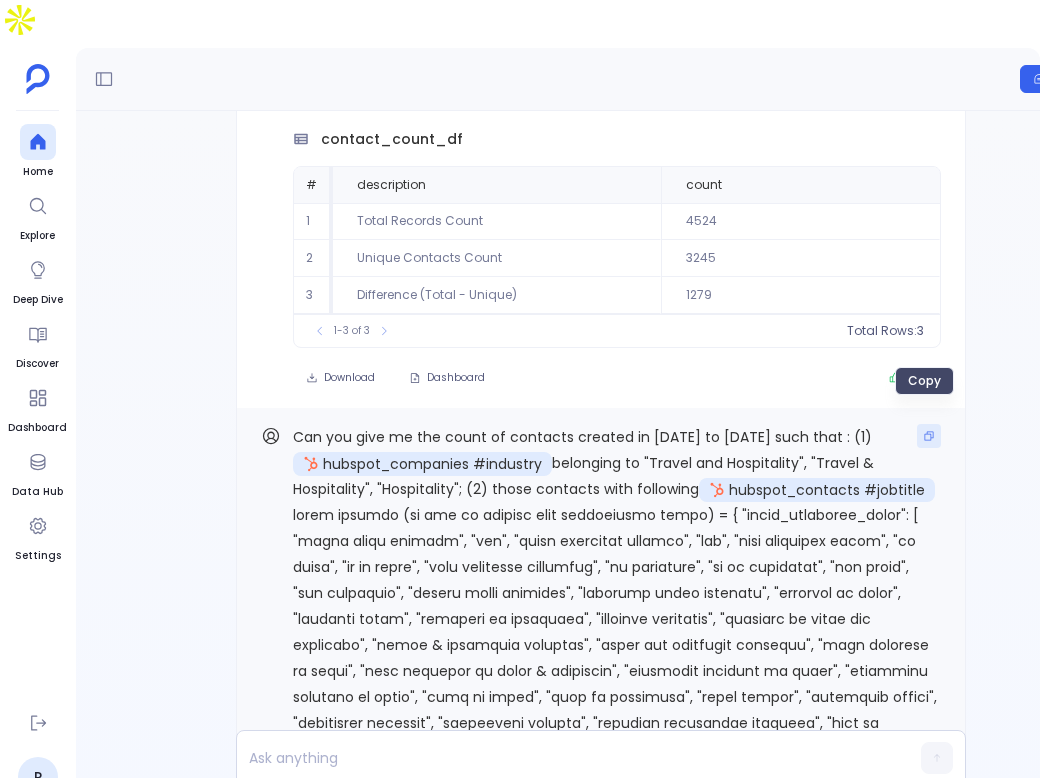 click at bounding box center (929, 436) 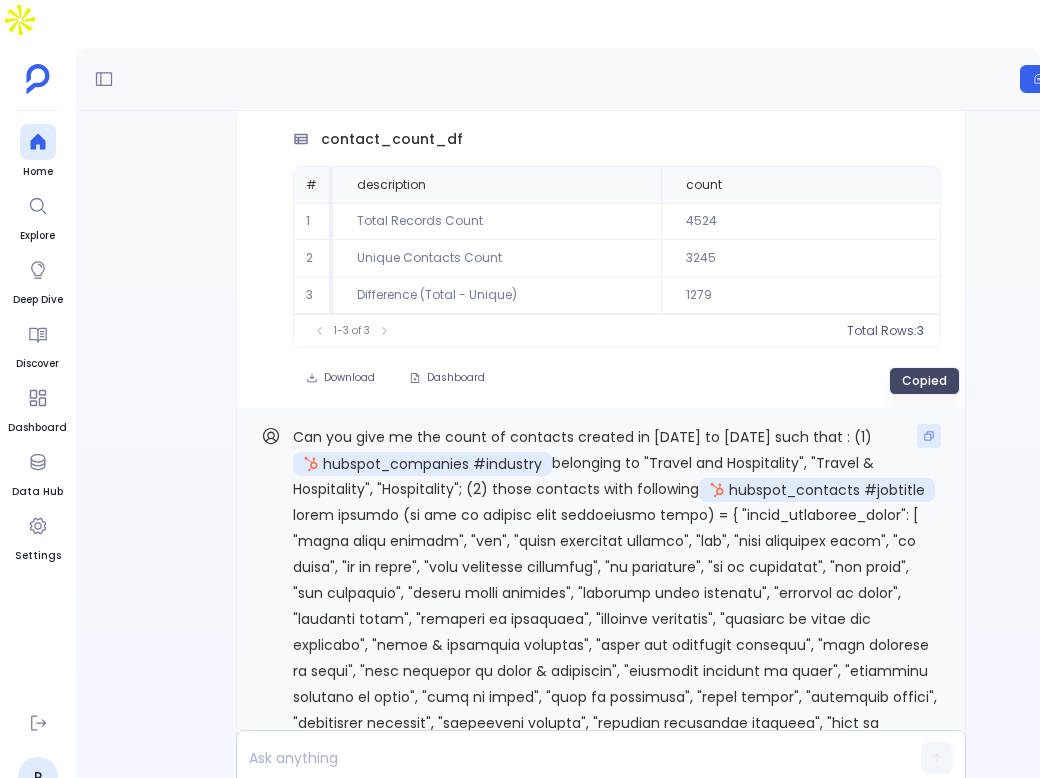 click 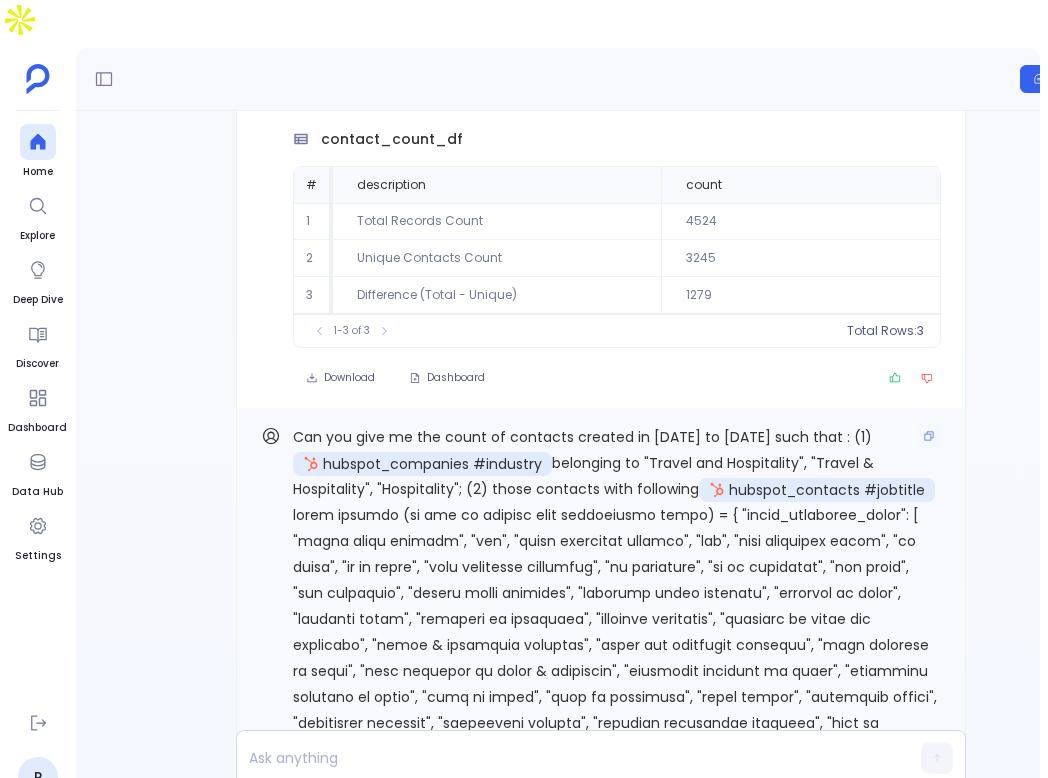 scroll, scrollTop: 0, scrollLeft: 0, axis: both 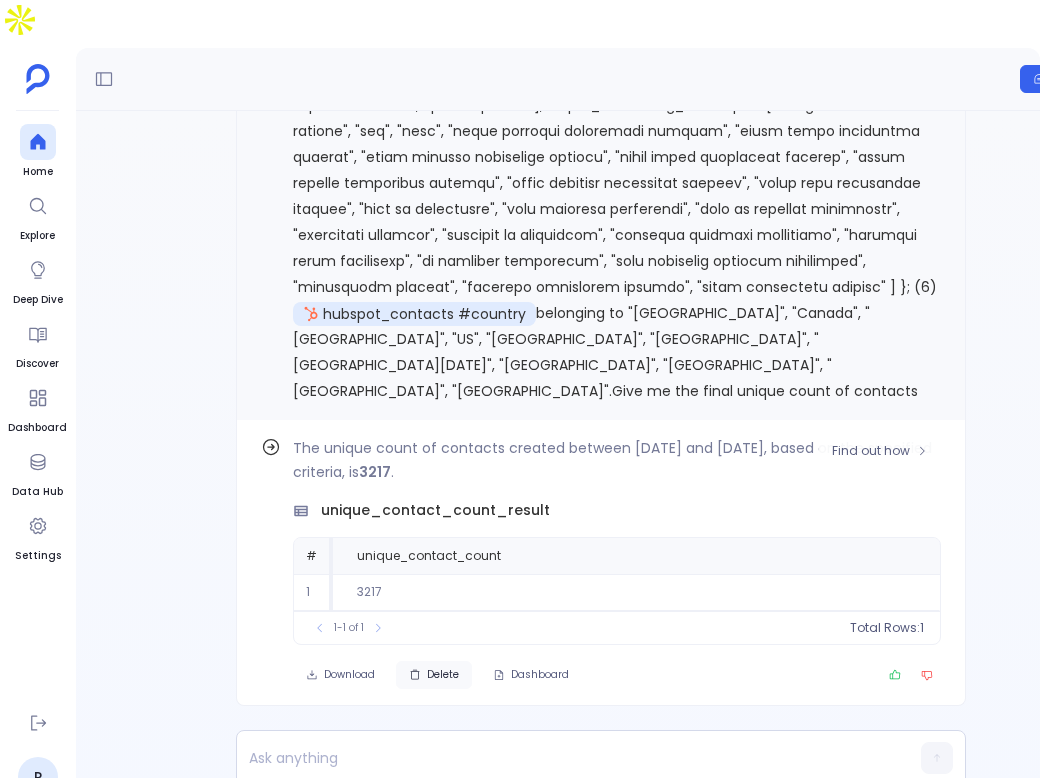 click 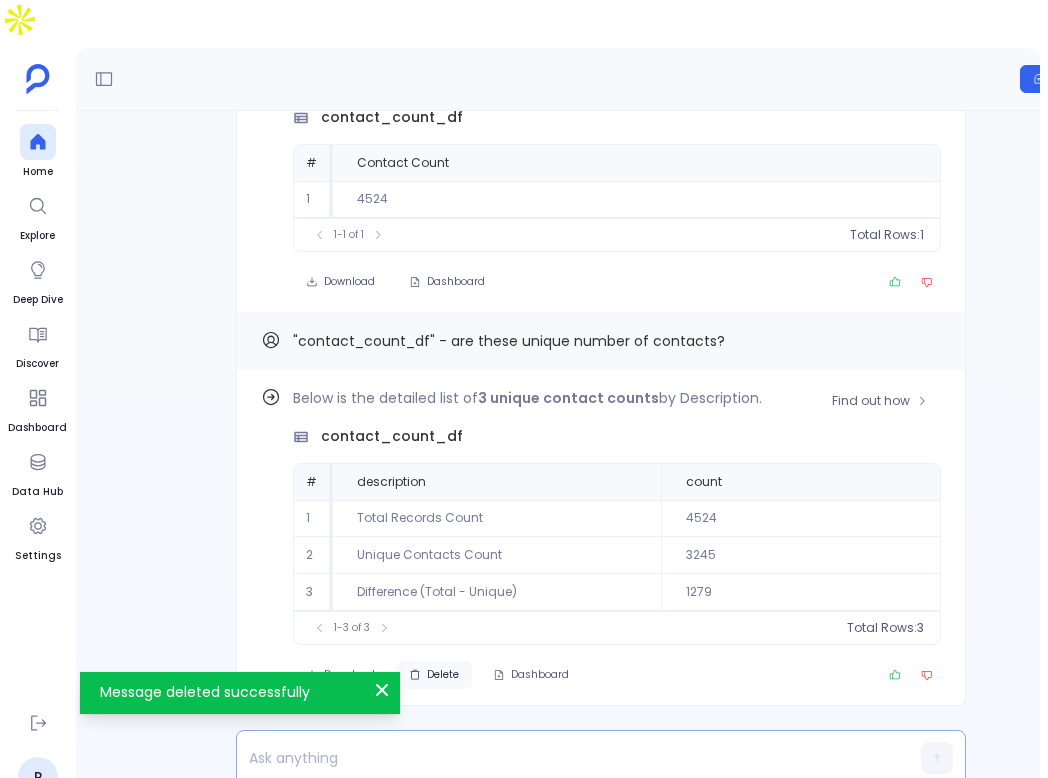 click at bounding box center (562, 758) 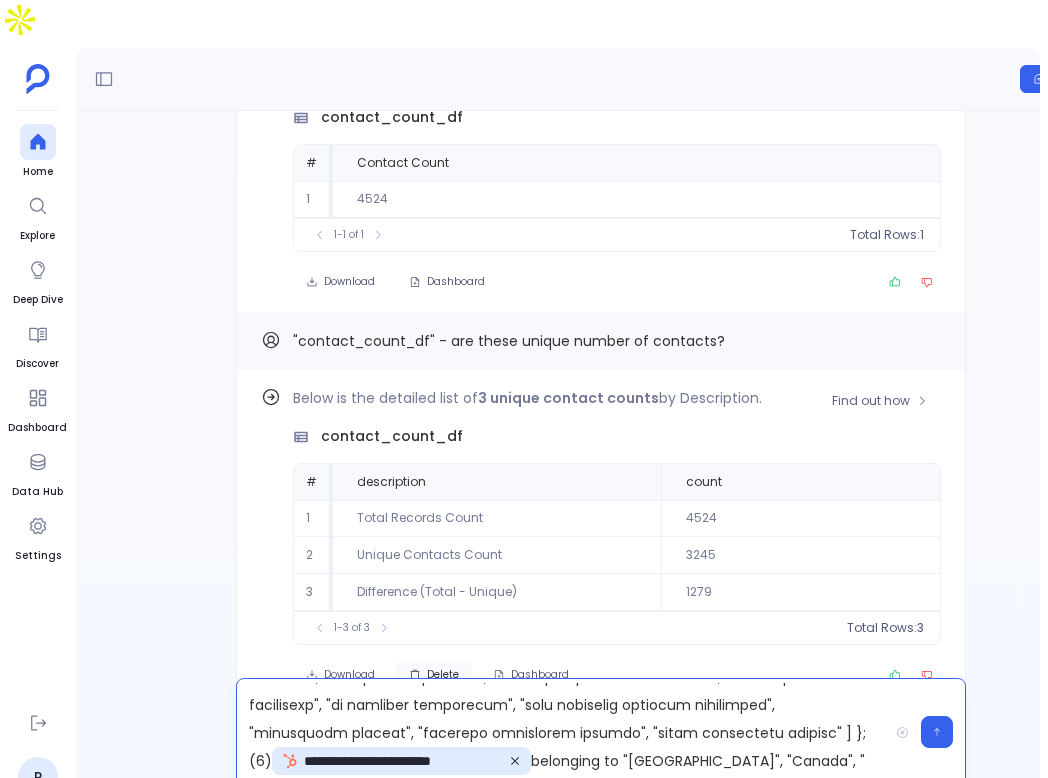 scroll, scrollTop: 0, scrollLeft: 0, axis: both 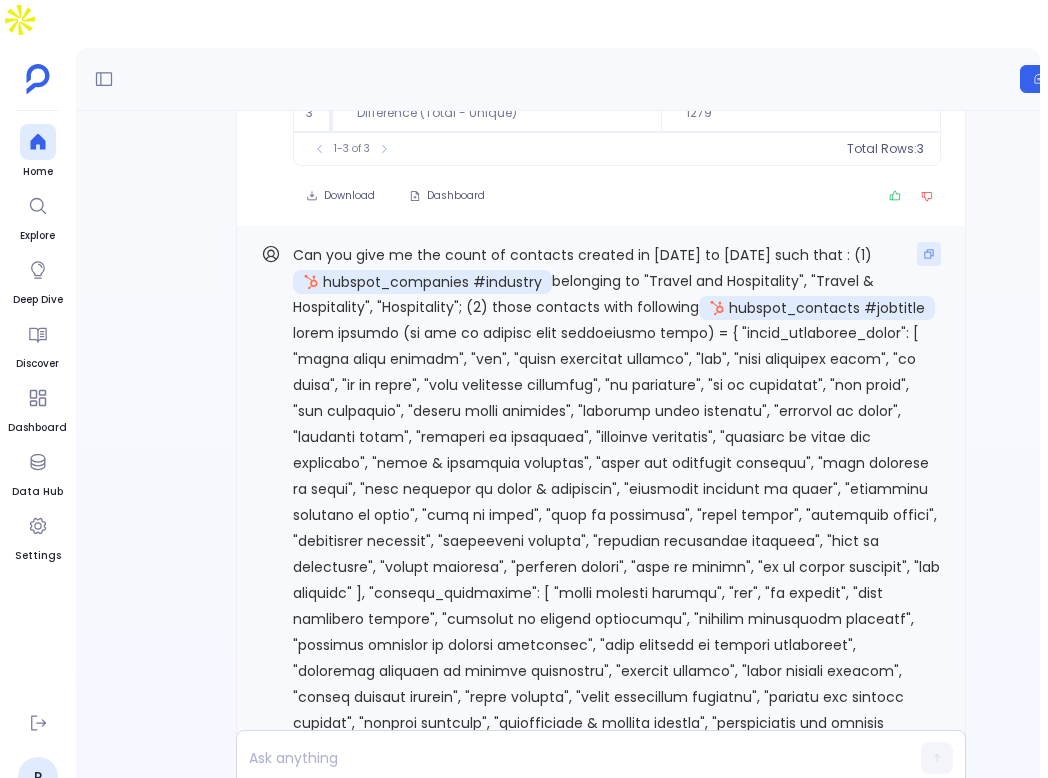 click 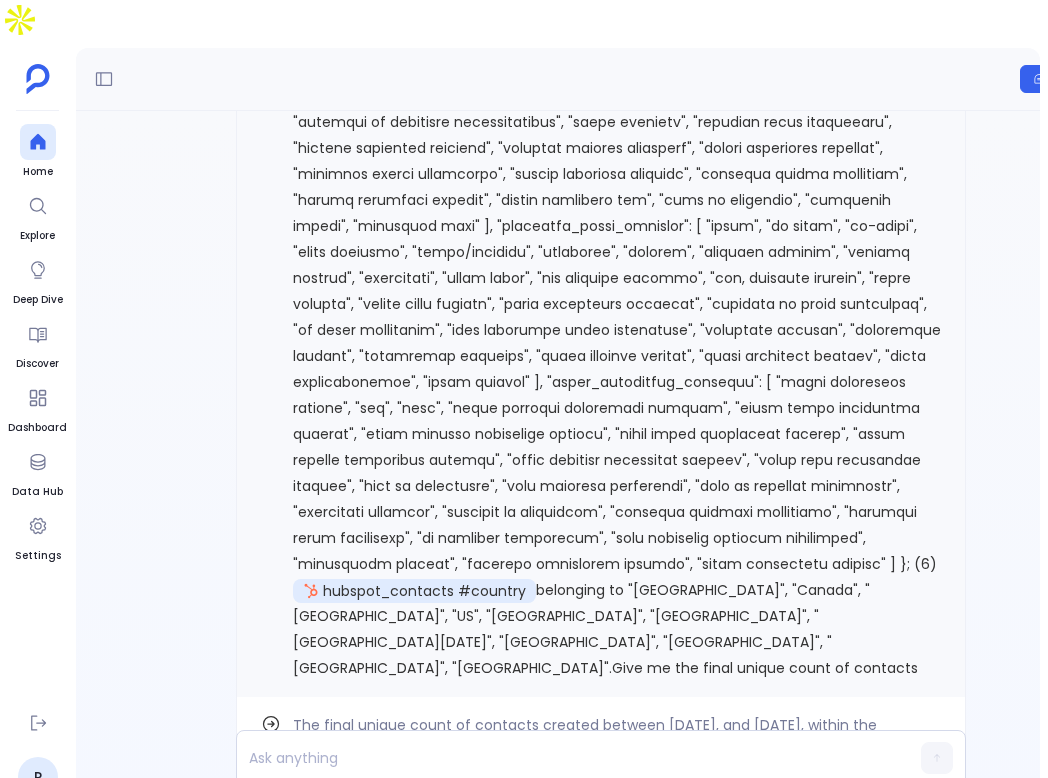 scroll, scrollTop: 0, scrollLeft: 0, axis: both 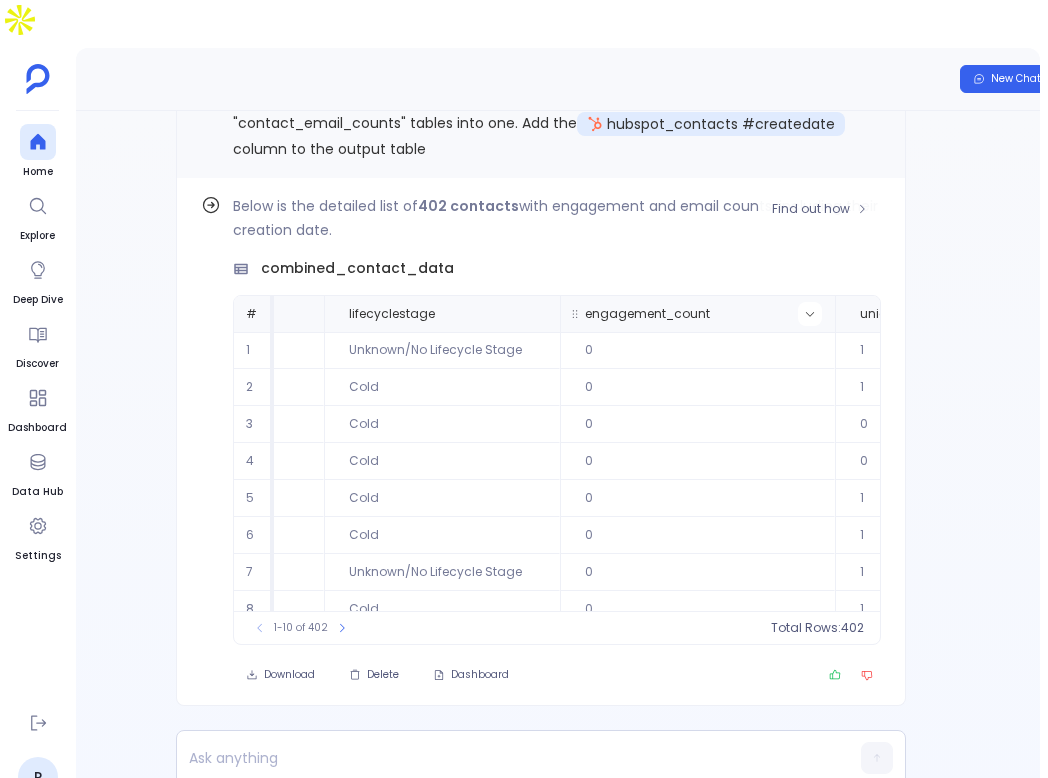 click 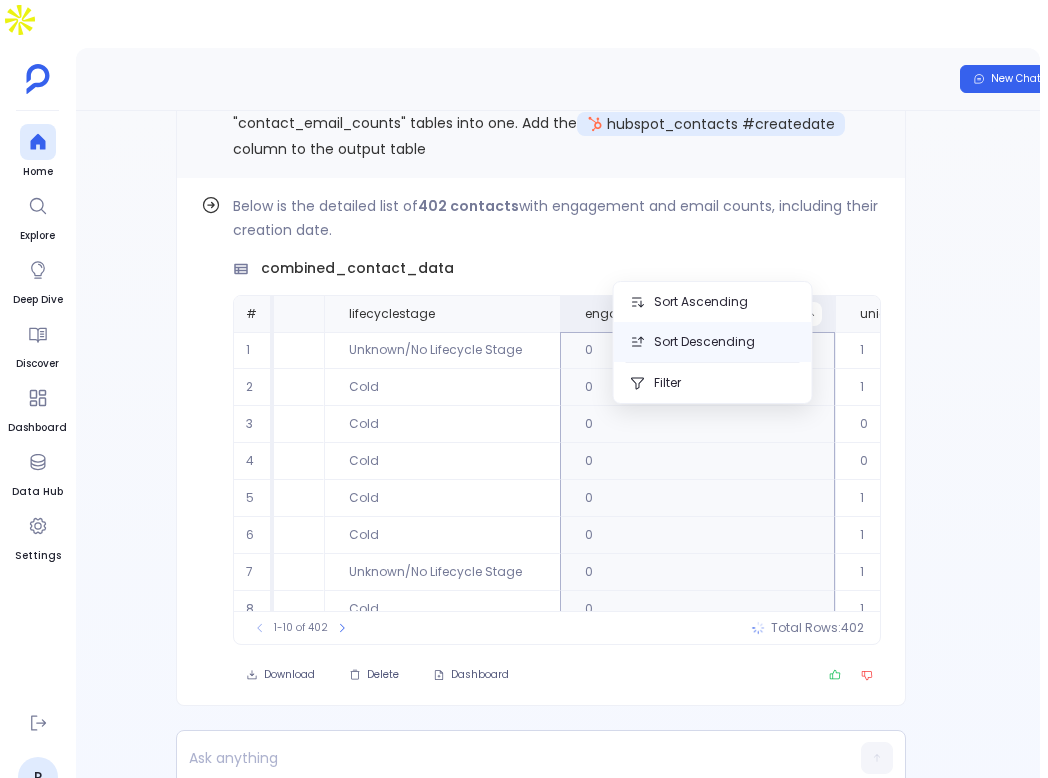 click on "Sort Descending" at bounding box center [713, 342] 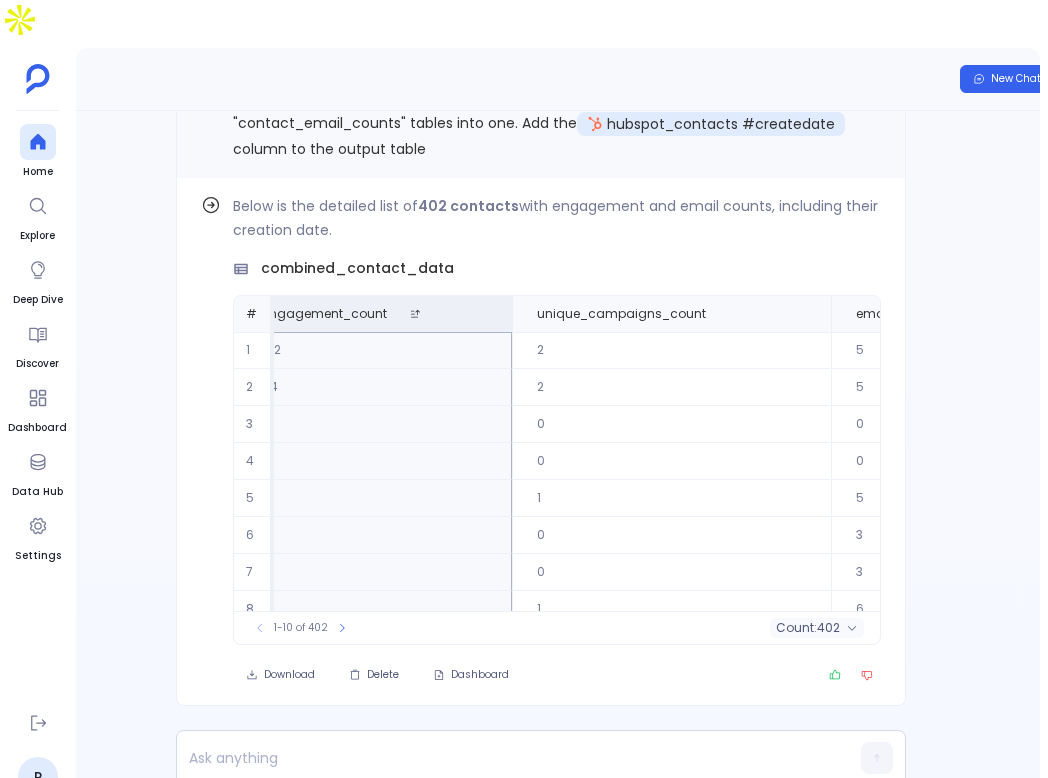 scroll, scrollTop: 0, scrollLeft: 2507, axis: horizontal 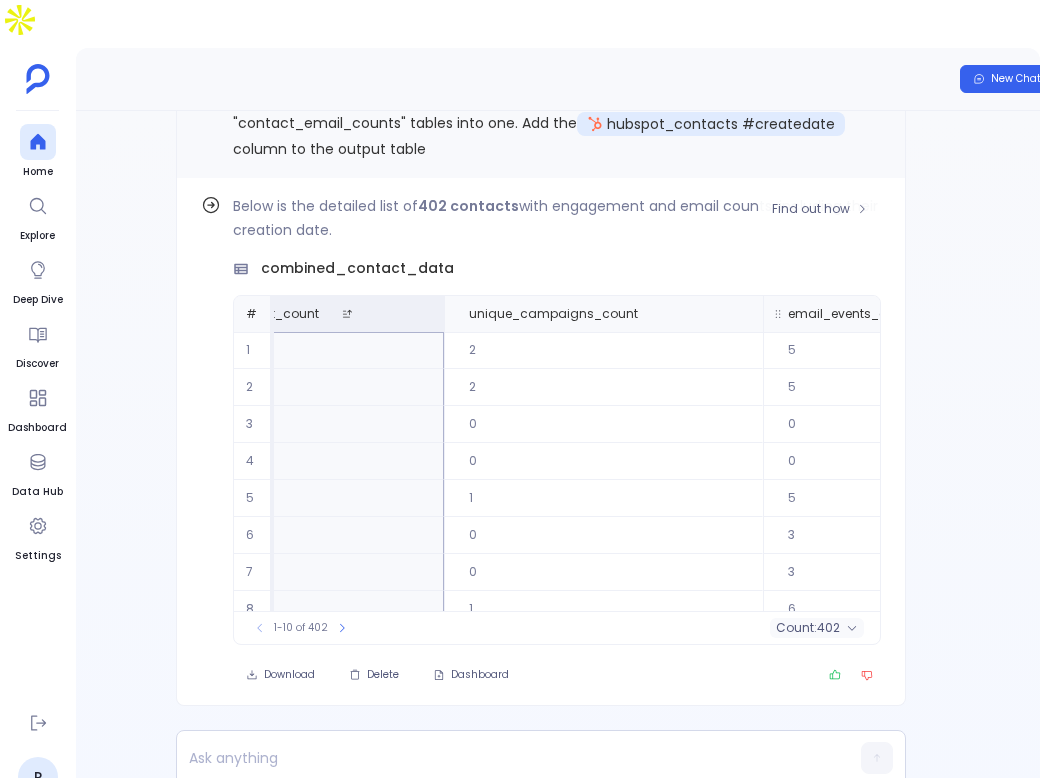 click 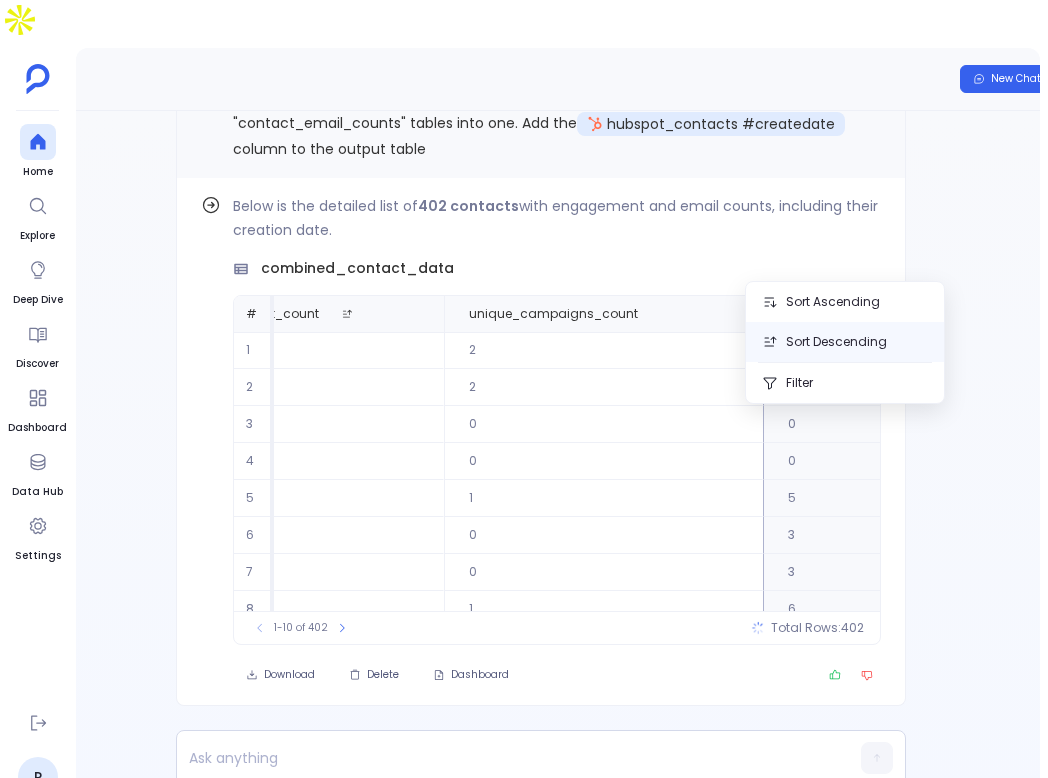 click on "Sort Descending" at bounding box center (845, 342) 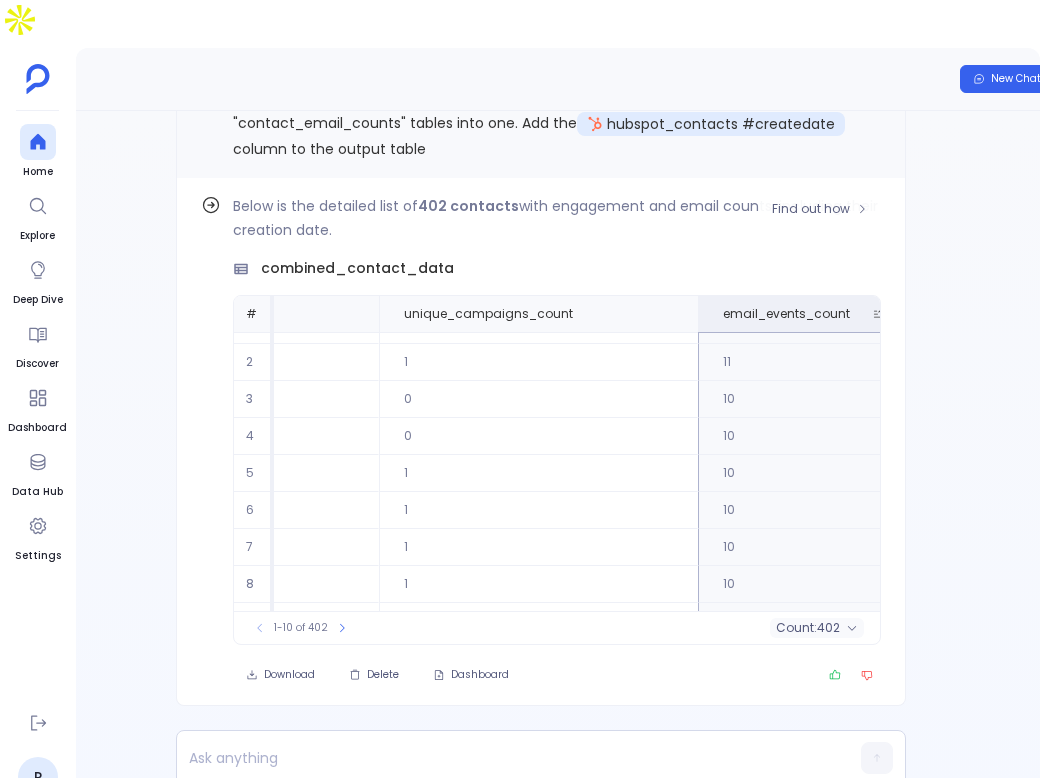 scroll, scrollTop: 0, scrollLeft: 2438, axis: horizontal 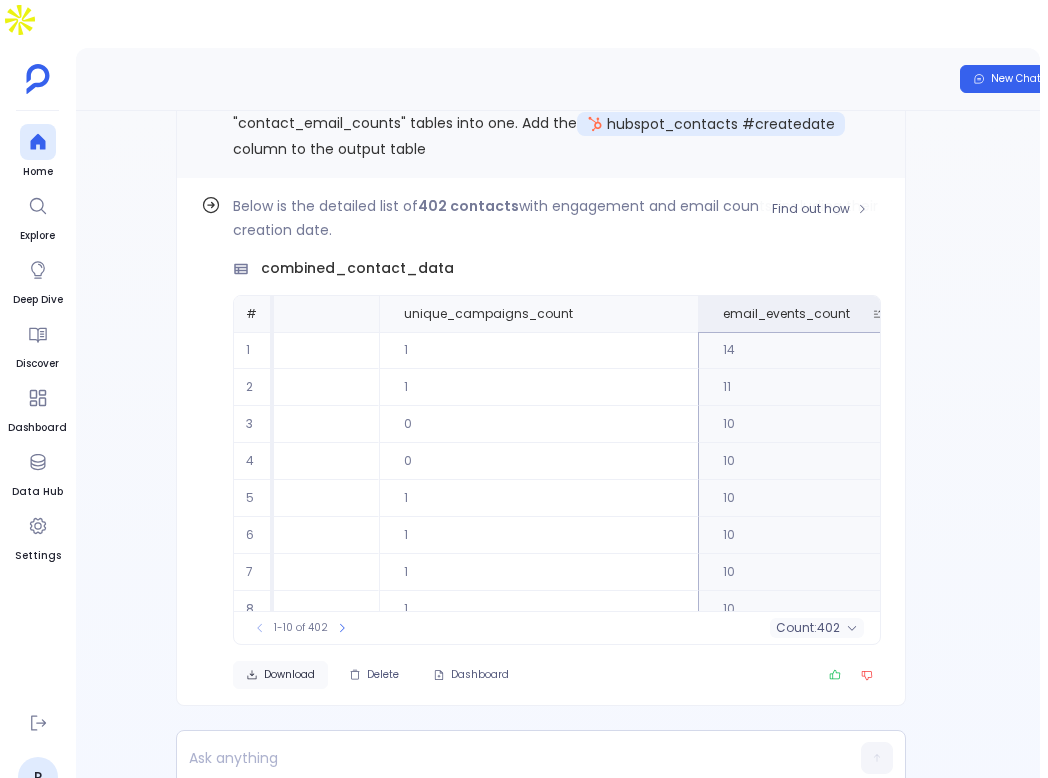 click on "Download" at bounding box center [289, 675] 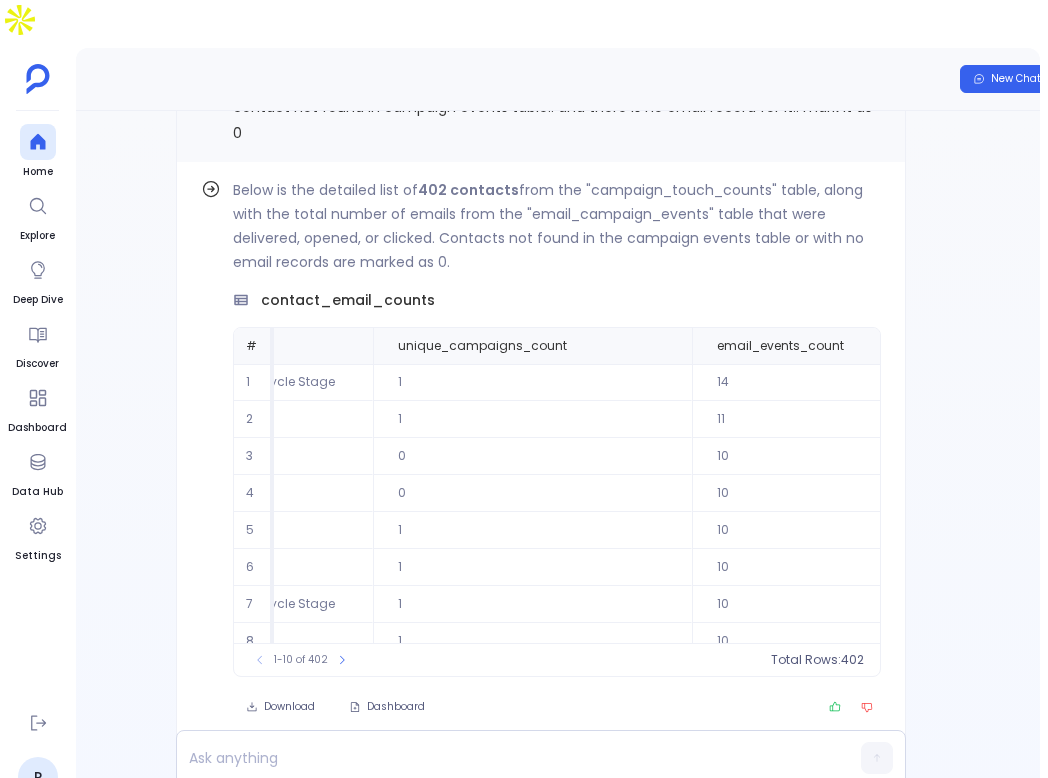 scroll, scrollTop: -749, scrollLeft: 0, axis: vertical 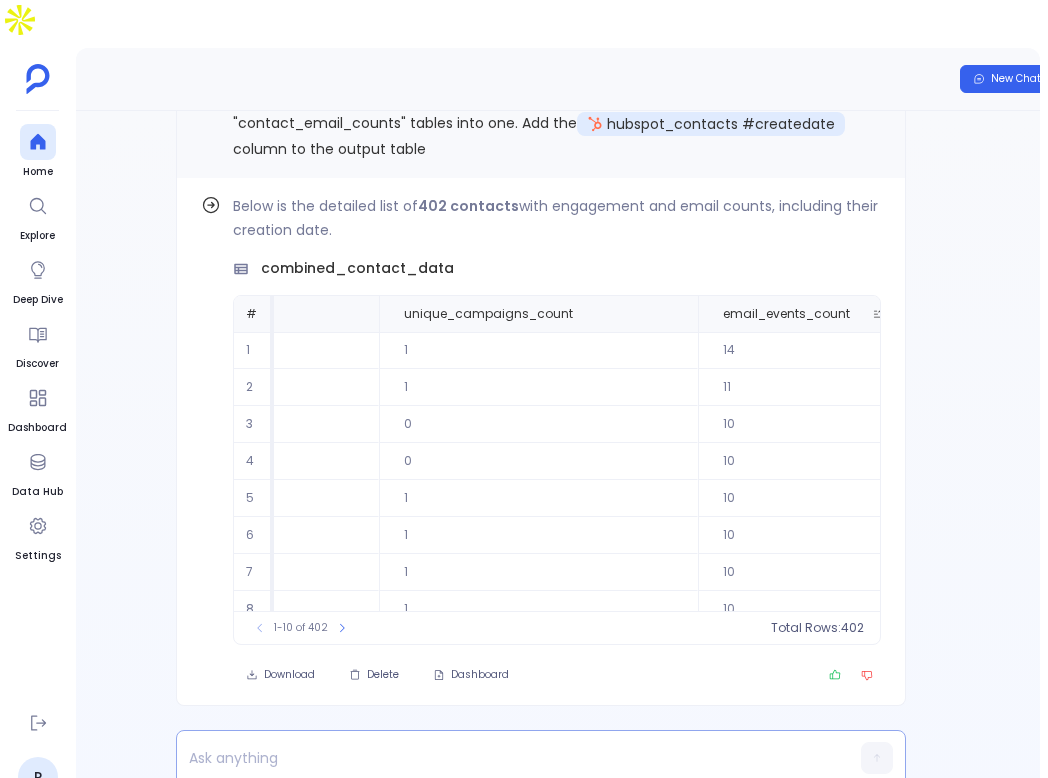 click at bounding box center (502, 758) 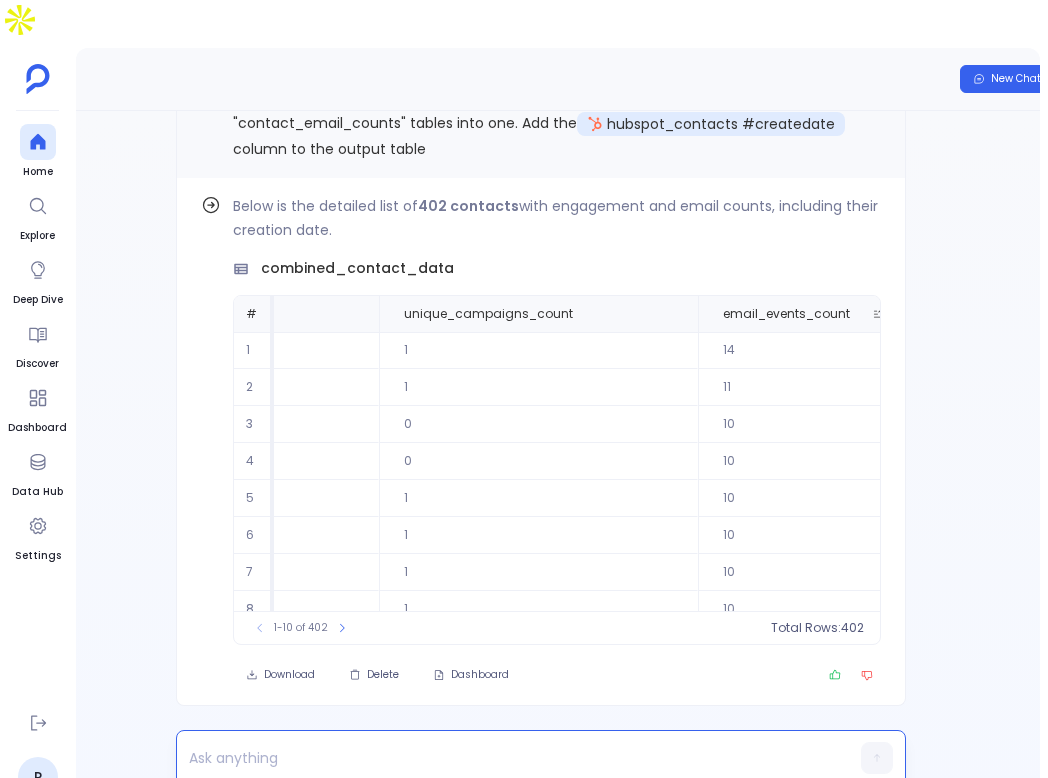 paste 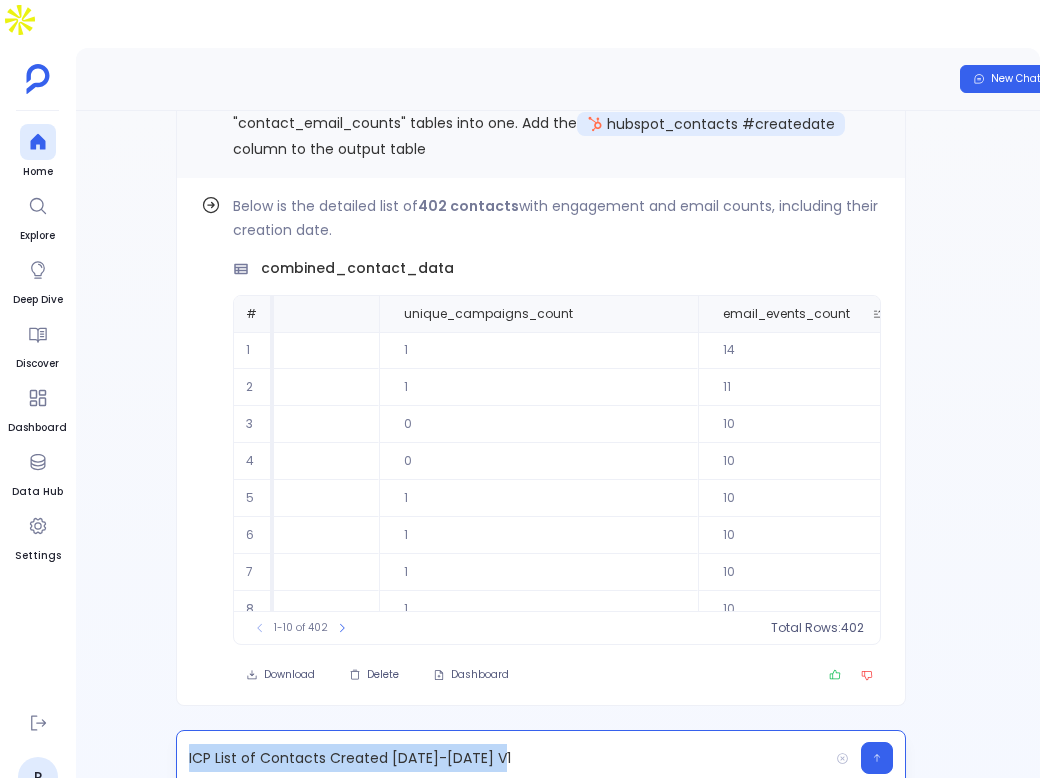 type 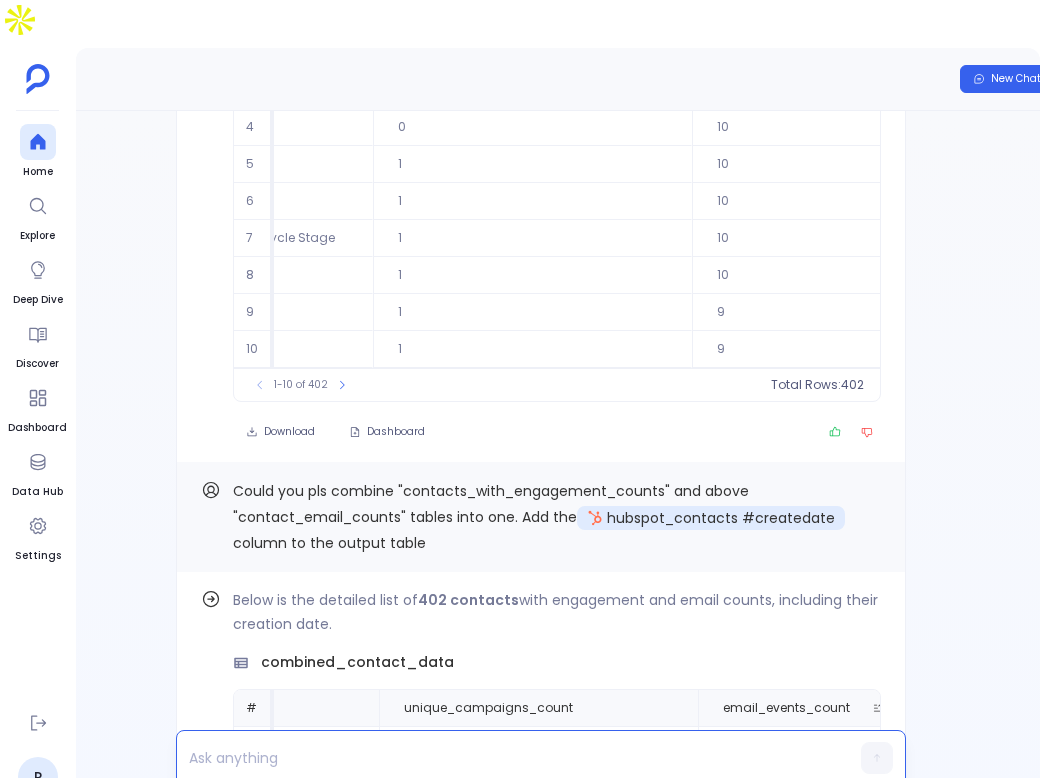 scroll, scrollTop: -424, scrollLeft: 0, axis: vertical 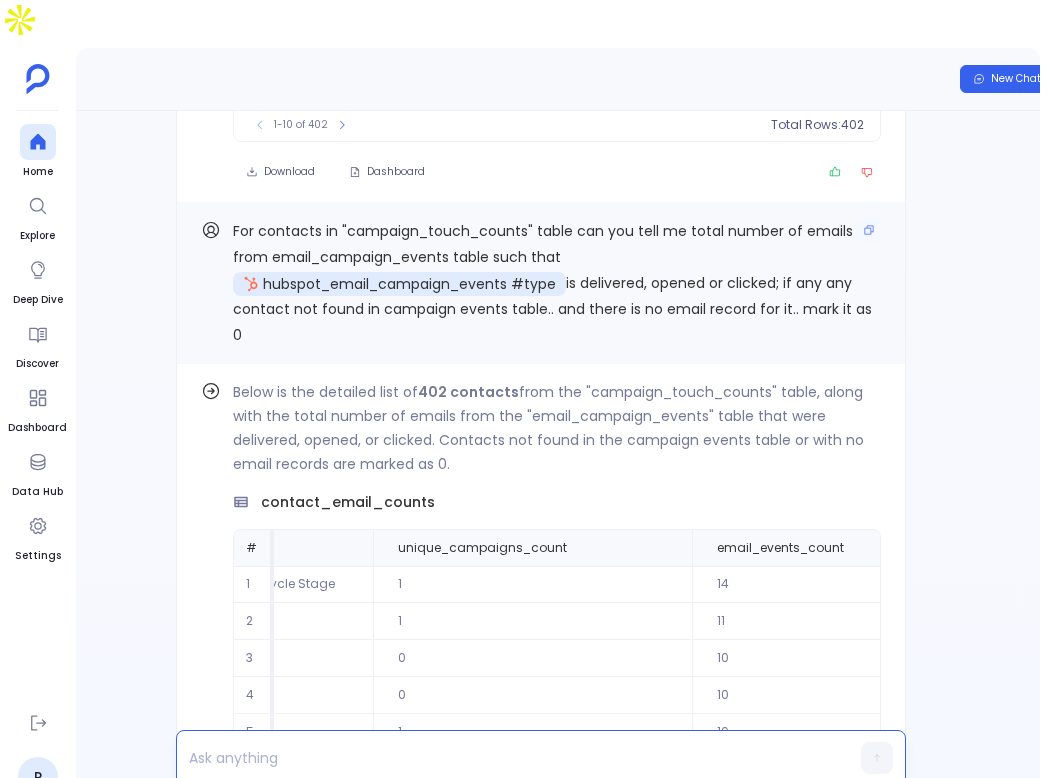 click on "For contacts in "campaign_touch_counts" table can you tell me total number of emails from email_campaign_events table such that  hubspot_email_campaign_events #type  is delivered, opened or clicked; if any any contact not found in campaign events table.. and there is no email record for it.. mark it as 0" at bounding box center [541, 283] 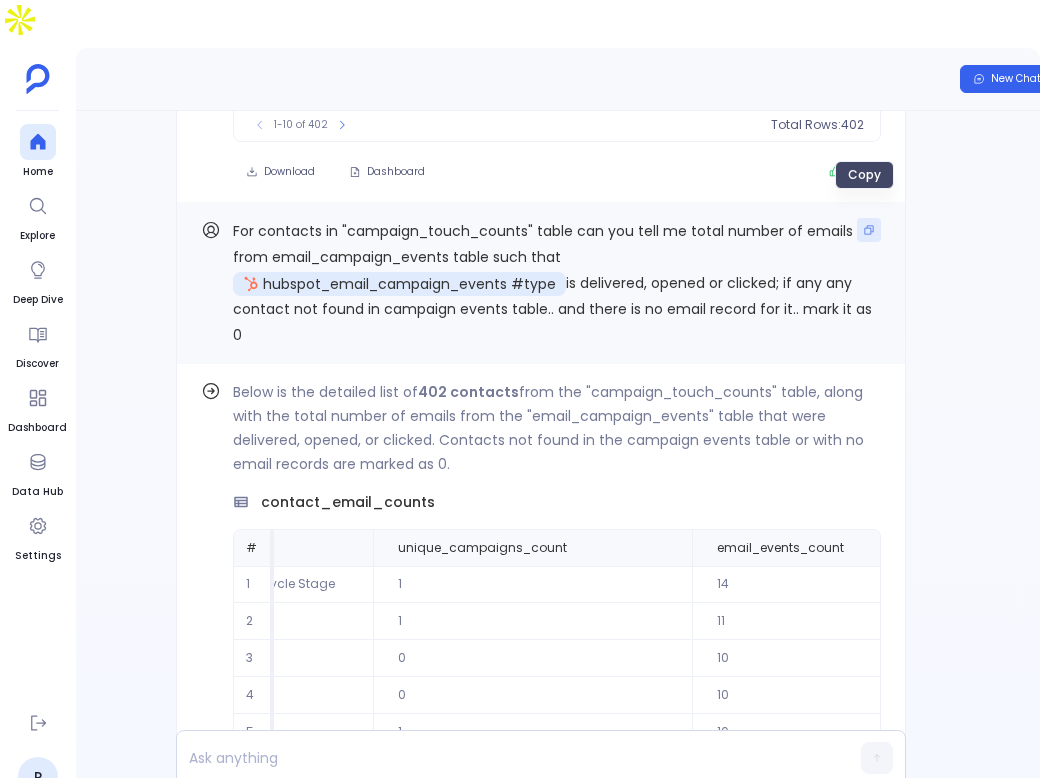 click 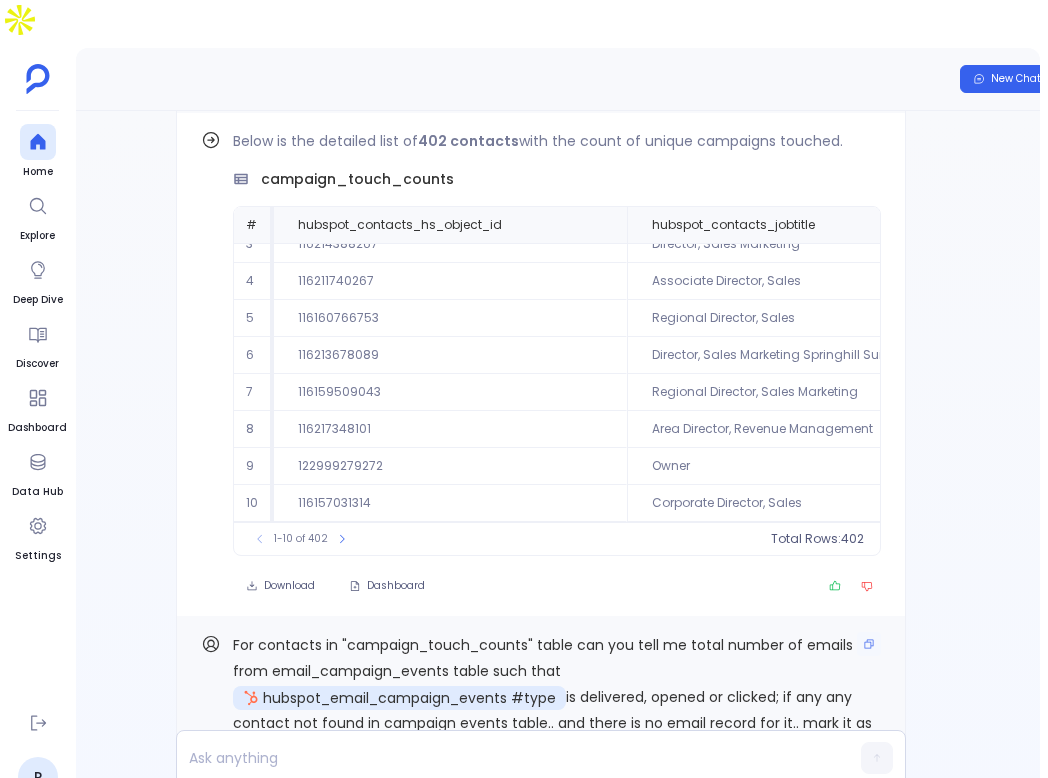 scroll, scrollTop: -1294, scrollLeft: 0, axis: vertical 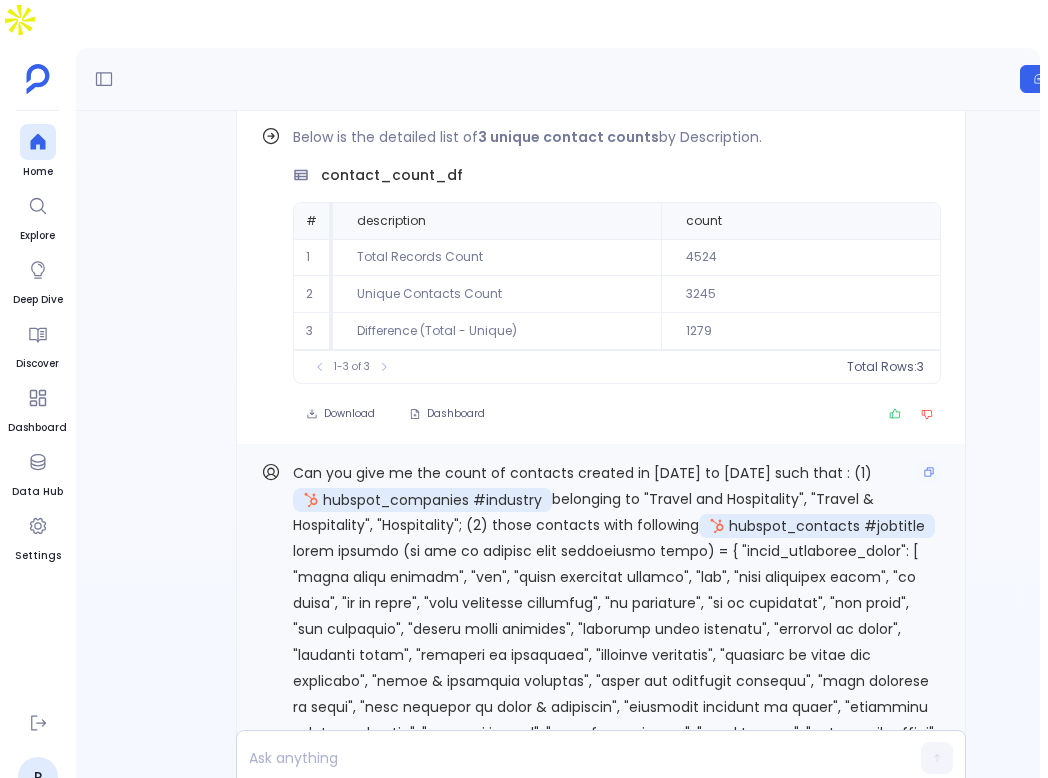 click on "Can you give me the count of contacts created in [DATE] to [DATE] such that : (1)  hubspot_companies #industry belonging to "Travel and Hospitality", "Travel & Hospitality", "Hospitality"; (2) those contacts with following  hubspot_contacts #jobtitle hubspot_contacts #country  belonging to "[GEOGRAPHIC_DATA]", "[GEOGRAPHIC_DATA]", "[GEOGRAPHIC_DATA]", "US", "[GEOGRAPHIC_DATA]", "[GEOGRAPHIC_DATA]", "[GEOGRAPHIC_DATA][DATE]", "[GEOGRAPHIC_DATA]", "[GEOGRAPHIC_DATA]", "[GEOGRAPHIC_DATA]", "[GEOGRAPHIC_DATA]".Give me the final unique count of contacts" at bounding box center (601, 1214) 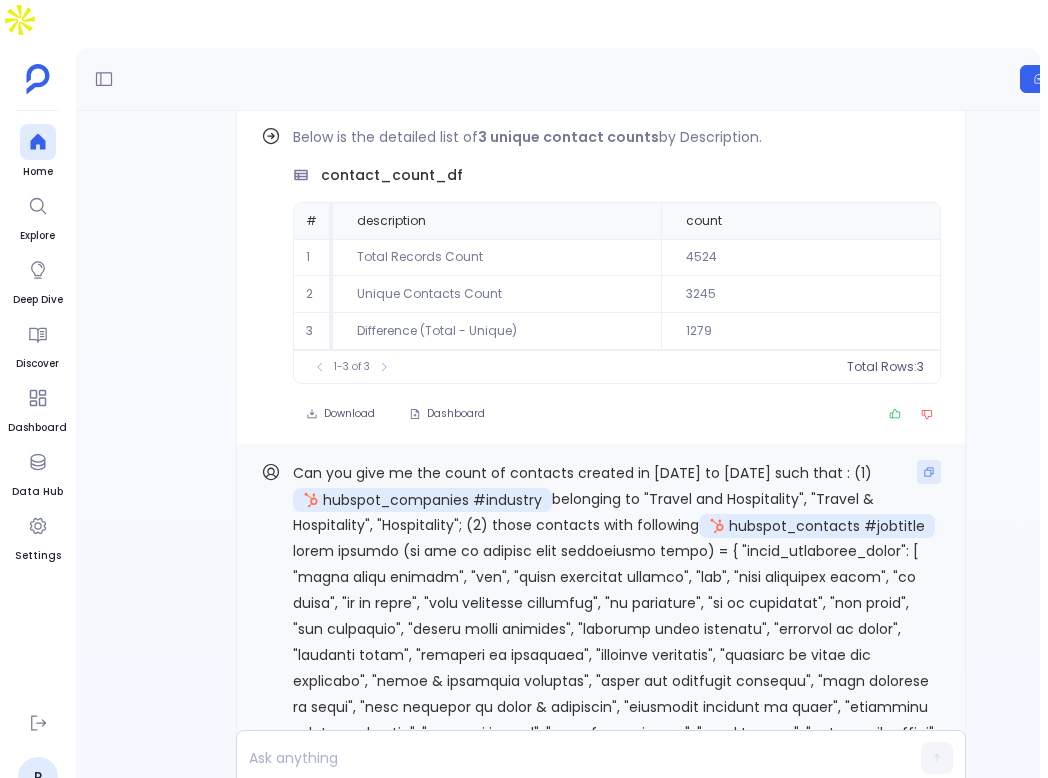 click 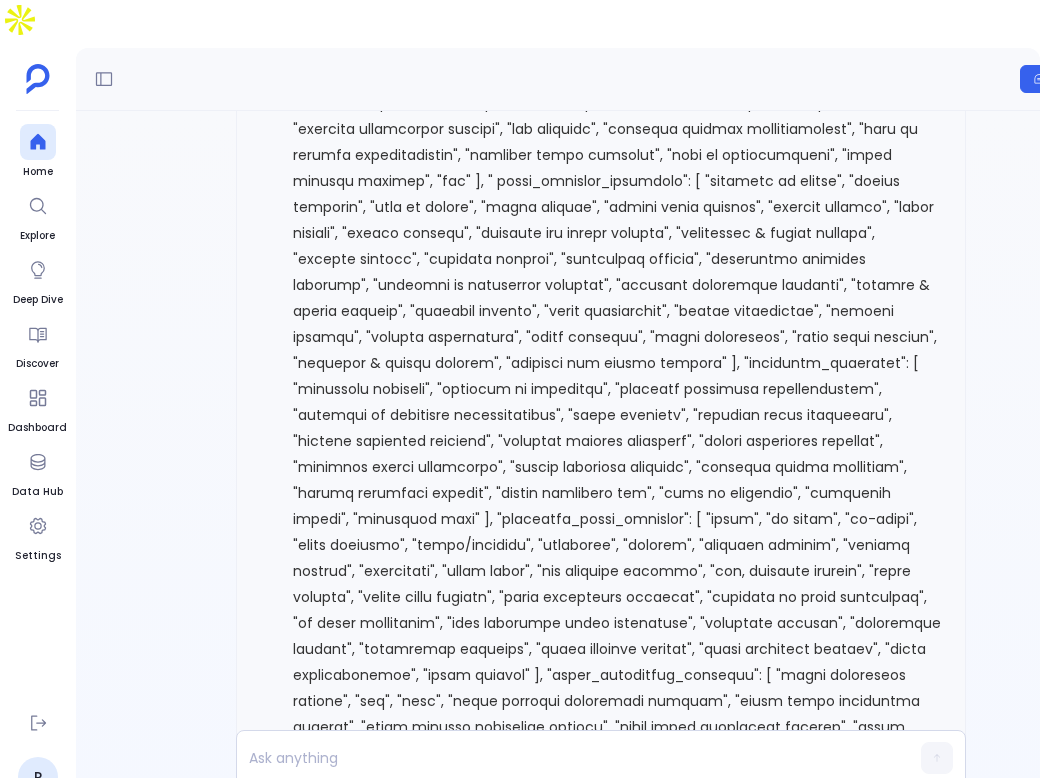 scroll, scrollTop: 0, scrollLeft: 0, axis: both 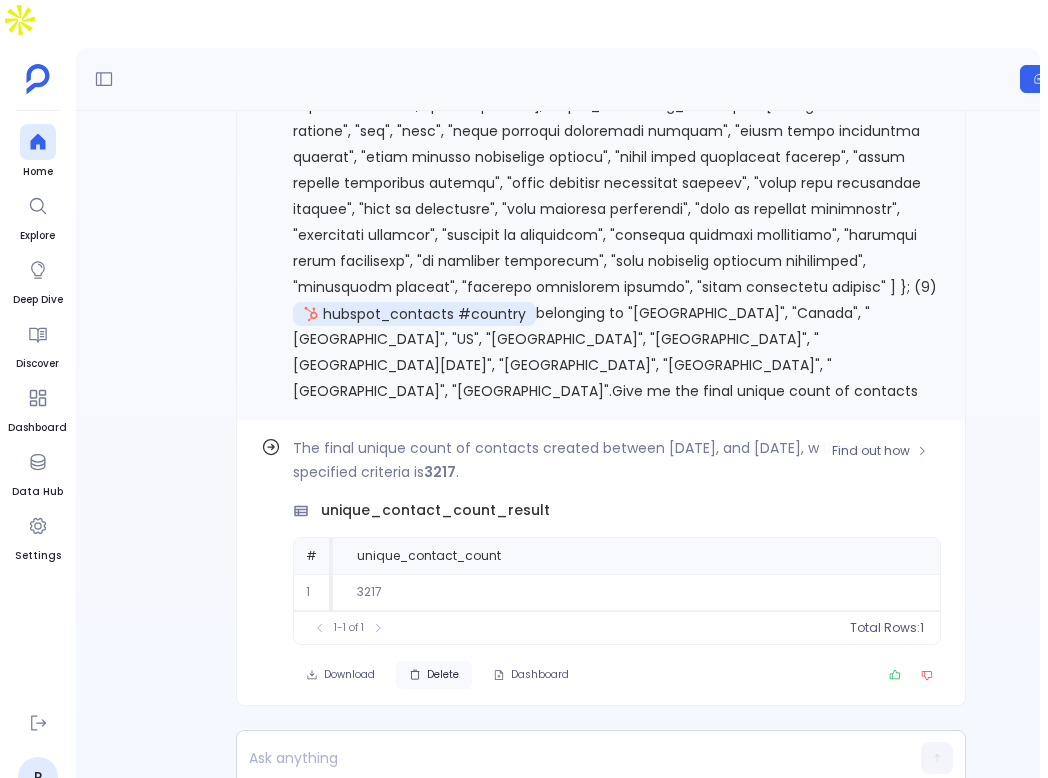 click on "Delete" at bounding box center [443, 675] 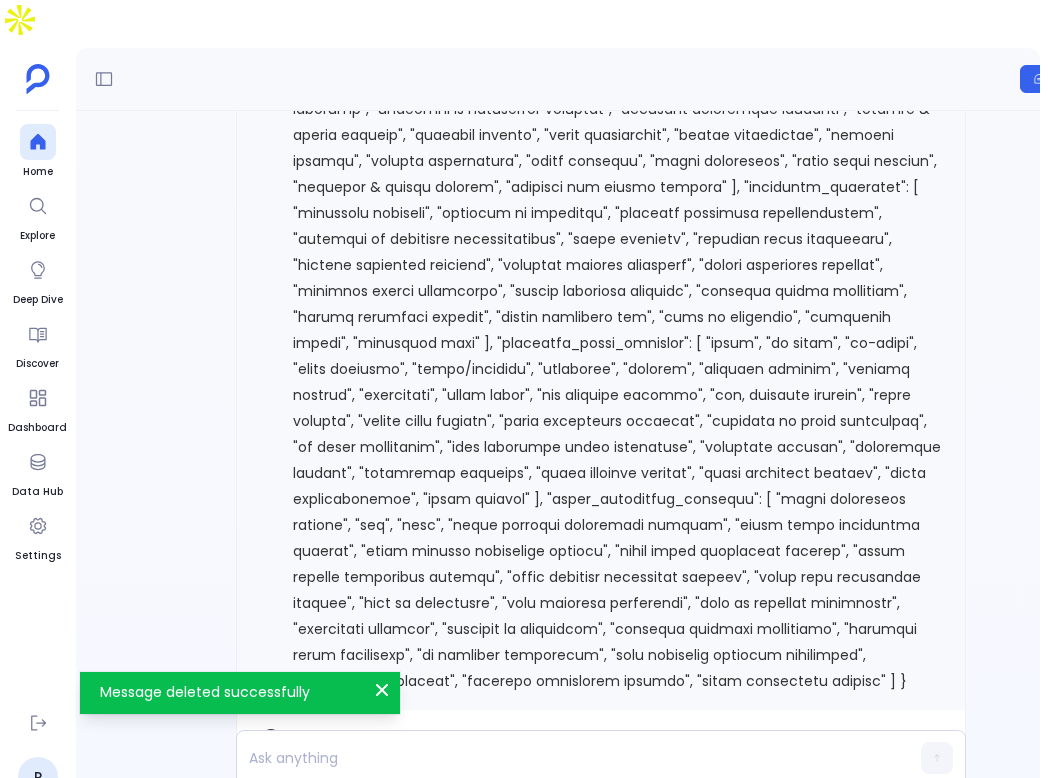 scroll, scrollTop: 0, scrollLeft: 0, axis: both 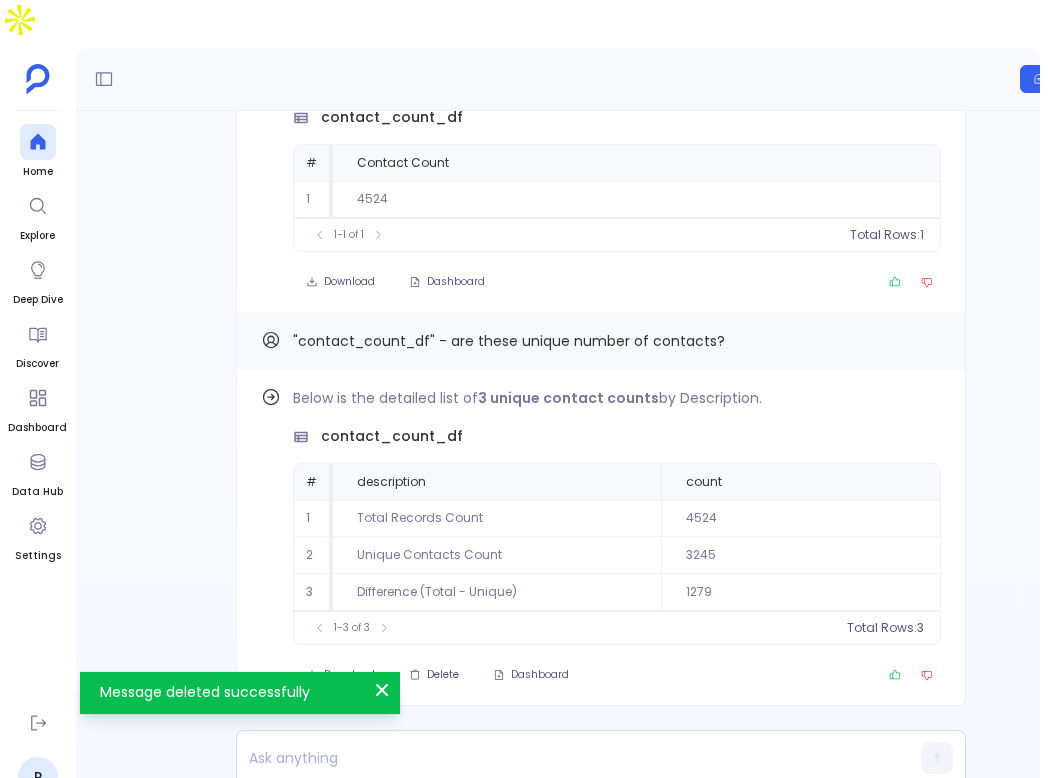 click on "Find out how Below is the detailed list of  3 unique contact counts  by Description. contact_count_df # description count 1 Total Records Count 4524 2 Unique Contacts Count 3245 3 Difference (Total - Unique) 1279
To pick up a draggable item, press the space bar.
While dragging, use the arrow keys to move the item.
Press space again to drop the item in its new position, or press escape to cancel.
1-3 of 3 Total Rows:  3 Download Delete Dashboard "contact_count_df" - are these unique number of contacts? Find out how The count of contacts created between [DATE] and [DATE], within the "Travel and Hospitality" industry and matching specific job title patterns is  4524 . contact_count_df # Contact Count 1 4524
To pick up a draggable item, press the space bar.
While dragging, use the arrow keys to move the item.
Press space again to drop the item in its new position, or press escape to cancel.
1-1 of 1 Total Rows:  1 Download Dashboard hubspot_companies #industry # 1 2 3" at bounding box center (601, 460) 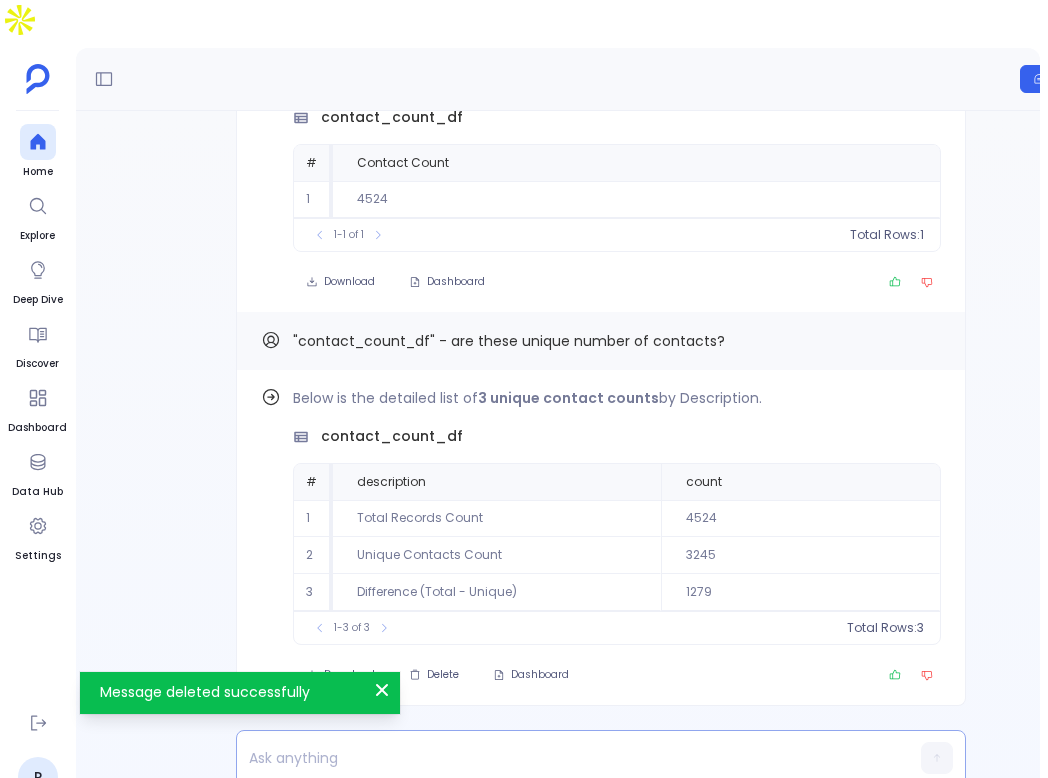click at bounding box center [562, 758] 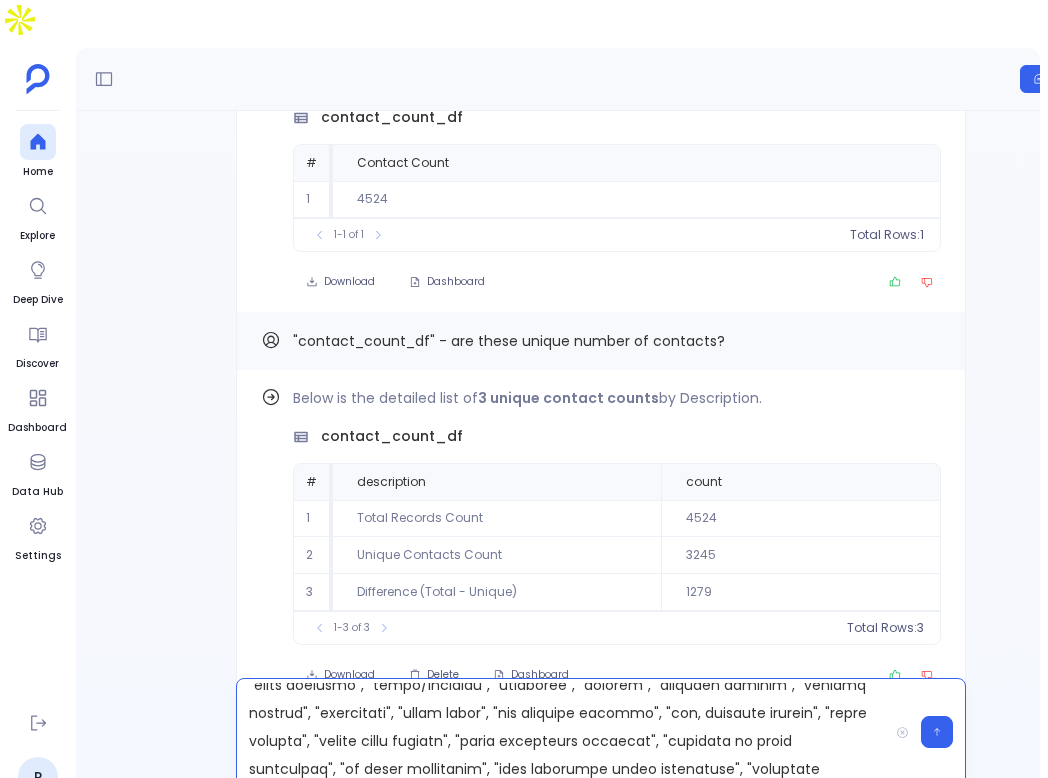 scroll, scrollTop: 1560, scrollLeft: 0, axis: vertical 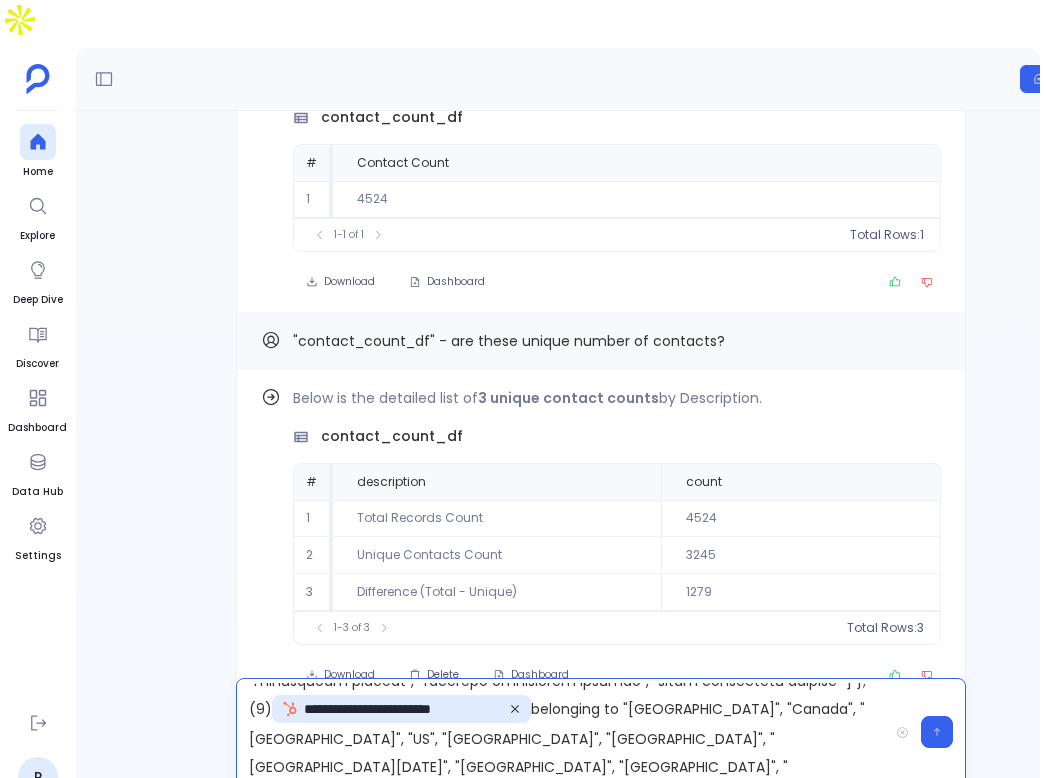 click on "**********" at bounding box center (562, 732) 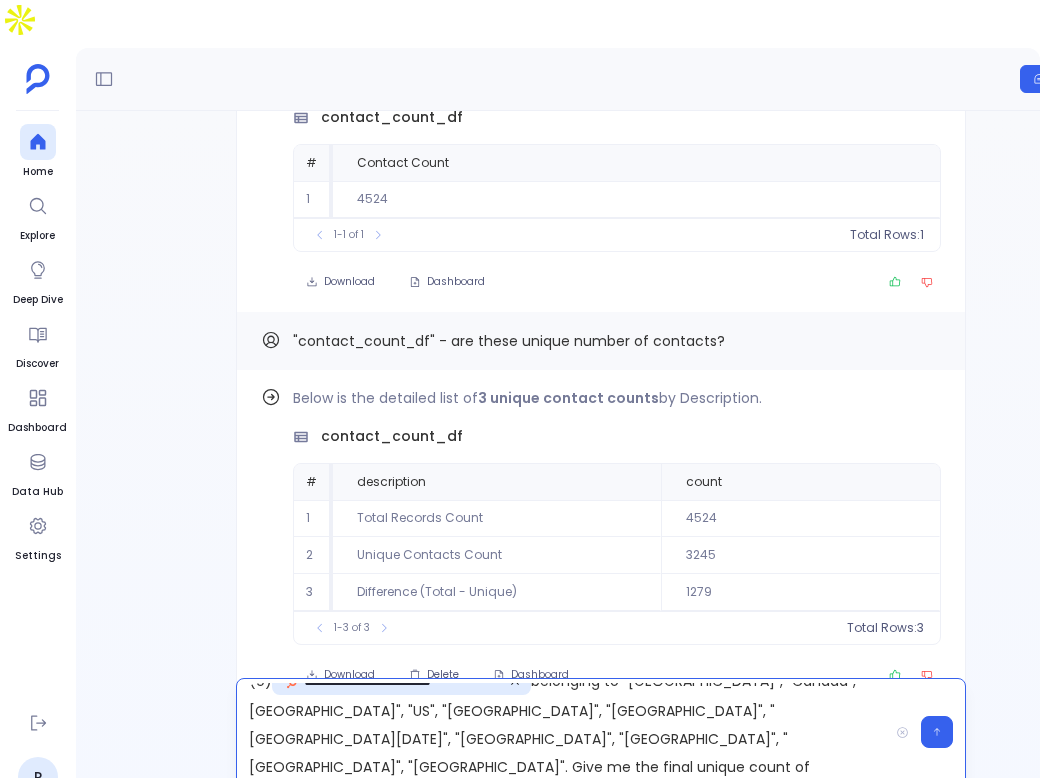 scroll, scrollTop: 0, scrollLeft: 0, axis: both 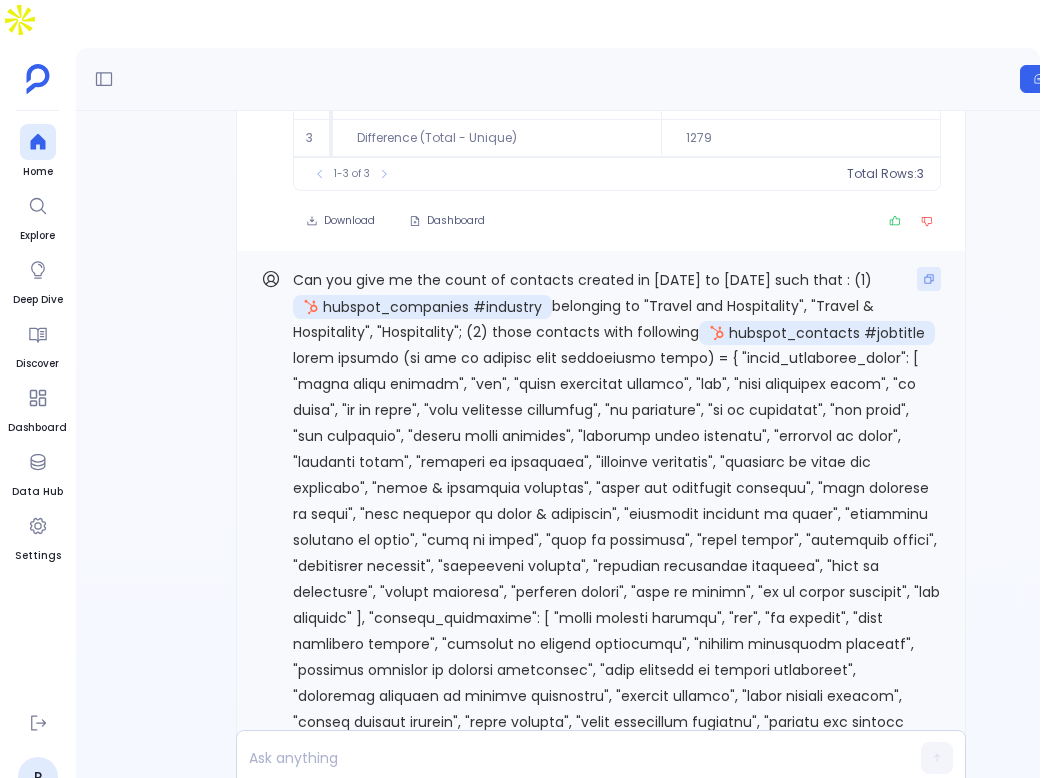 click 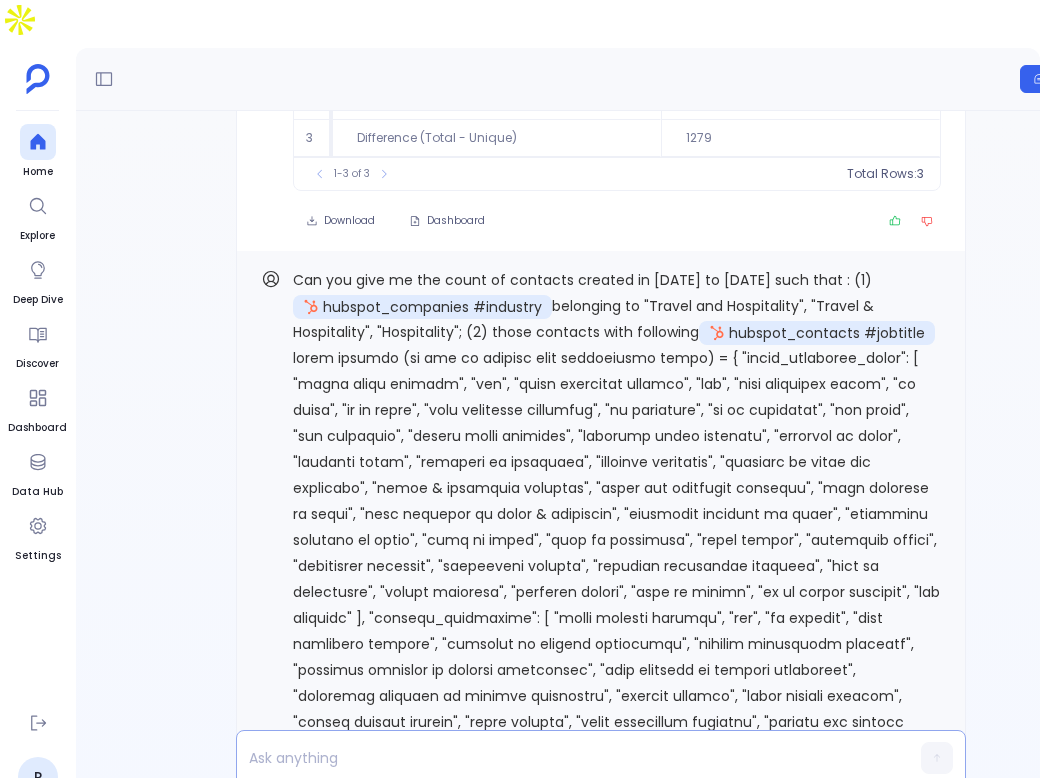 click at bounding box center (562, 758) 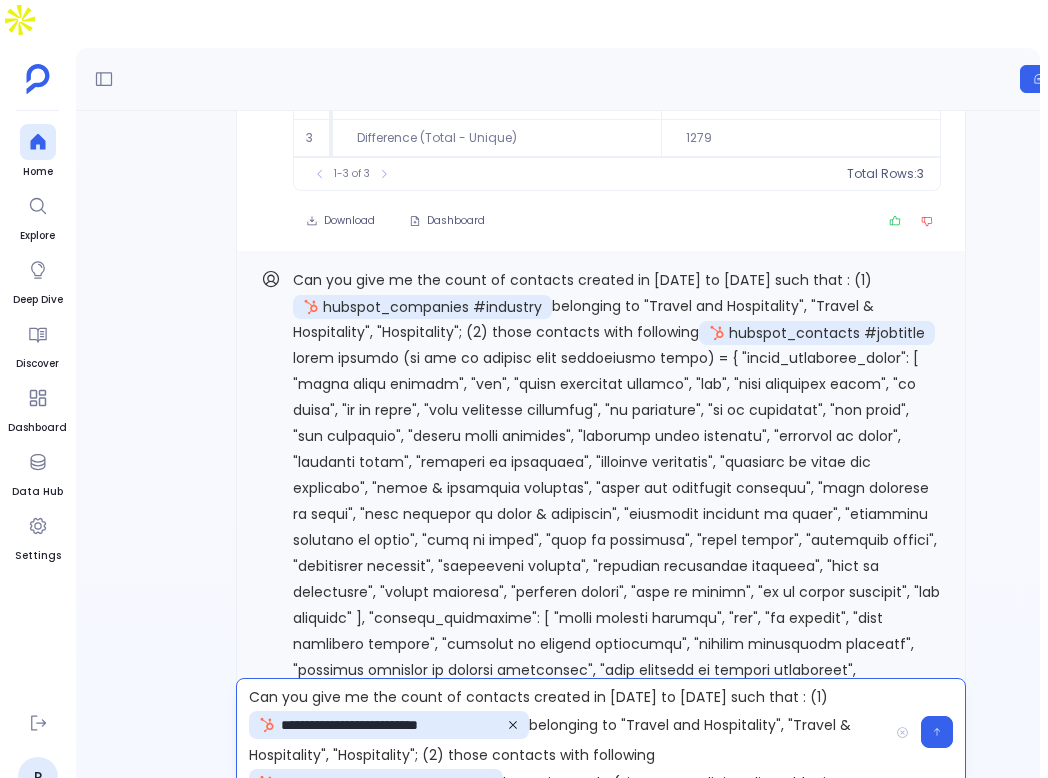 click on "**********" at bounding box center [562, 732] 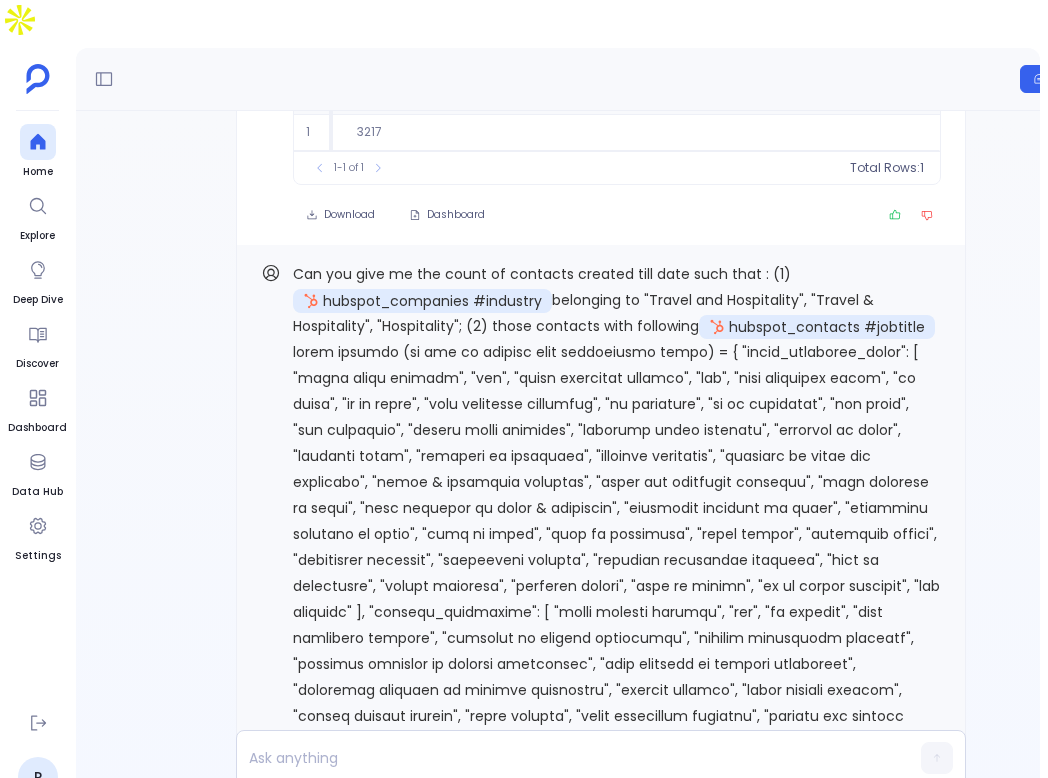 scroll, scrollTop: -1400, scrollLeft: 0, axis: vertical 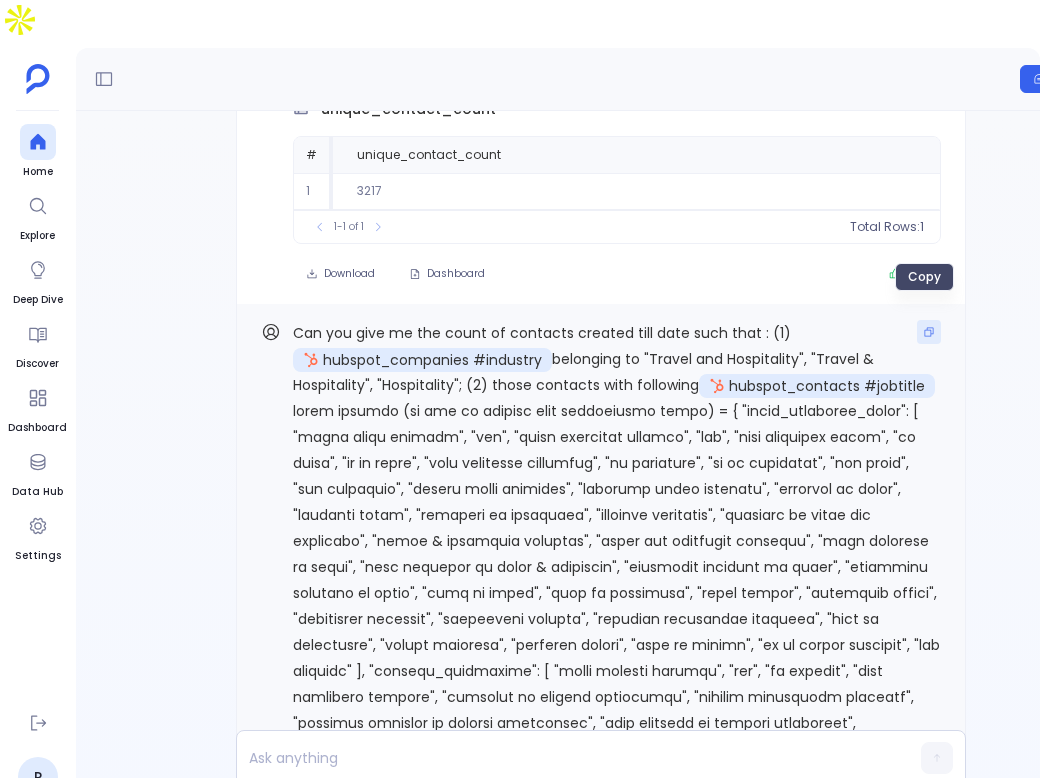 click 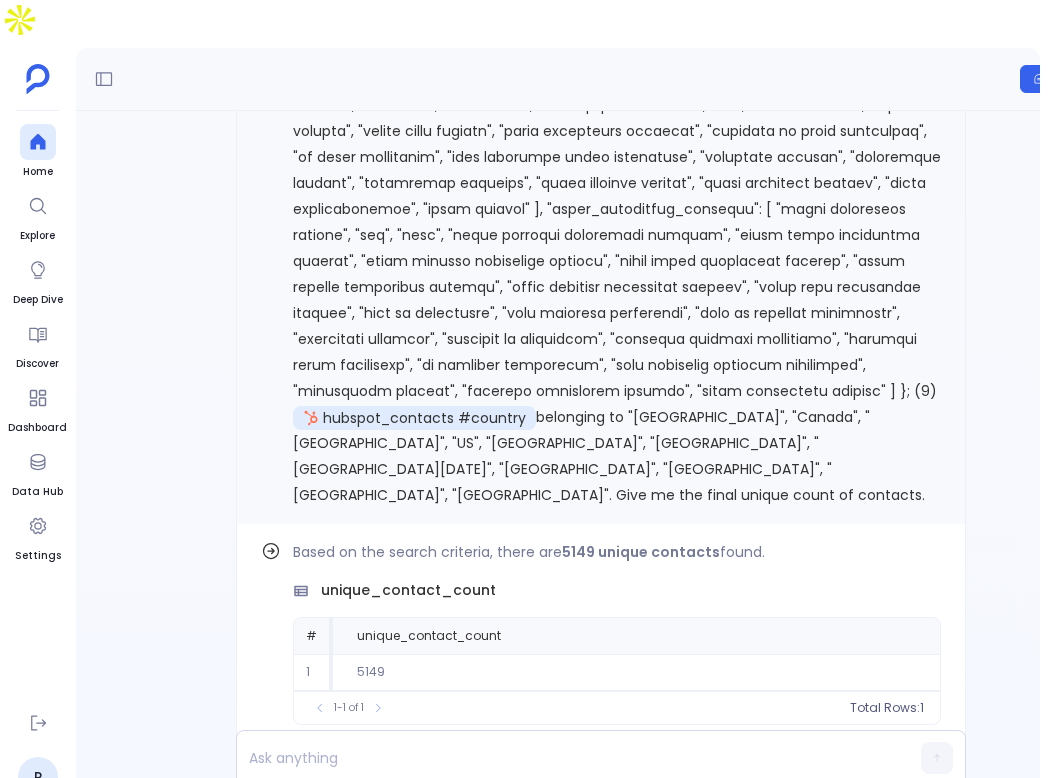 scroll, scrollTop: 0, scrollLeft: 0, axis: both 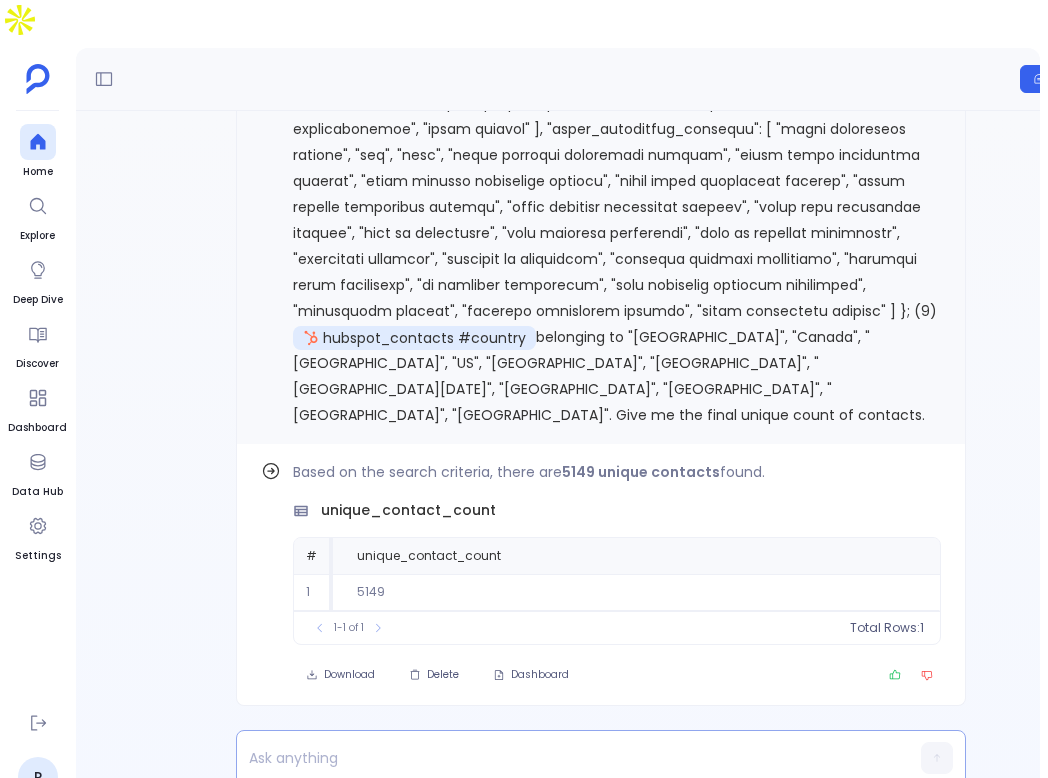 click at bounding box center [562, 758] 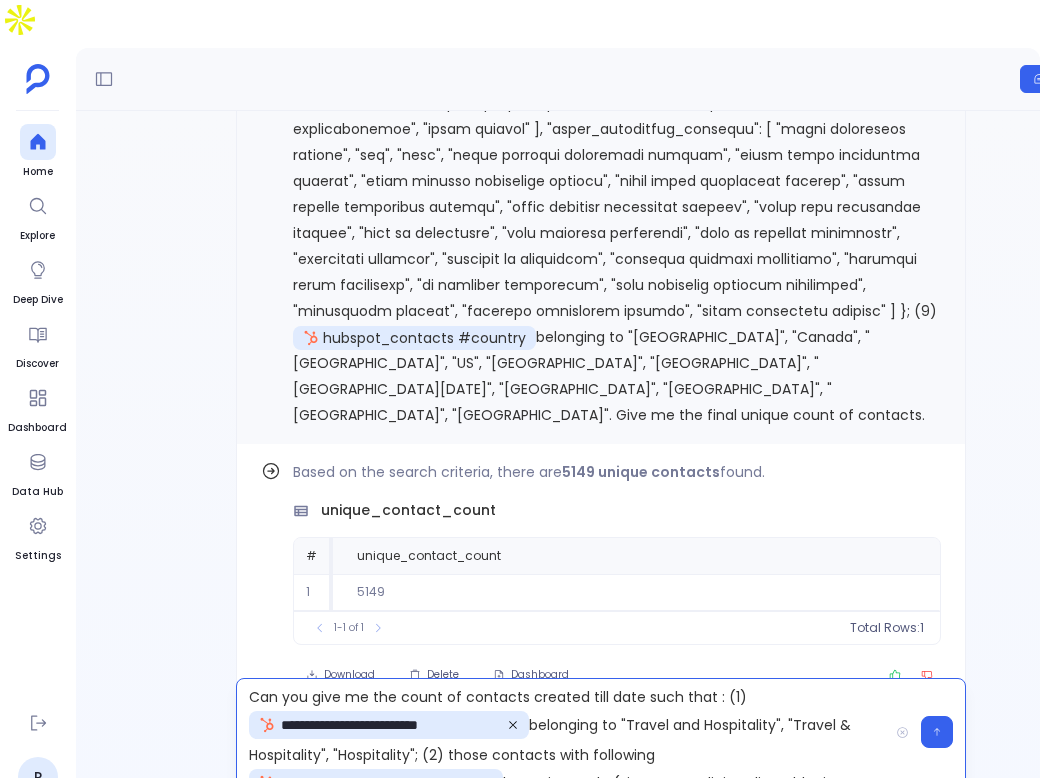 click on "**********" at bounding box center (562, 732) 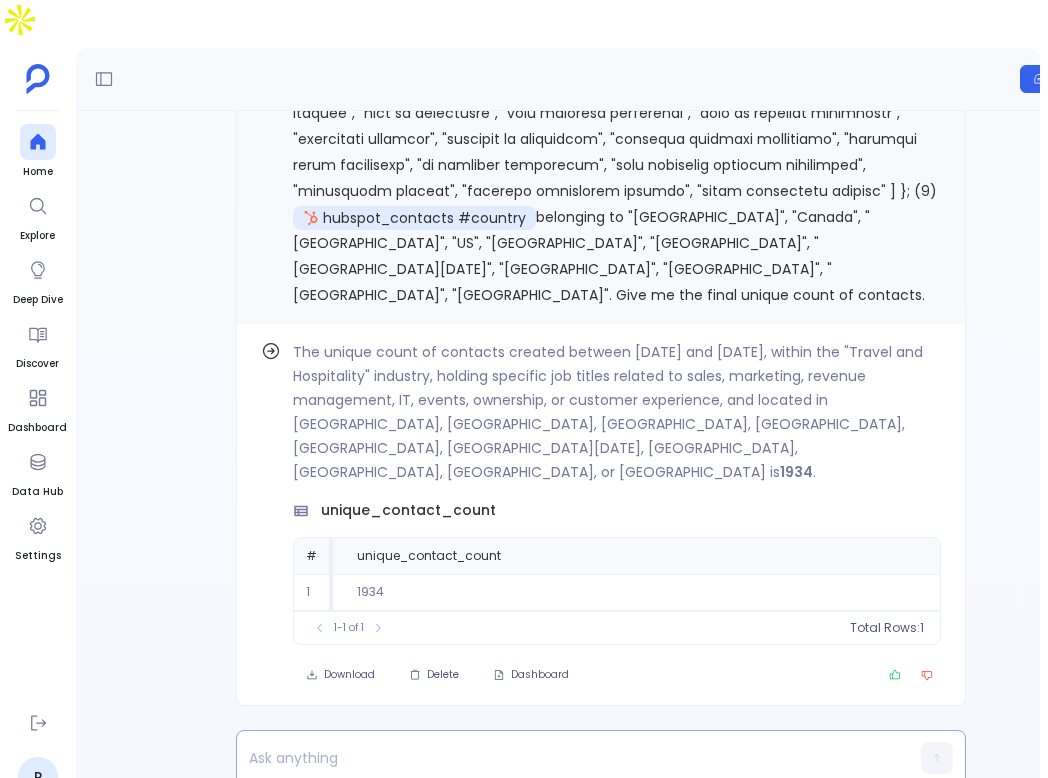 click at bounding box center (562, 758) 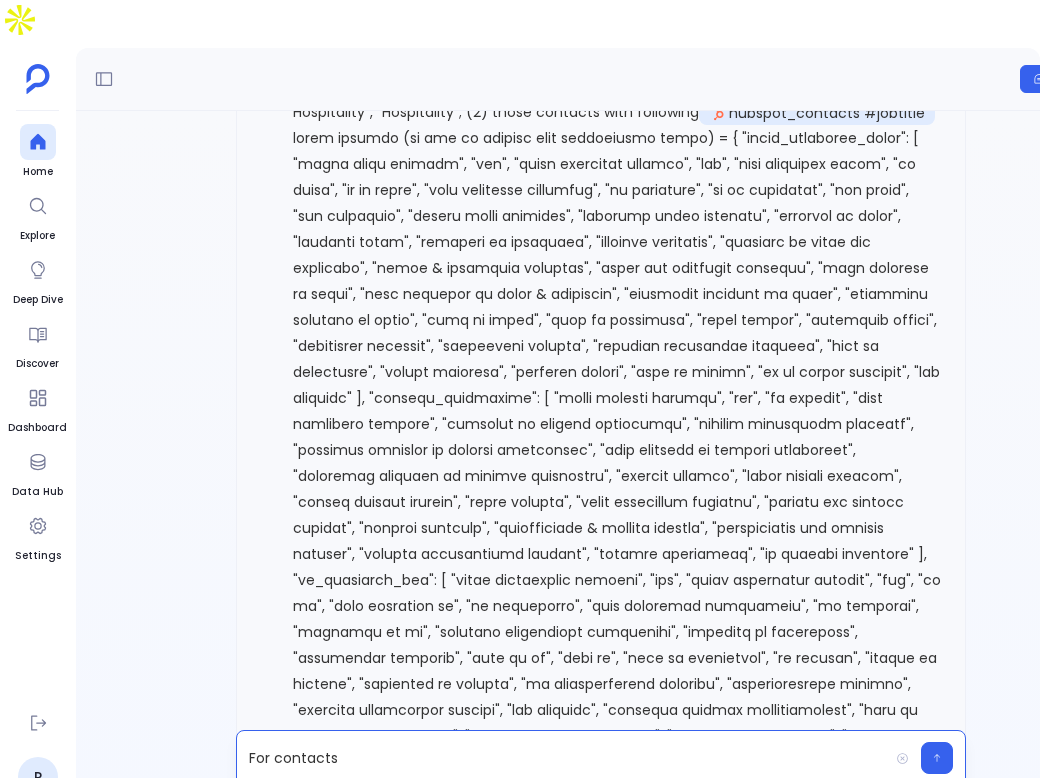 scroll, scrollTop: -3118, scrollLeft: 0, axis: vertical 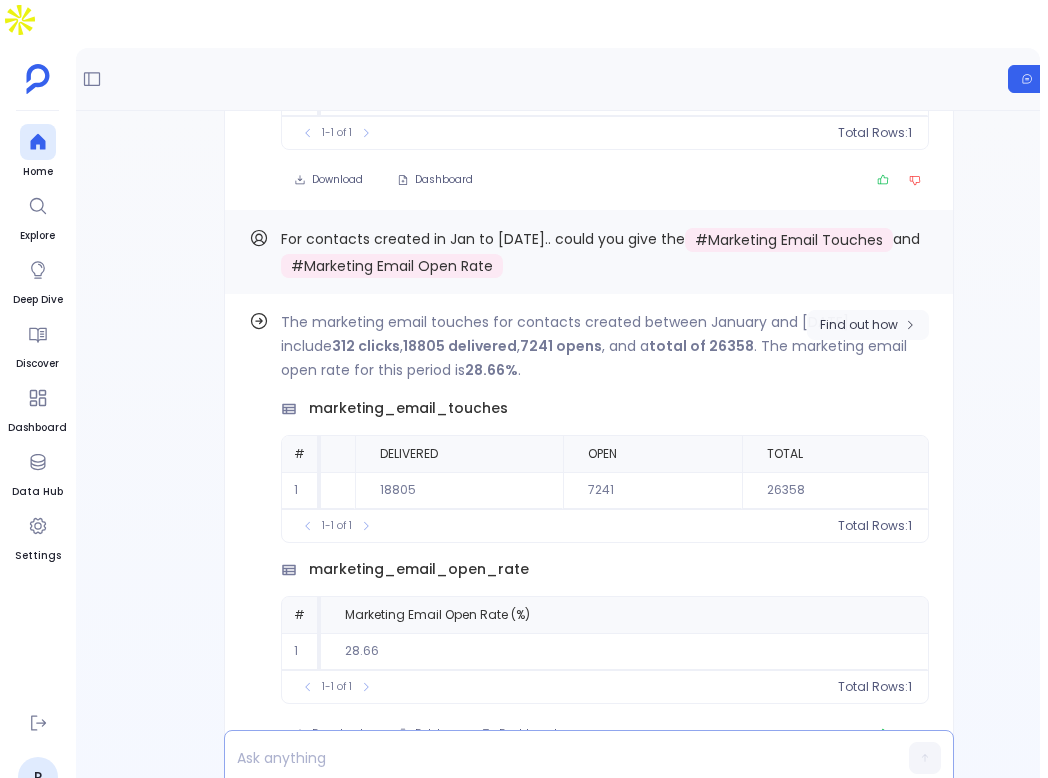 click on "Find out how" at bounding box center [859, 325] 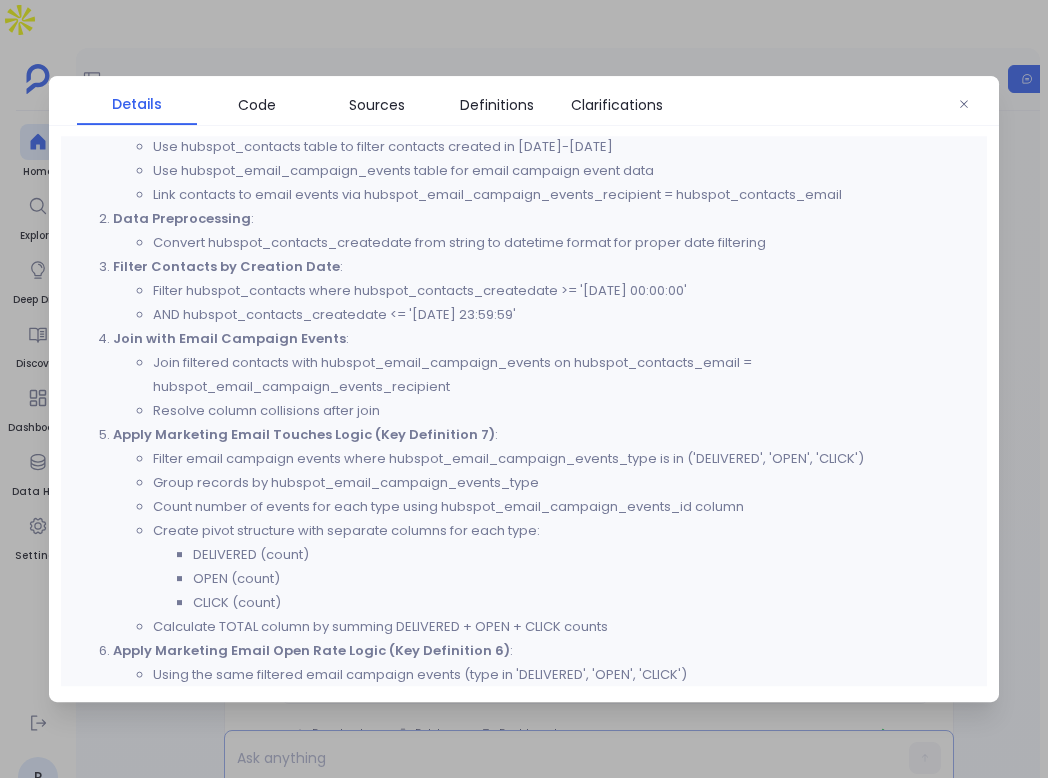 scroll, scrollTop: 718, scrollLeft: 0, axis: vertical 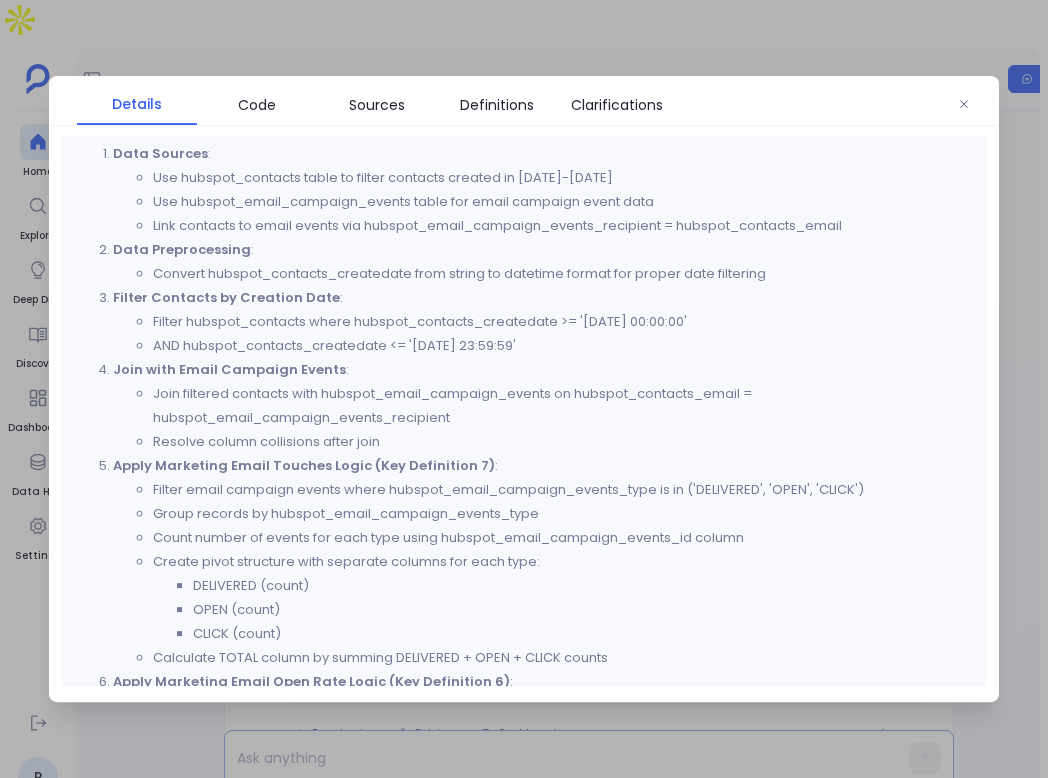 click at bounding box center (964, 105) 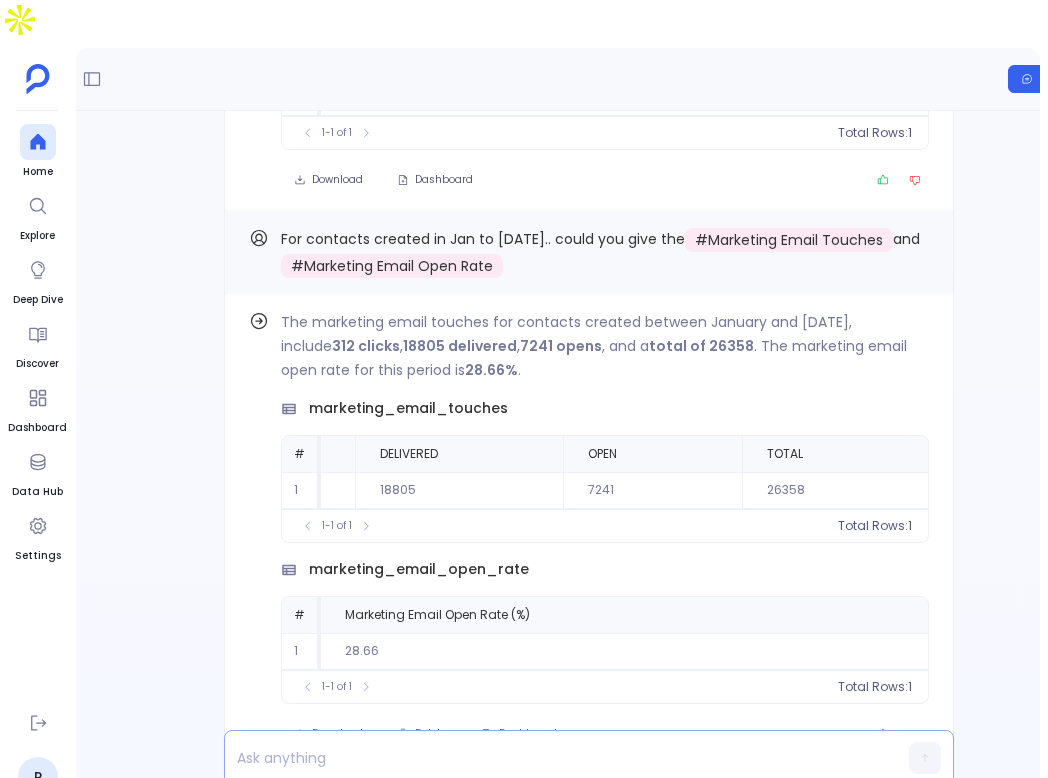 click at bounding box center [550, 758] 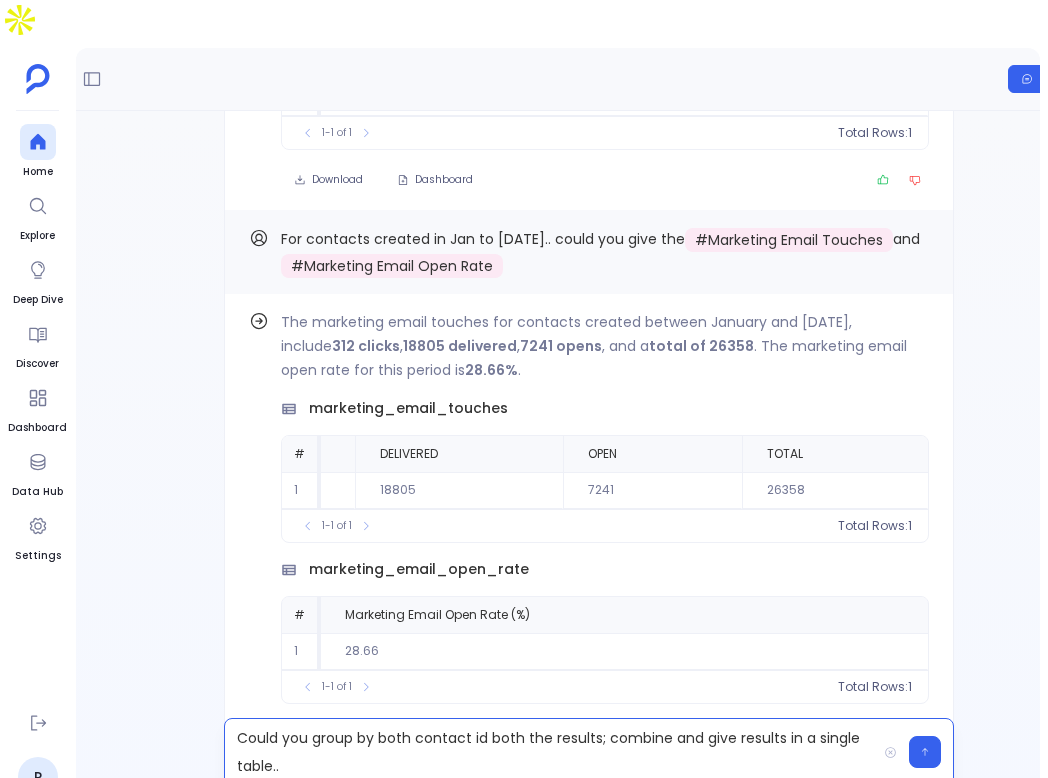 scroll, scrollTop: 0, scrollLeft: 0, axis: both 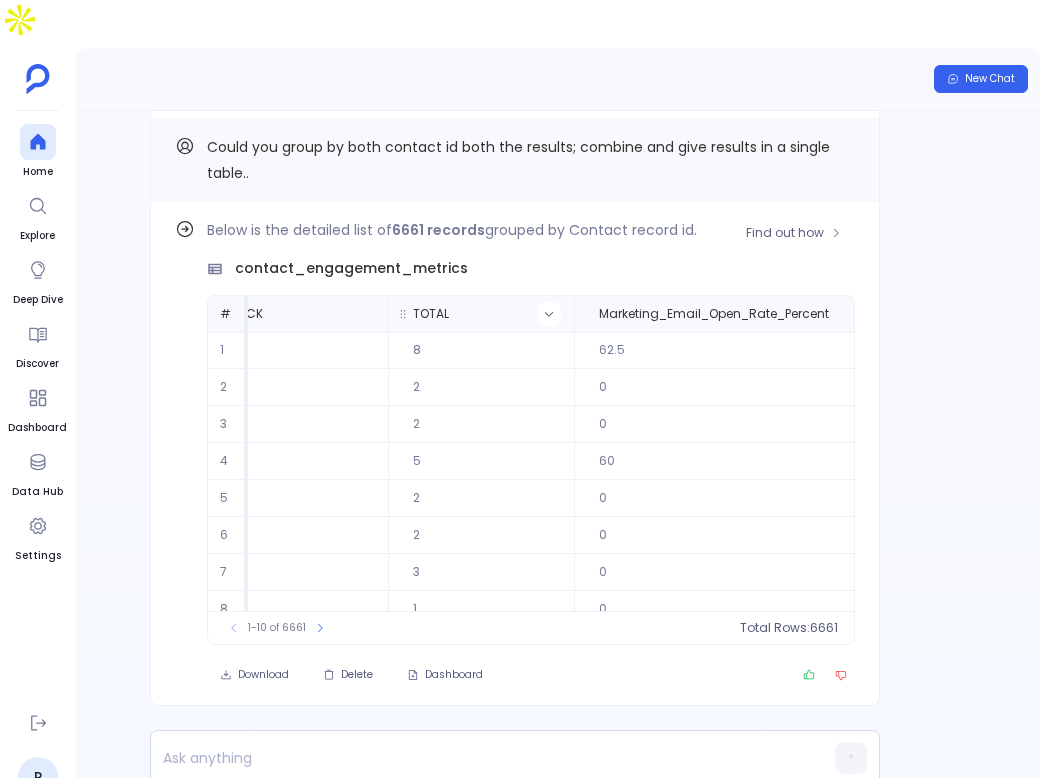 click at bounding box center (549, 314) 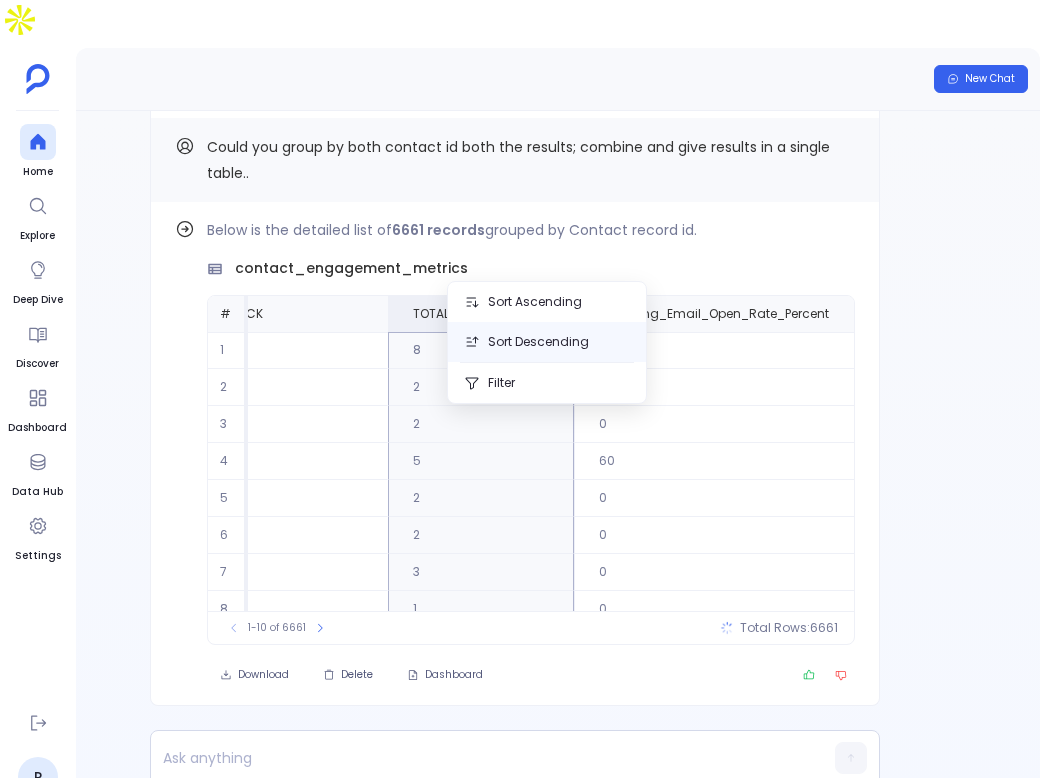 click on "Sort Descending" at bounding box center [547, 342] 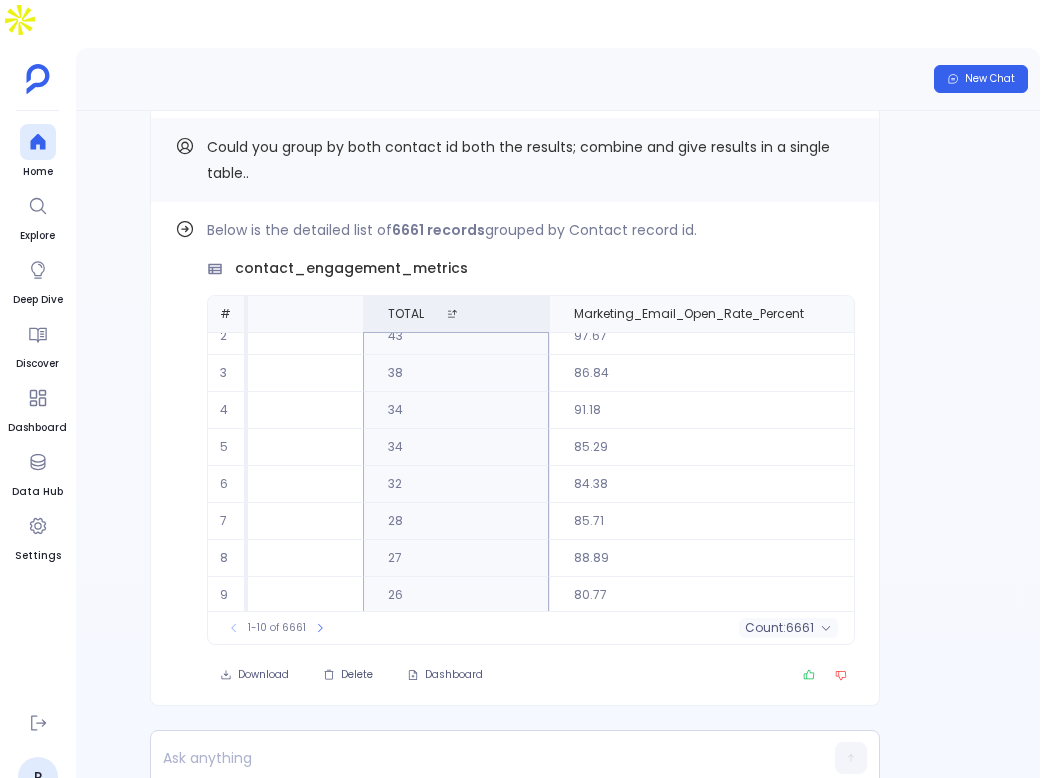 scroll, scrollTop: 0, scrollLeft: 810, axis: horizontal 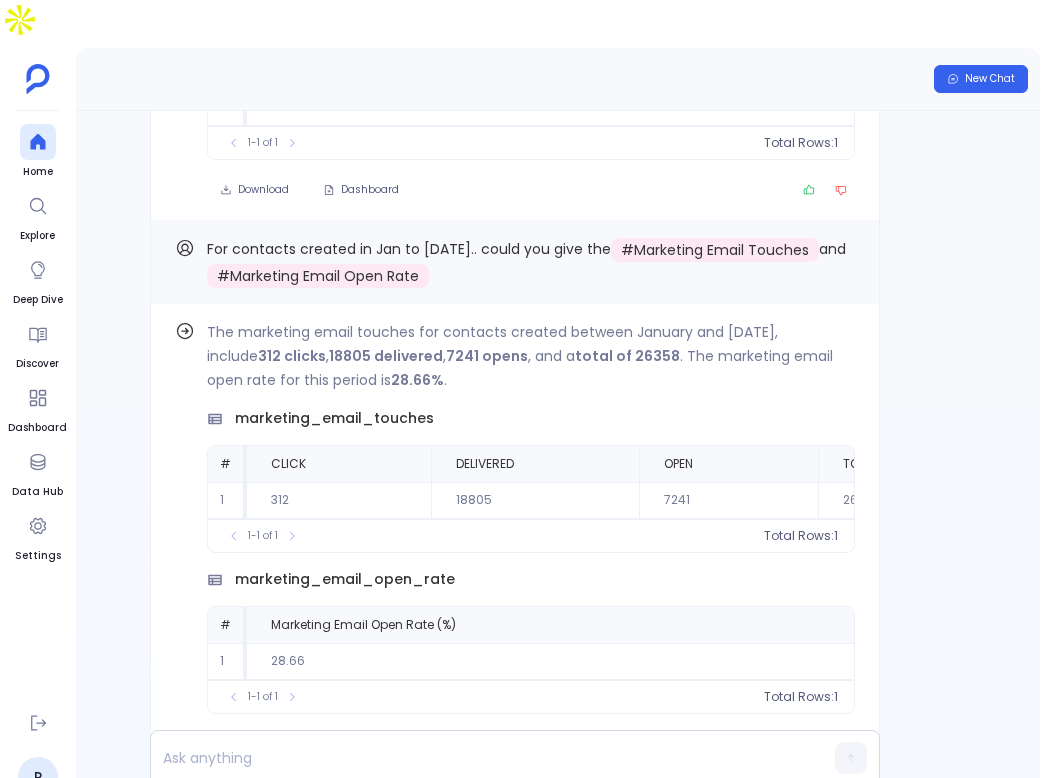 click on "Find out how The unique count of contacts created between January 2022 and March 31, 2025, within the "Travel and Hospitality" industry, holding specific job titles related to sales, marketing, revenue management, IT, events, ownership, or customer experience, and located in the United States, Canada, Mexico, Dominican Republic, Barbados, Saint Lucia, Turks and Caicos Islands, Bahamas, Jamaica, or Antigua and Barbuda is  1934 . unique_contact_count # unique_contact_count 1 1934
To pick up a draggable item, press the space bar.
While dragging, use the arrow keys to move the item.
Press space again to drop the item in its new position, or press escape to cancel.
1-1 of 1 Total Rows:  1 Download Dashboard" at bounding box center (515, 29) 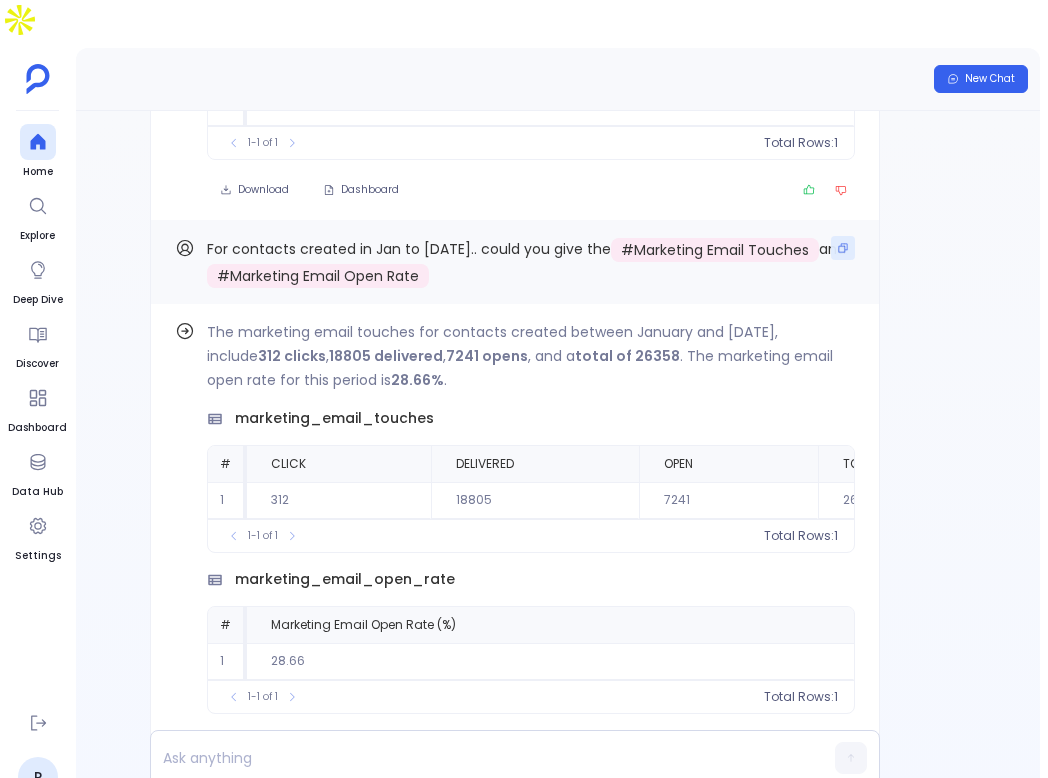 click 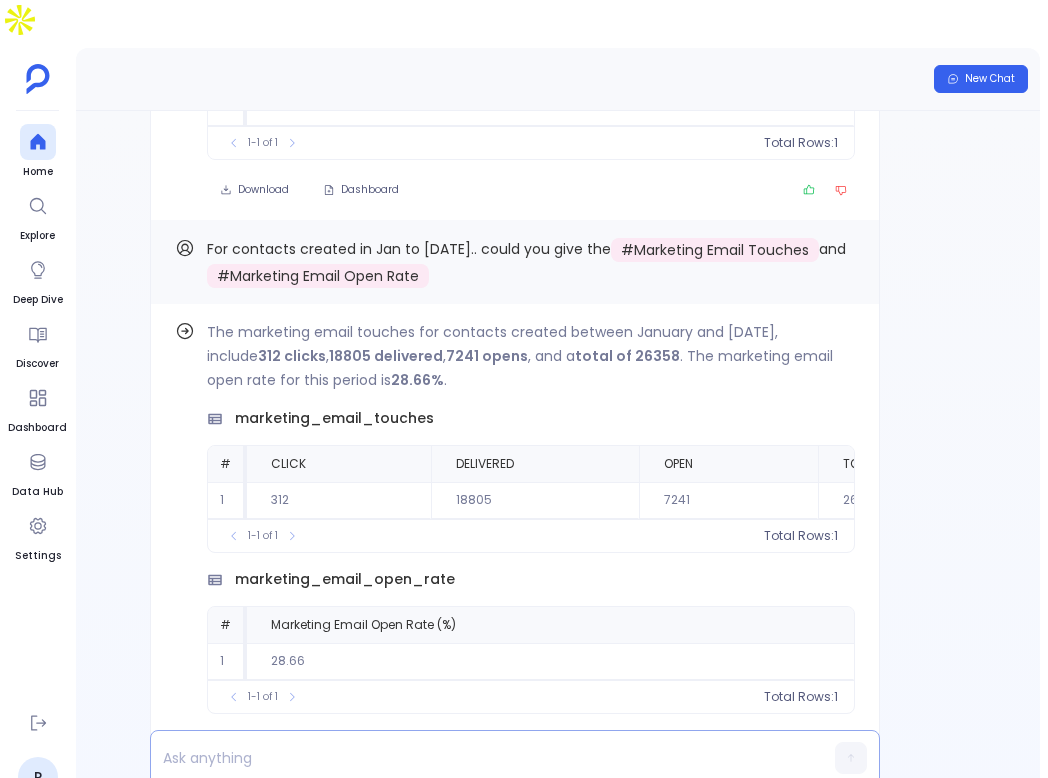 click at bounding box center (476, 758) 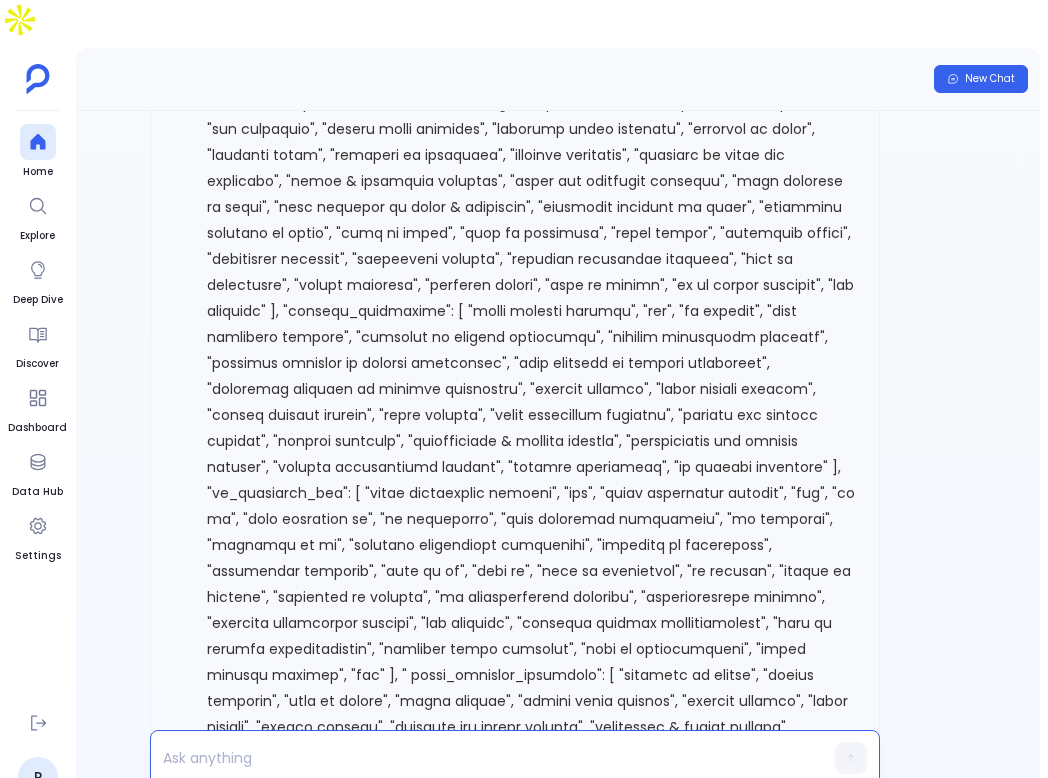 scroll, scrollTop: -2668, scrollLeft: 0, axis: vertical 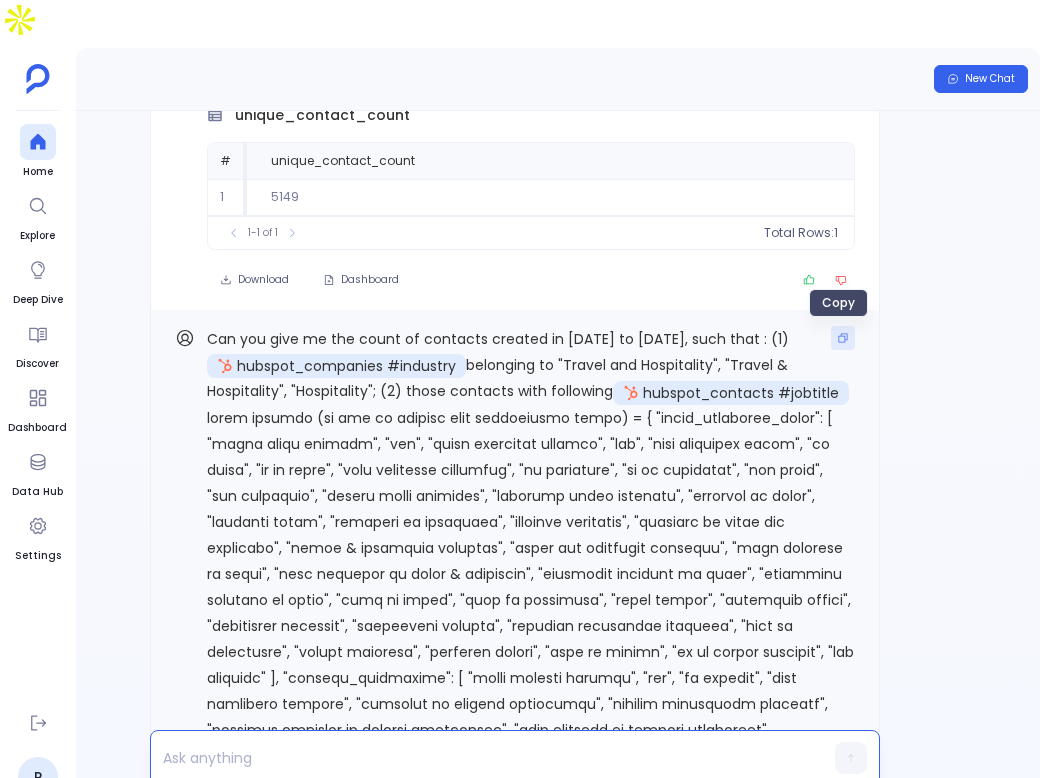click at bounding box center [843, 338] 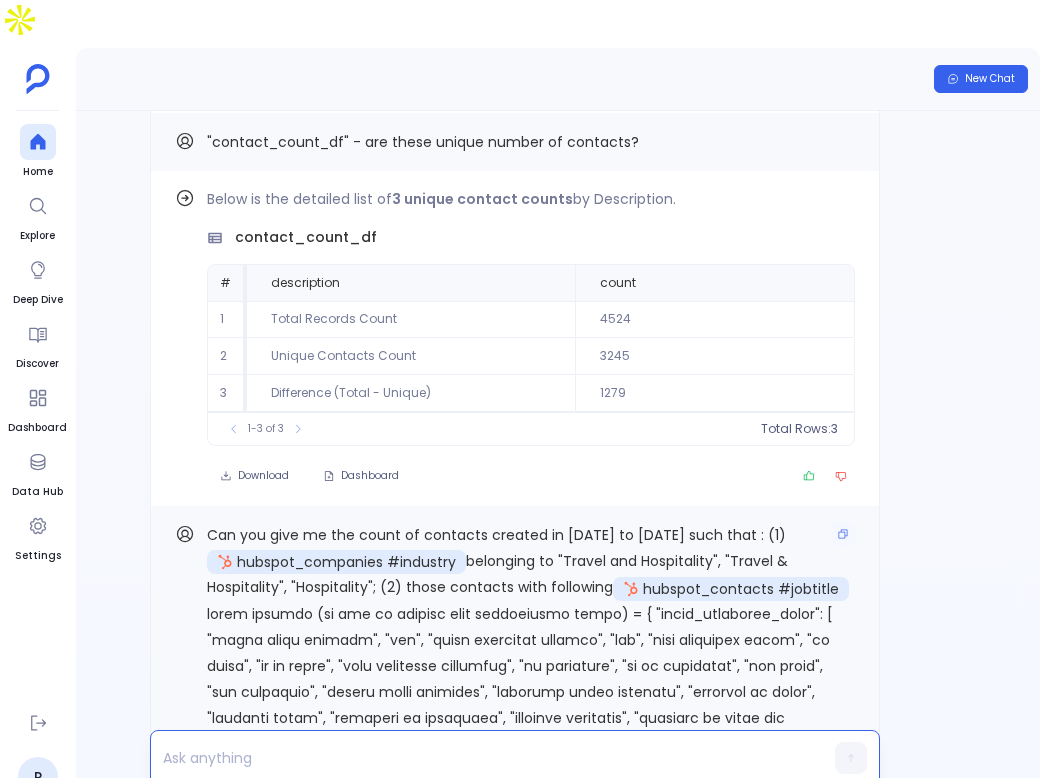 scroll, scrollTop: -6347, scrollLeft: 0, axis: vertical 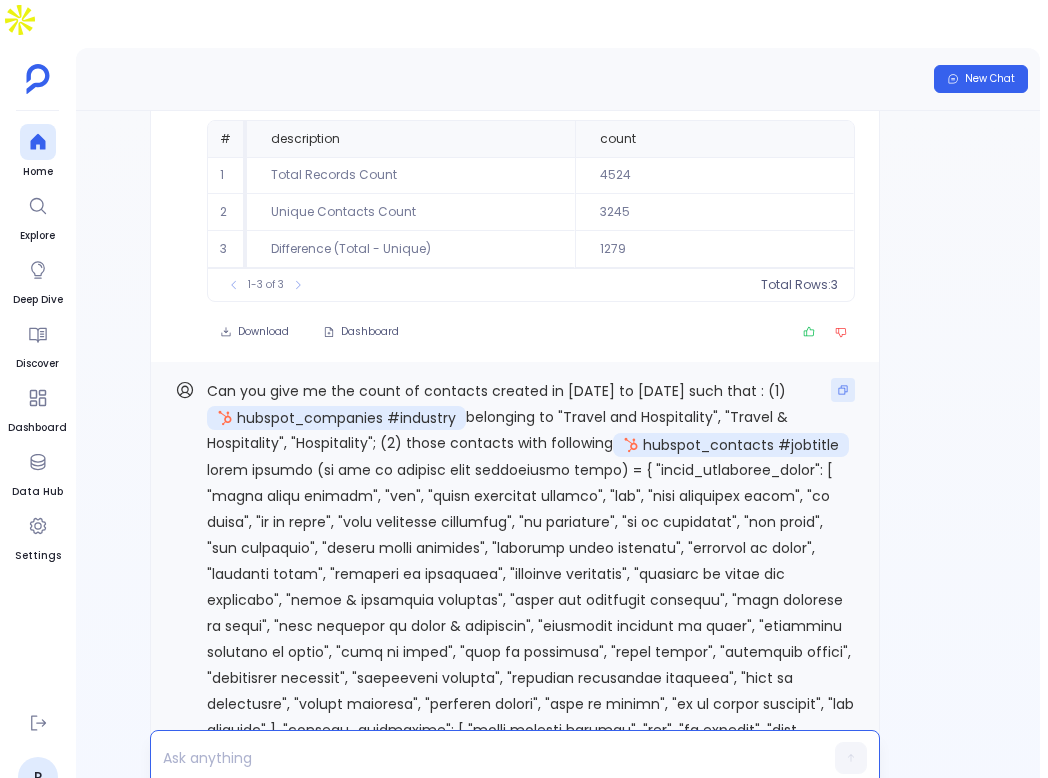 click 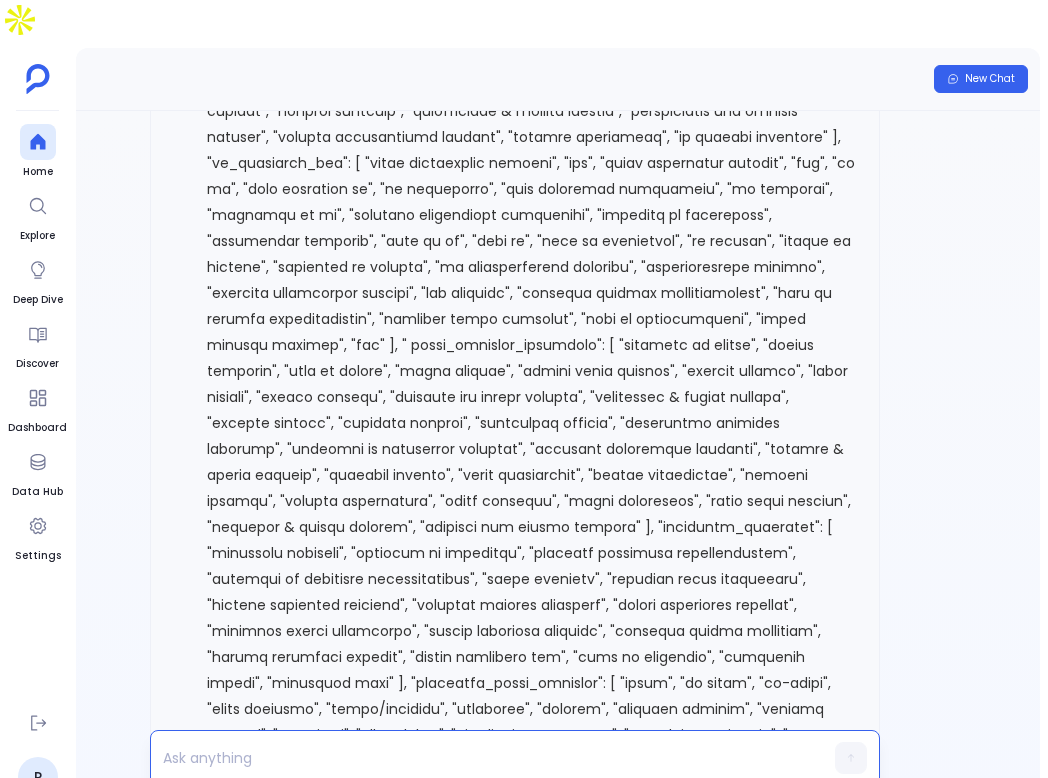 scroll, scrollTop: -955, scrollLeft: 0, axis: vertical 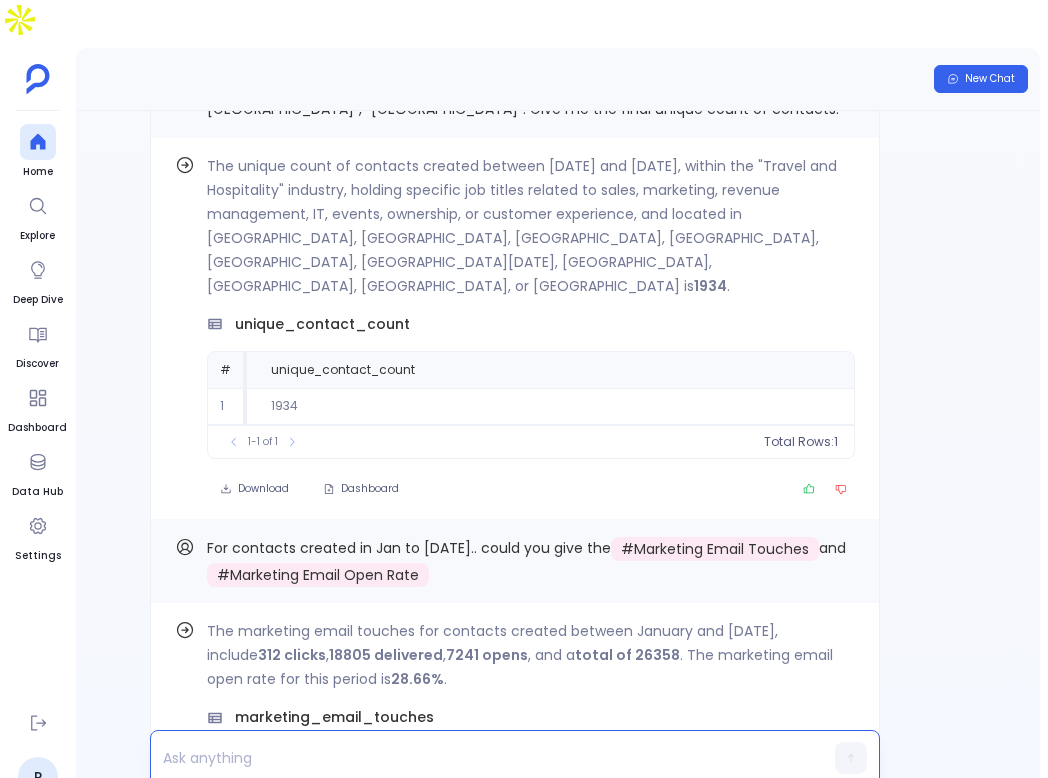 click at bounding box center (476, 758) 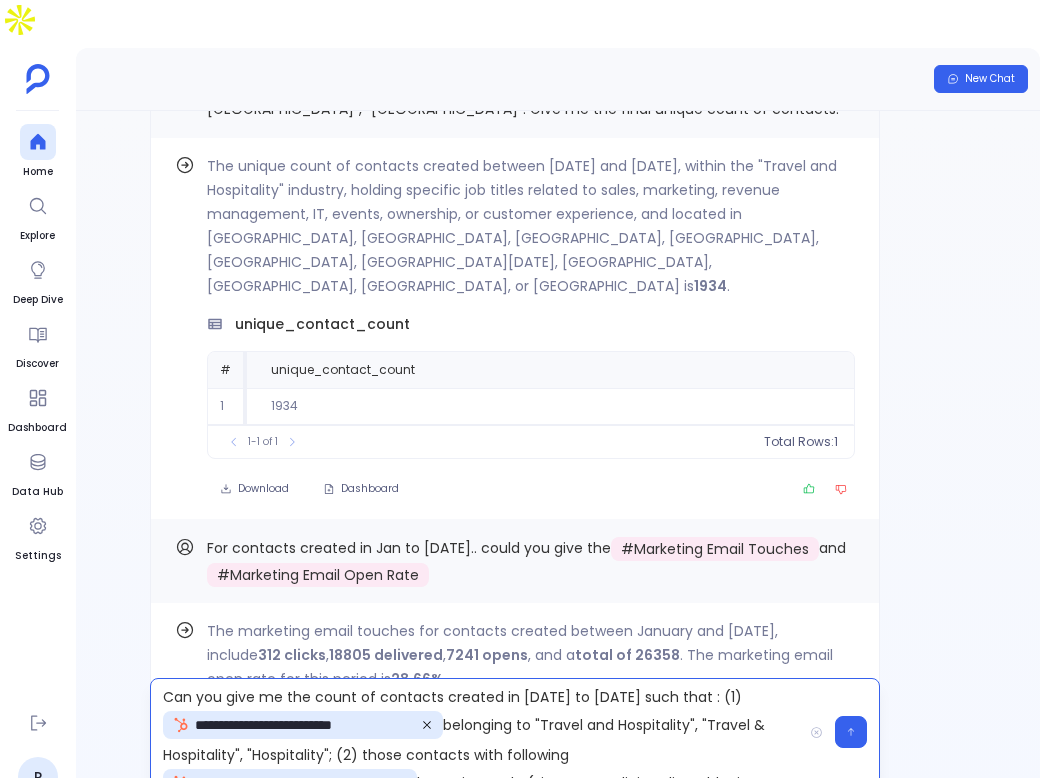 click on "**********" at bounding box center [476, 732] 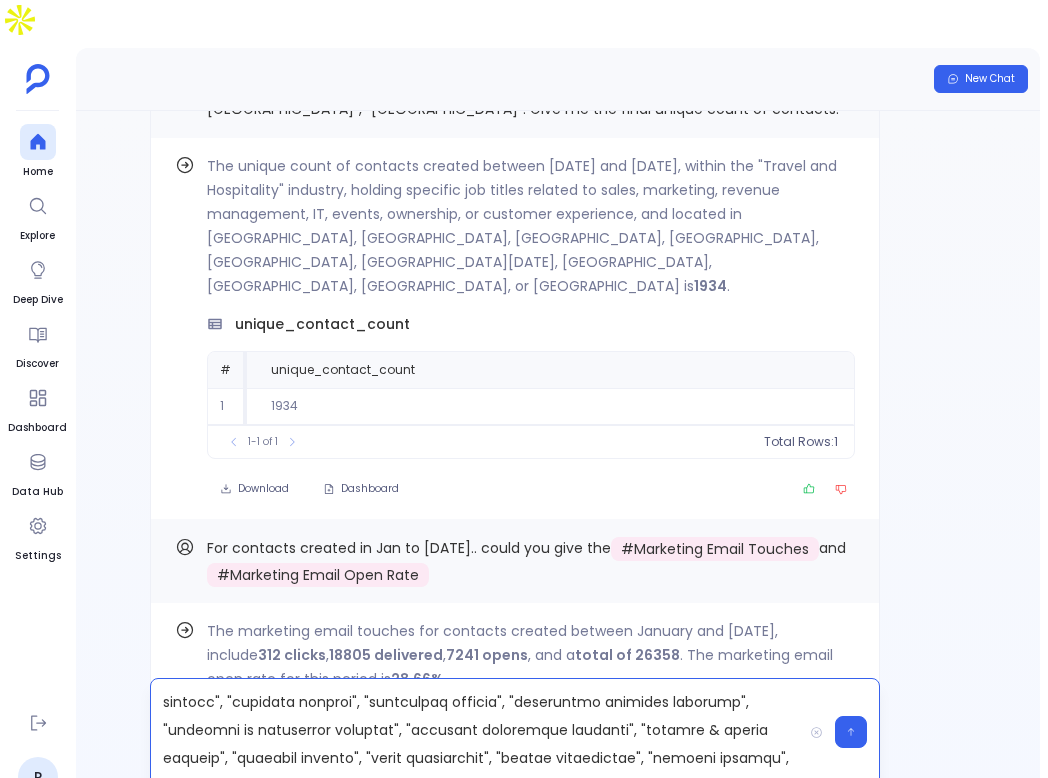 scroll, scrollTop: 1588, scrollLeft: 0, axis: vertical 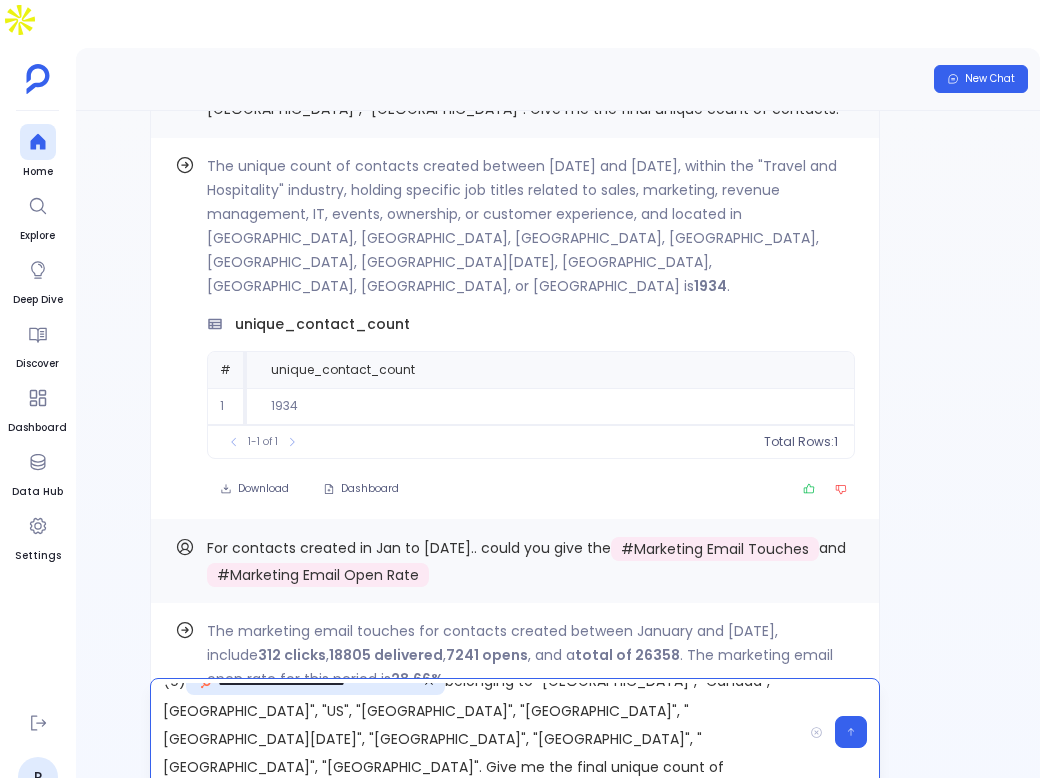 click on "**********" at bounding box center [476, 732] 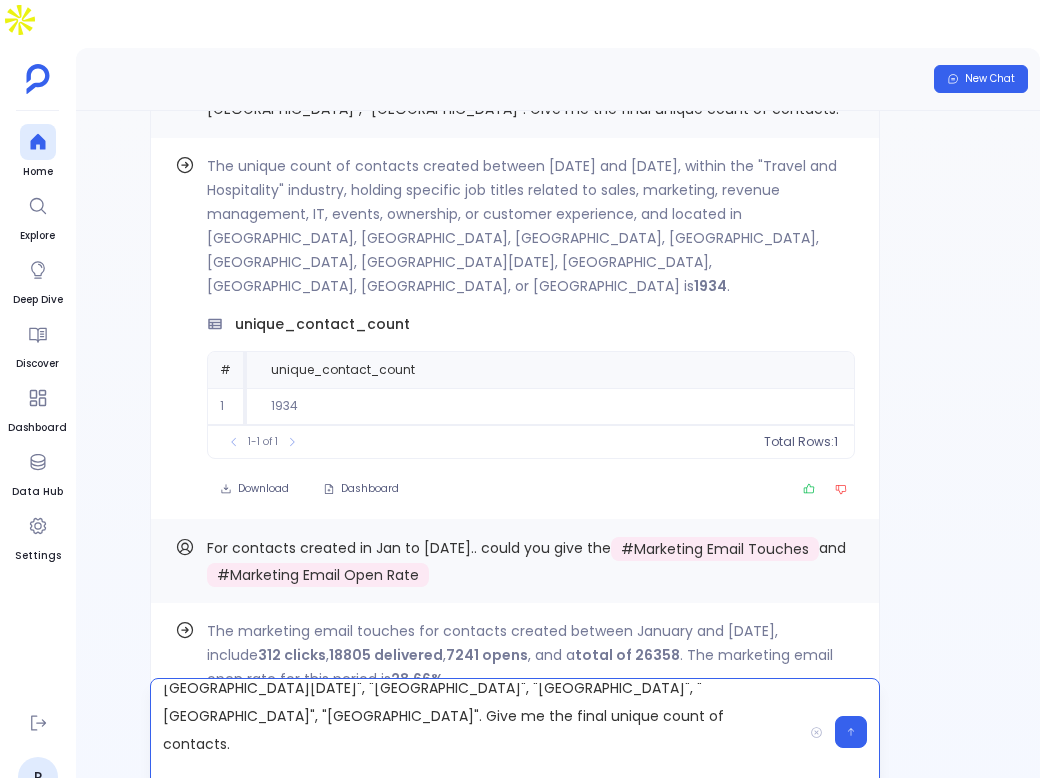 scroll, scrollTop: 1588, scrollLeft: 0, axis: vertical 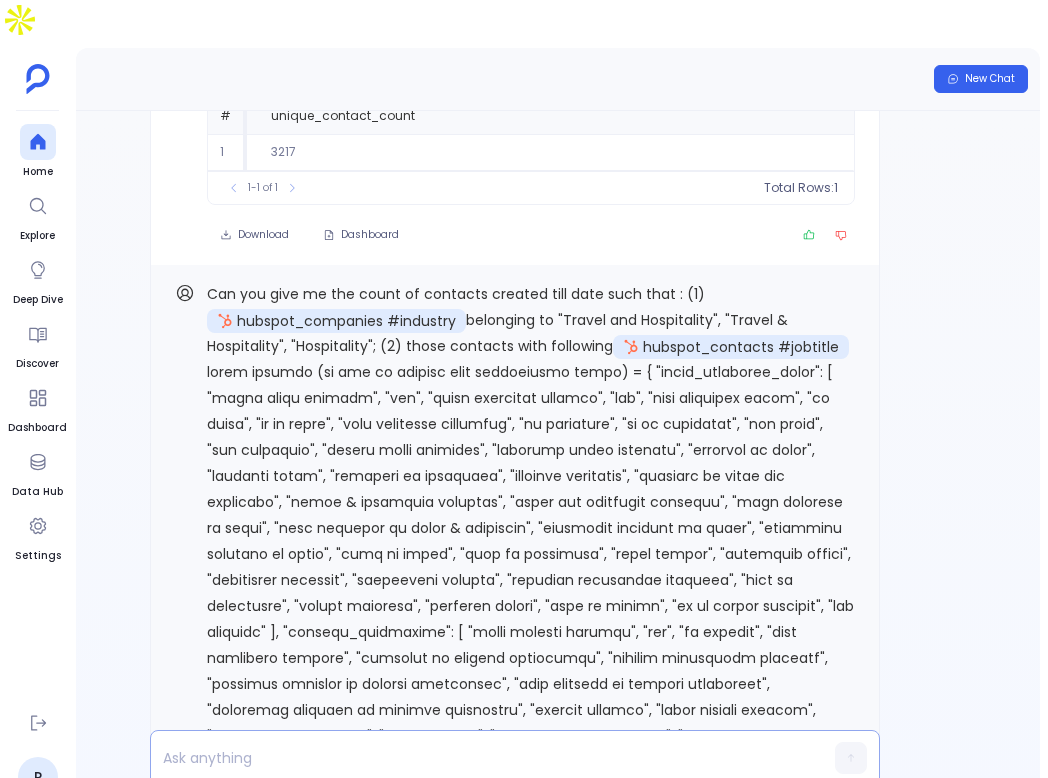 click on "unique_contact_count" at bounding box center [322, 70] 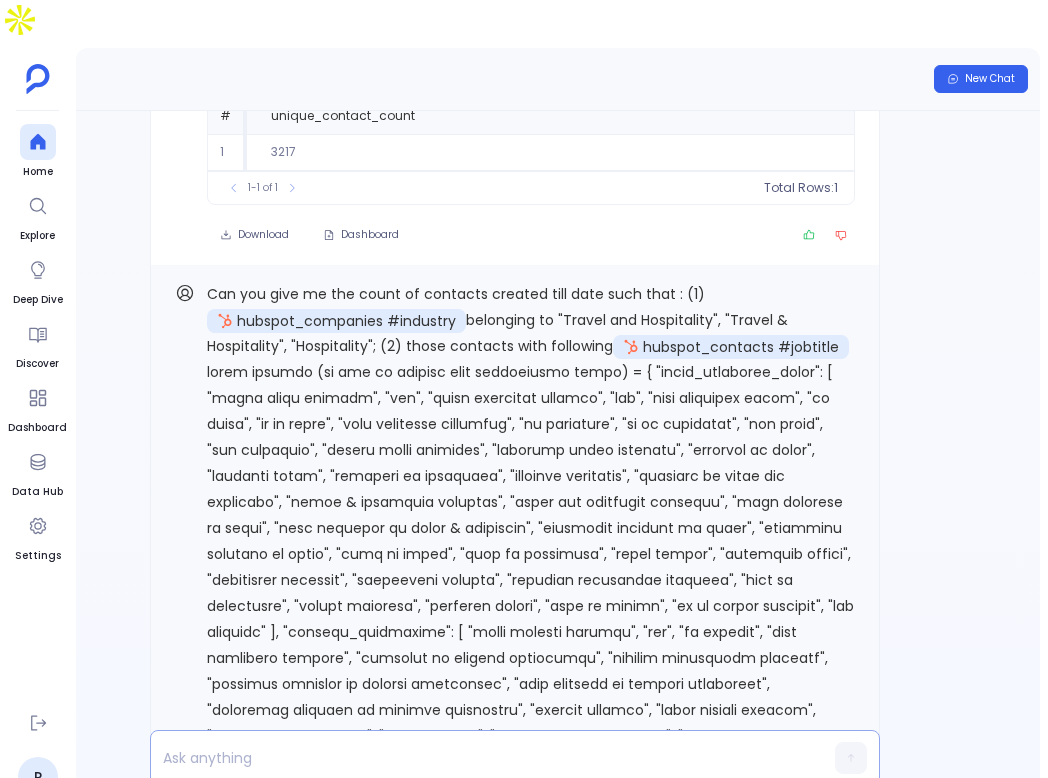 click at bounding box center [476, 758] 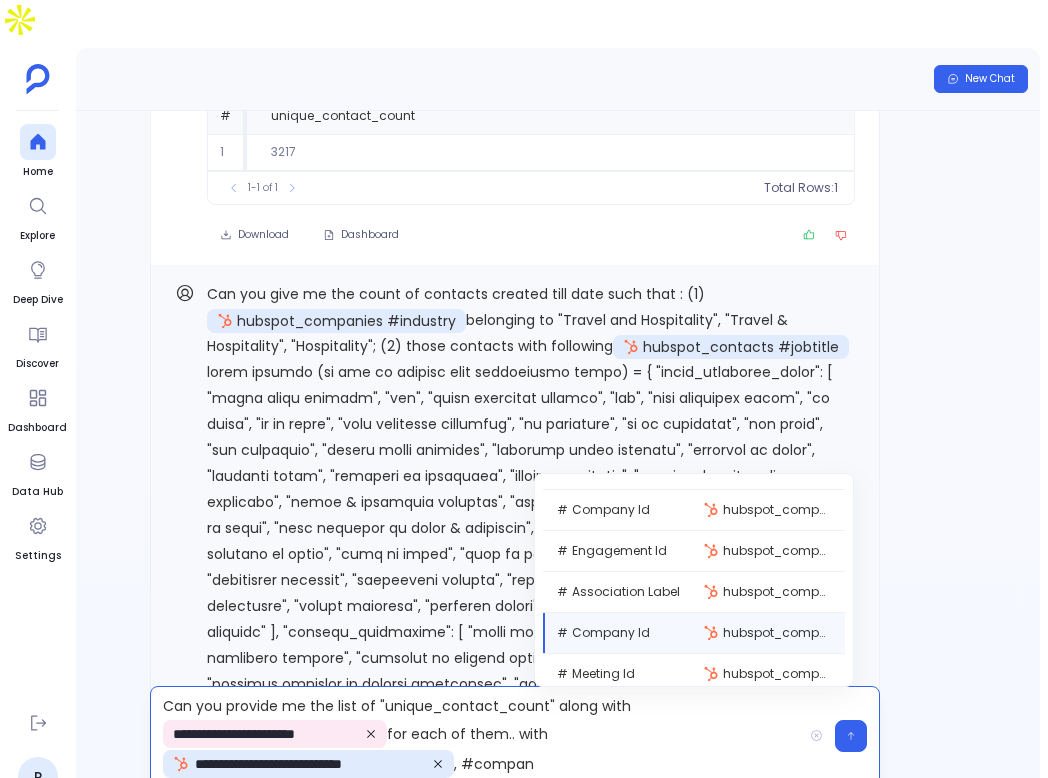 scroll, scrollTop: 2173, scrollLeft: 0, axis: vertical 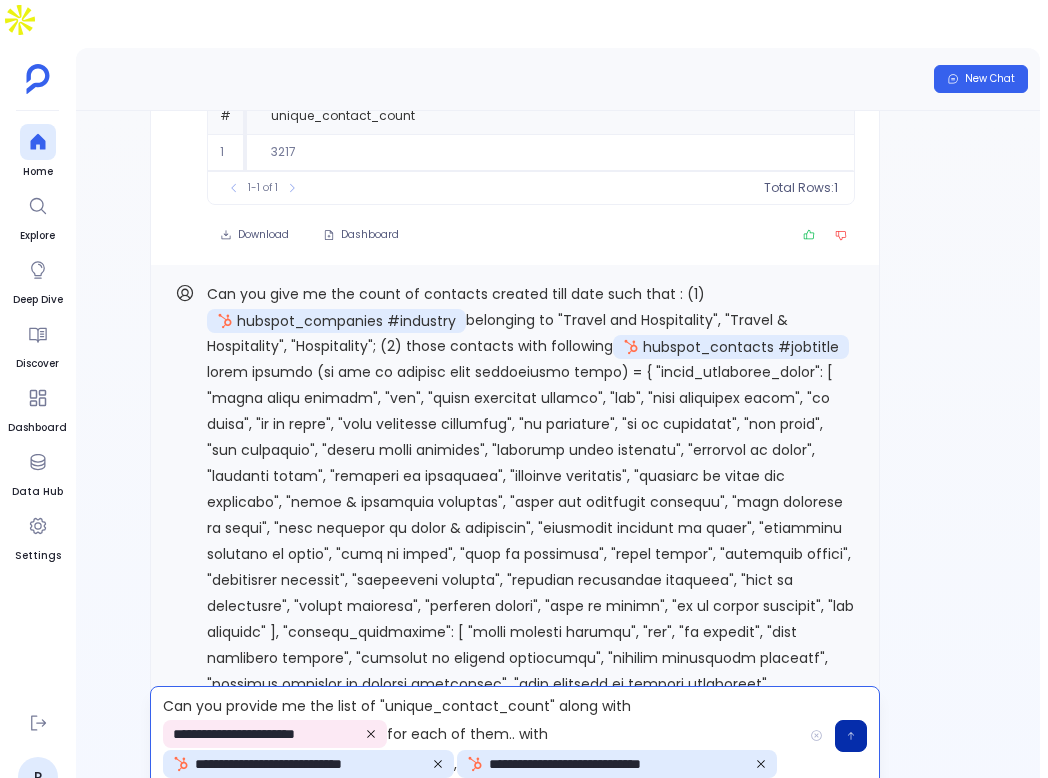 click at bounding box center (851, 736) 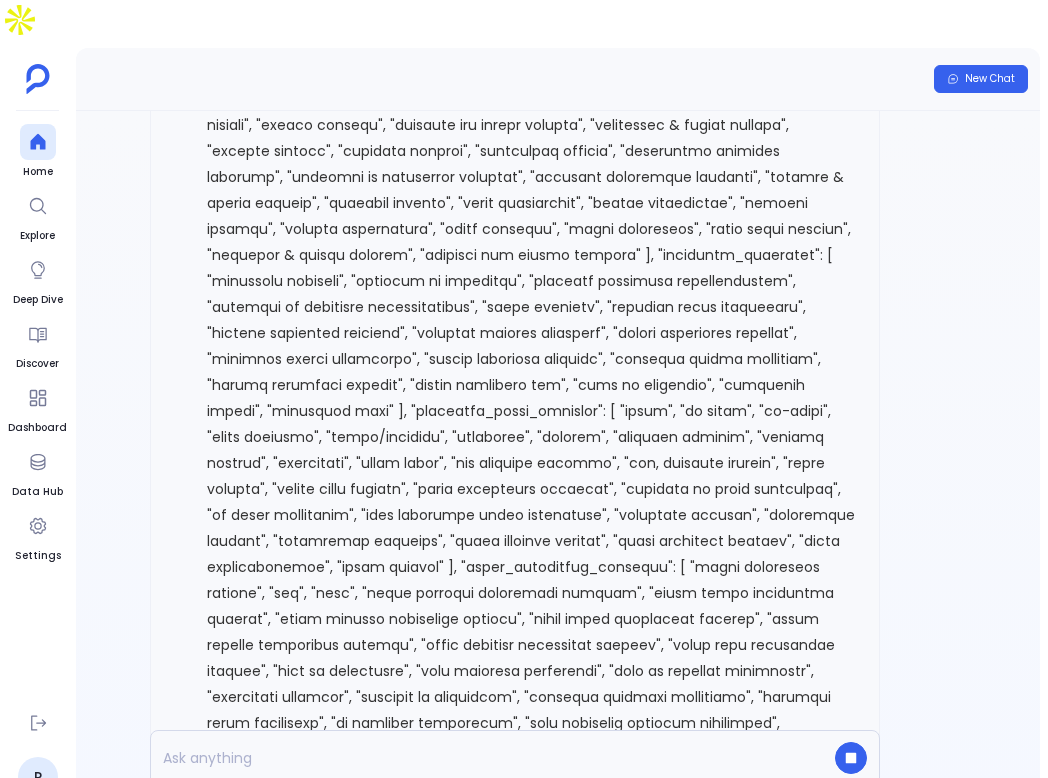 scroll, scrollTop: 0, scrollLeft: 0, axis: both 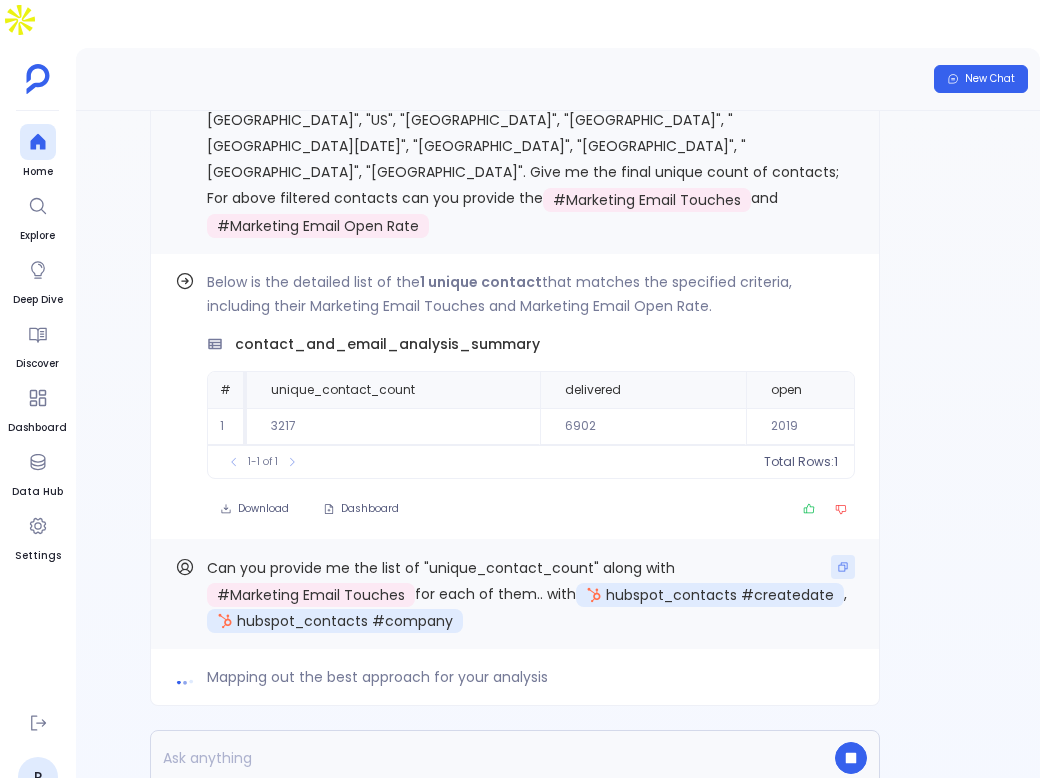 click 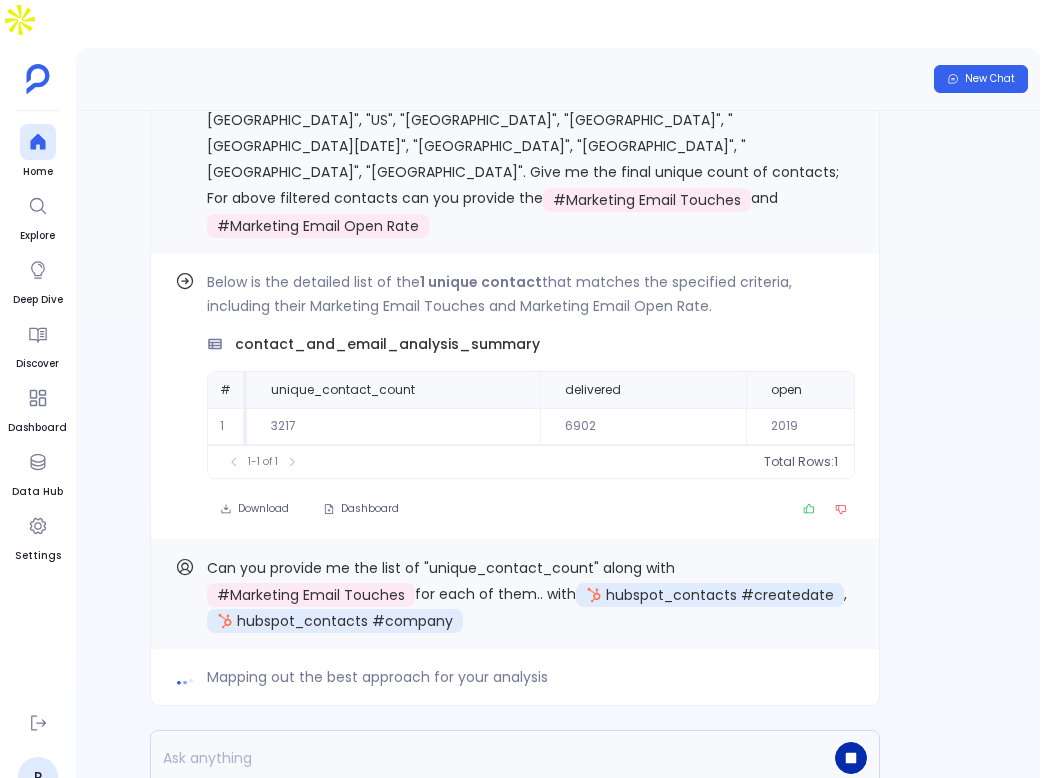 click 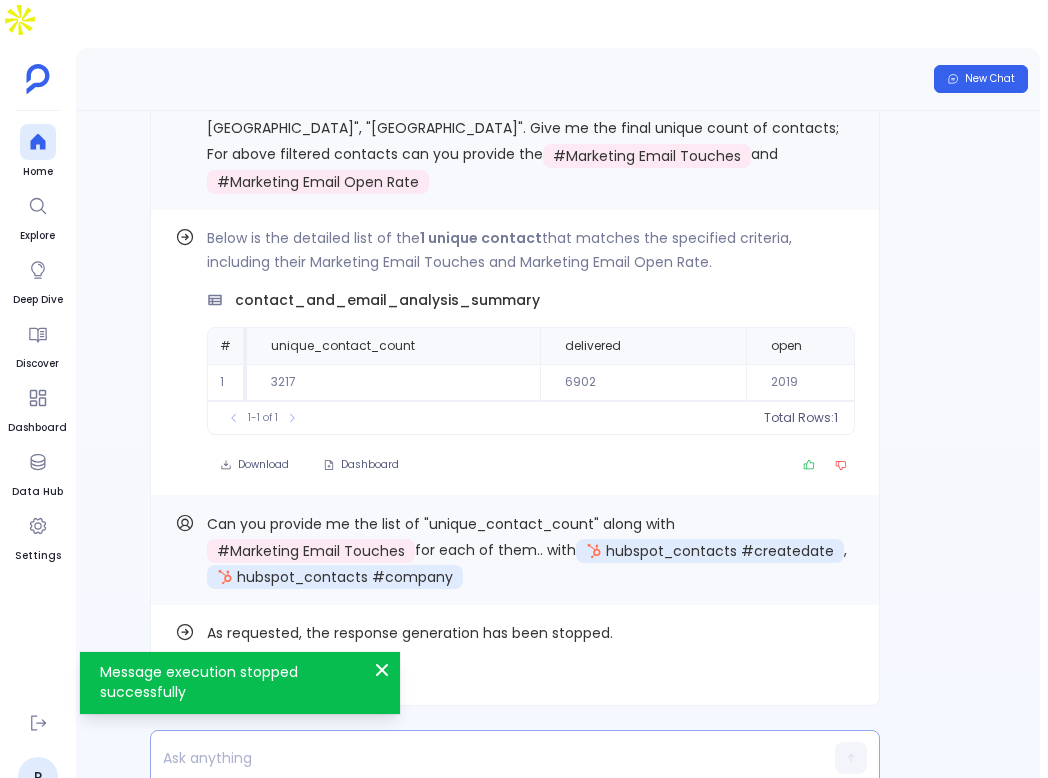 click on "Delete" at bounding box center (245, 675) 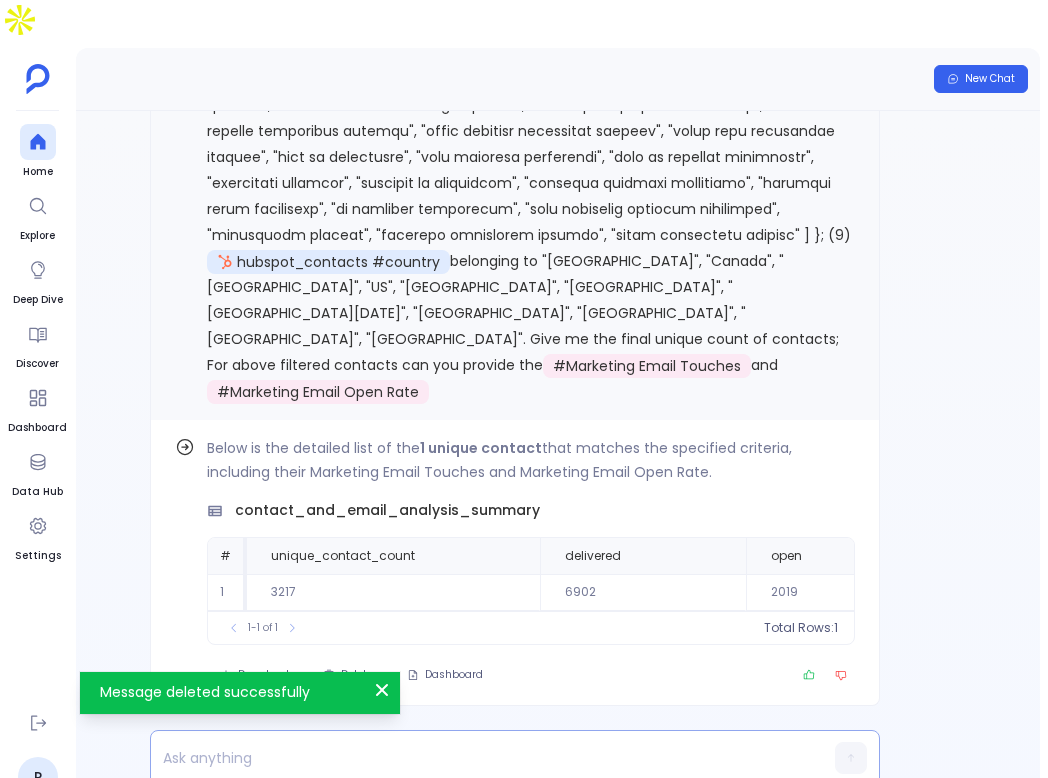click at bounding box center (476, 758) 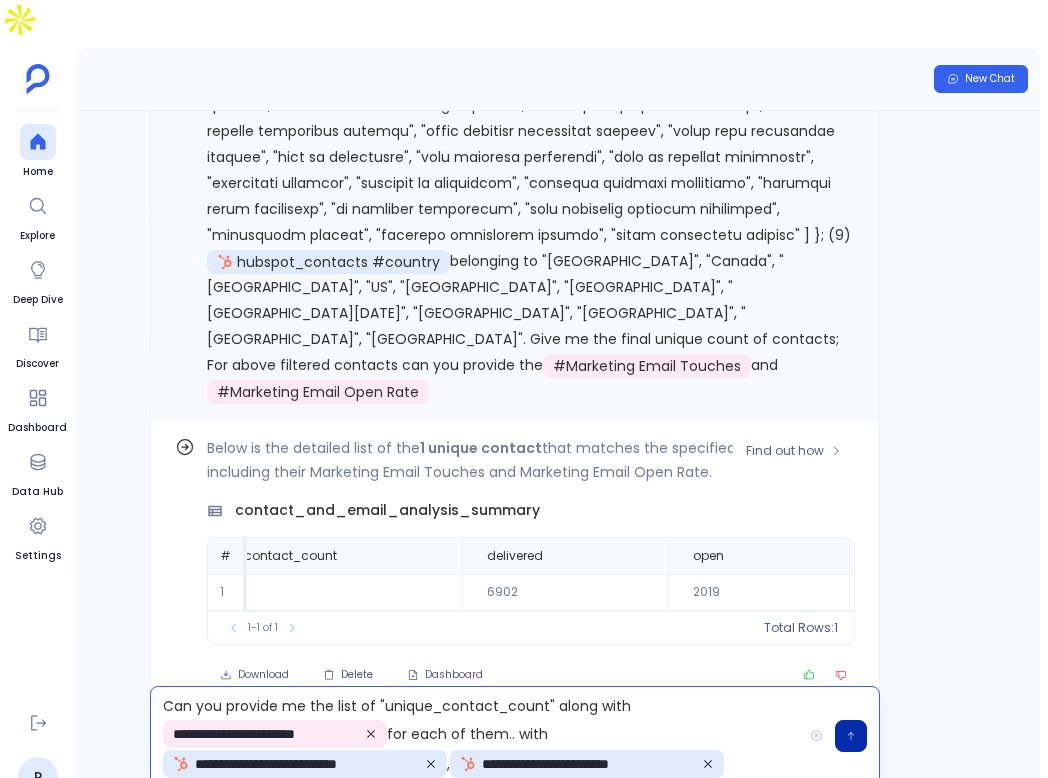 scroll, scrollTop: 0, scrollLeft: 0, axis: both 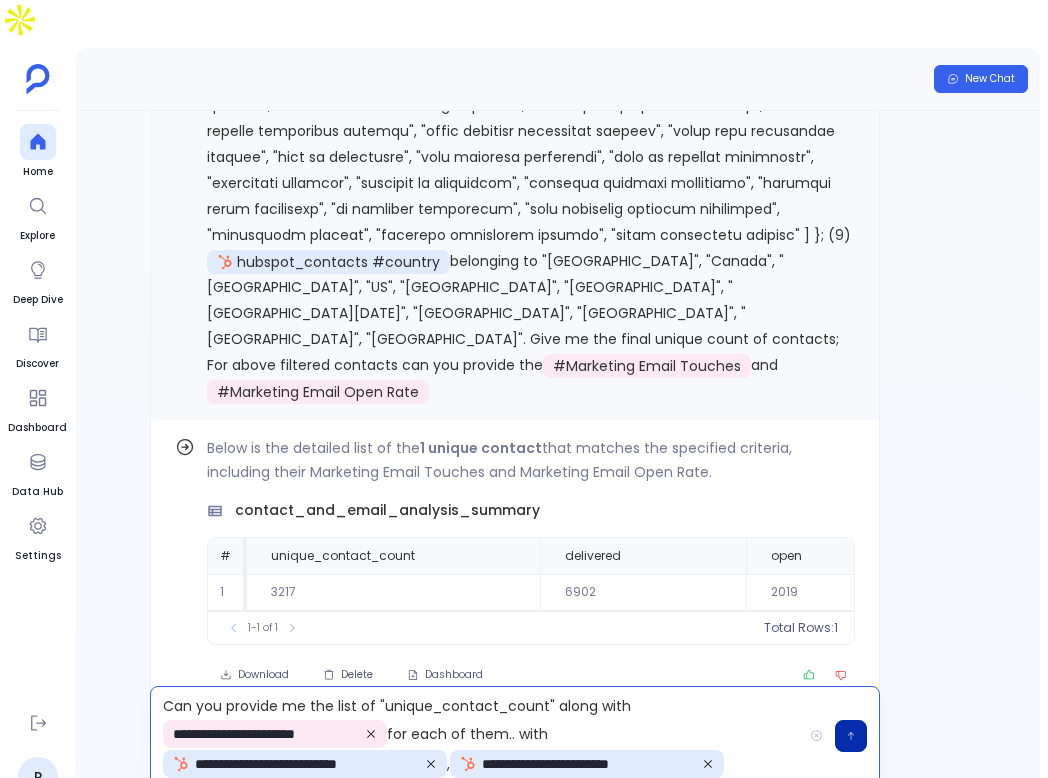 click on "**********" at bounding box center (476, 736) 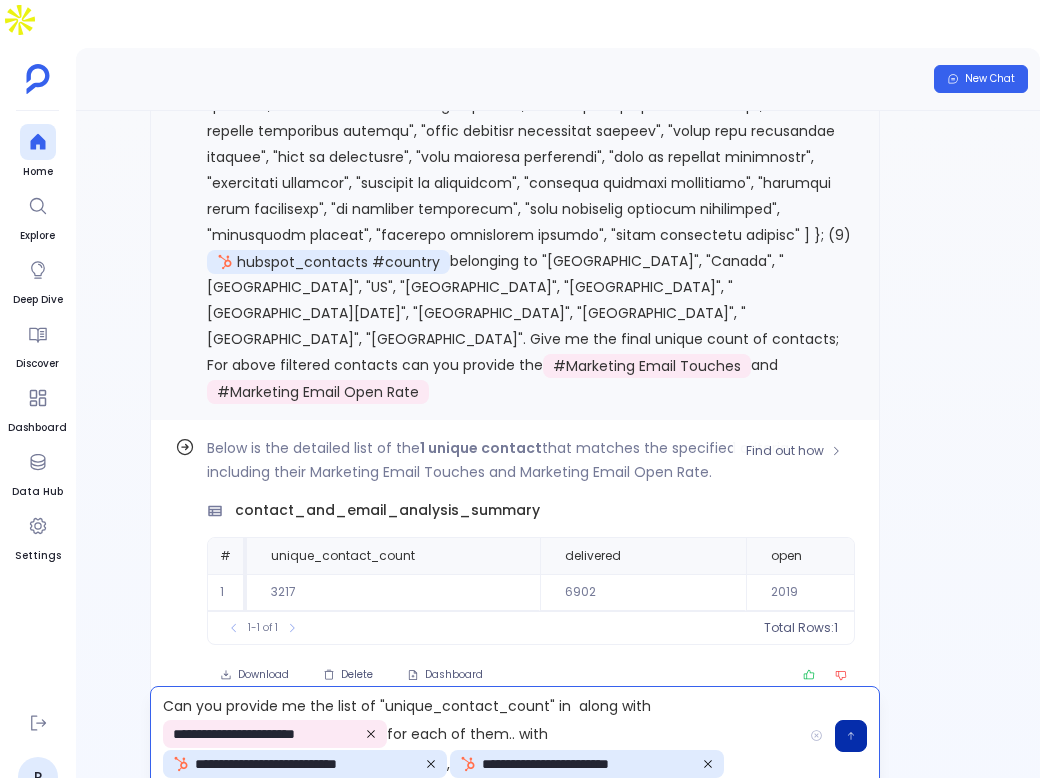 click on "Below is the detailed list of the  1 unique contact  that matches the specified criteria, including their Marketing Email Touches and Marketing Email Open Rate. contact_and_email_analysis_summary # unique_contact_count delivered open click total_touches open_rate_percentage 1 3217 6902 2019 129 9050 23.73
To pick up a draggable item, press the space bar.
While dragging, use the arrow keys to move the item.
Press space again to drop the item in its new position, or press escape to cancel.
1-1 of 1 Total Rows:  1" at bounding box center [531, 540] 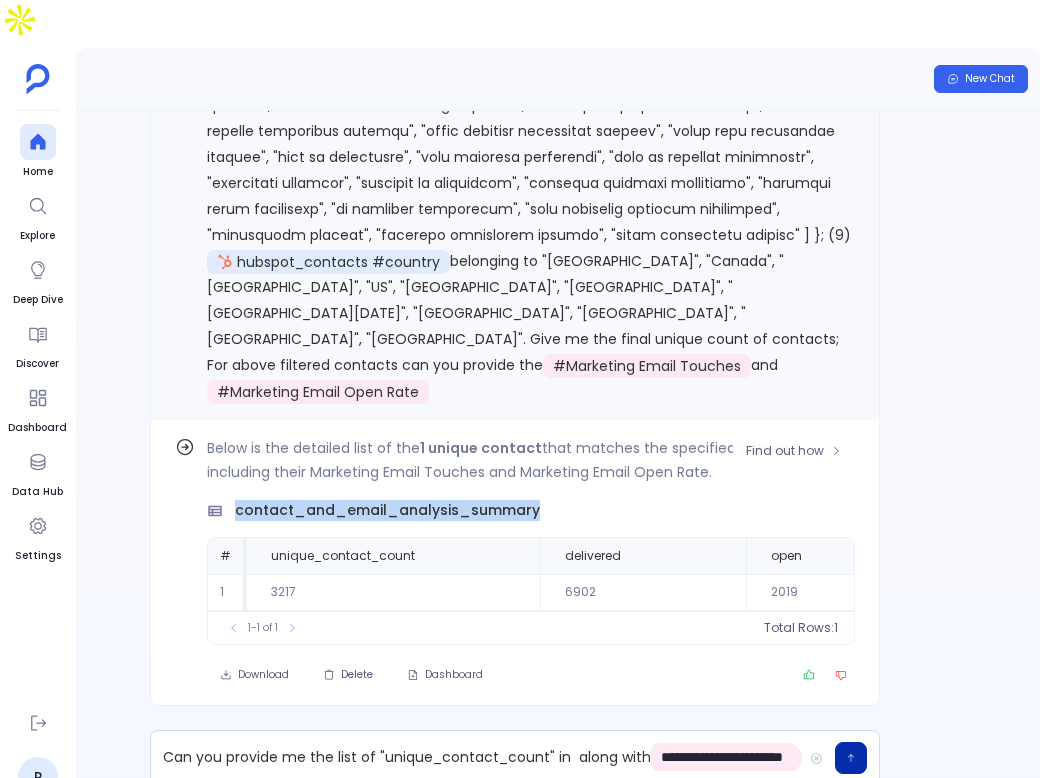 click on "Below is the detailed list of the  1 unique contact  that matches the specified criteria, including their Marketing Email Touches and Marketing Email Open Rate. contact_and_email_analysis_summary # unique_contact_count delivered open click total_touches open_rate_percentage 1 3217 6902 2019 129 9050 23.73
To pick up a draggable item, press the space bar.
While dragging, use the arrow keys to move the item.
Press space again to drop the item in its new position, or press escape to cancel.
1-1 of 1 Total Rows:  1" at bounding box center [531, 540] 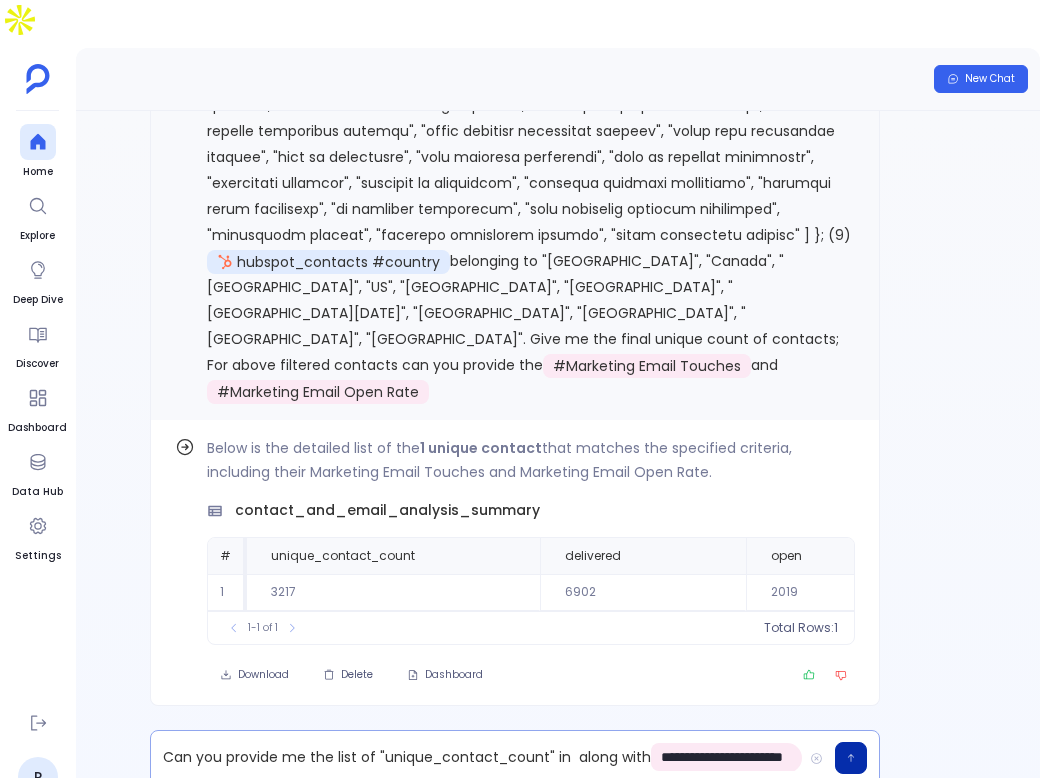 click on "**********" at bounding box center [476, 758] 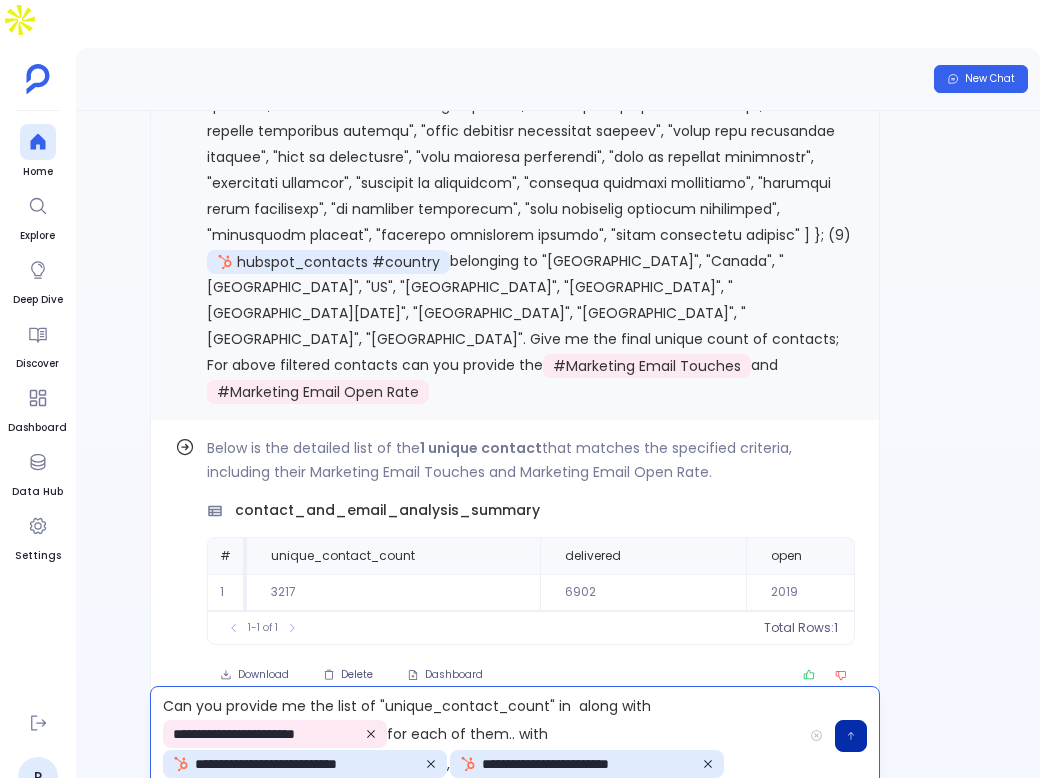 click on "**********" at bounding box center (476, 736) 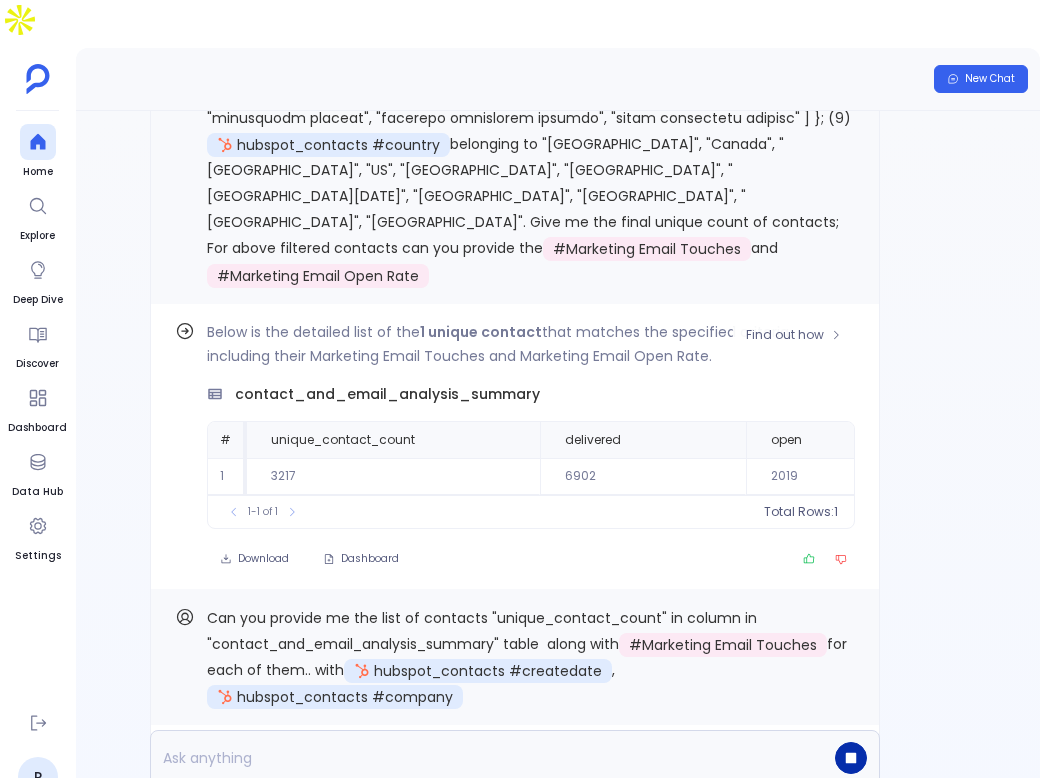 scroll, scrollTop: 0, scrollLeft: 0, axis: both 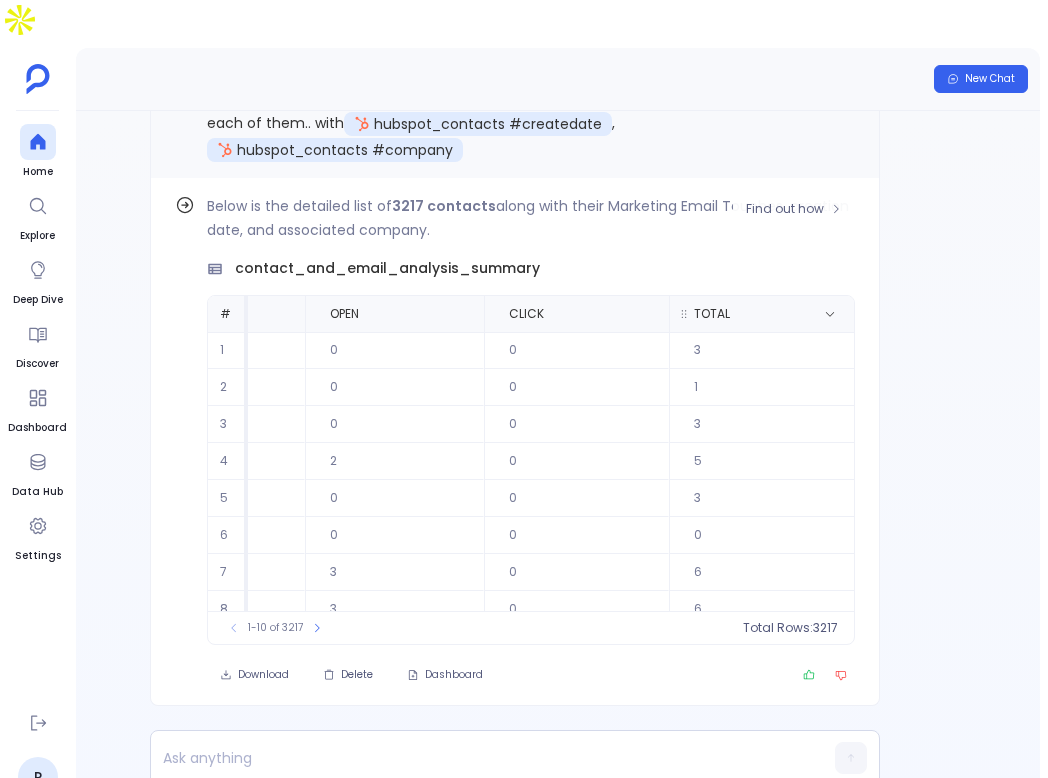 click on "TOTAL" at bounding box center [740, 314] 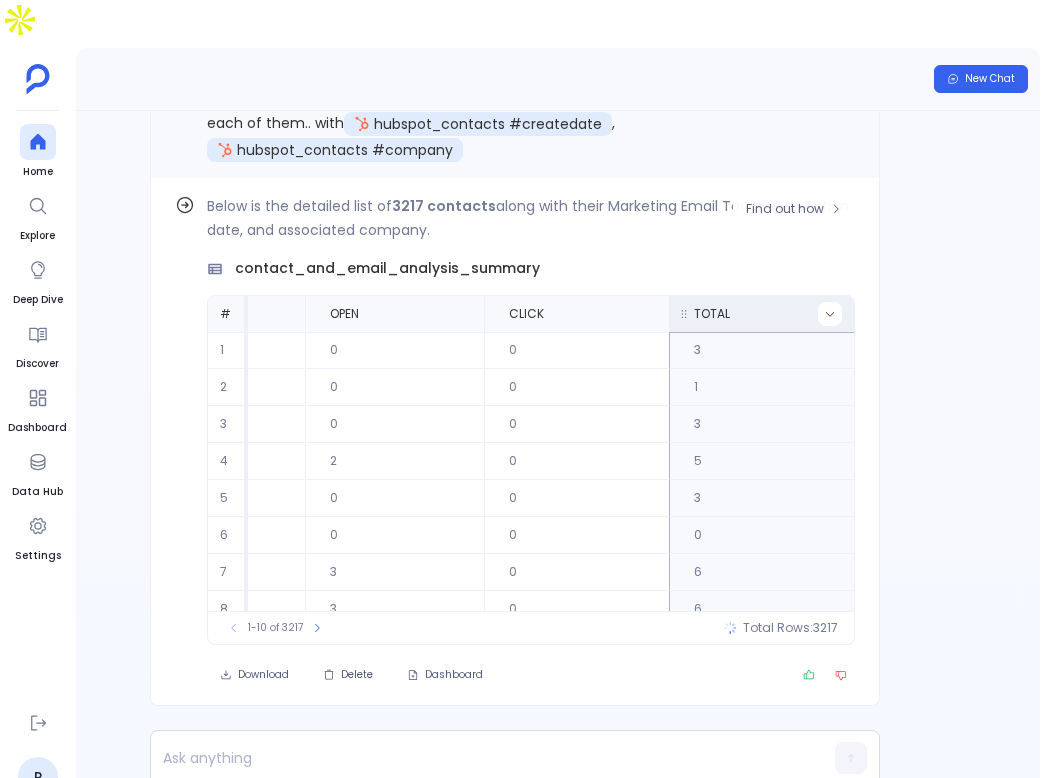 click 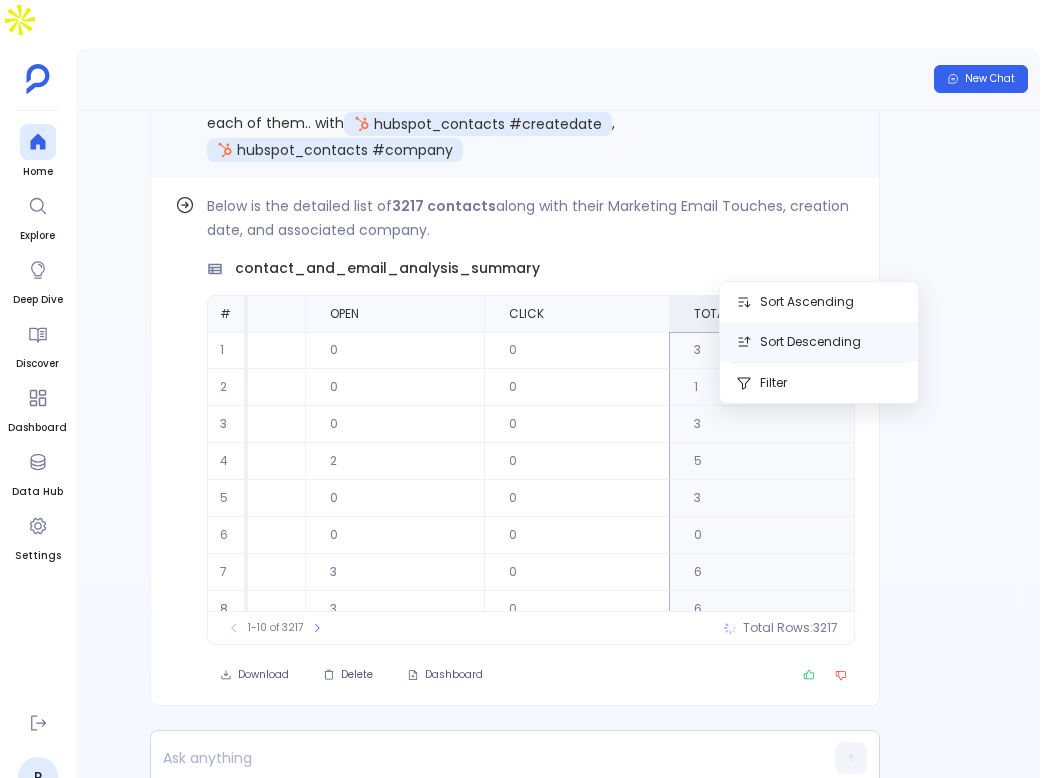 click on "Sort Descending" at bounding box center (819, 342) 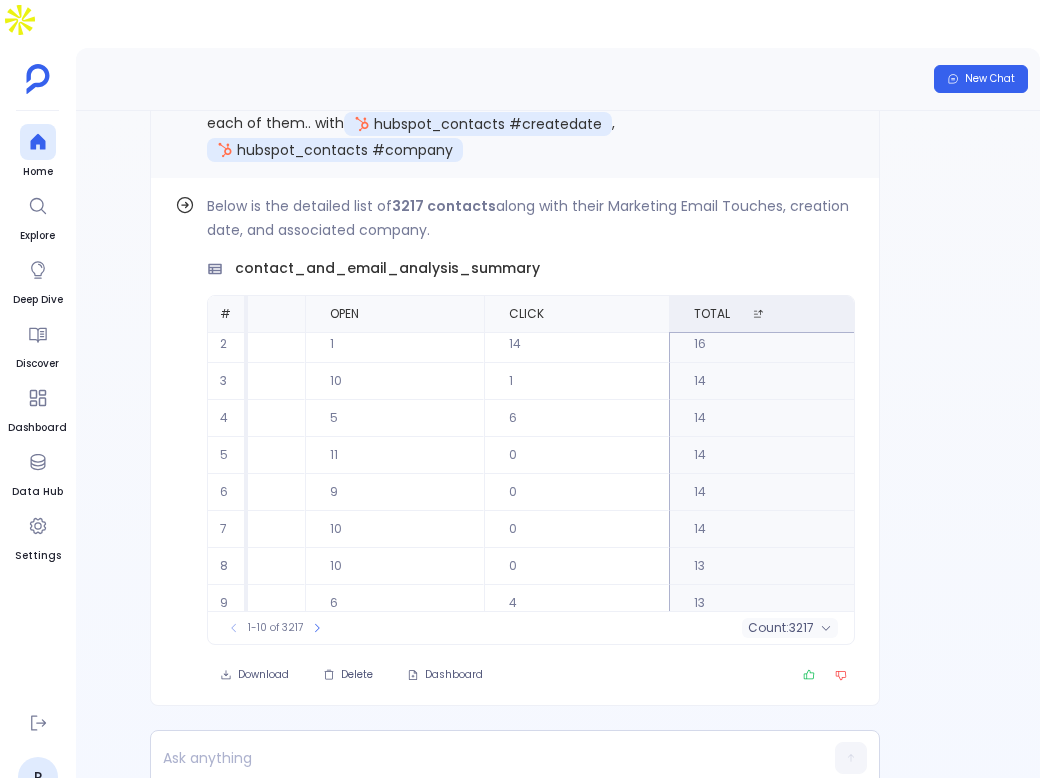 scroll, scrollTop: 96, scrollLeft: 1179, axis: both 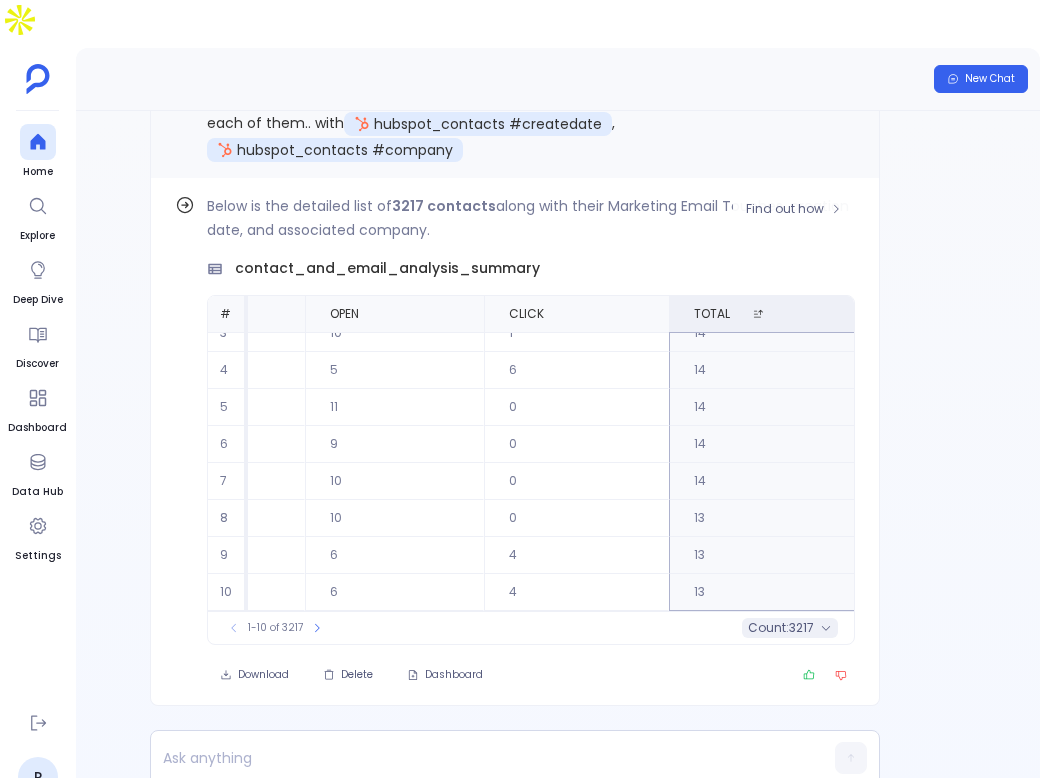 click on "count :" at bounding box center [768, 628] 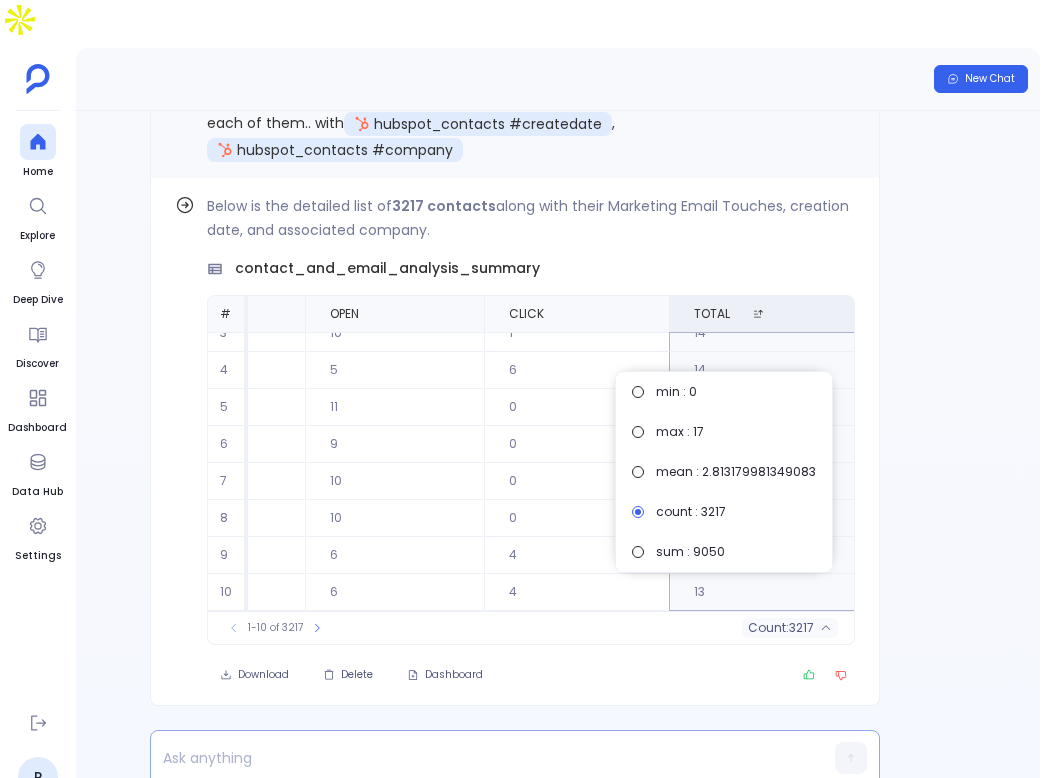 click at bounding box center (476, 758) 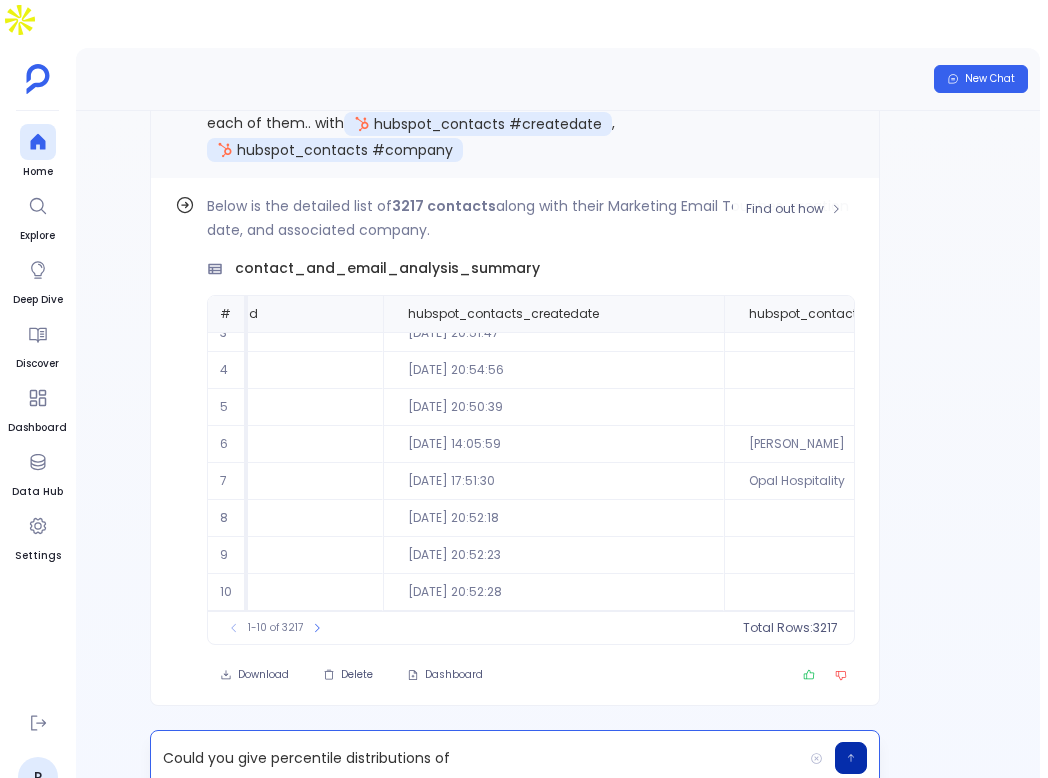 scroll, scrollTop: 96, scrollLeft: 0, axis: vertical 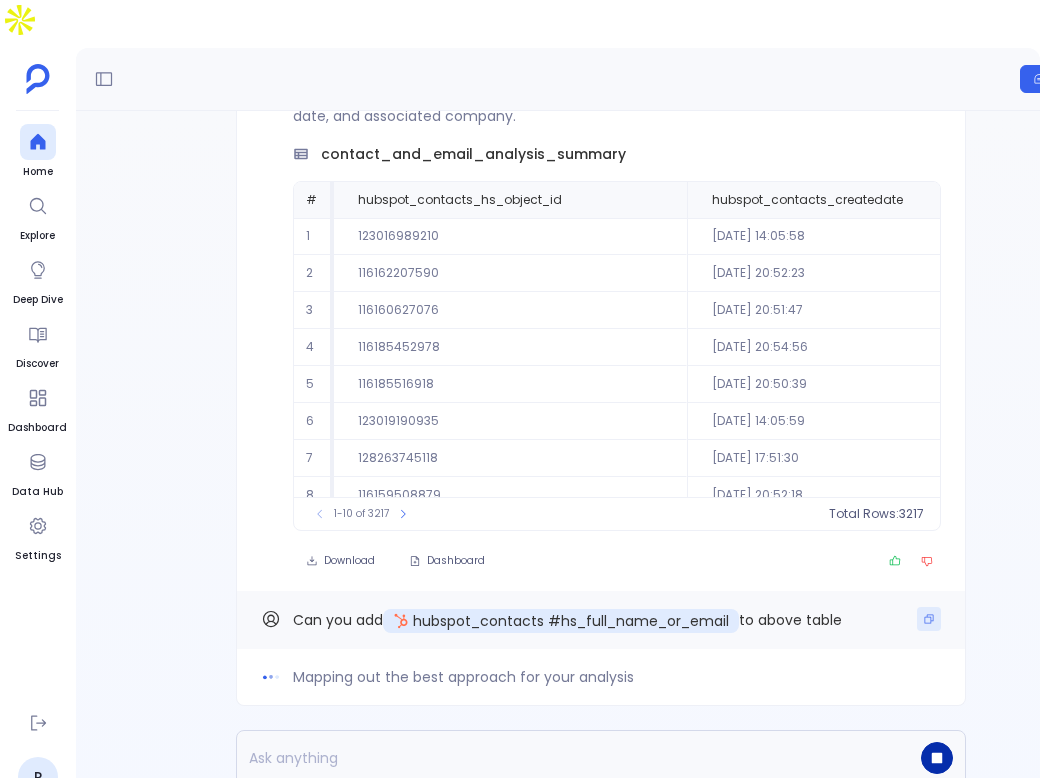 click at bounding box center [929, 619] 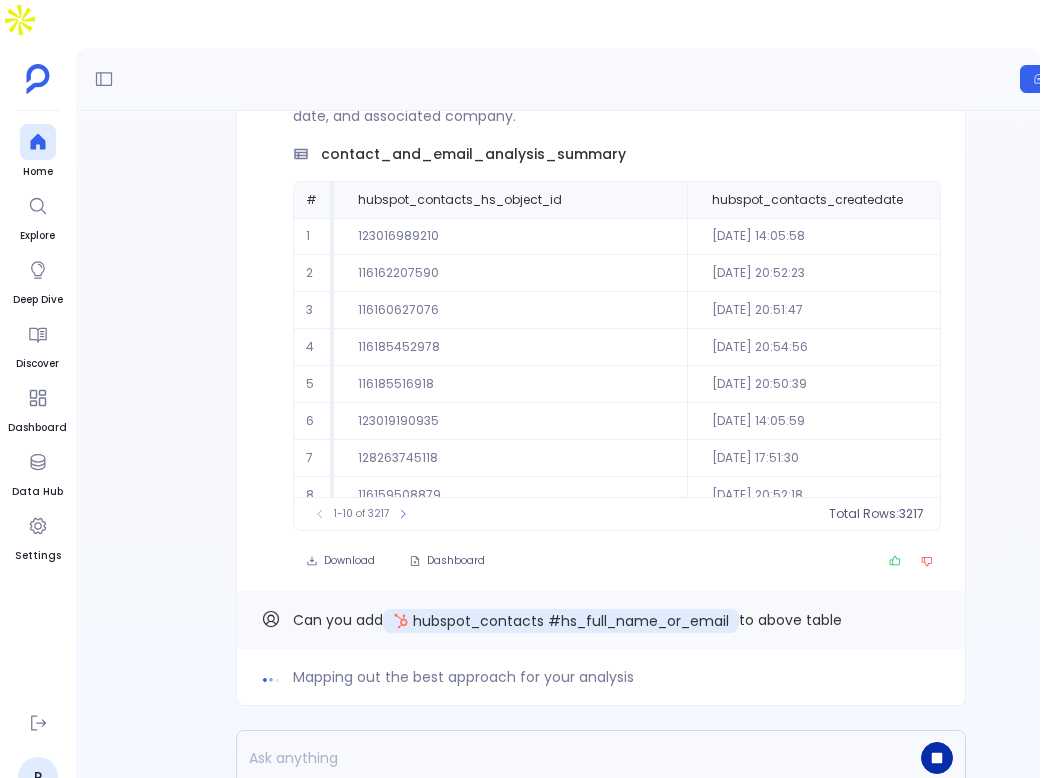 click 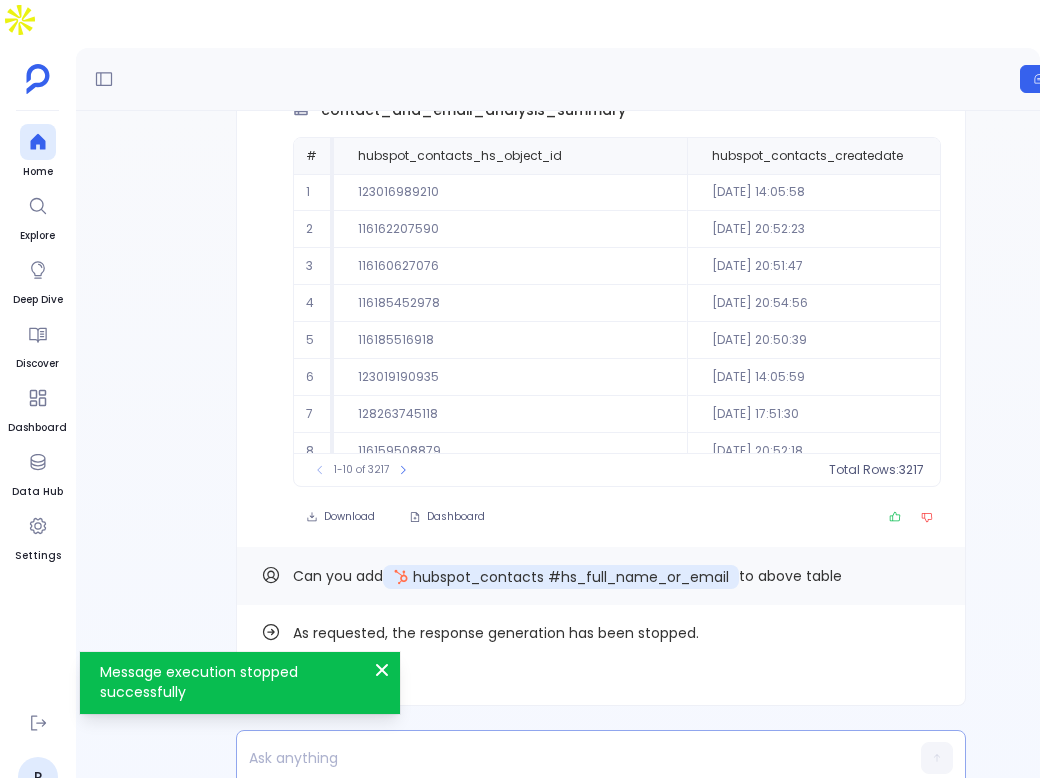 click on "Delete" at bounding box center [340, 675] 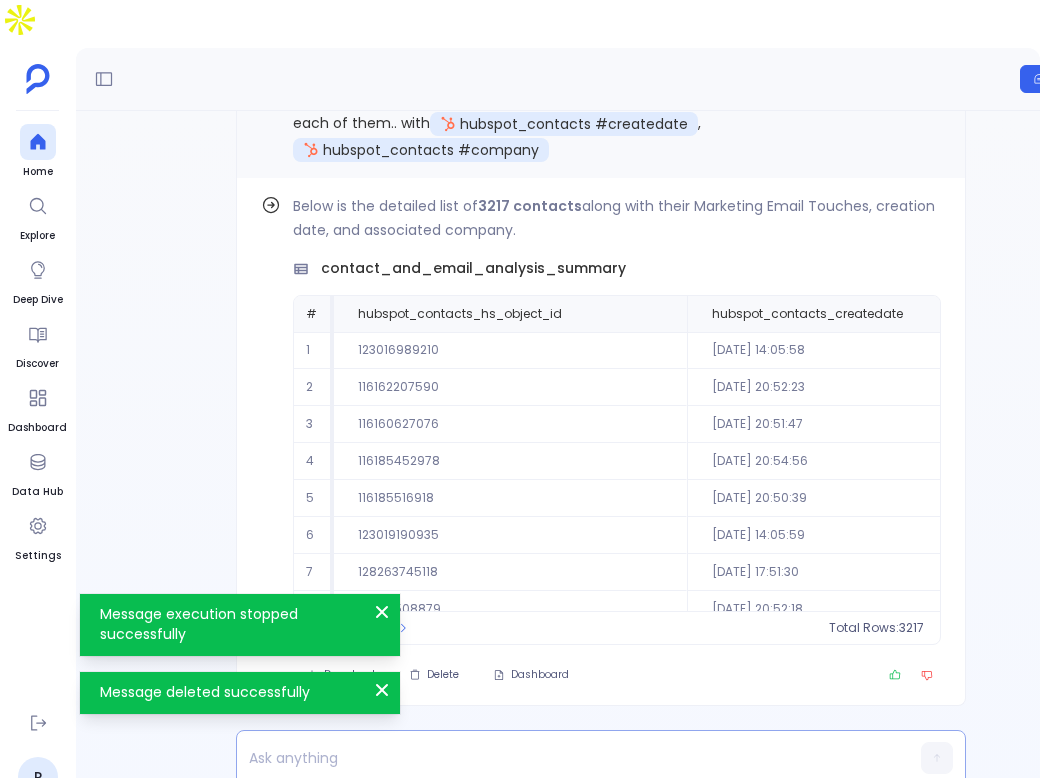 click at bounding box center [562, 758] 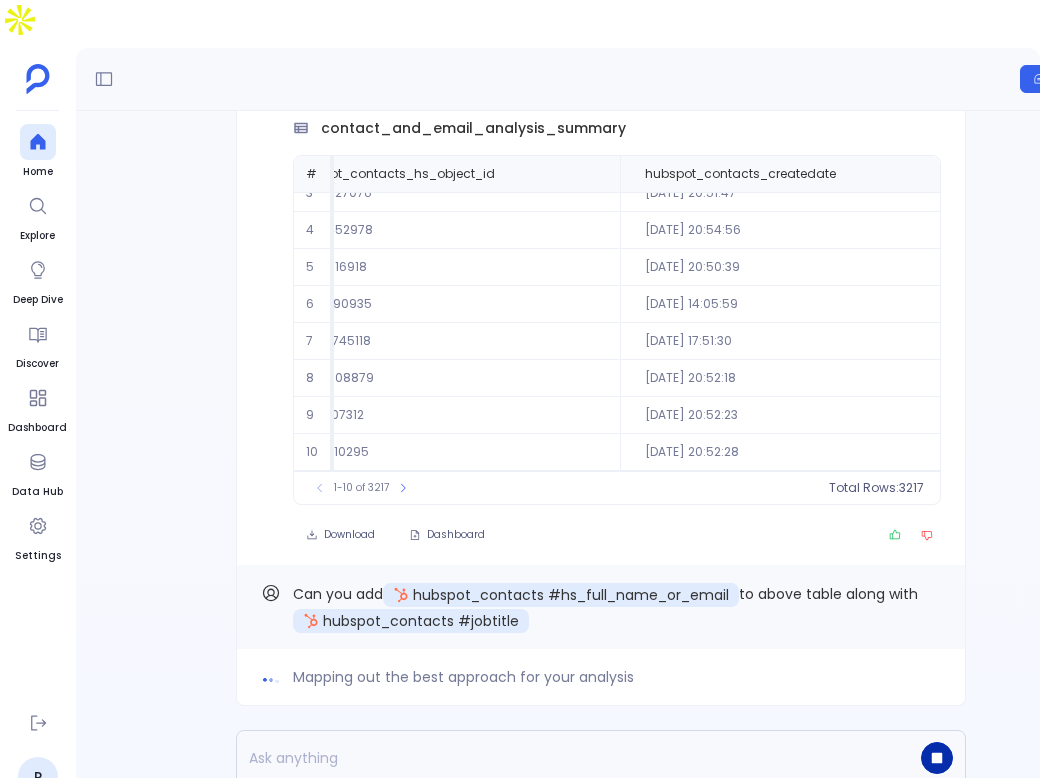 scroll, scrollTop: 96, scrollLeft: 66, axis: both 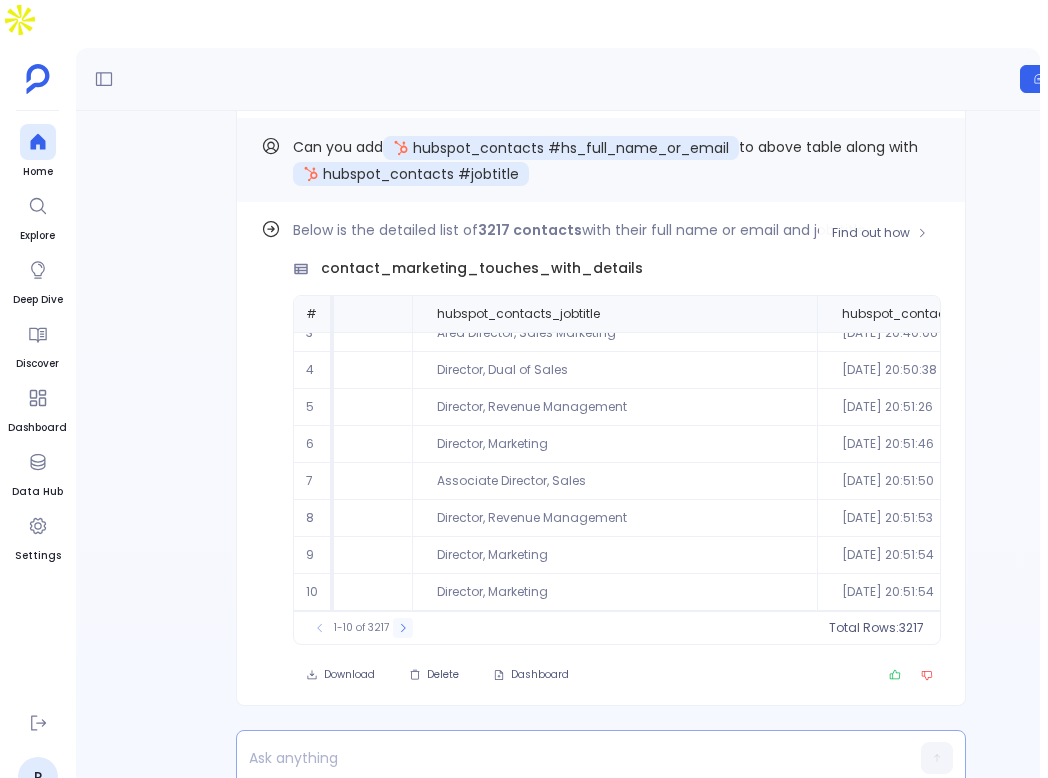 click 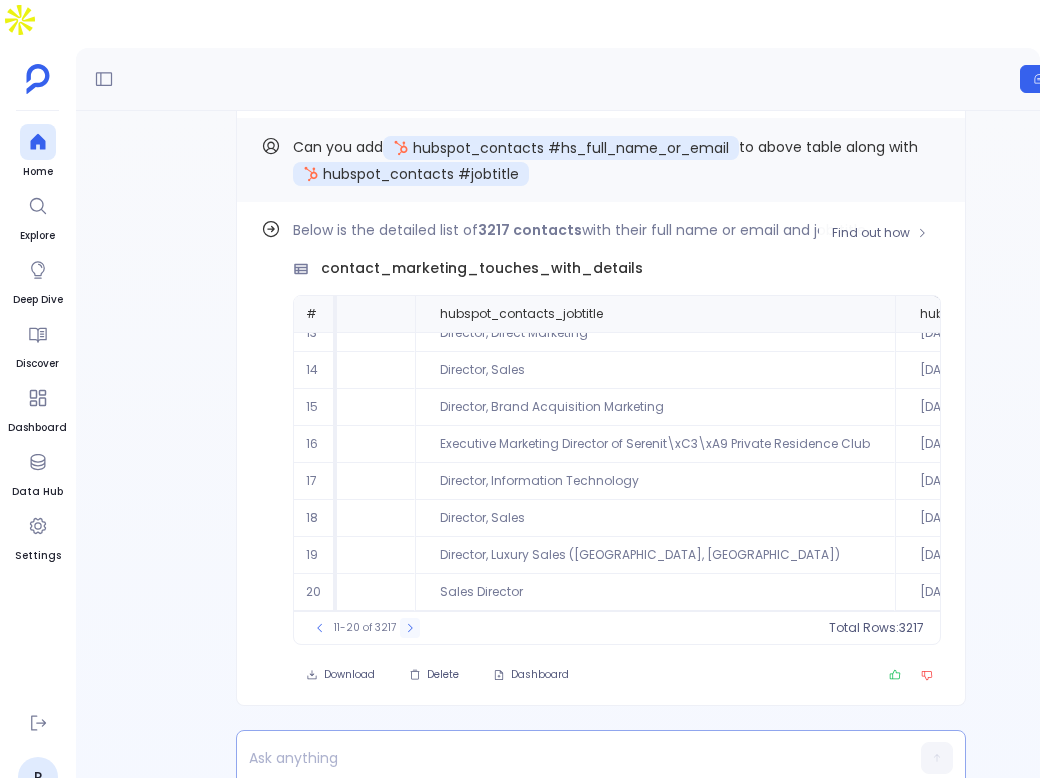 click 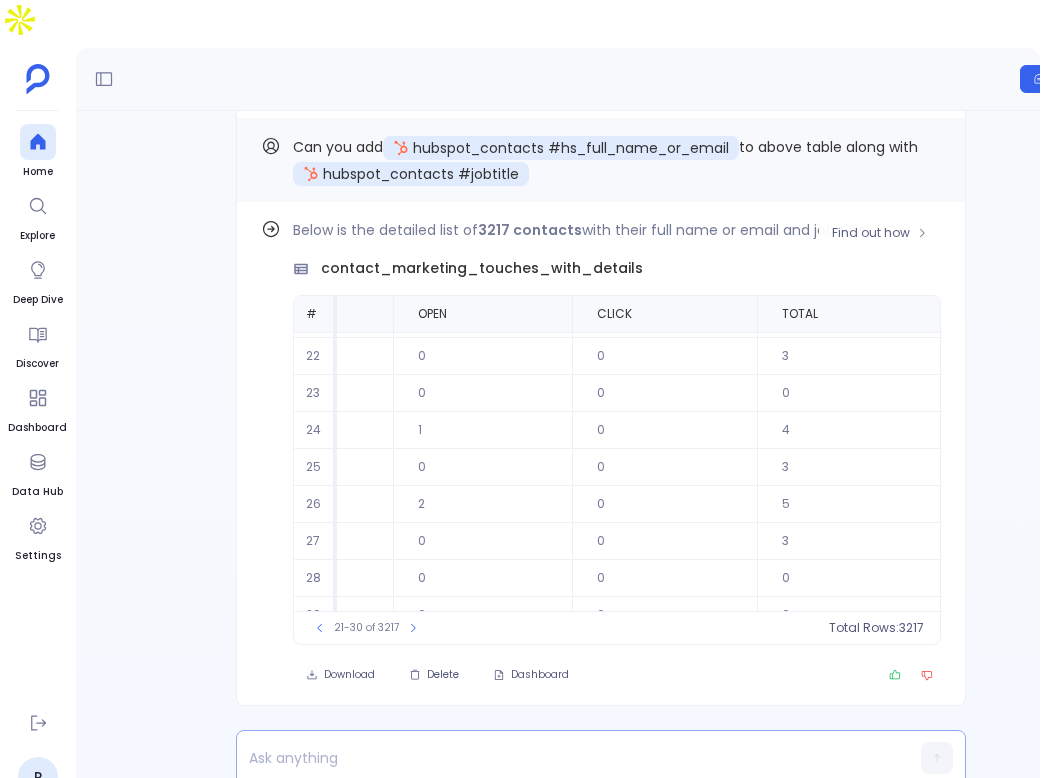 scroll, scrollTop: 0, scrollLeft: 1570, axis: horizontal 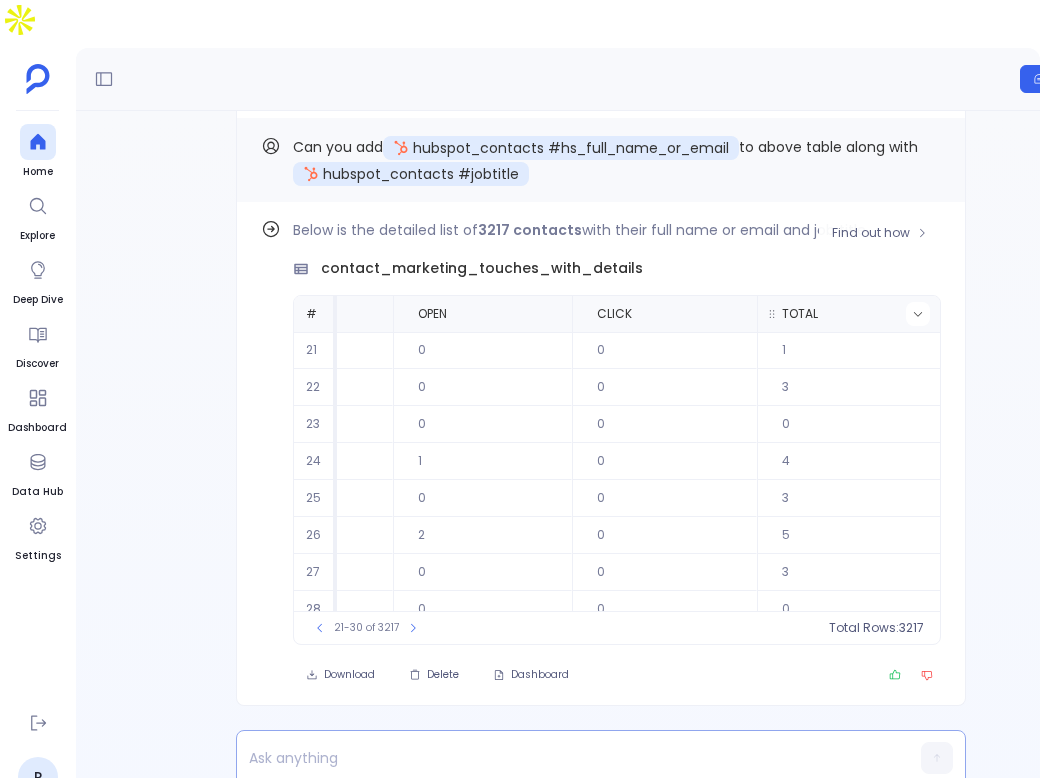 click 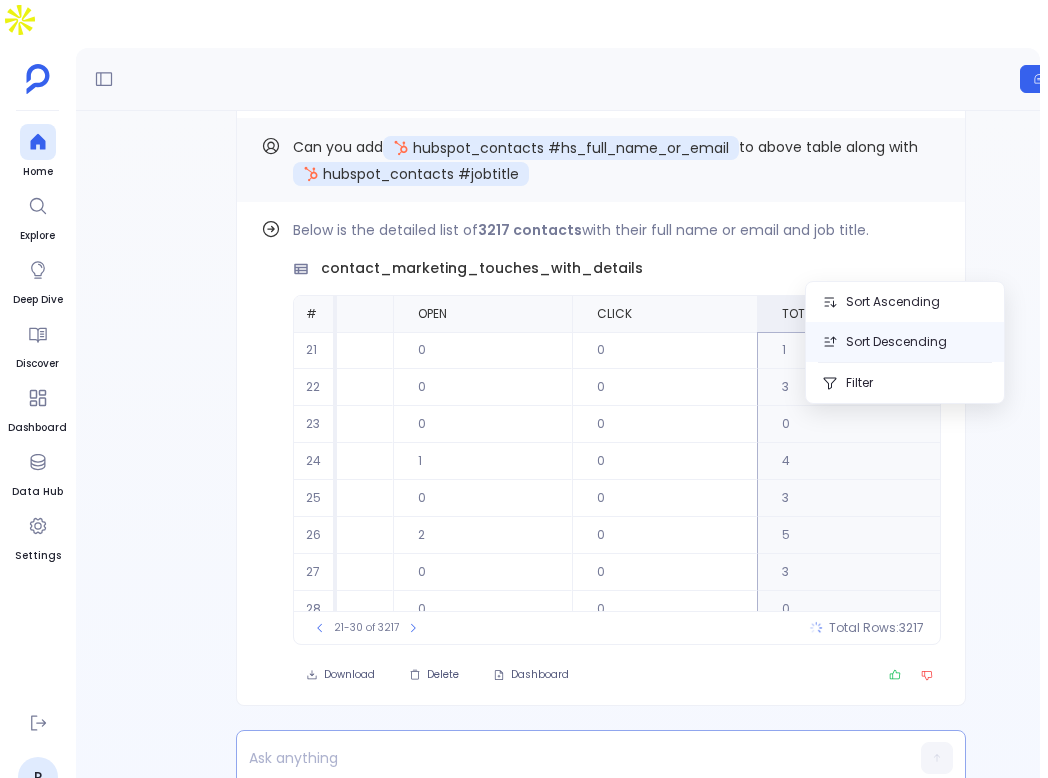 click on "Sort Descending" at bounding box center [905, 342] 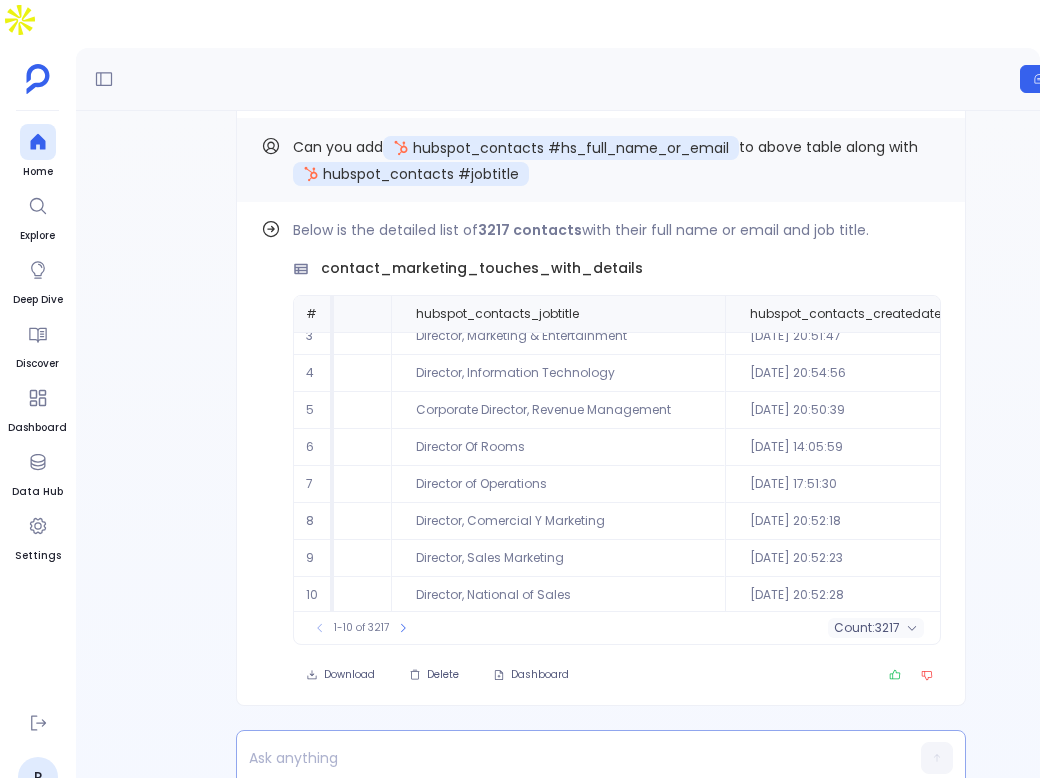 scroll, scrollTop: 96, scrollLeft: 364, axis: both 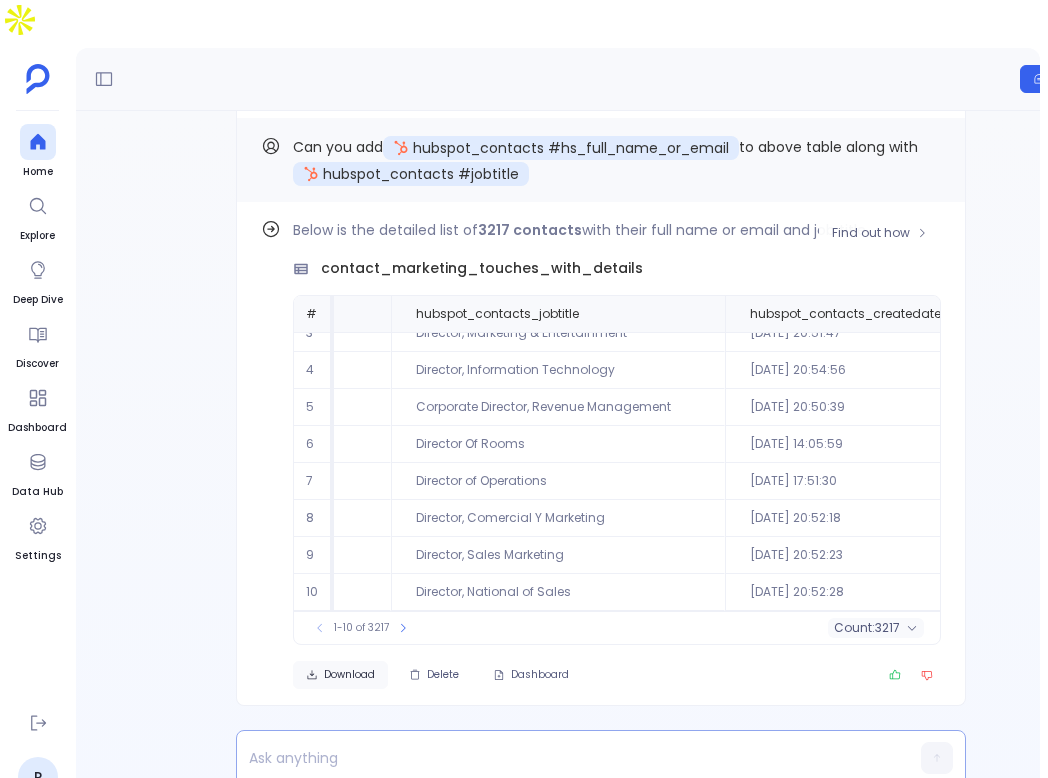 click on "Download" at bounding box center [349, 675] 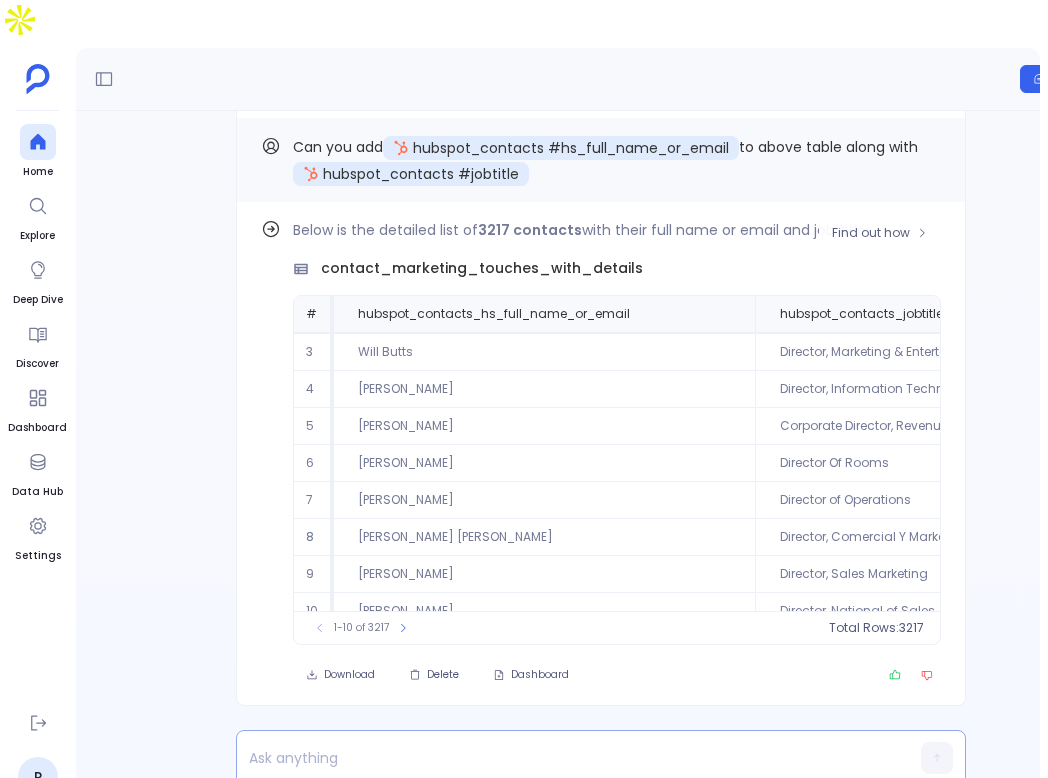 scroll, scrollTop: 68, scrollLeft: 0, axis: vertical 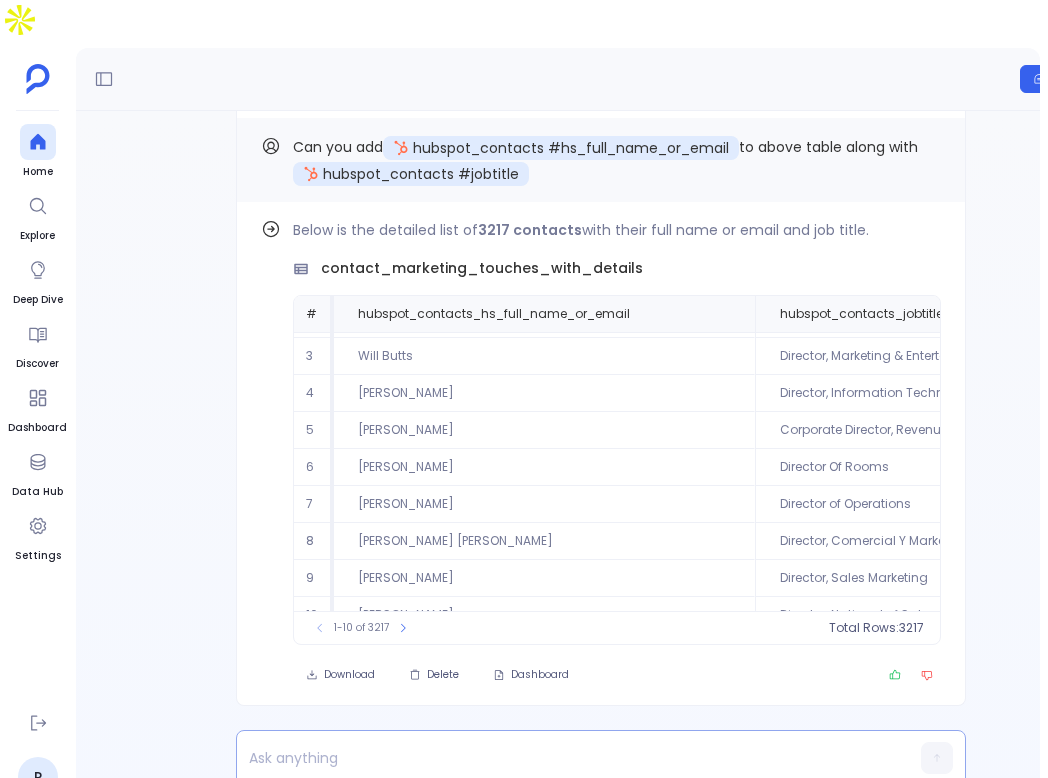 click at bounding box center [562, 758] 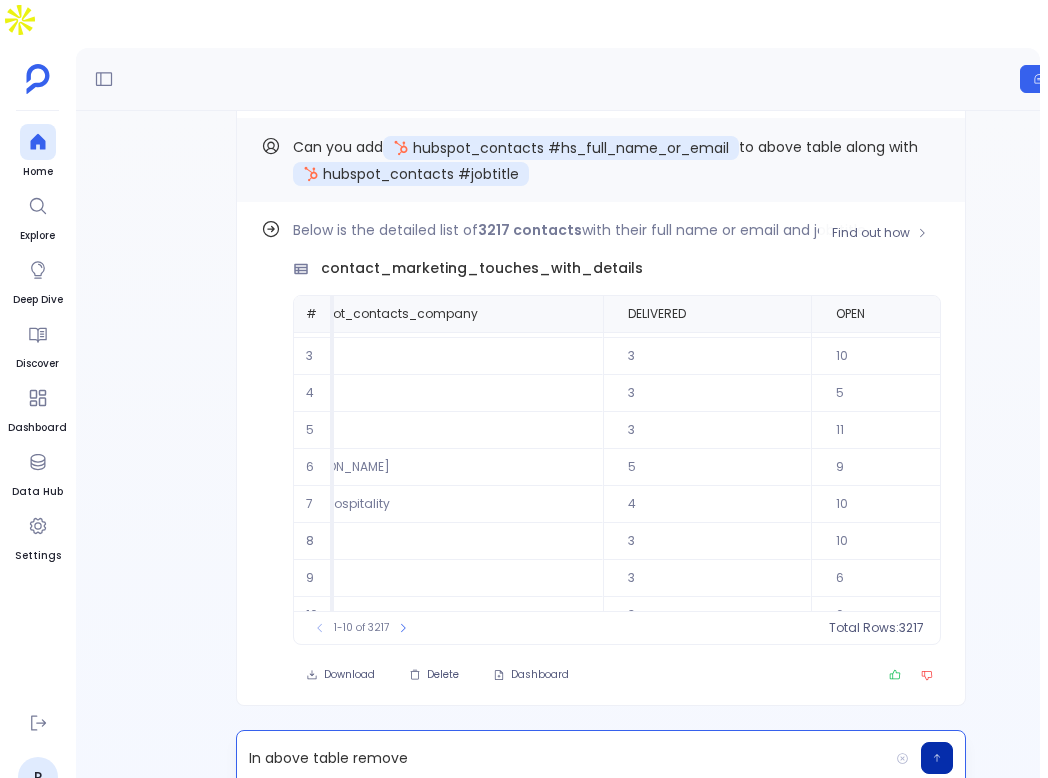 scroll, scrollTop: 68, scrollLeft: 1074, axis: both 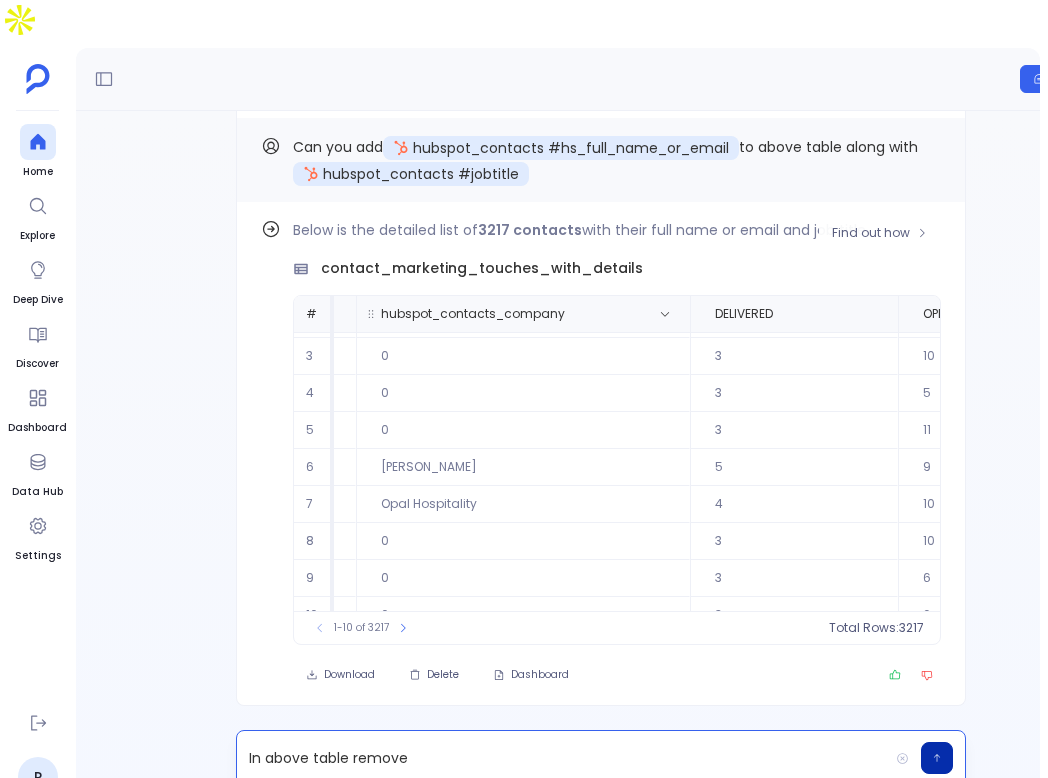 click on "hubspot_contacts_company" at bounding box center [523, 314] 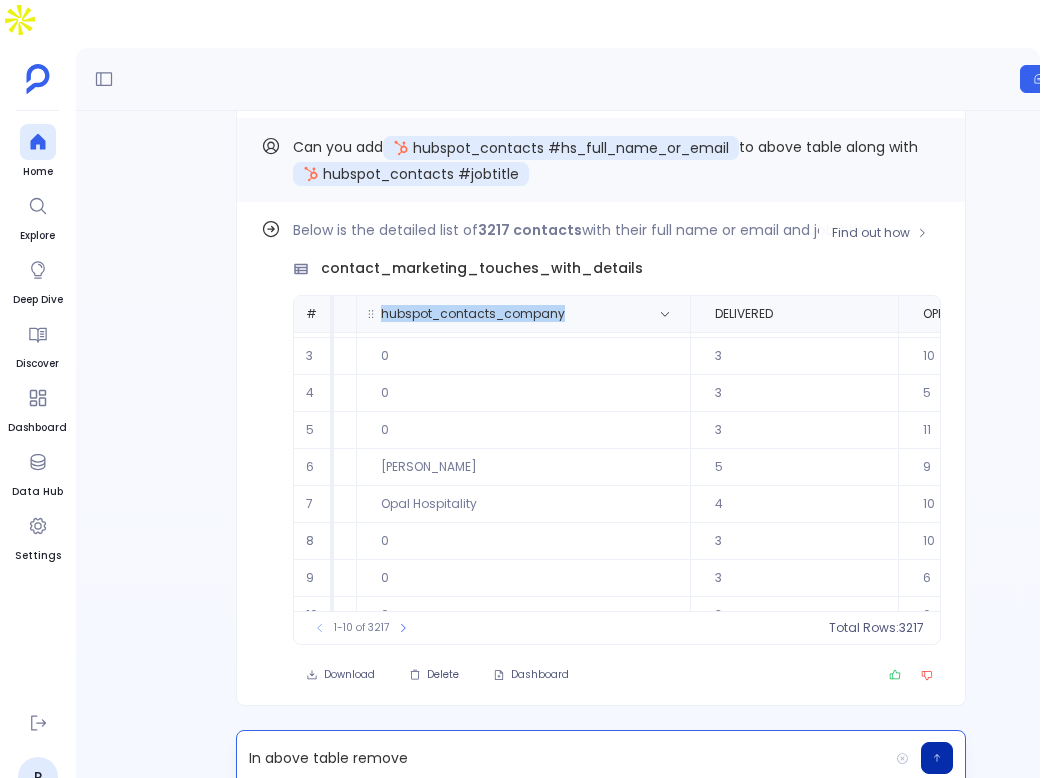 click on "hubspot_contacts_company" at bounding box center [523, 314] 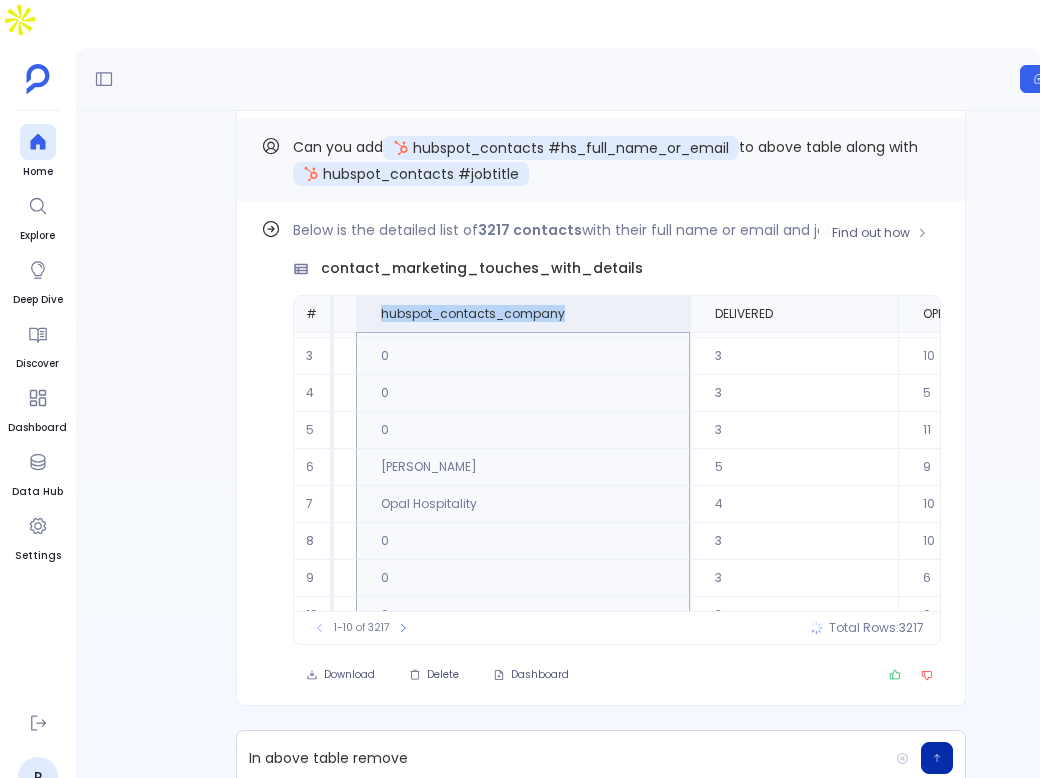 copy on "hubspot_contacts_company" 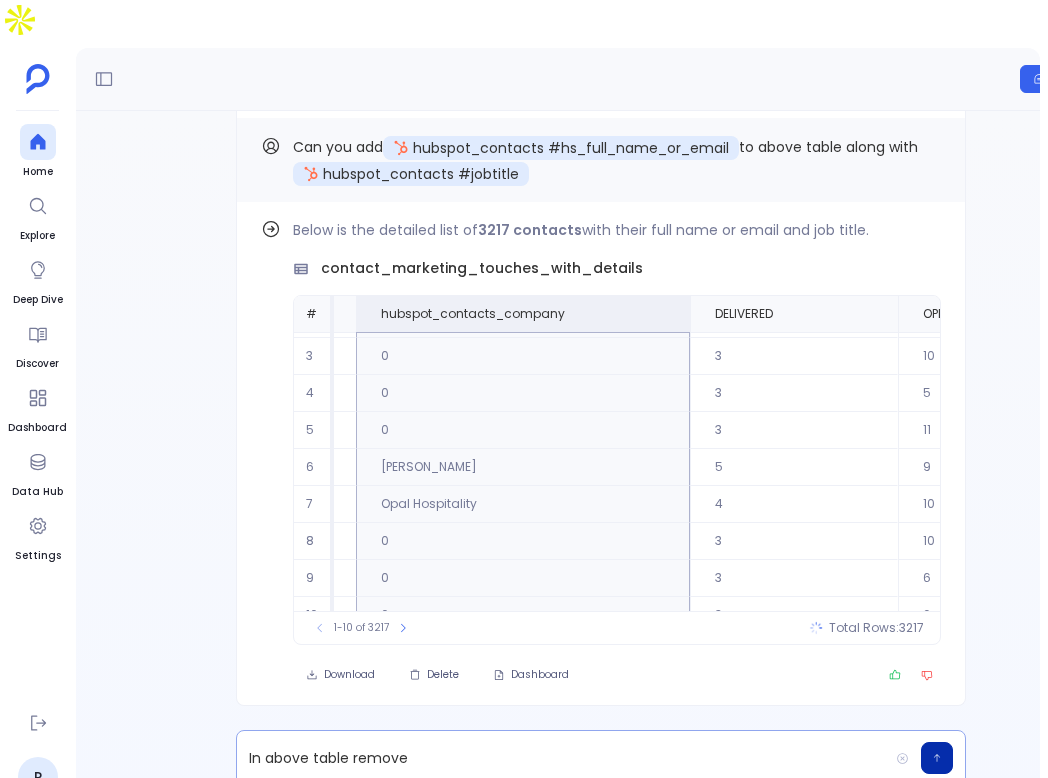 click on "In above table remove" at bounding box center [562, 758] 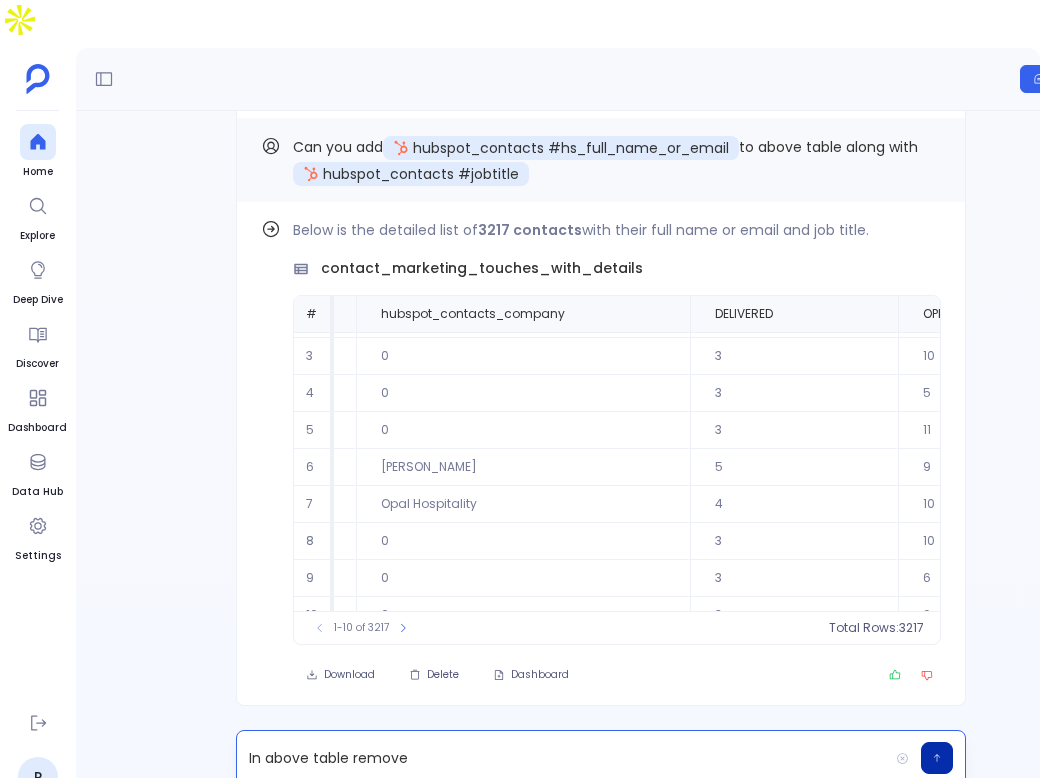 click on "In above table remove" at bounding box center (562, 758) 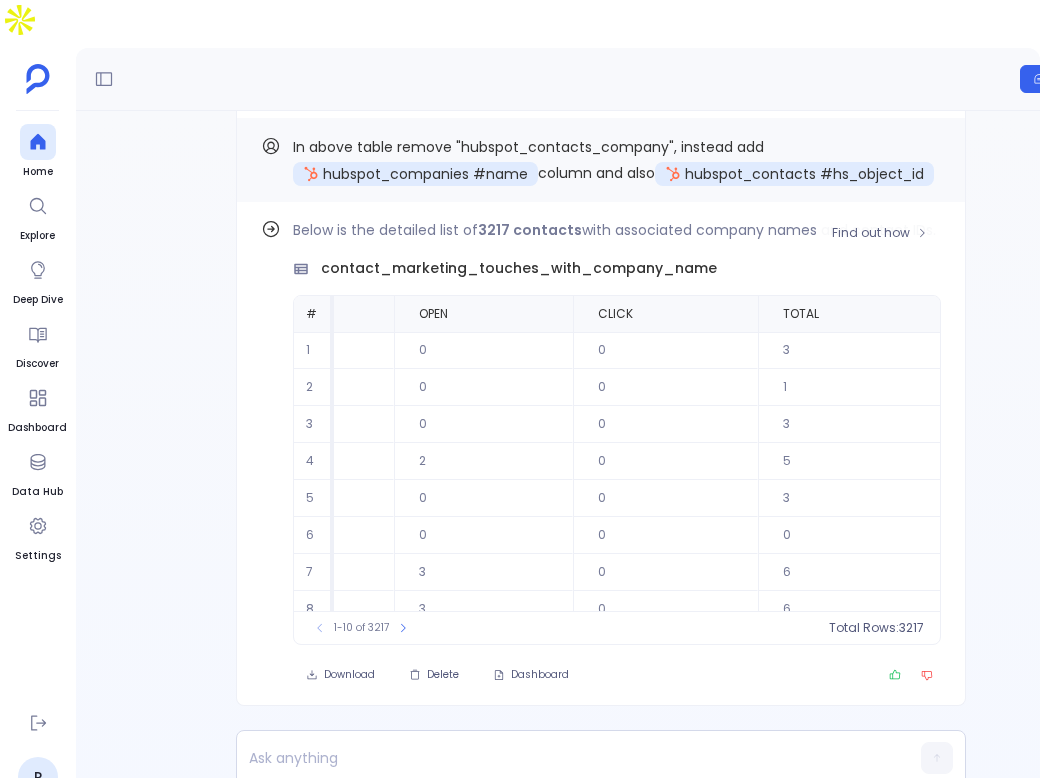 scroll, scrollTop: 0, scrollLeft: 2021, axis: horizontal 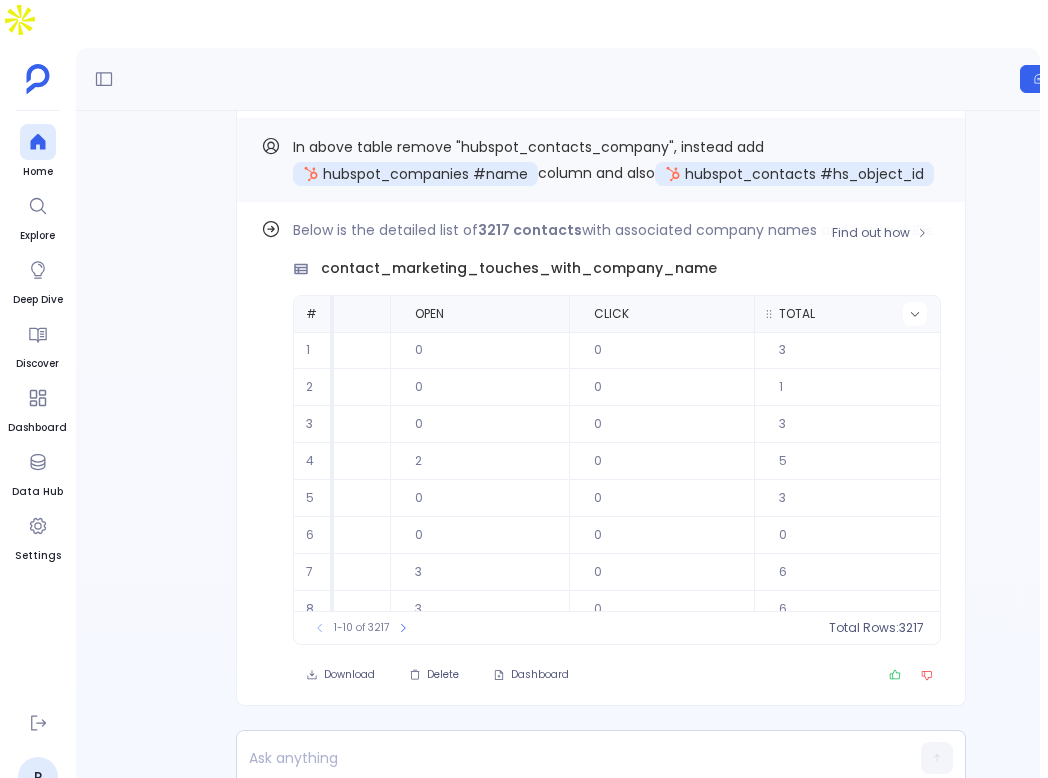 click at bounding box center [915, 314] 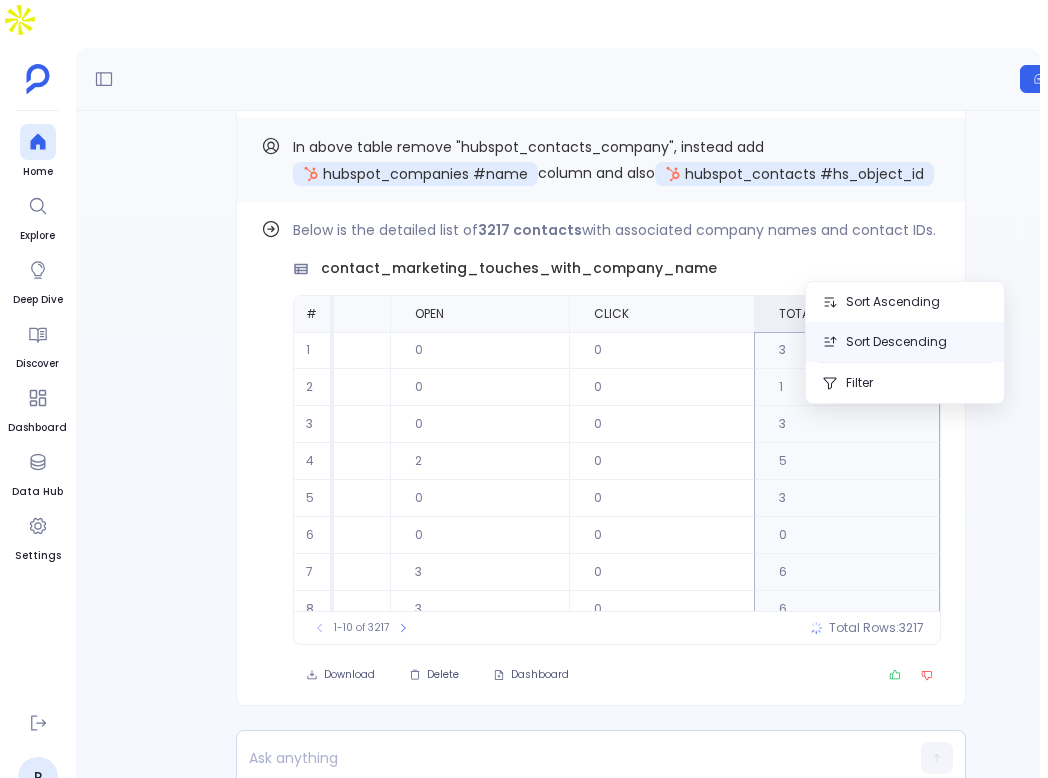 click on "Sort Descending" at bounding box center [905, 342] 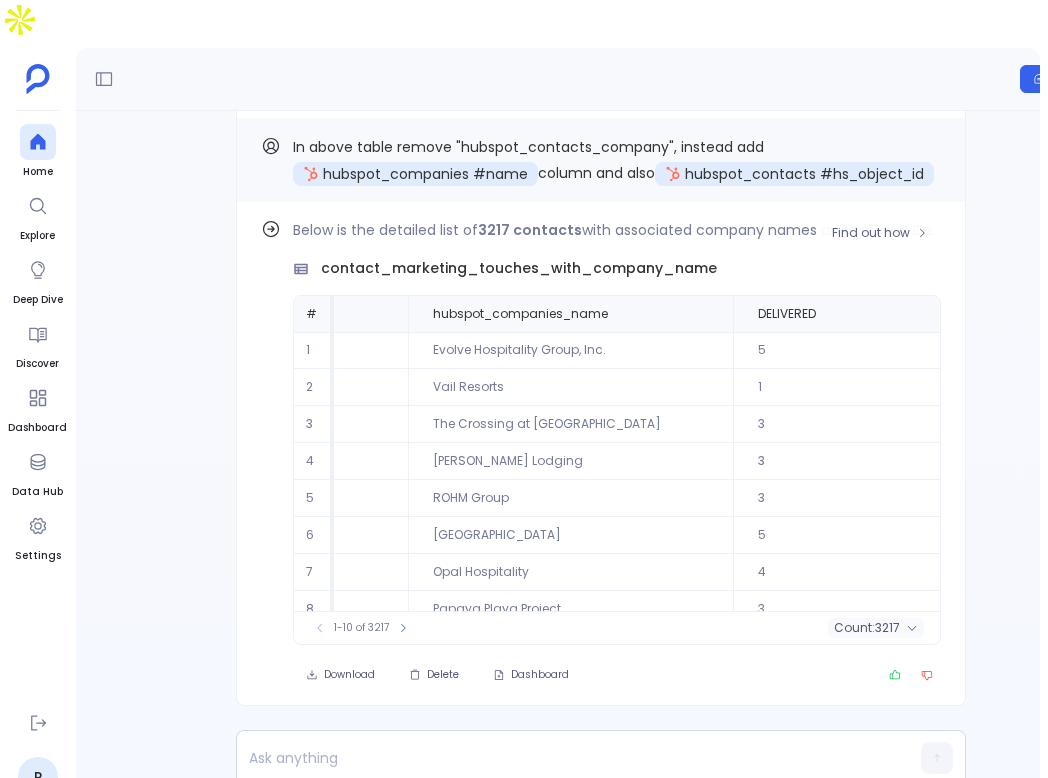 scroll, scrollTop: 0, scrollLeft: 1915, axis: horizontal 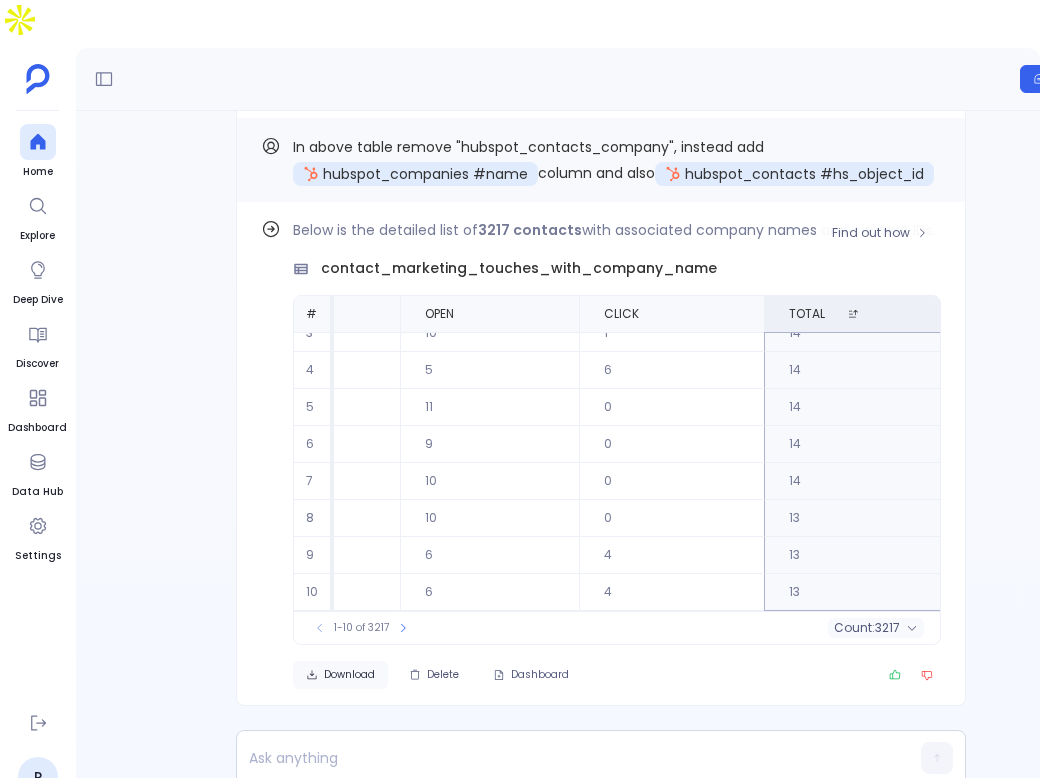 click on "Download" at bounding box center [340, 675] 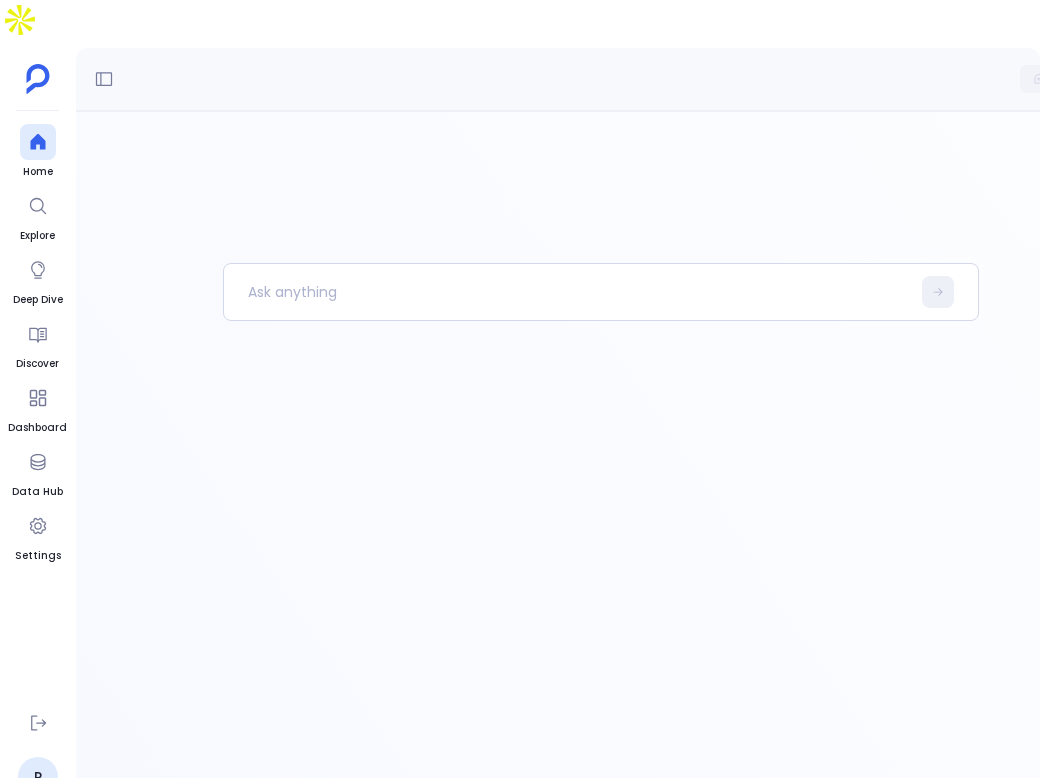 scroll, scrollTop: 0, scrollLeft: 86, axis: horizontal 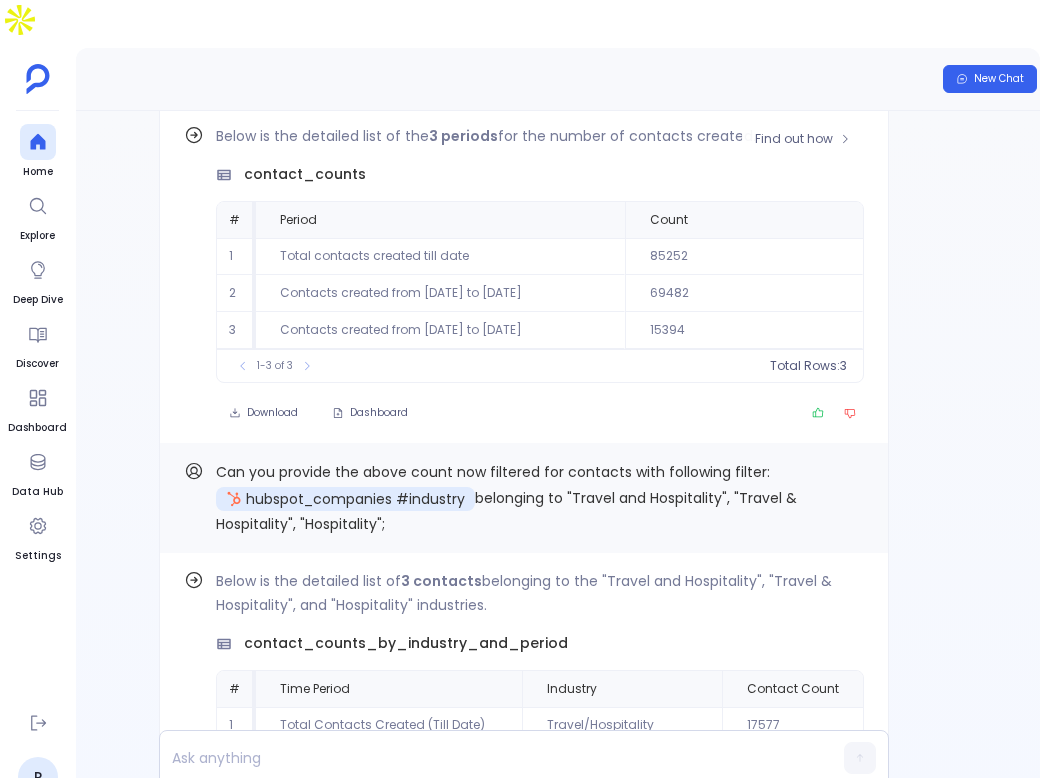 click on "69482" at bounding box center (744, 293) 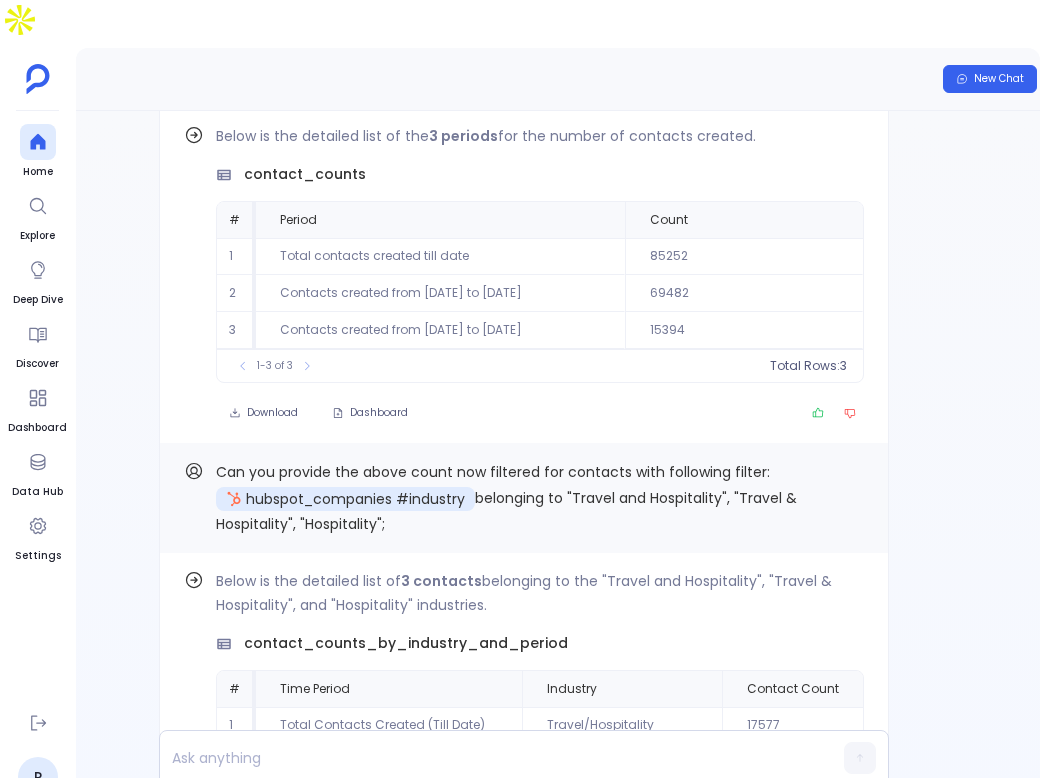 click on "Can you tell me the number of contacts created?(1) till date(2) Jan 2022 to Mar 31 2025(2) Jan 2025 to Jun 30 2025" at bounding box center [538, 66] 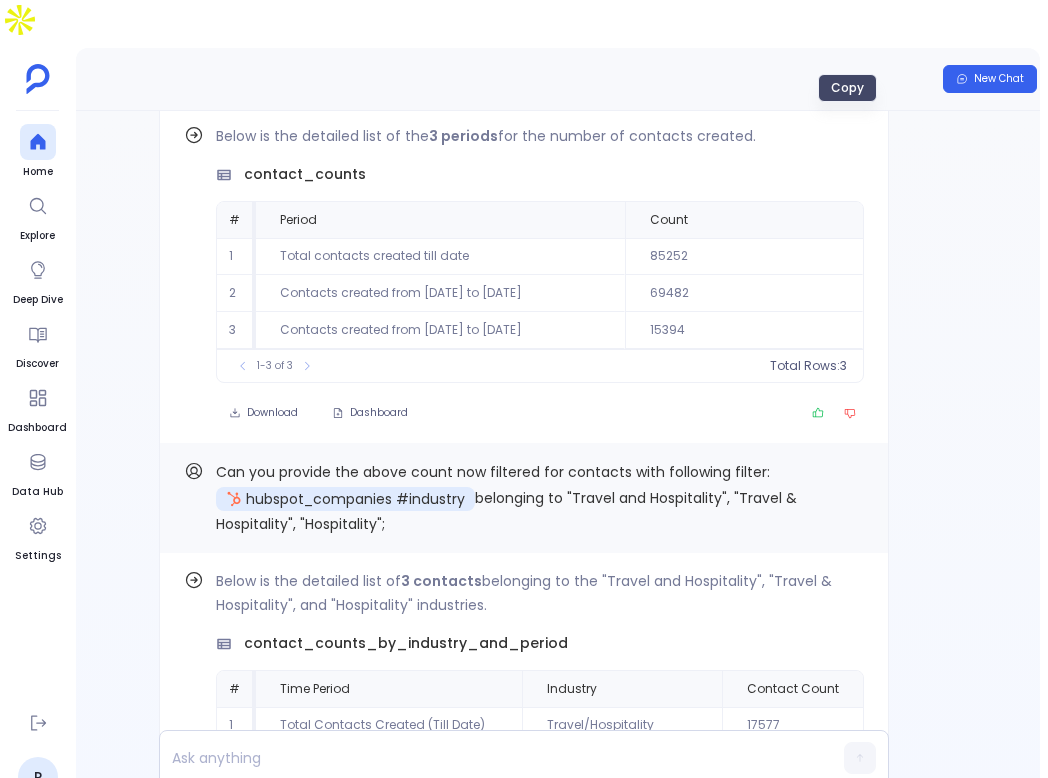 click 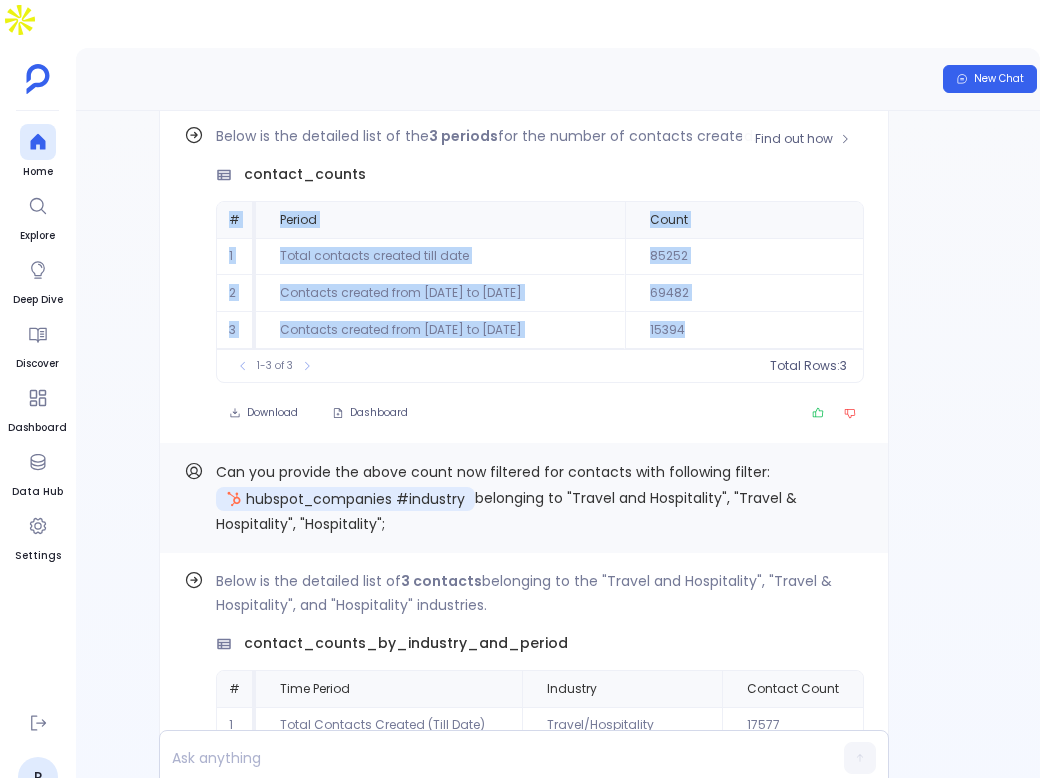 drag, startPoint x: 229, startPoint y: 289, endPoint x: 727, endPoint y: 396, distance: 509.3653 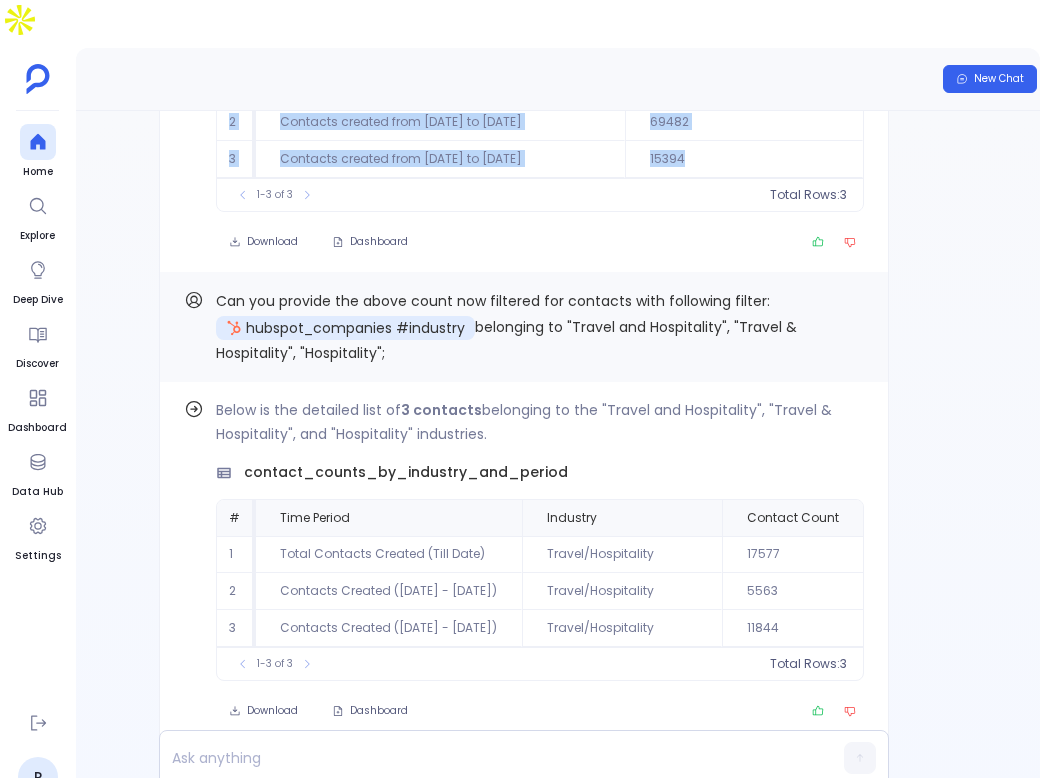 scroll, scrollTop: -12497, scrollLeft: 0, axis: vertical 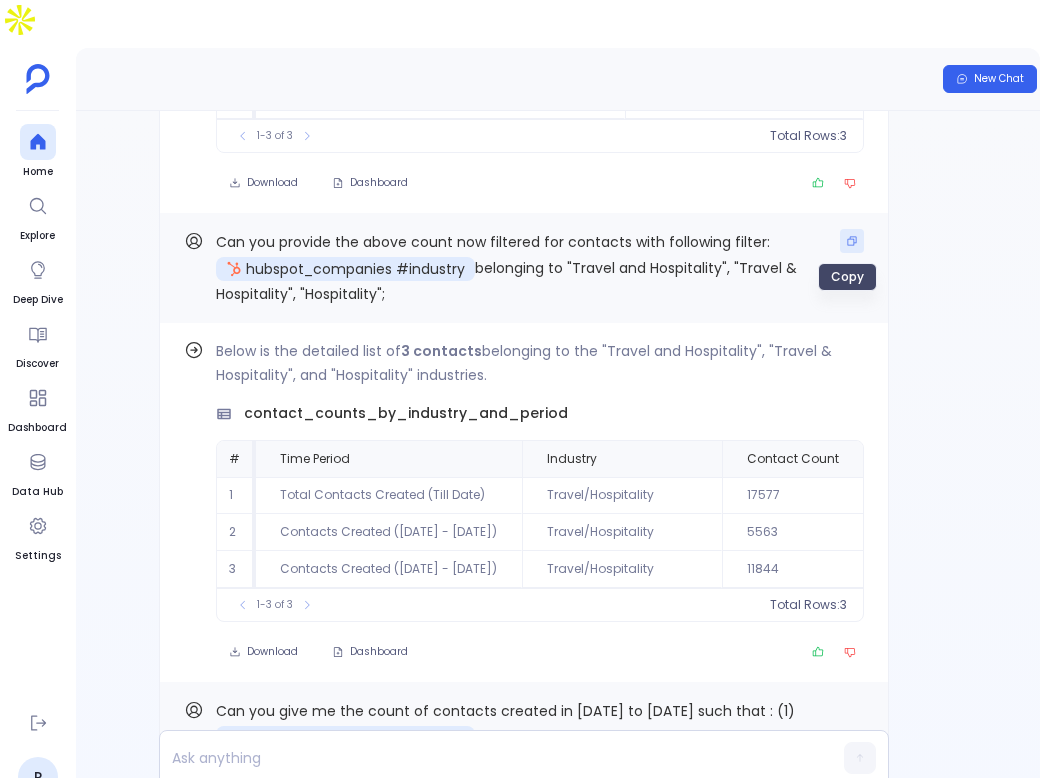 click 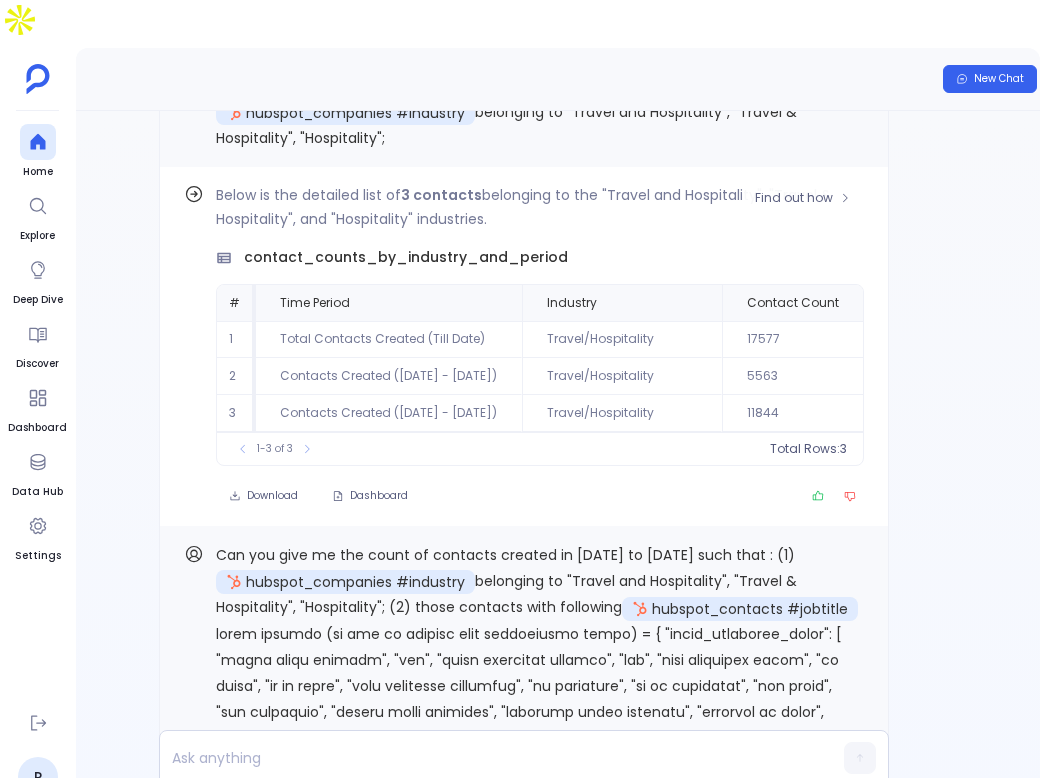 scroll, scrollTop: -12340, scrollLeft: 0, axis: vertical 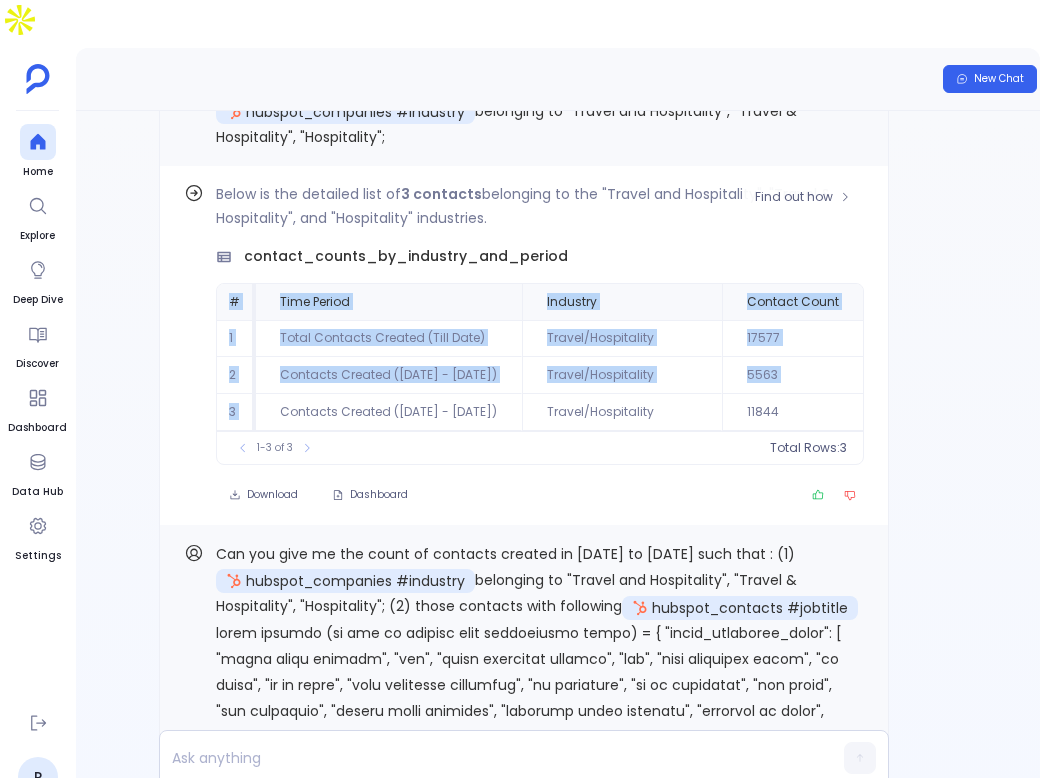 drag, startPoint x: 227, startPoint y: 370, endPoint x: 522, endPoint y: 471, distance: 311.81085 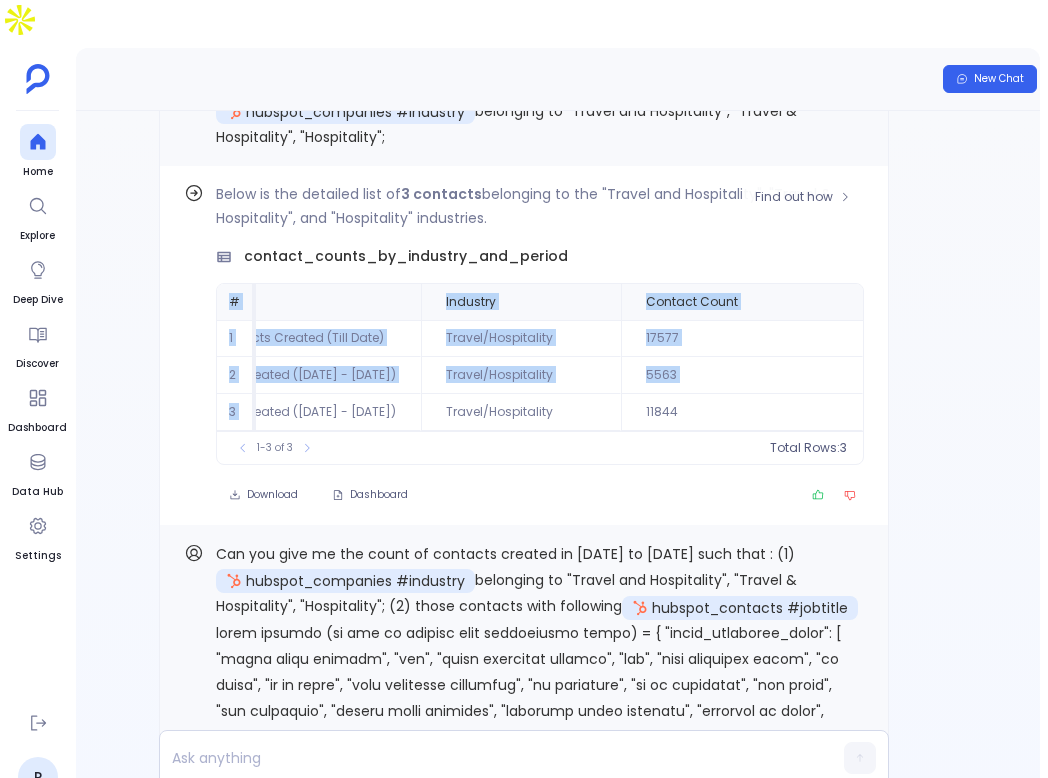 scroll, scrollTop: 0, scrollLeft: 143, axis: horizontal 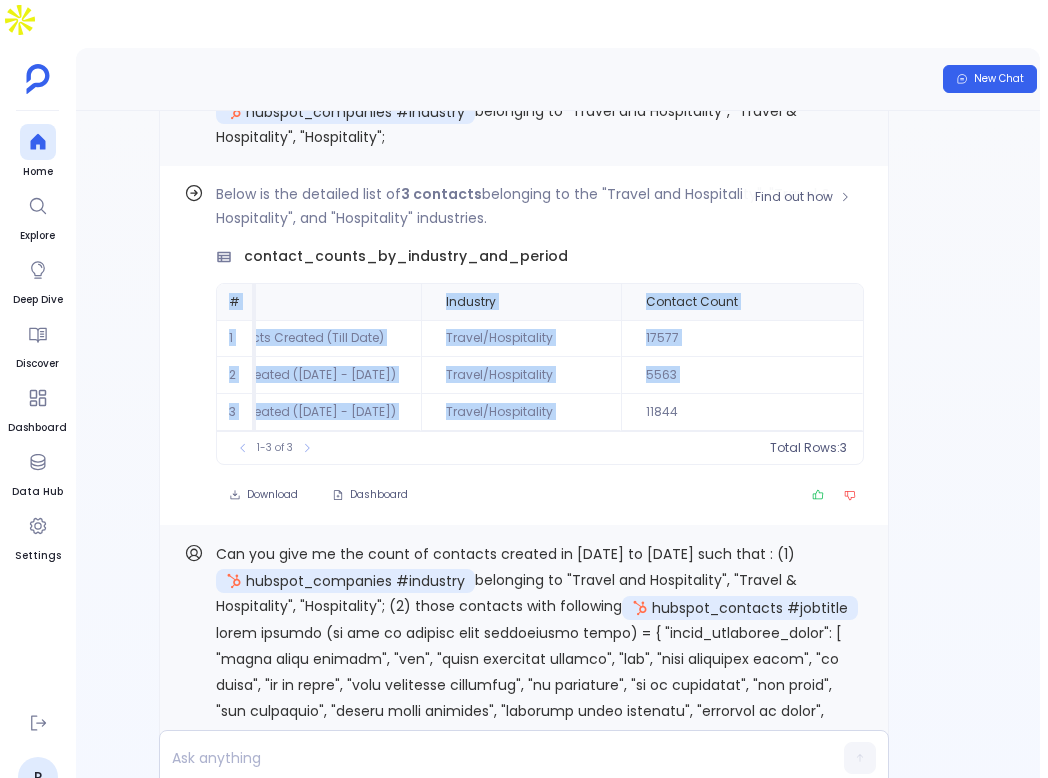 click on "11844" at bounding box center [742, 412] 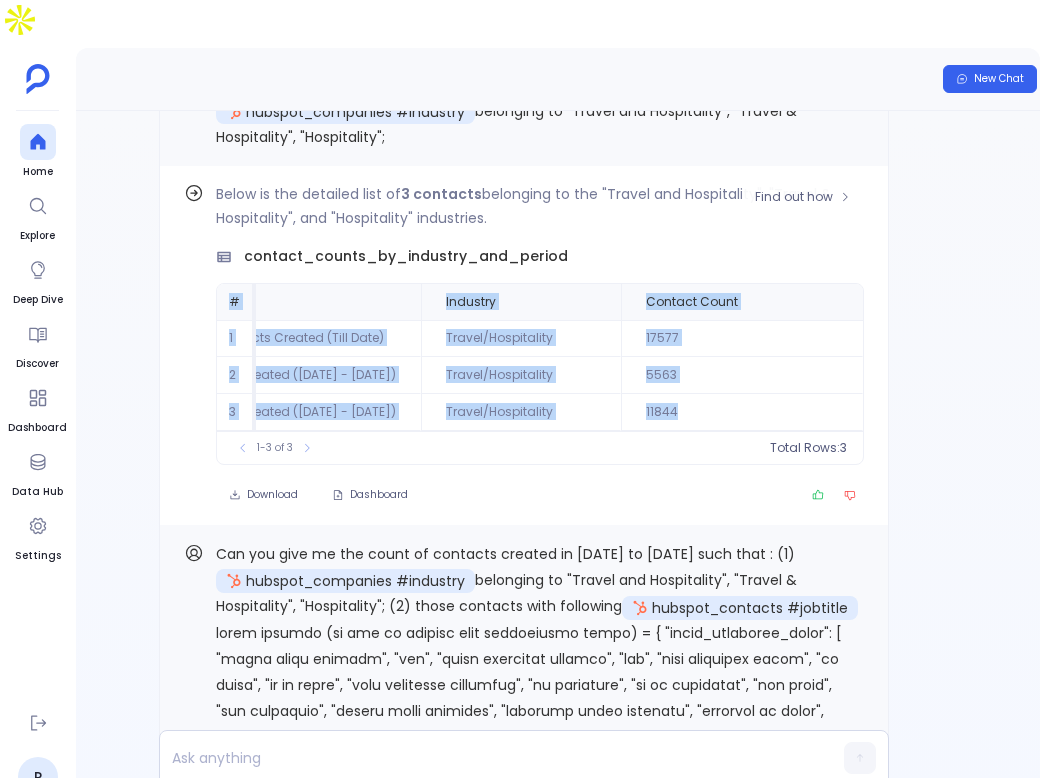 copy on "# Time Period Industry Contact Count 1 Total Contacts Created (Till Date) Travel/Hospitality 17577 2 Contacts Created (Jan 2022 - Mar 31 2025) Travel/Hospitality 5563 3 Contacts Created (Jan 2025 - Jun 30 2025) Travel/Hospitality 11844" 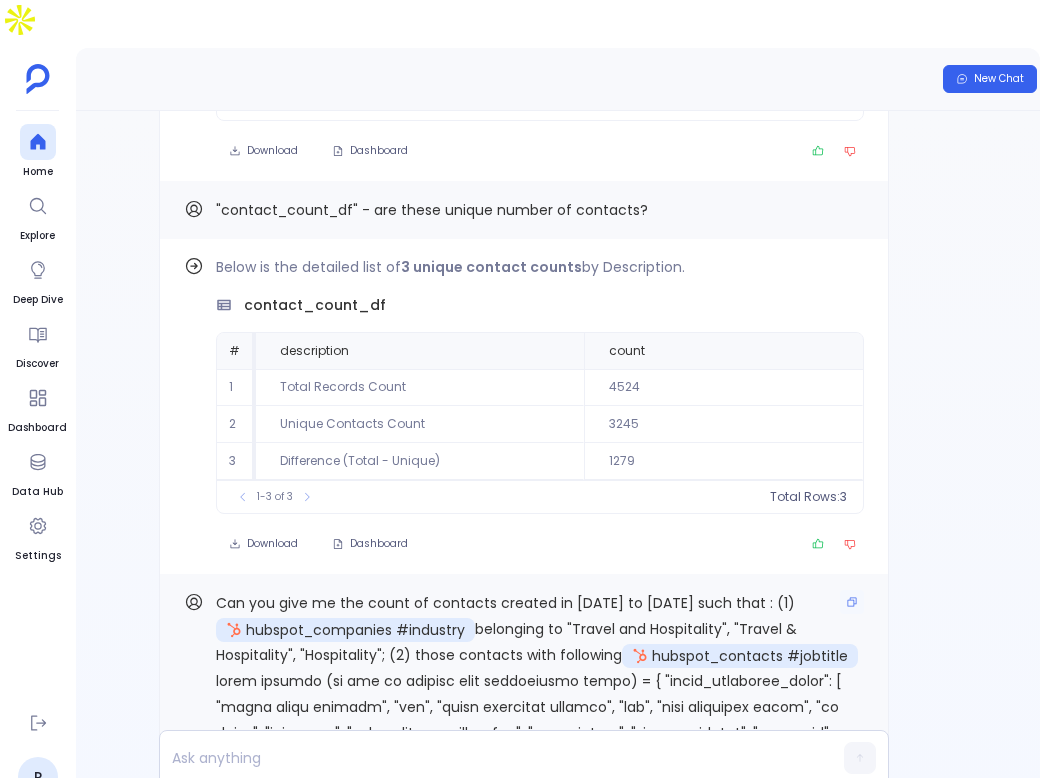 scroll, scrollTop: -10276, scrollLeft: 0, axis: vertical 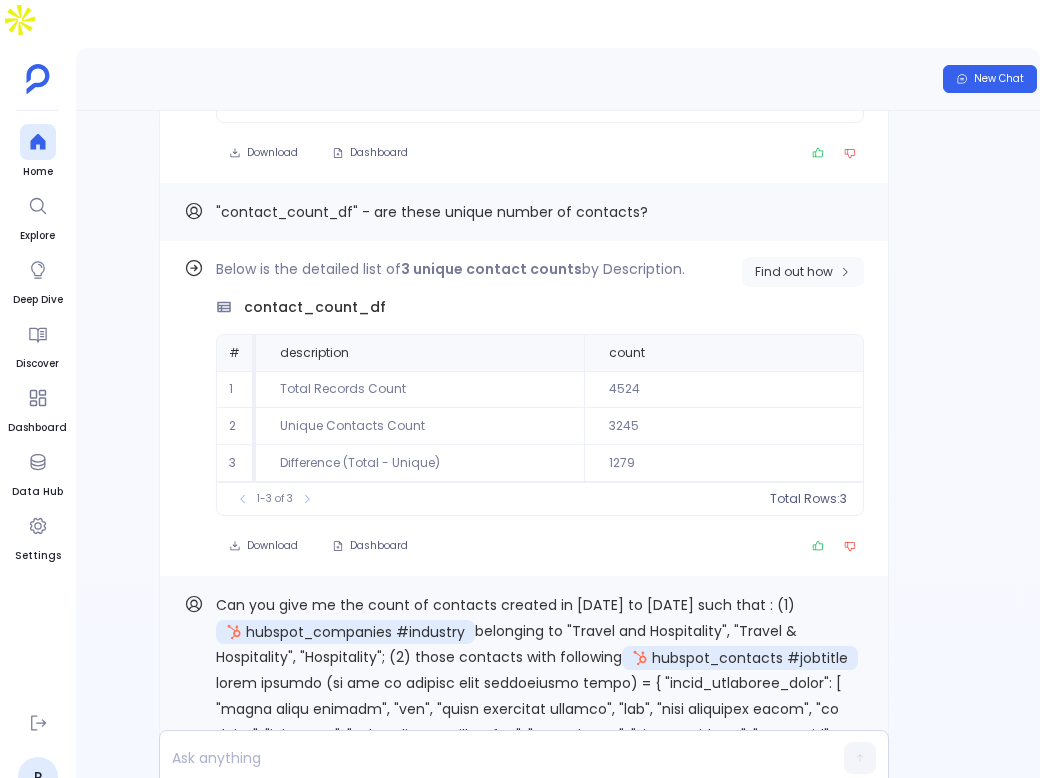click on "Find out how" at bounding box center (803, 272) 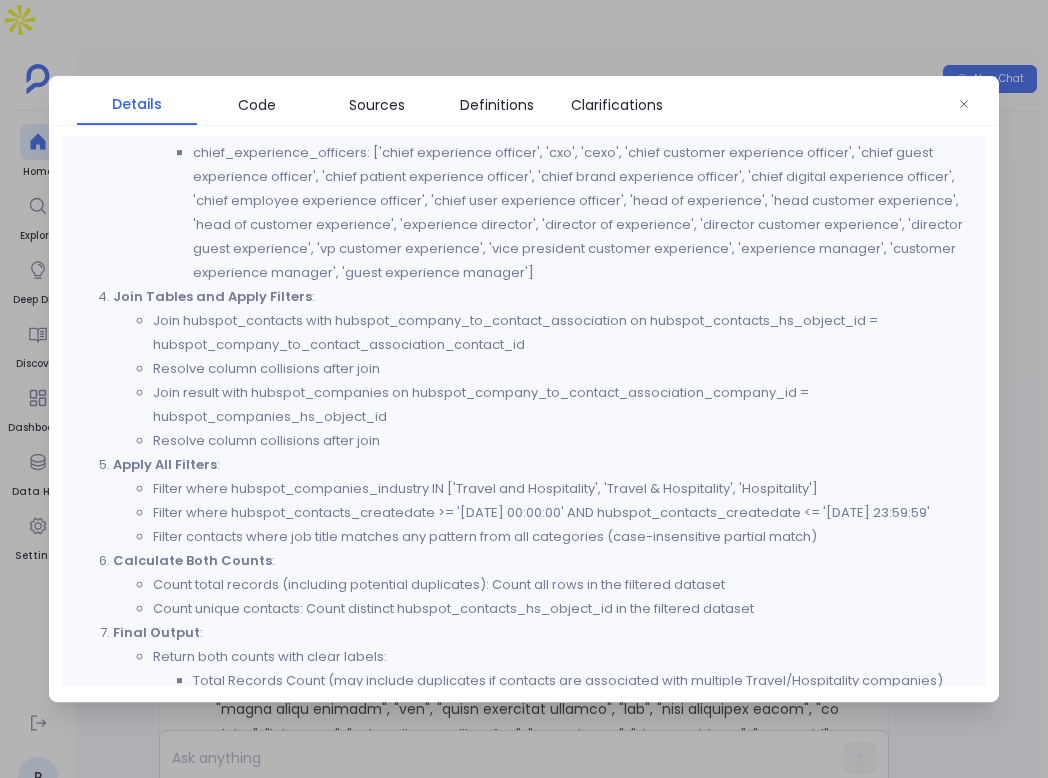 scroll, scrollTop: 1400, scrollLeft: 0, axis: vertical 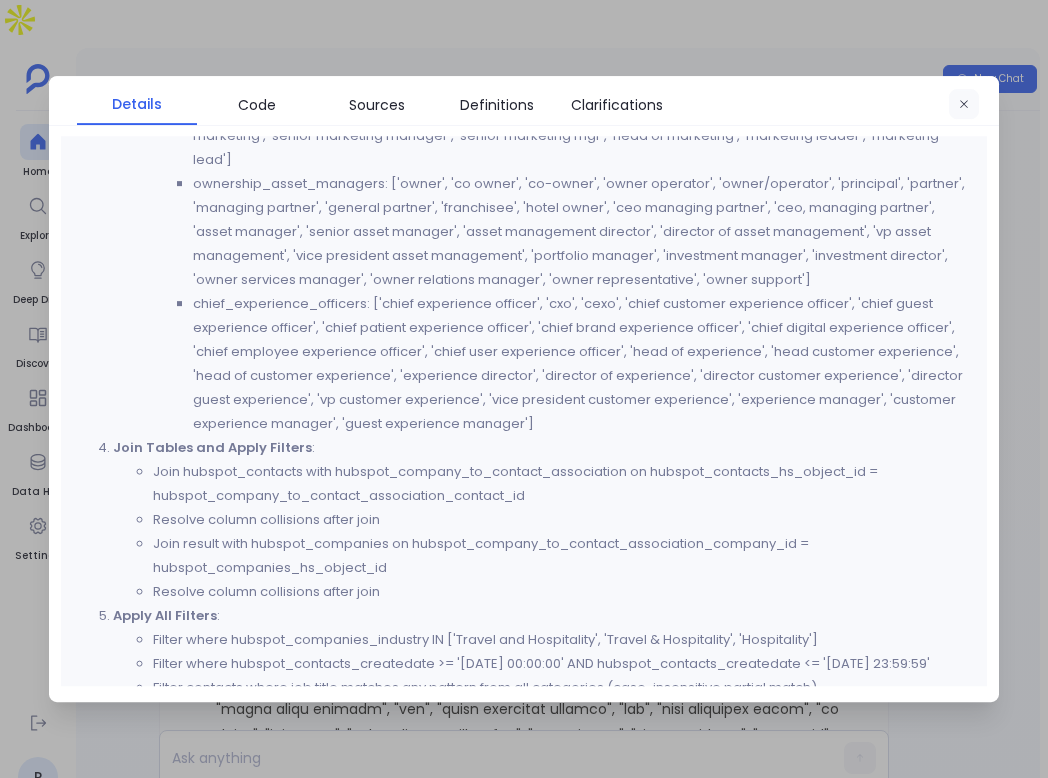 click 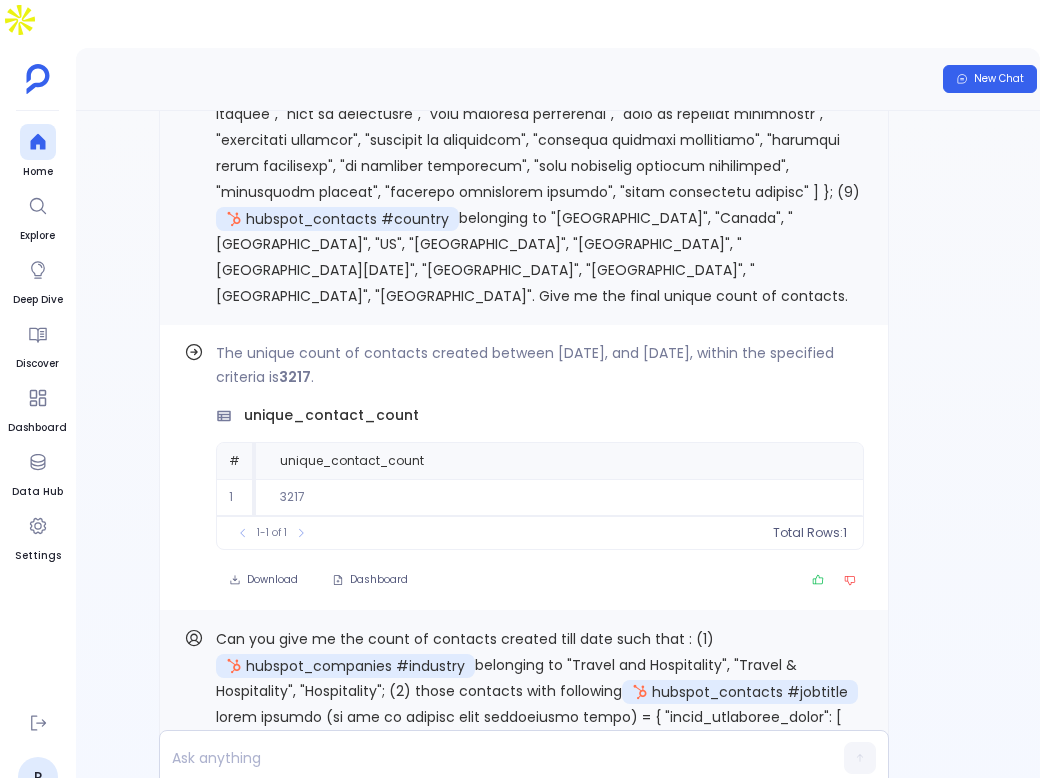 scroll, scrollTop: -8381, scrollLeft: 0, axis: vertical 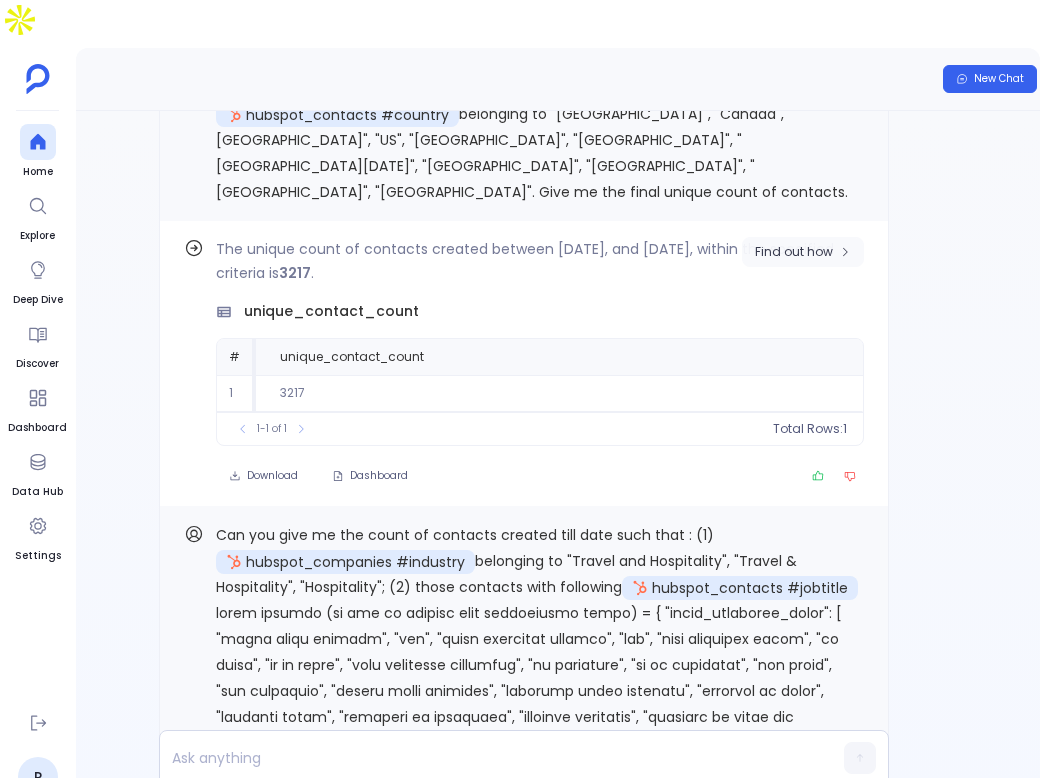 click on "Find out how" at bounding box center [803, 252] 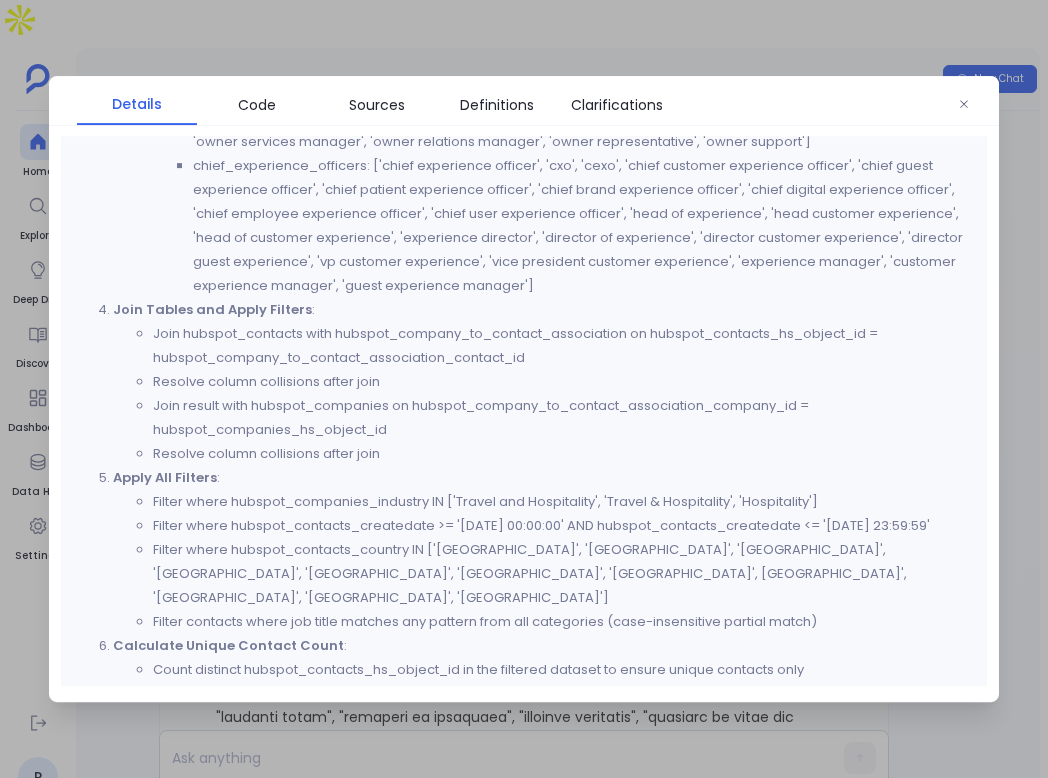 scroll, scrollTop: 1942, scrollLeft: 0, axis: vertical 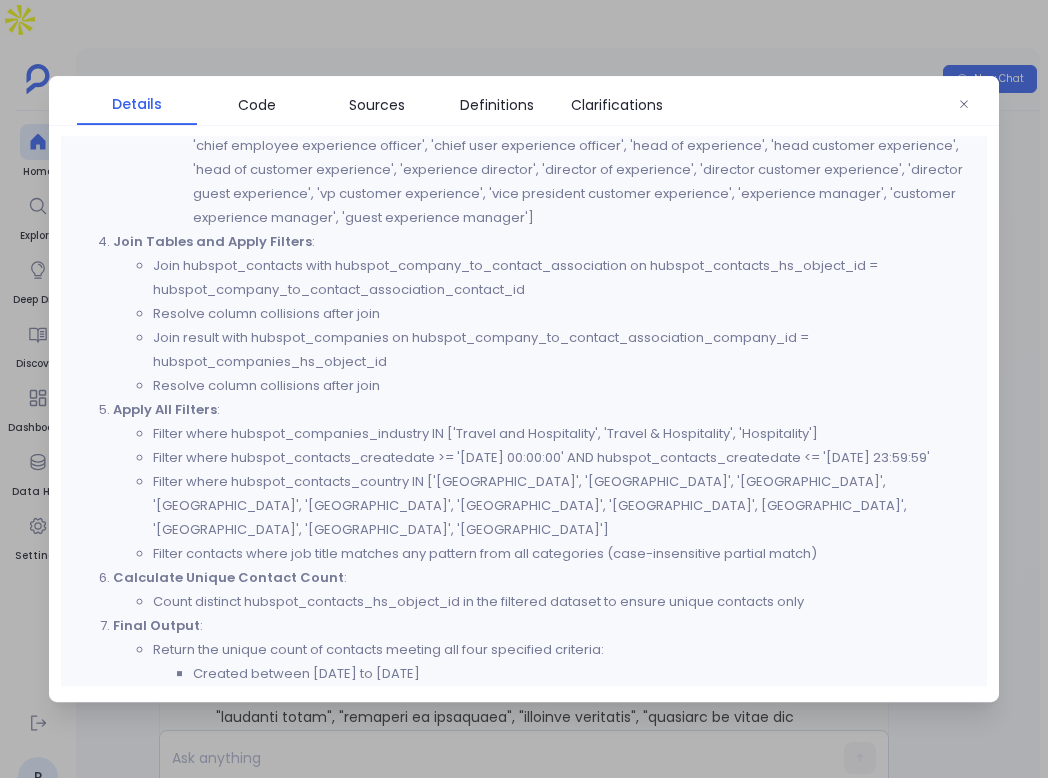 click at bounding box center [964, 105] 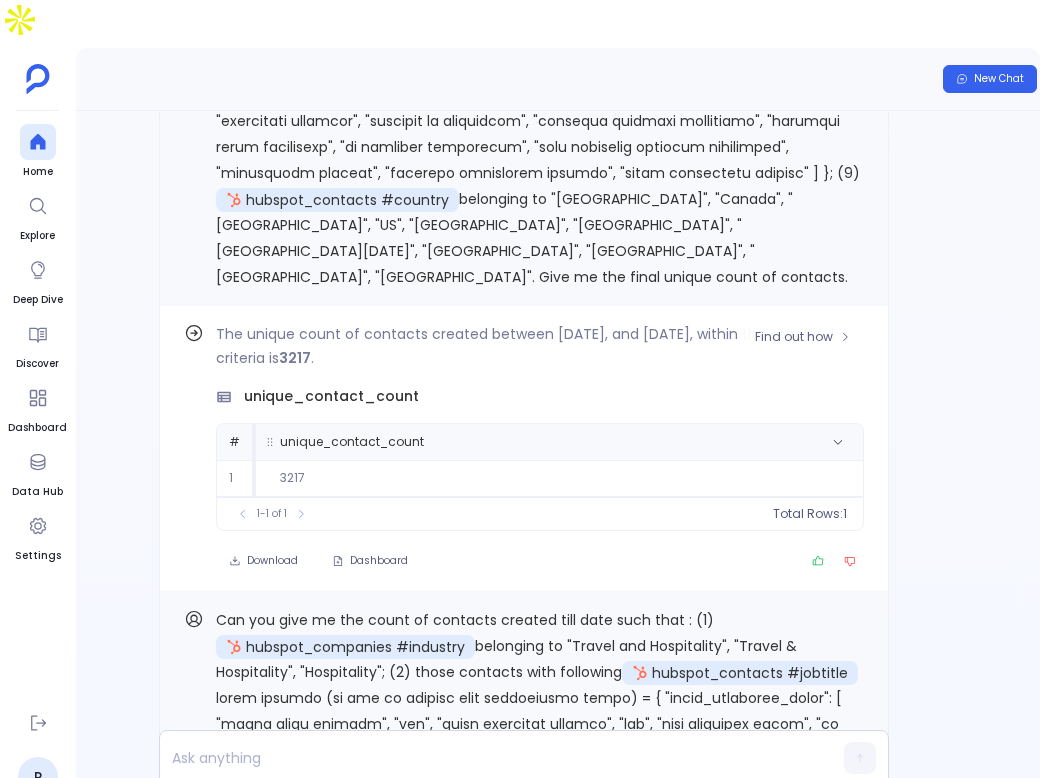 scroll, scrollTop: -8513, scrollLeft: 0, axis: vertical 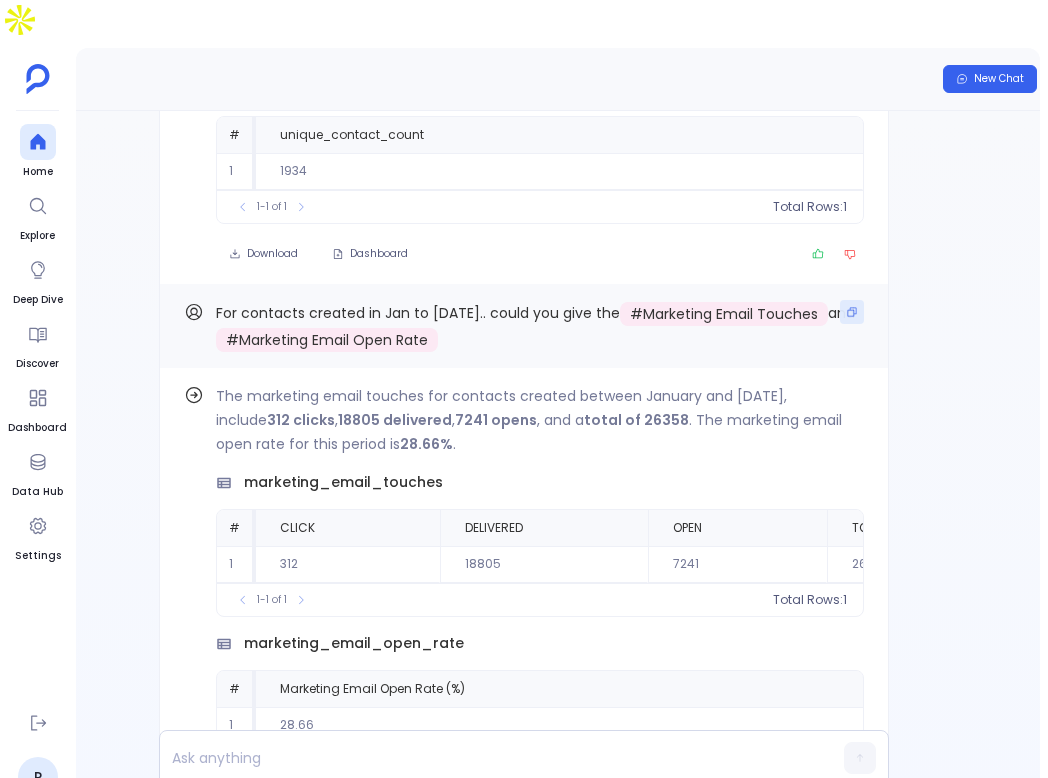 click 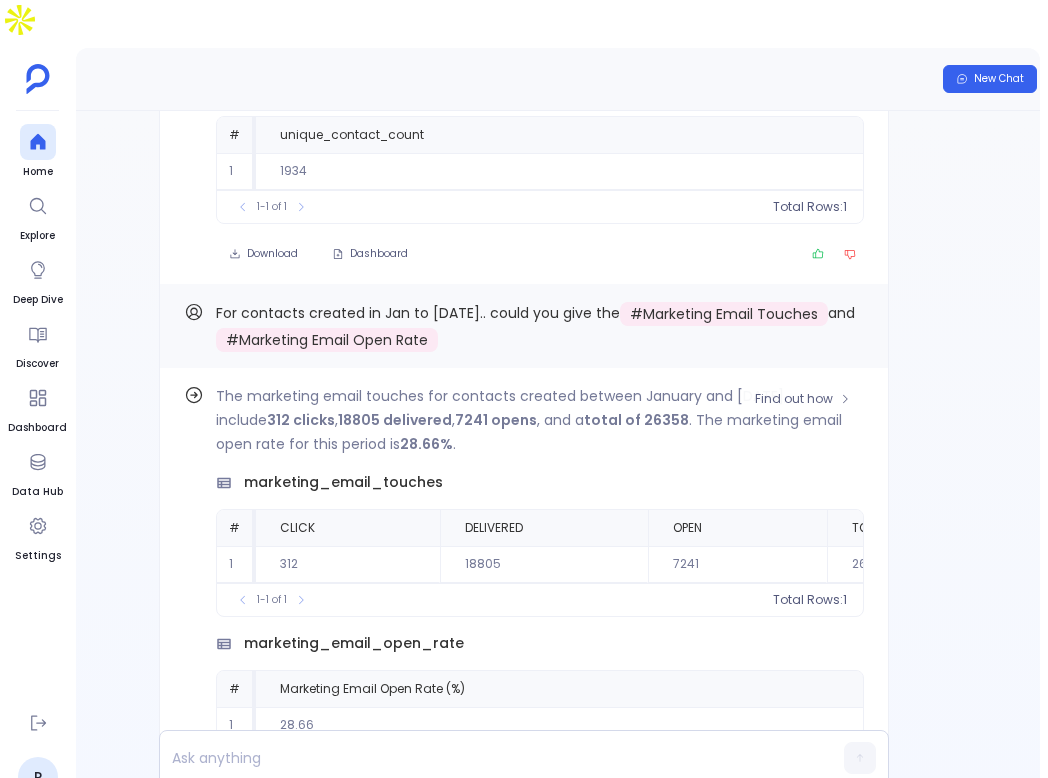 click on "#" at bounding box center [234, 527] 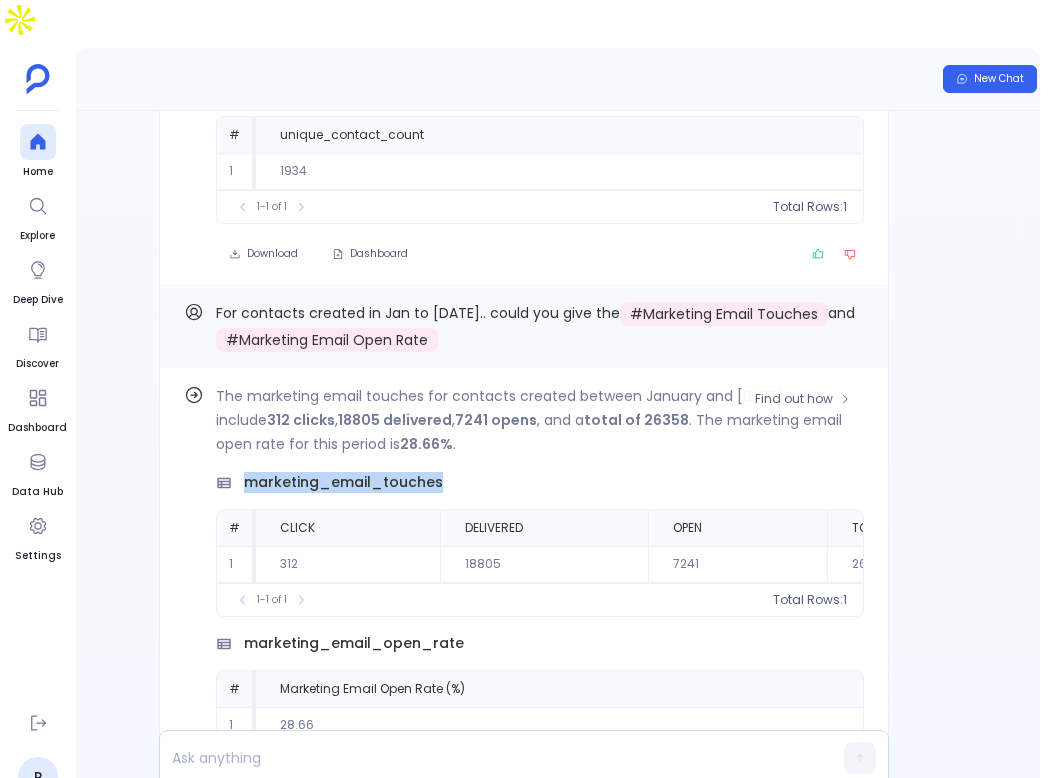 copy on "marketing_email_touches" 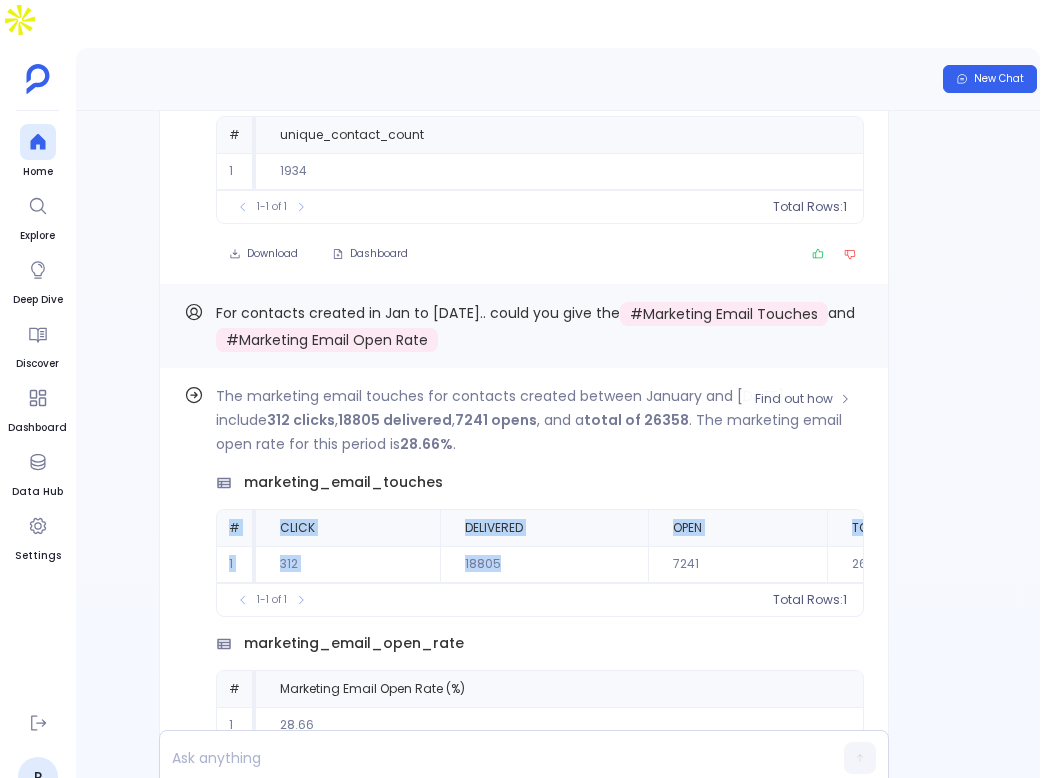 drag, startPoint x: 230, startPoint y: 498, endPoint x: 495, endPoint y: 551, distance: 270.24805 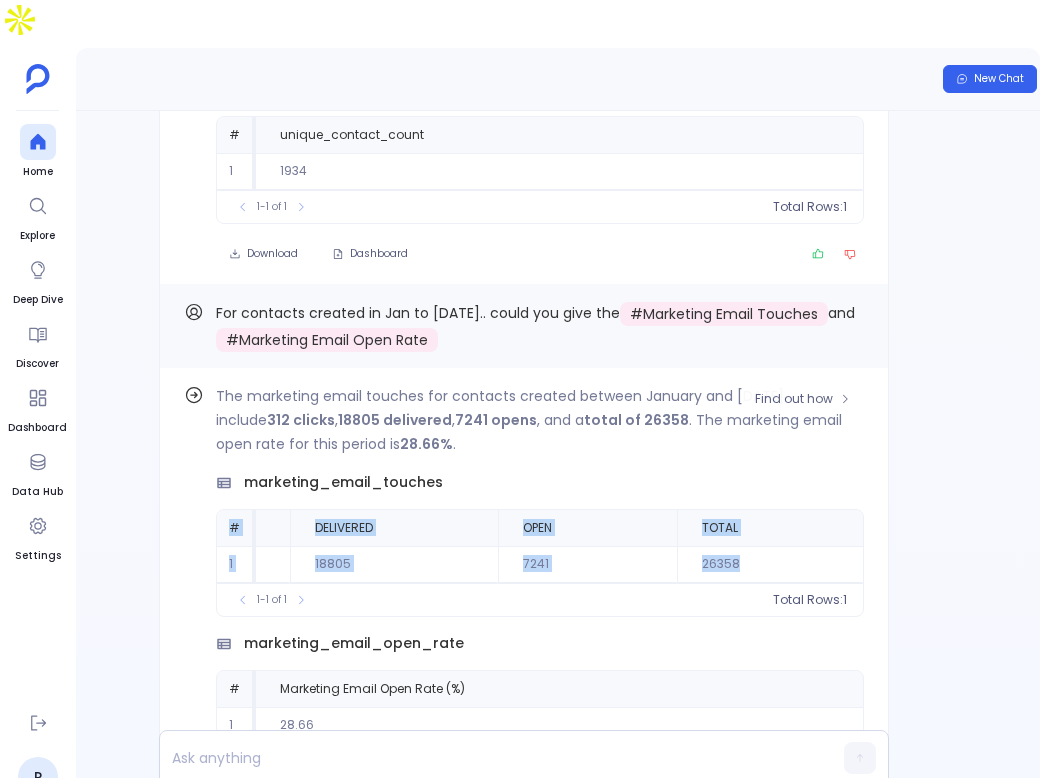 click on "26358" at bounding box center (770, 564) 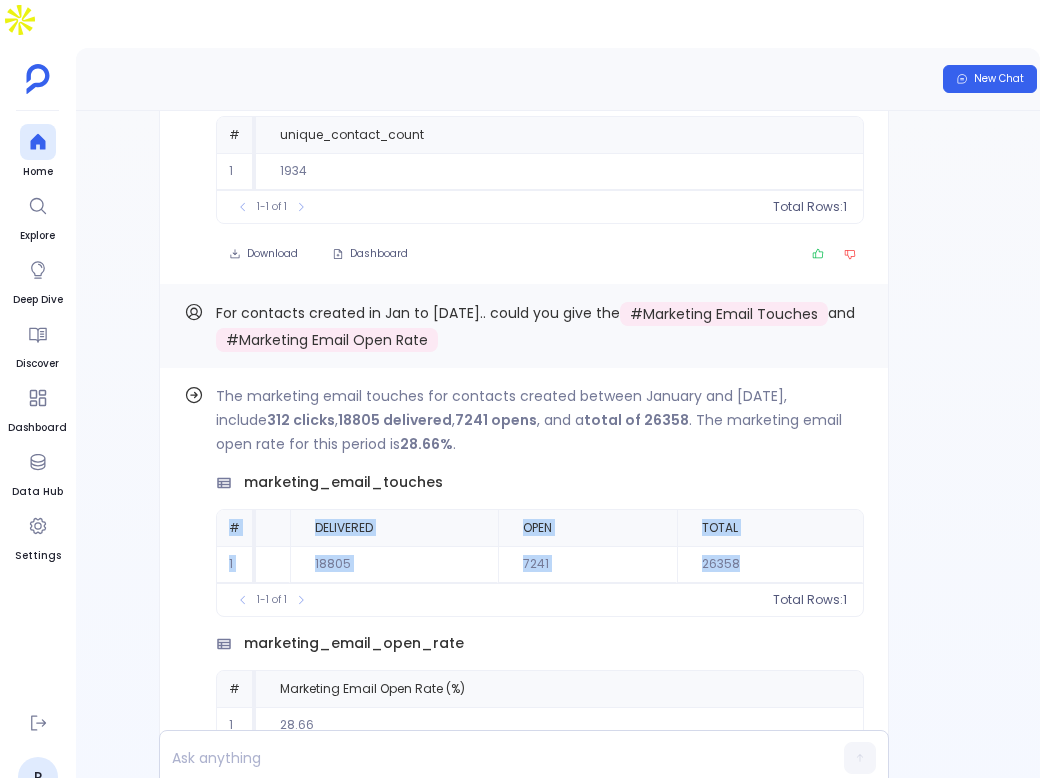copy on "# CLICK DELIVERED OPEN TOTAL 1 312 18805 7241 26358" 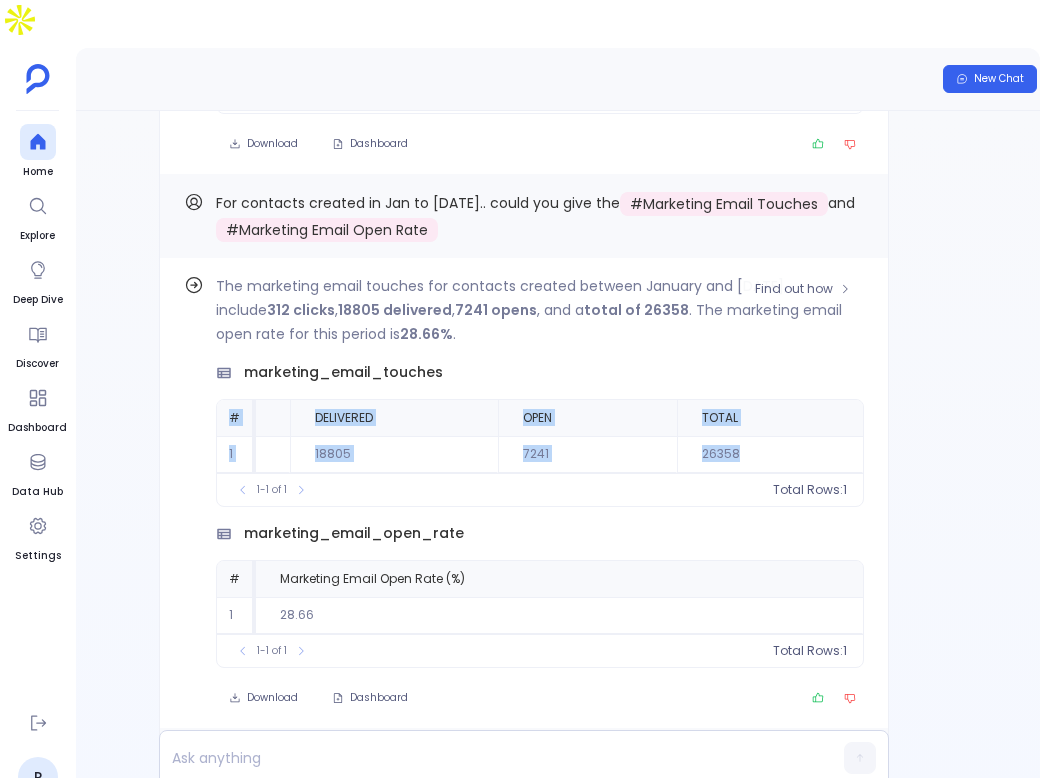 scroll, scrollTop: -4193, scrollLeft: 0, axis: vertical 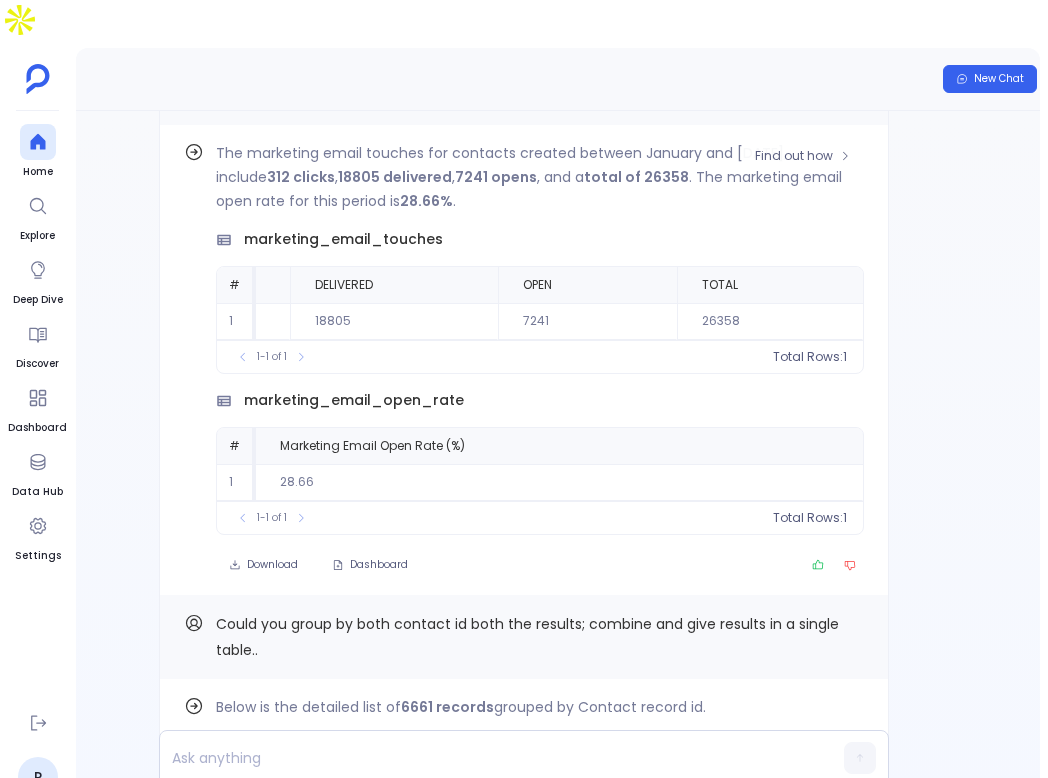 click on "marketing_email_open_rate" at bounding box center [354, 400] 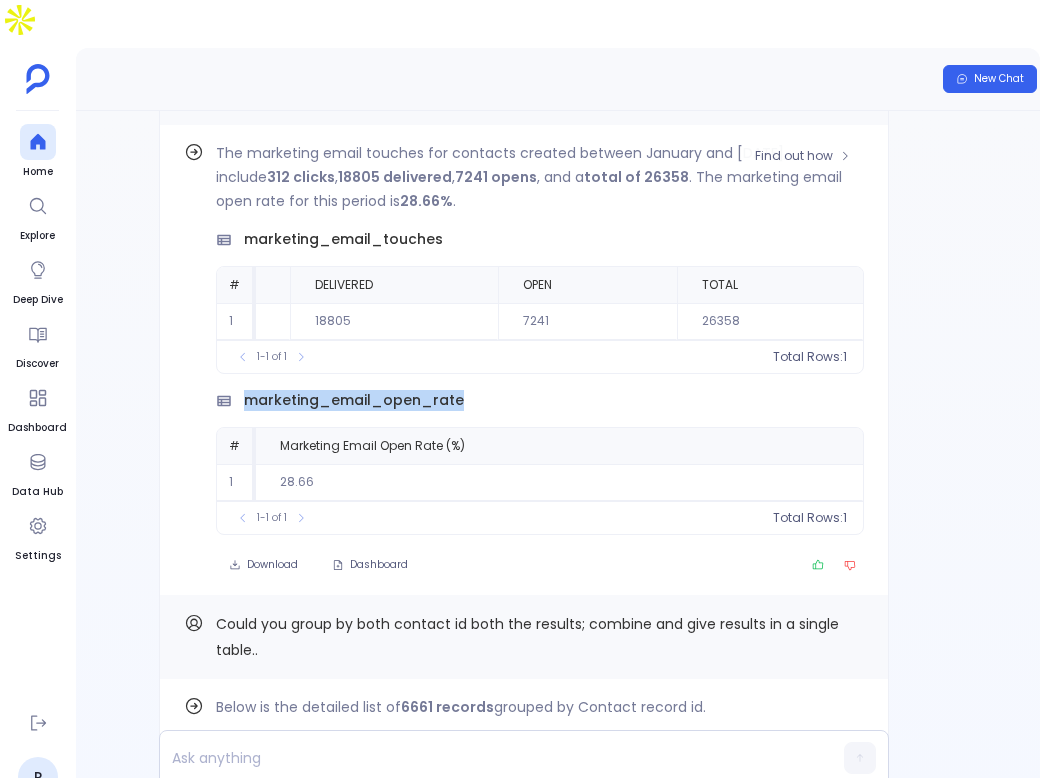 click on "marketing_email_open_rate" at bounding box center [354, 400] 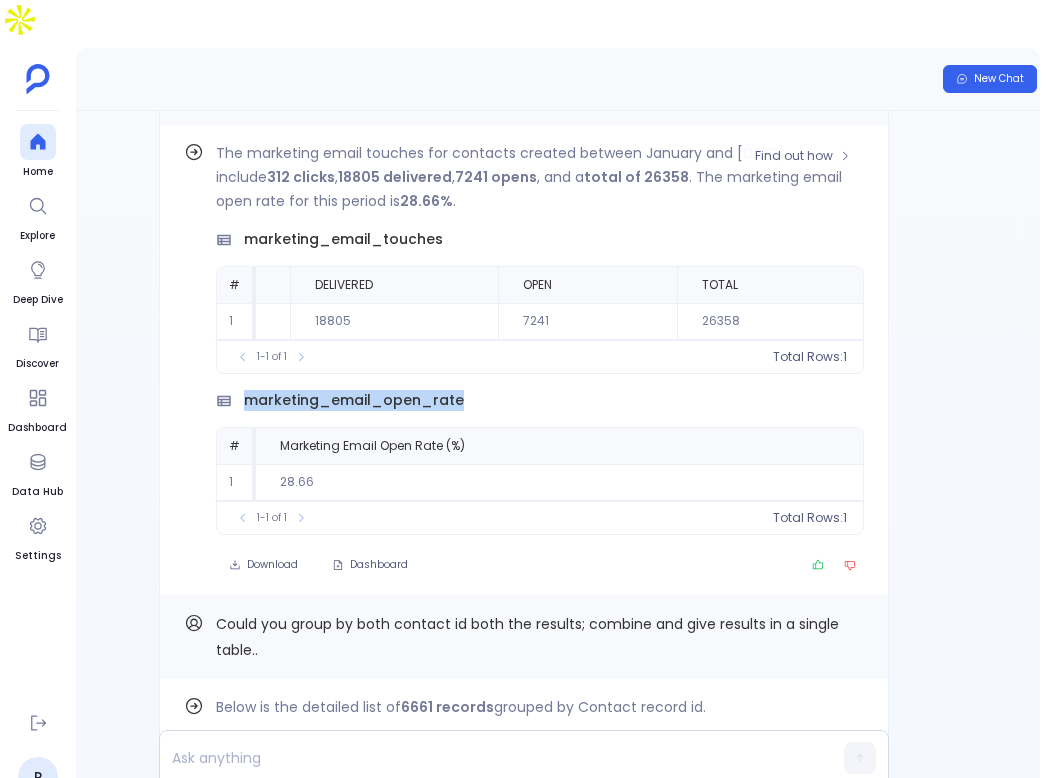 click on "28.66" at bounding box center [559, 482] 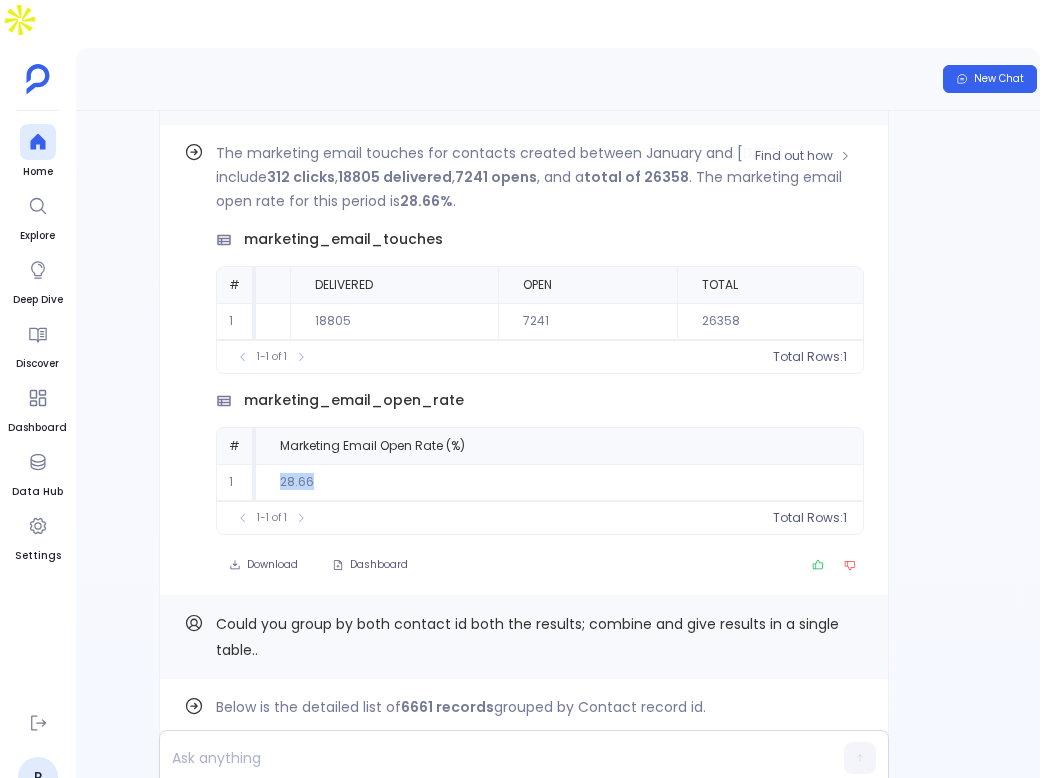 click on "28.66" at bounding box center [559, 482] 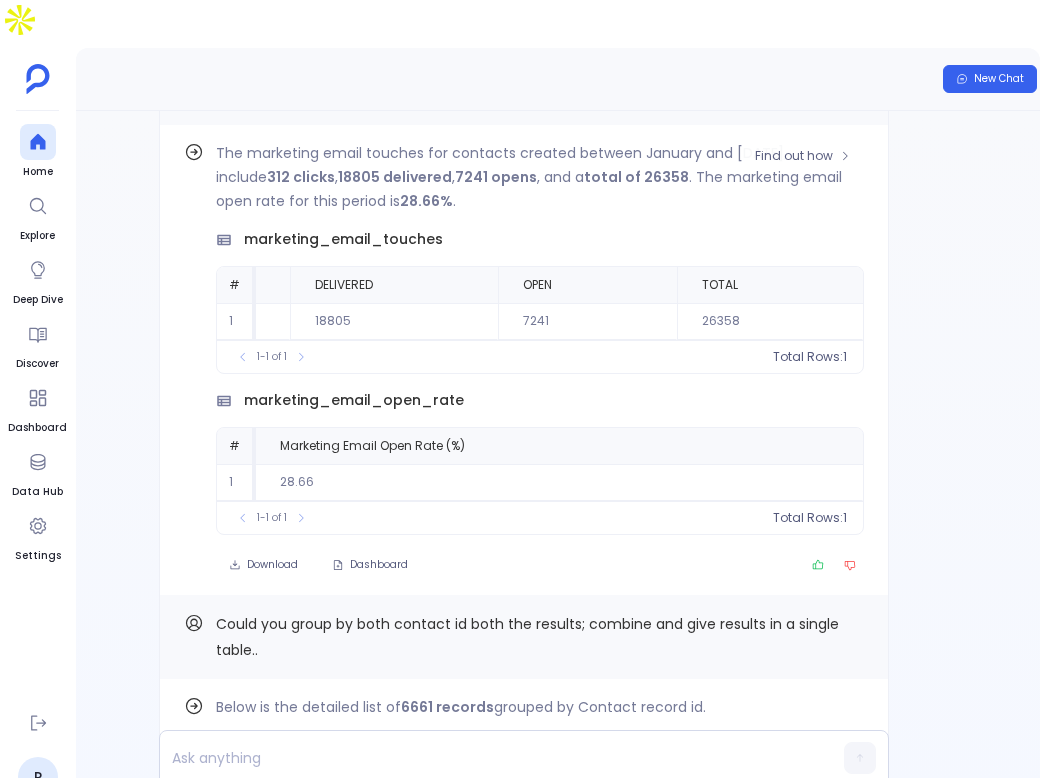 click on "#" at bounding box center [236, 446] 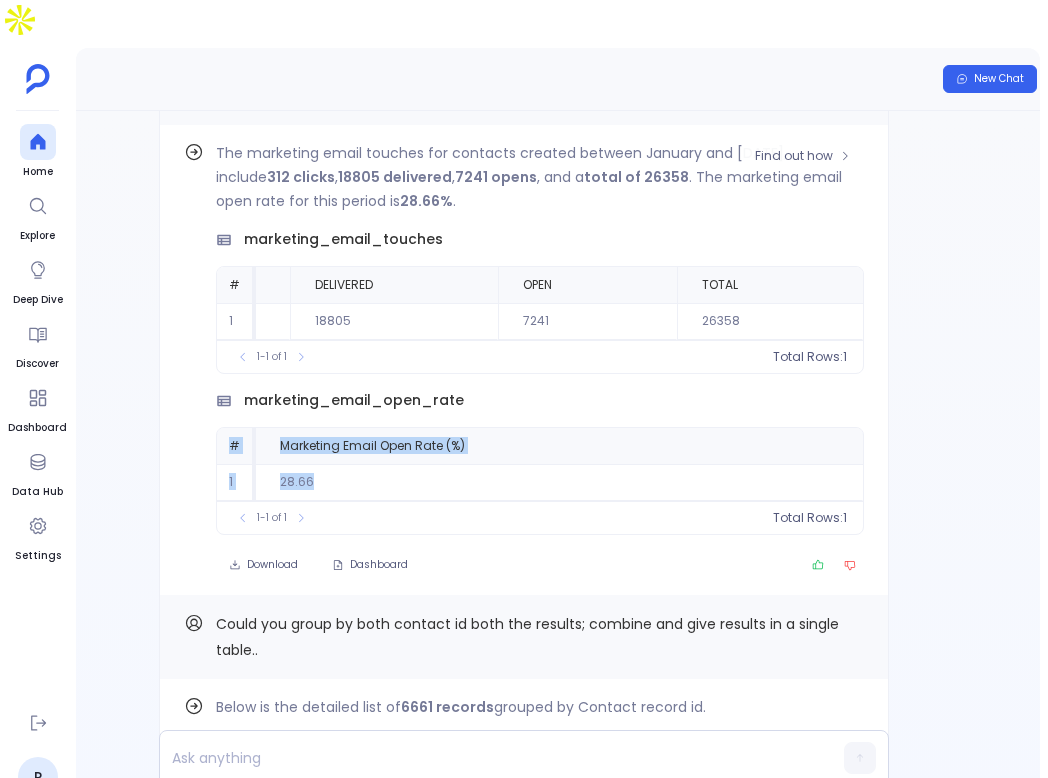 drag, startPoint x: 227, startPoint y: 421, endPoint x: 391, endPoint y: 459, distance: 168.34488 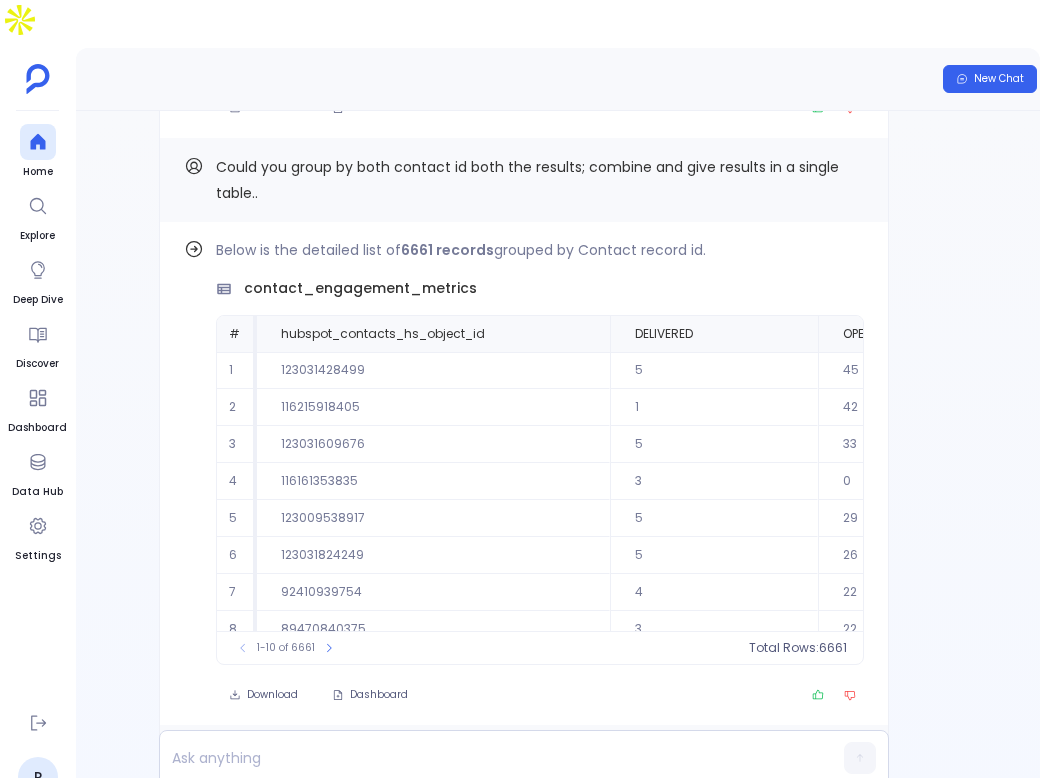scroll, scrollTop: -3755, scrollLeft: 0, axis: vertical 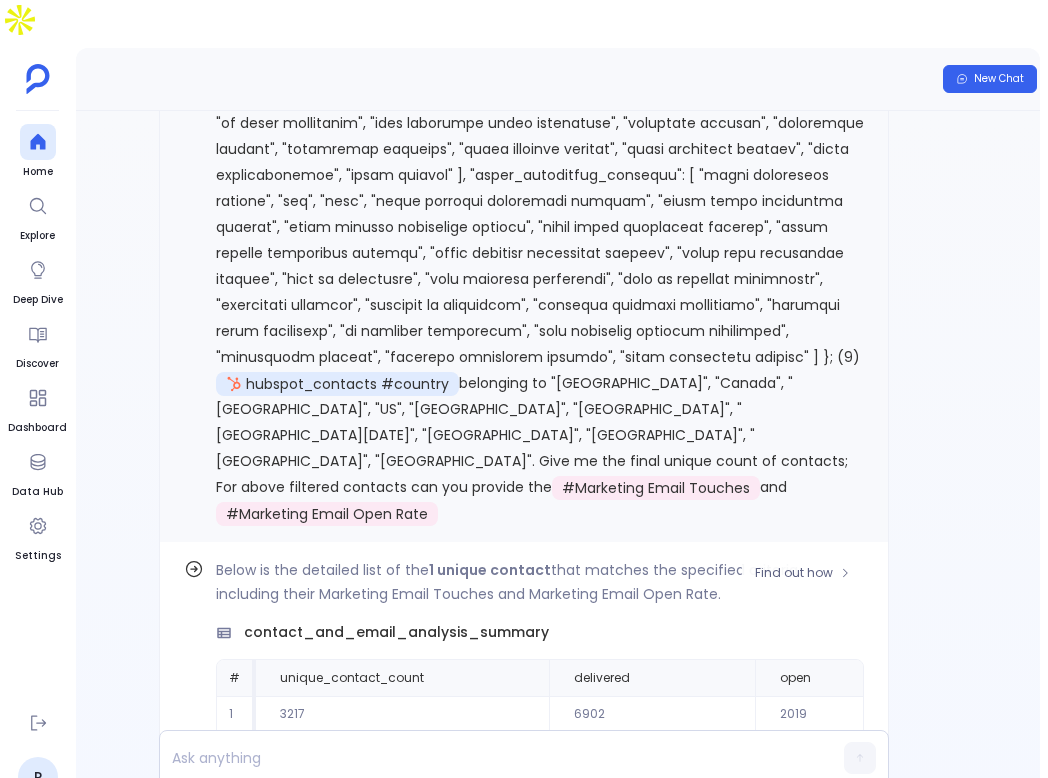 click on "Below is the detailed list of the  1 unique contact  that matches the specified criteria, including their Marketing Email Touches and Marketing Email Open Rate. contact_and_email_analysis_summary # unique_contact_count delivered open click total_touches open_rate_percentage 1 3217 6902 2019 129 9050 23.73
To pick up a draggable item, press the space bar.
While dragging, use the arrow keys to move the item.
Press space again to drop the item in its new position, or press escape to cancel.
1-1 of 1 Total Rows:  1" at bounding box center (540, 662) 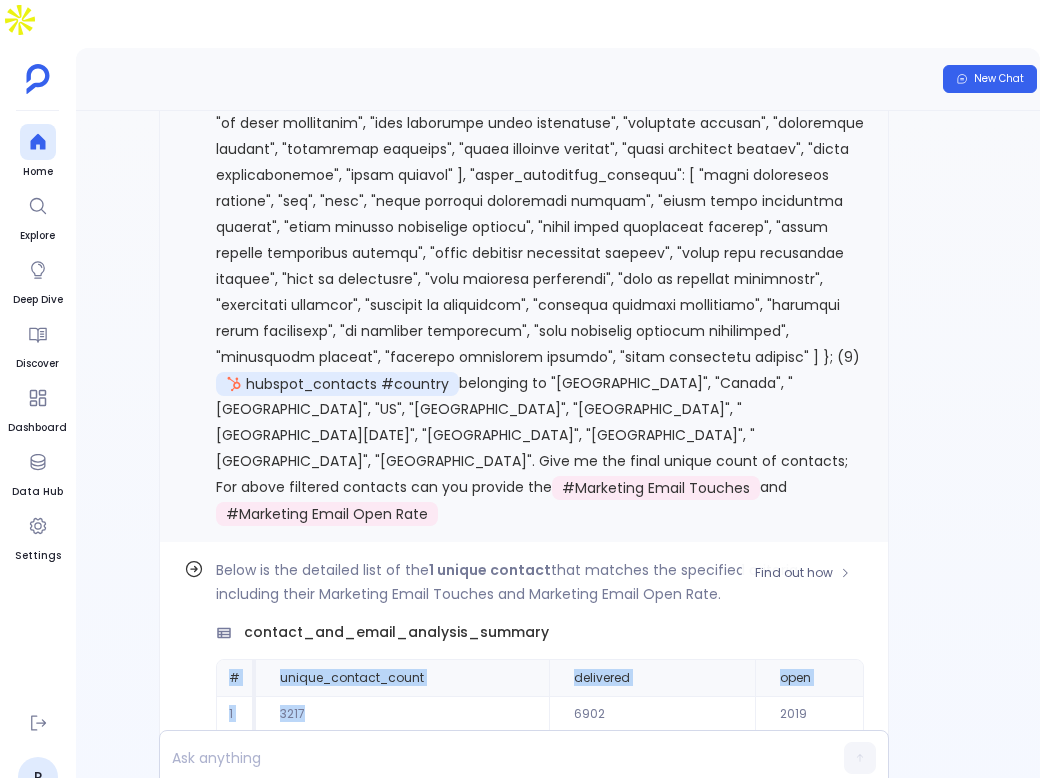 drag, startPoint x: 228, startPoint y: 597, endPoint x: 576, endPoint y: 638, distance: 350.40692 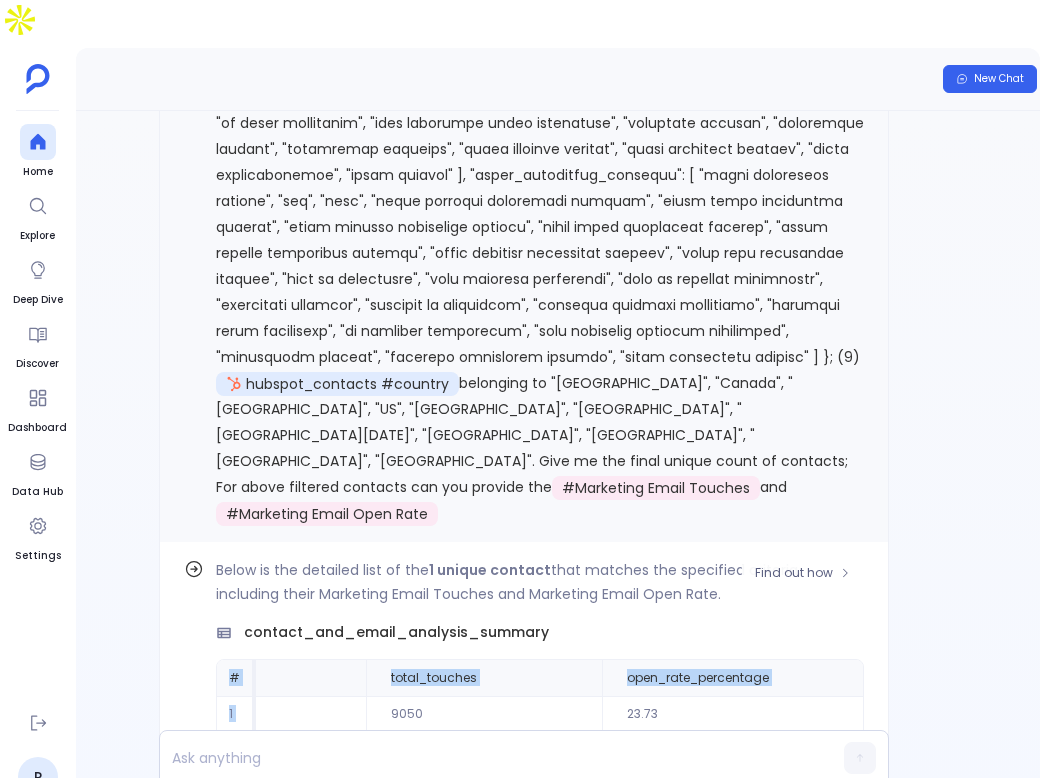 scroll, scrollTop: 0, scrollLeft: 778, axis: horizontal 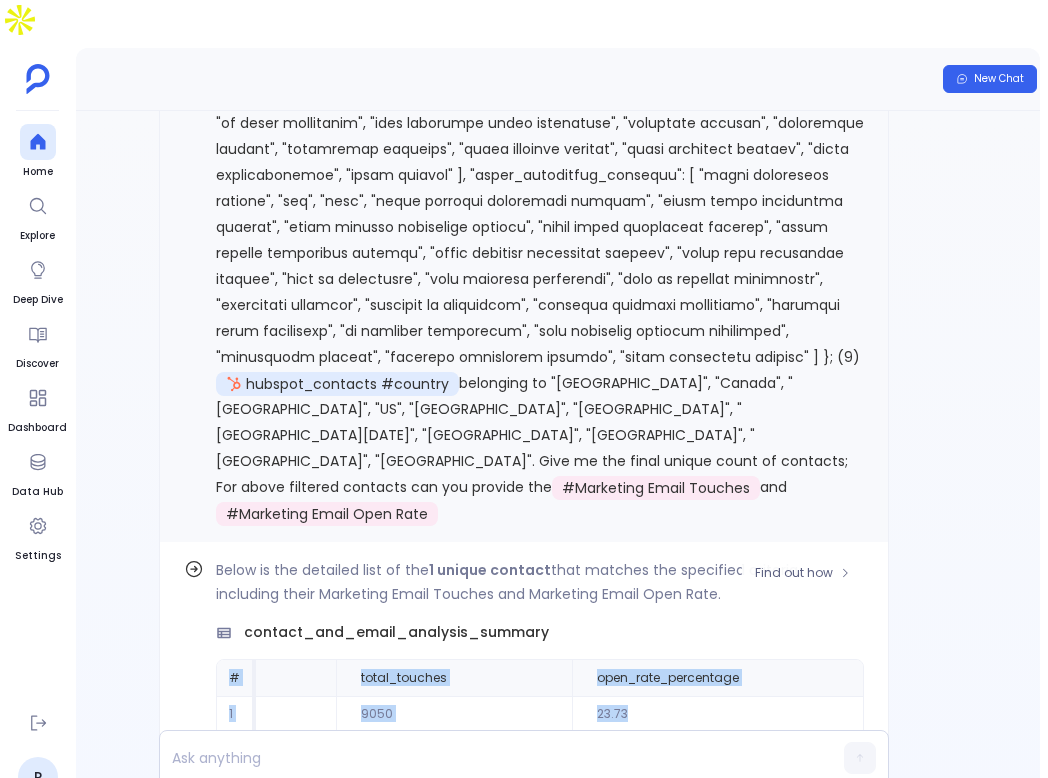 click on "23.73" at bounding box center [718, 714] 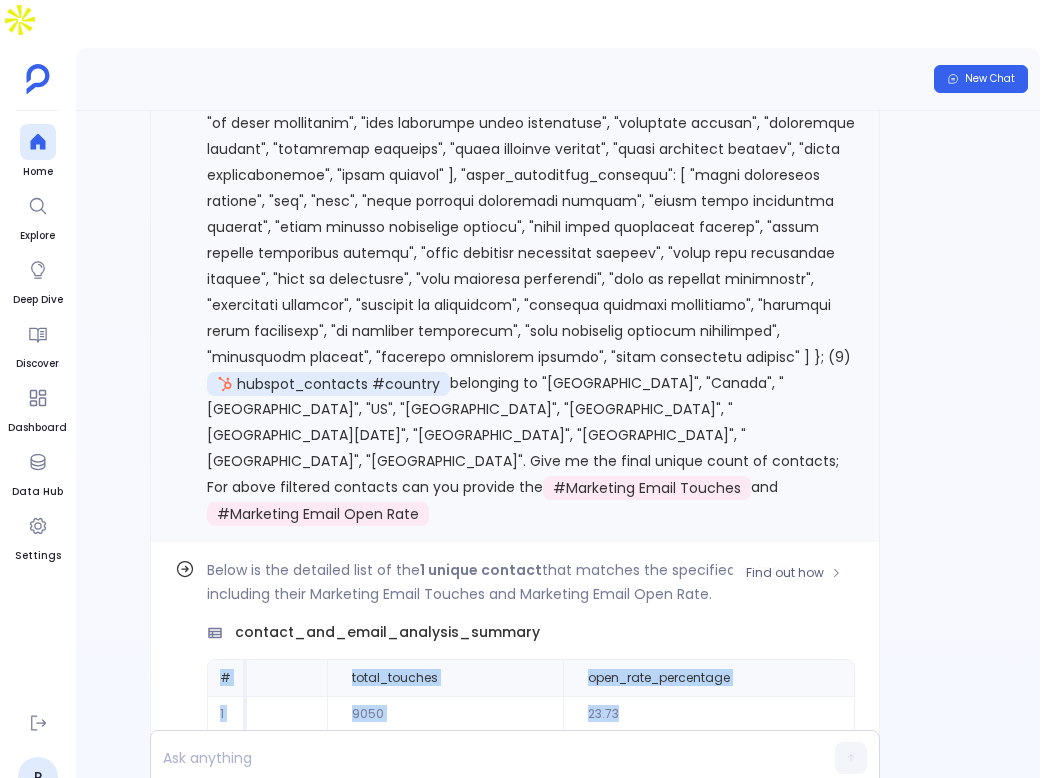 copy on "# unique_contact_count delivered open click total_touches open_rate_percentage 1 3217 6902 2019 129 9050 23.73" 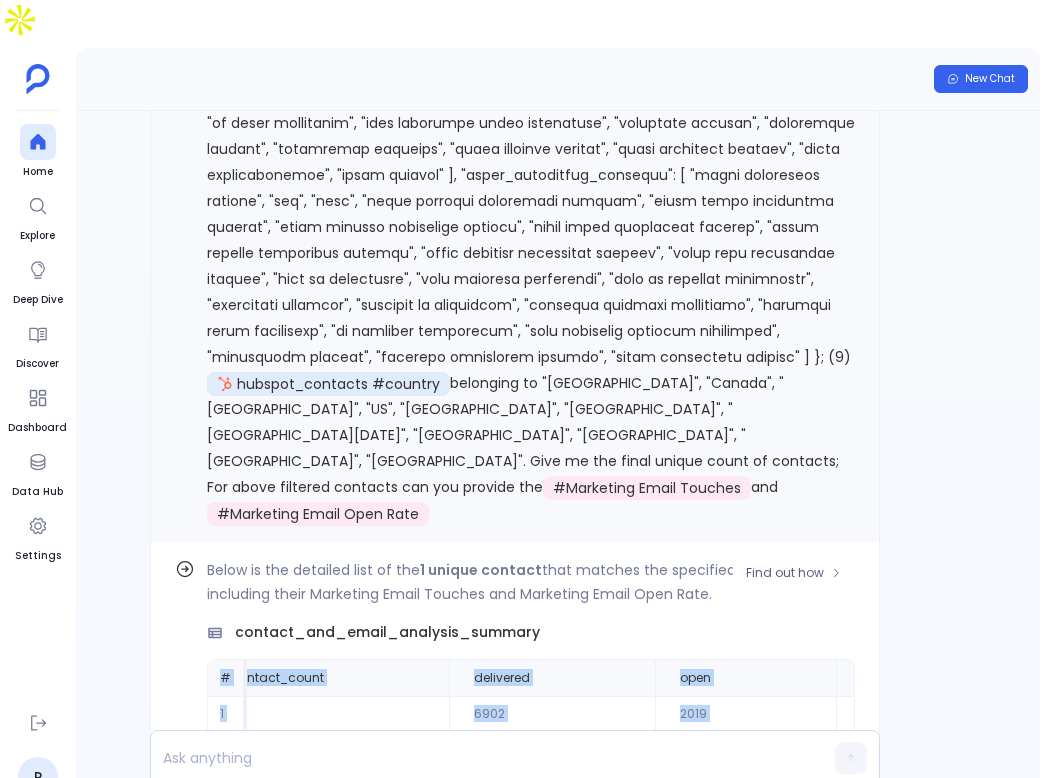 scroll, scrollTop: 0, scrollLeft: 0, axis: both 